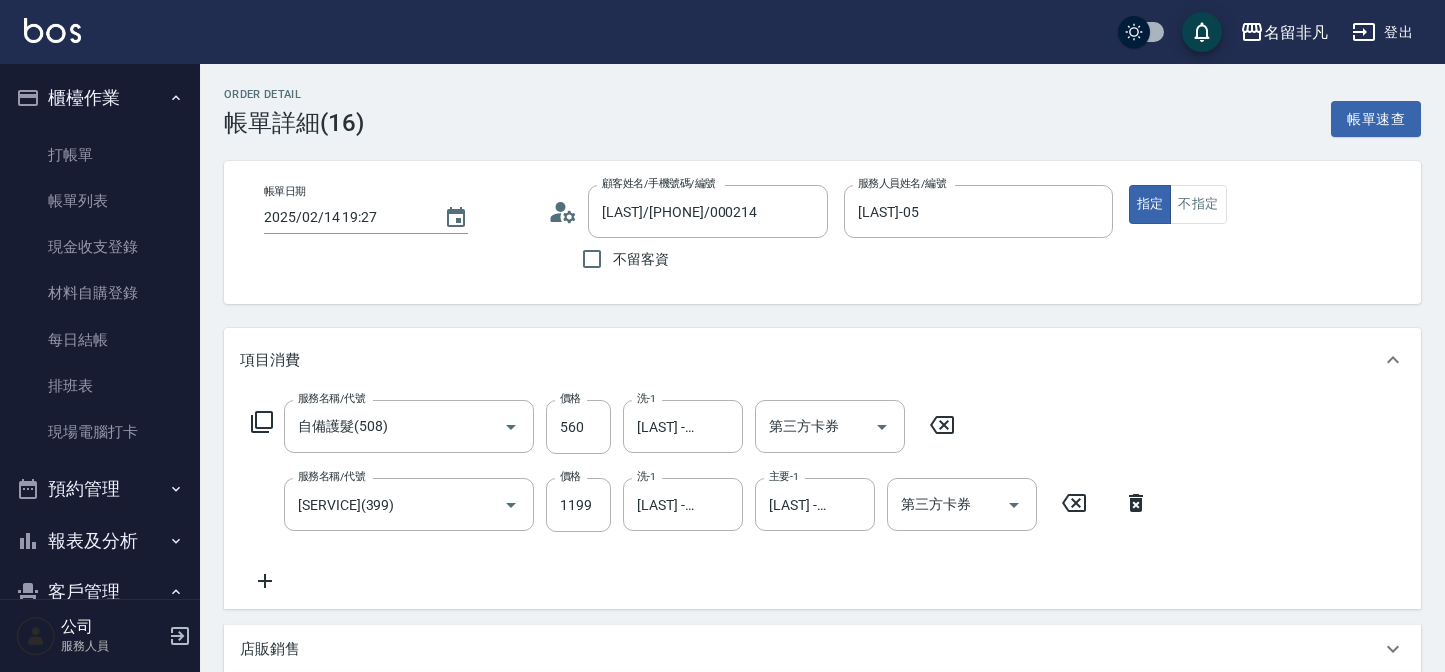 scroll, scrollTop: 36, scrollLeft: 0, axis: vertical 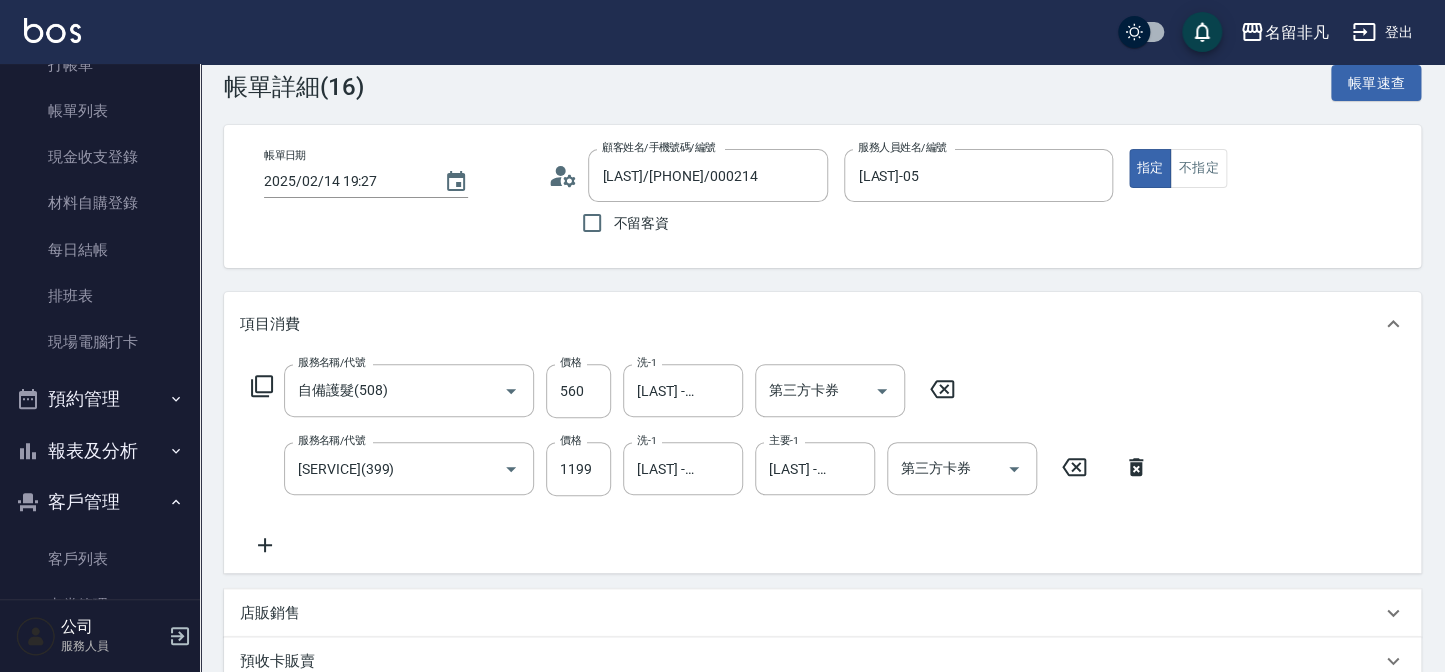type on "true" 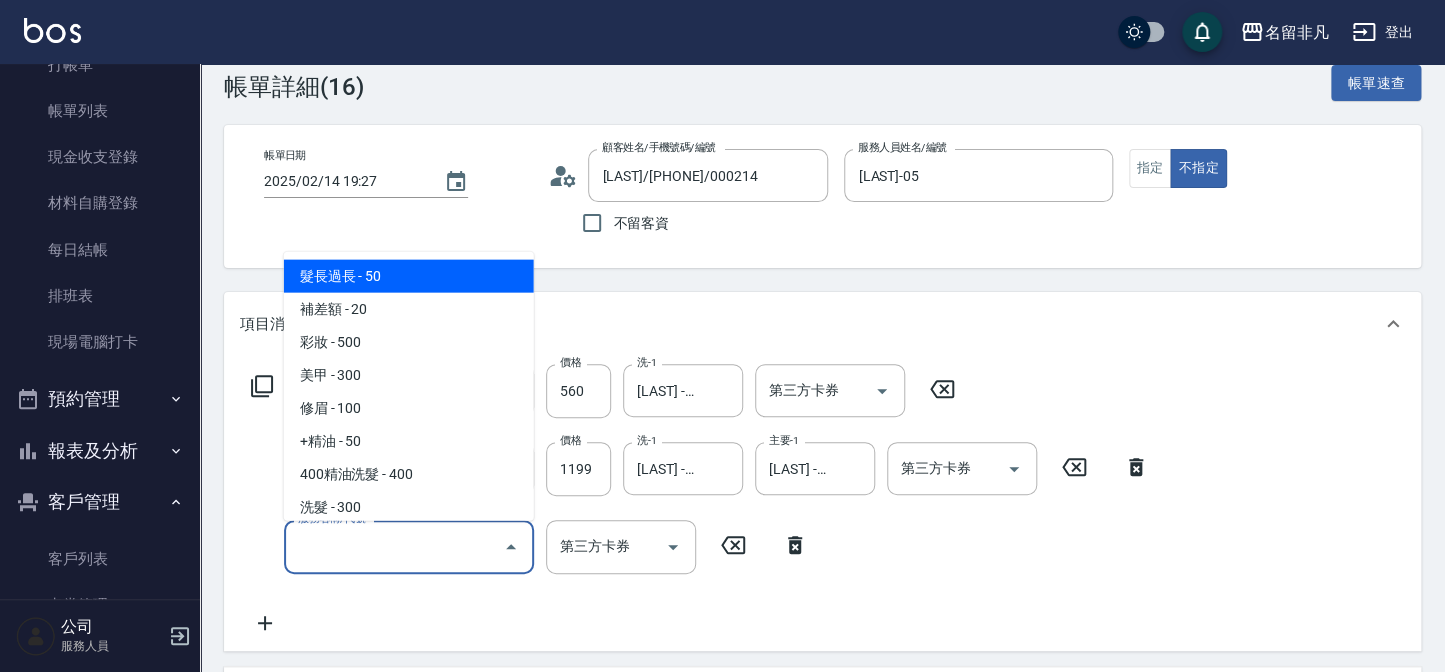 click on "Order detail 帳單詳細  (16) 帳單速查 帳單日期 2025/02/14 19:27 顧客姓名/手機號碼/編號 [NAME]/[PHONE]/[NUMBER] 顧客姓名/手機號碼/編號 不留客資 服務人員姓名/編號 蕭楊吉-05 服務人員姓名/編號 指定 不指定 項目消費 服務名稱/代號 自備護髮(508) 服務名稱/代號 價格 560 價格 洗-1 陳子晴-18 洗-1 第三方卡券 第三方卡券 服務名稱/代號 染髮..網客(399) 服務名稱/代號 價格 1199 價格 洗-1 陳子晴-18 洗-1 主要-1 陳子晴-18 主要-1 第三方卡券 第三方卡券 服務名稱/代號 服務名稱/代號 第三方卡券 第三方卡券 店販銷售 服務人員姓名/編號 服務人員姓名/編號 商品代號/名稱 商品代號/名稱 預收卡販賣 卡券名稱/代號 卡券名稱/代號 使用預收卡 編輯訂單不得編輯預收卡使用 卡券名稱/代號 卡券名稱/代號 會員卡銷售 服務人員姓名/編號 服務人員姓名/編號 會員卡名稱/代號 會員卡名稱/代號" at bounding box center (822, 595) 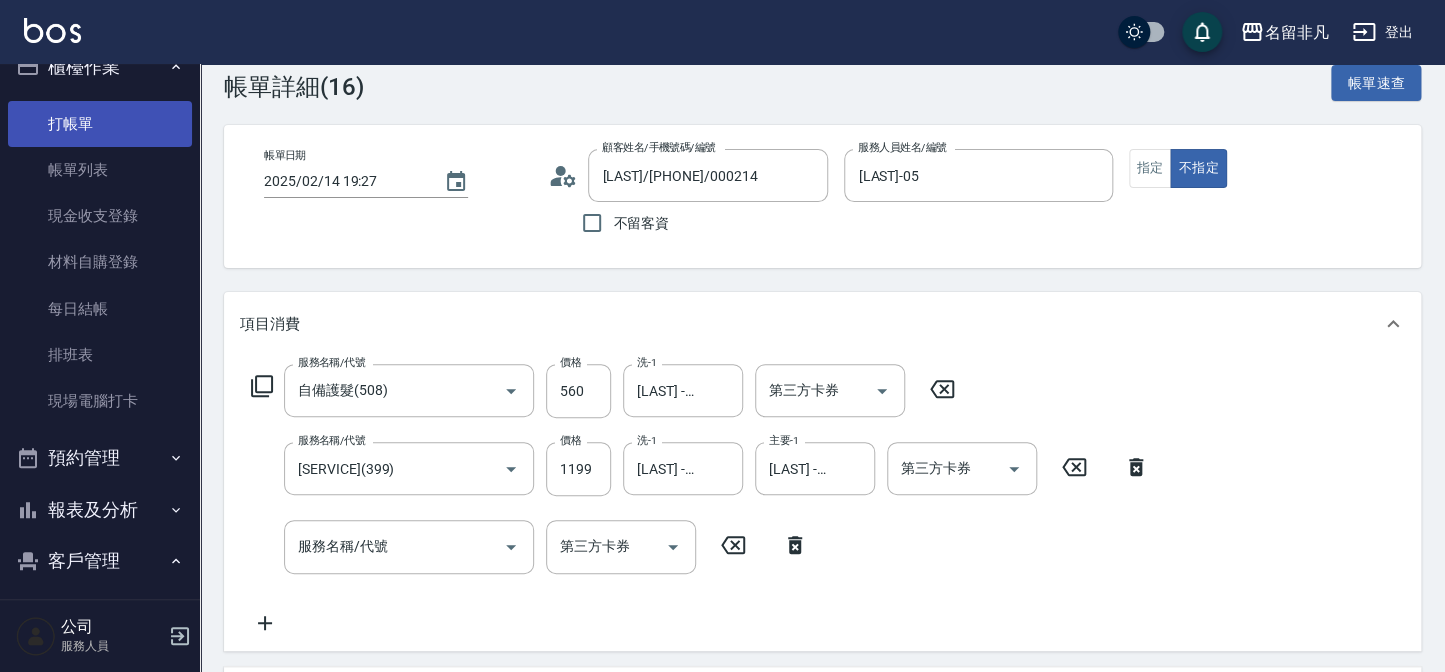 scroll, scrollTop: 0, scrollLeft: 0, axis: both 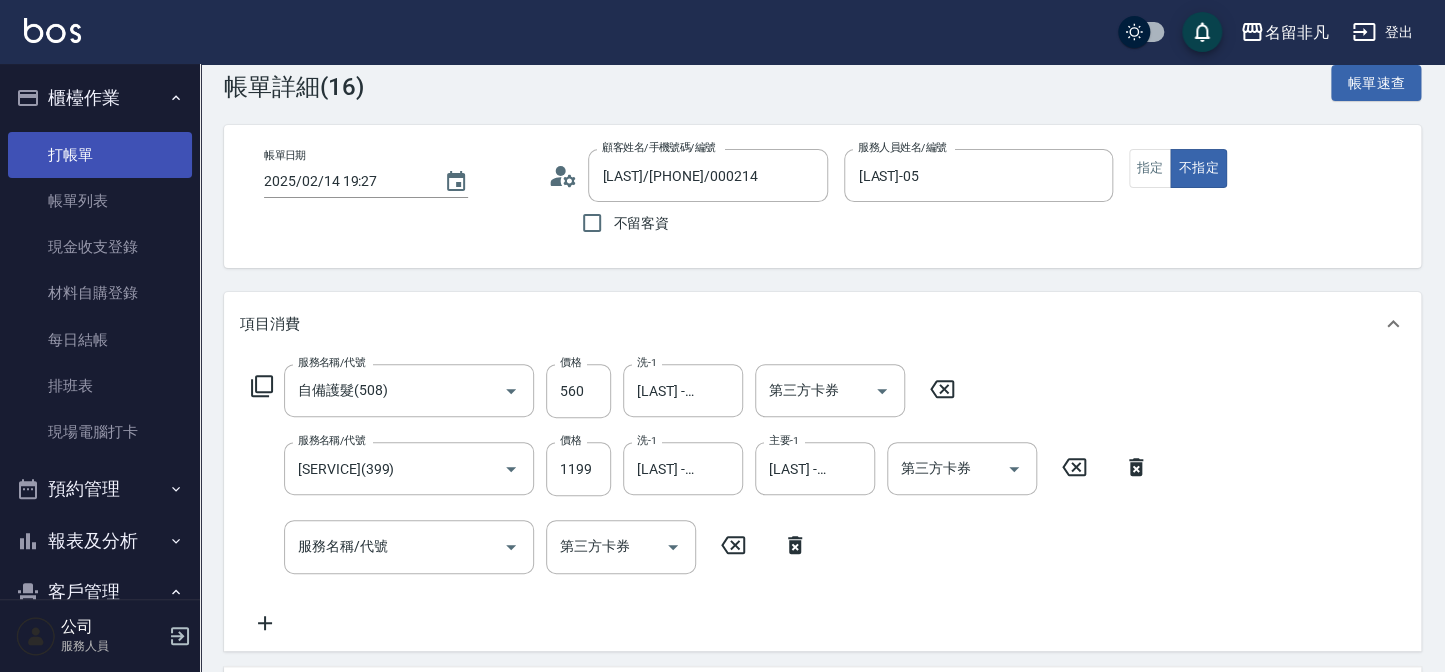 click on "打帳單" at bounding box center [100, 155] 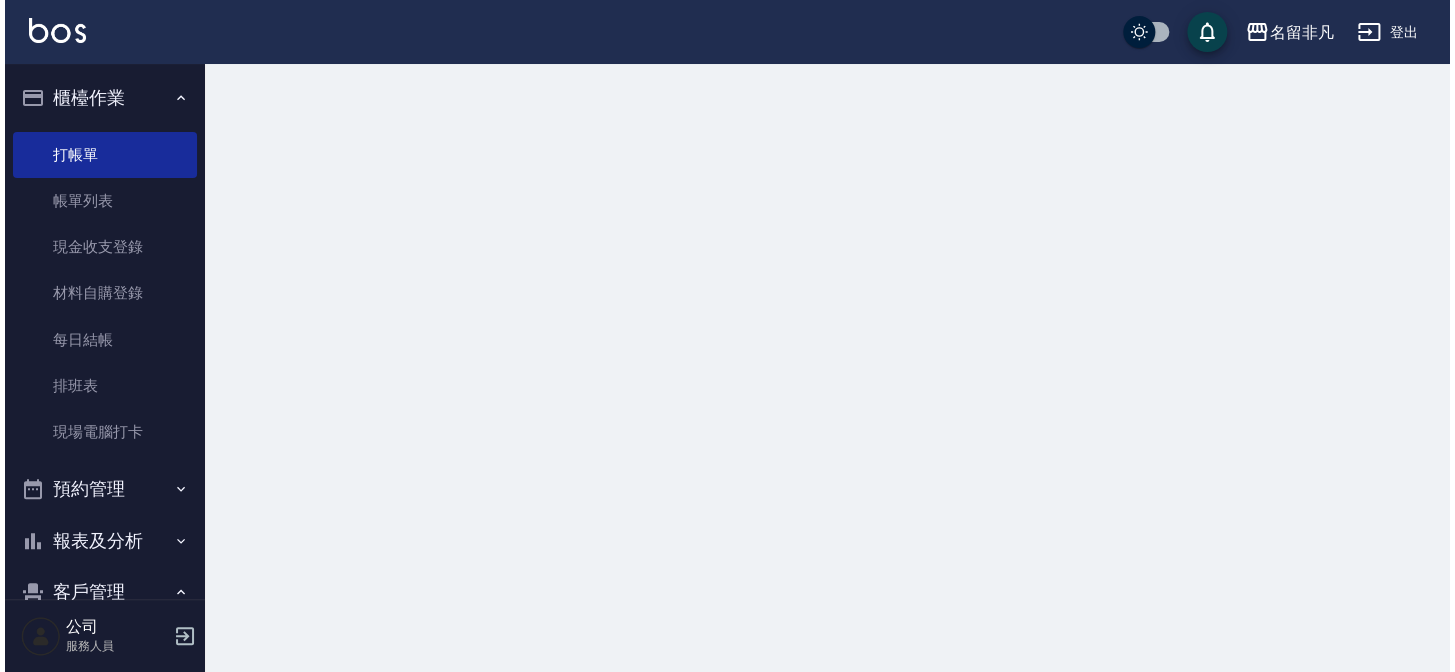 scroll, scrollTop: 0, scrollLeft: 0, axis: both 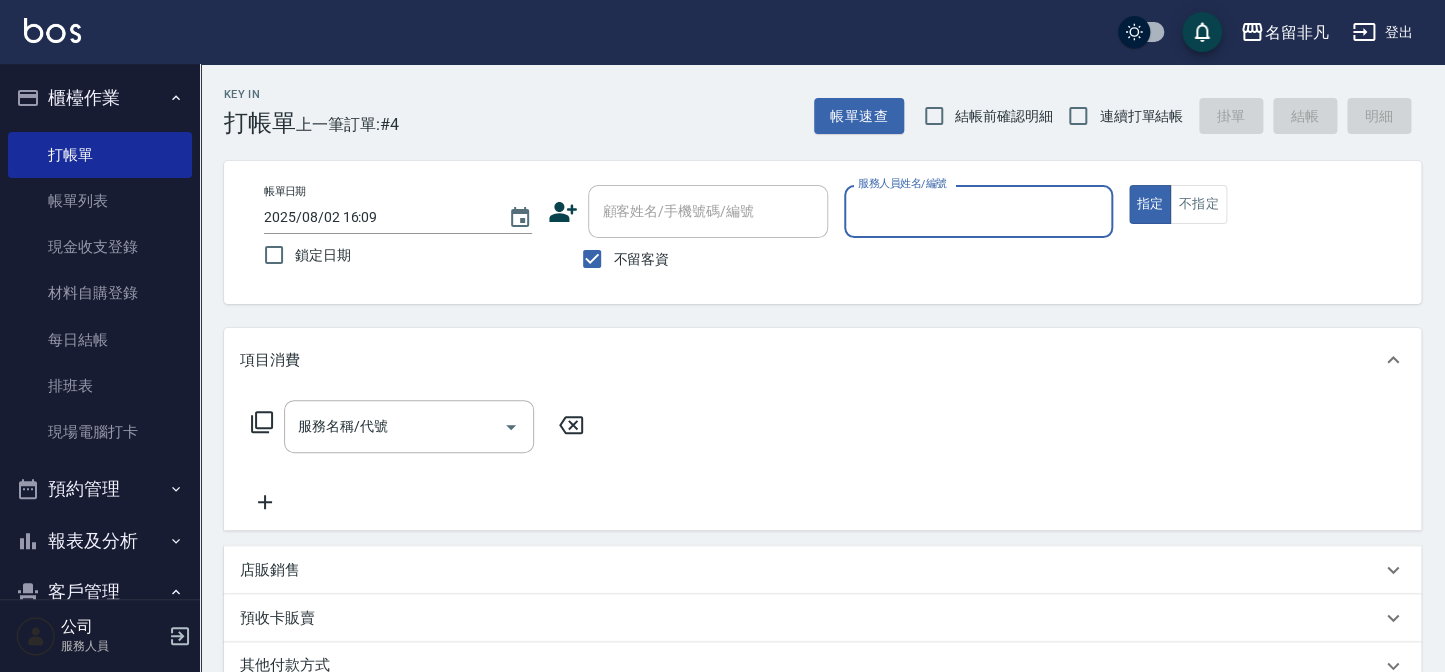 click on "不留客資" at bounding box center [641, 259] 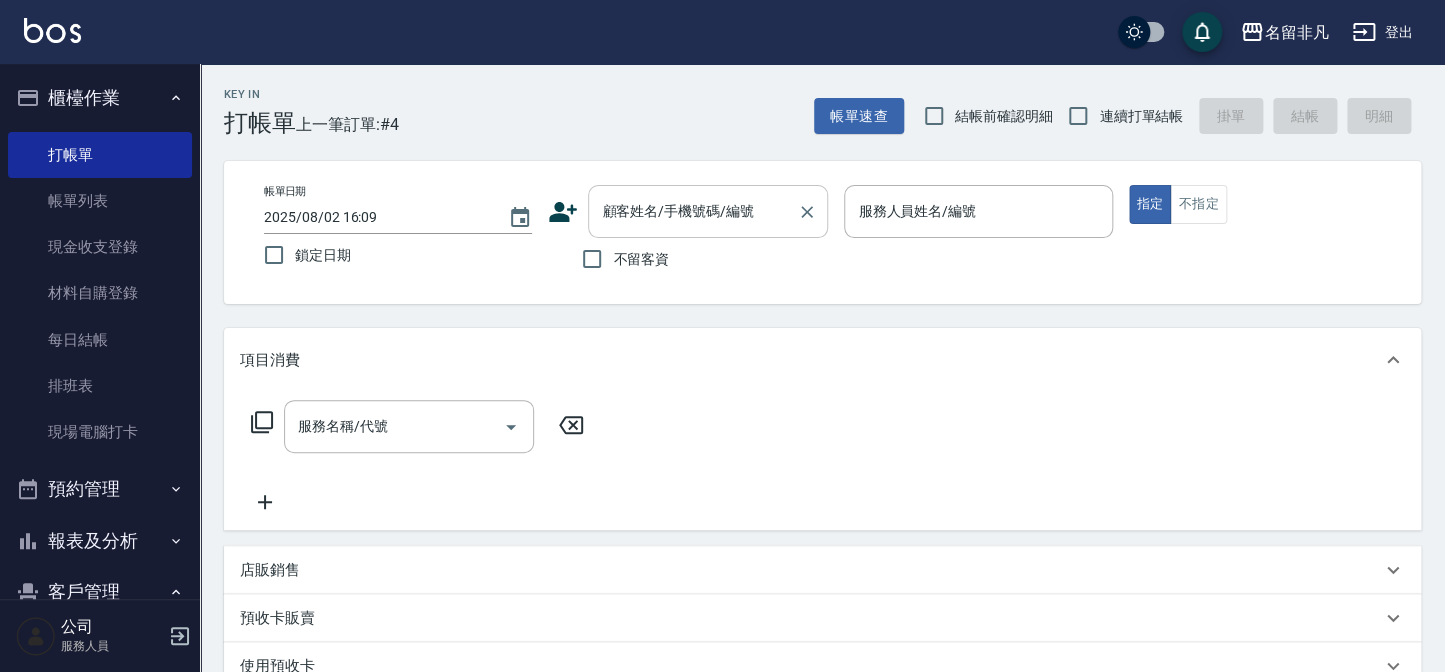 click on "顧客姓名/手機號碼/編號 顧客姓名/手機號碼/編號" at bounding box center [708, 211] 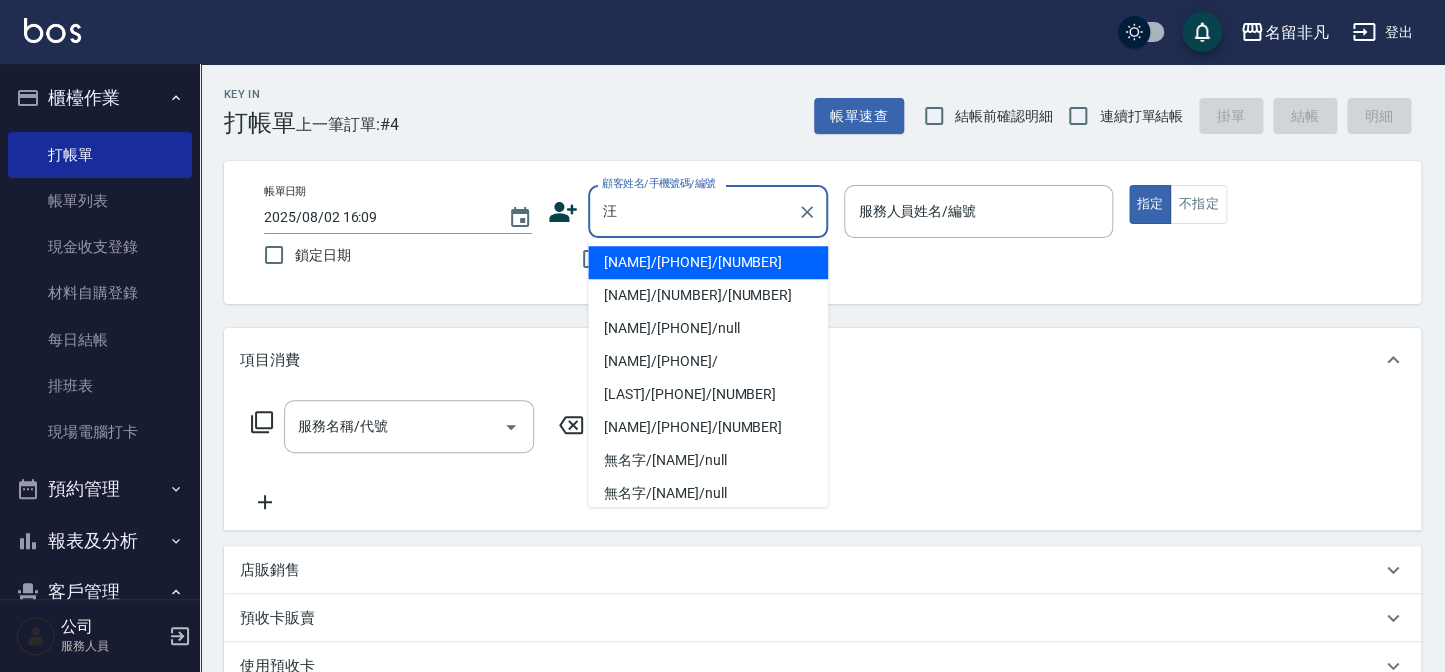click on "[NAME]/[PHONE]/null" at bounding box center (708, 328) 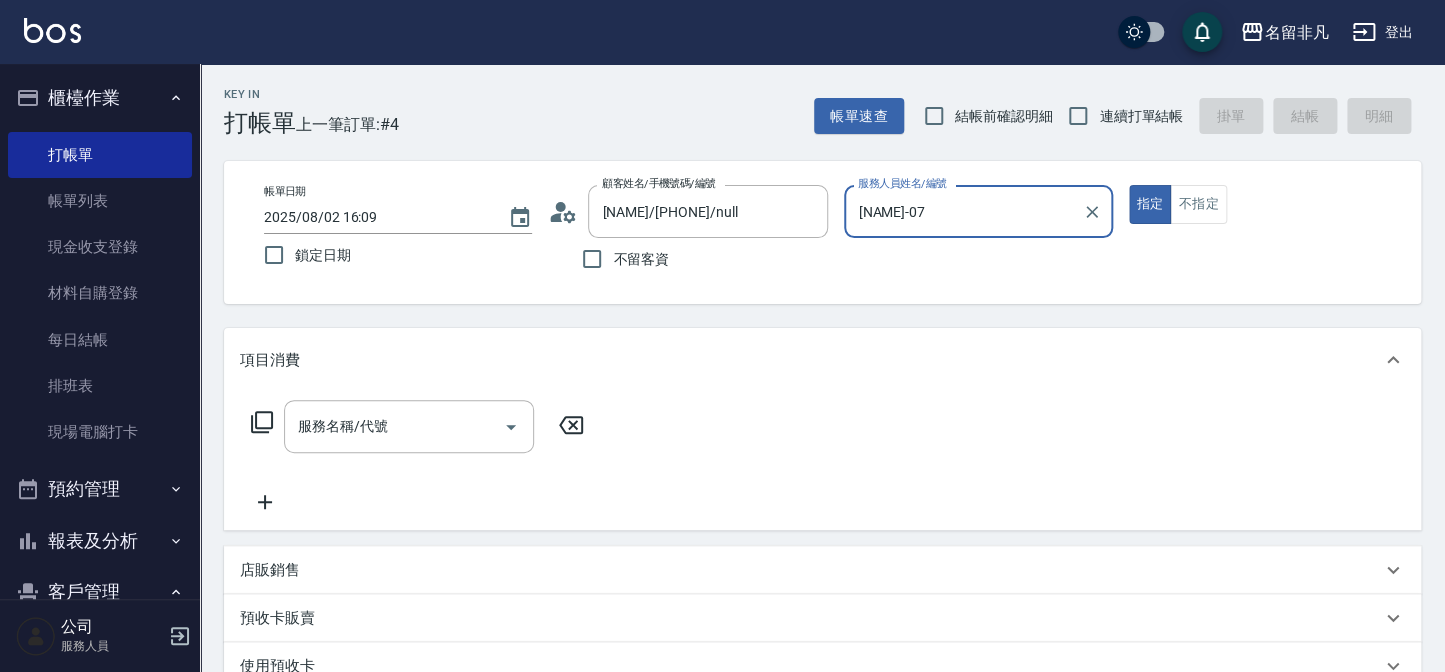 type on "[NAME]-07" 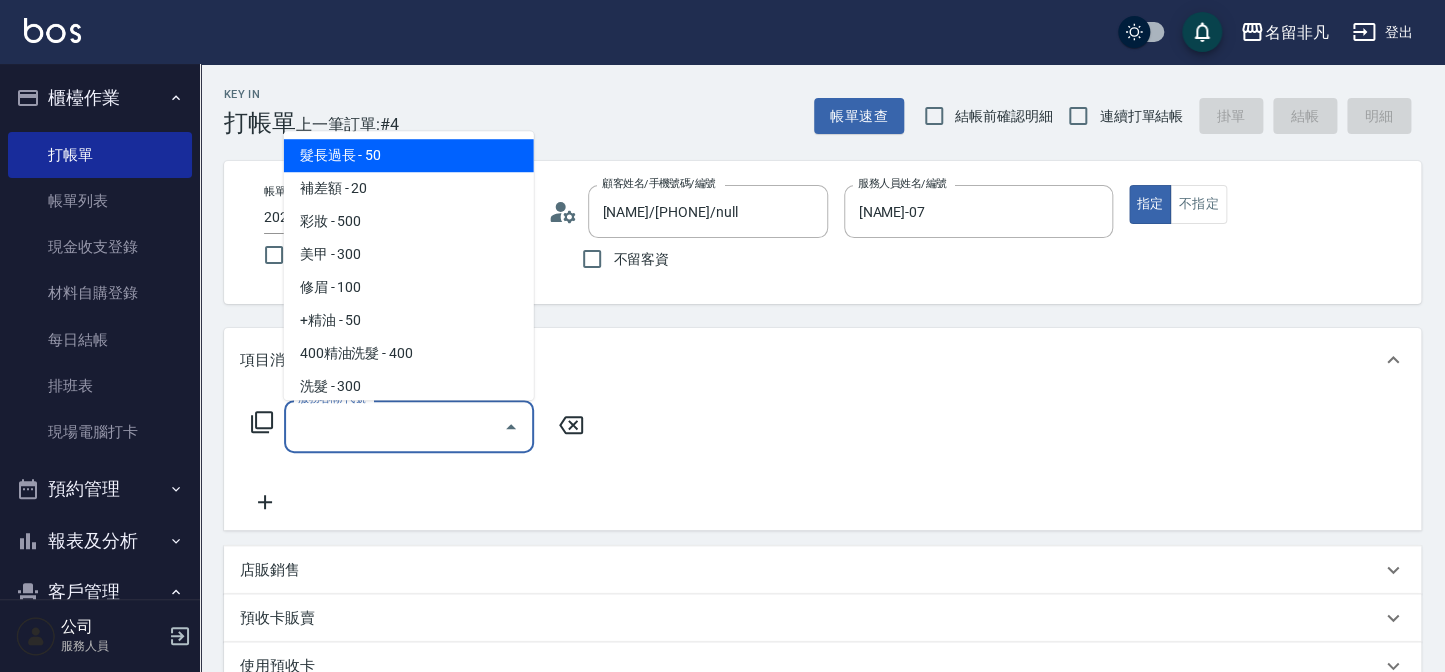 click on "服務名稱/代號" at bounding box center (394, 426) 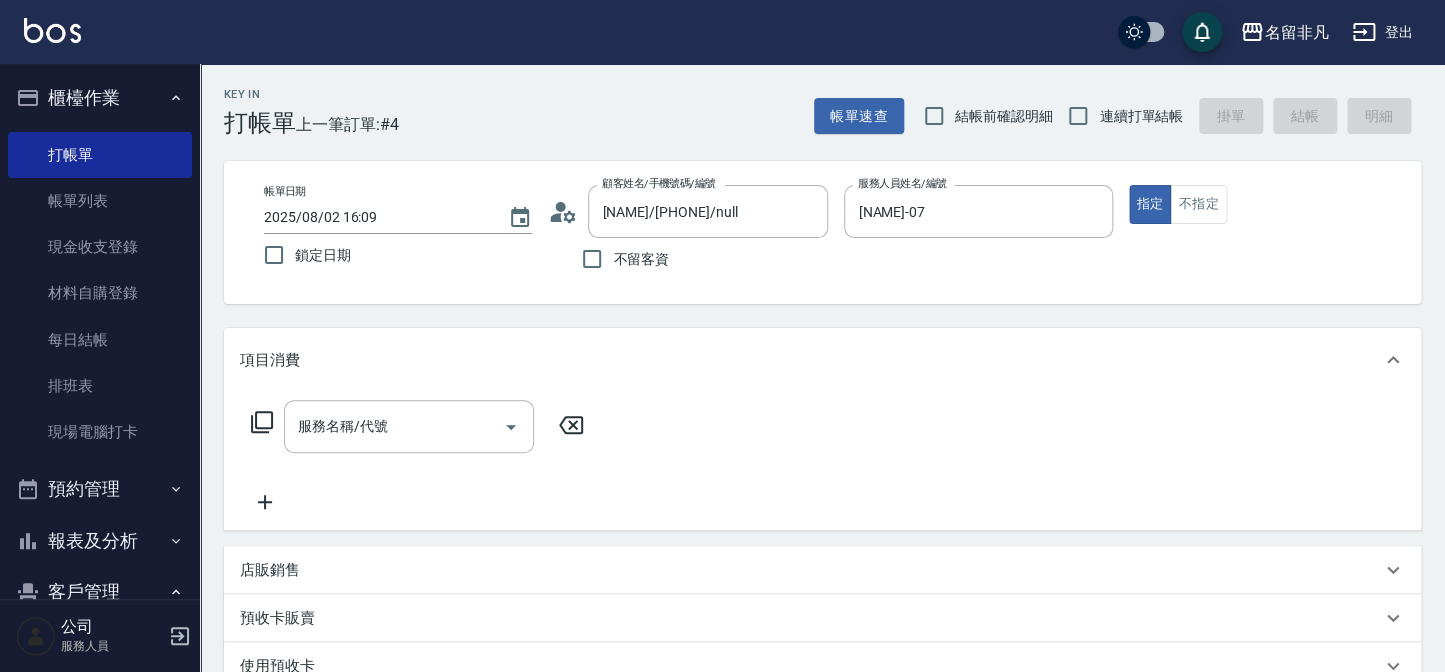 click 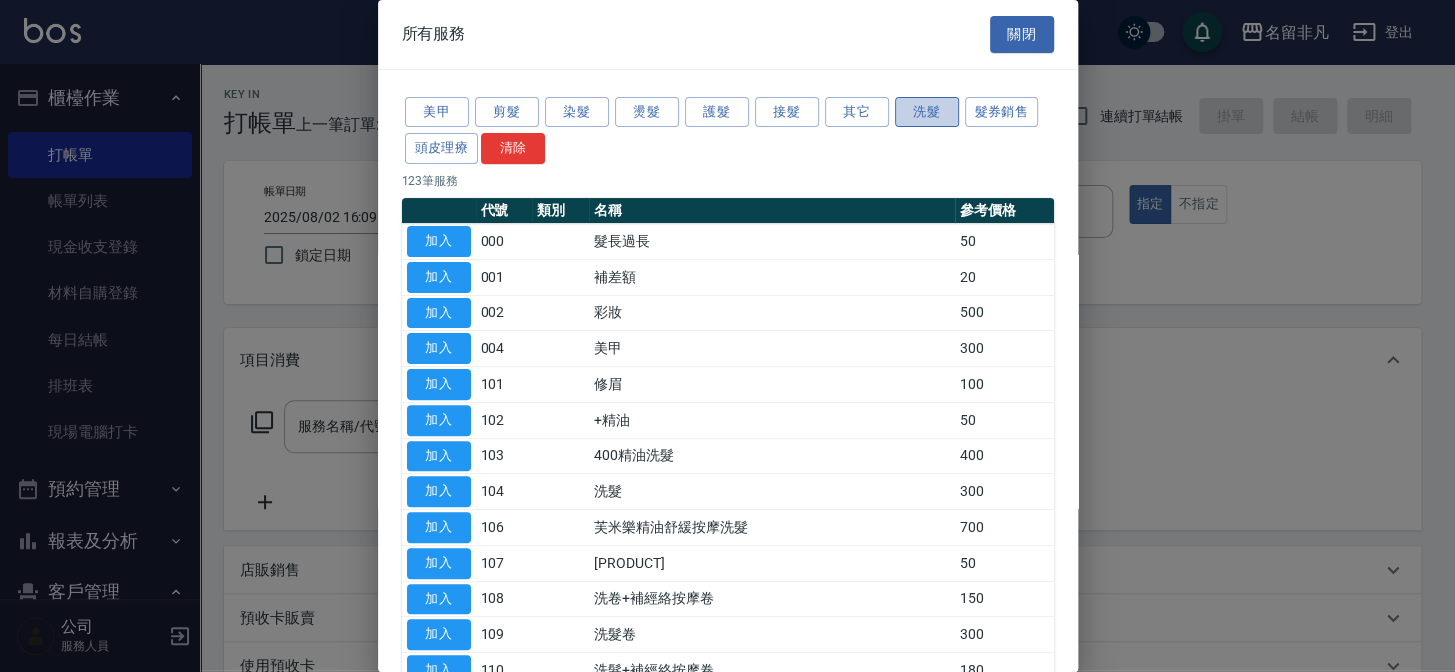 click on "洗髮" at bounding box center (927, 112) 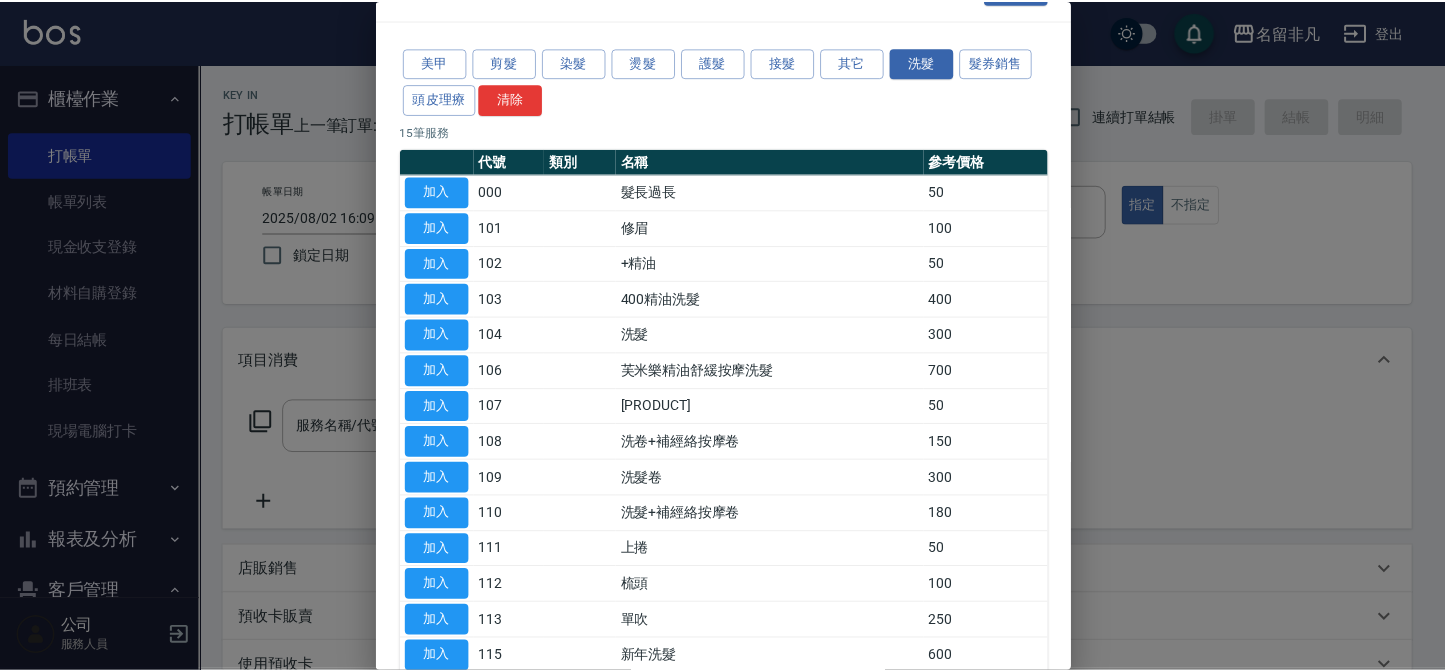 scroll, scrollTop: 181, scrollLeft: 0, axis: vertical 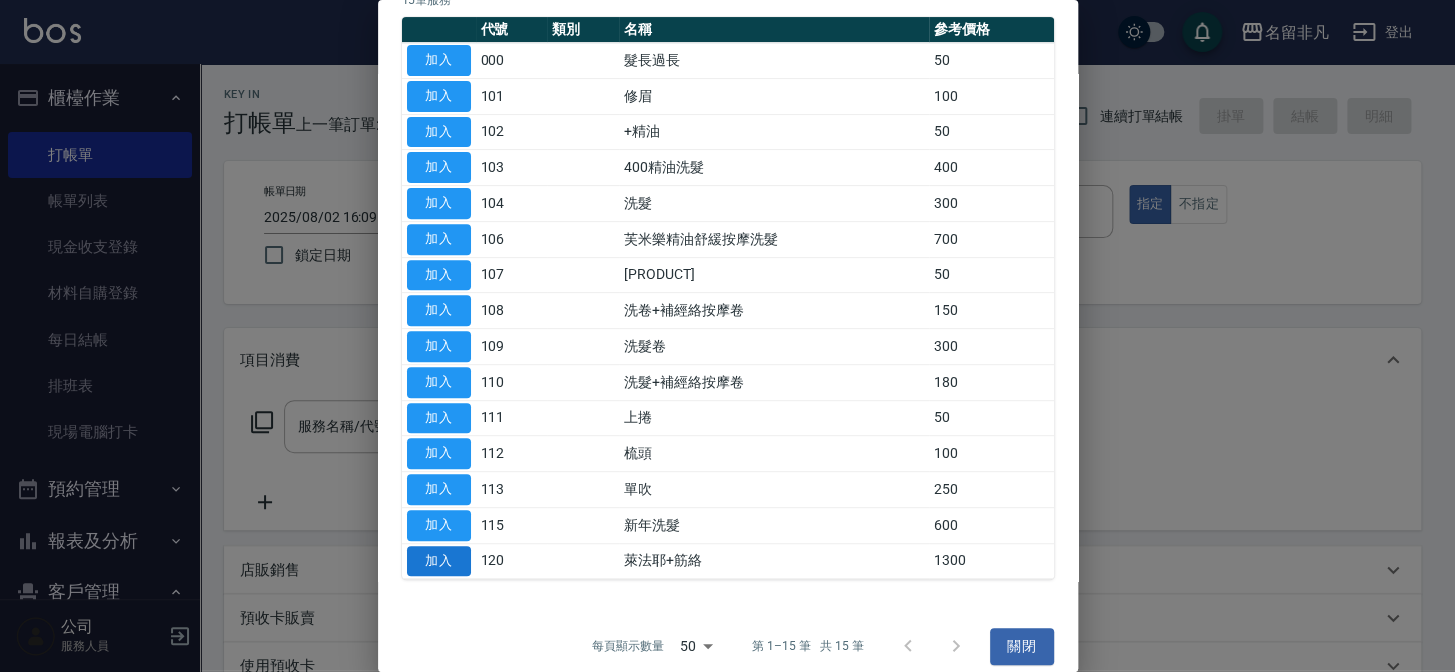 click on "加入" at bounding box center (439, 561) 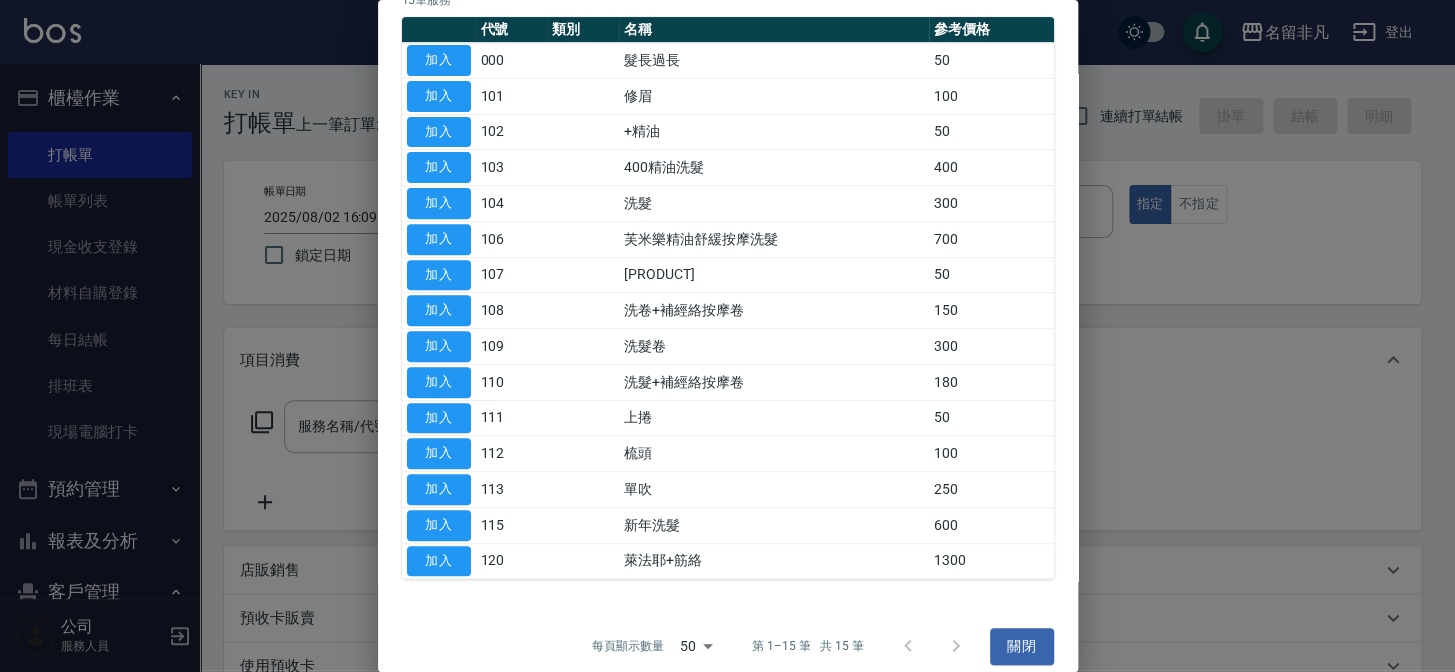 type on "萊法耶+筋絡(120)" 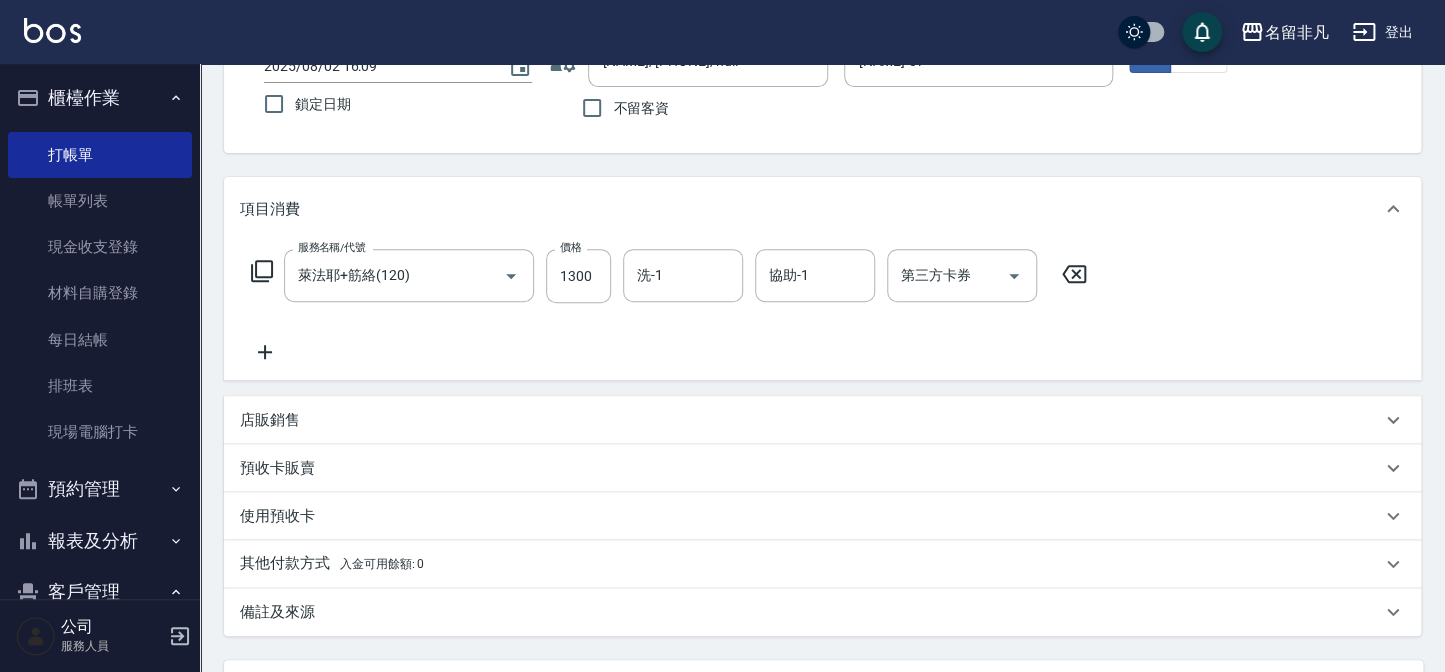 scroll, scrollTop: 181, scrollLeft: 0, axis: vertical 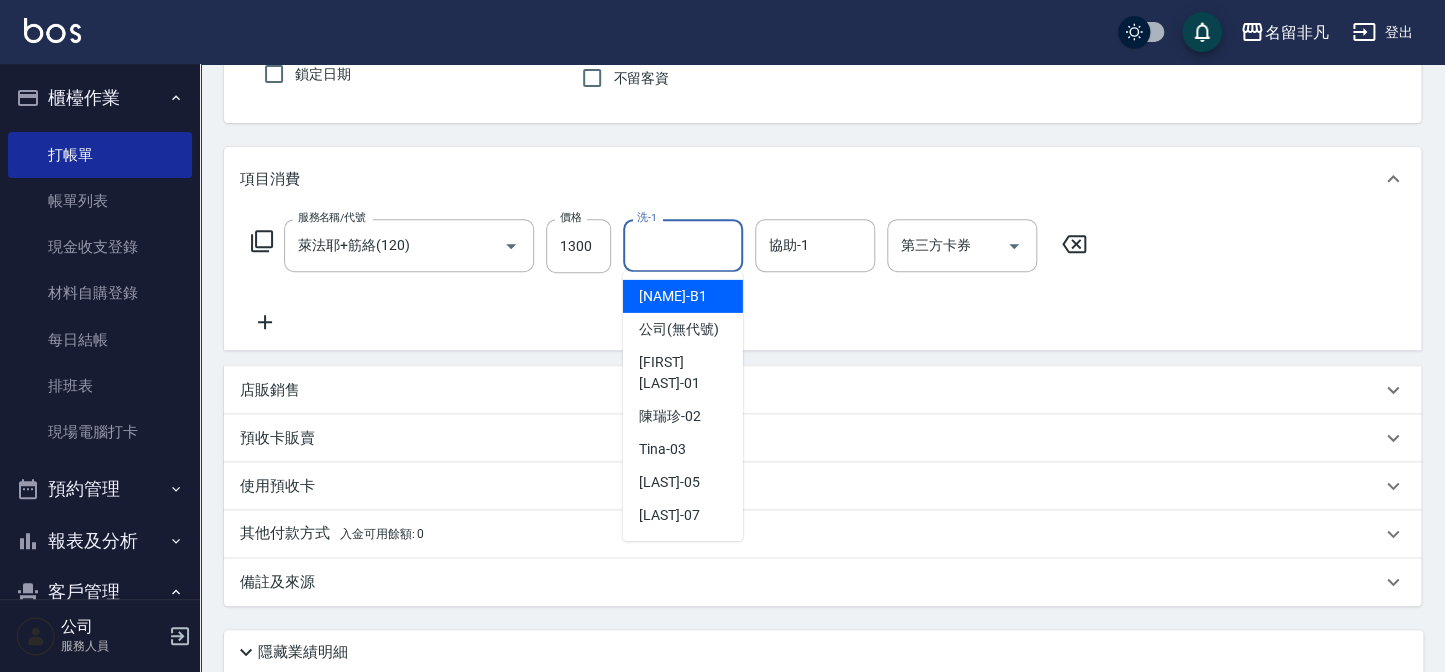 click on "洗-1" at bounding box center (683, 245) 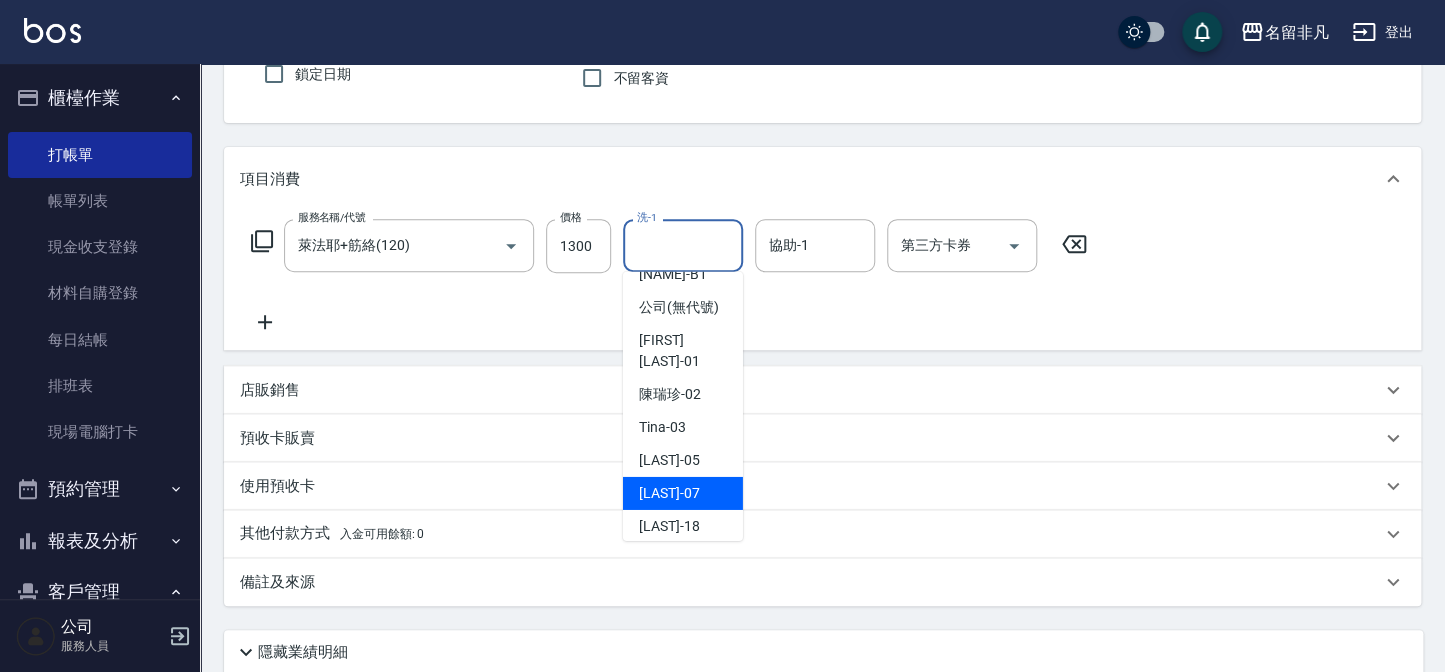 scroll, scrollTop: 31, scrollLeft: 0, axis: vertical 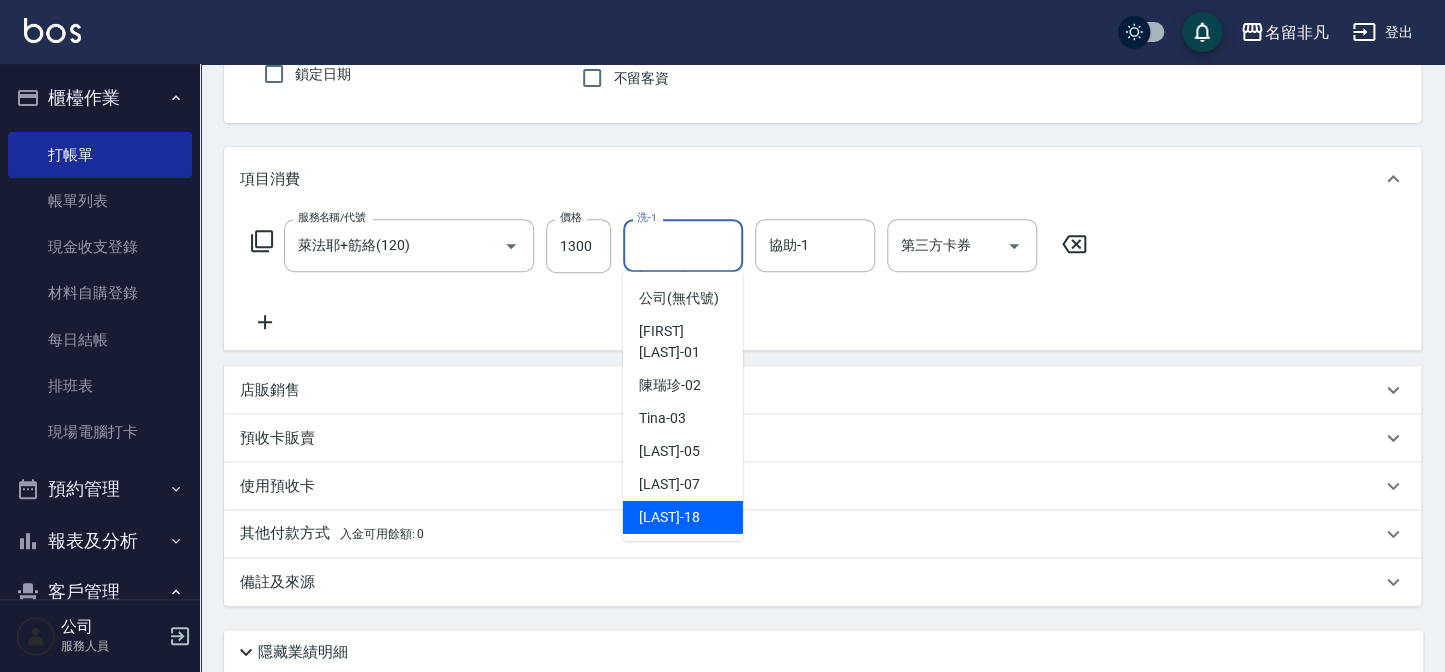click on "[LAST] -18" at bounding box center (669, 517) 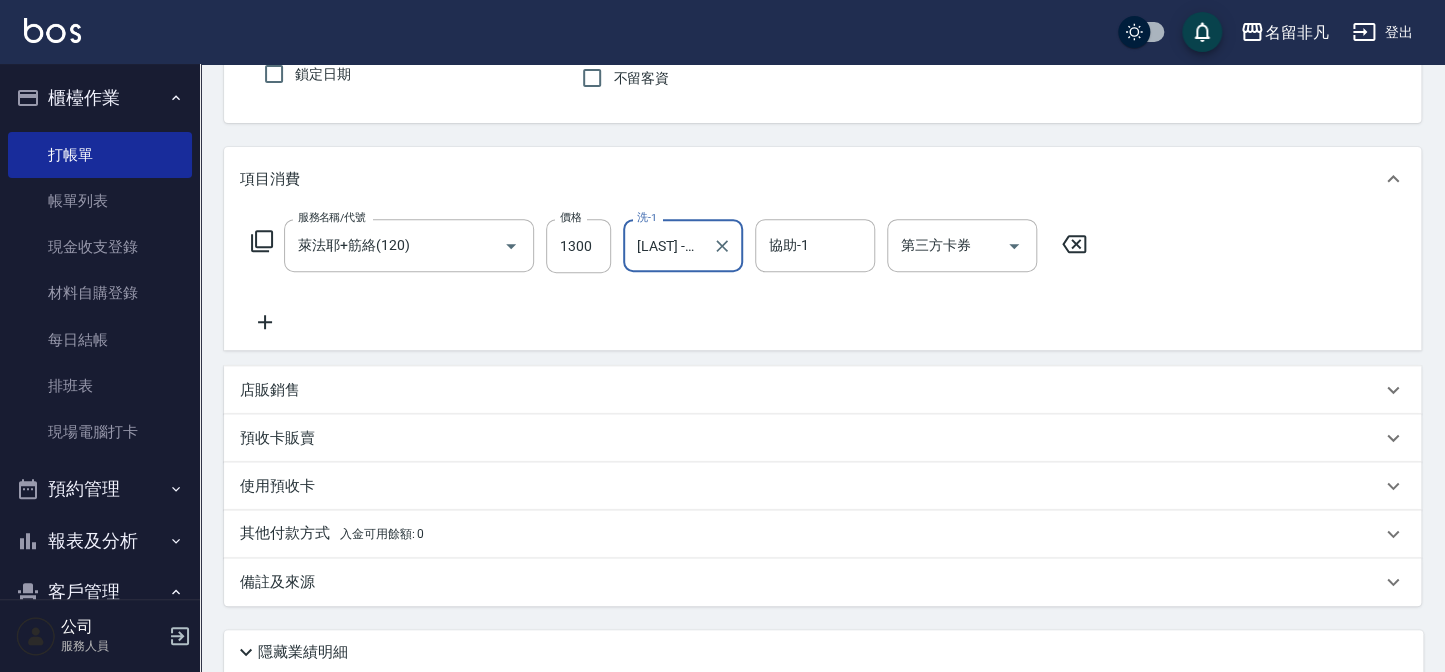 click on "其他付款方式 入金可用餘額: 0" at bounding box center [332, 534] 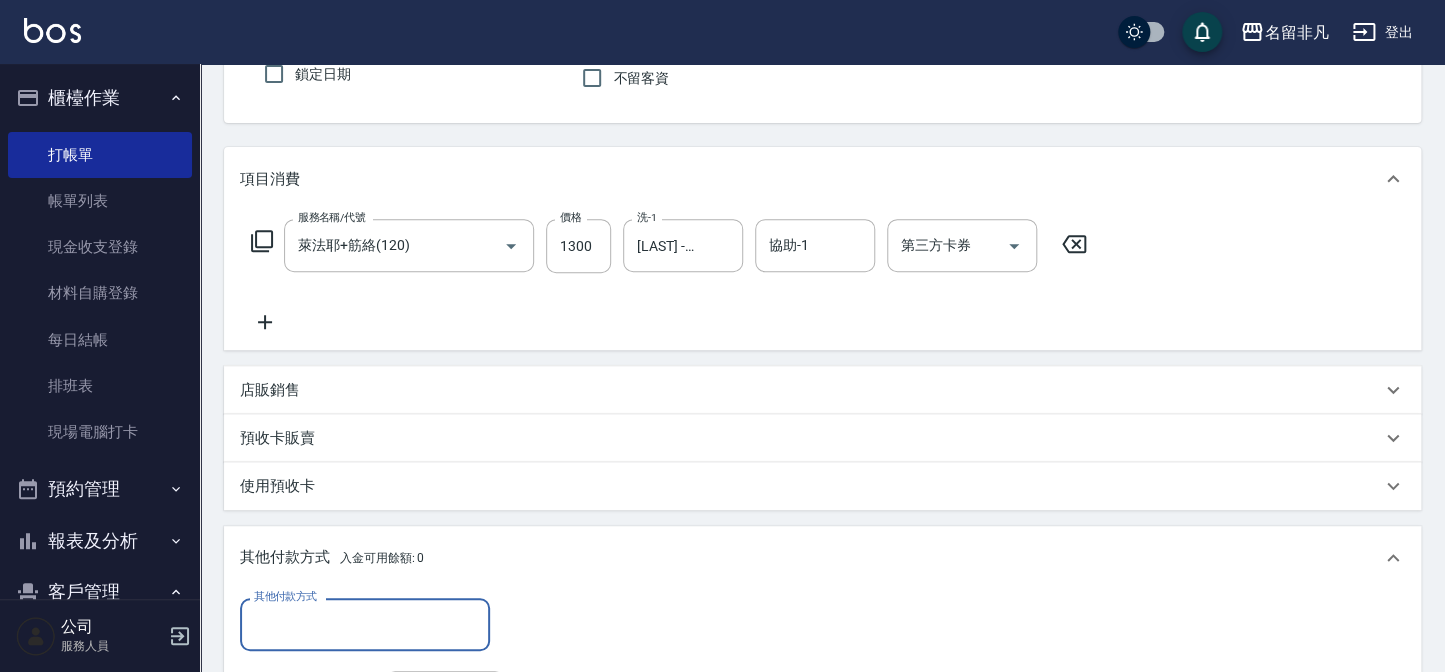 scroll, scrollTop: 0, scrollLeft: 0, axis: both 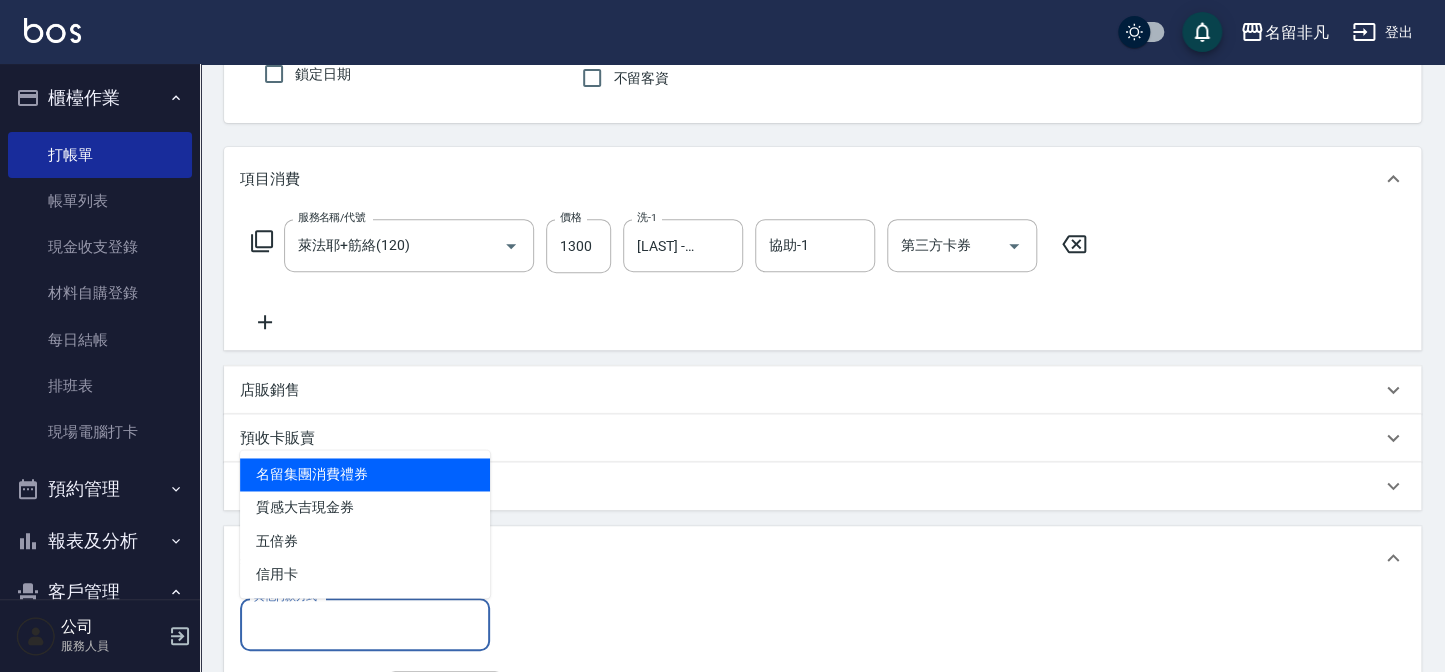 click on "其他付款方式" at bounding box center [365, 624] 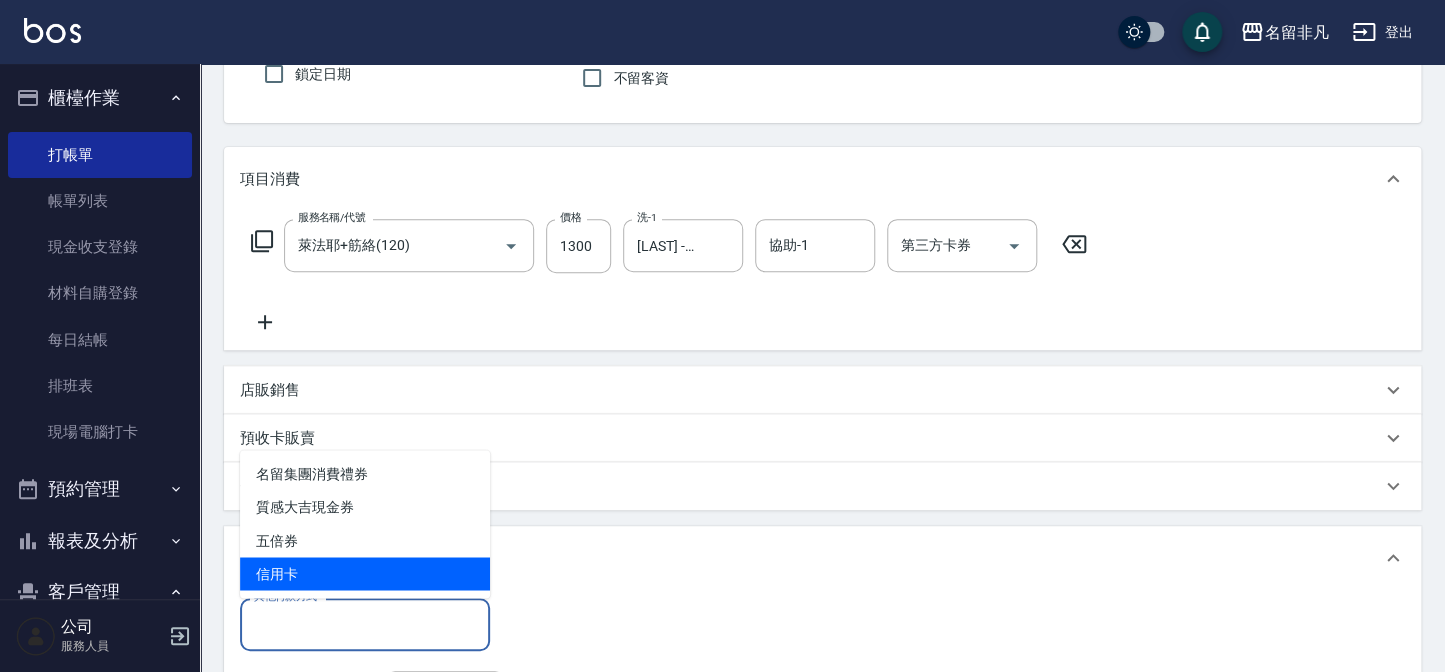 click on "信用卡" at bounding box center [365, 573] 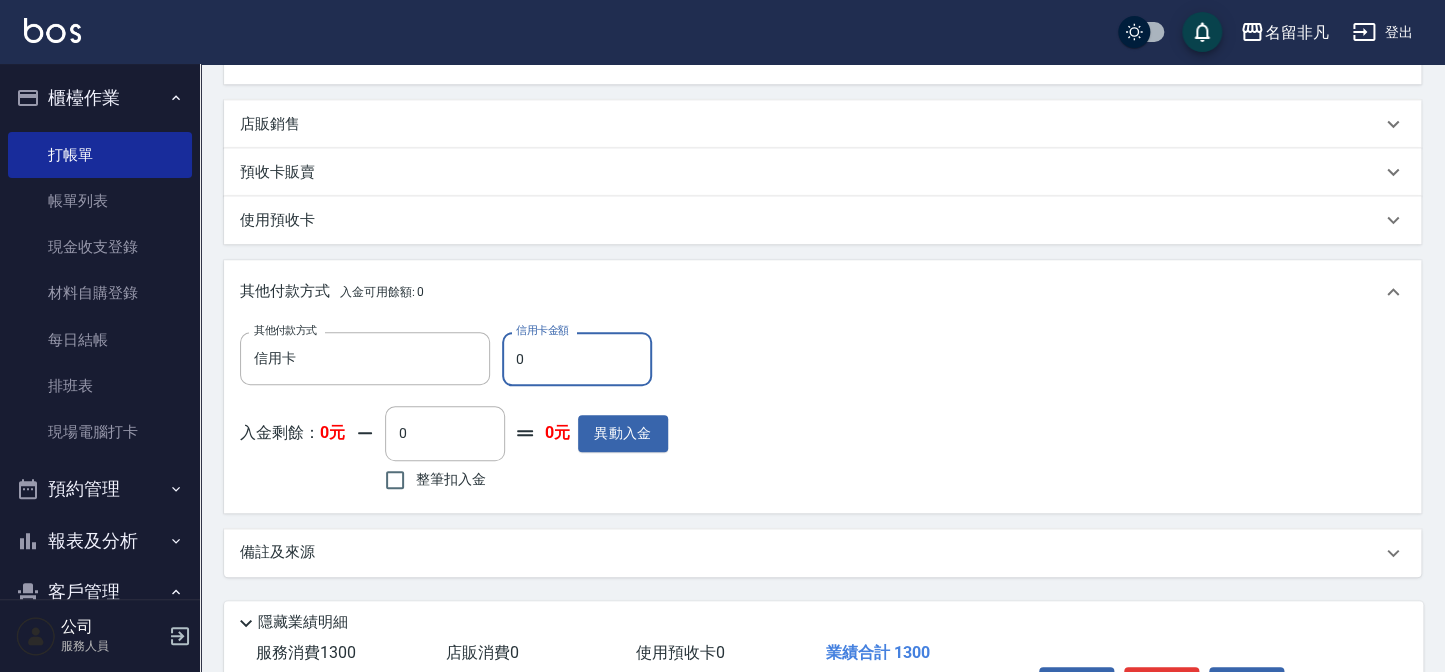 scroll, scrollTop: 545, scrollLeft: 0, axis: vertical 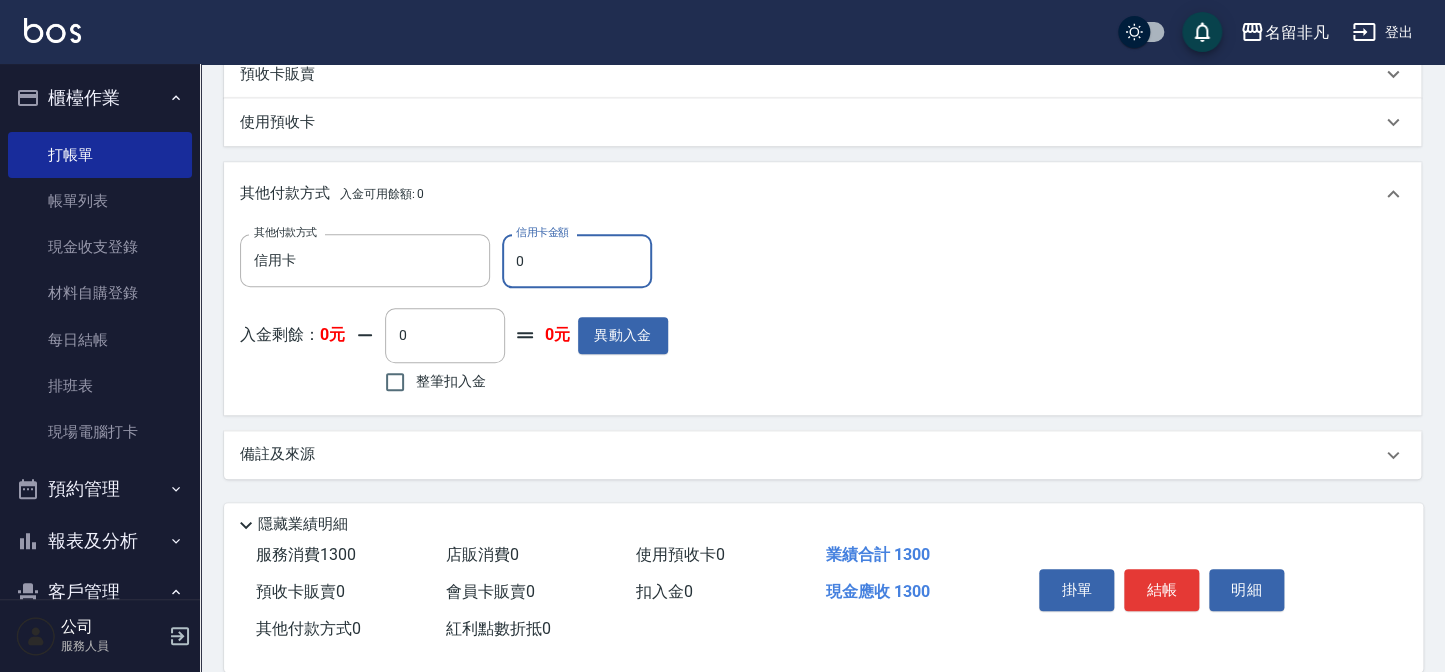 drag, startPoint x: 534, startPoint y: 256, endPoint x: 512, endPoint y: 253, distance: 22.203604 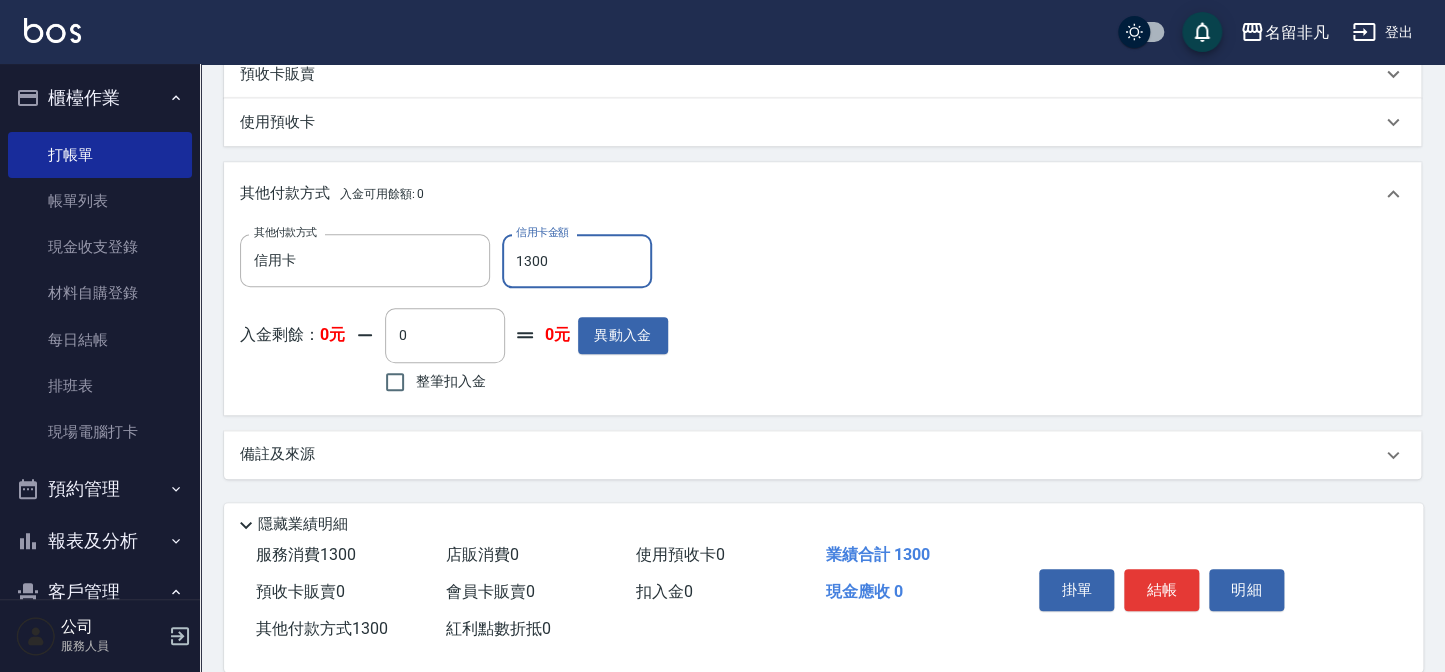 type on "1300" 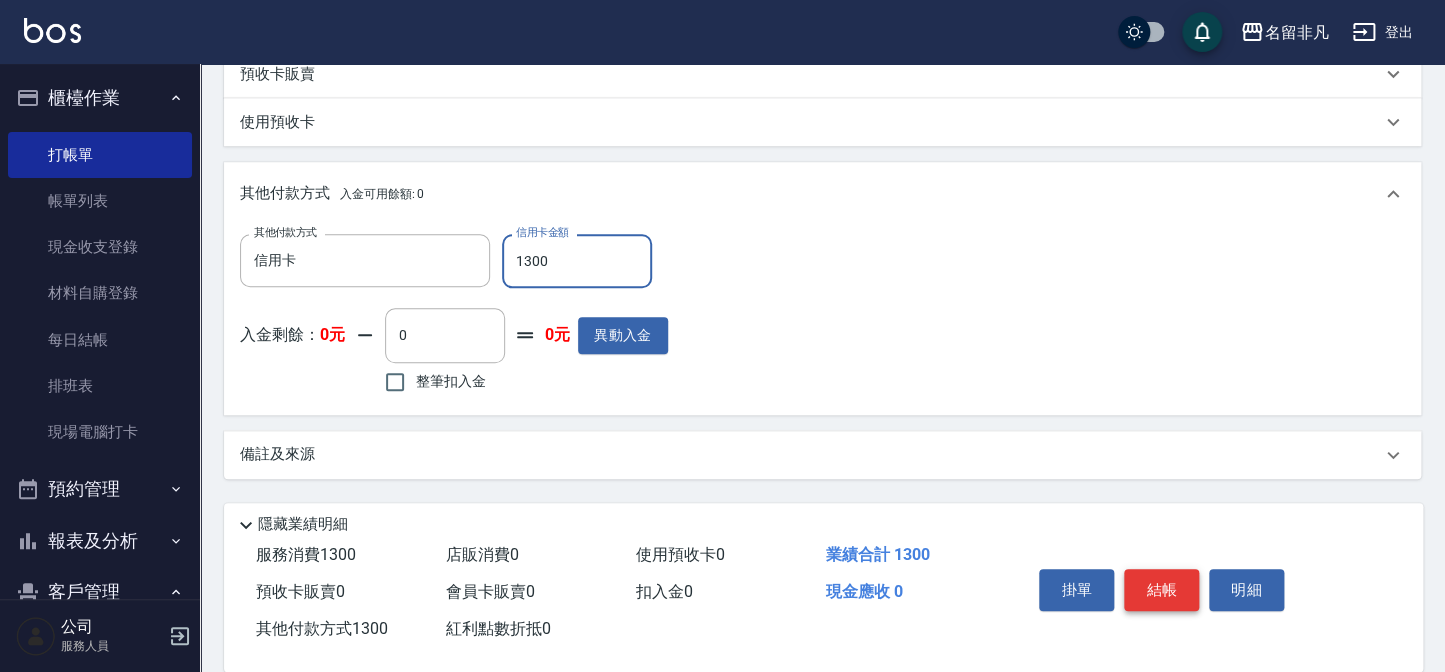 click on "結帳" at bounding box center (1161, 590) 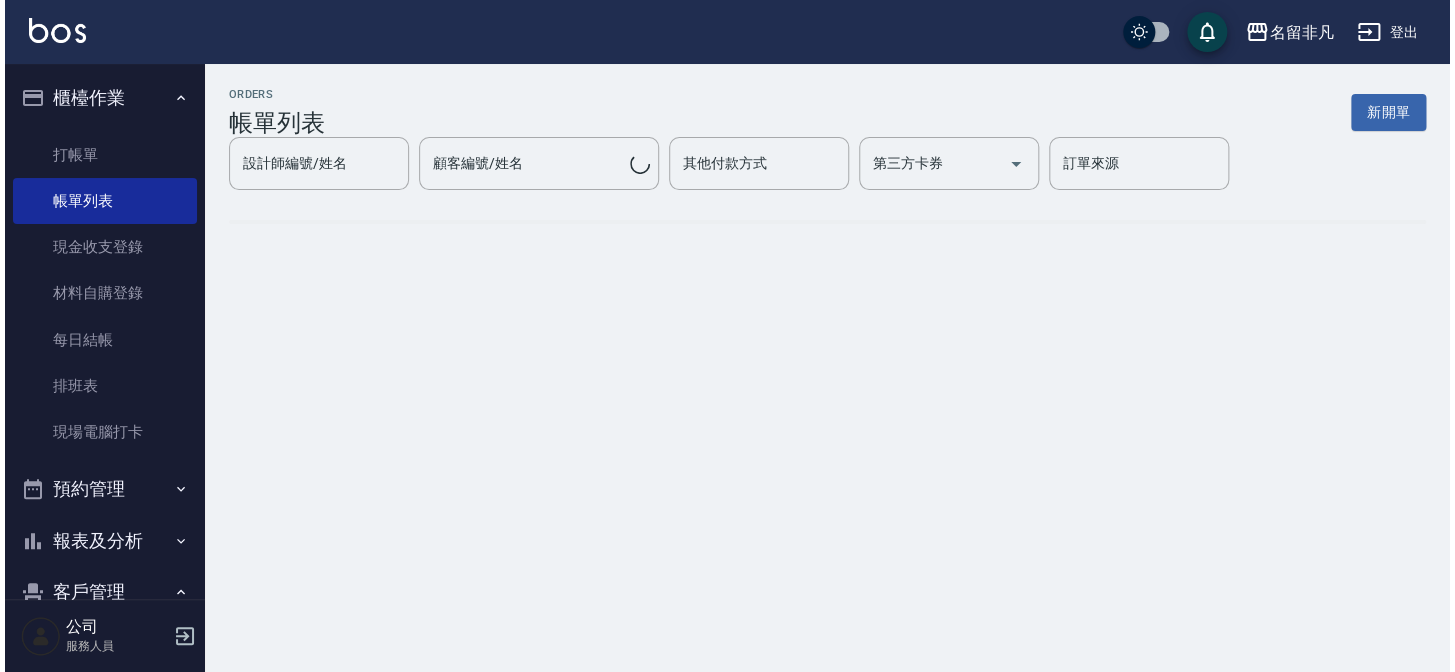 scroll, scrollTop: 0, scrollLeft: 0, axis: both 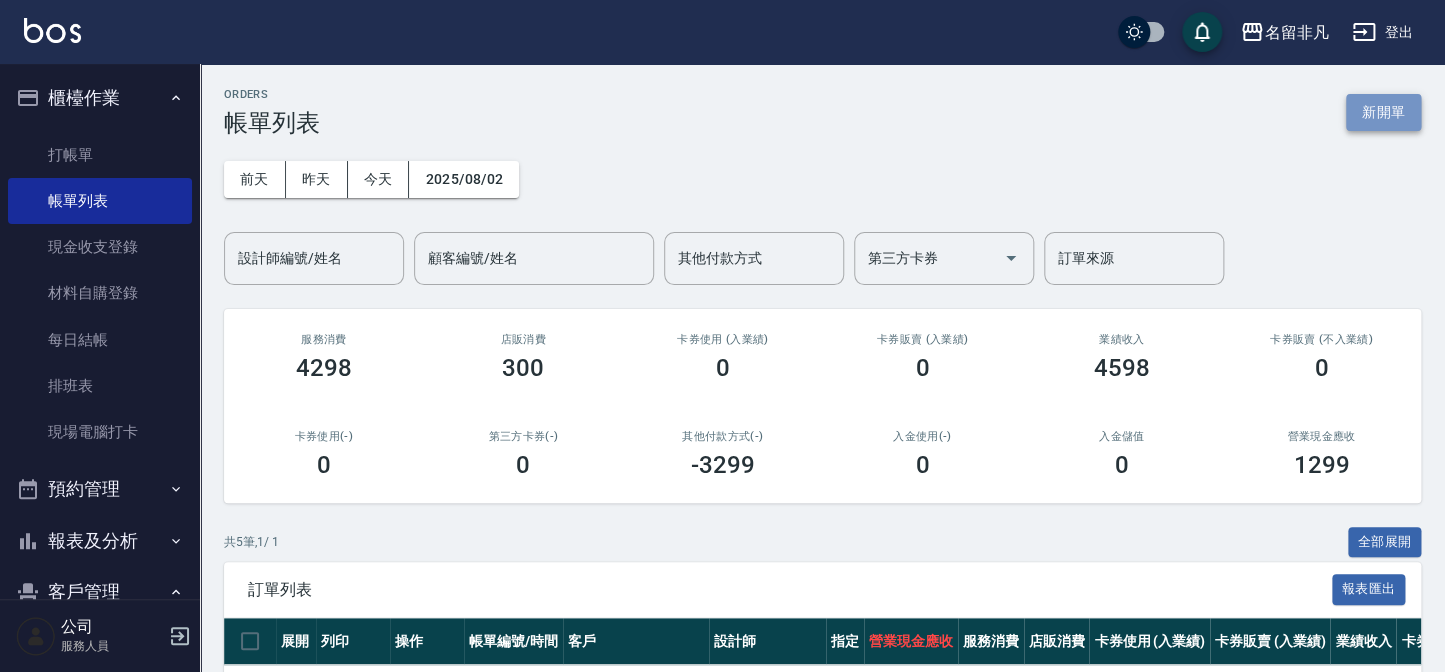 click on "新開單" at bounding box center (1383, 112) 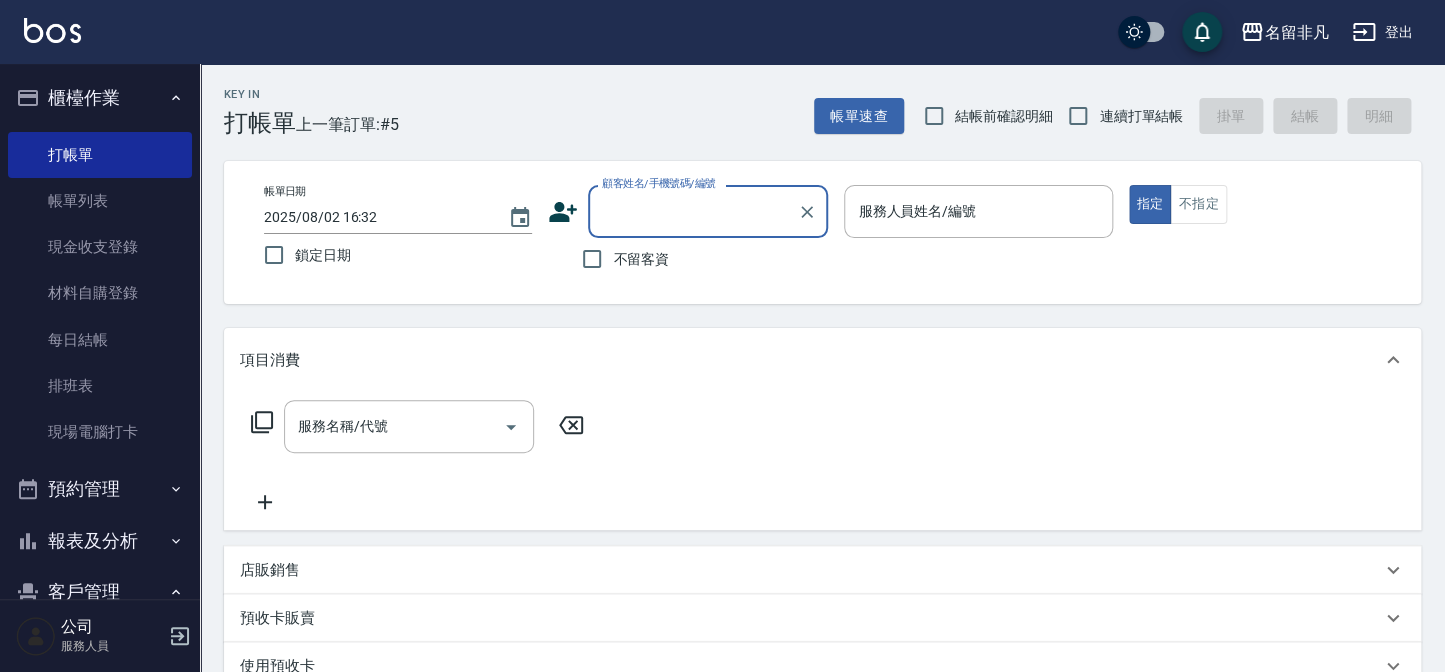 click on "顧客姓名/手機號碼/編號" at bounding box center (693, 211) 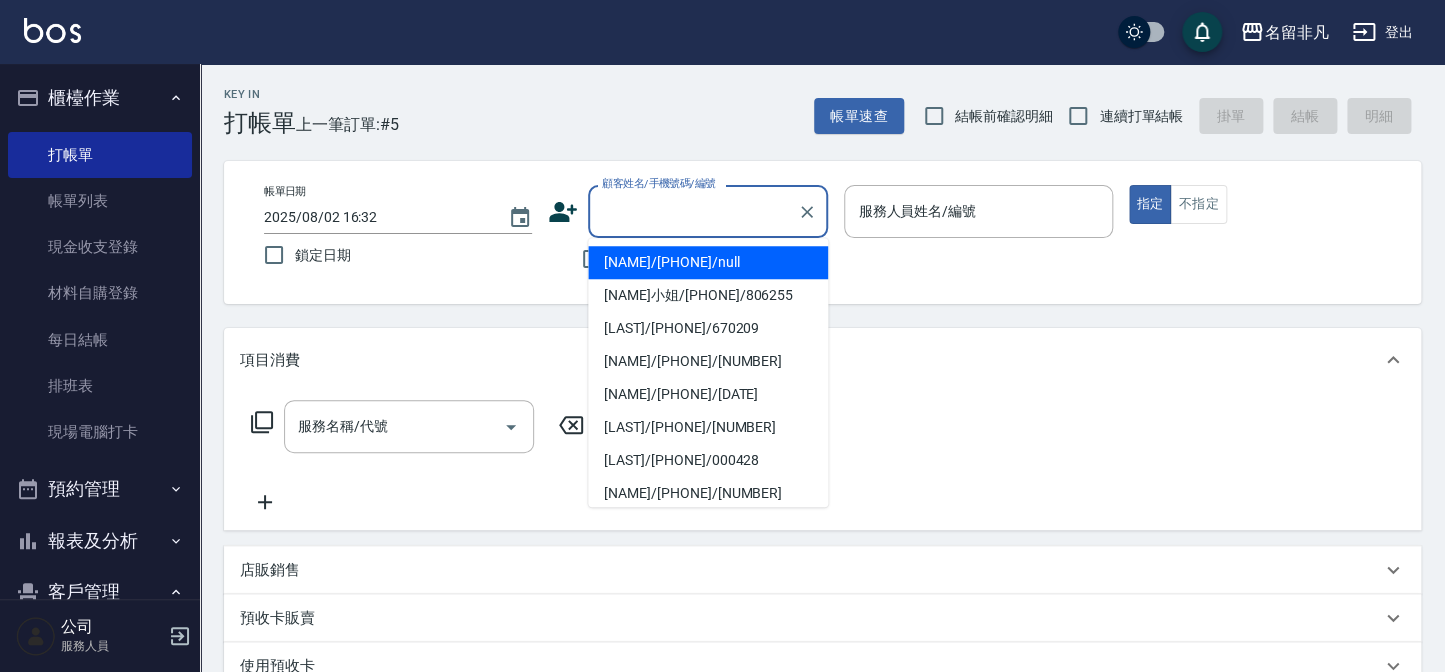 click on "[NAME]/[PHONE]/null" at bounding box center [708, 262] 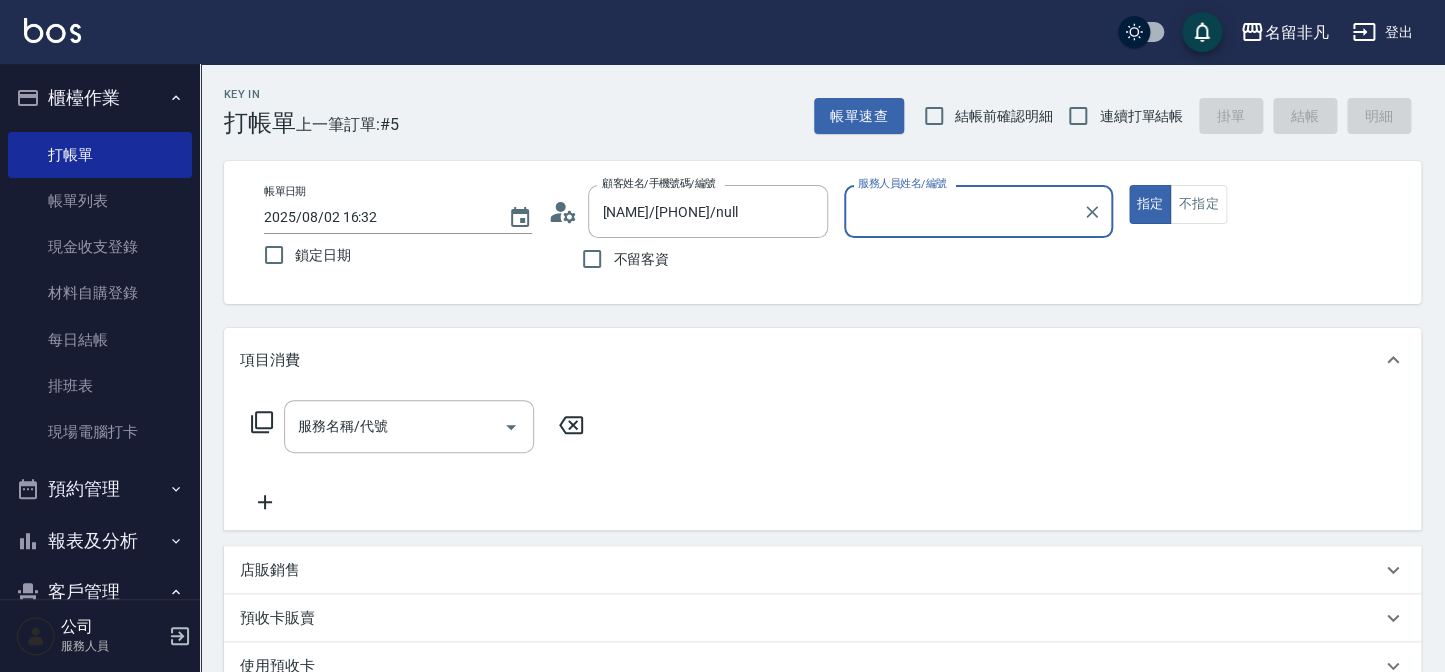 type on "[NAME]-07" 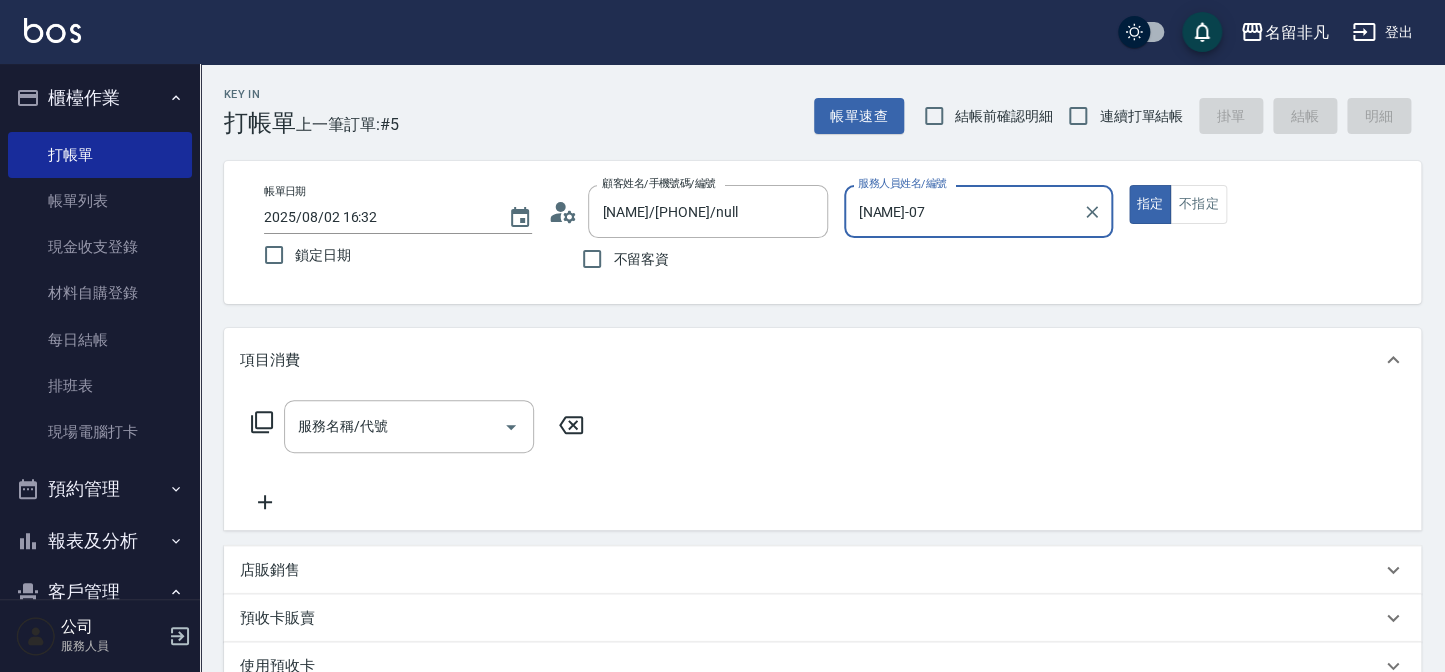 click on "[NAME]-07" at bounding box center (963, 211) 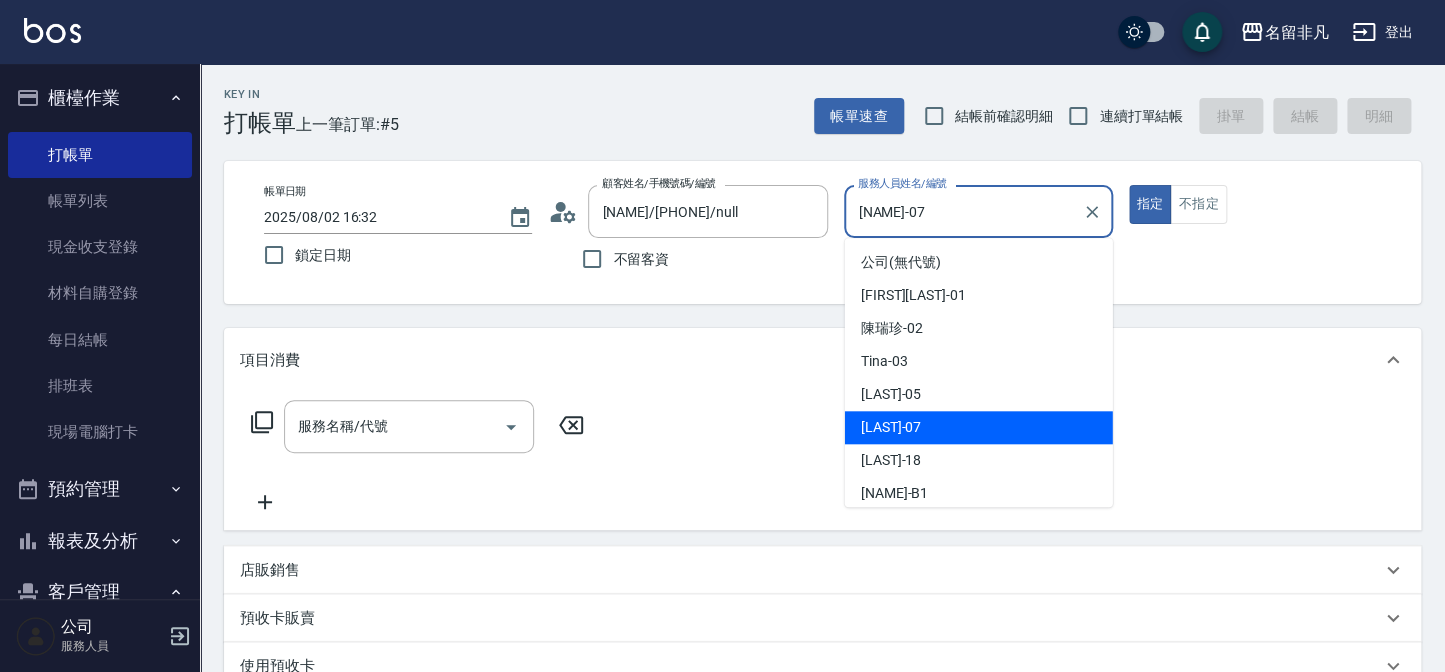 click on "[NAME] -07" at bounding box center (891, 427) 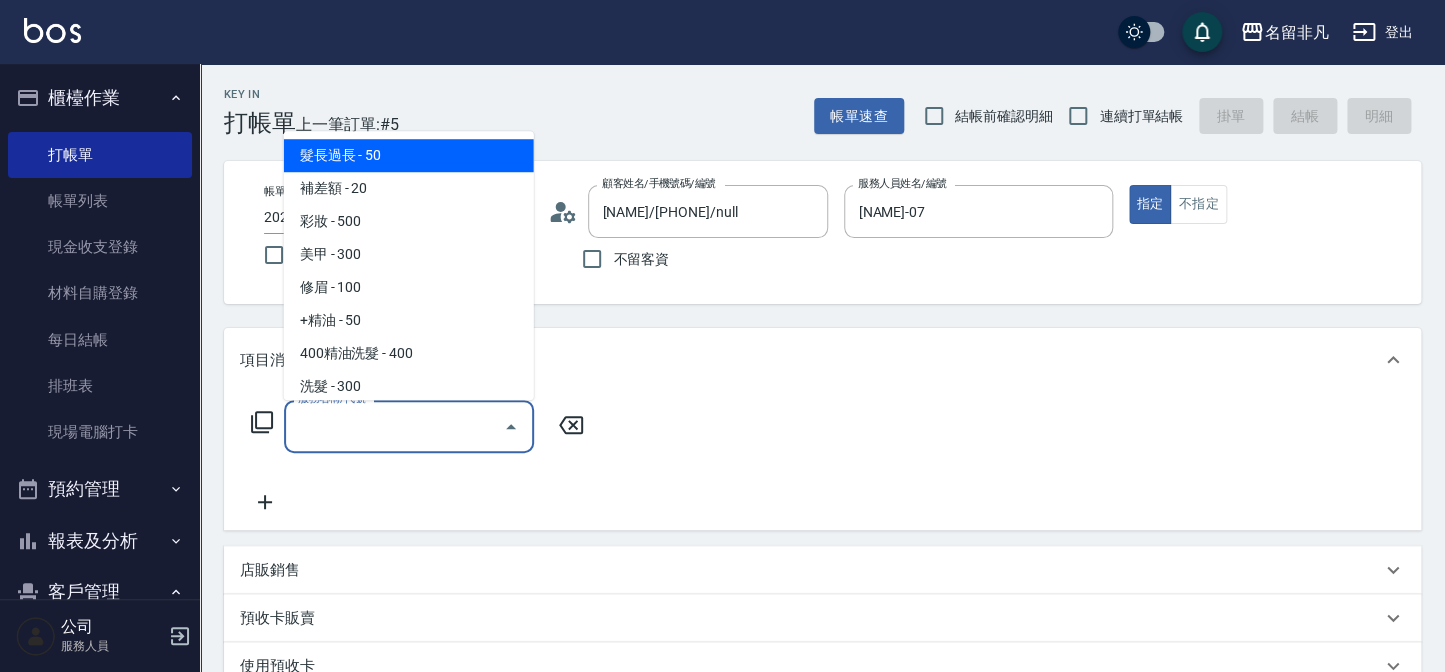 click on "服務名稱/代號" at bounding box center (394, 426) 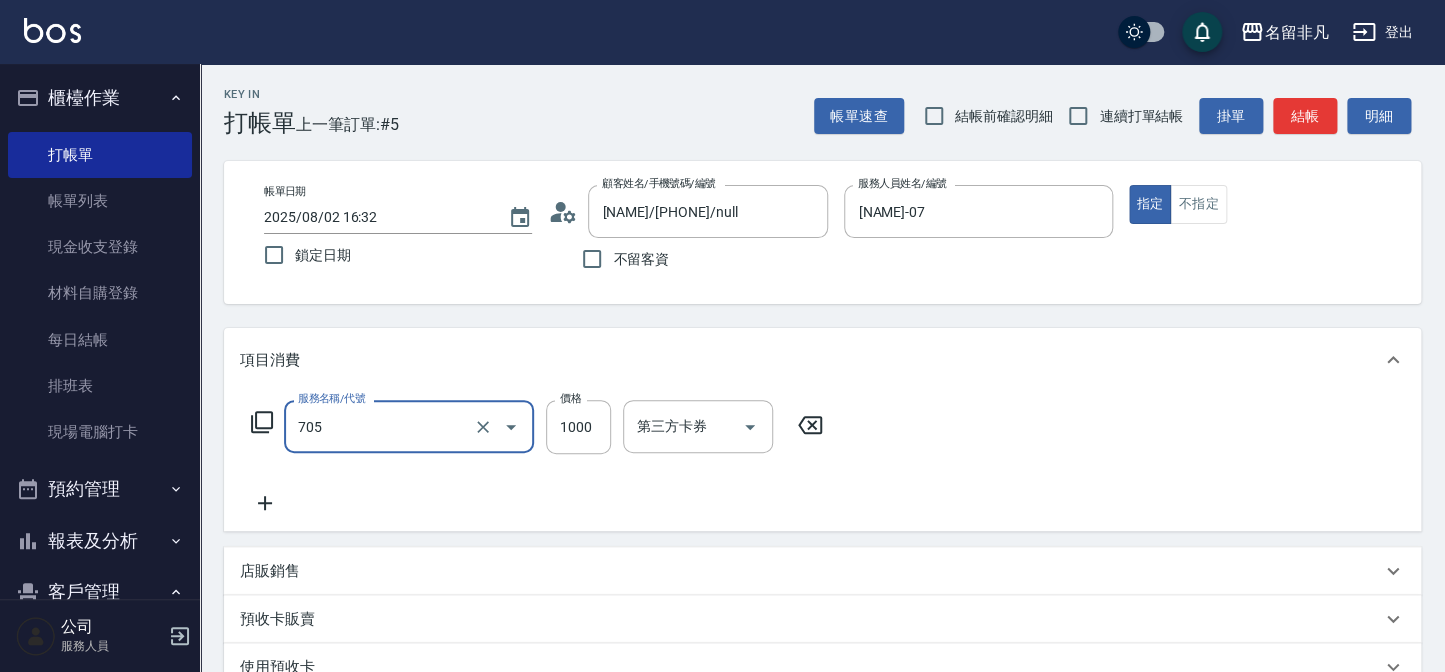 type on "頭皮深層體驗後包卡(705)" 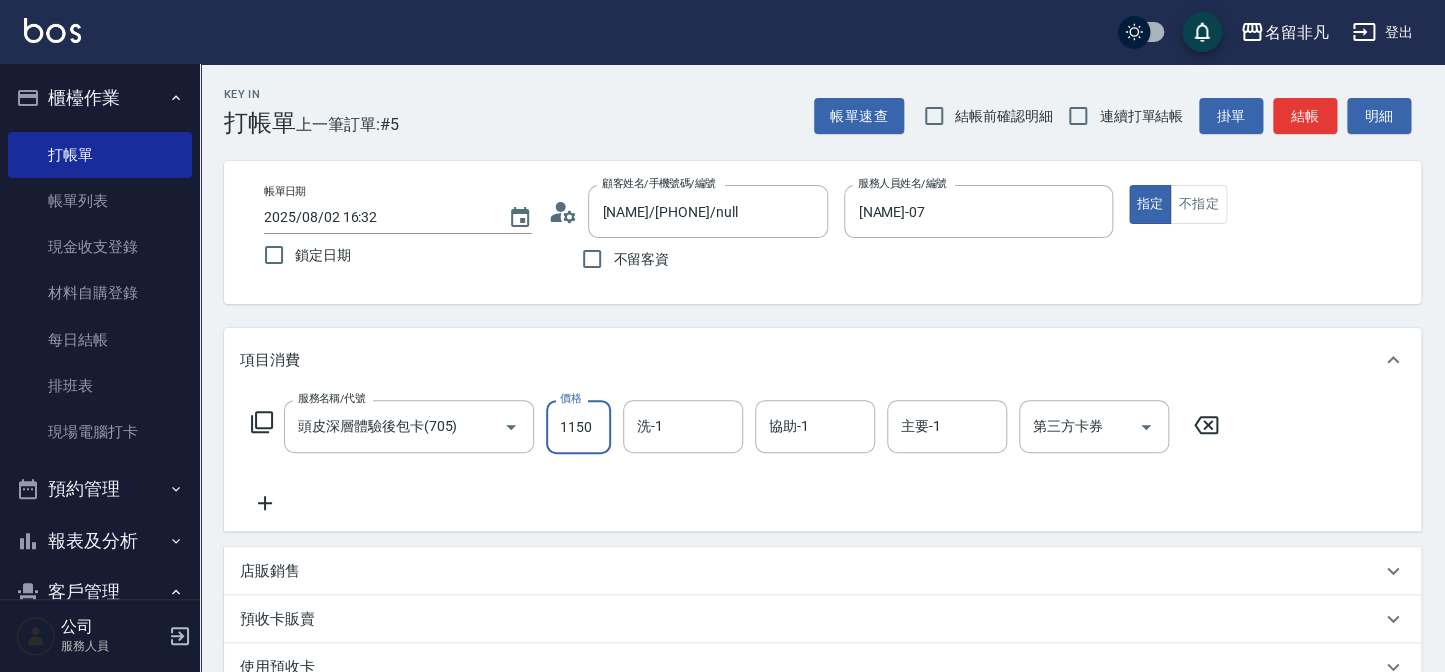type on "1150" 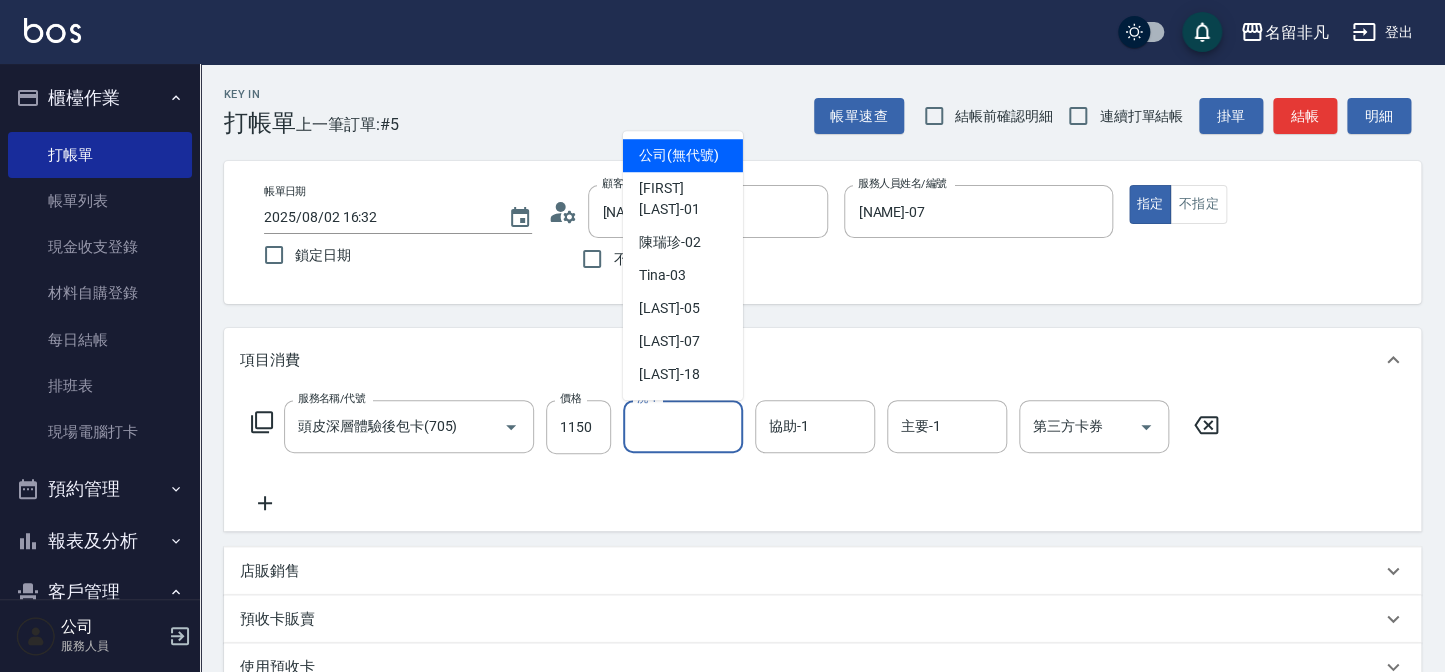 click on "洗-1" at bounding box center [683, 426] 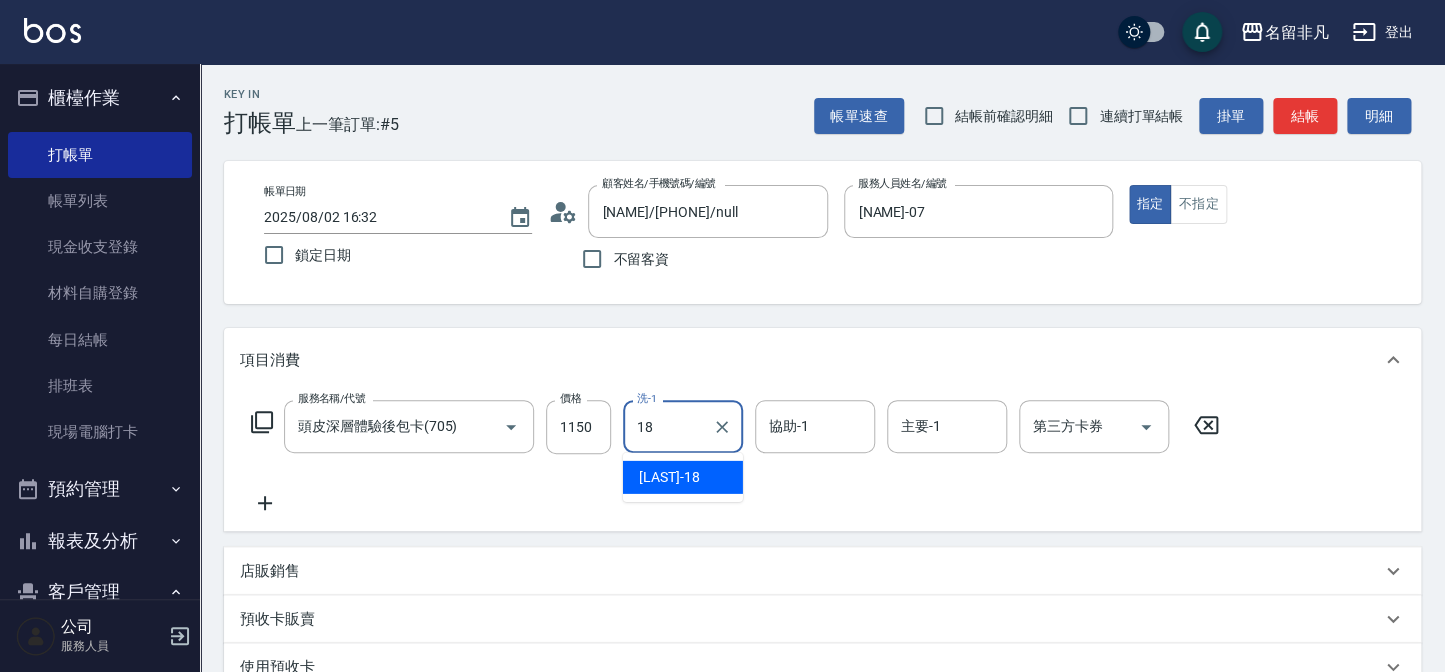 type on "[LAST] -18" 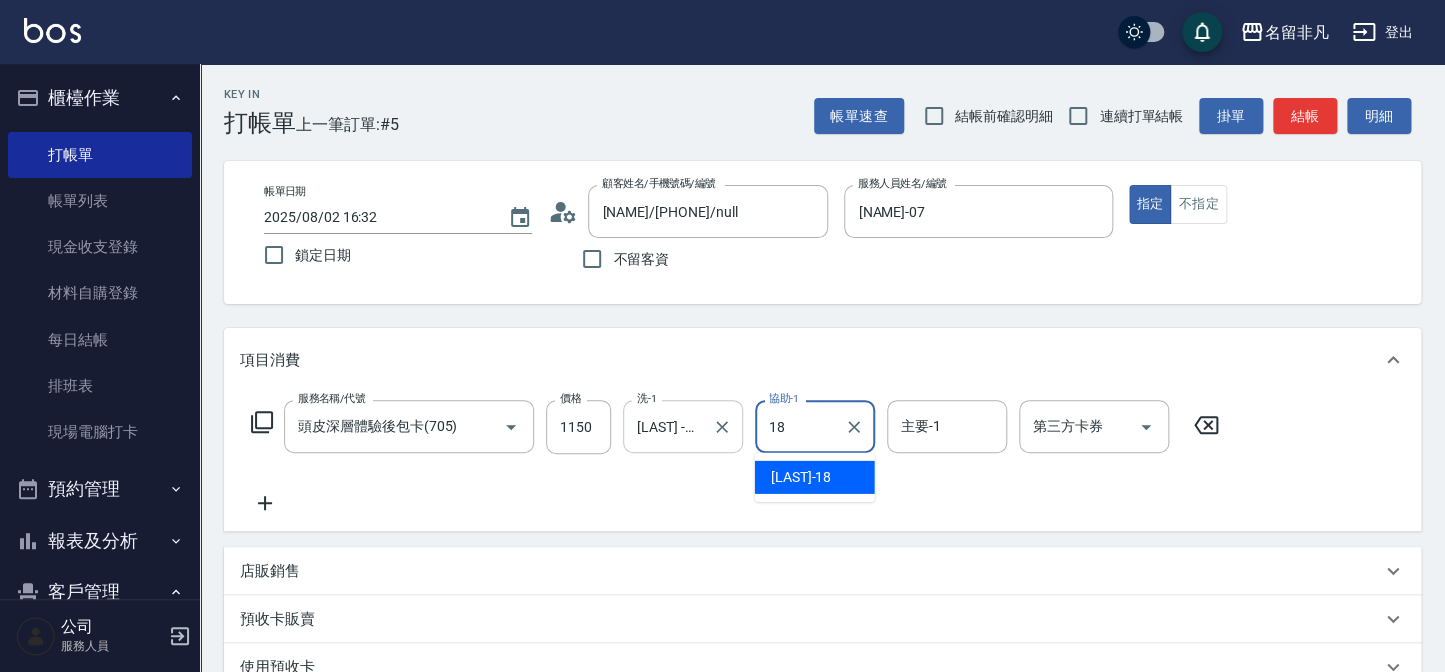 type on "[LAST] -18" 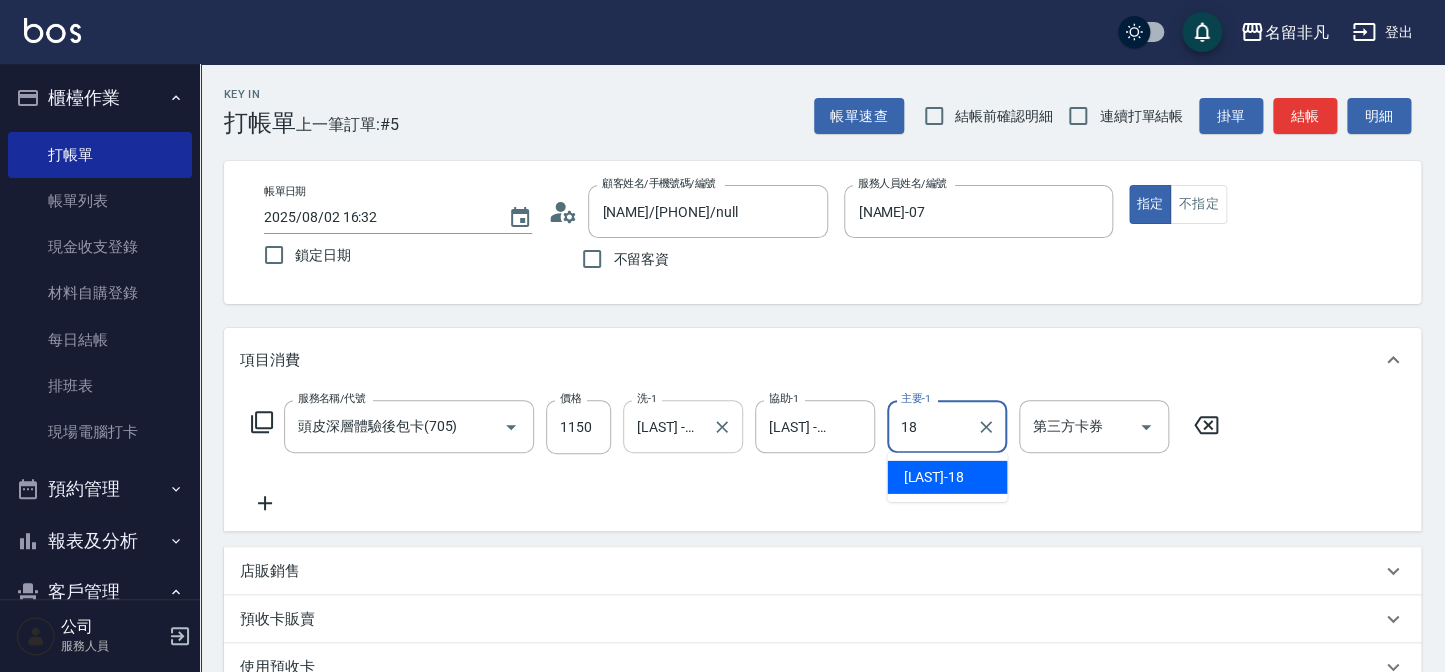 type on "[LAST] -18" 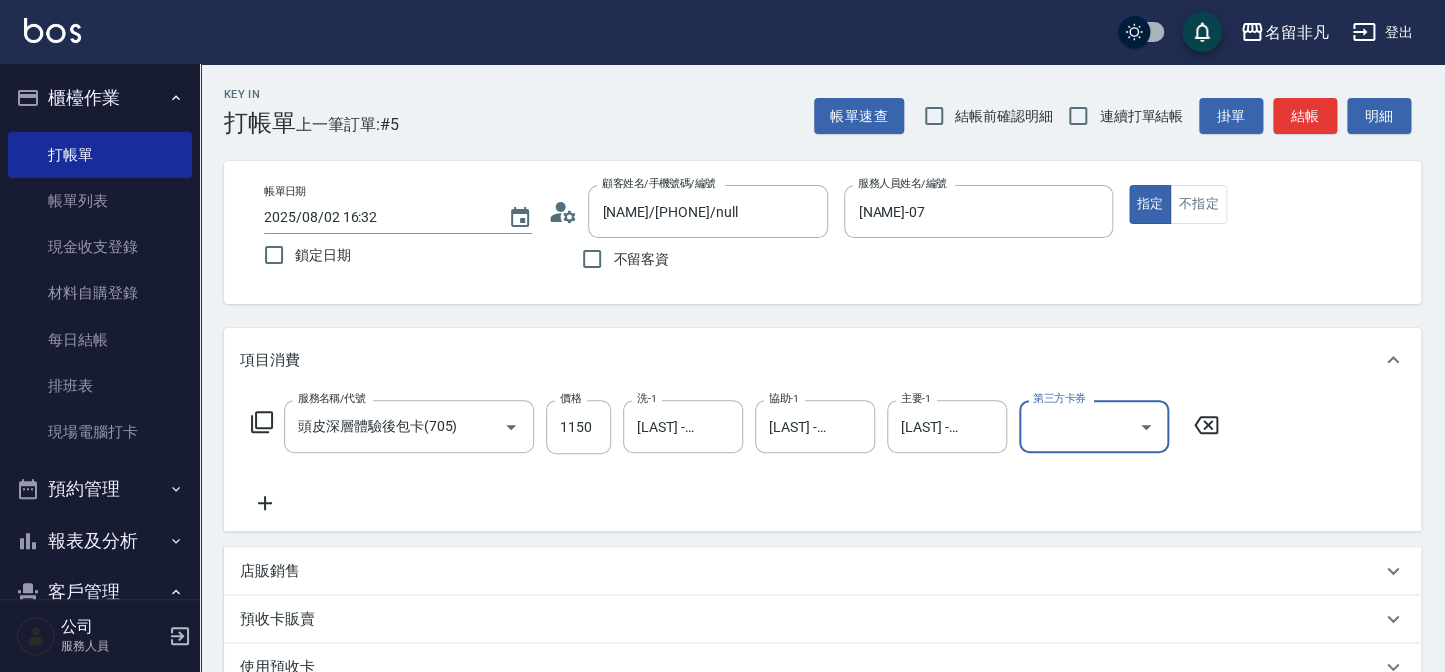 click 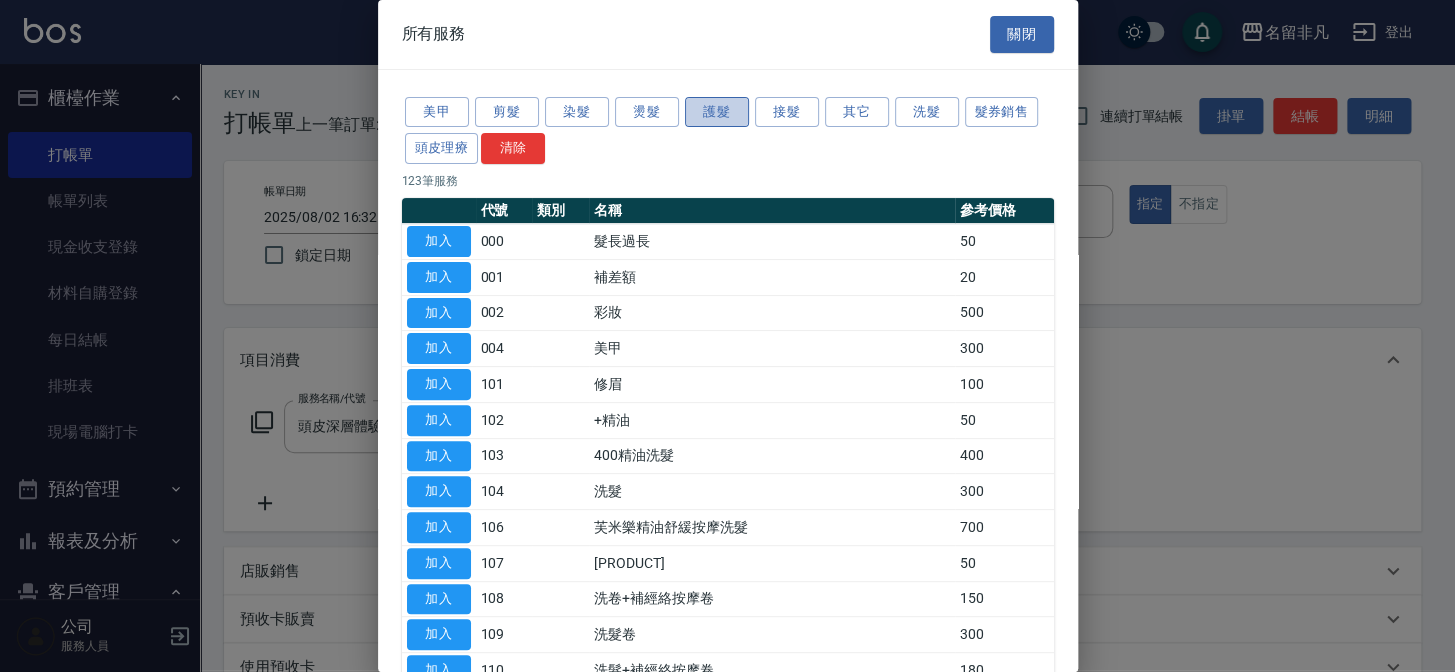 click on "護髮" at bounding box center (717, 112) 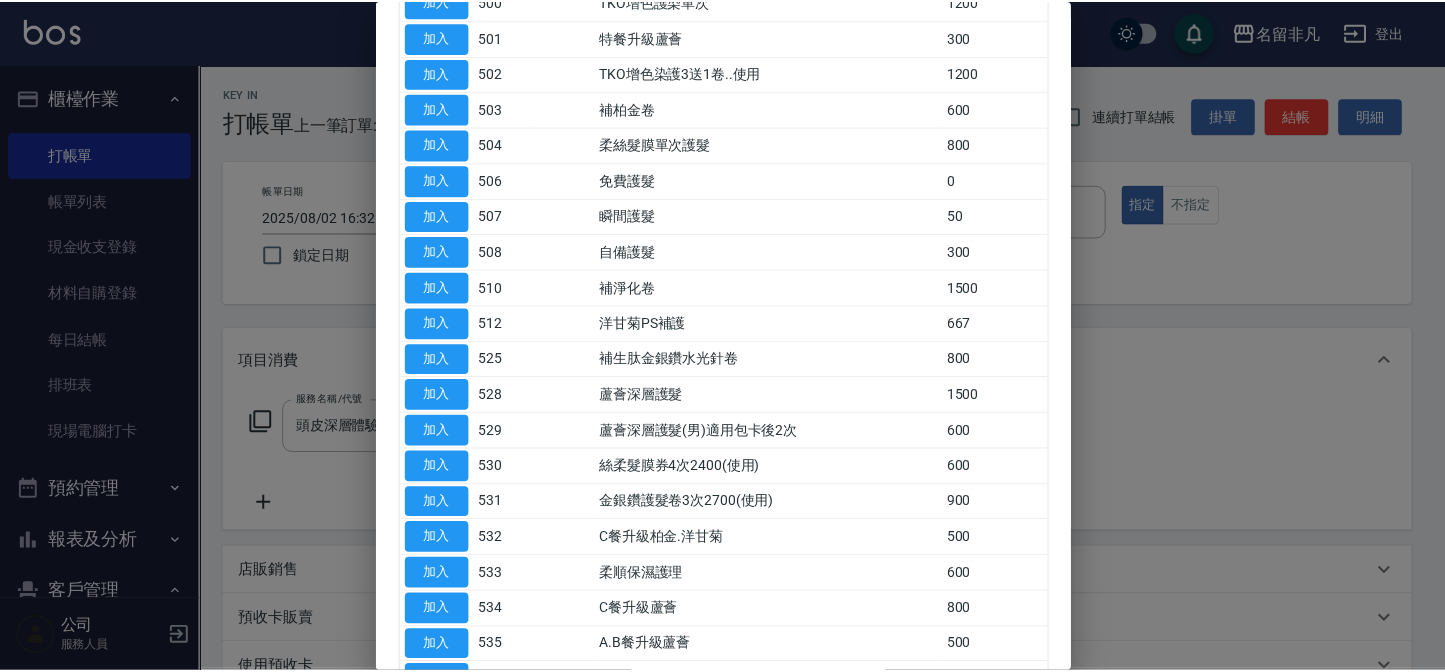 scroll, scrollTop: 272, scrollLeft: 0, axis: vertical 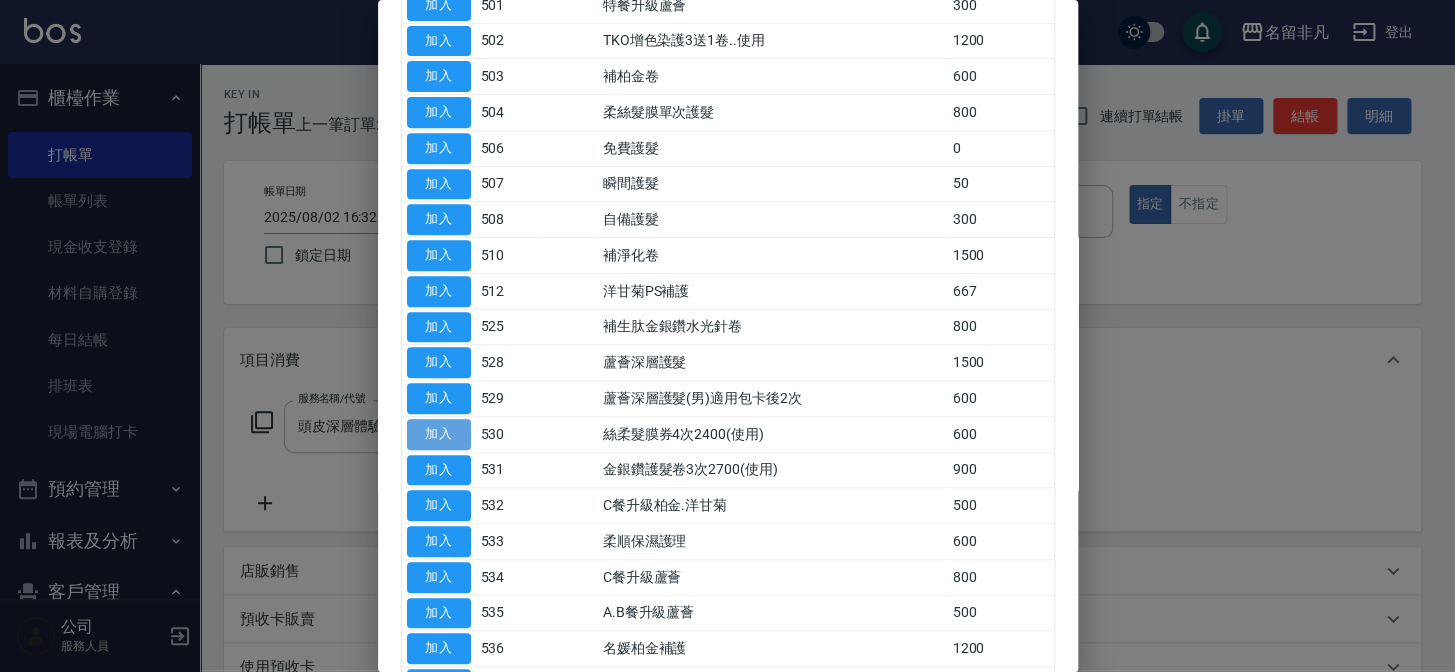 click on "加入" at bounding box center (439, 434) 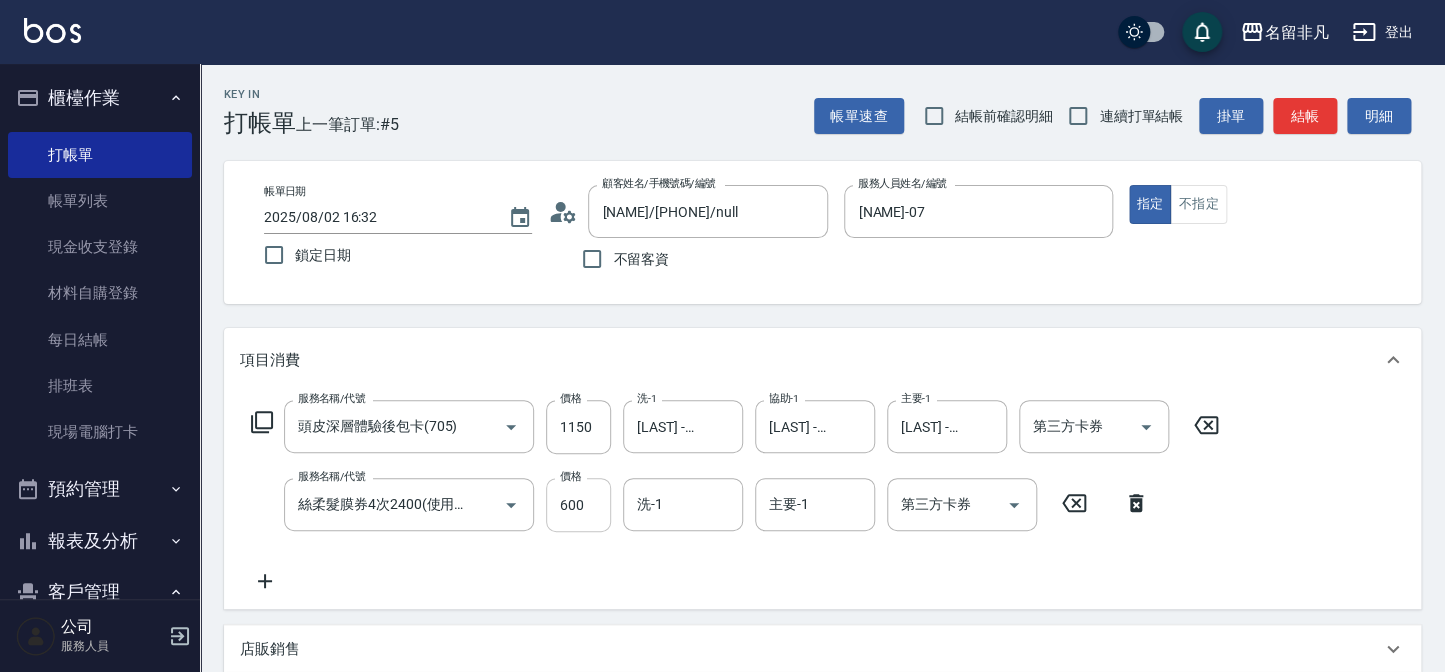 click on "600" at bounding box center [578, 505] 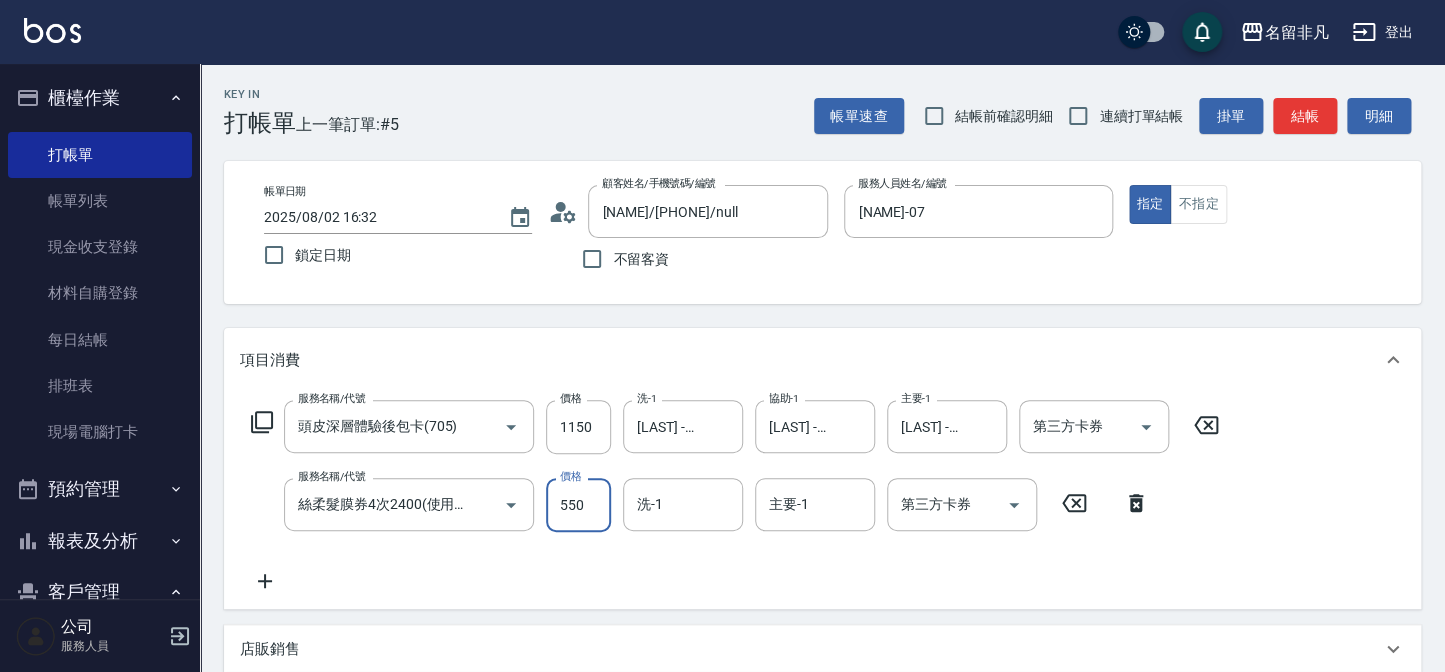 type on "550" 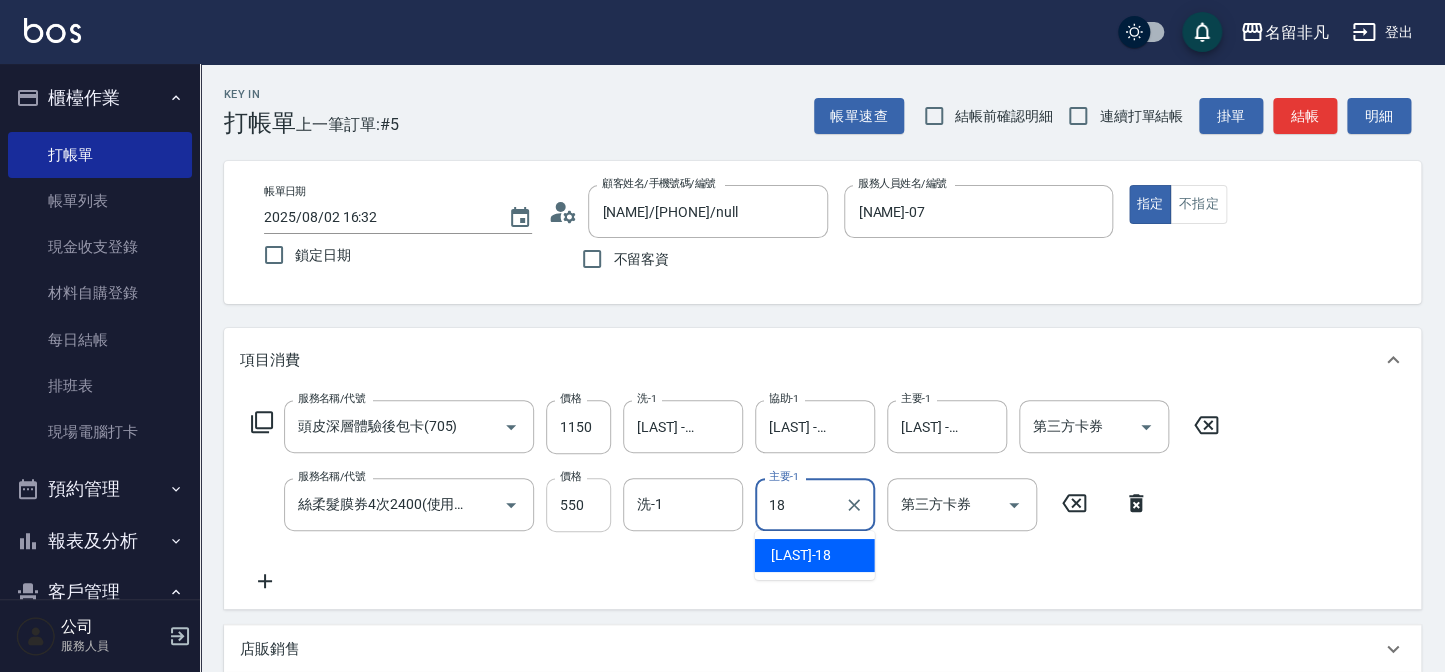 type on "[LAST] -18" 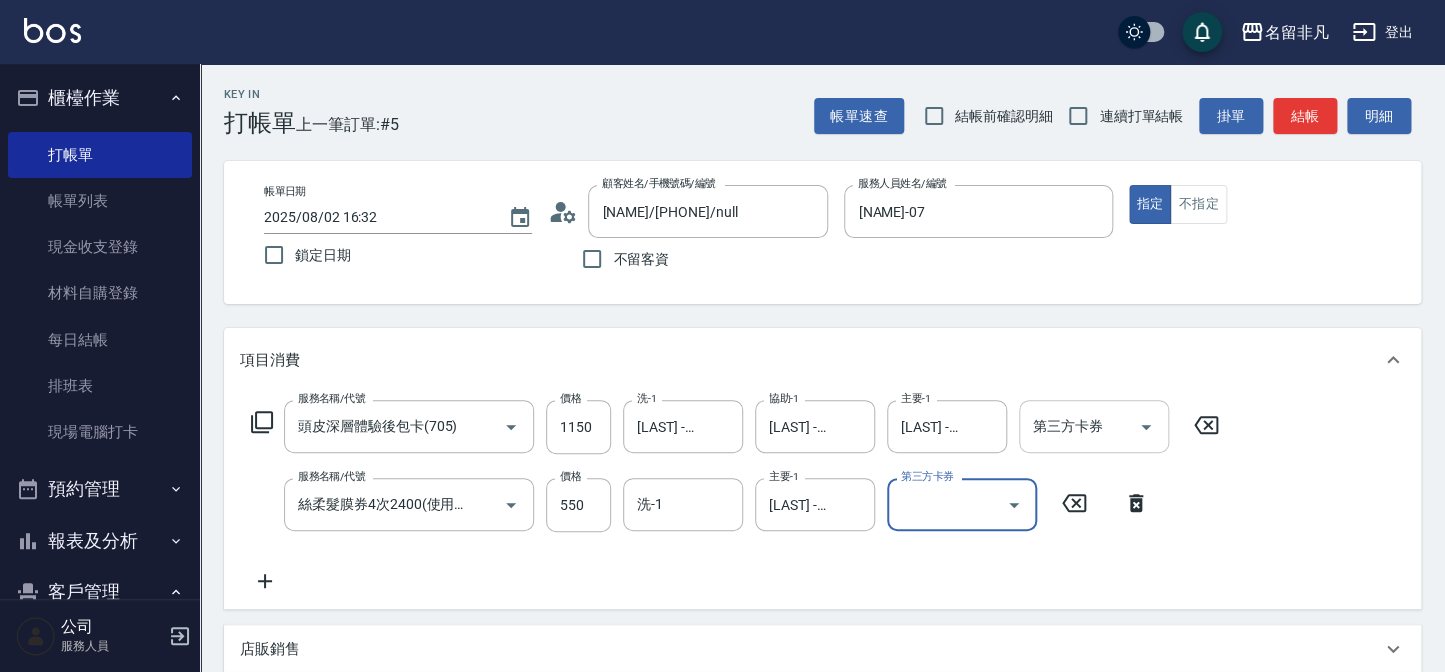 click on "第三方卡券" at bounding box center [1079, 426] 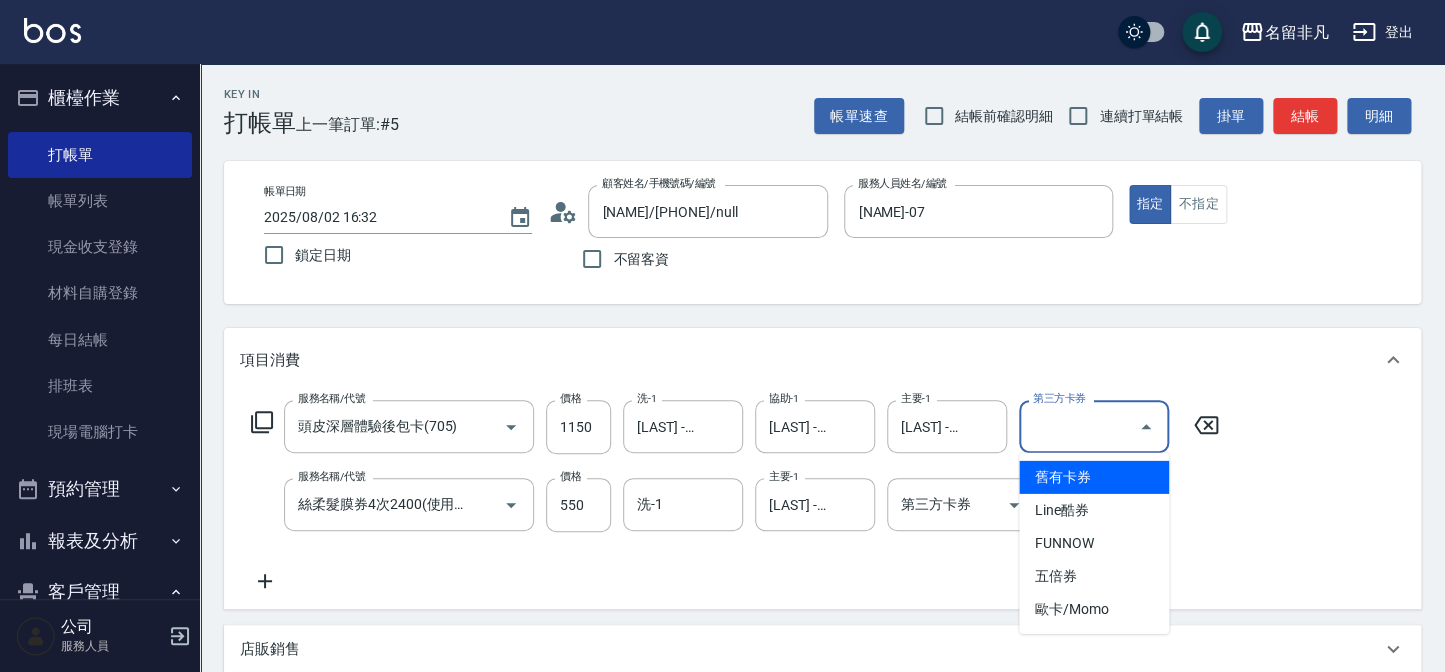 click on "舊有卡券" at bounding box center [1094, 477] 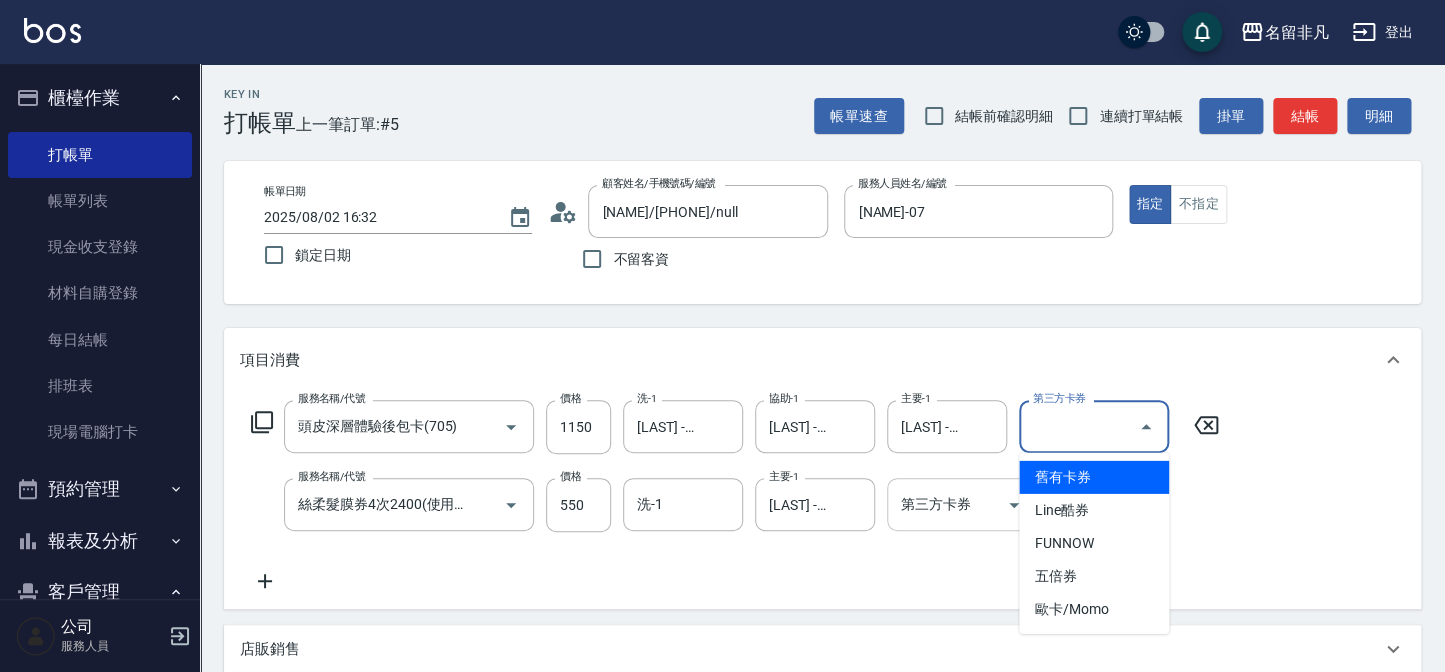 type on "舊有卡券" 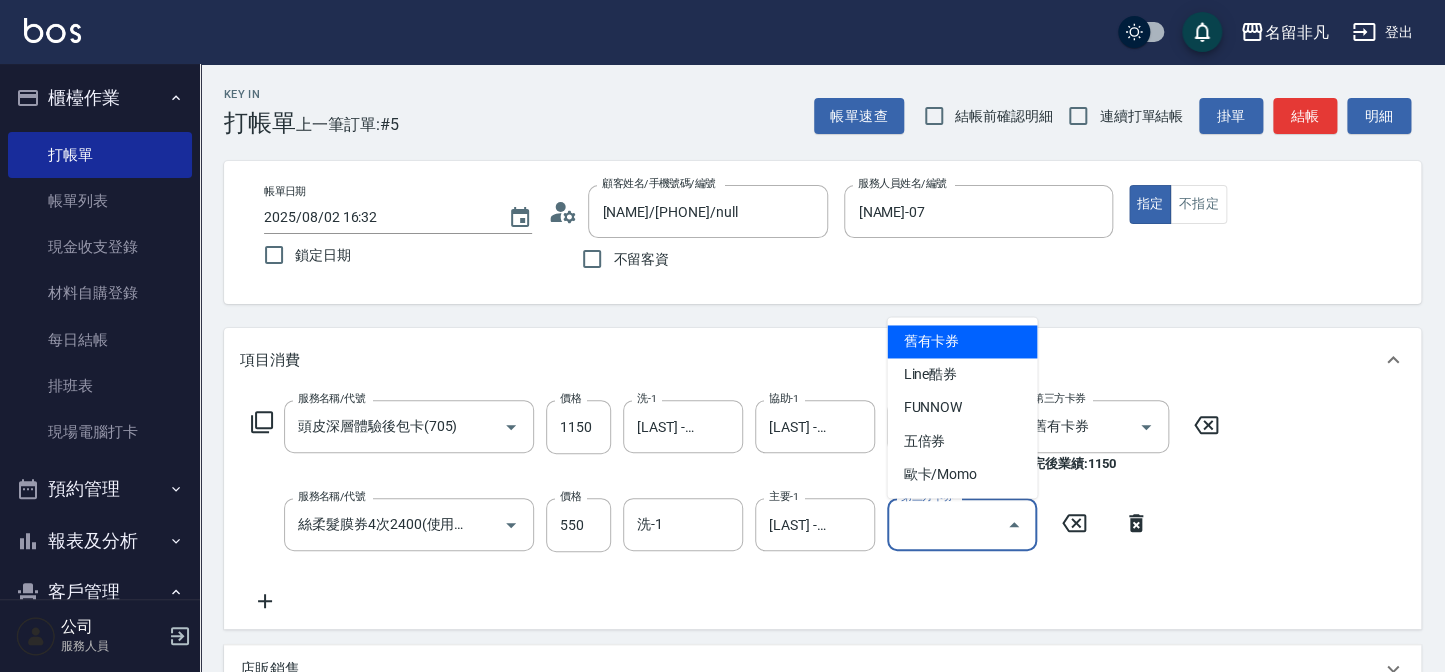 click on "第三方卡券" at bounding box center [947, 524] 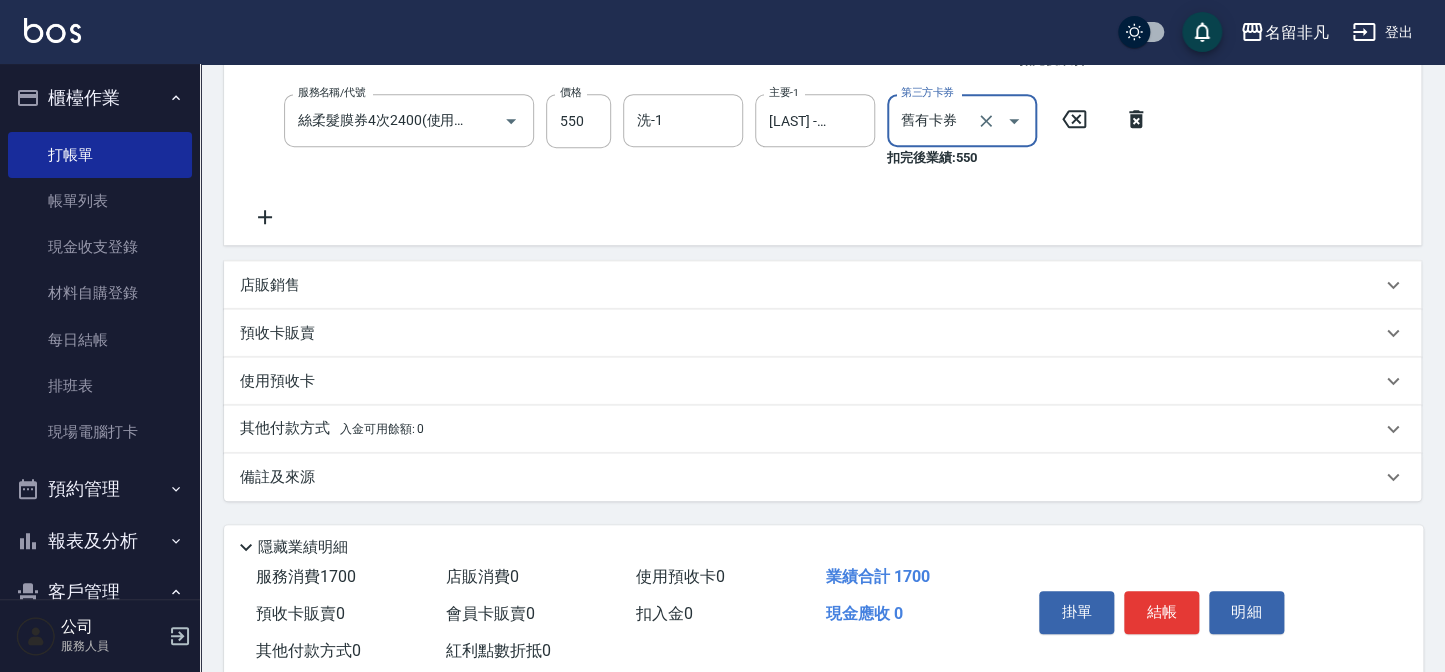 scroll, scrollTop: 454, scrollLeft: 0, axis: vertical 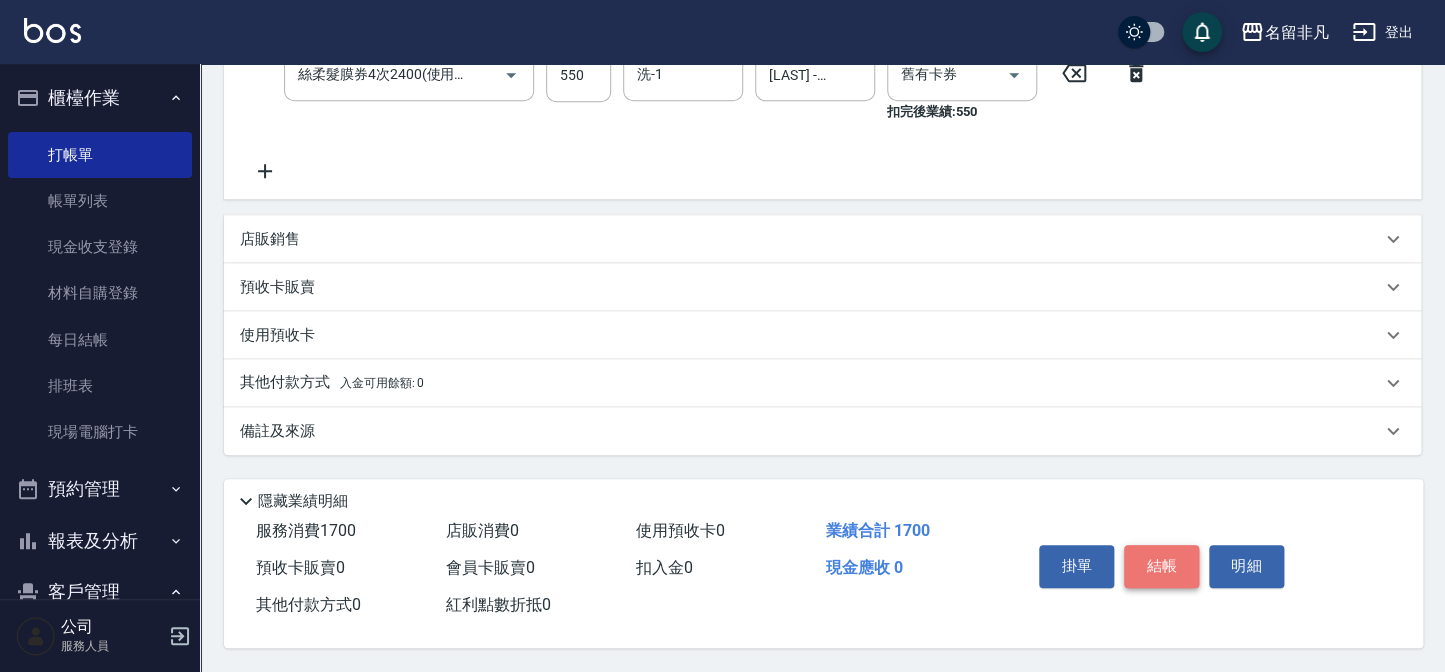 click on "結帳" at bounding box center [1161, 566] 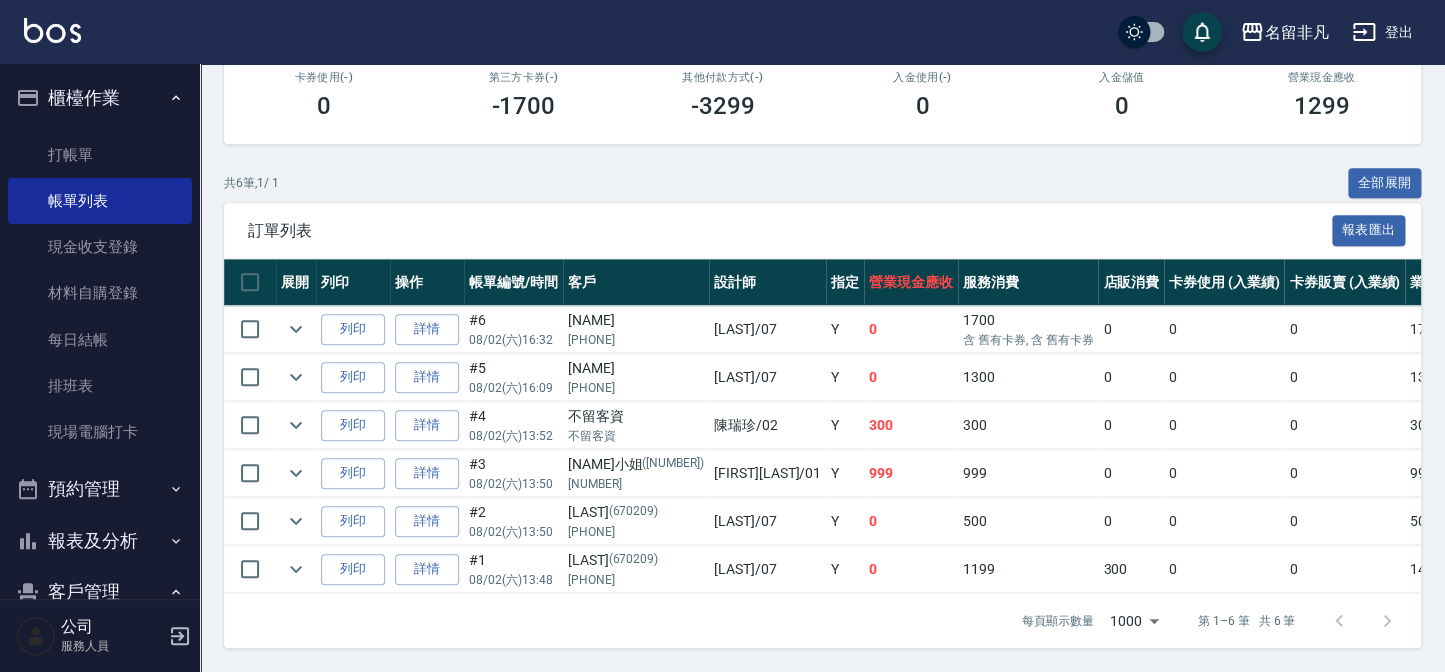 scroll, scrollTop: 370, scrollLeft: 0, axis: vertical 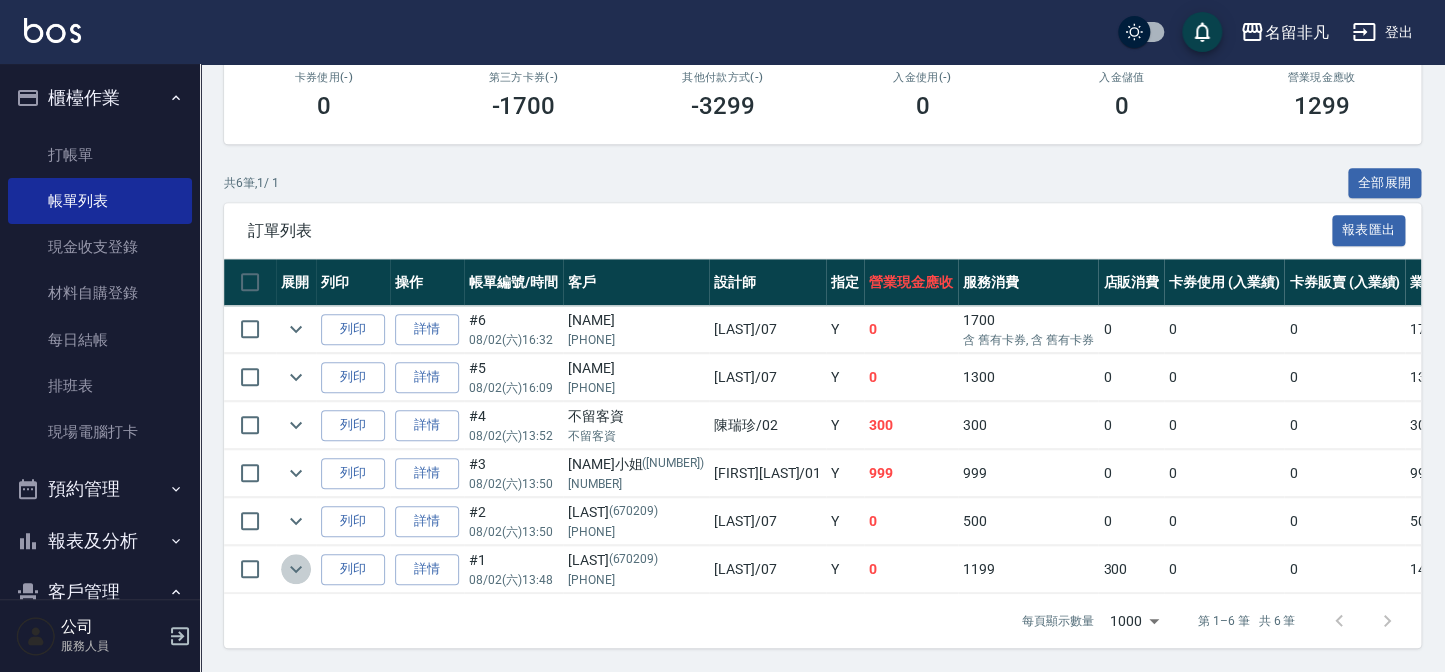 click 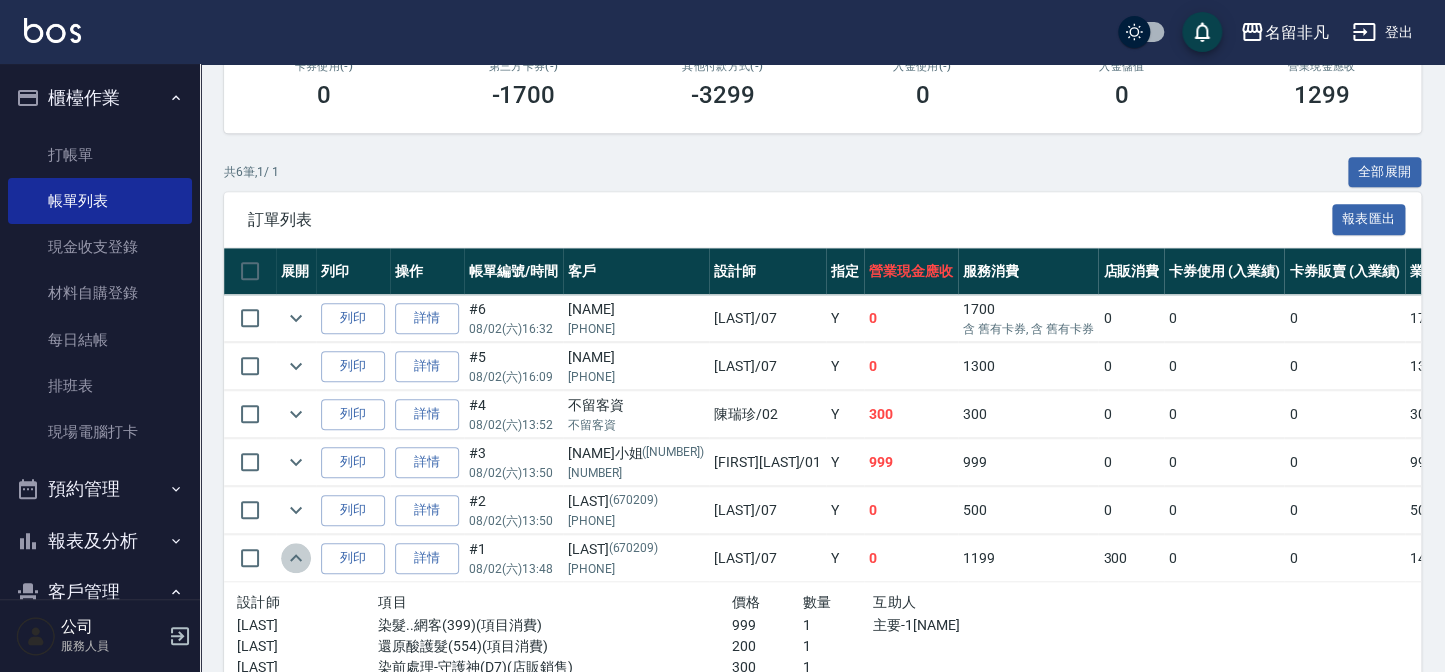 click 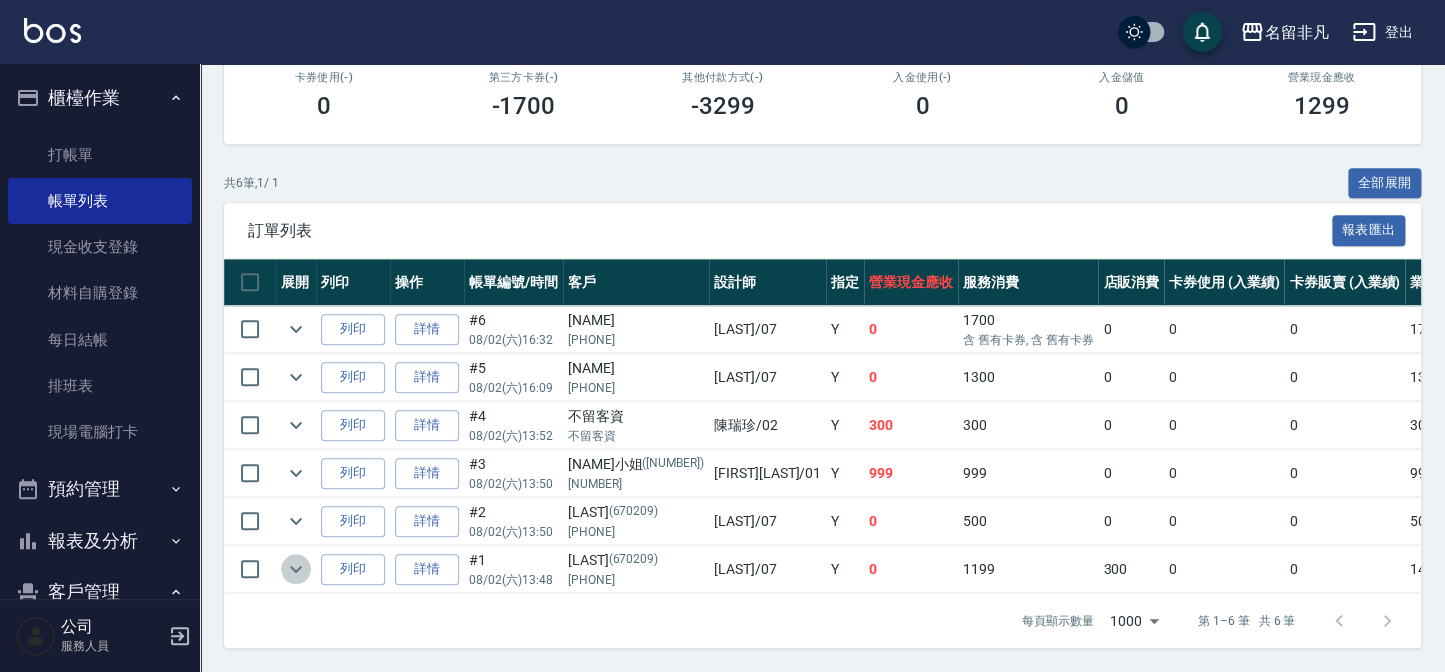 click 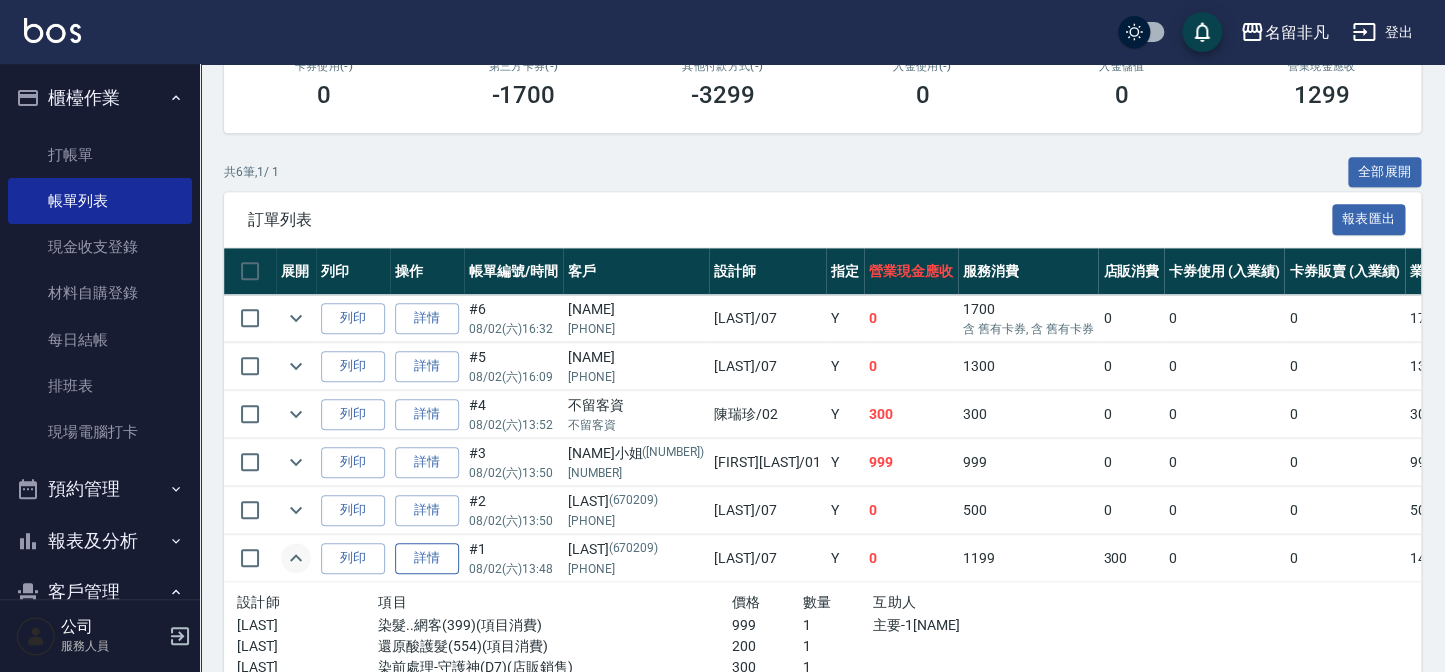scroll, scrollTop: 461, scrollLeft: 0, axis: vertical 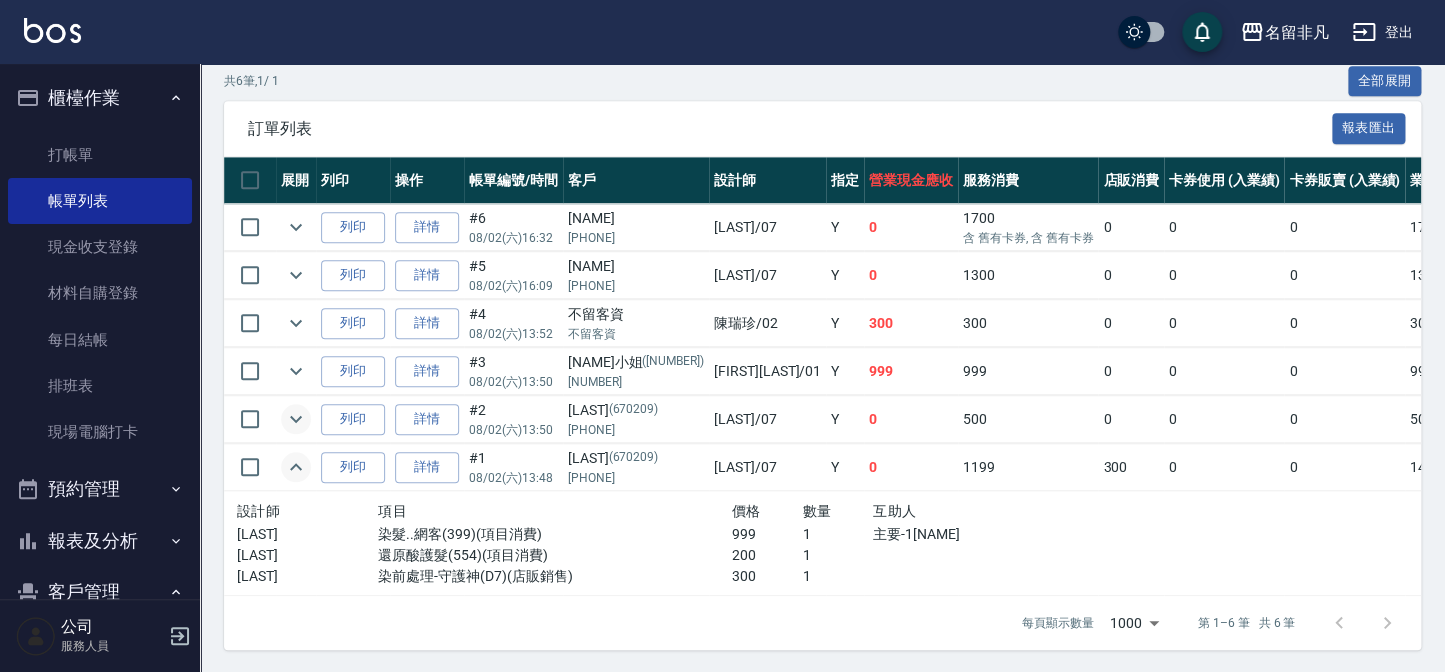 click 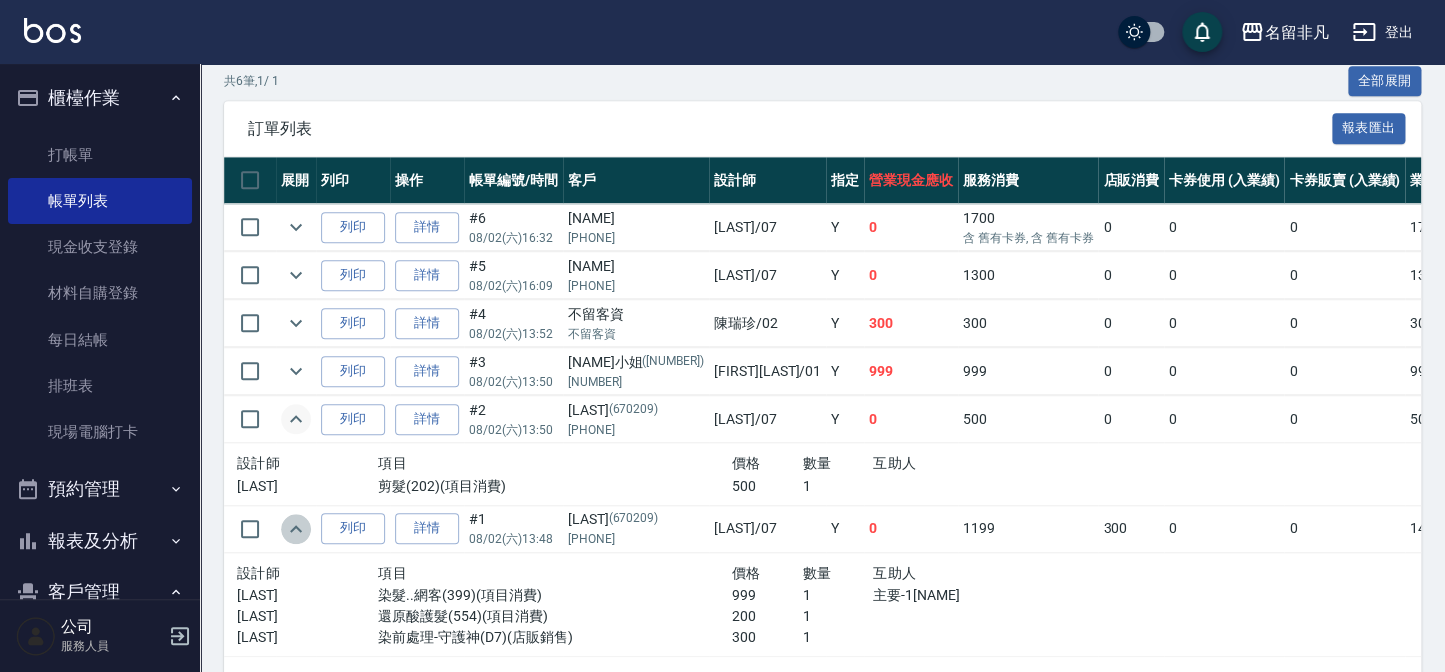 click 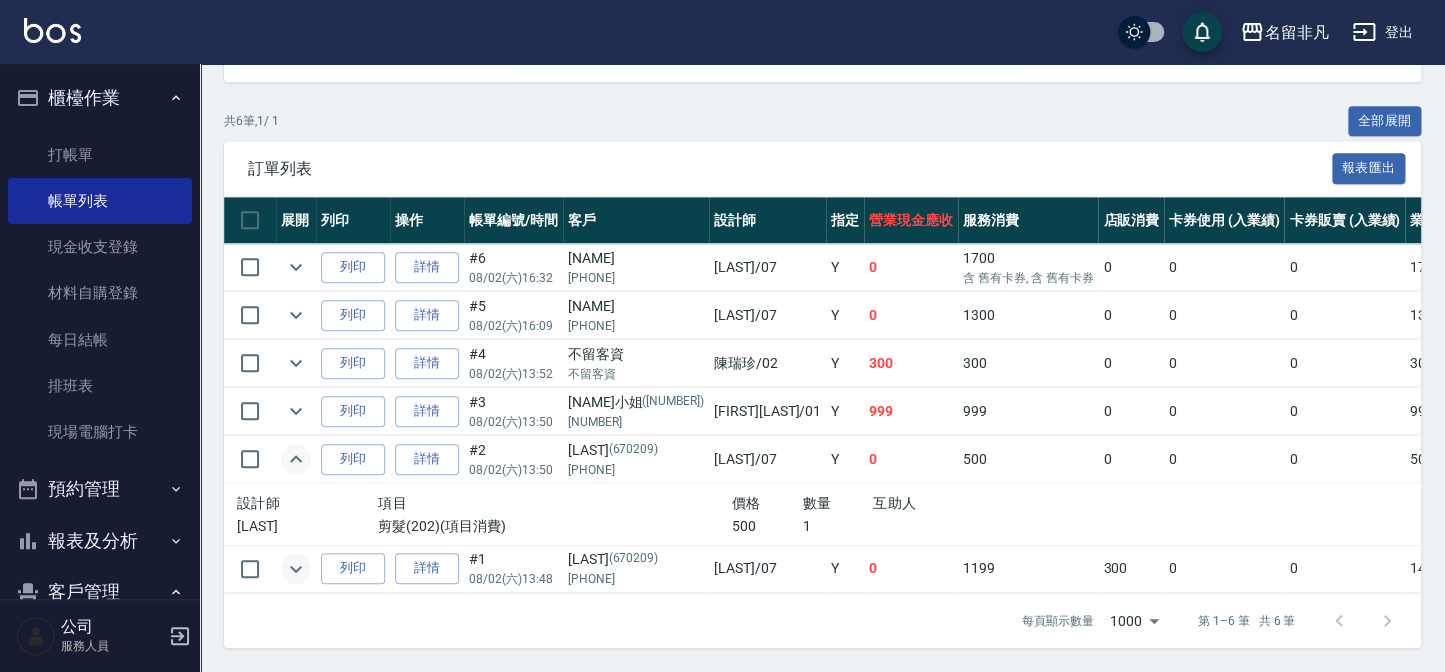 click 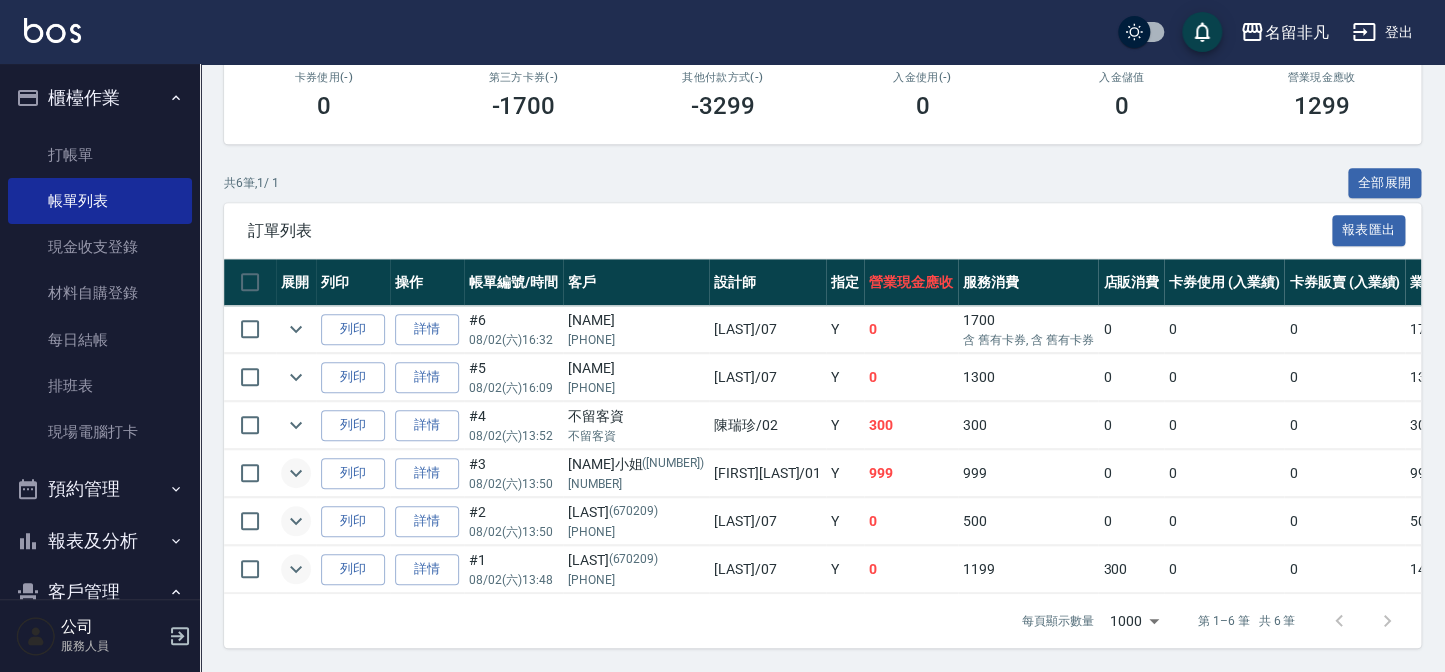scroll, scrollTop: 370, scrollLeft: 0, axis: vertical 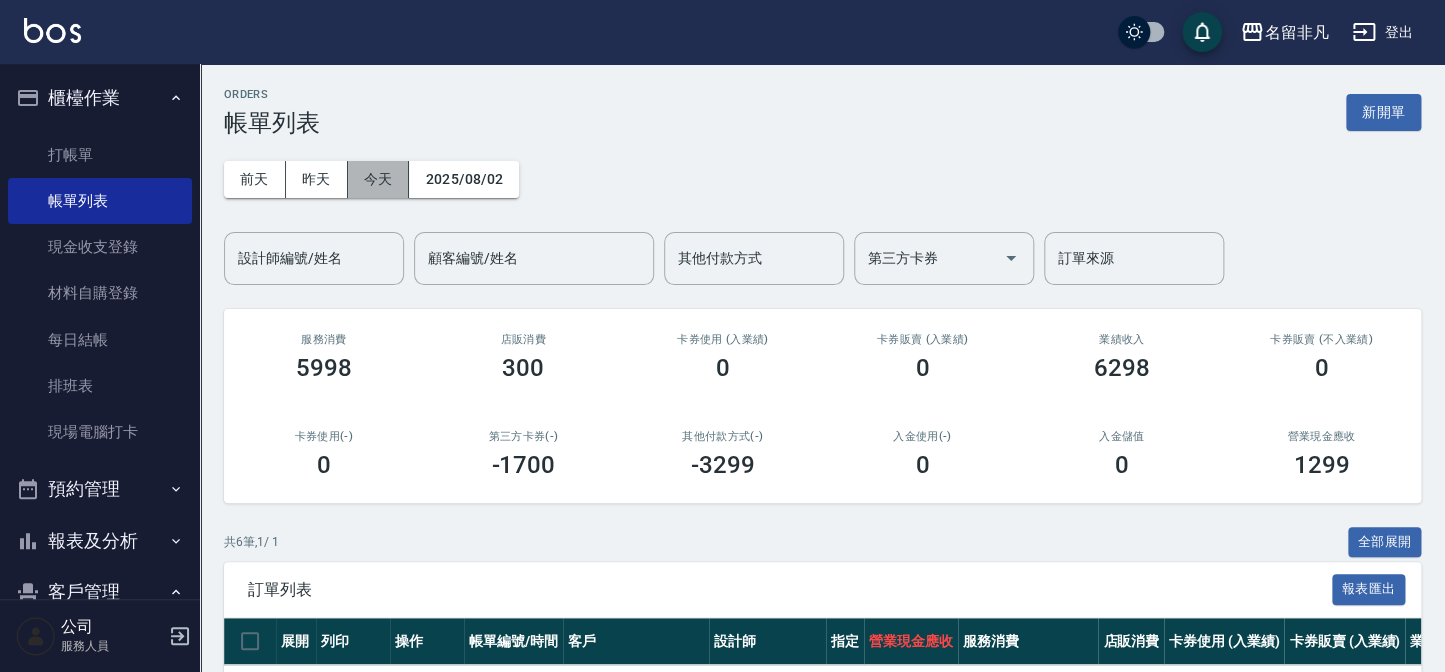 click on "今天" at bounding box center (379, 179) 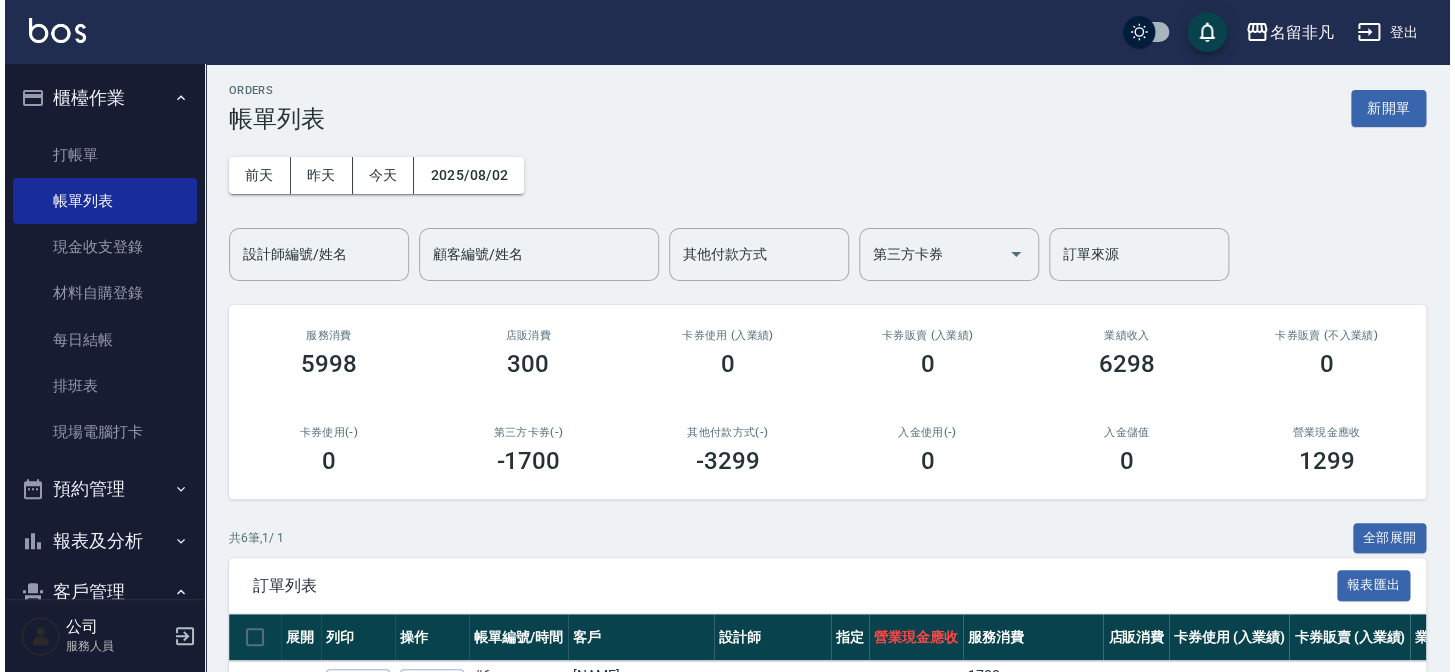 scroll, scrollTop: 0, scrollLeft: 0, axis: both 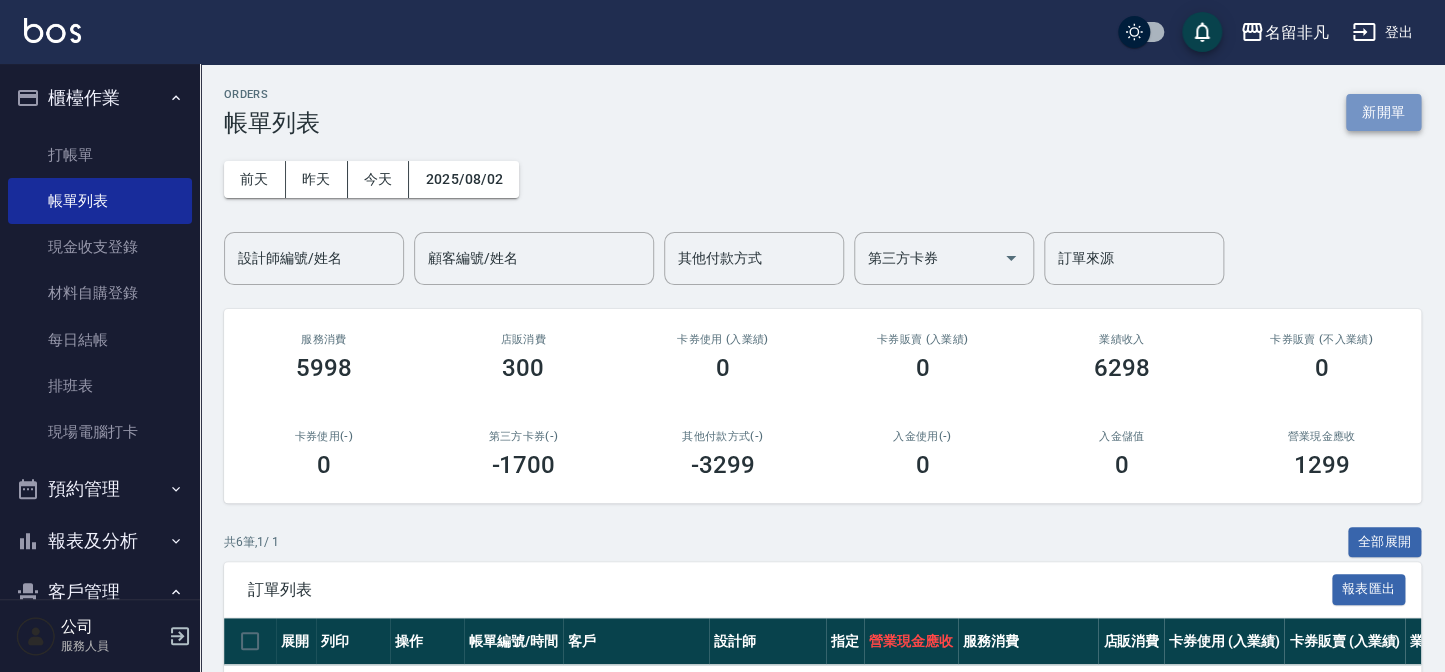 click on "新開單" at bounding box center (1383, 112) 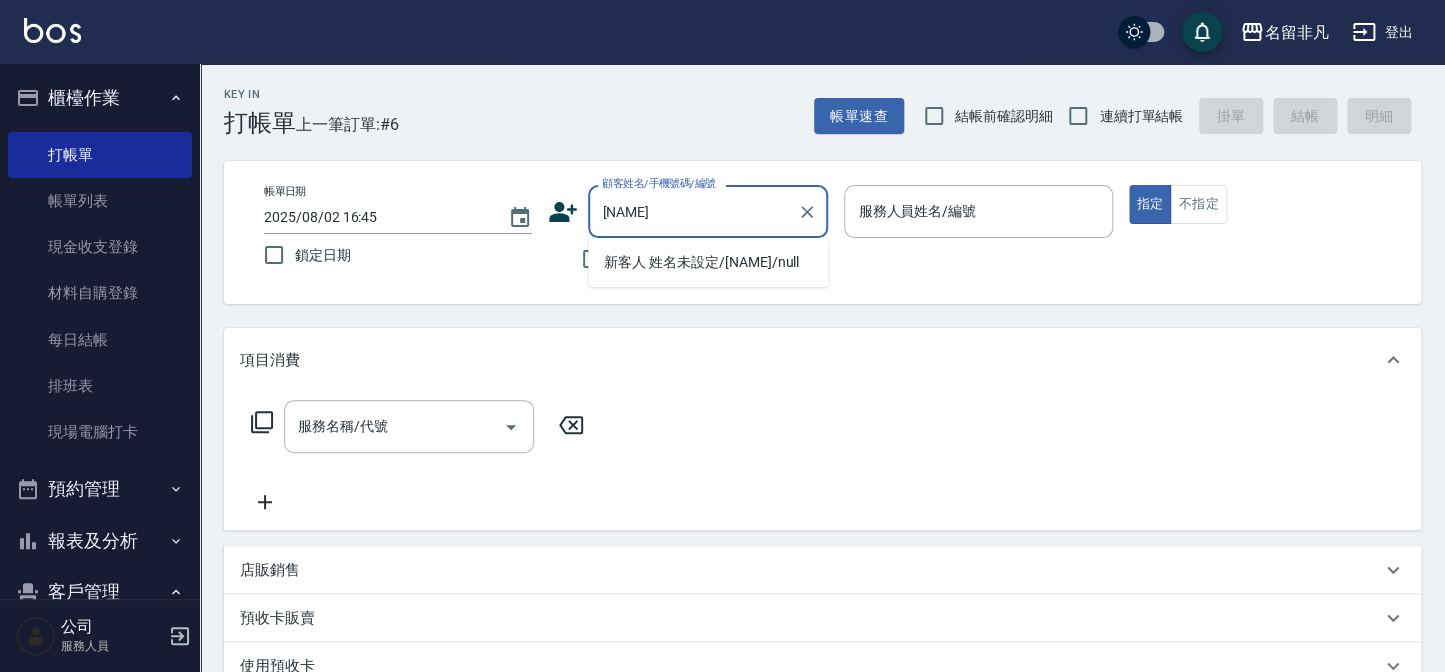 click on "新客人 姓名未設定/[NAME]/null" at bounding box center (708, 262) 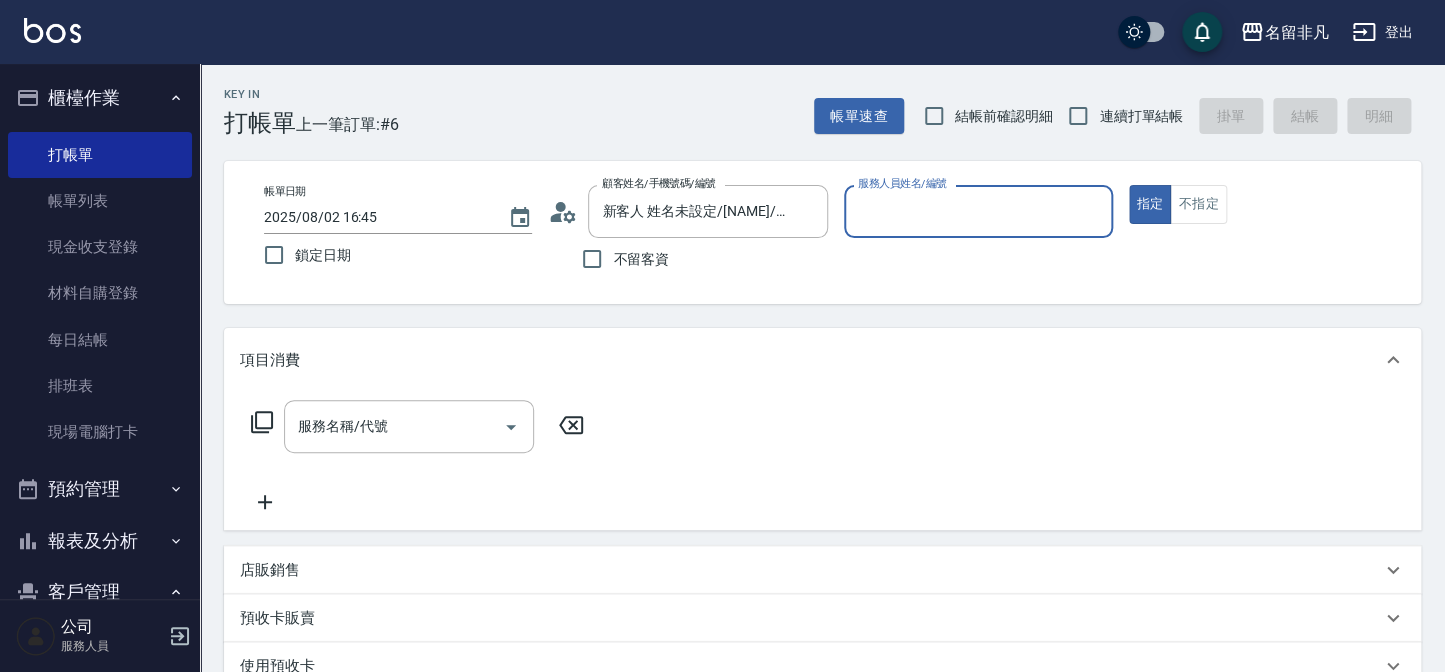 click on "服務人員姓名/編號" at bounding box center (978, 211) 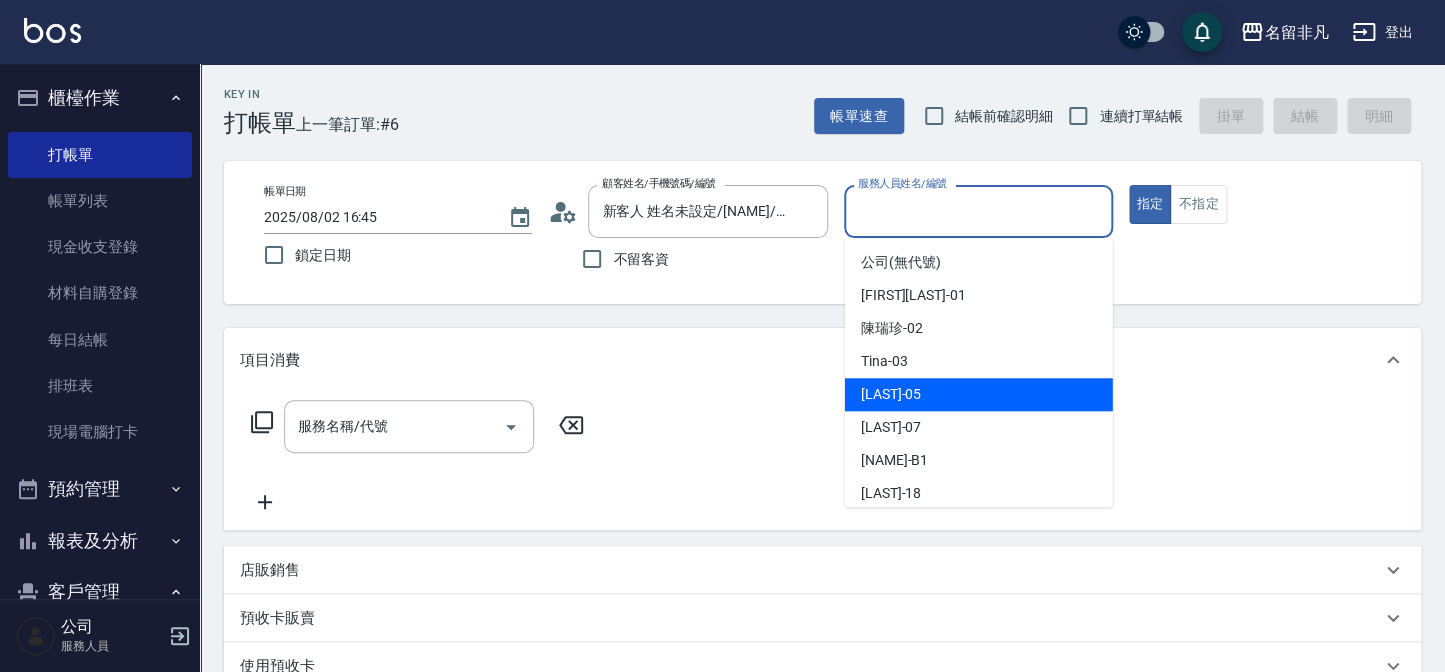 click on "[LAST] -05" at bounding box center (979, 394) 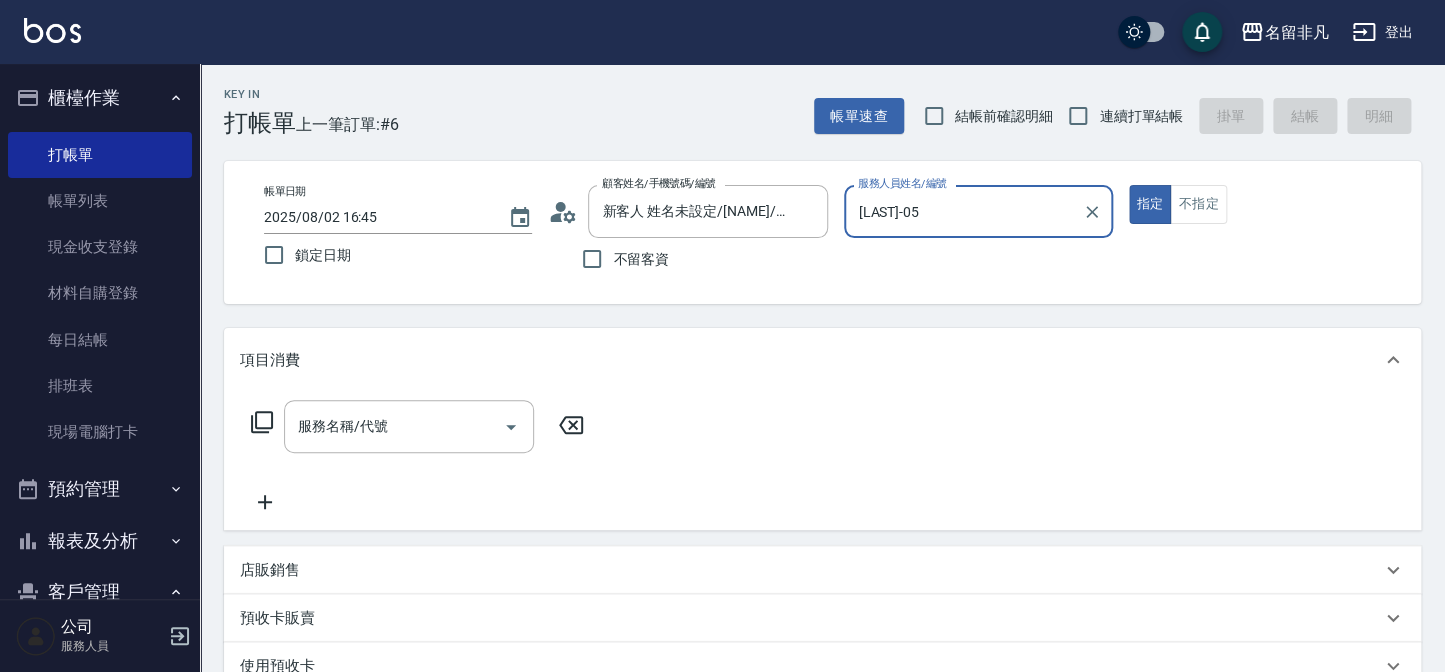 click 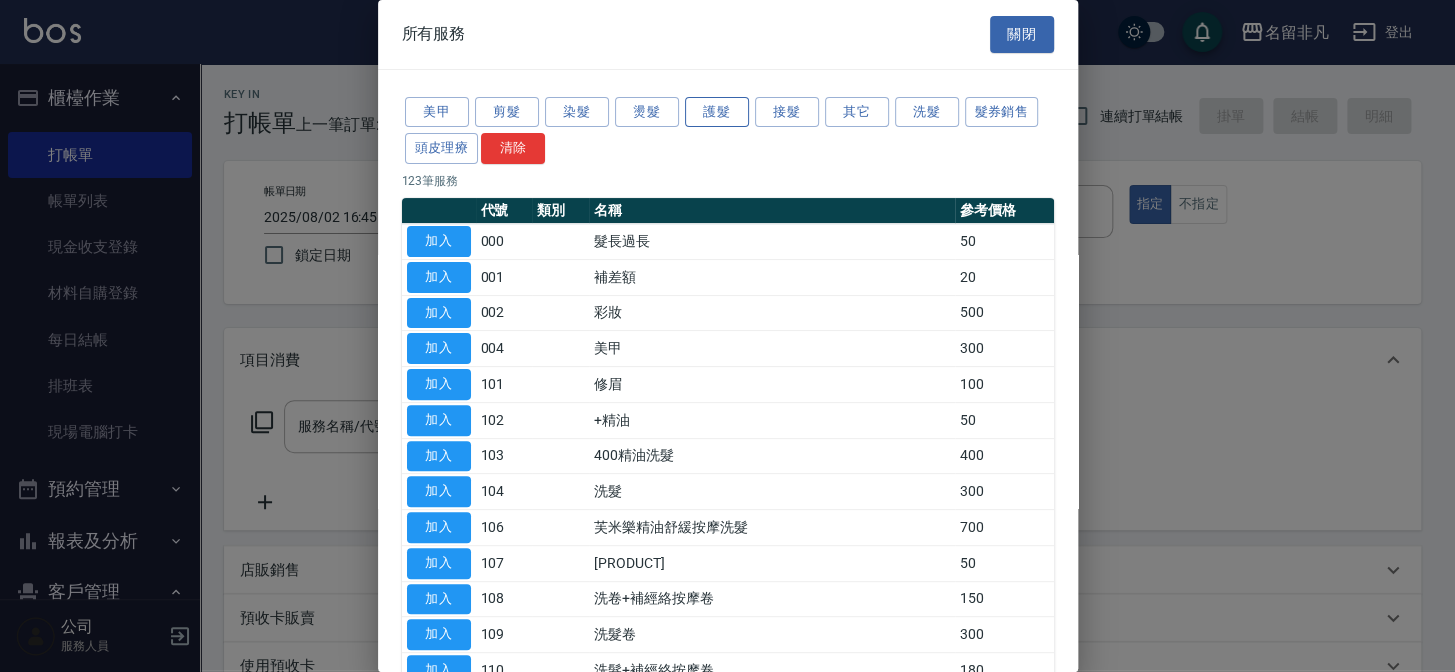 click on "護髮" at bounding box center [717, 112] 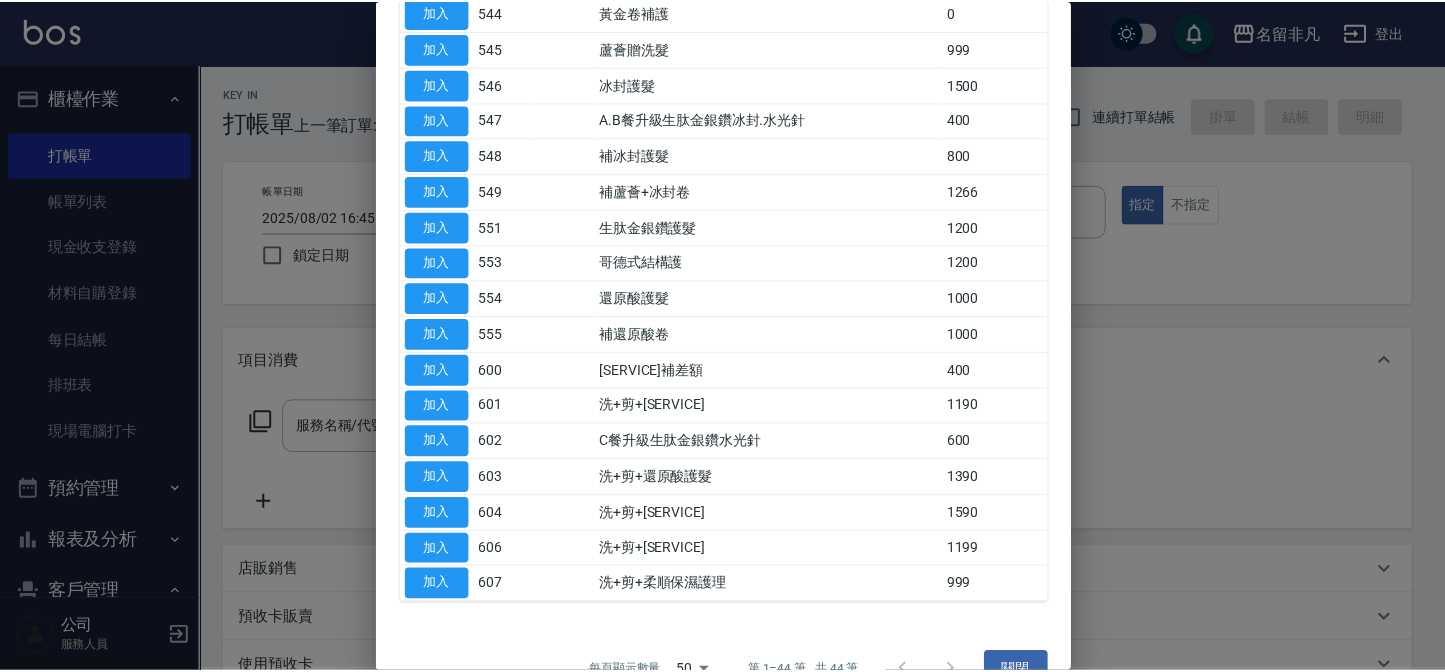 scroll, scrollTop: 1228, scrollLeft: 0, axis: vertical 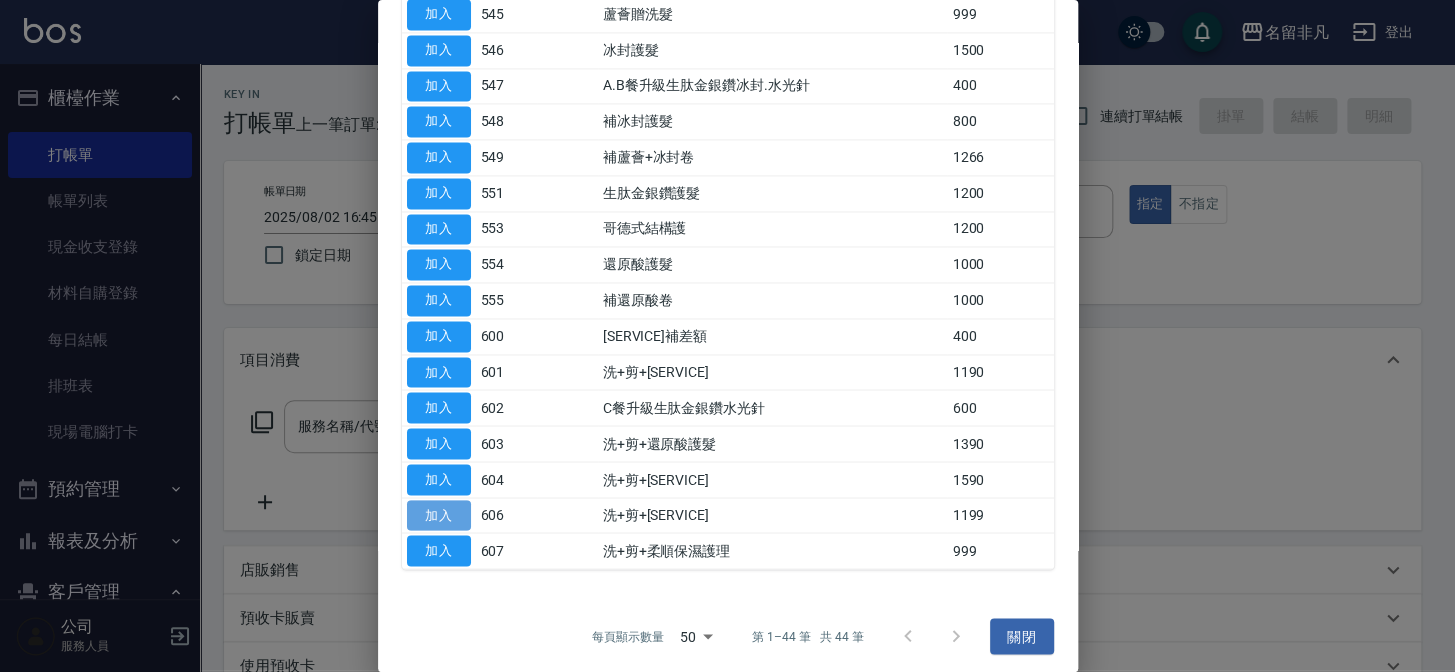 click on "加入" at bounding box center [439, 515] 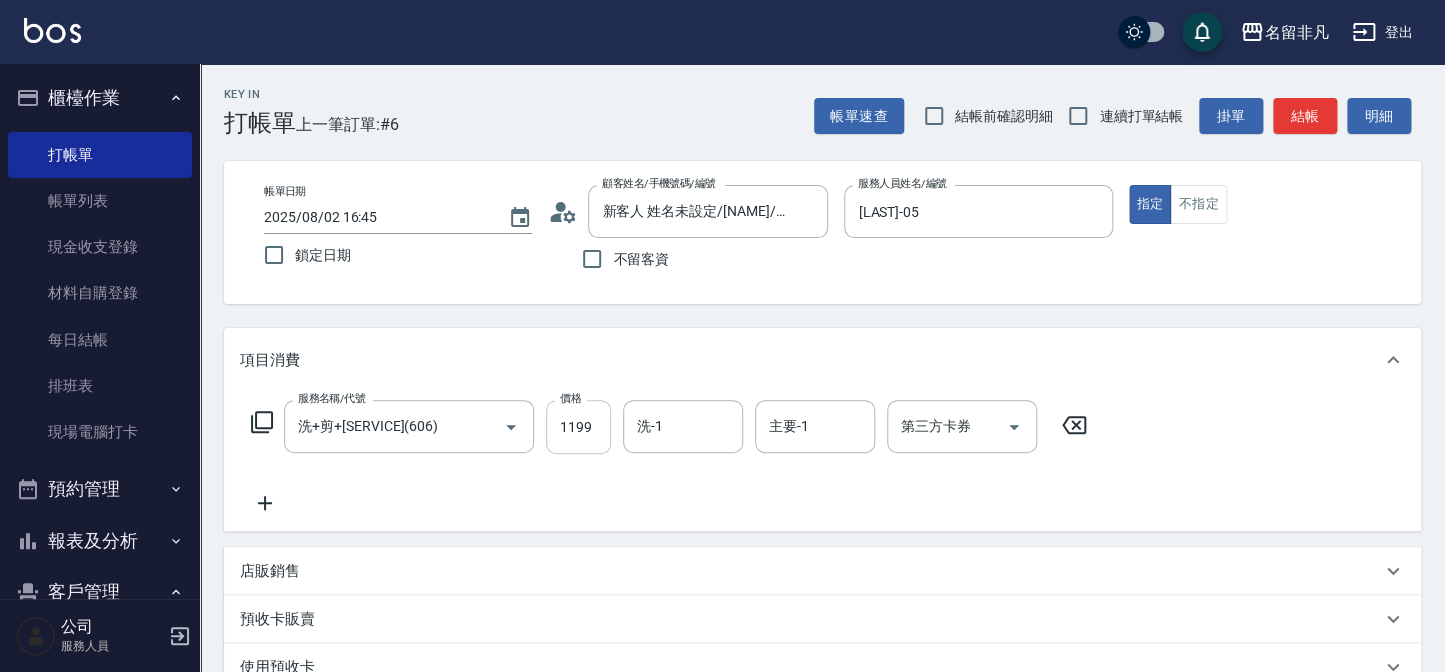 click on "1199" at bounding box center [578, 427] 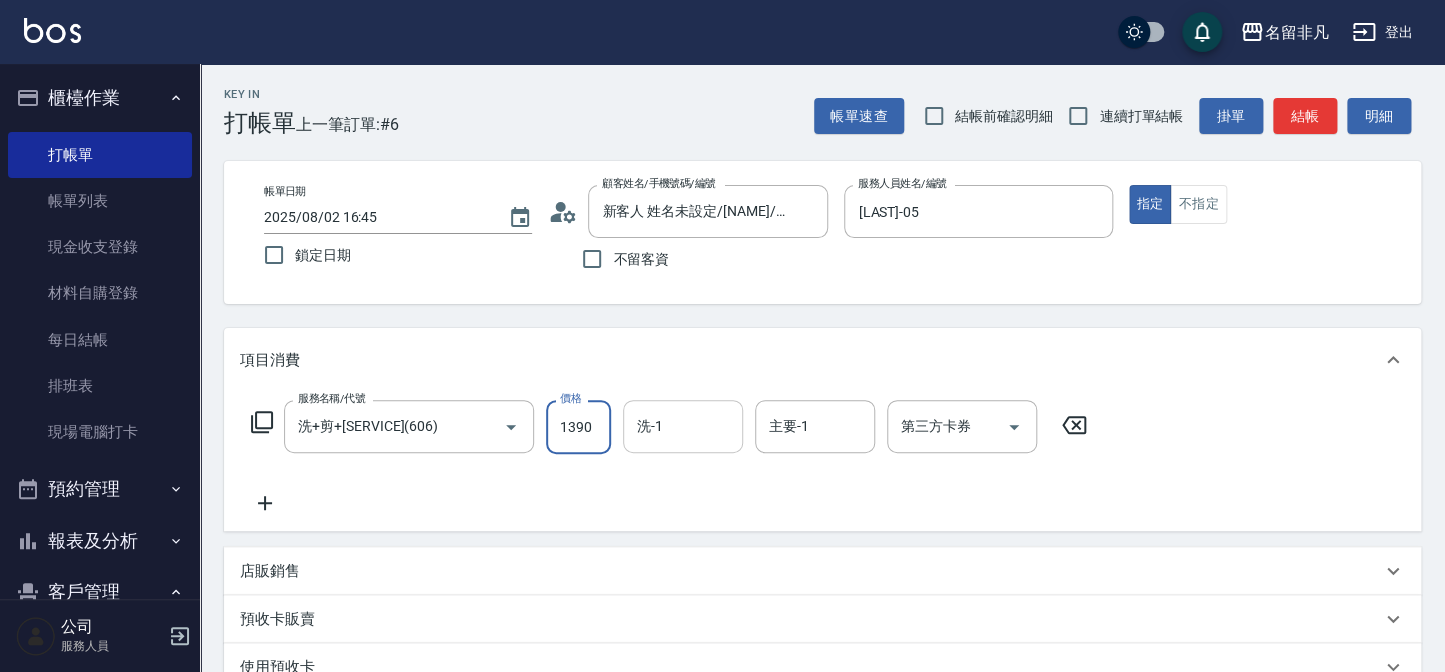 type on "1390" 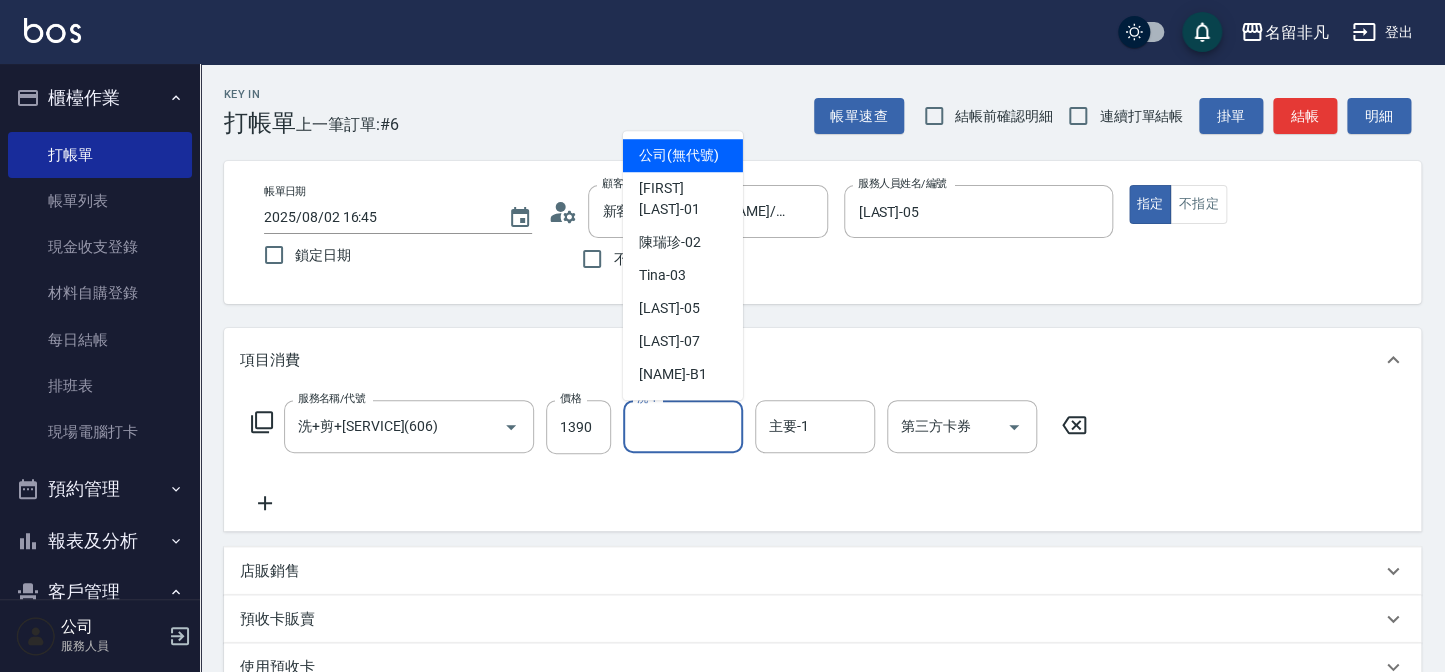 click on "洗-1" at bounding box center (683, 426) 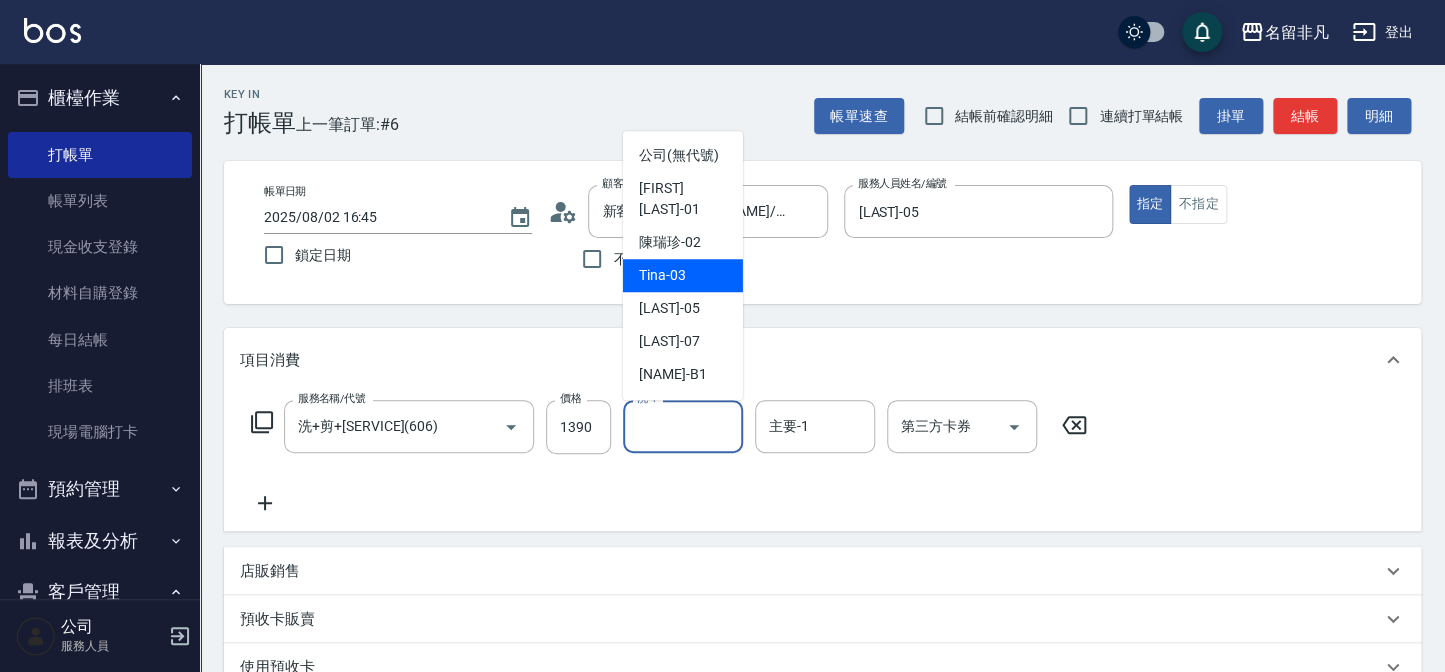 click on "[NAME] -03" at bounding box center [683, 275] 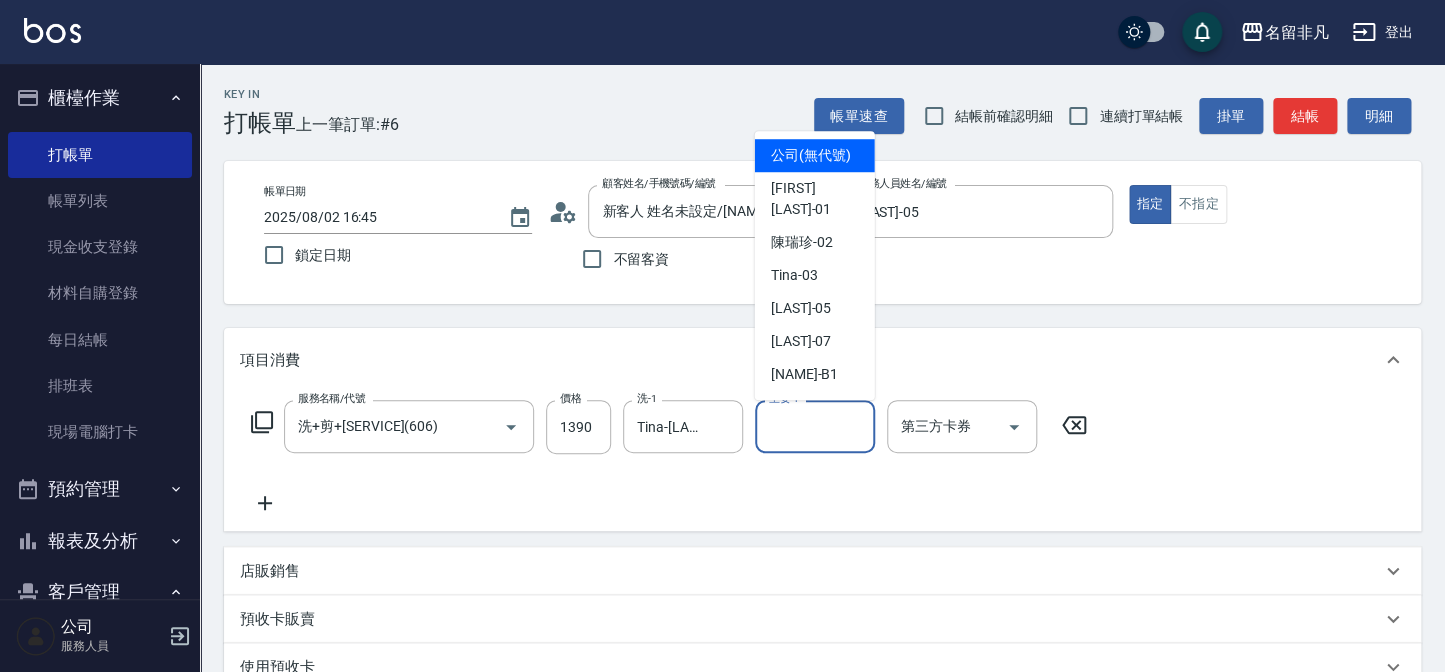 click on "主要-1" at bounding box center (815, 426) 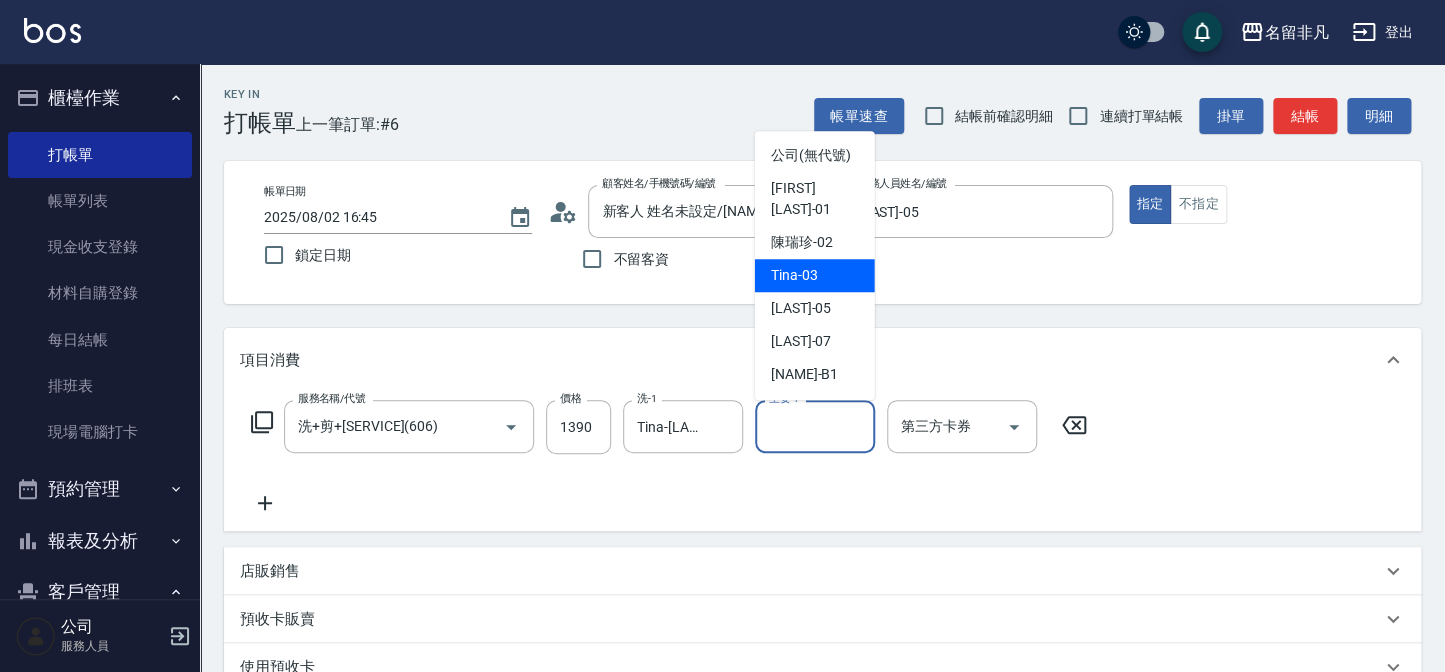 click on "[NAME] -03" at bounding box center [815, 275] 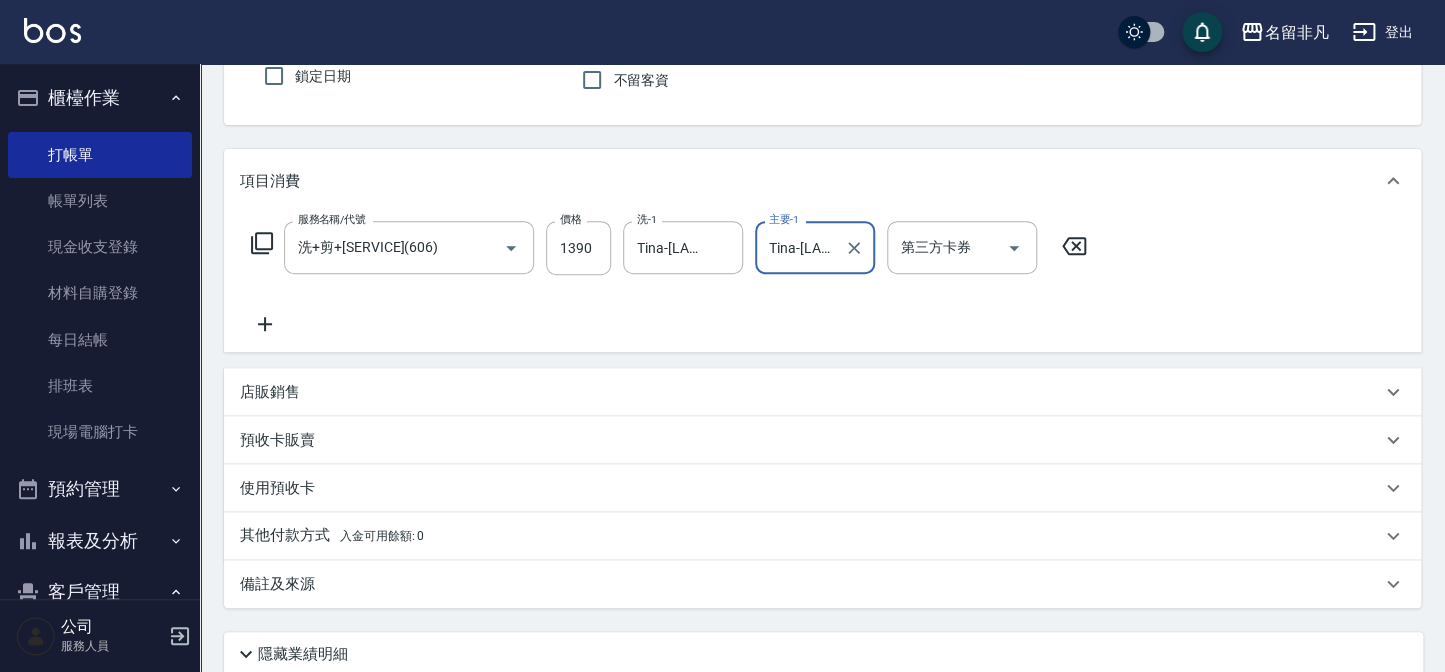 scroll, scrollTop: 181, scrollLeft: 0, axis: vertical 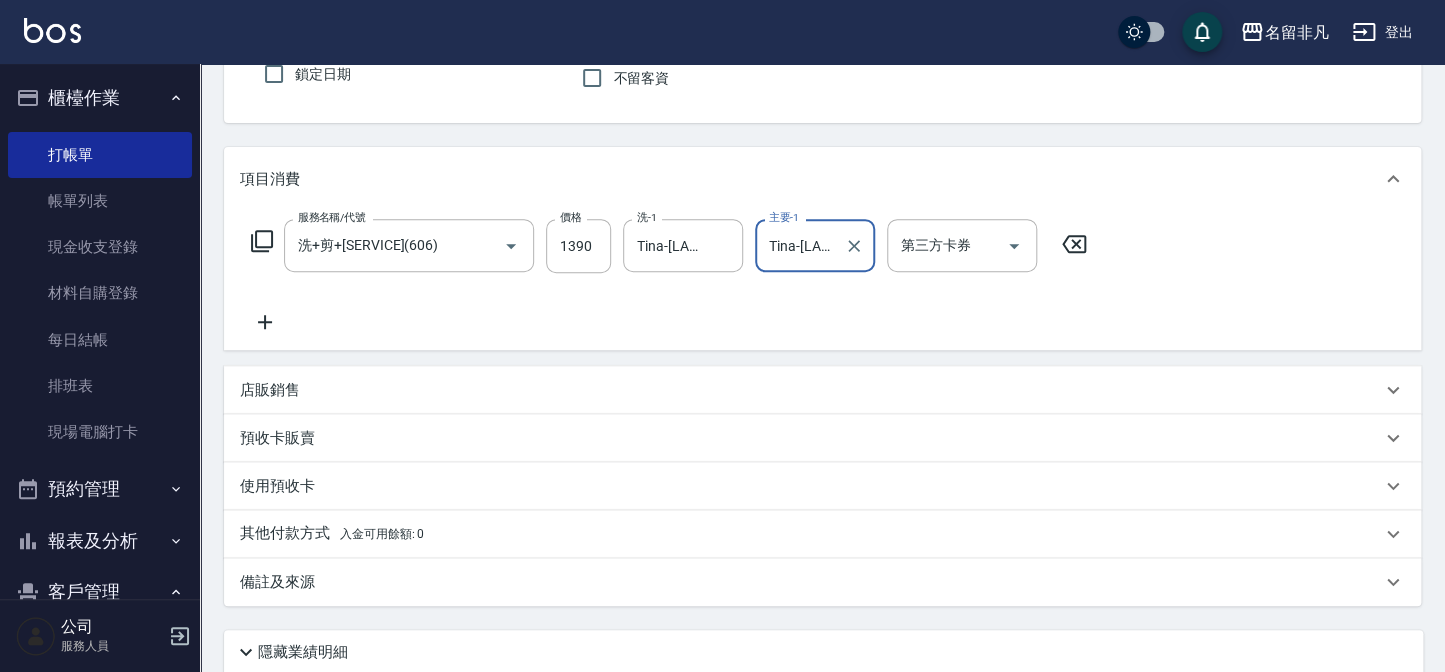 click 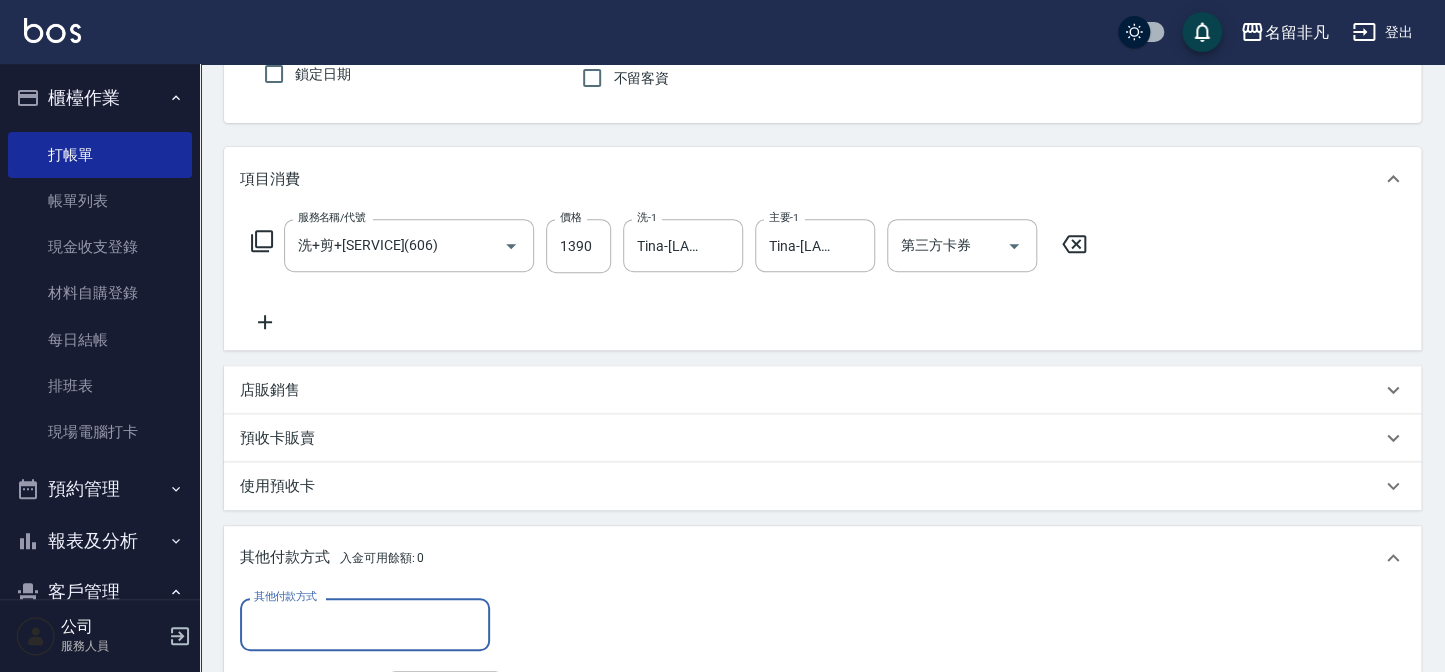 scroll, scrollTop: 0, scrollLeft: 0, axis: both 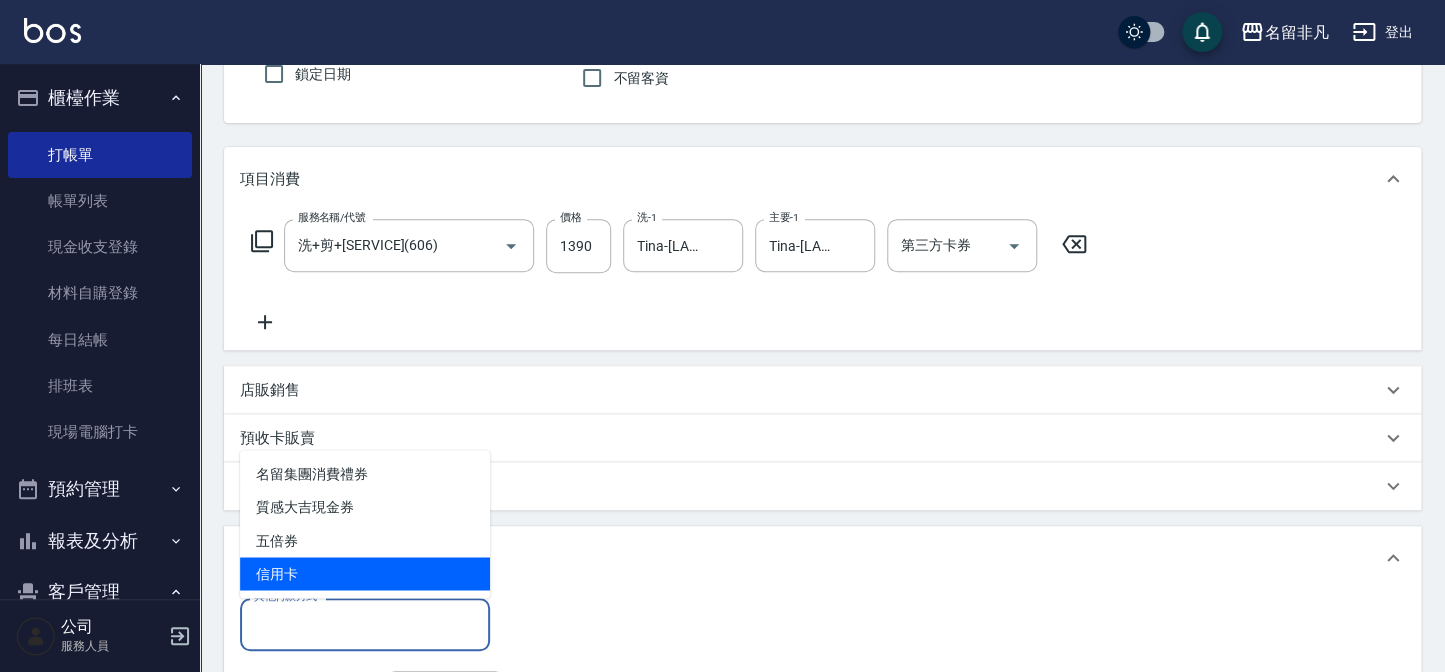 click on "信用卡" at bounding box center [365, 573] 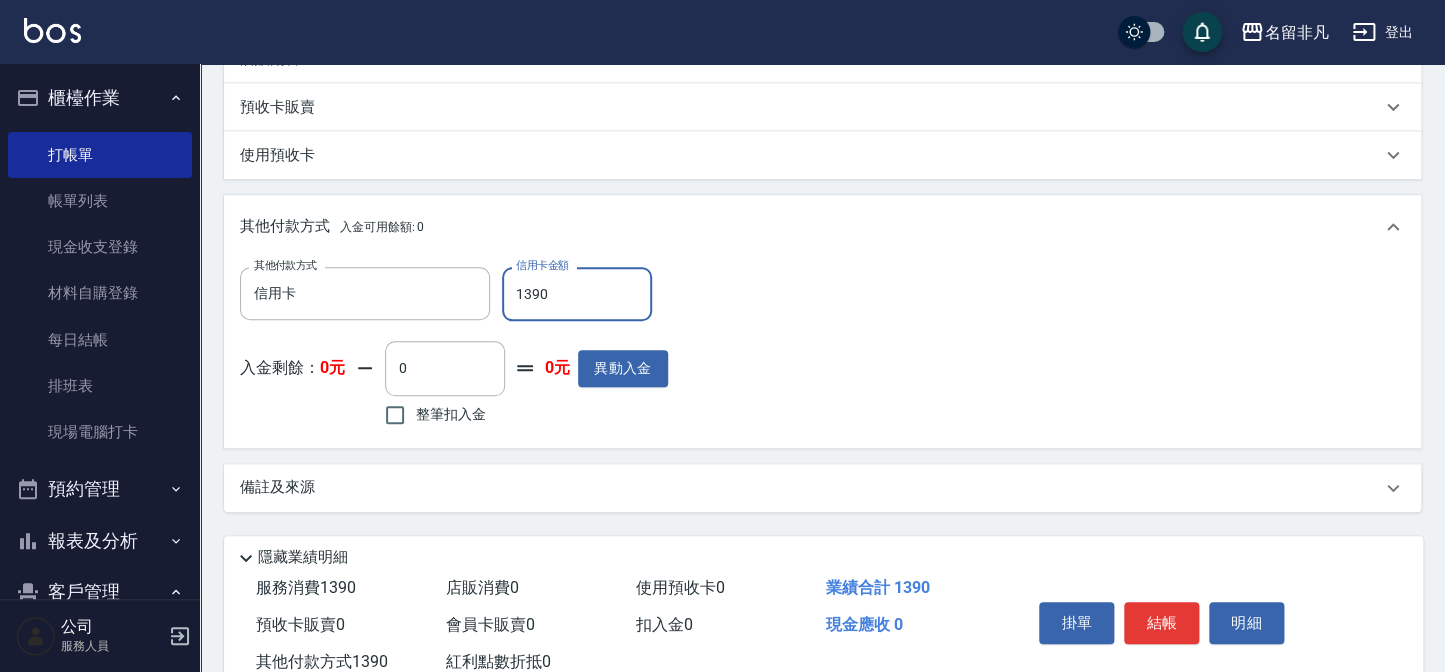 scroll, scrollTop: 573, scrollLeft: 0, axis: vertical 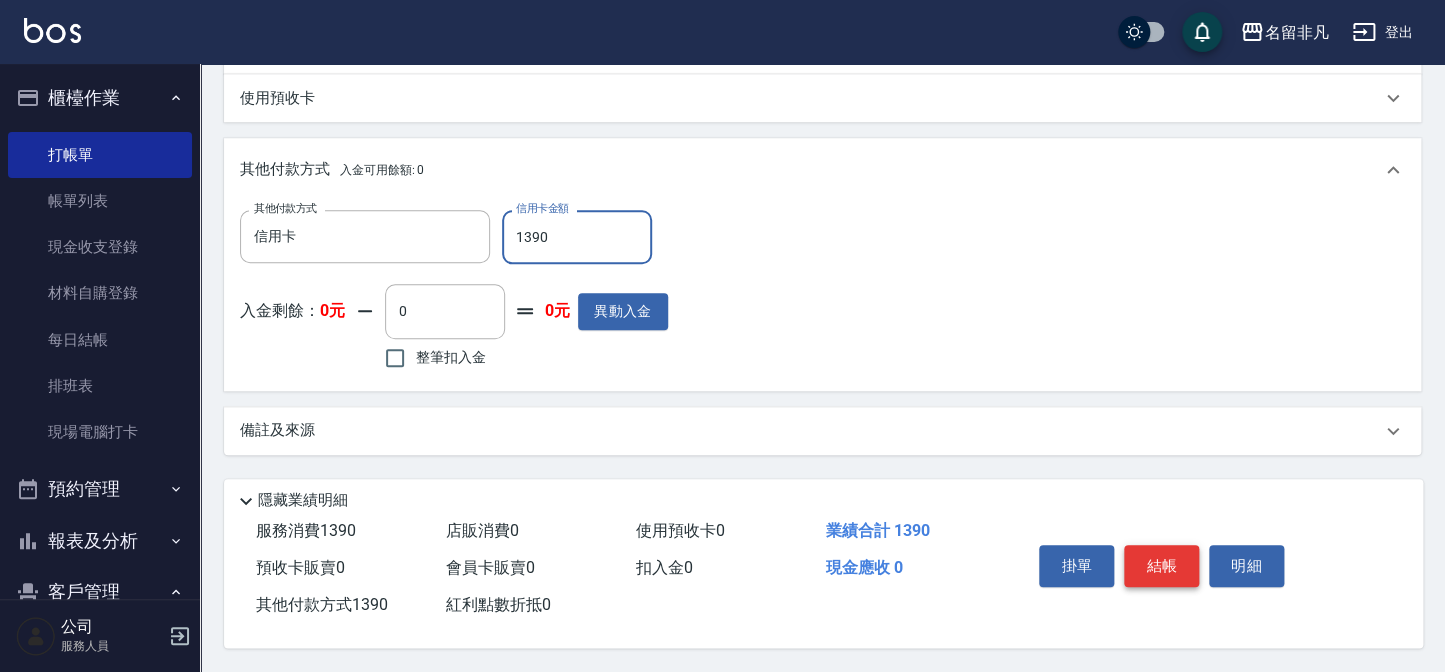type on "1390" 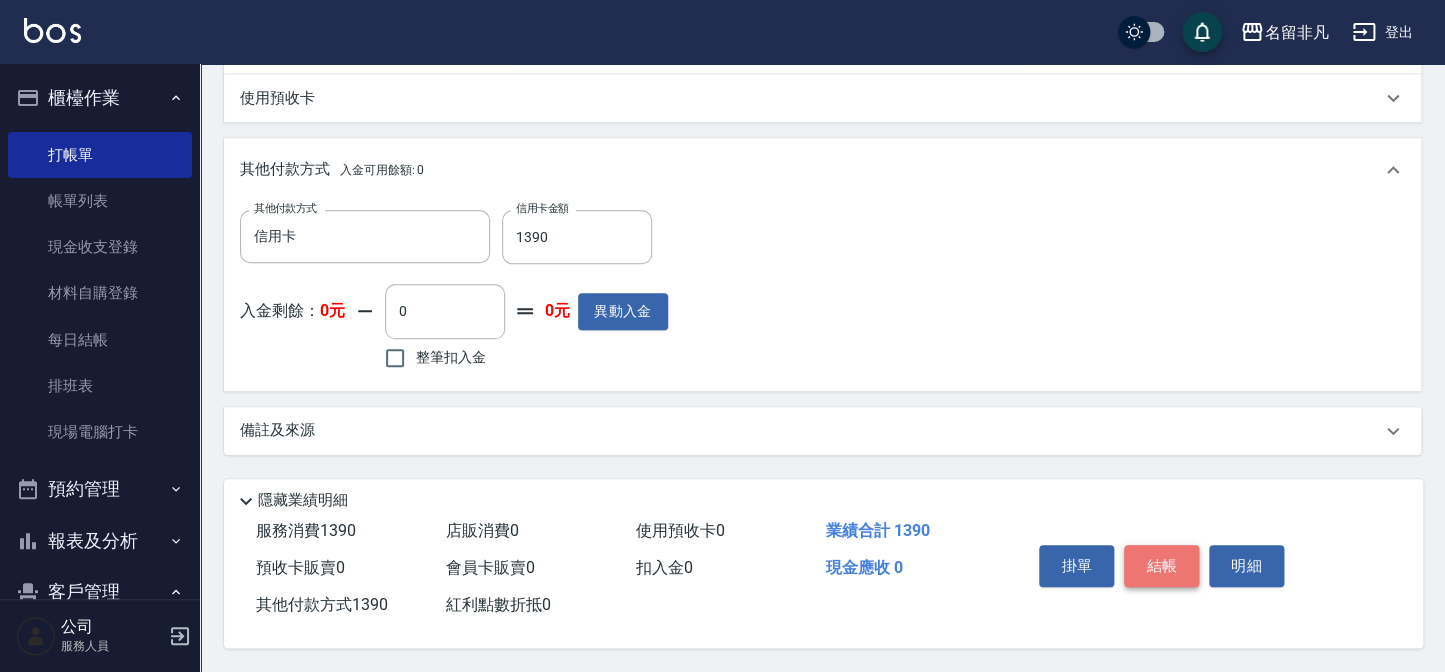 click on "結帳" at bounding box center (1161, 566) 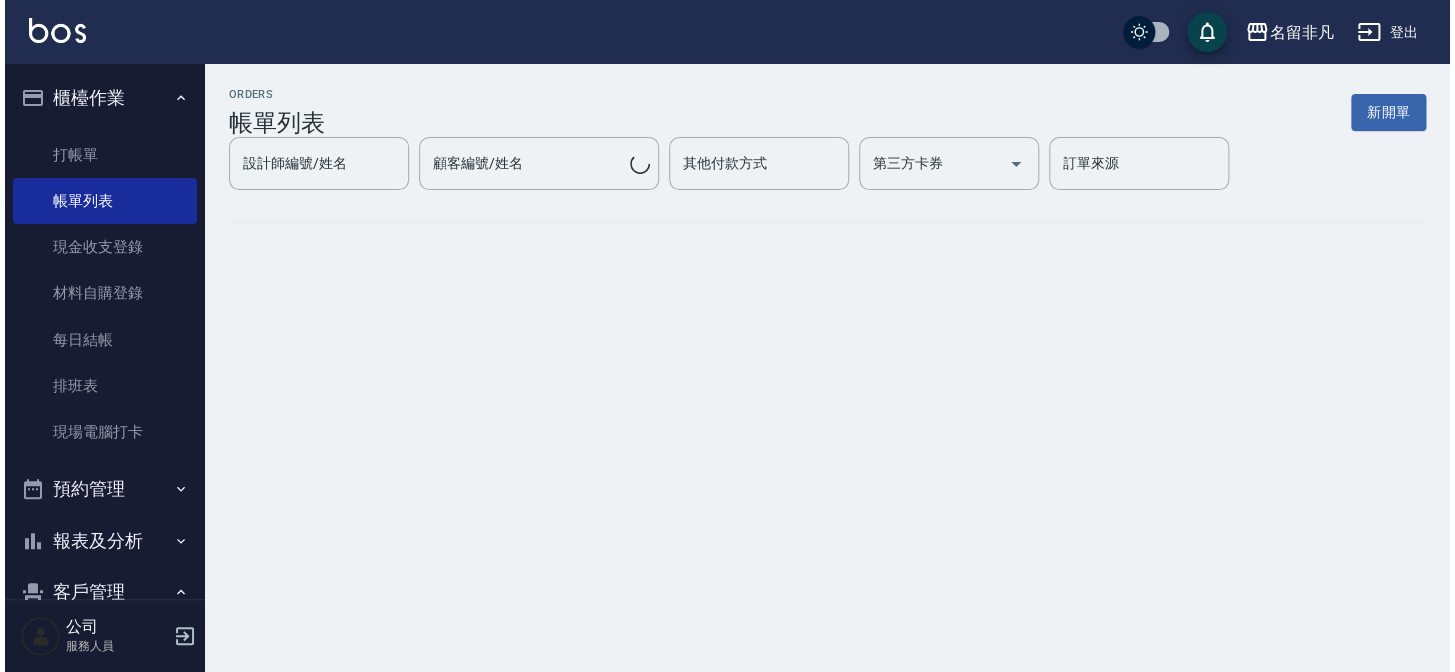 scroll, scrollTop: 0, scrollLeft: 0, axis: both 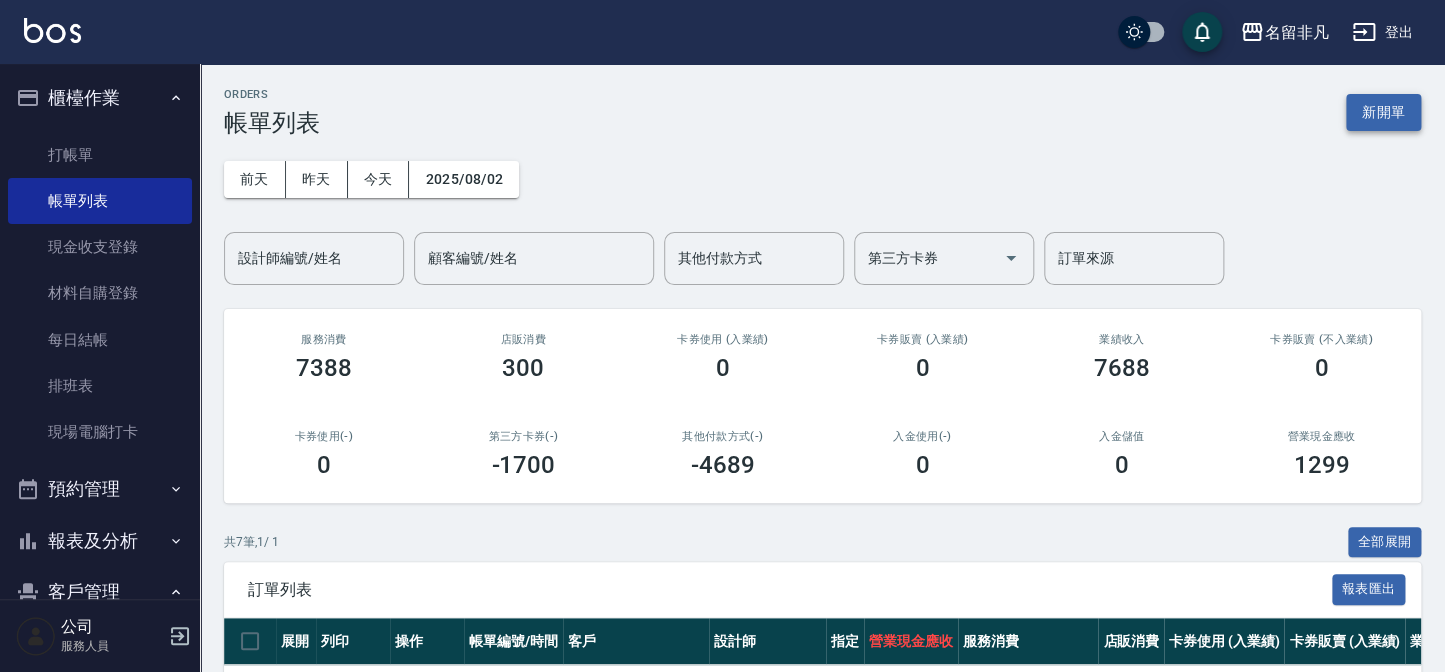 click on "新開單" at bounding box center (1383, 112) 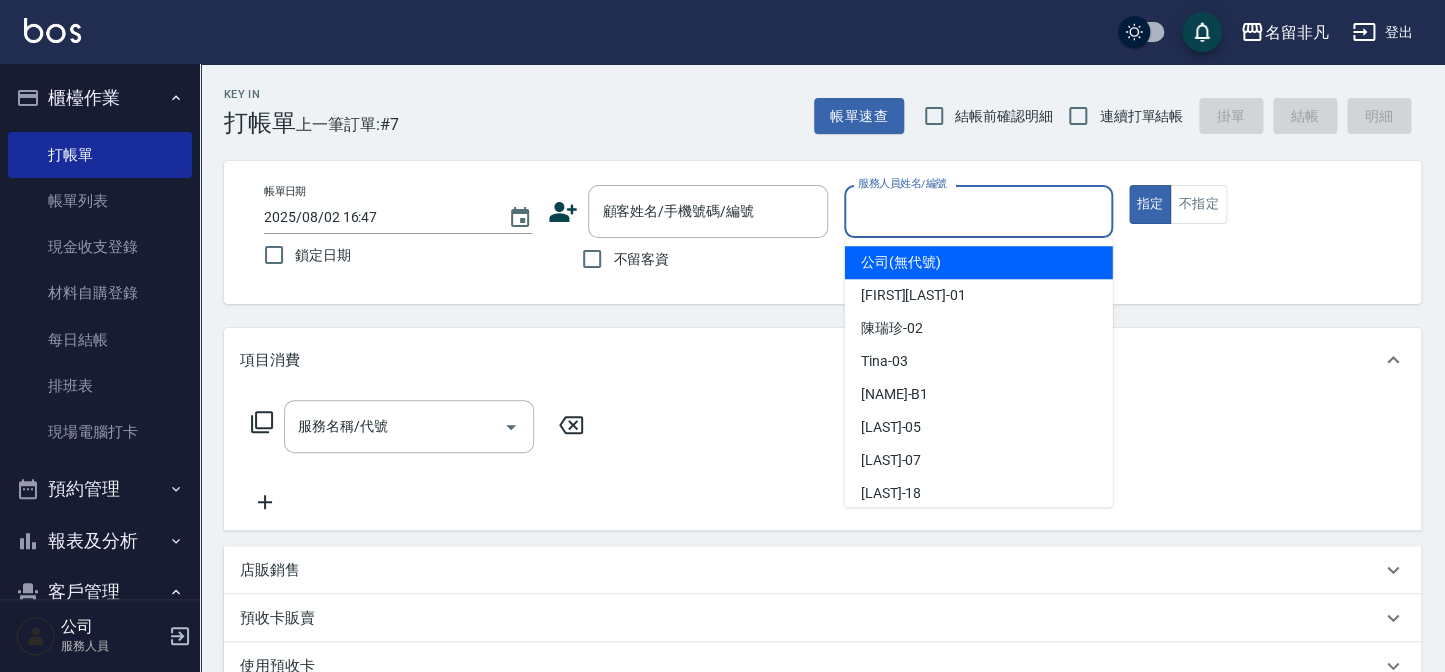click on "服務人員姓名/編號 服務人員姓名/編號" at bounding box center [978, 211] 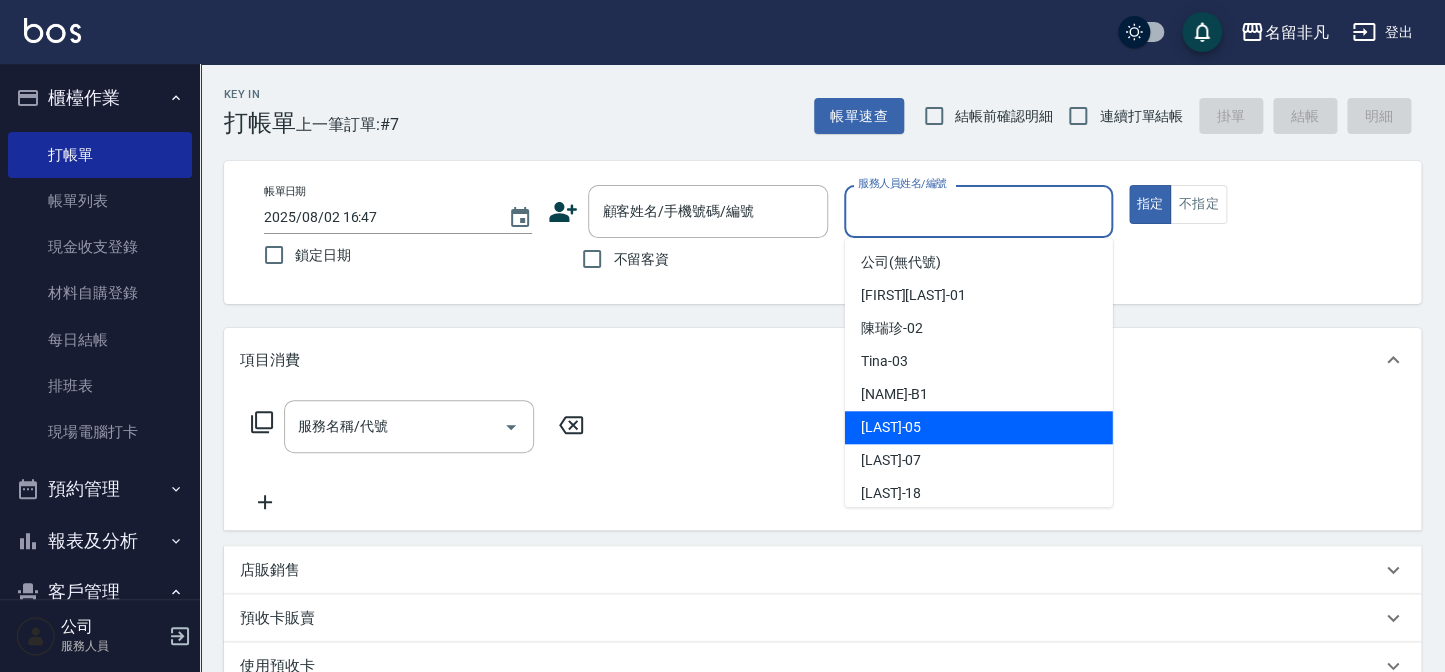 click on "[LAST] -05" at bounding box center [891, 427] 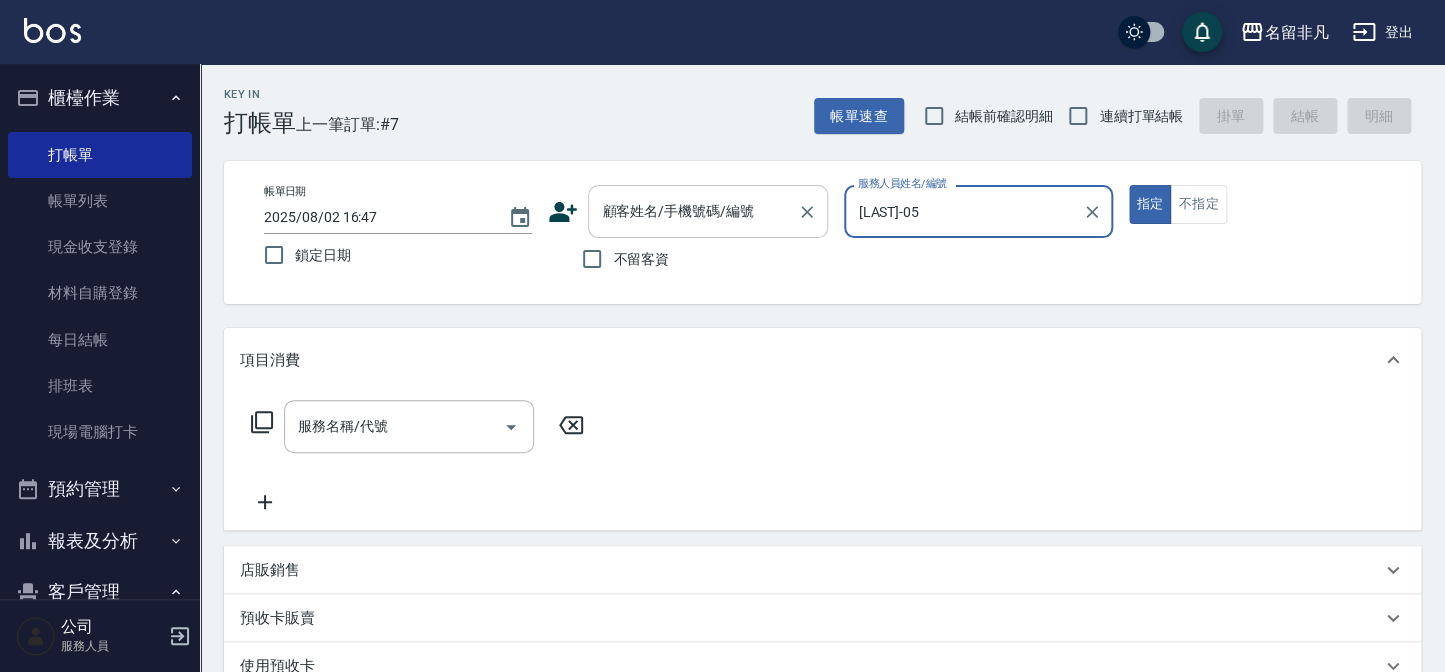 click on "顧客姓名/手機號碼/編號 顧客姓名/手機號碼/編號" at bounding box center [708, 211] 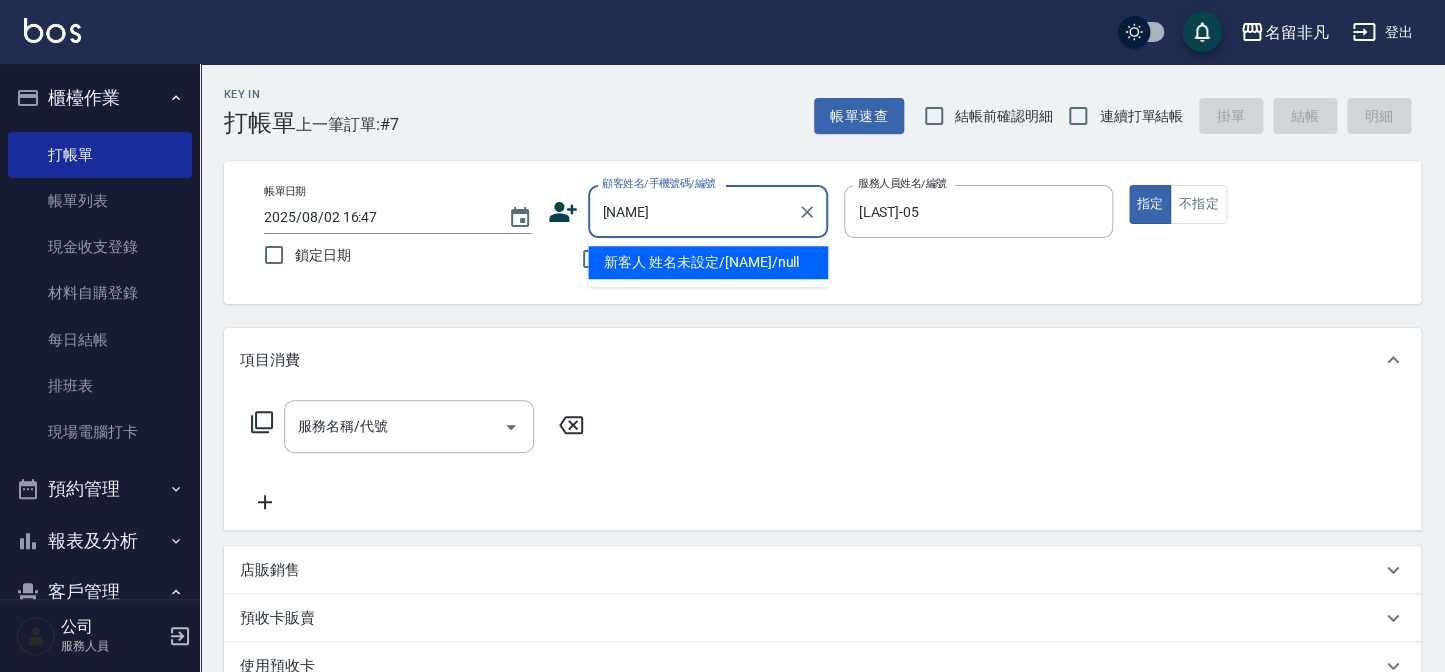 click on "[NAME]" at bounding box center (693, 211) 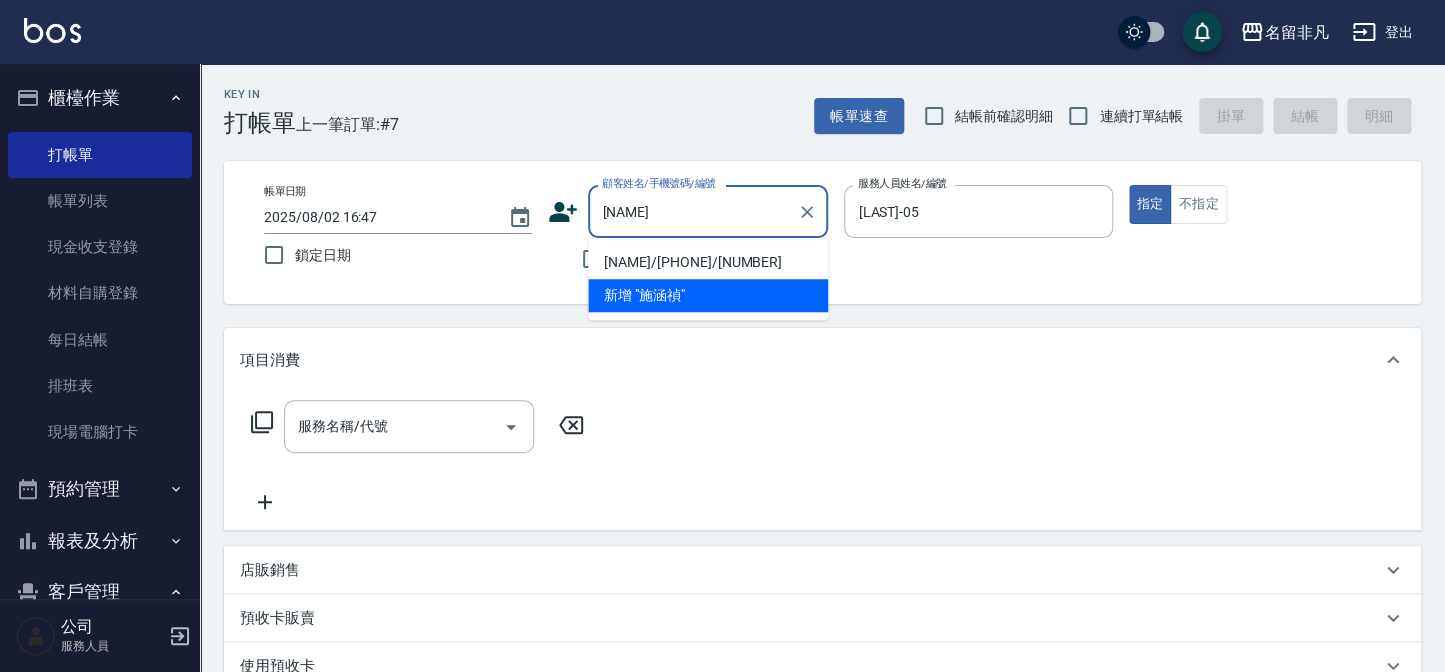 click on "[NAME]/[PHONE]/[NUMBER]" at bounding box center (708, 262) 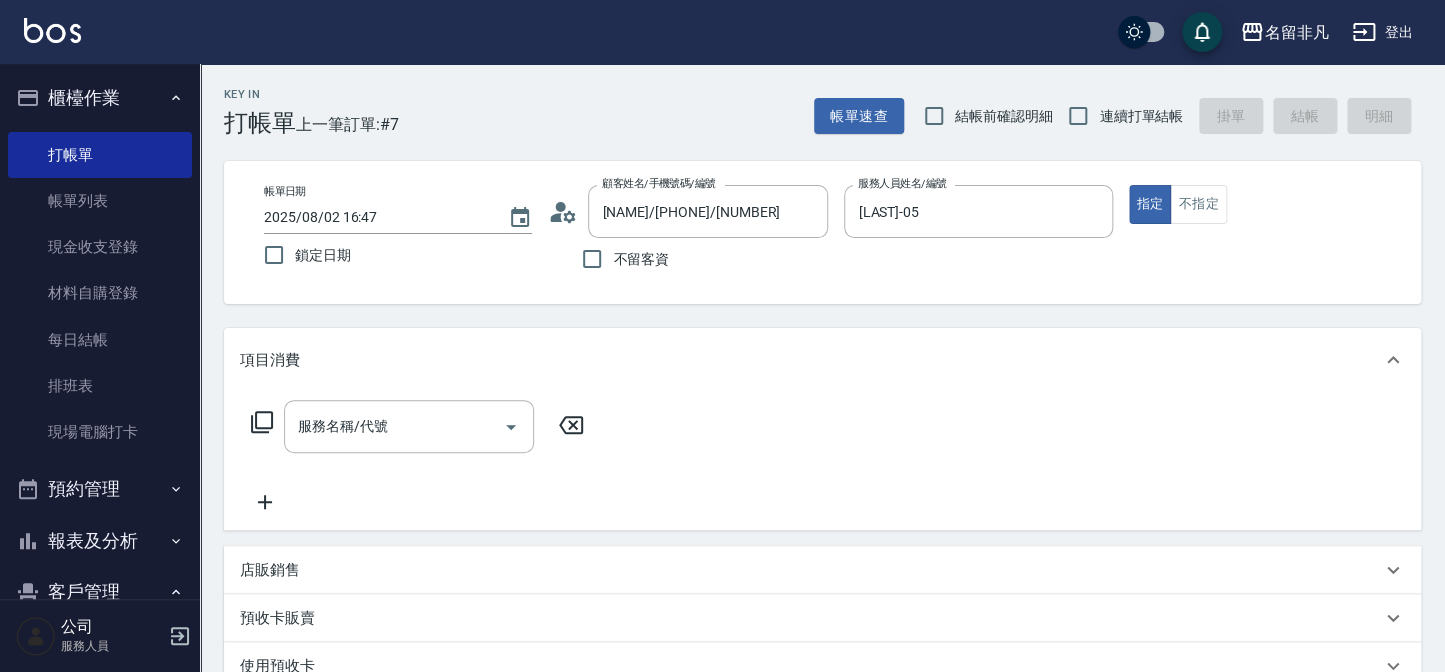 click 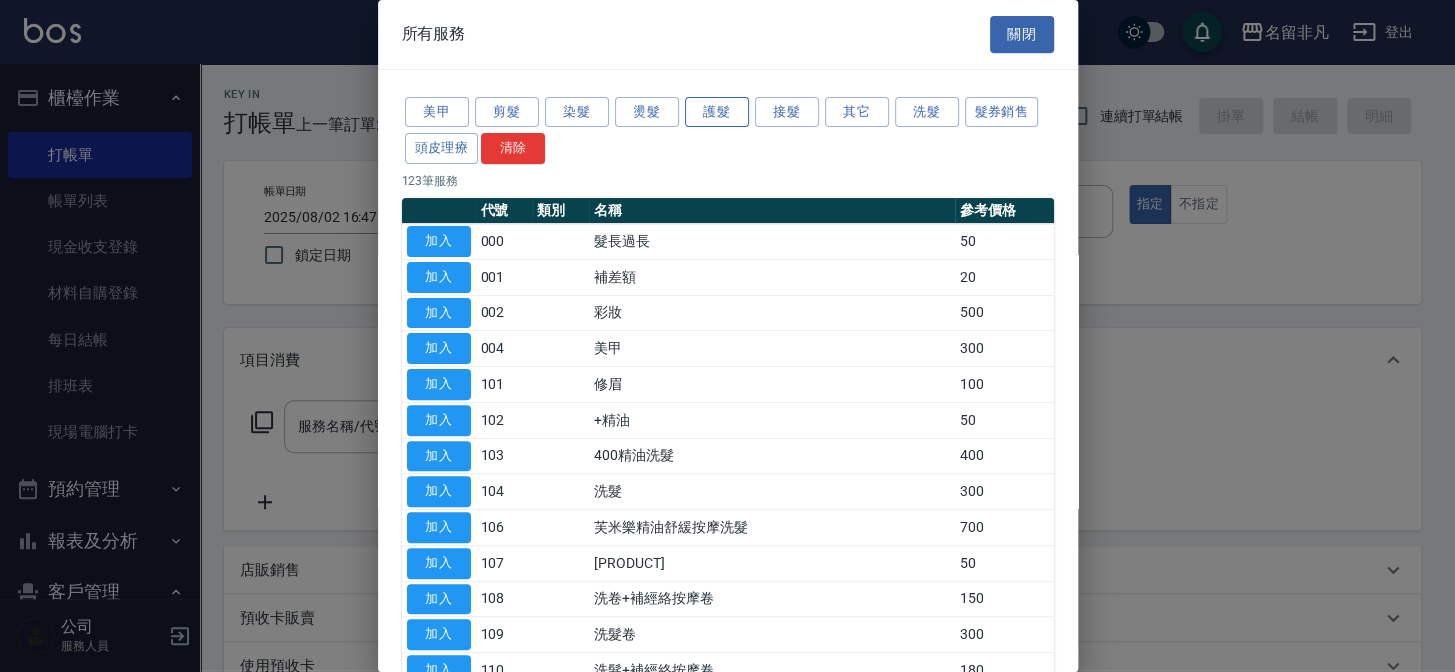 click on "護髮" at bounding box center [717, 112] 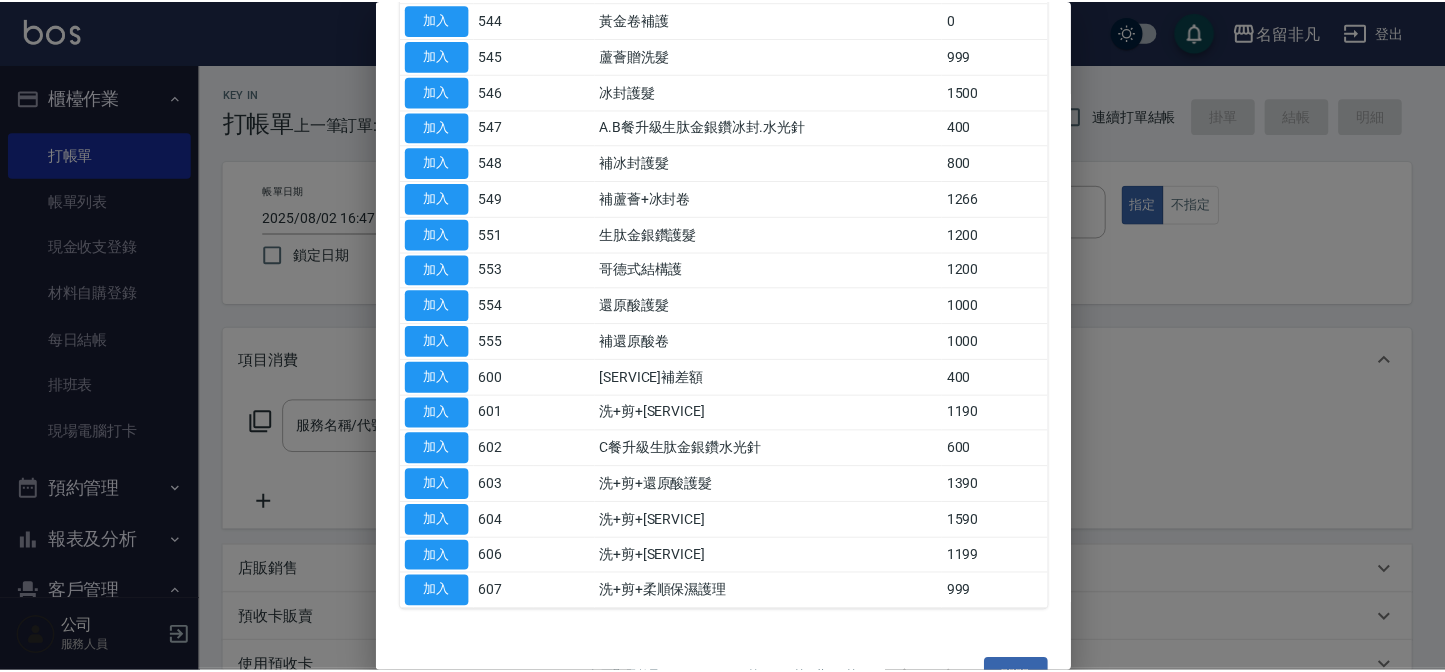 scroll, scrollTop: 1228, scrollLeft: 0, axis: vertical 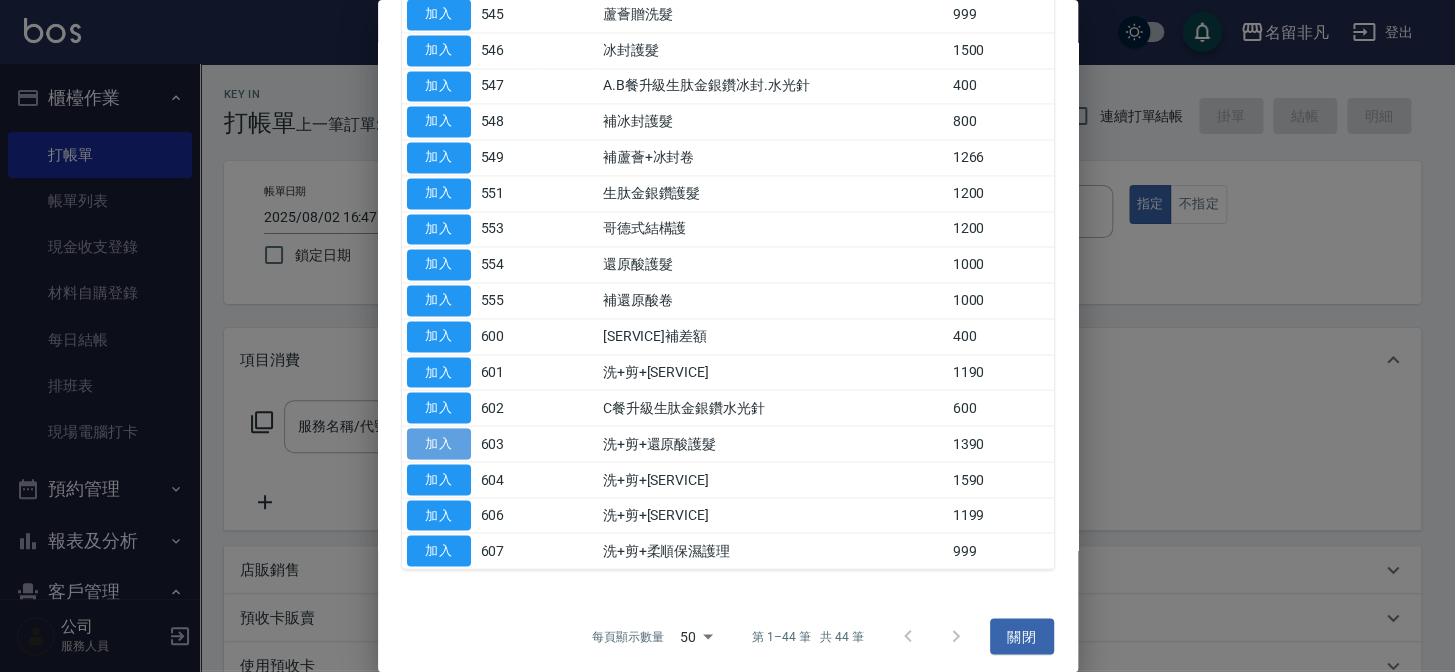 click on "加入" at bounding box center (439, 443) 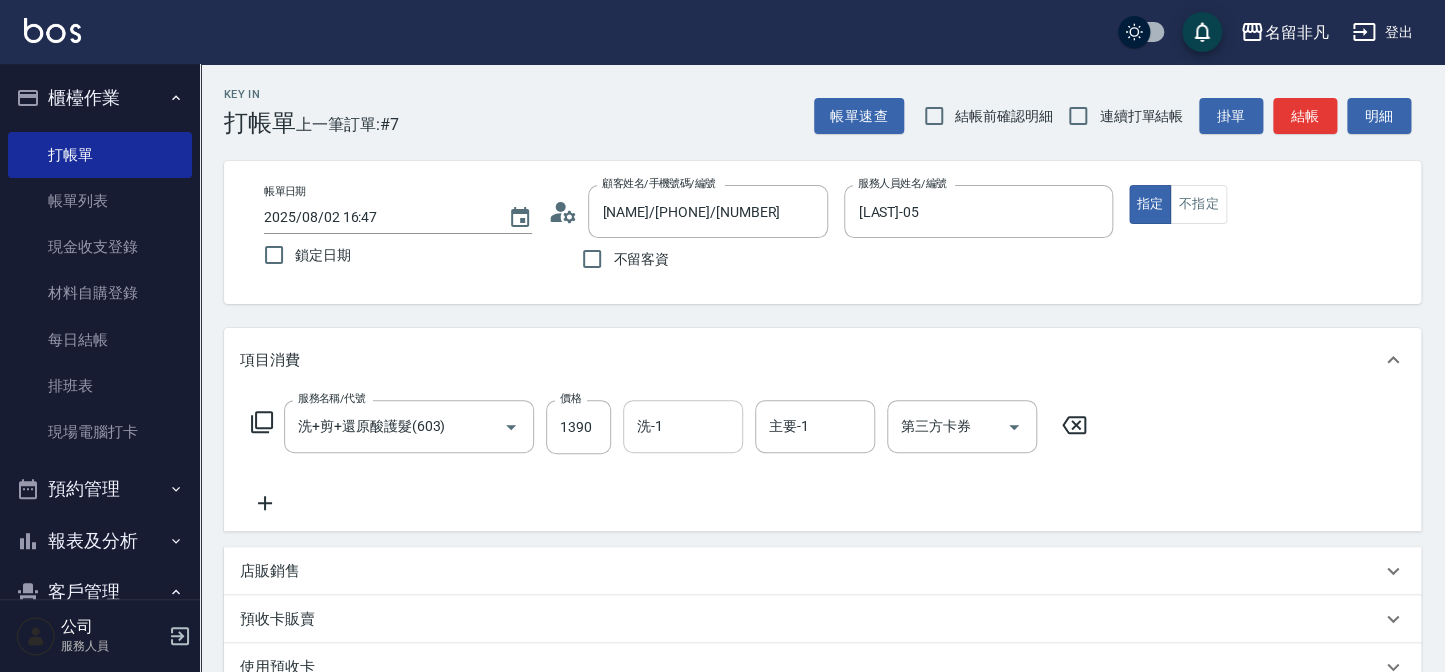 click on "洗-1" at bounding box center [683, 426] 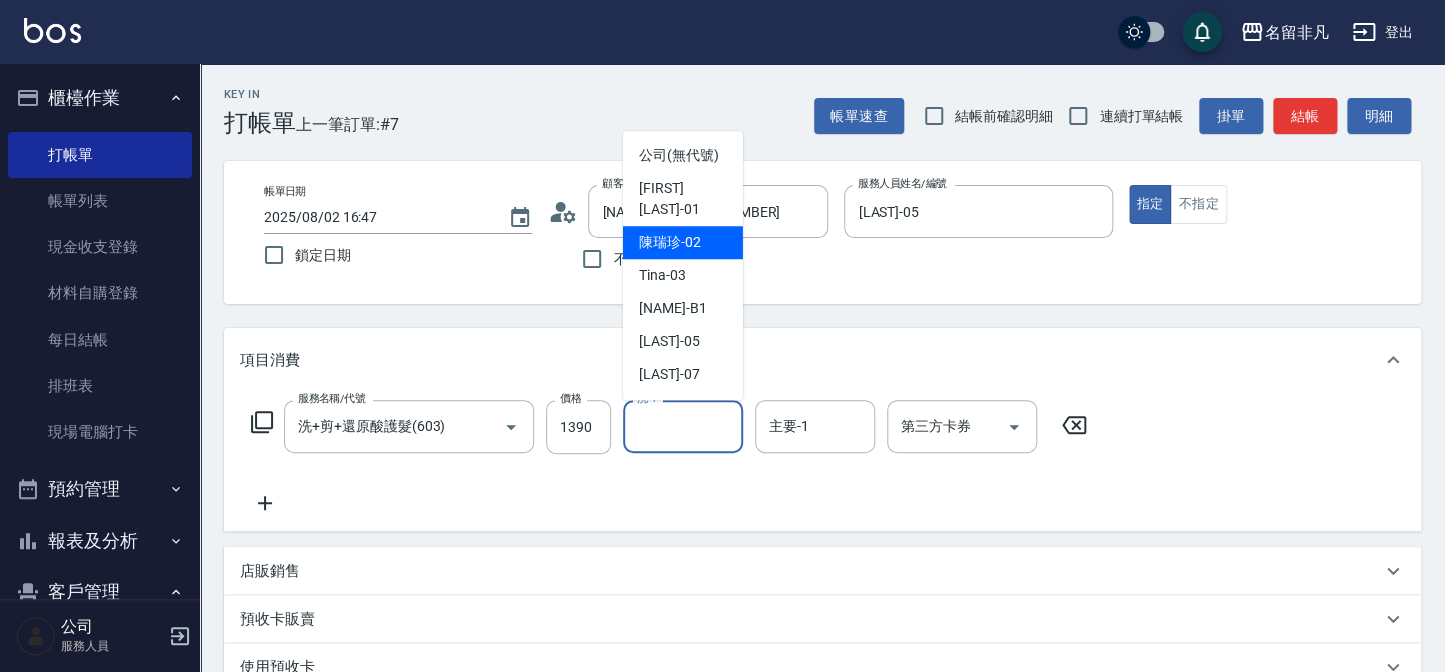 click on "[LAST] -02" at bounding box center (670, 242) 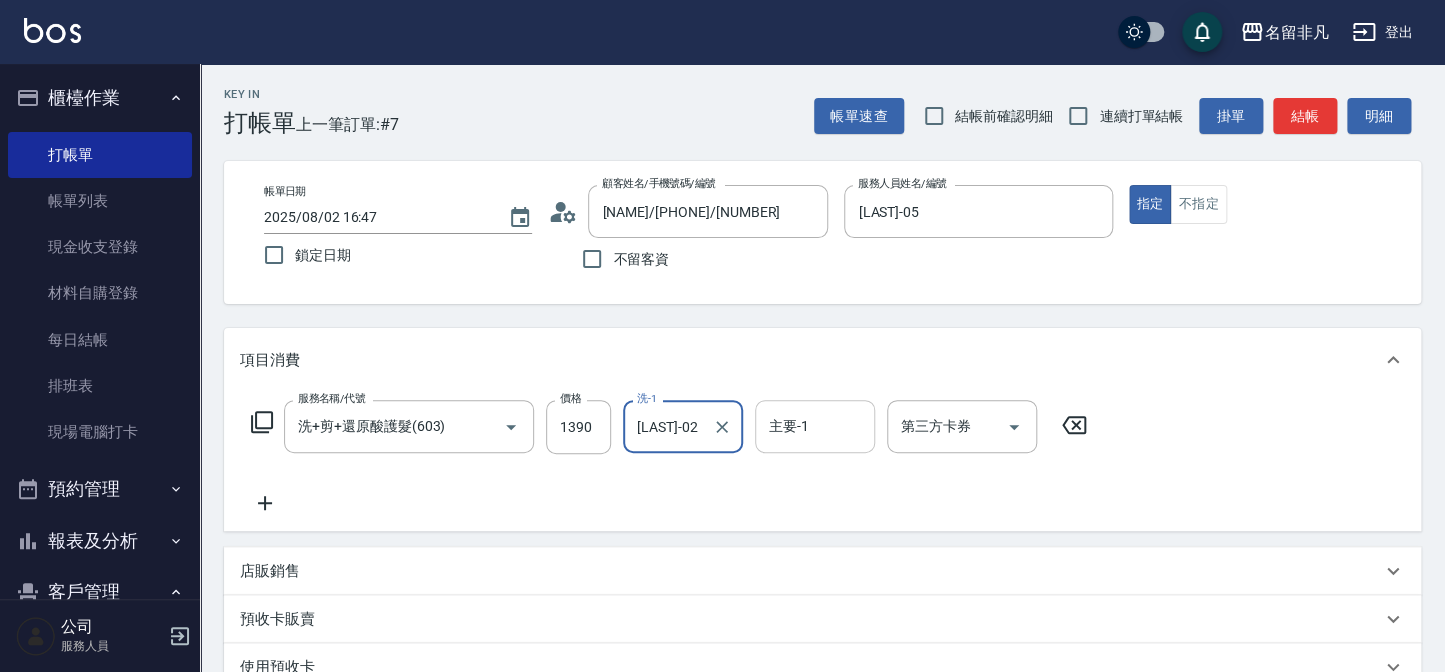 click on "主要-1" at bounding box center [815, 426] 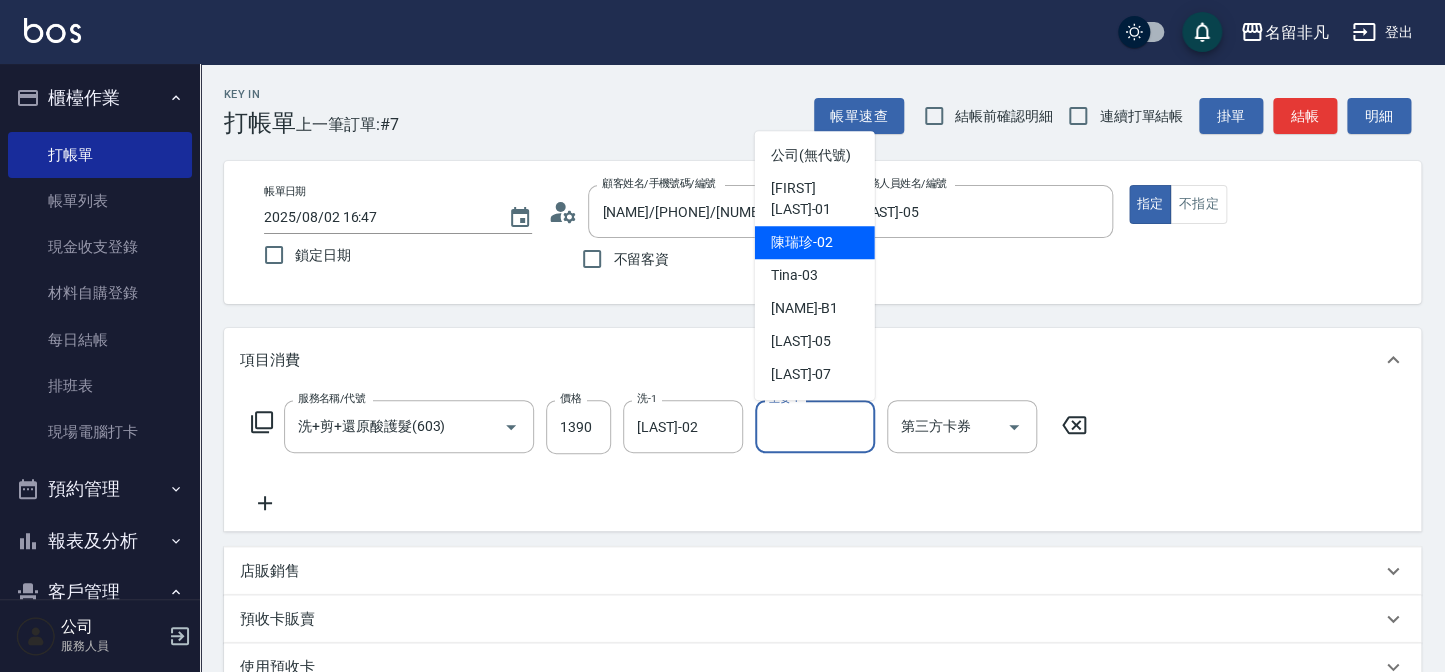 click on "[LAST] -02" at bounding box center [802, 242] 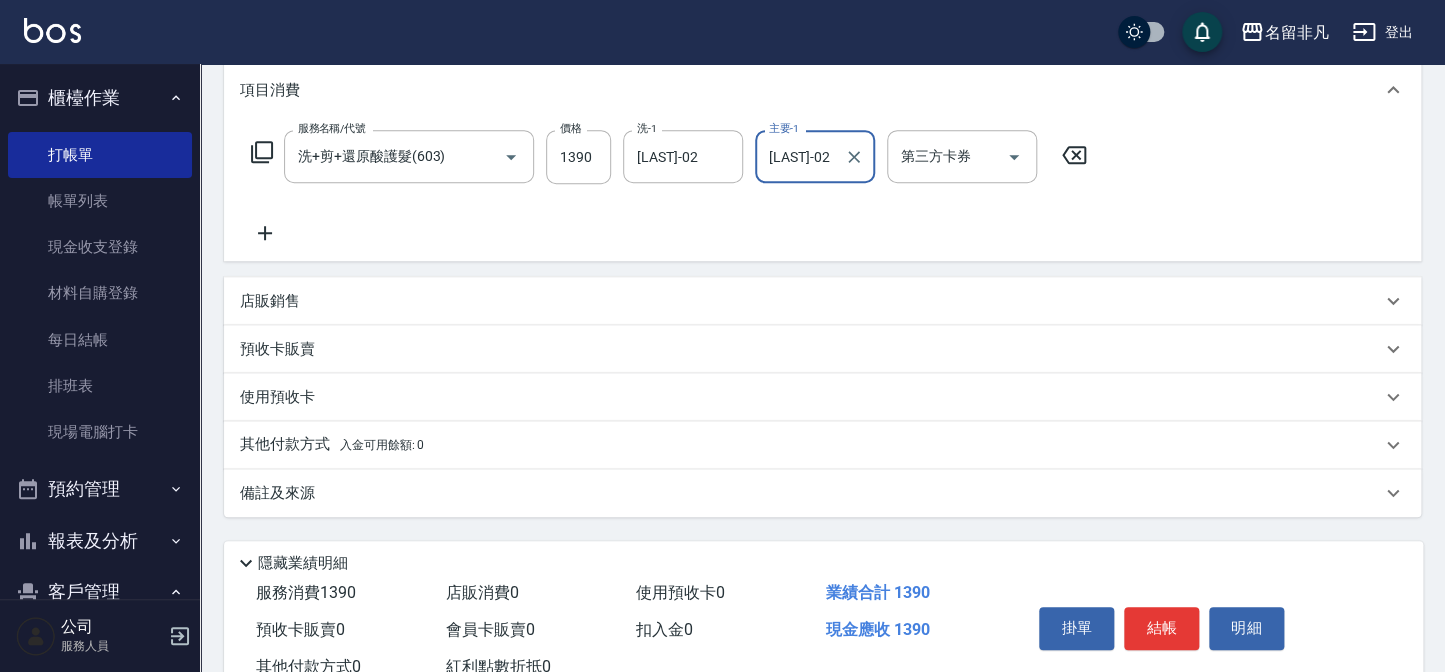 scroll, scrollTop: 272, scrollLeft: 0, axis: vertical 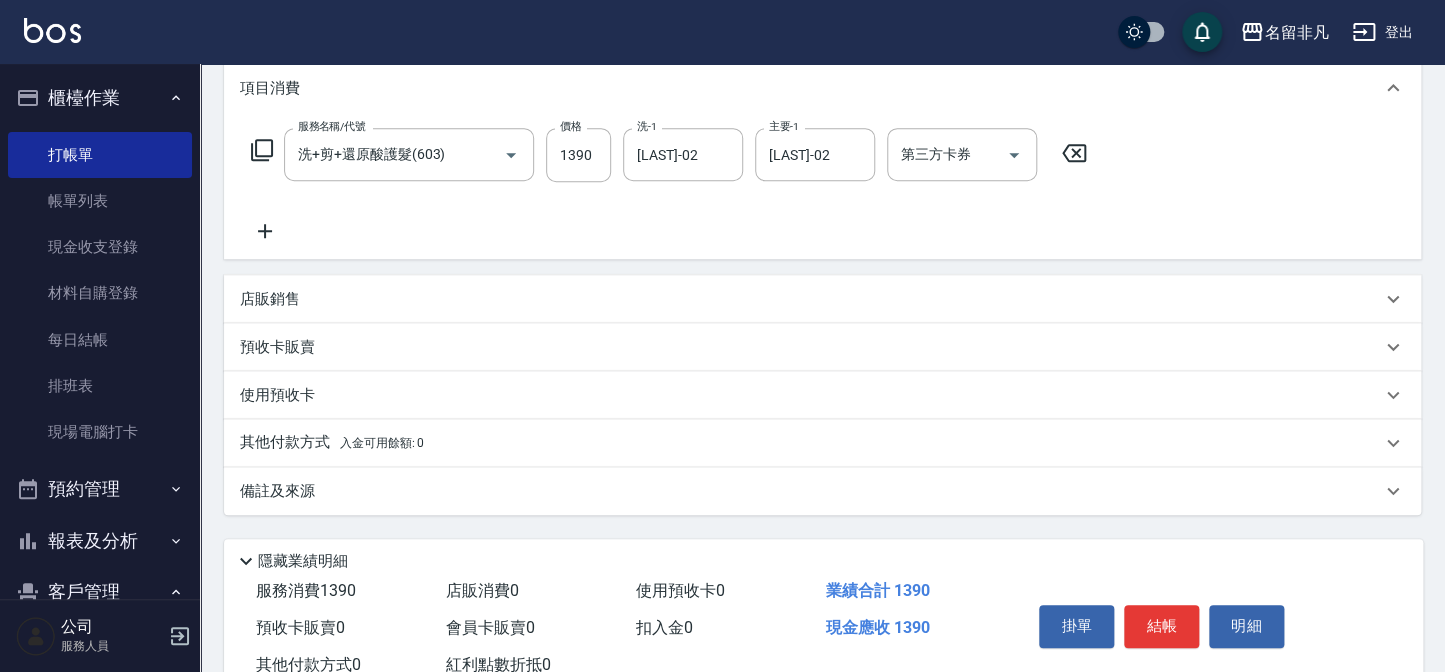 click 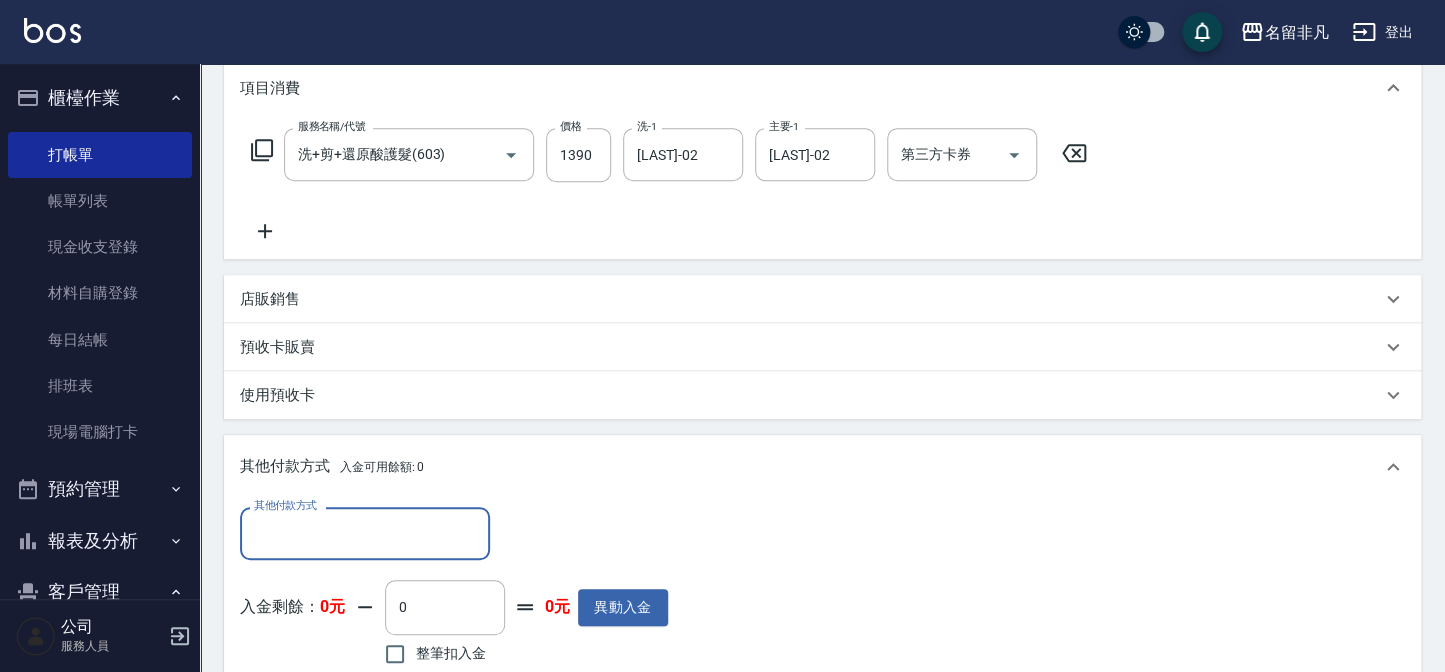 scroll, scrollTop: 0, scrollLeft: 0, axis: both 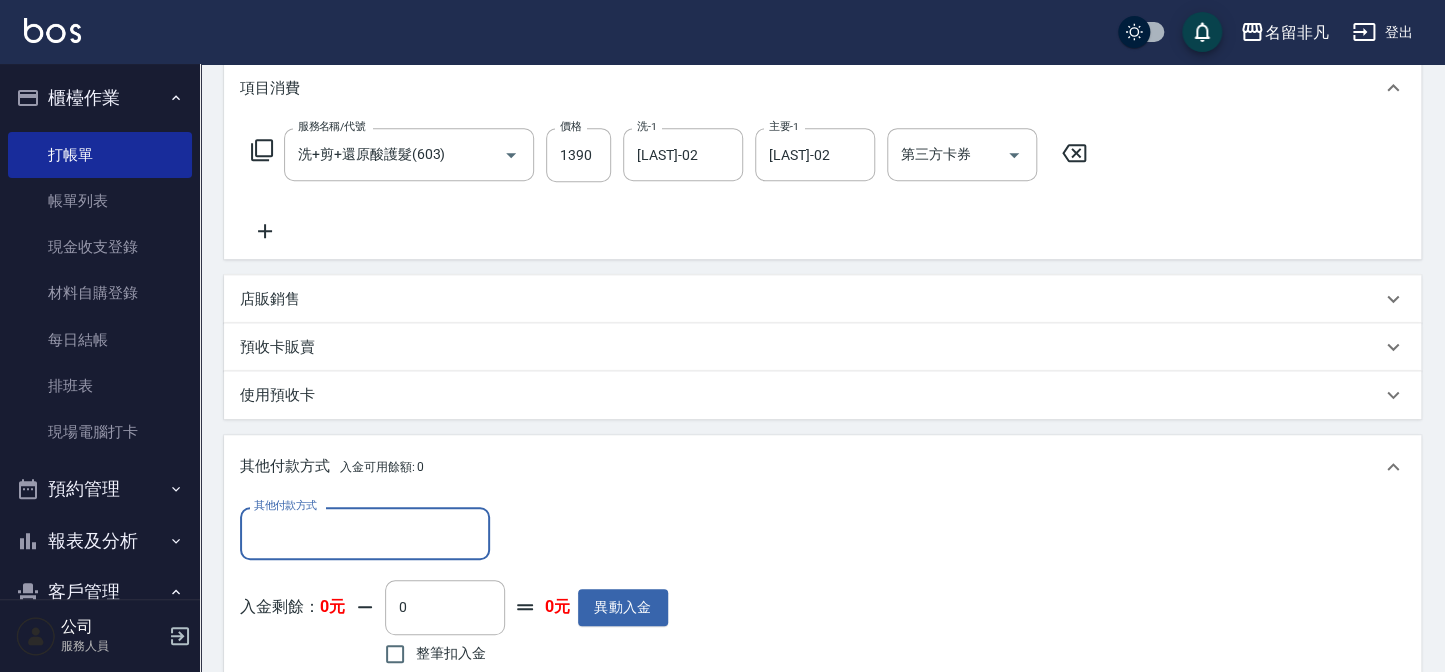 click on "其他付款方式" at bounding box center [365, 533] 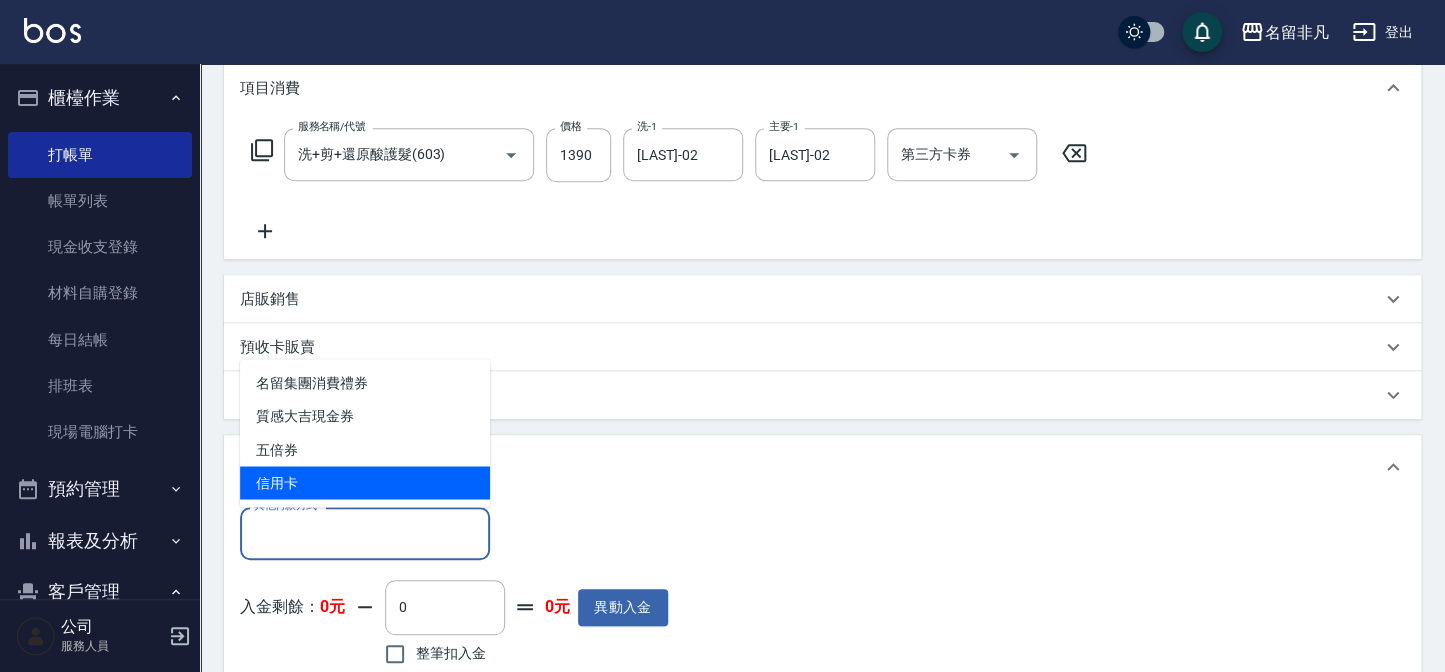click on "信用卡" at bounding box center [365, 482] 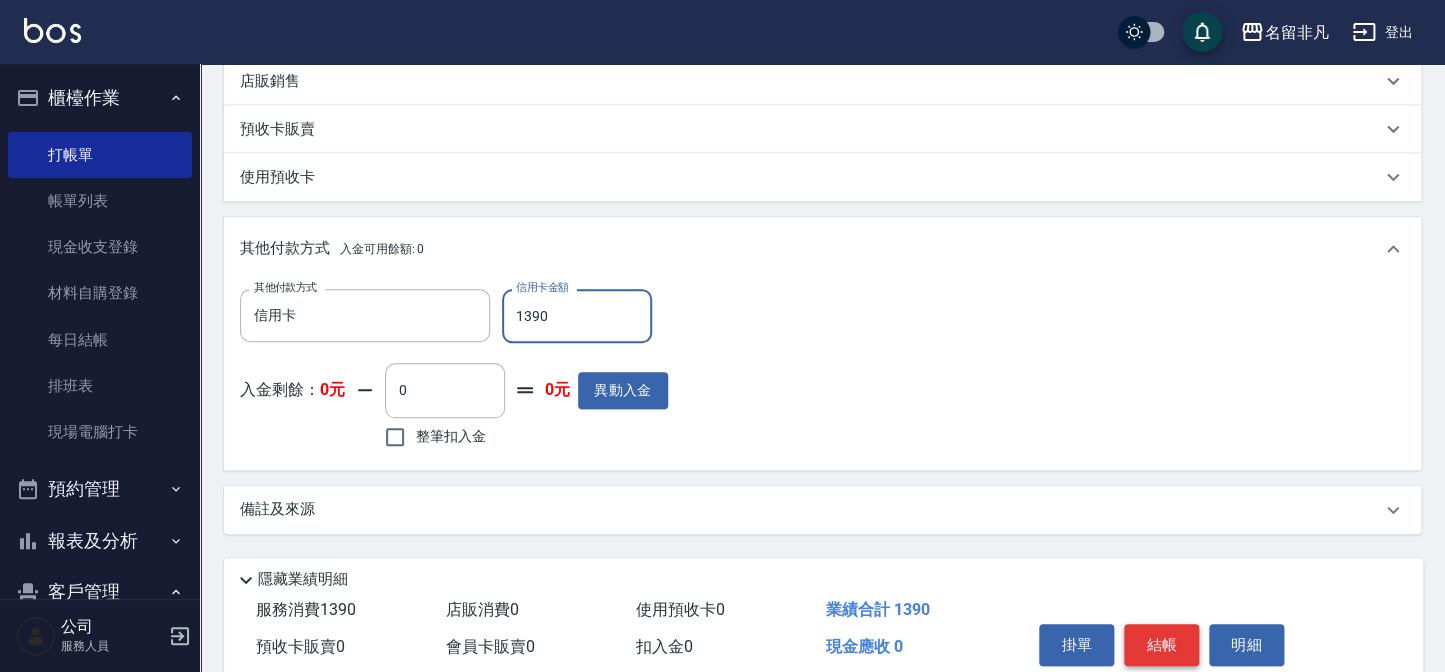 scroll, scrollTop: 573, scrollLeft: 0, axis: vertical 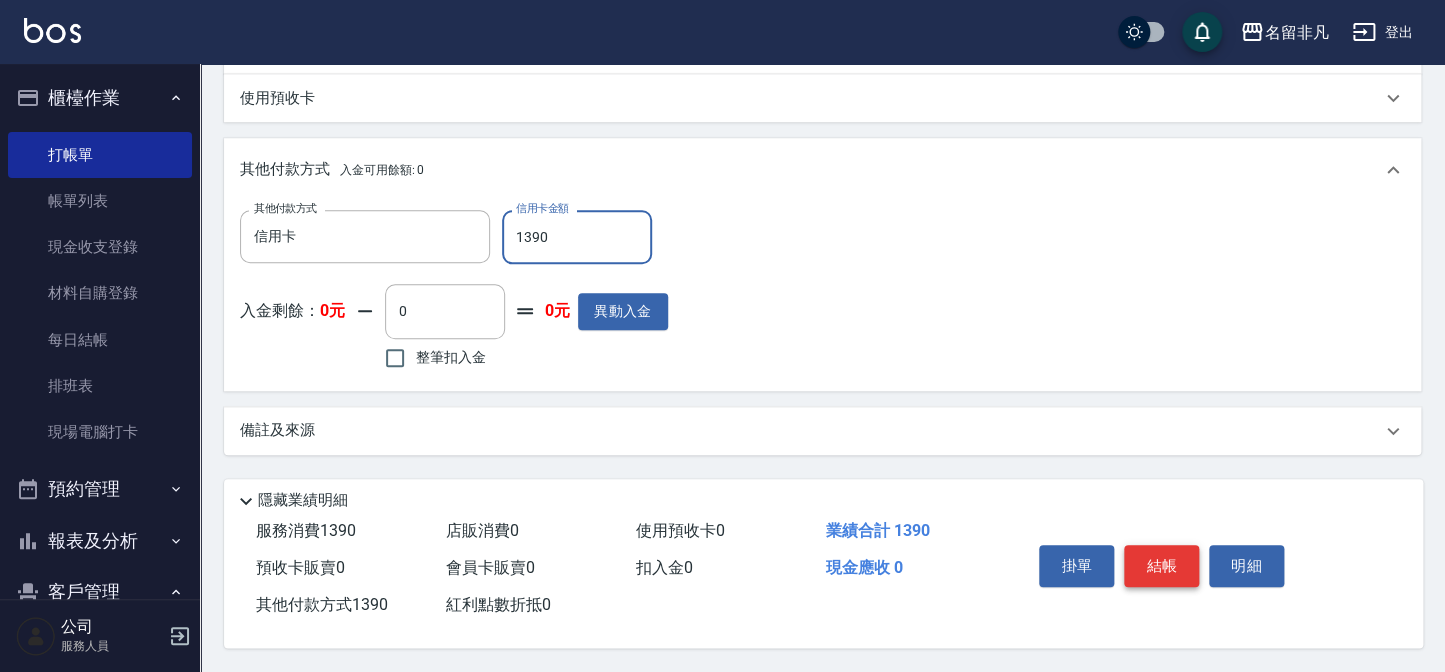 type on "1390" 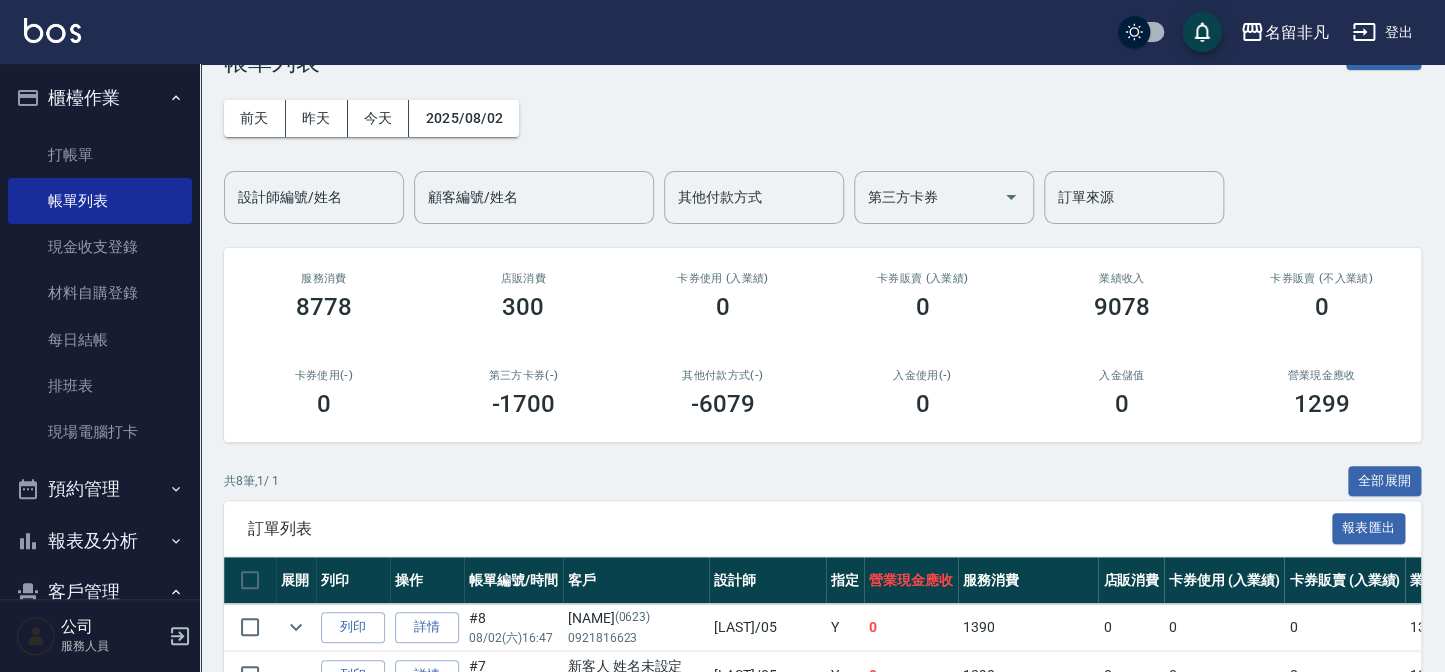 scroll, scrollTop: 363, scrollLeft: 0, axis: vertical 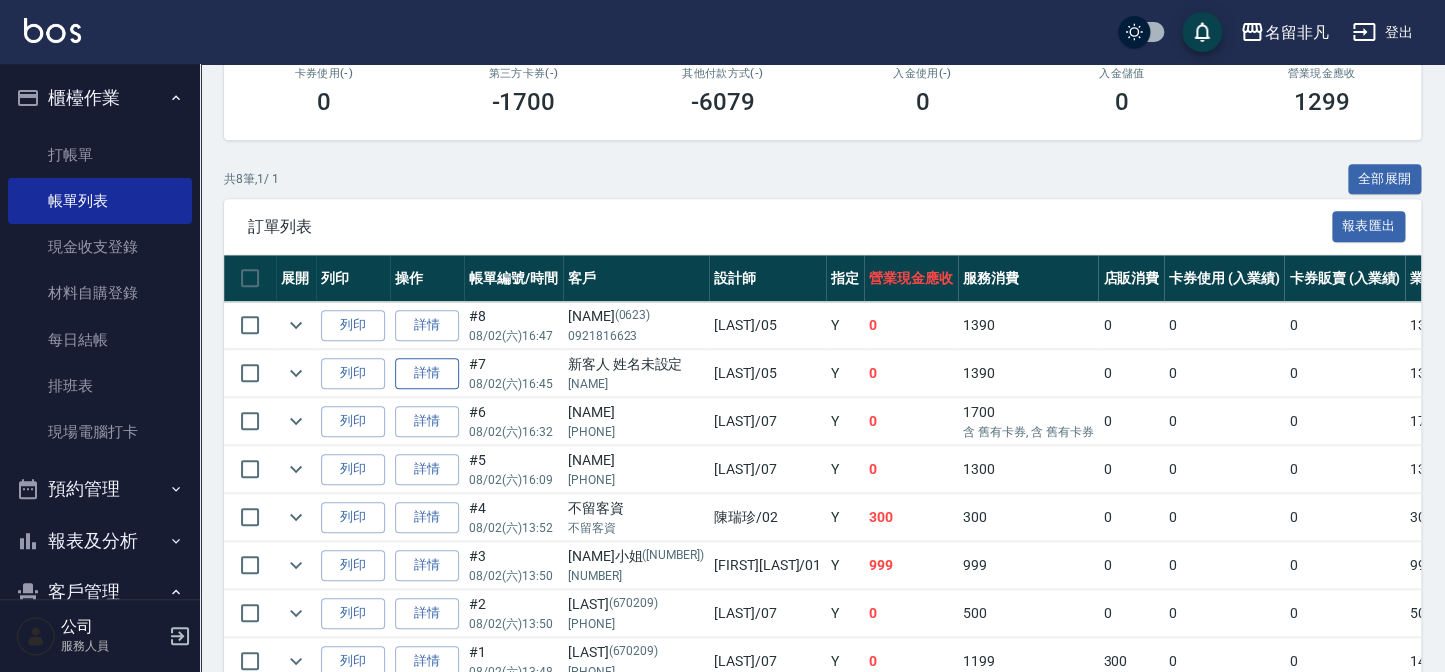 click on "詳情" at bounding box center [427, 373] 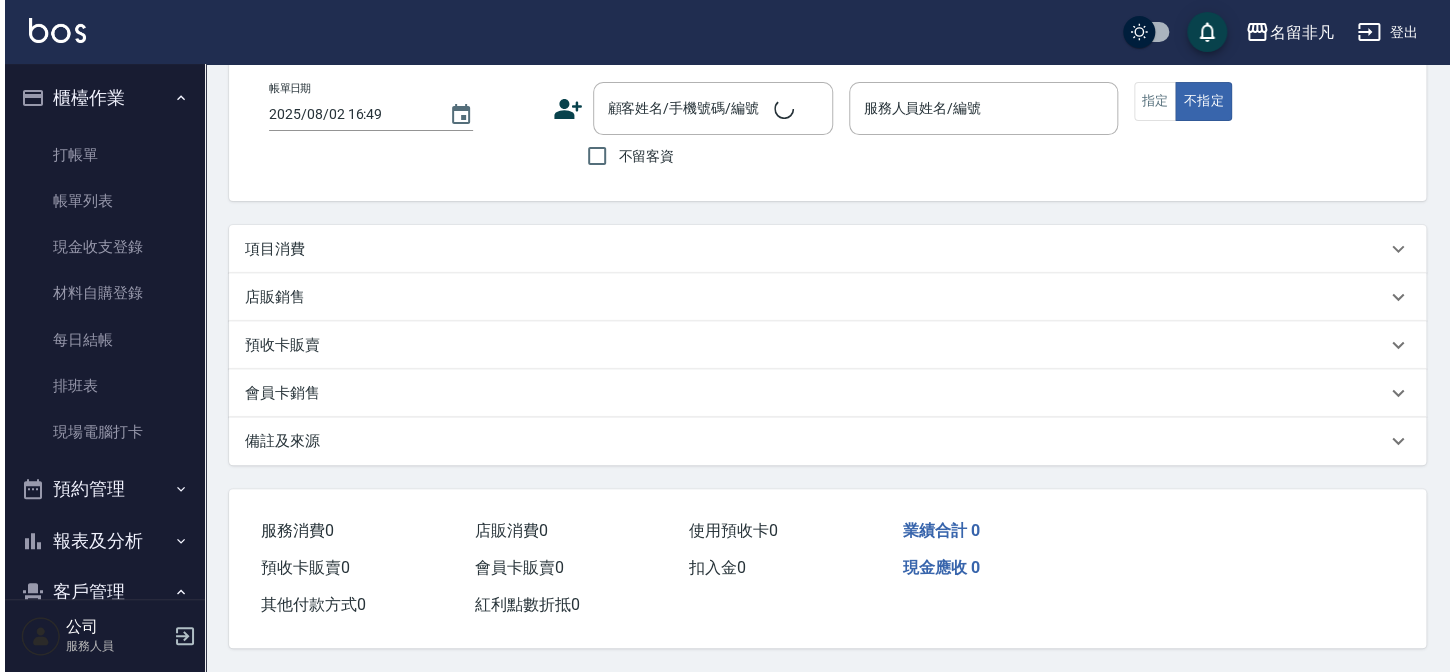 scroll, scrollTop: 0, scrollLeft: 0, axis: both 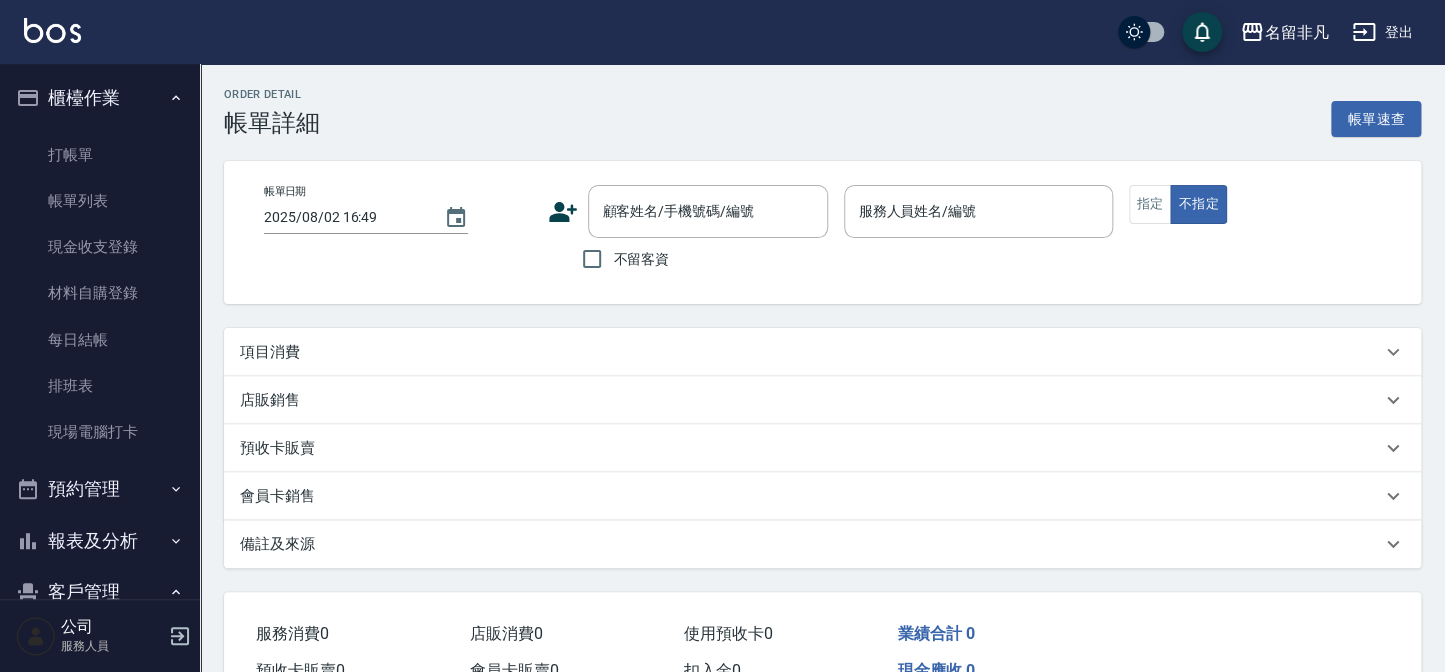 type on "2025/08/02 16:45" 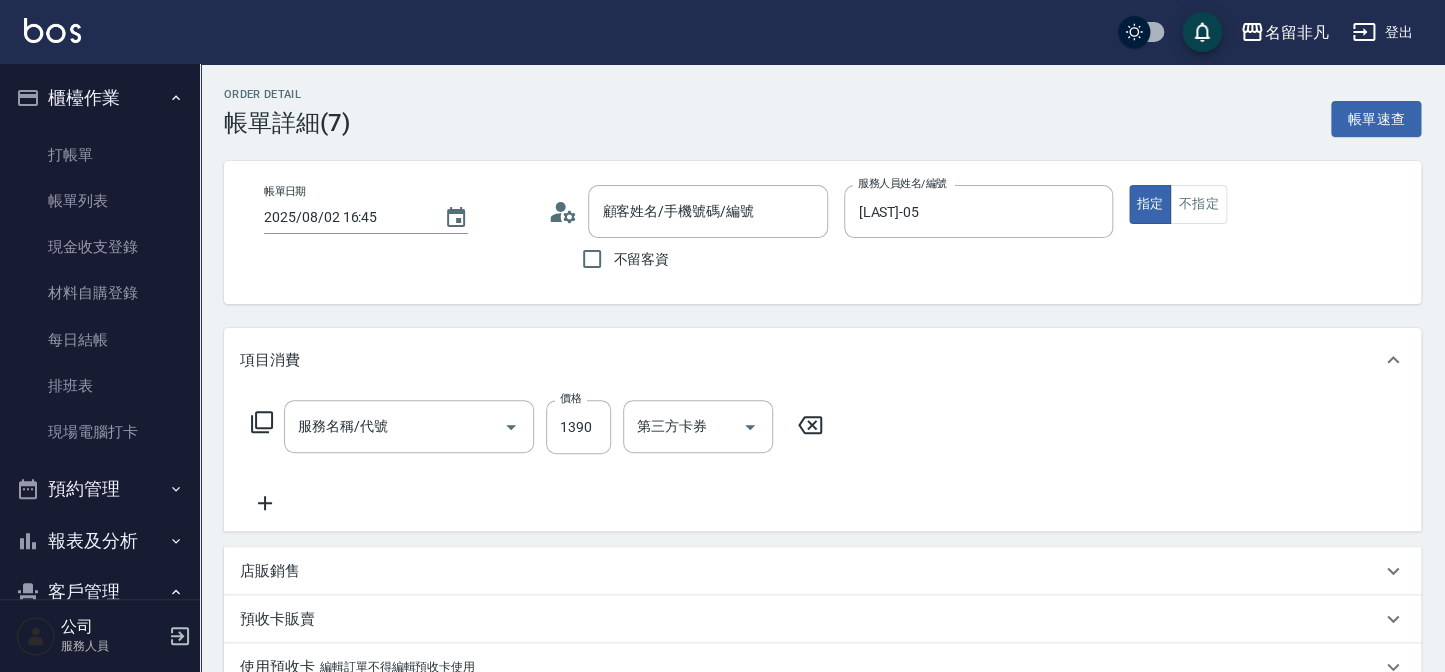type on "新客人 姓名未設定/[NAME]/null" 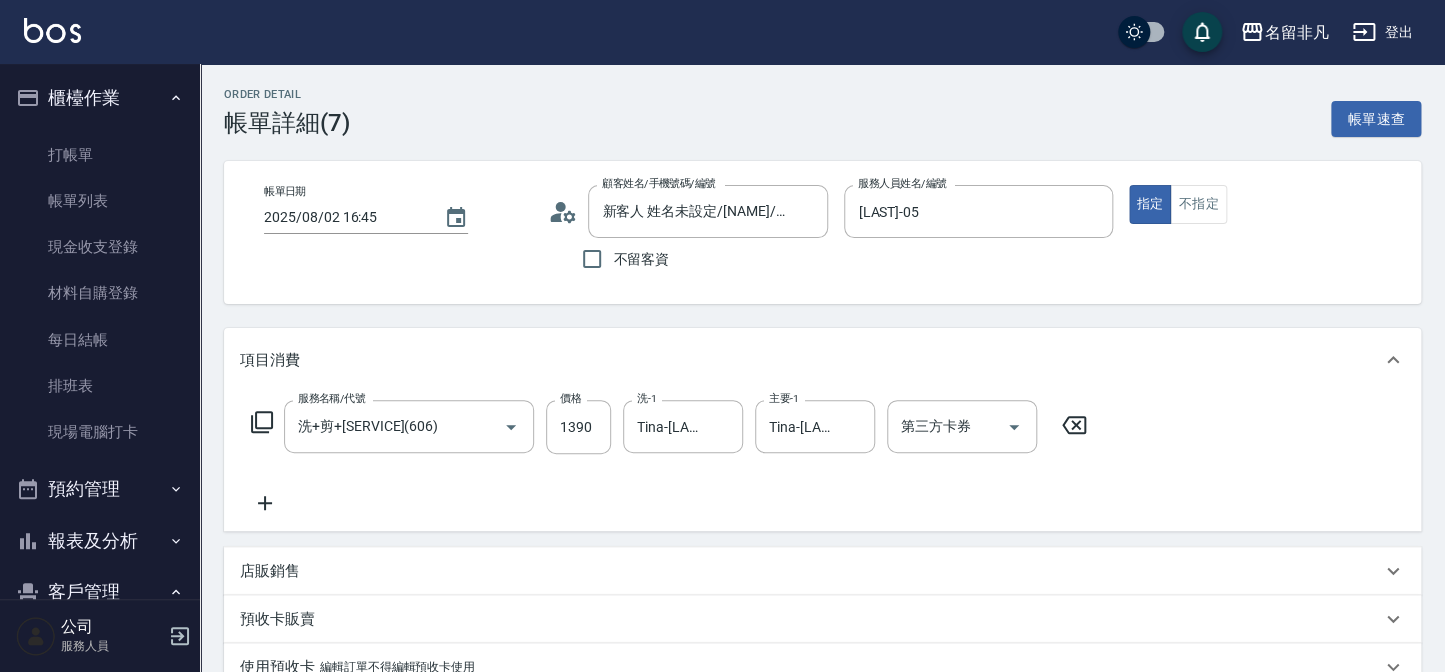 type on "洗+剪+[SERVICE](606)" 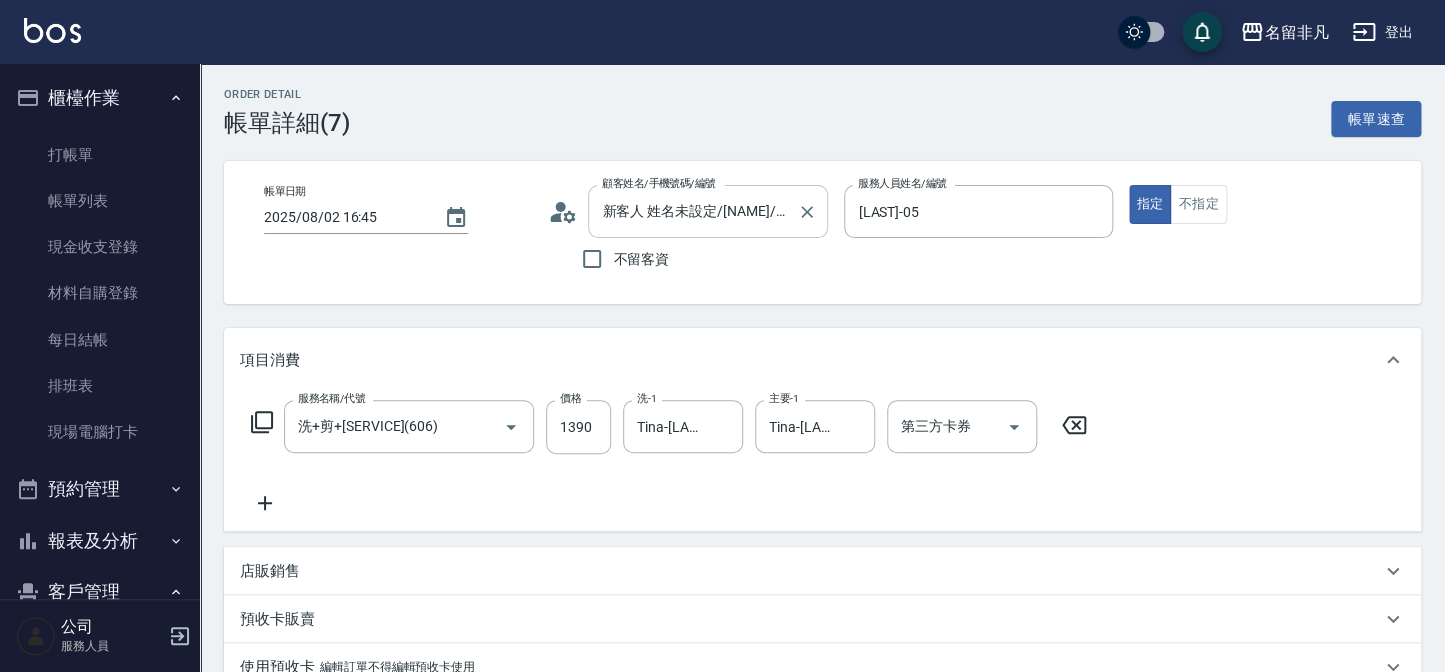 click on "新客人 姓名未設定/[NAME]/null" at bounding box center (693, 211) 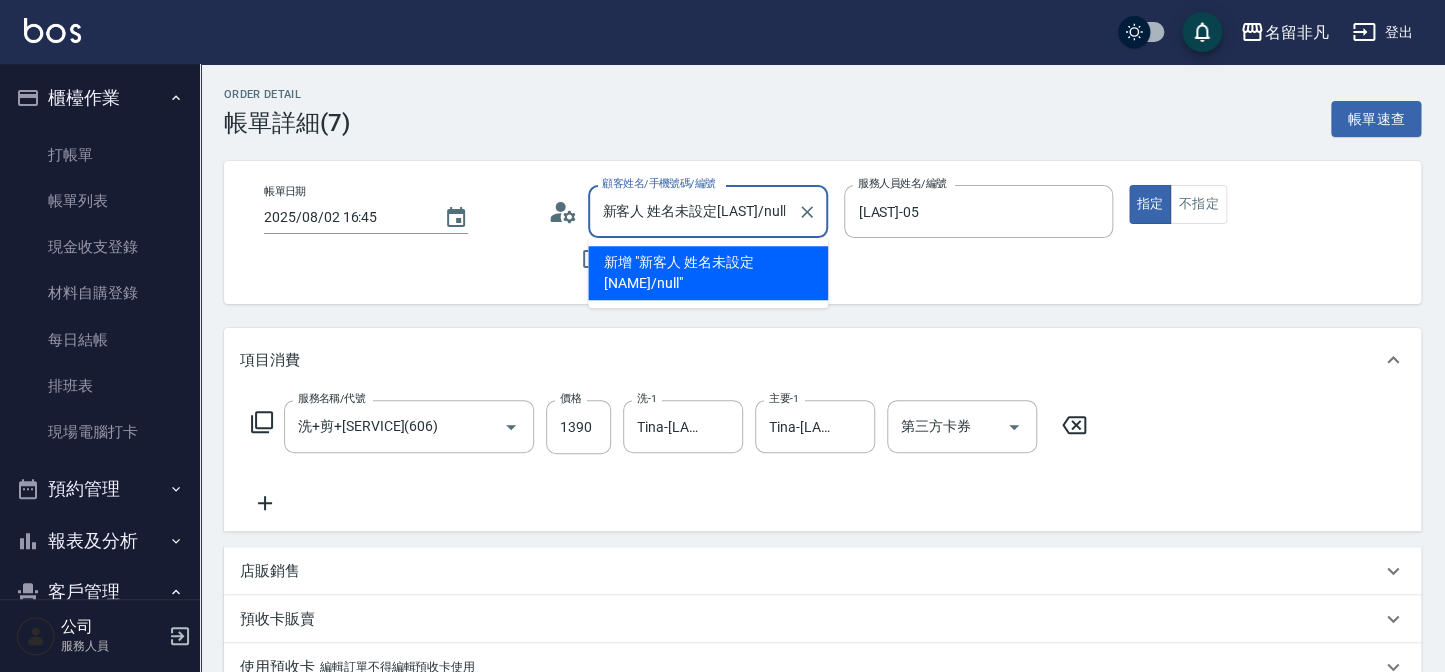 click on "新客人 姓名未設定[LAST]/null" at bounding box center [693, 211] 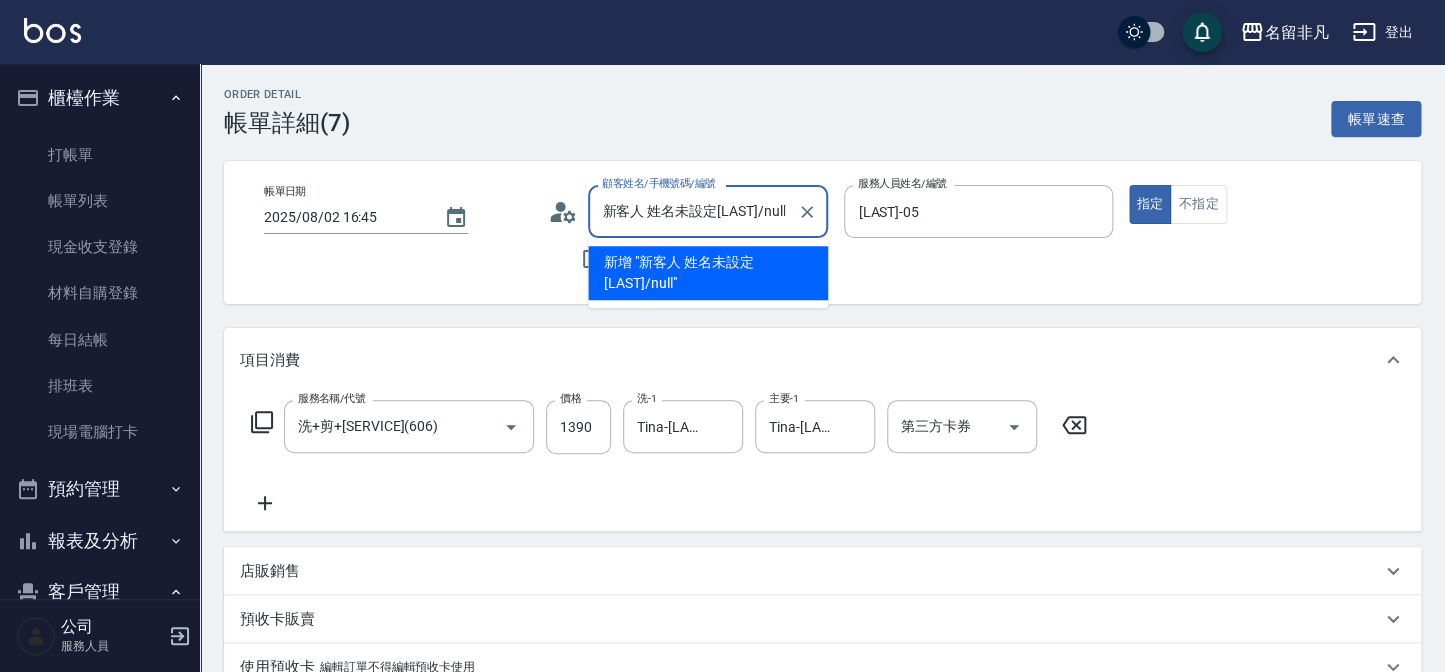 click on "新增 "新客人 姓名未設定[LAST]/null"" at bounding box center [708, 273] 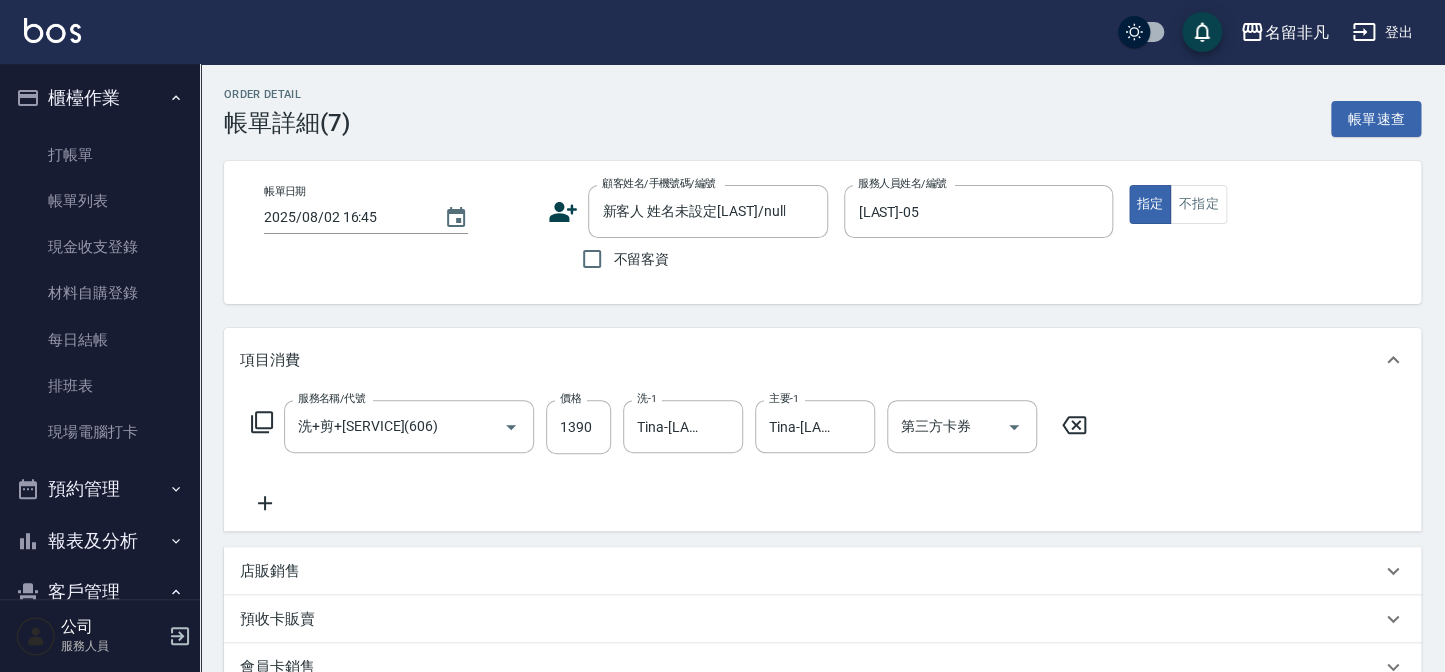 click 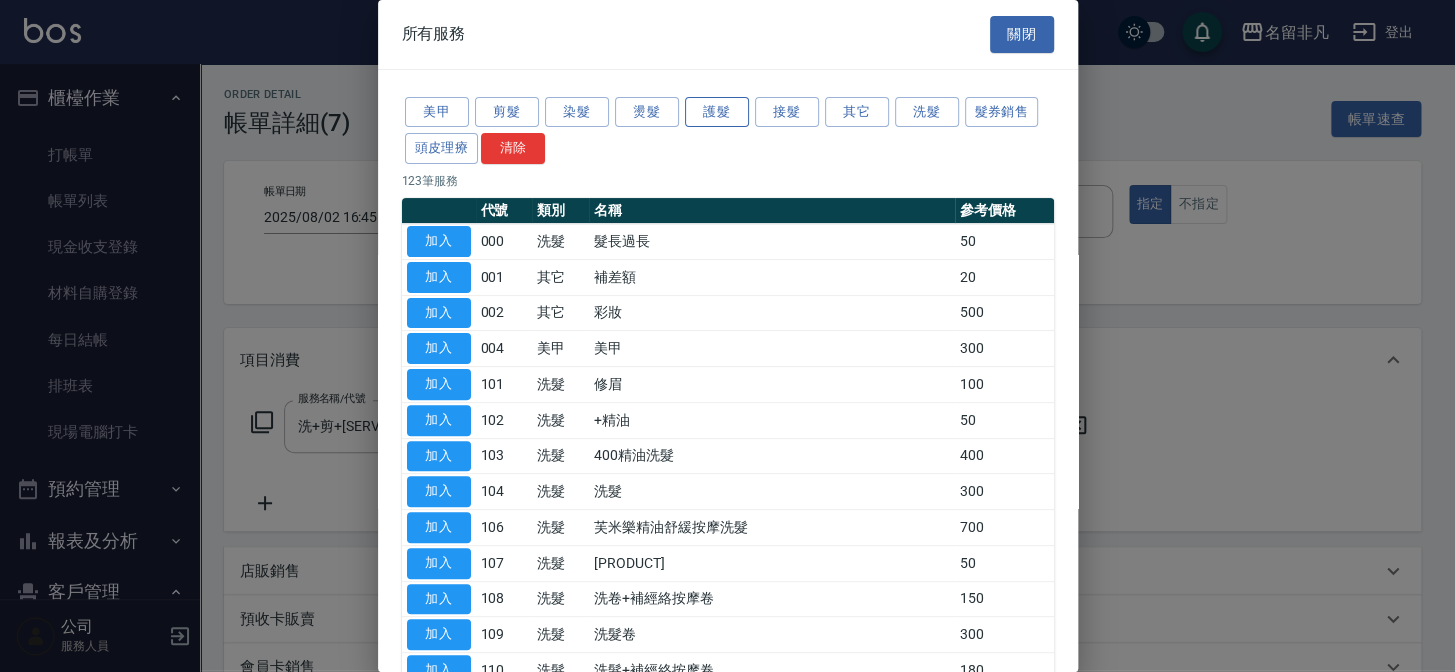 click on "護髮" at bounding box center (717, 112) 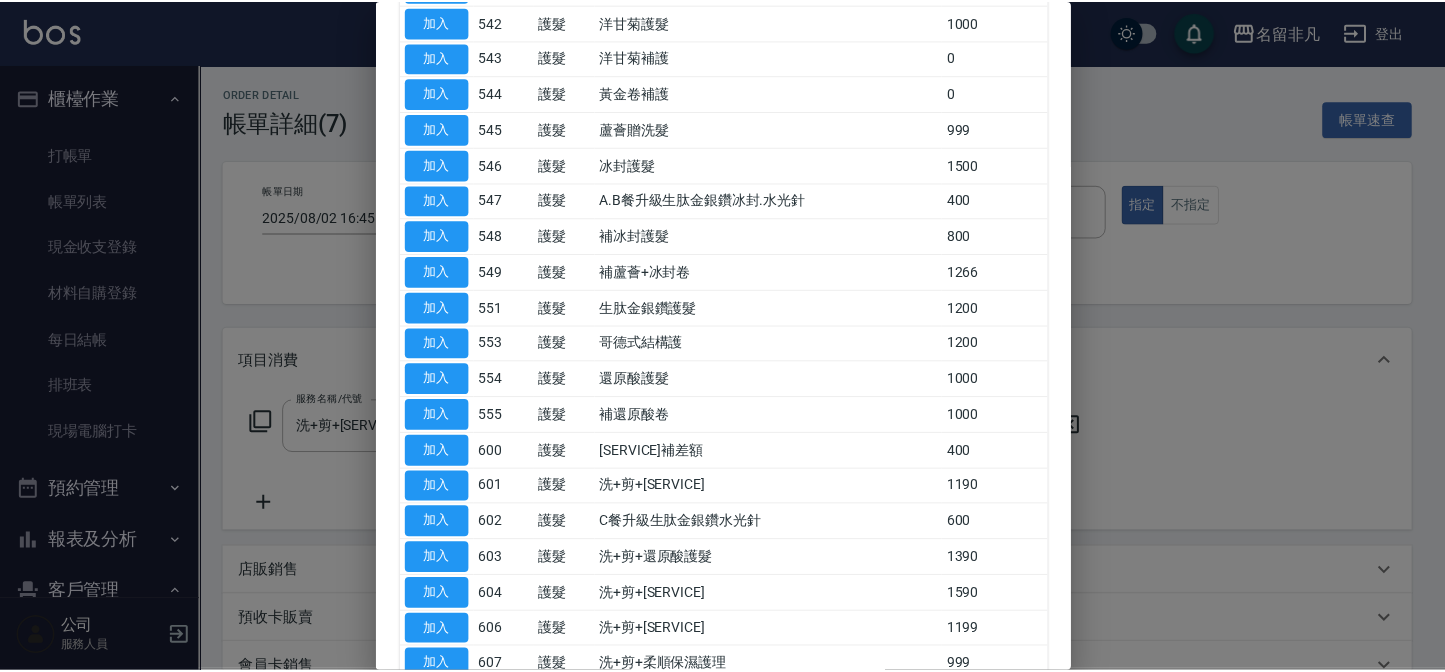 scroll, scrollTop: 1228, scrollLeft: 0, axis: vertical 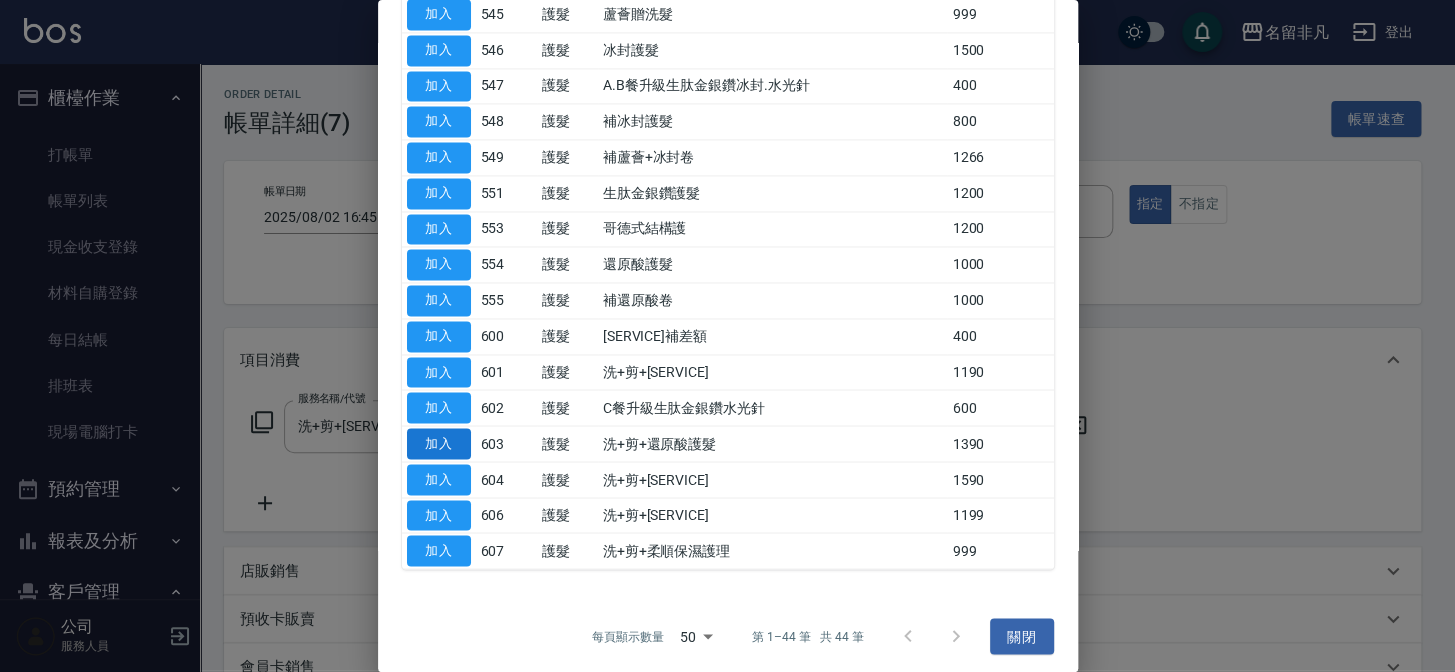 click on "加入" at bounding box center (439, 443) 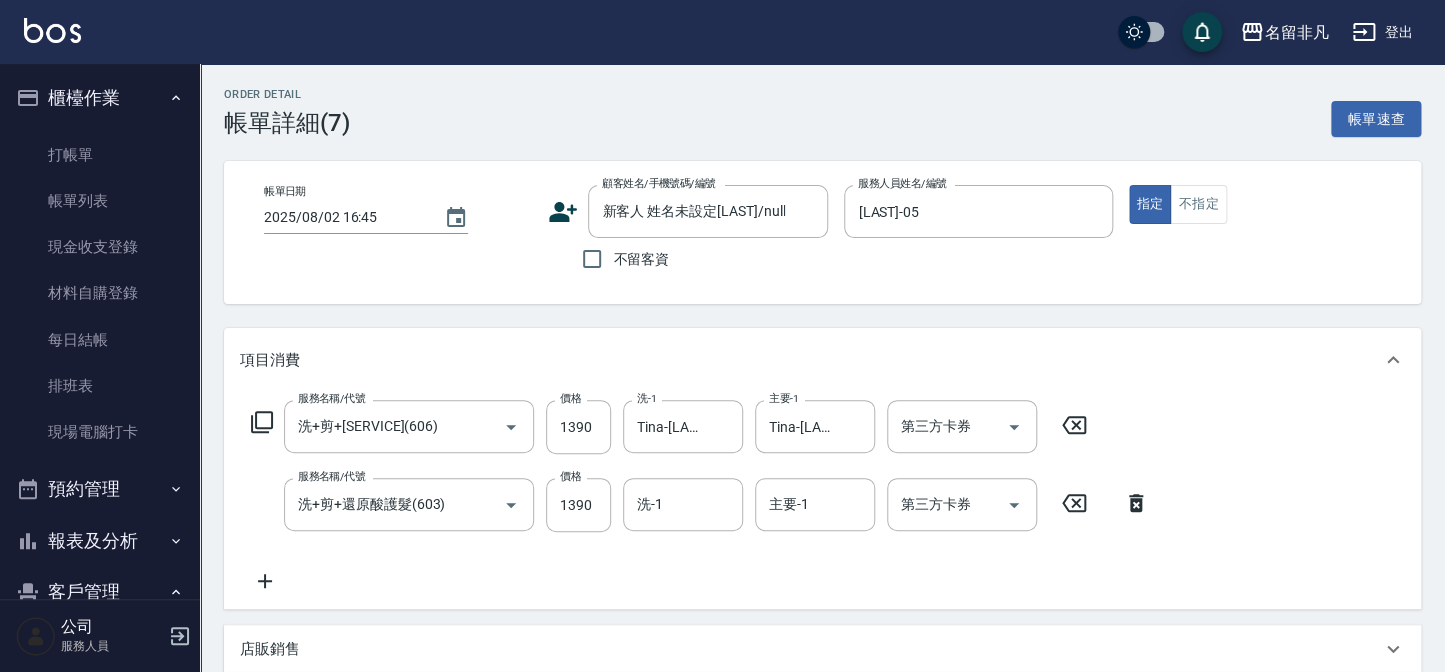 click 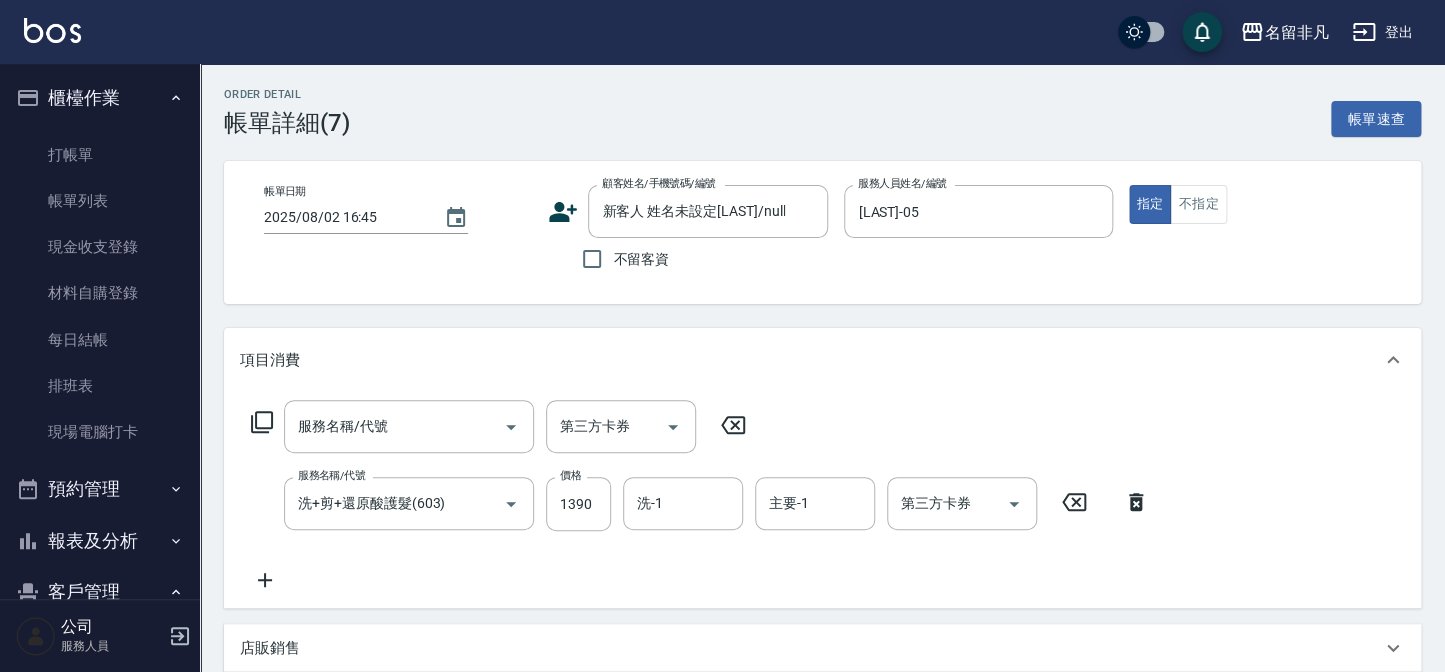 click 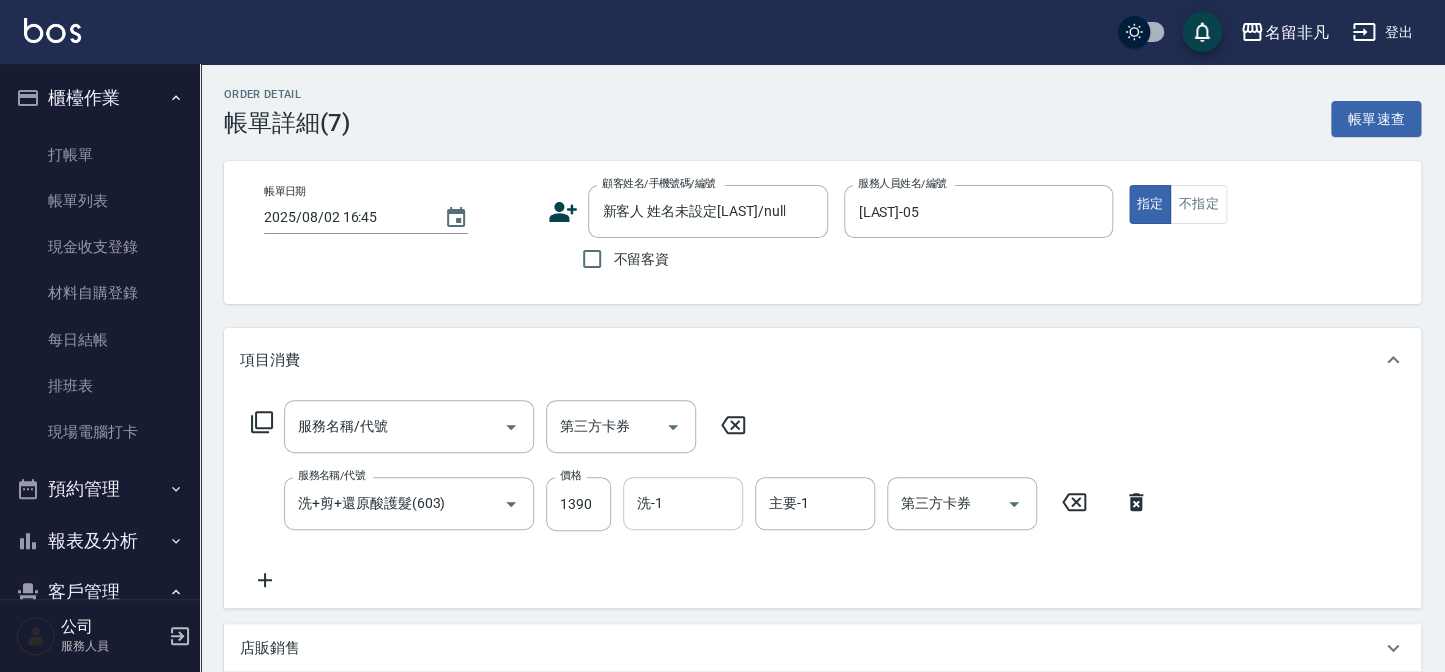 click on "洗-1" at bounding box center (683, 503) 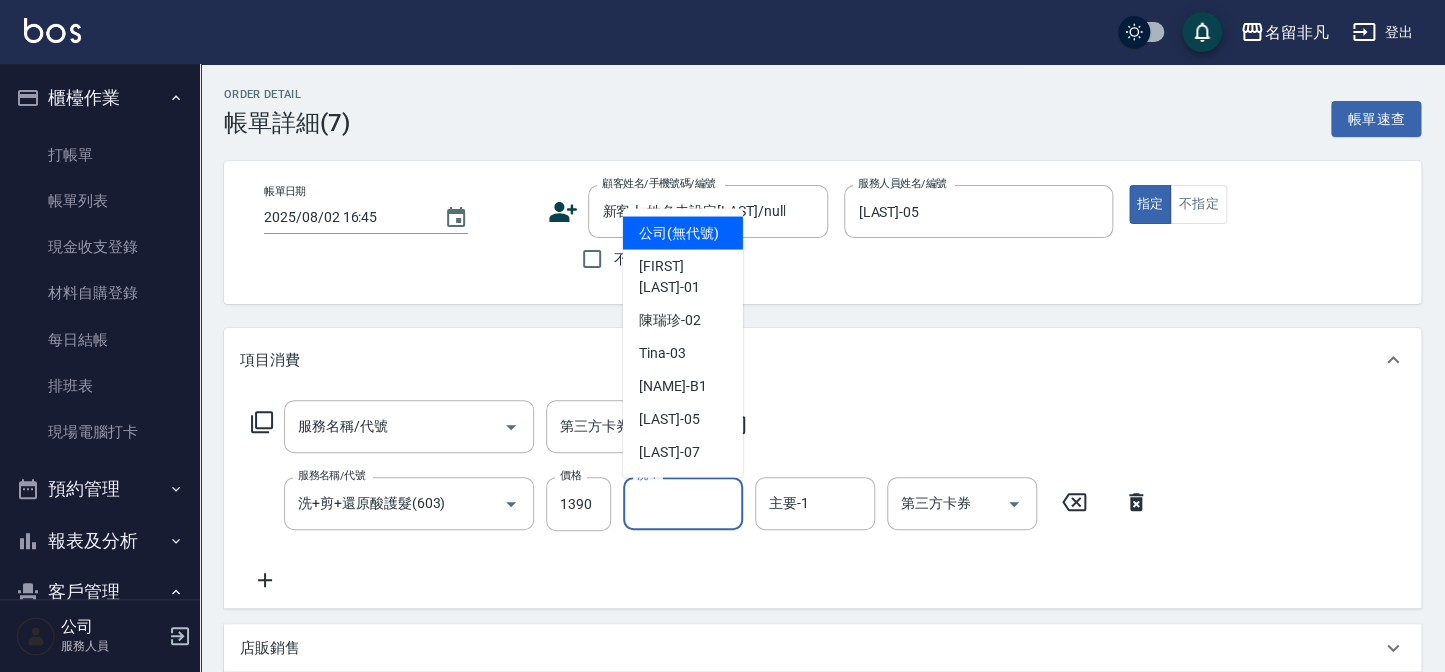 click on "洗-1" at bounding box center [683, 503] 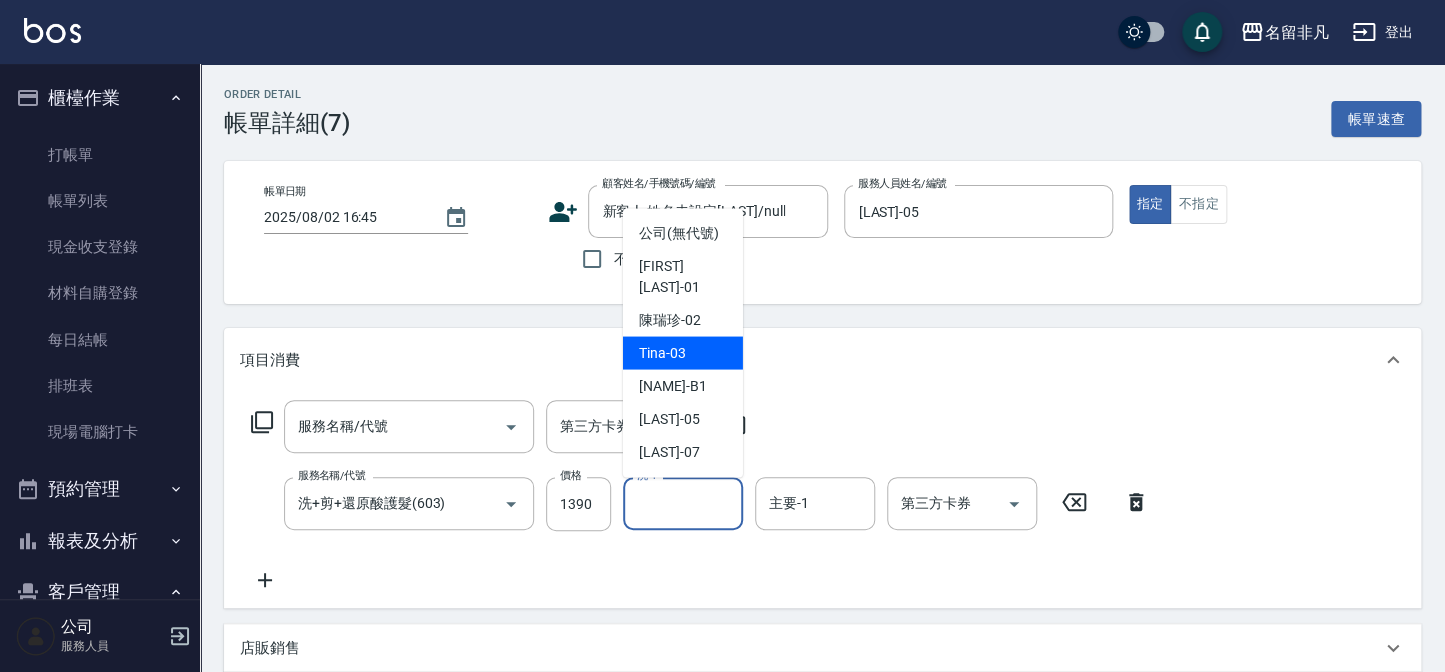 click on "[NAME] -03" at bounding box center [683, 353] 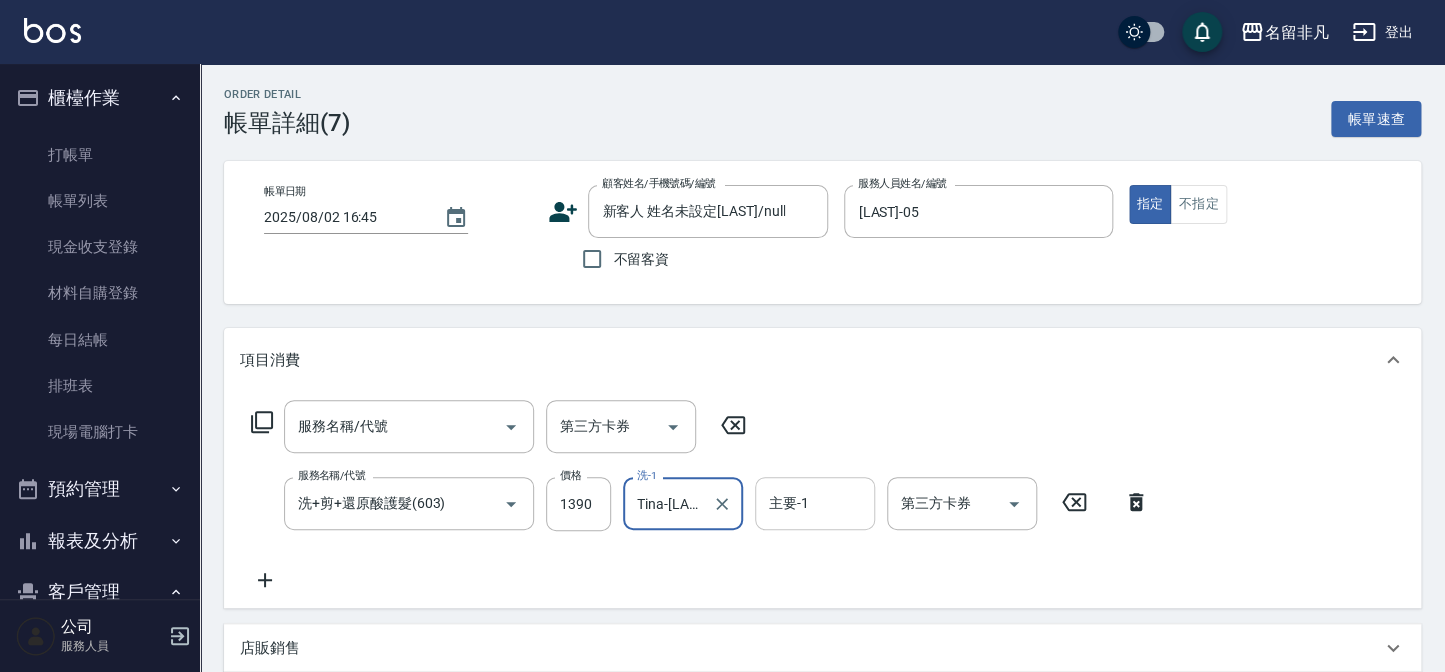 click on "主要-1" at bounding box center [815, 503] 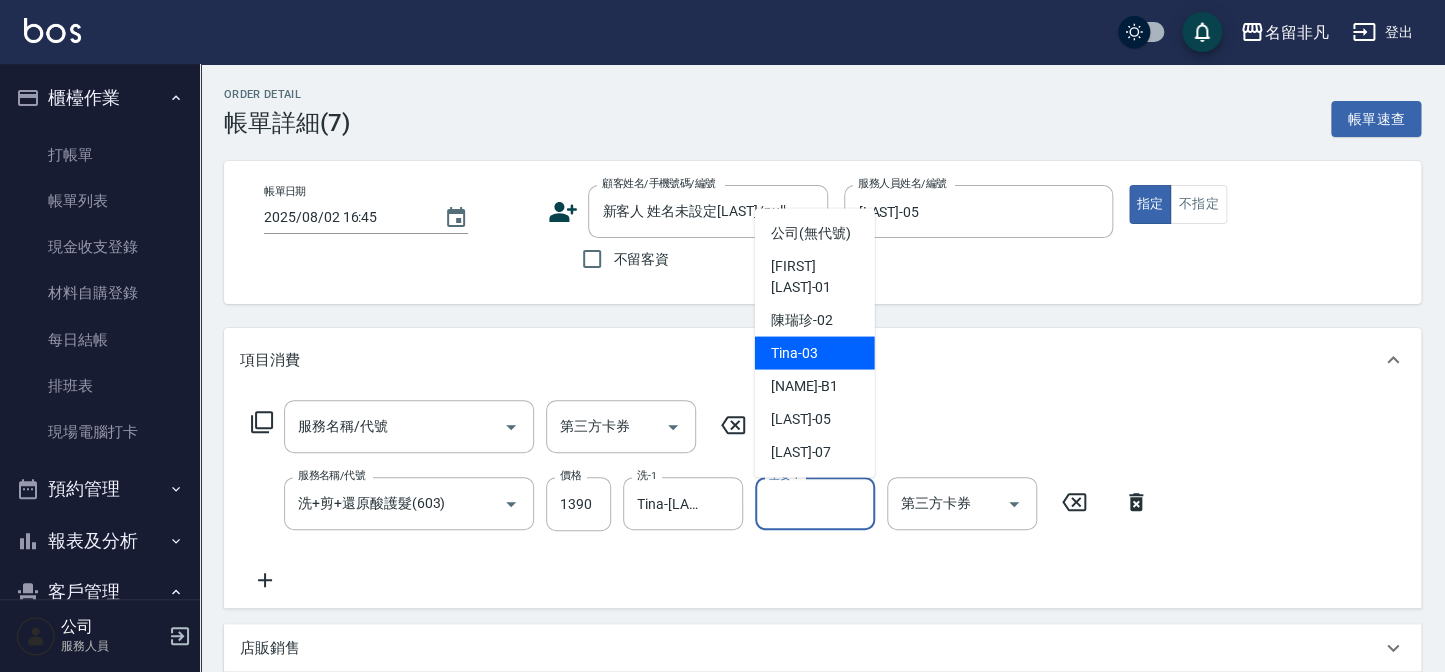 click on "[NAME] -03" at bounding box center [815, 353] 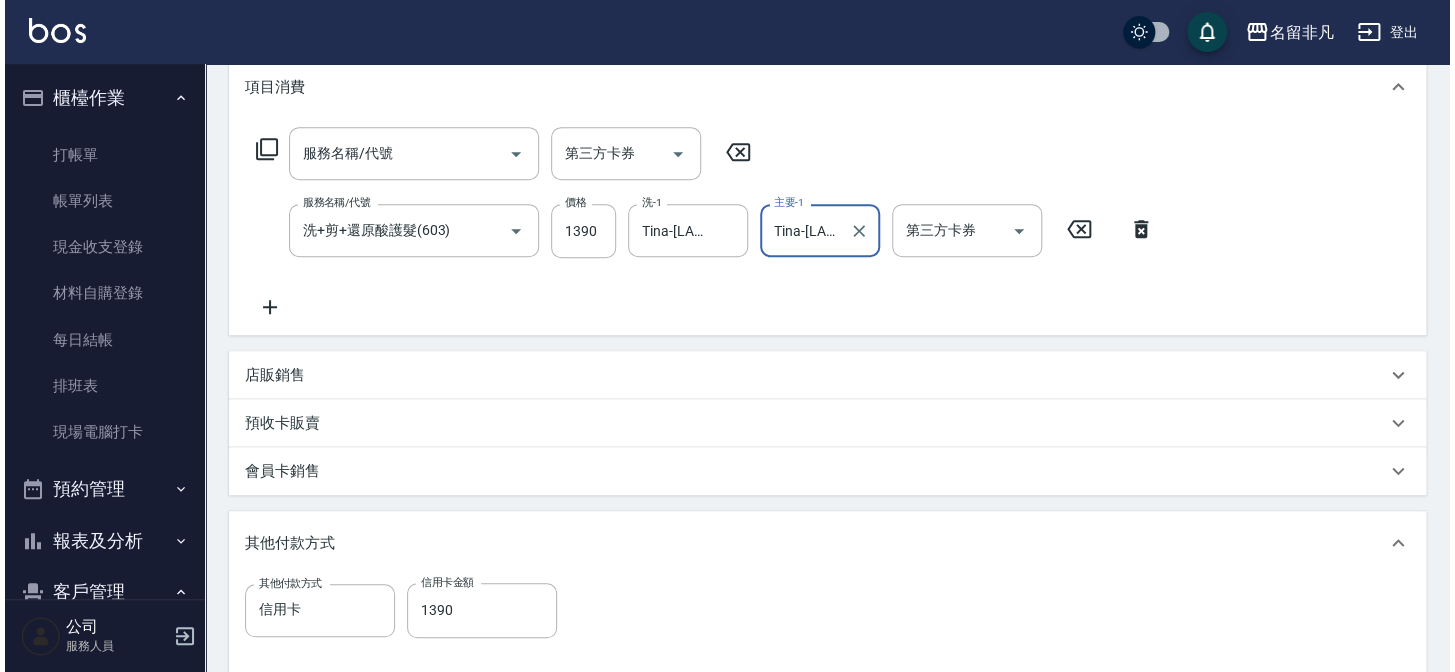 scroll, scrollTop: 454, scrollLeft: 0, axis: vertical 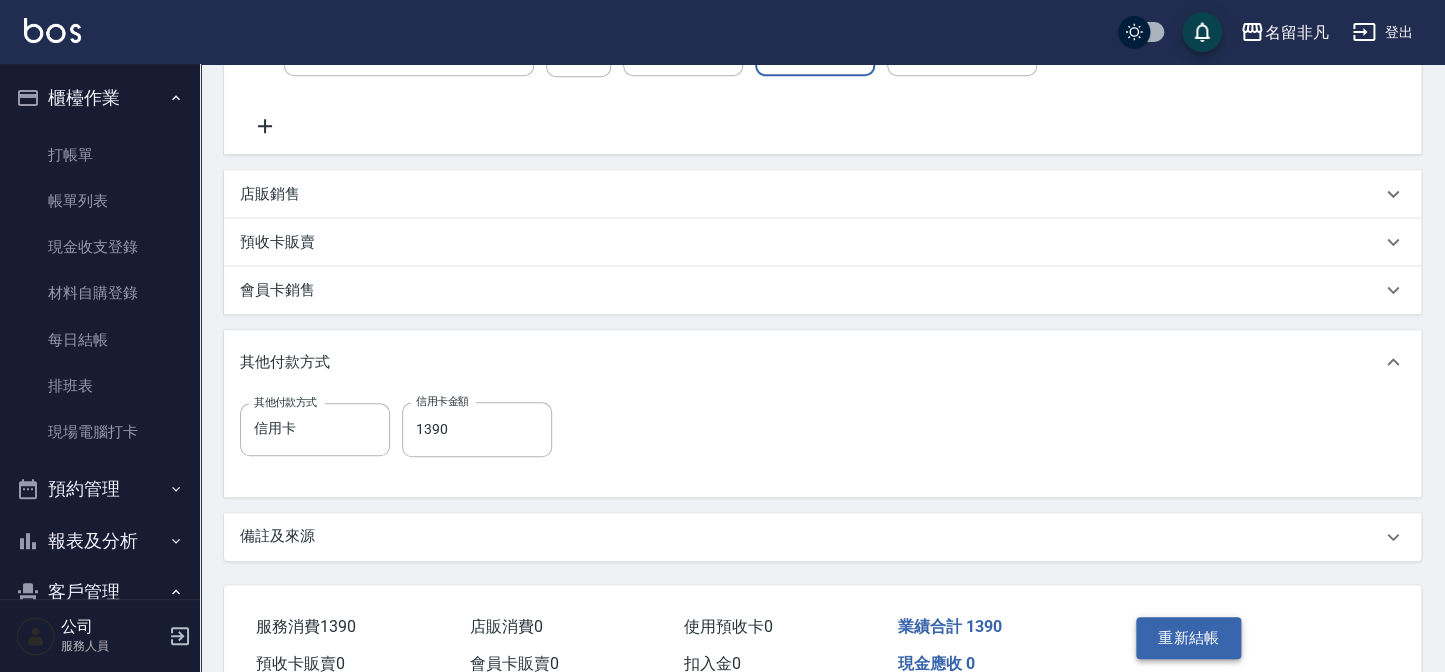 click on "重新結帳" at bounding box center (1189, 638) 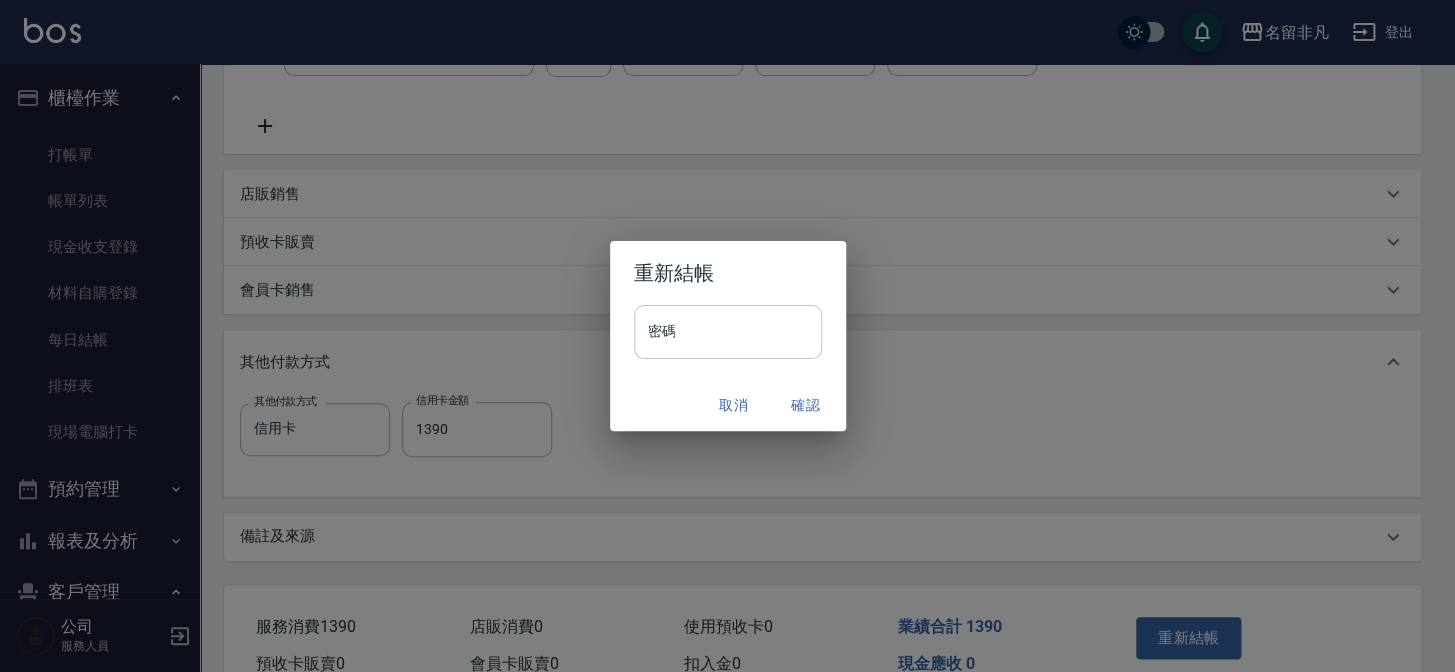click on "密碼" at bounding box center (728, 332) 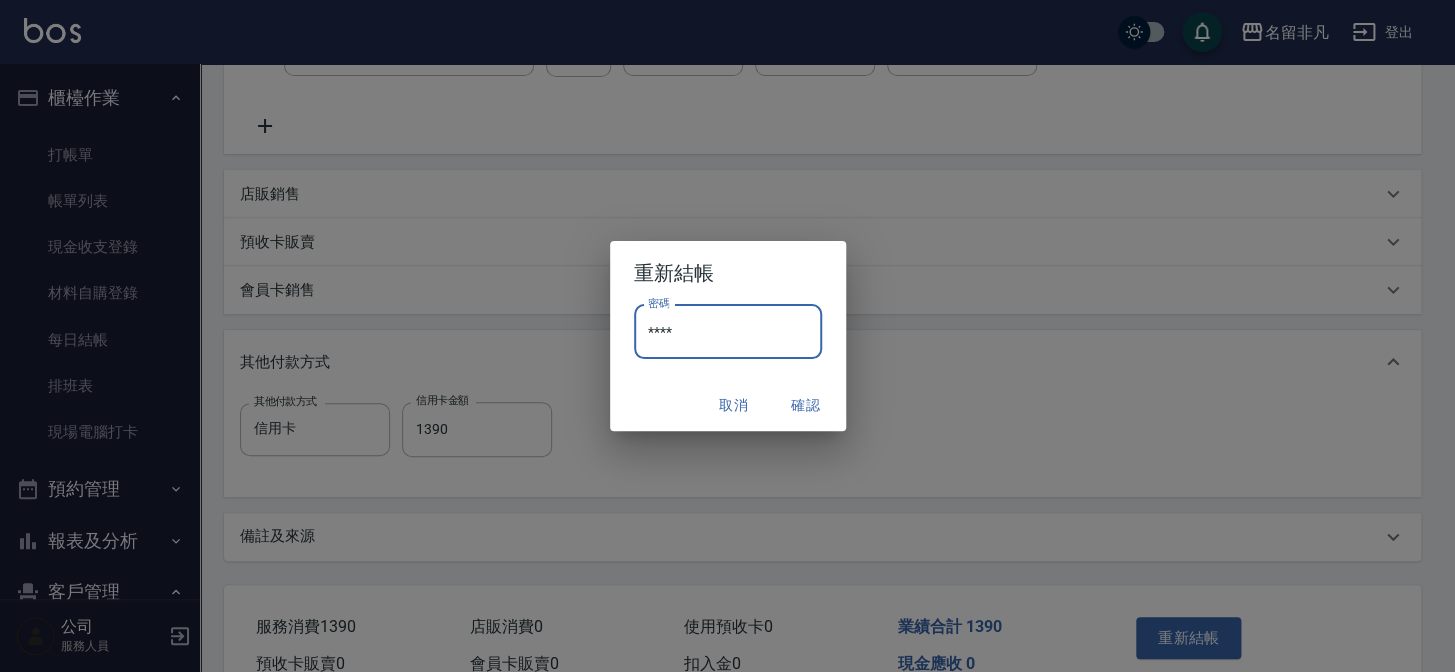 click on "****" at bounding box center [728, 332] 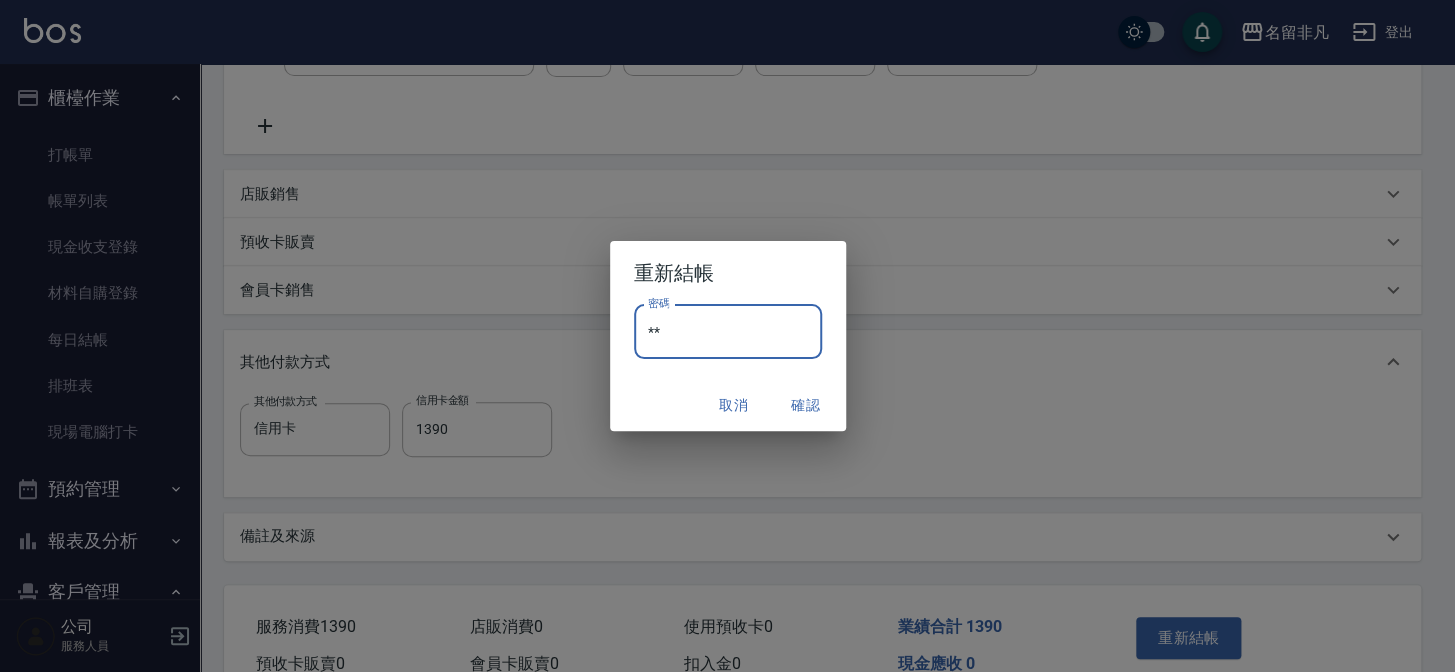 type on "*" 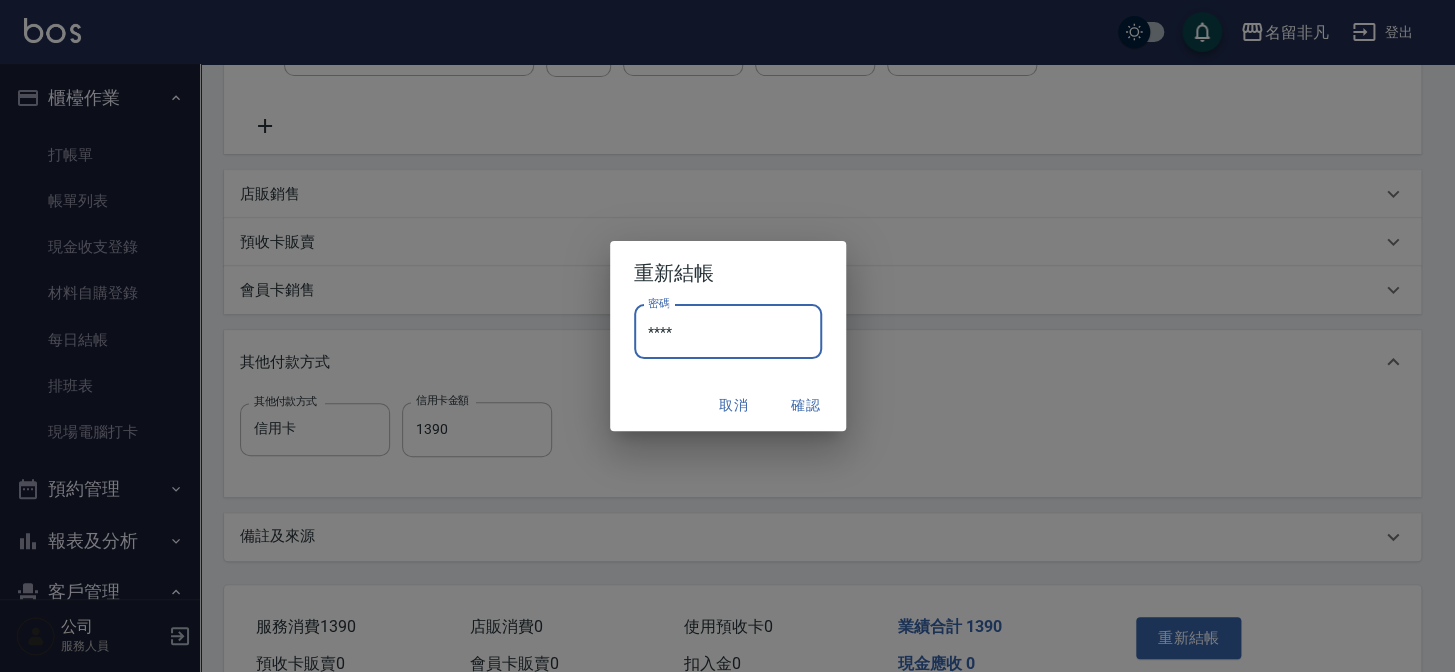 type on "****" 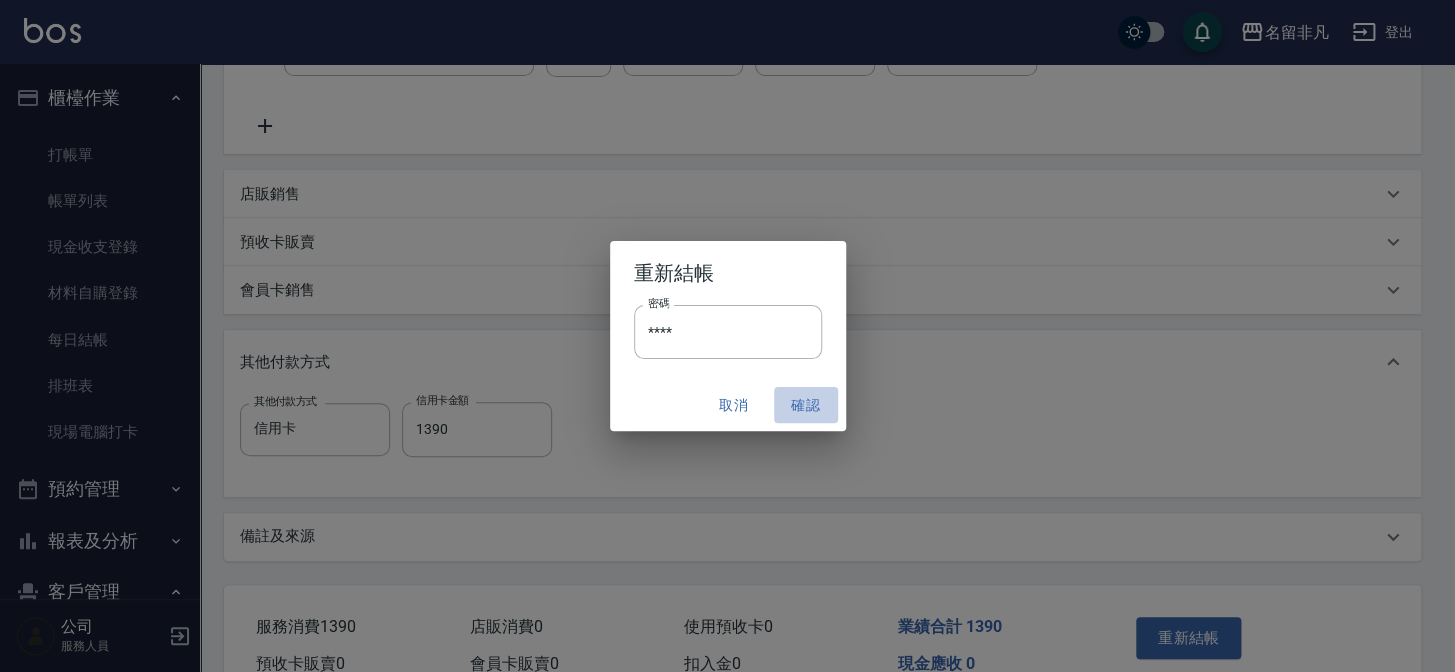 click on "確認" at bounding box center (806, 405) 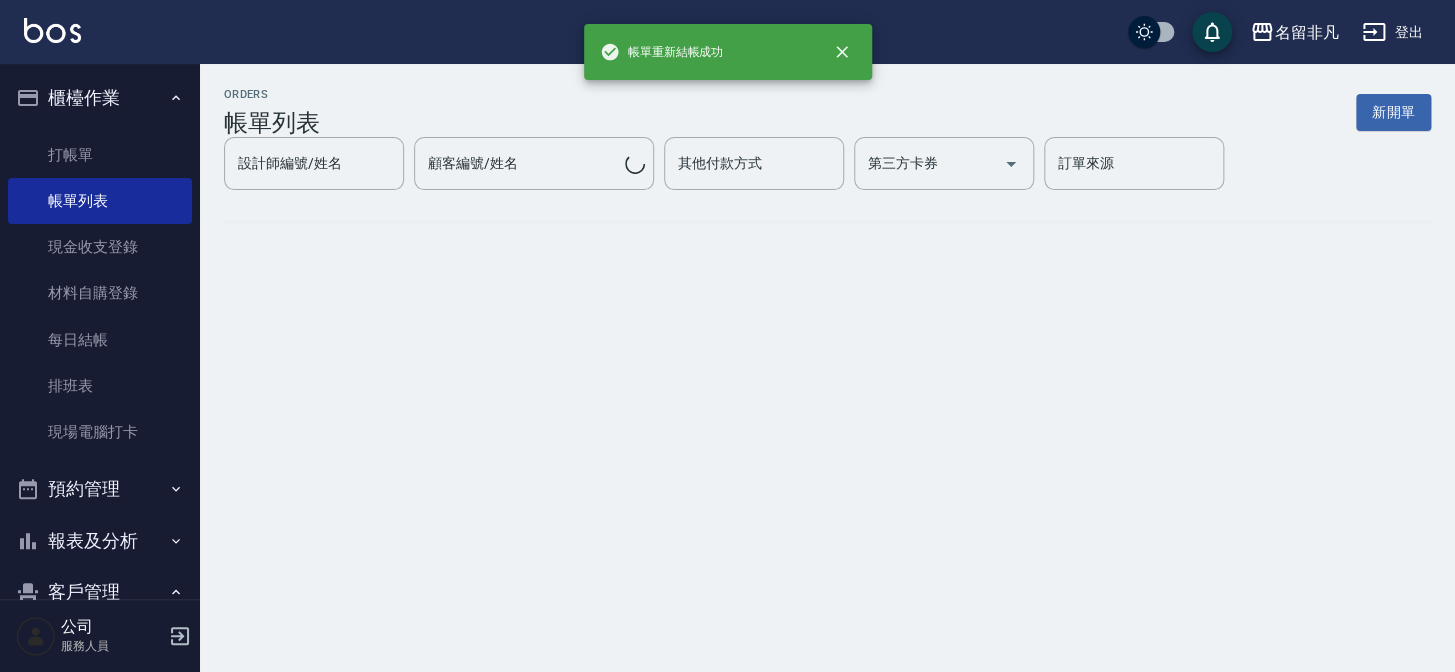 click on "ORDERS 帳單列表 新開單 設計師編號/姓名 設計師編號/姓名 顧客編號/姓名 顧客編號/姓名 其他付款方式 其他付款方式 第三方卡券 第三方卡券 訂單來源 訂單來源" at bounding box center (727, 336) 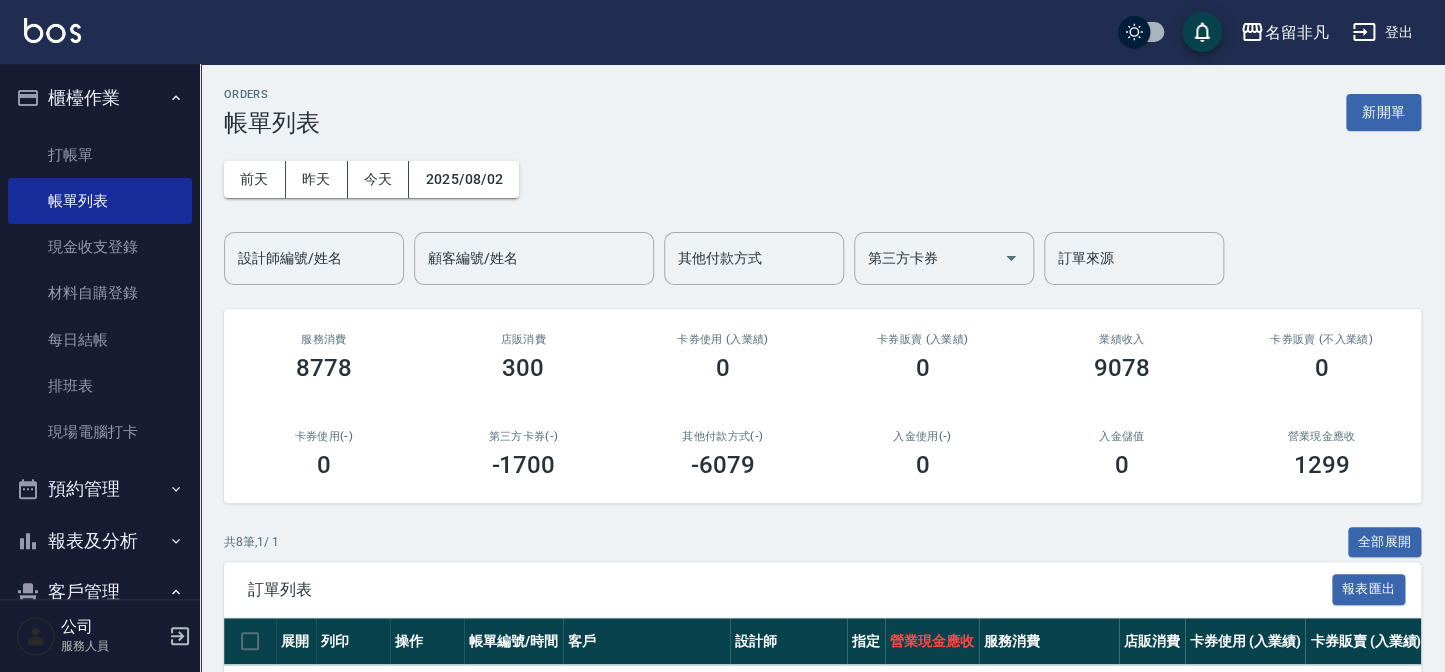 scroll, scrollTop: 0, scrollLeft: 0, axis: both 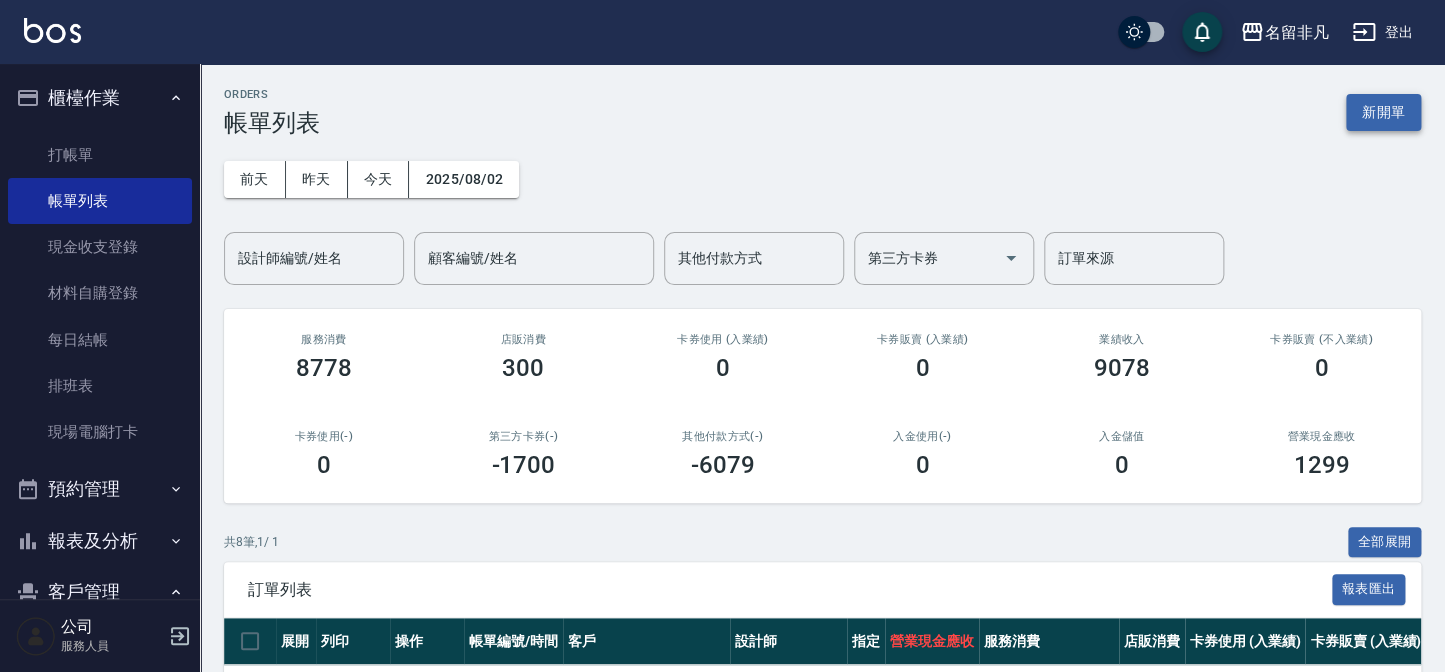 click on "新開單" at bounding box center [1383, 112] 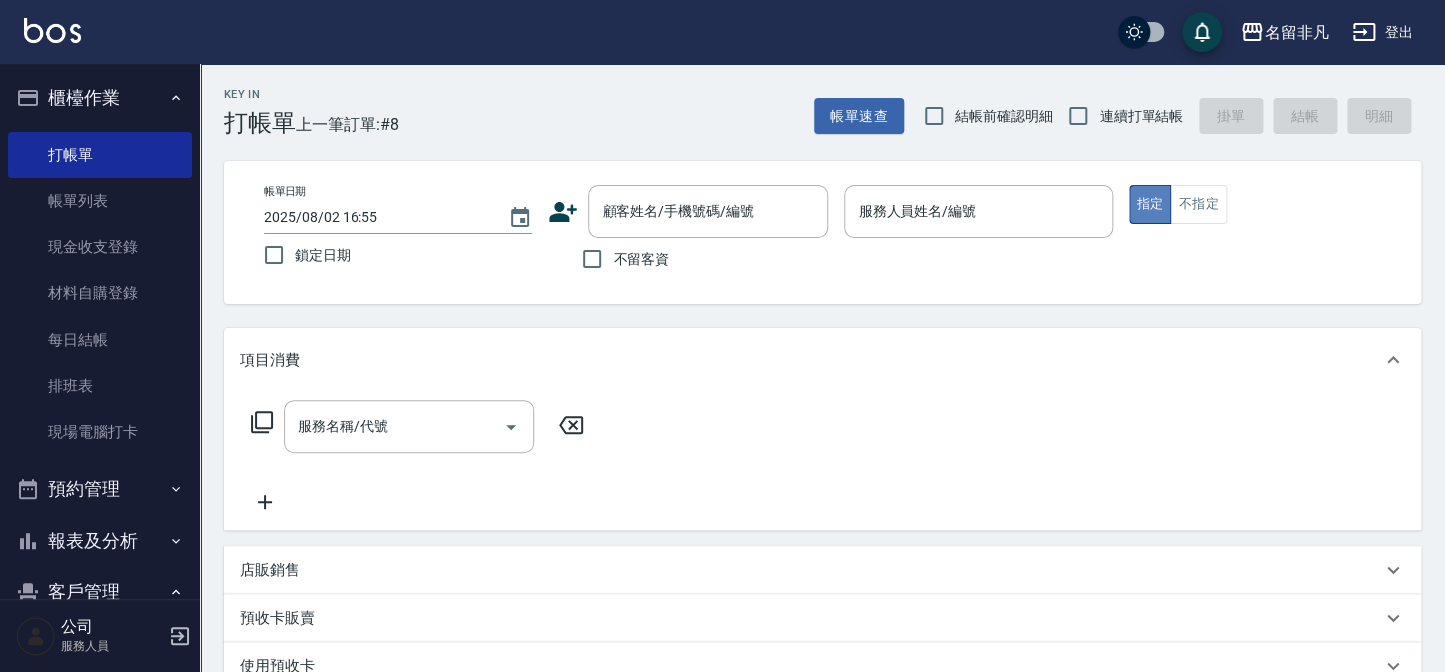 click on "指定" at bounding box center [1150, 204] 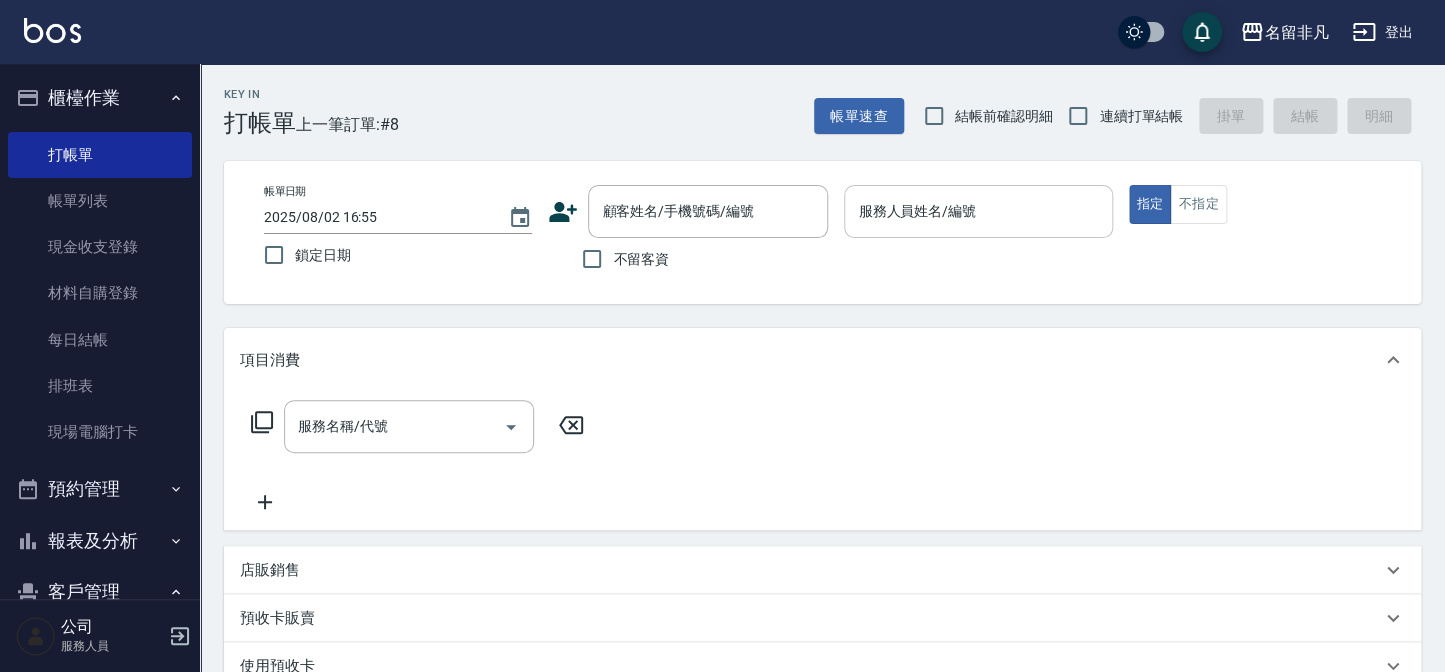 click on "服務人員姓名/編號 服務人員姓名/編號" at bounding box center [978, 211] 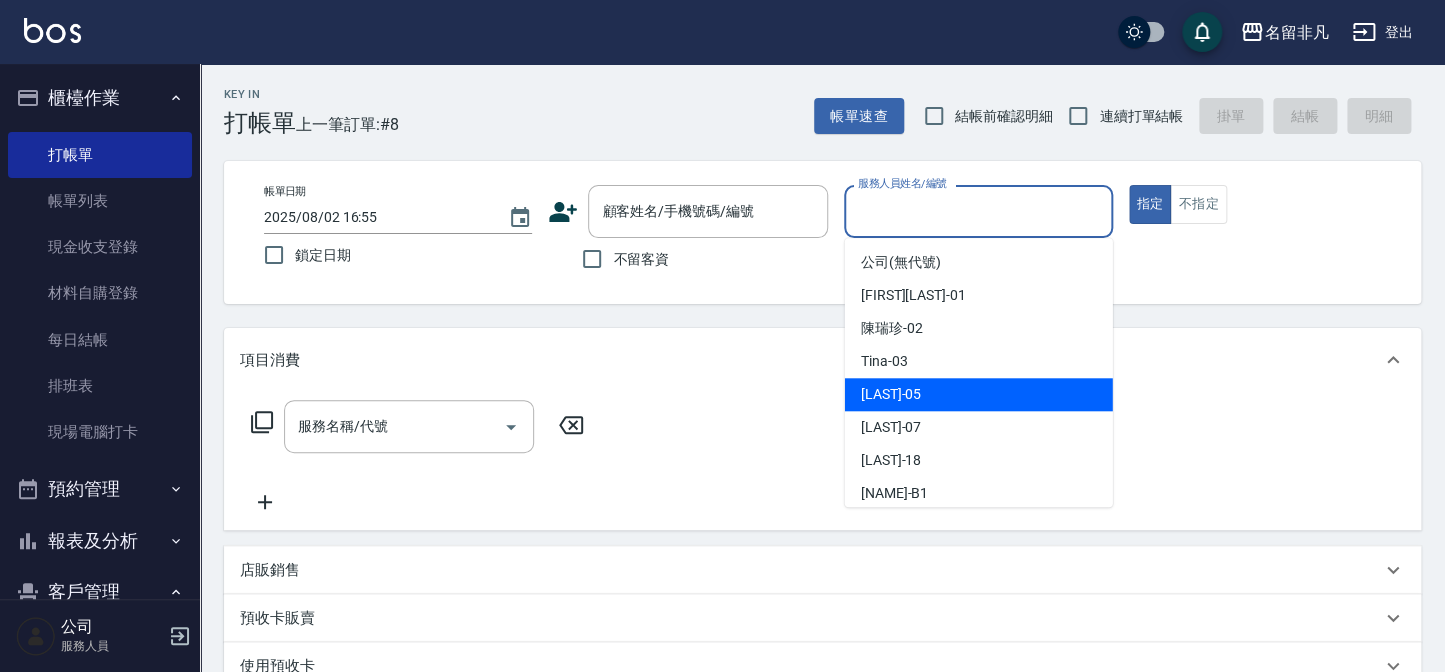 click on "[LAST] -05" at bounding box center [891, 394] 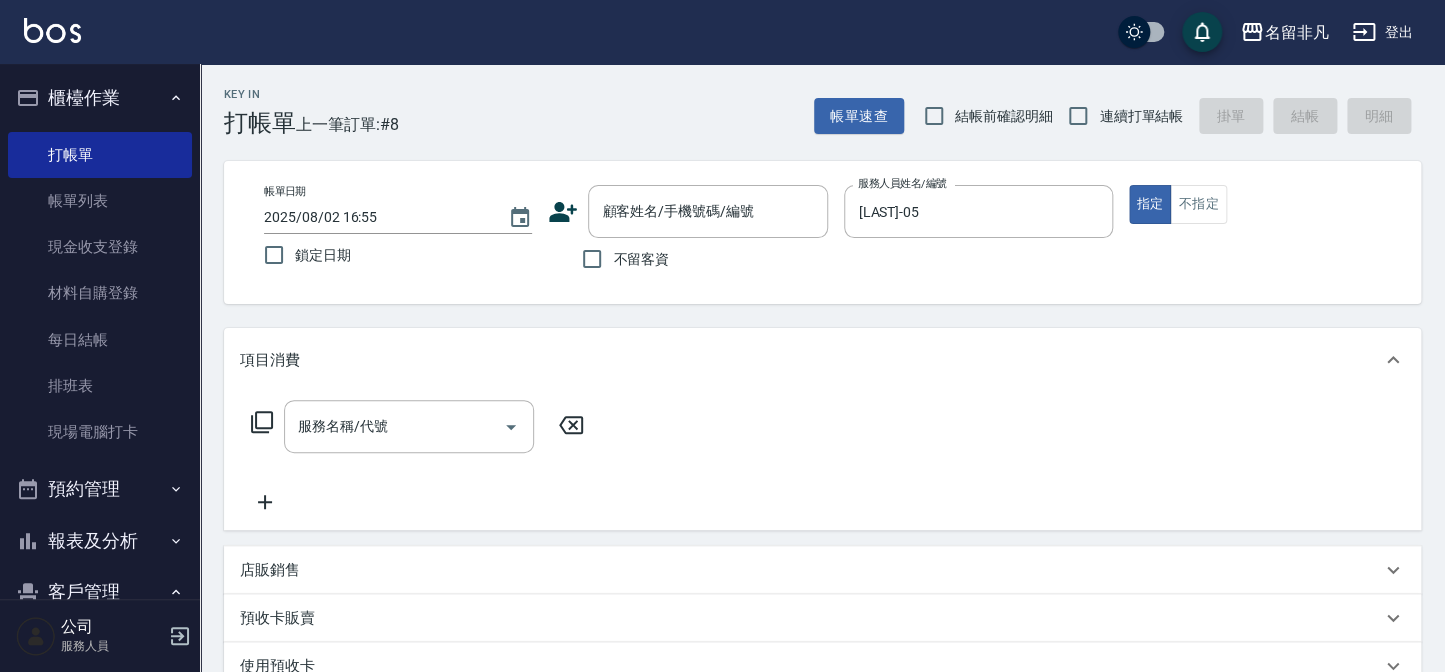 click 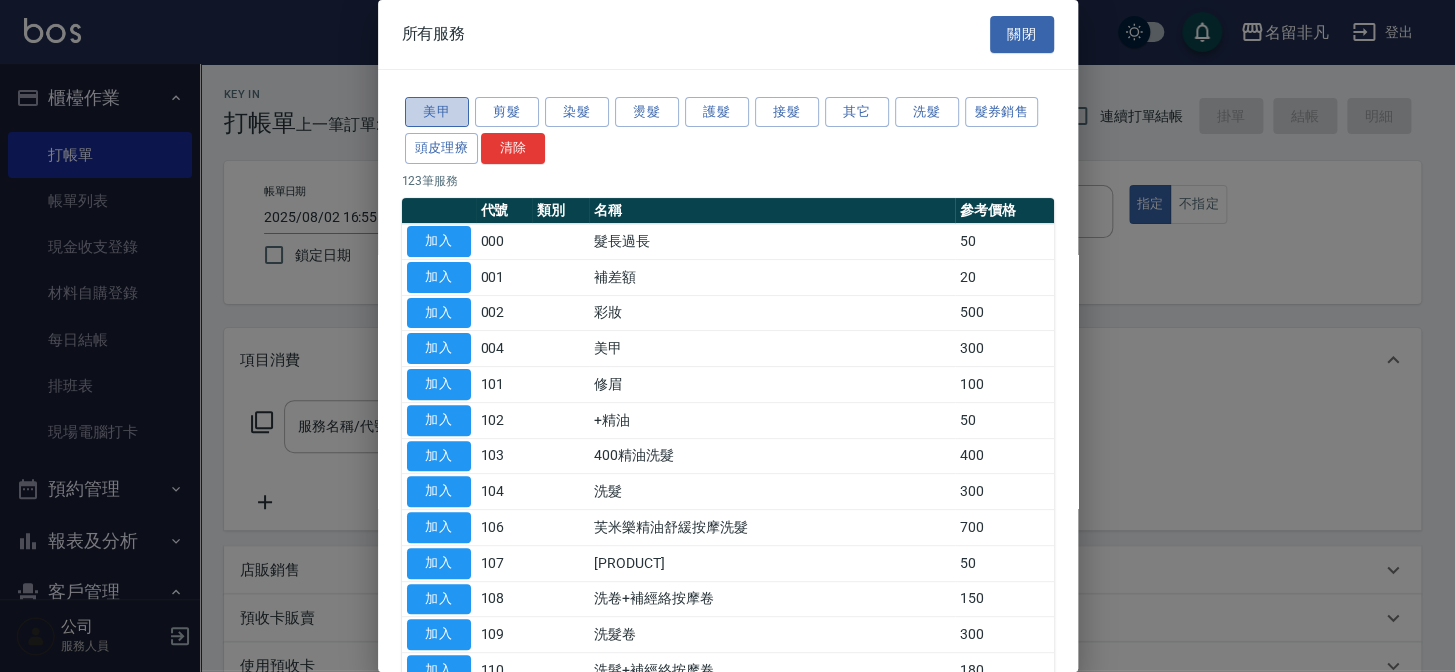 click on "美甲" at bounding box center [437, 112] 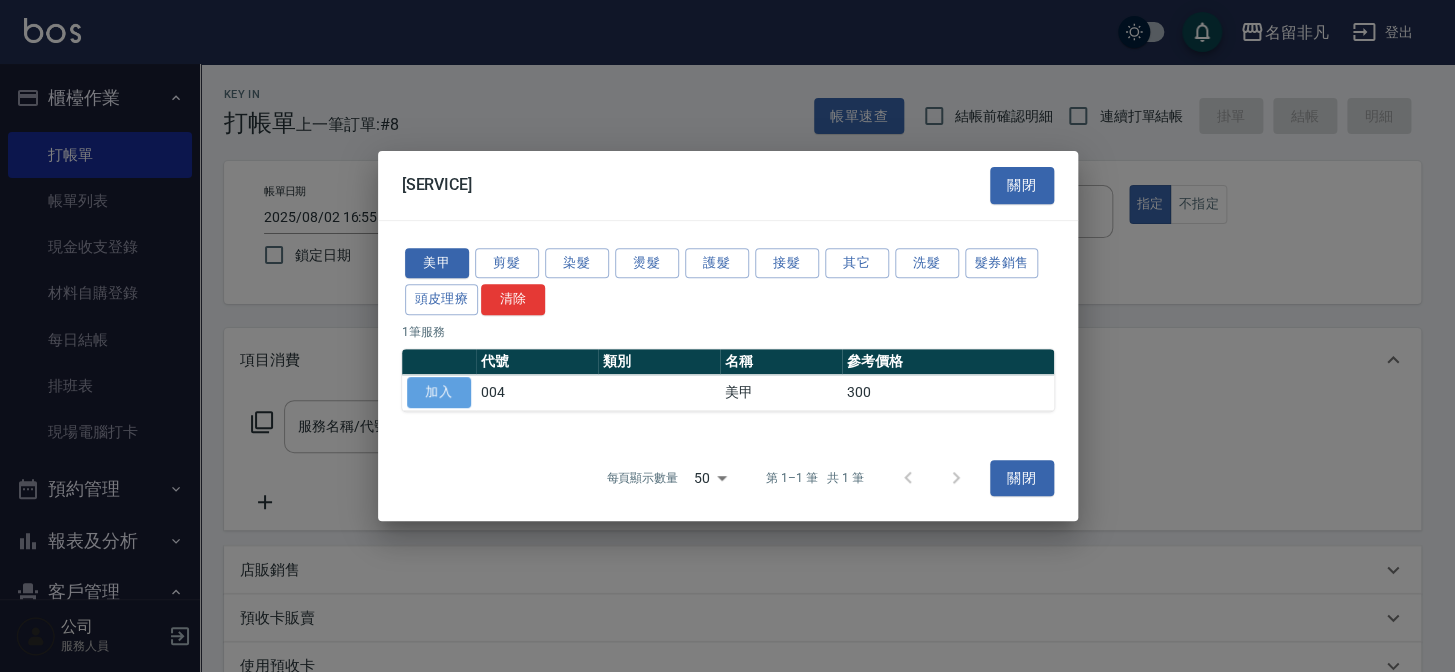 click on "加入" at bounding box center [439, 392] 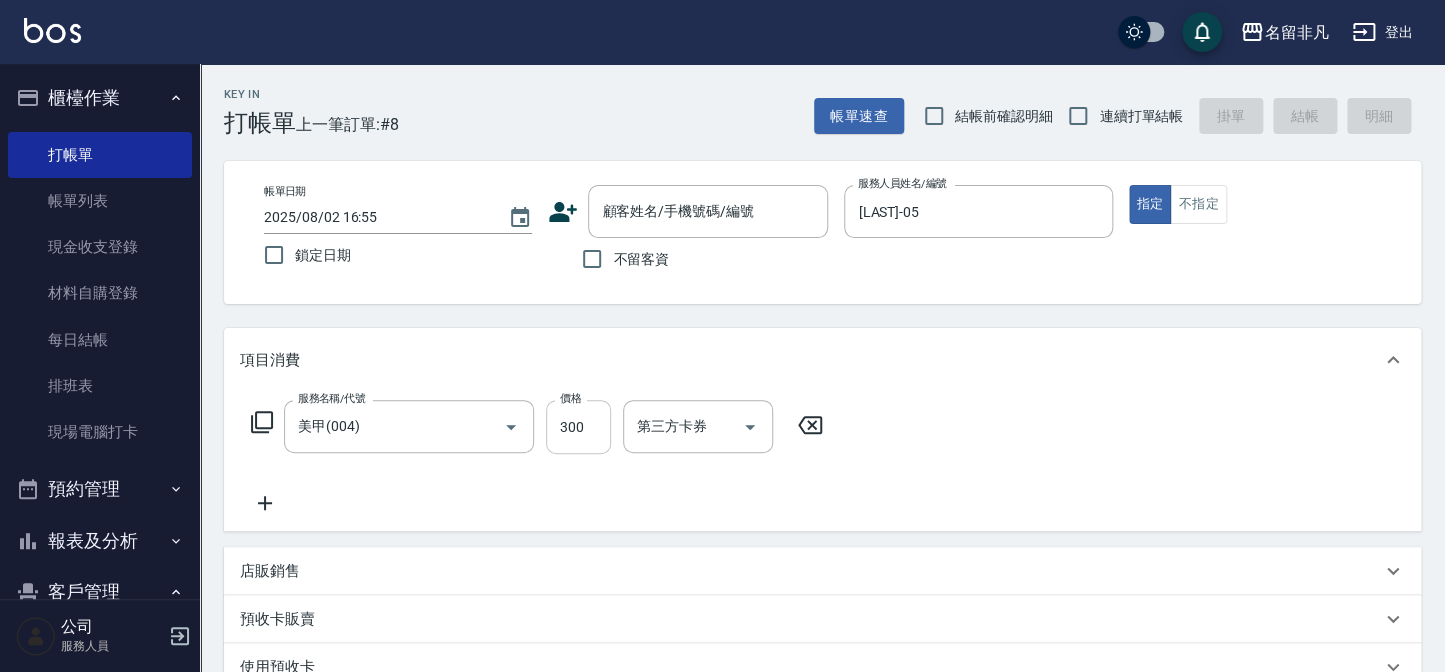 click on "300" at bounding box center (578, 427) 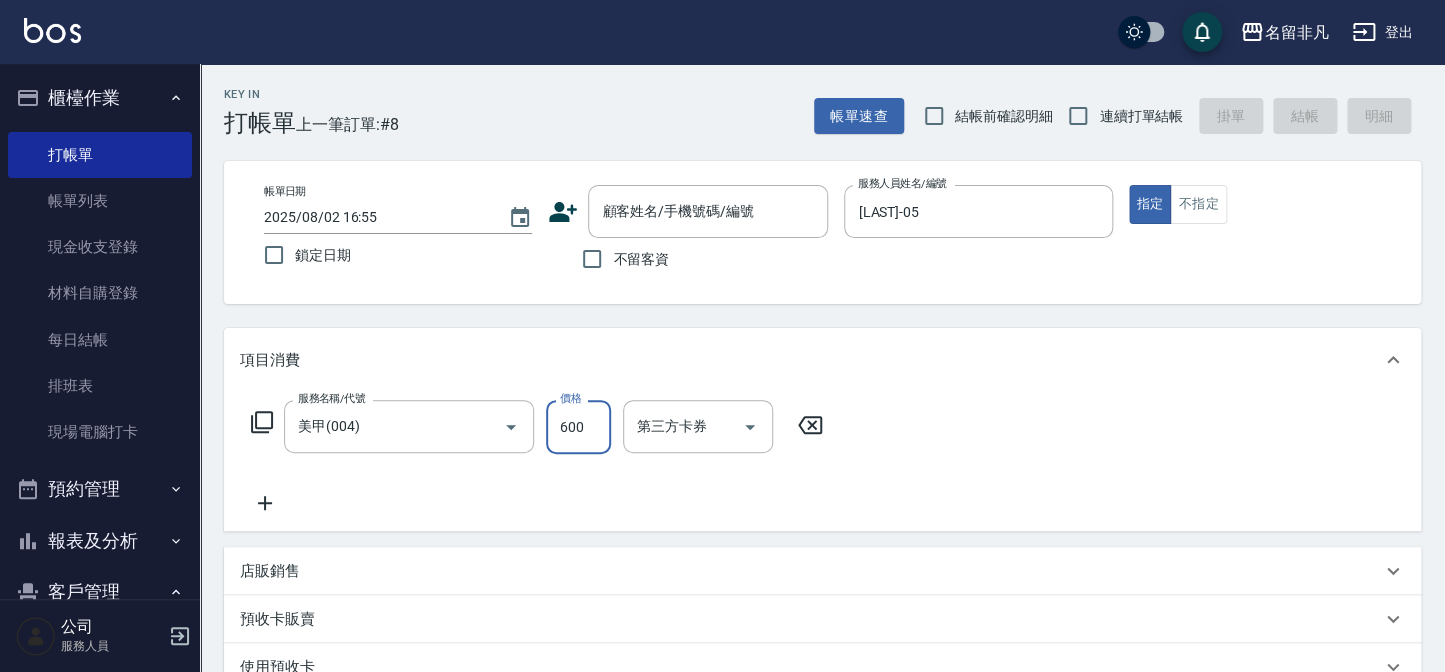 scroll, scrollTop: 0, scrollLeft: 0, axis: both 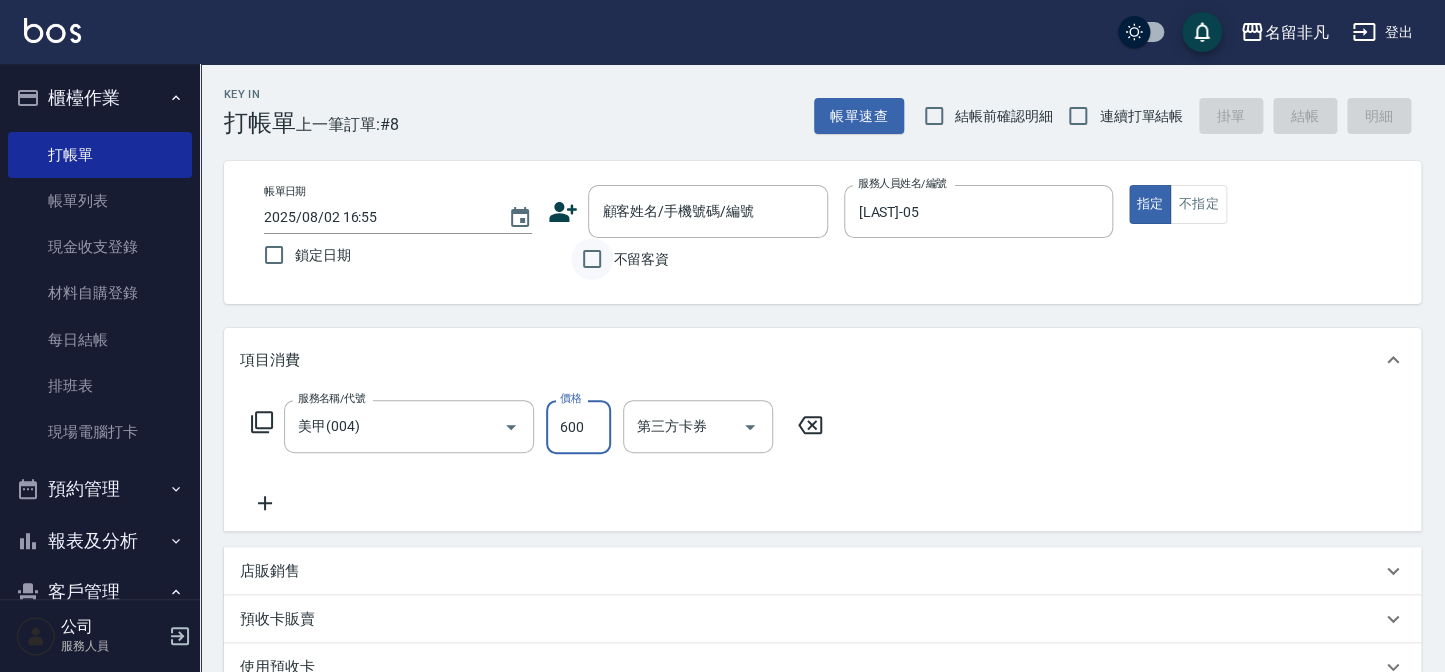 type on "600" 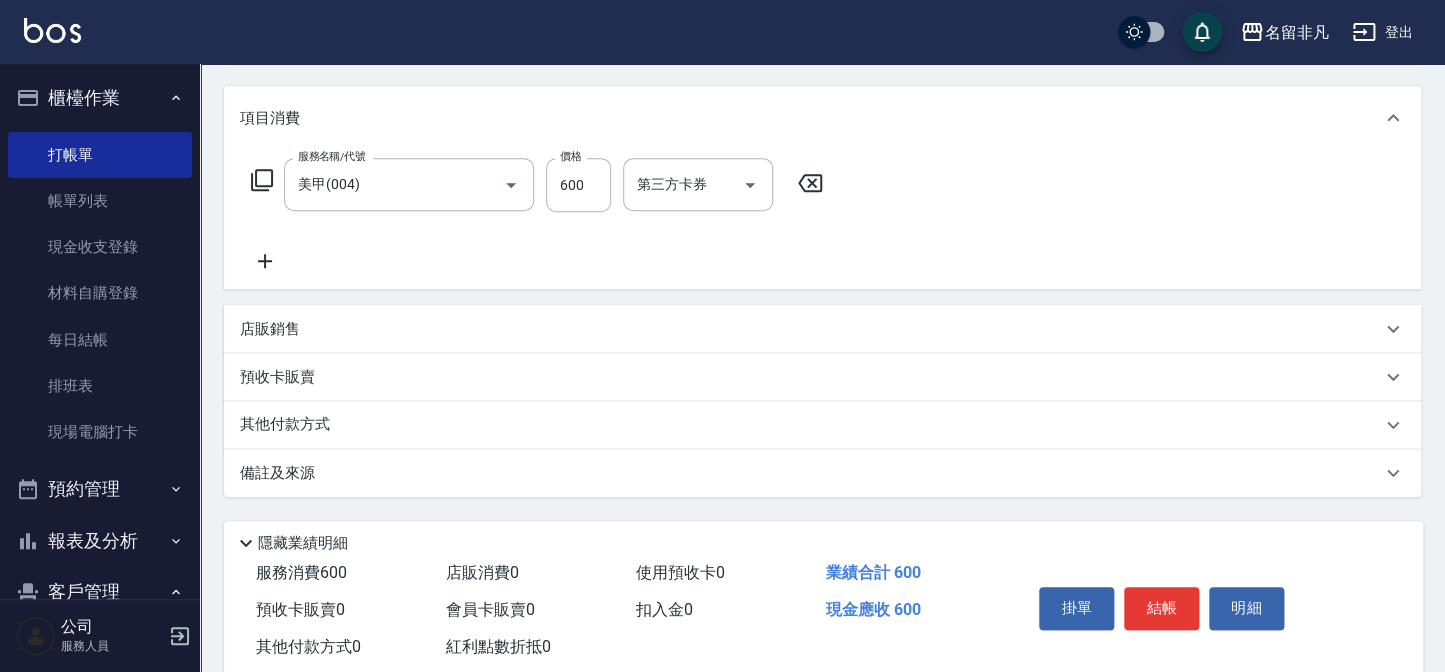 scroll, scrollTop: 289, scrollLeft: 0, axis: vertical 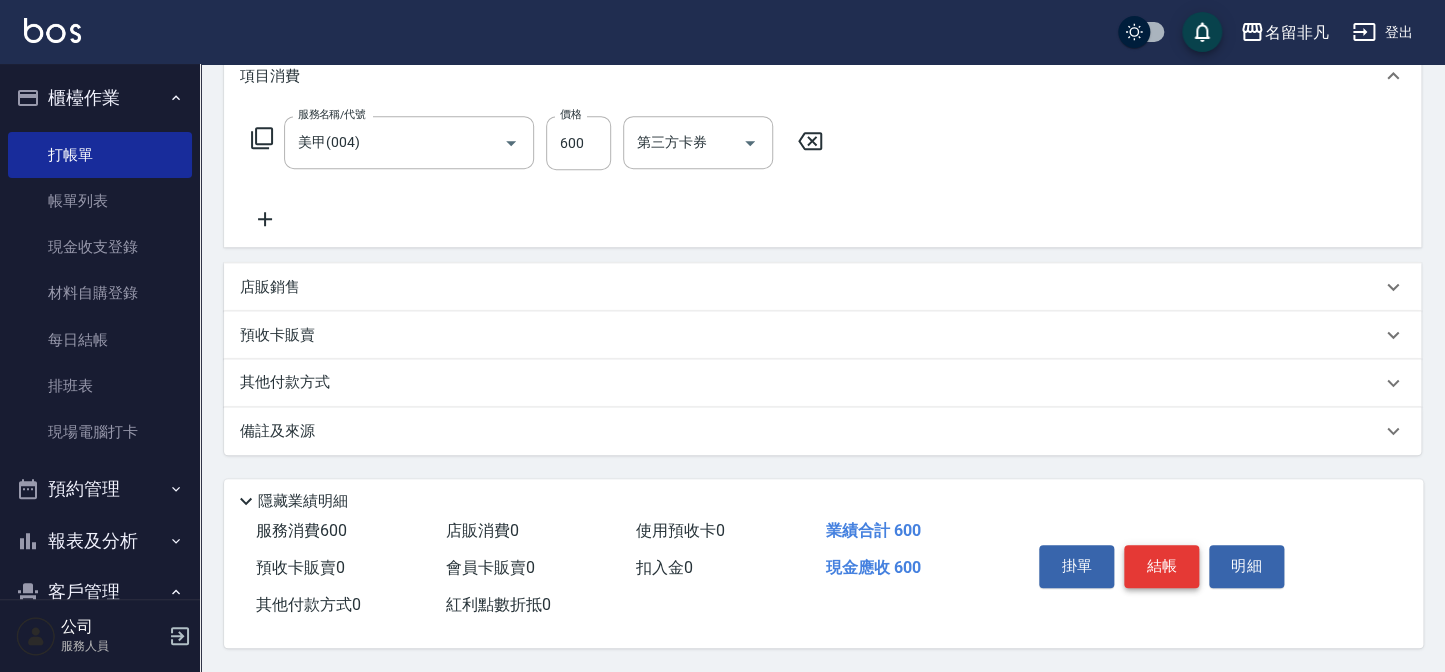 click on "結帳" at bounding box center (1161, 566) 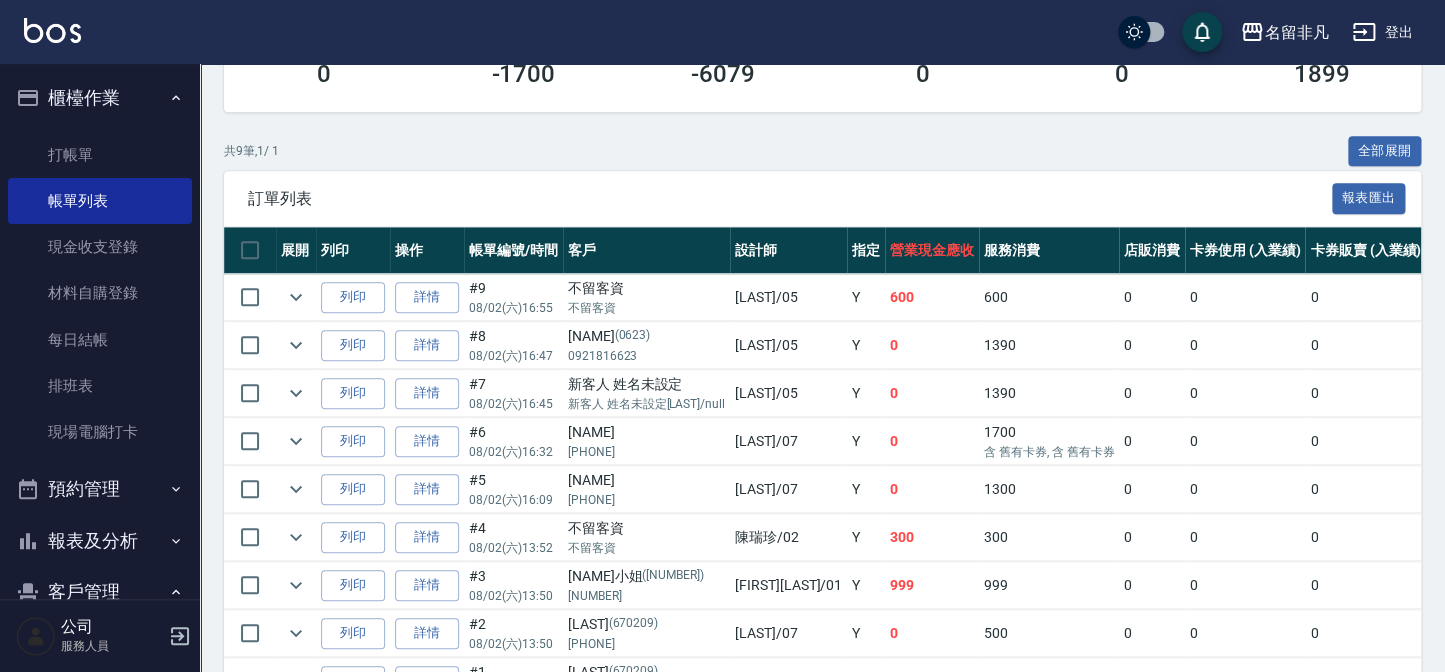 scroll, scrollTop: 363, scrollLeft: 0, axis: vertical 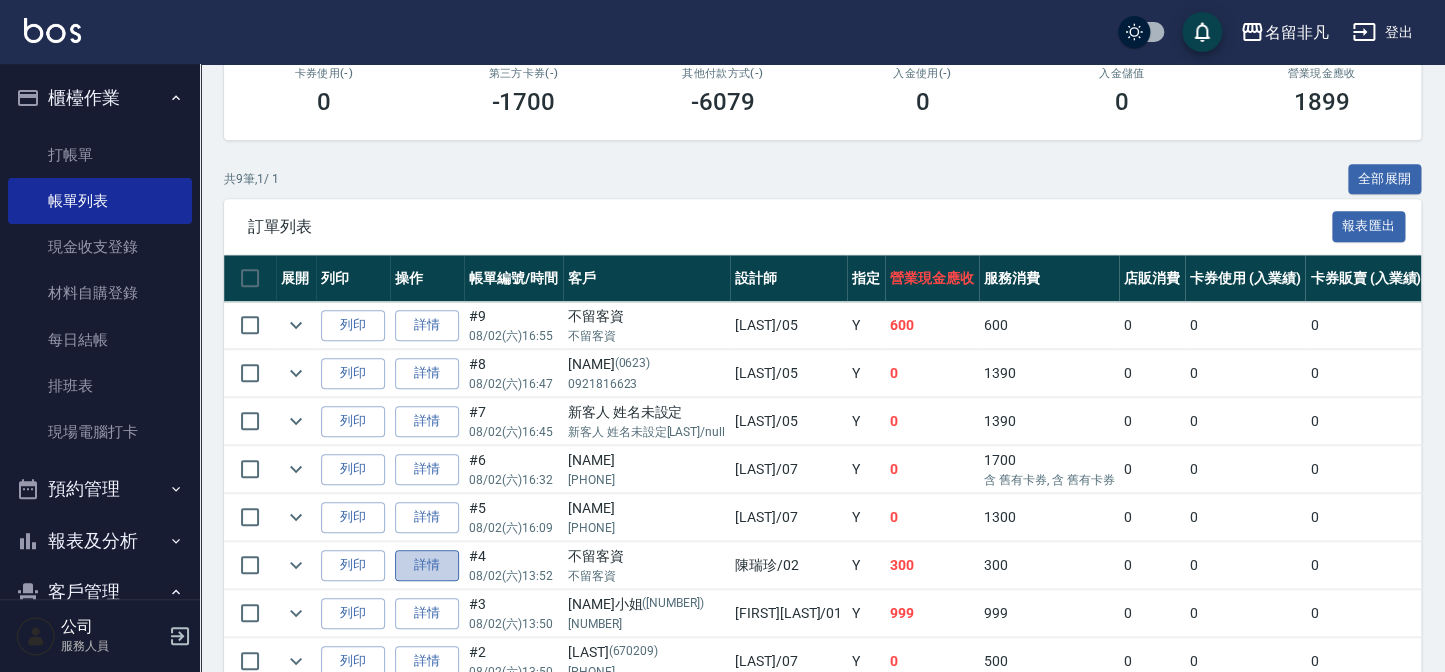 click on "詳情" at bounding box center [427, 565] 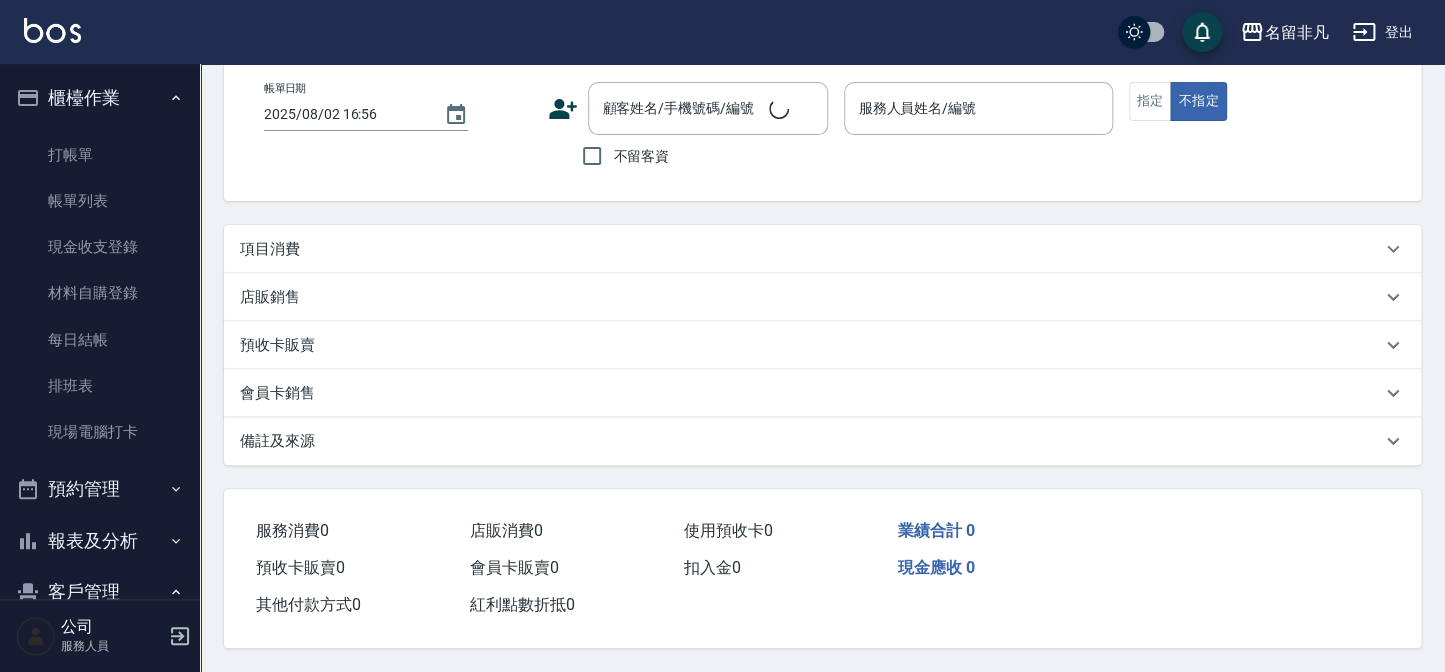 scroll, scrollTop: 0, scrollLeft: 0, axis: both 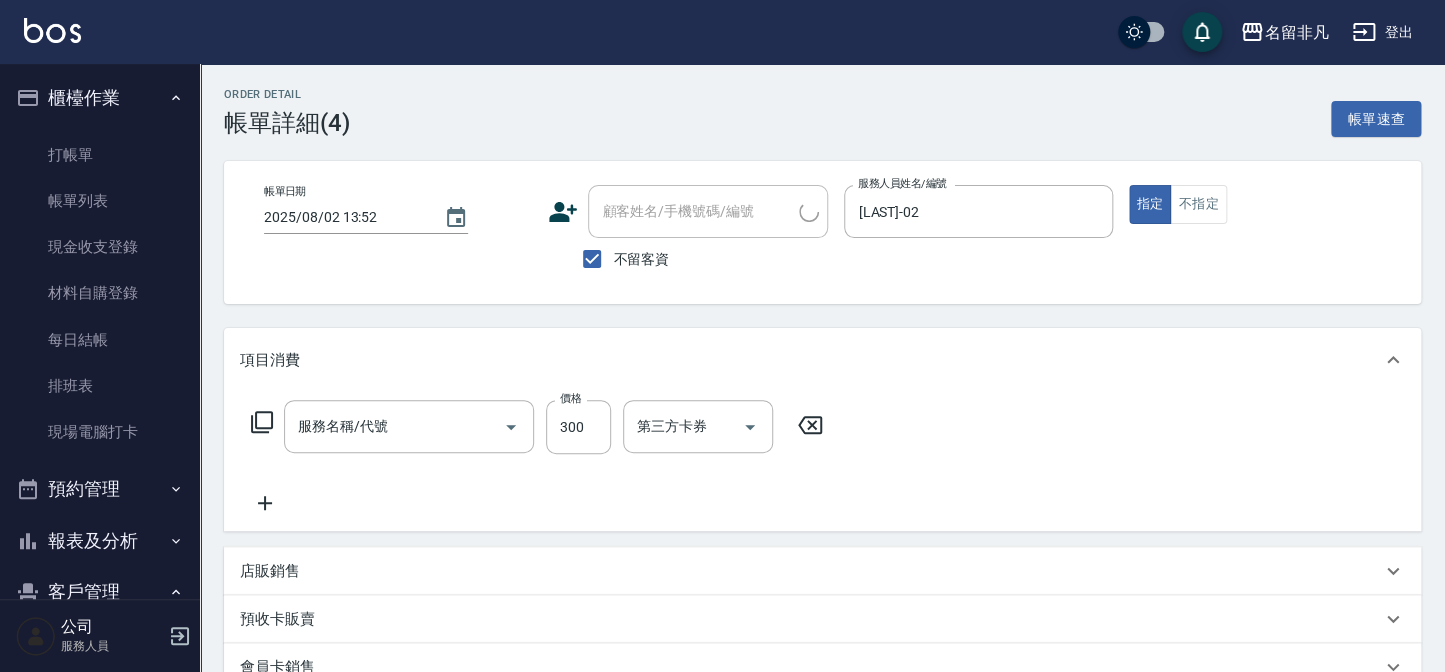 type on "2025/08/02 13:52" 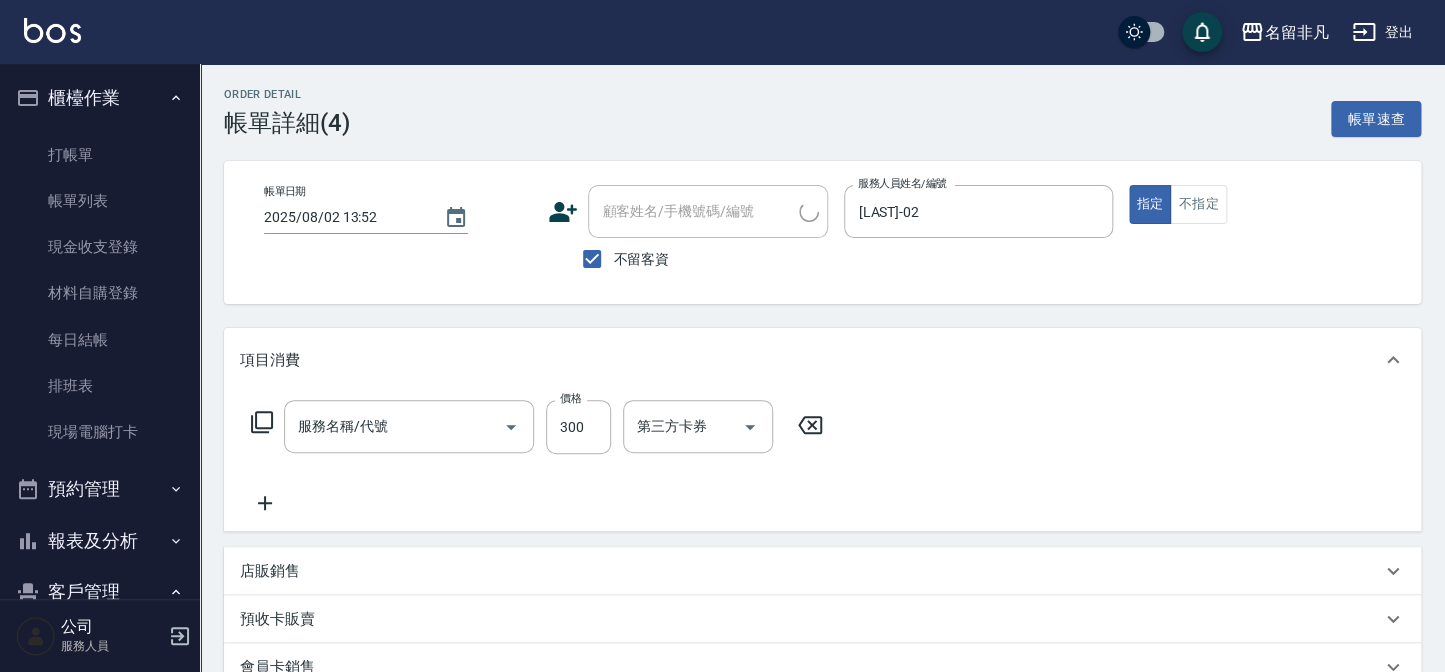 checkbox on "true" 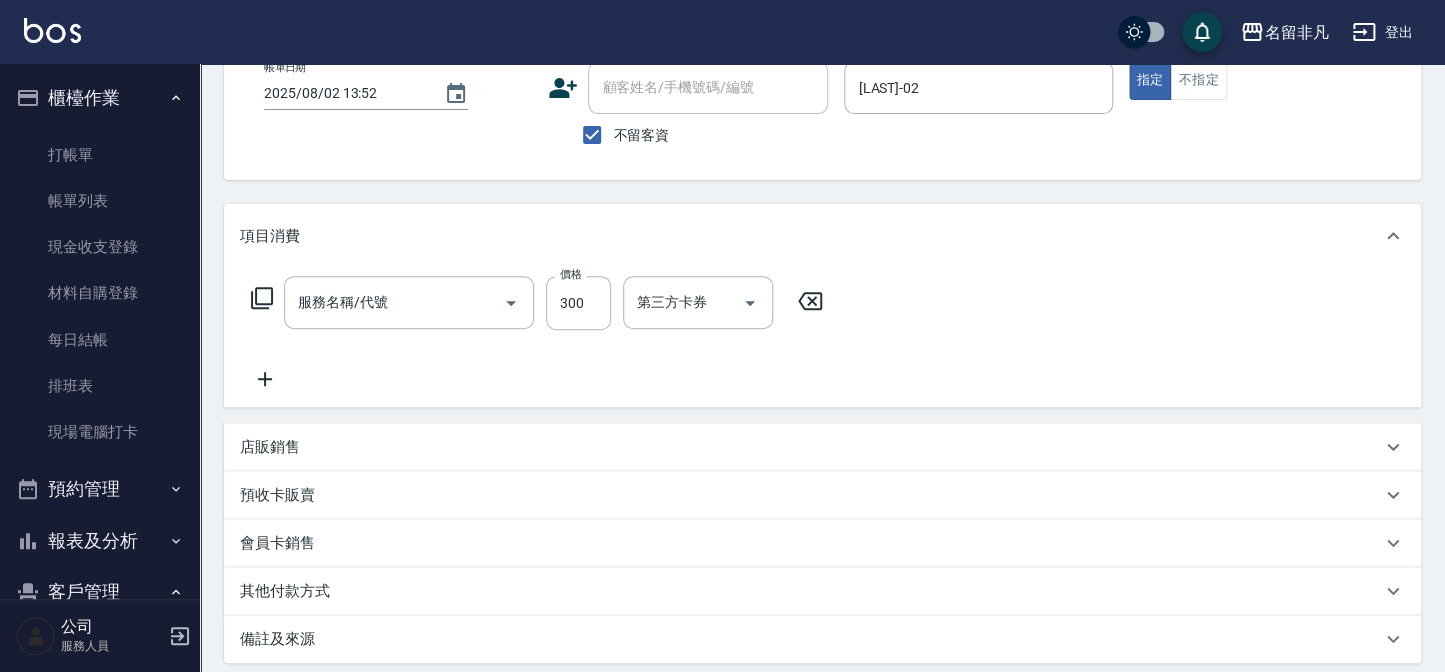 type on "洗髮(104)" 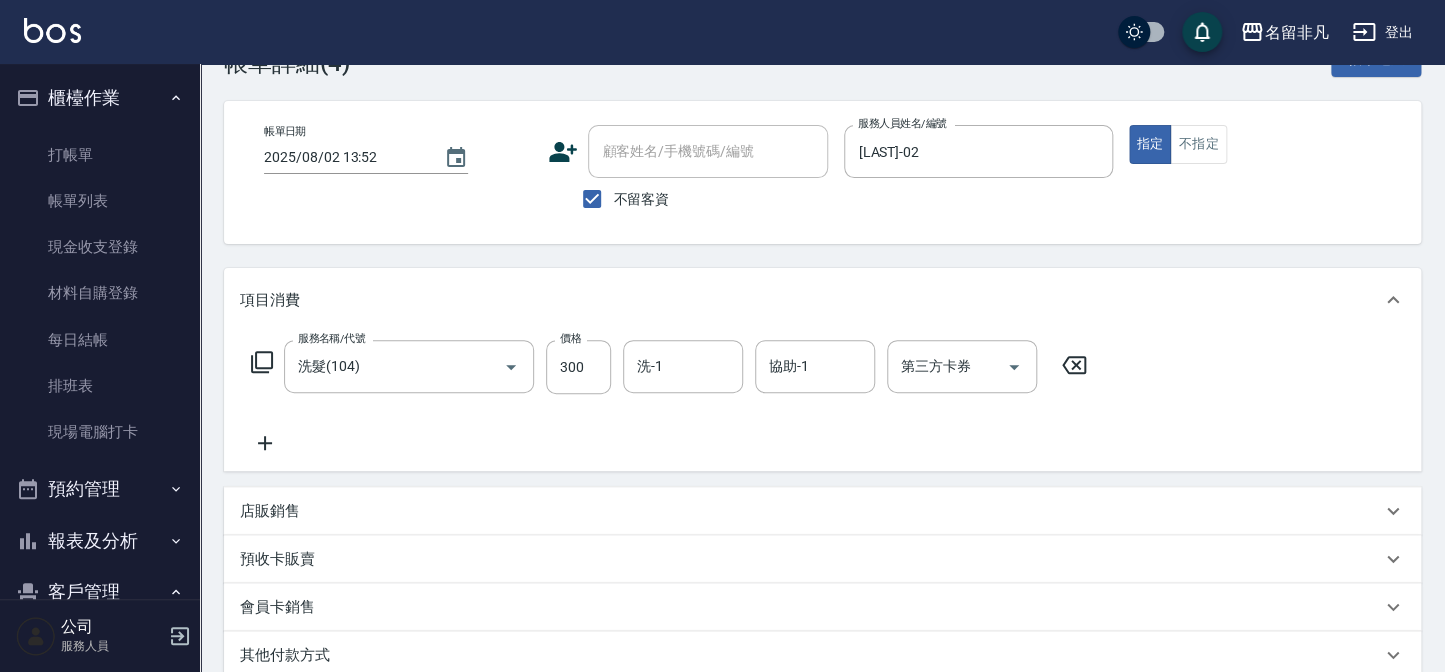 scroll, scrollTop: 181, scrollLeft: 0, axis: vertical 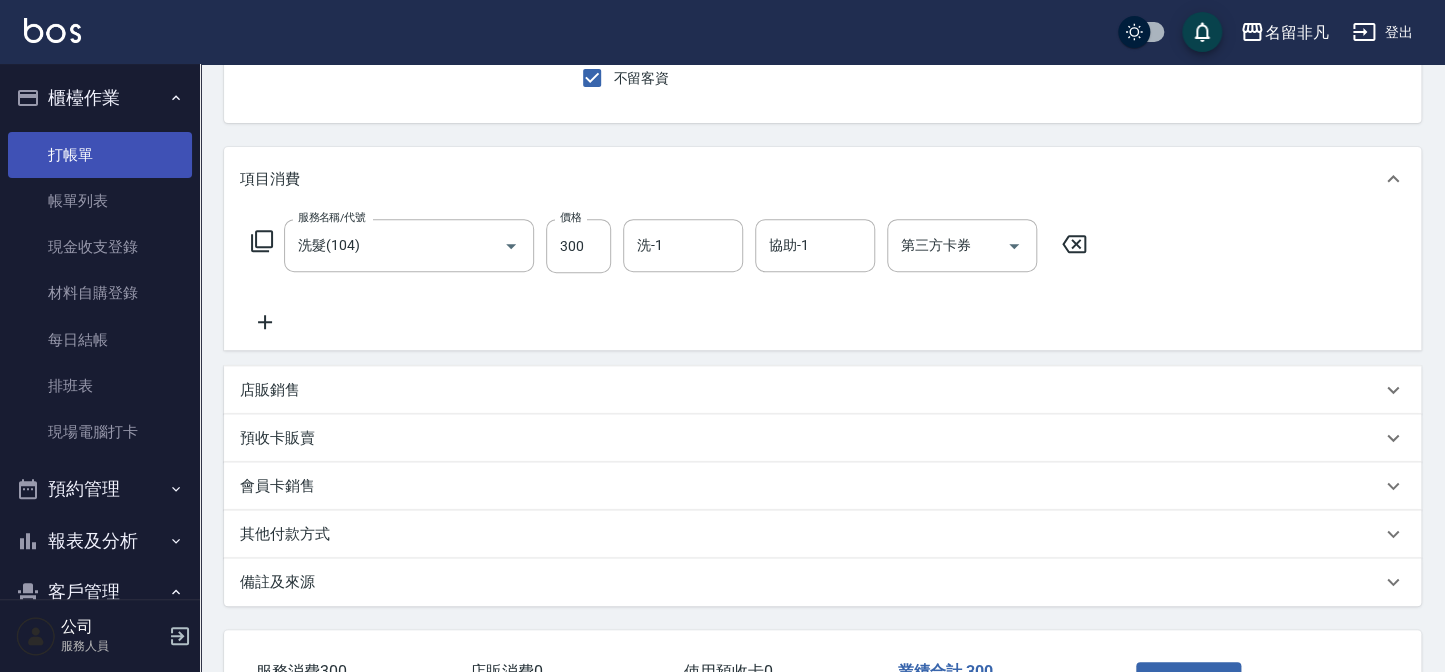 click on "打帳單" at bounding box center [100, 155] 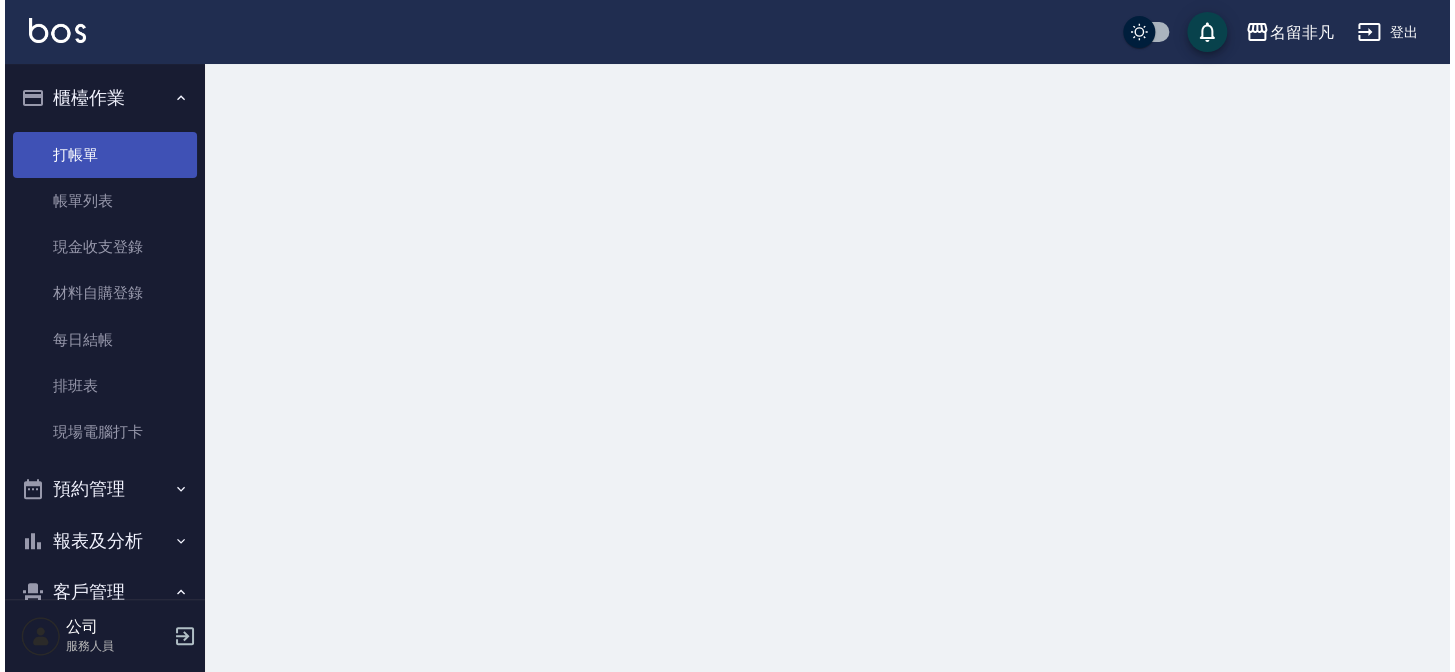 scroll, scrollTop: 0, scrollLeft: 0, axis: both 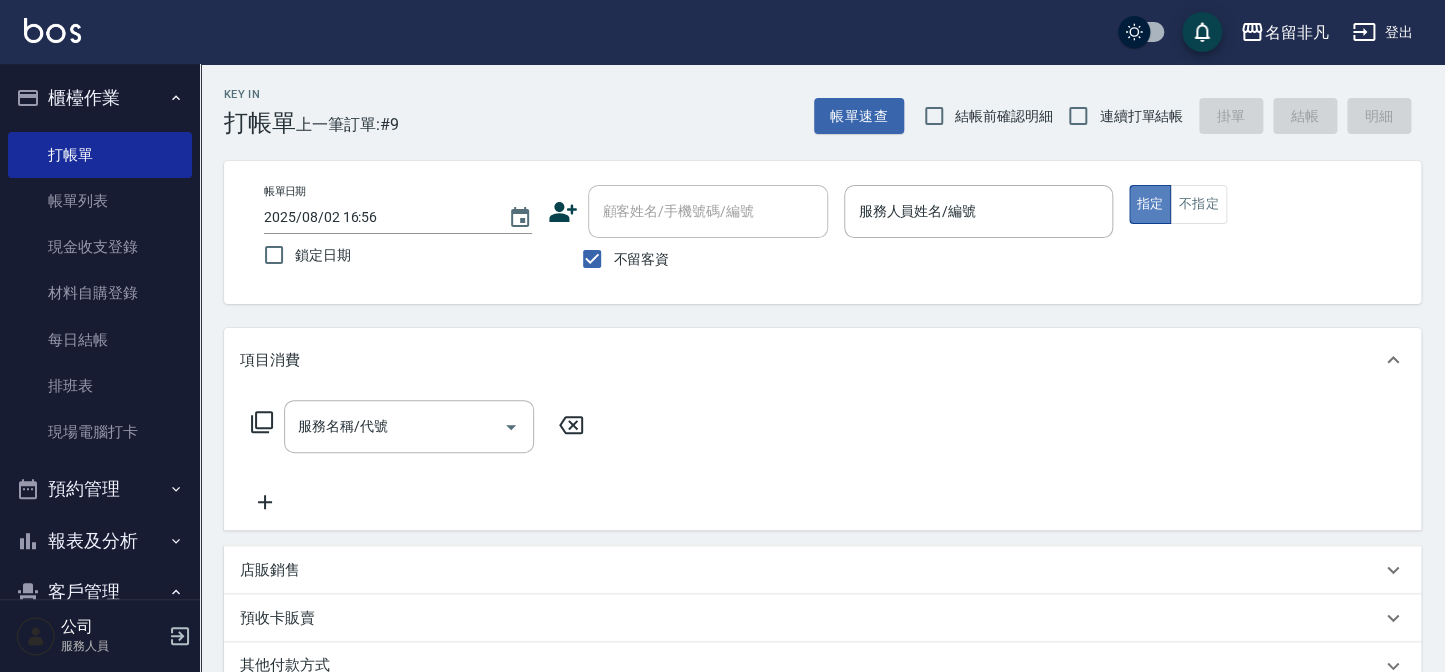 click on "指定" at bounding box center (1150, 204) 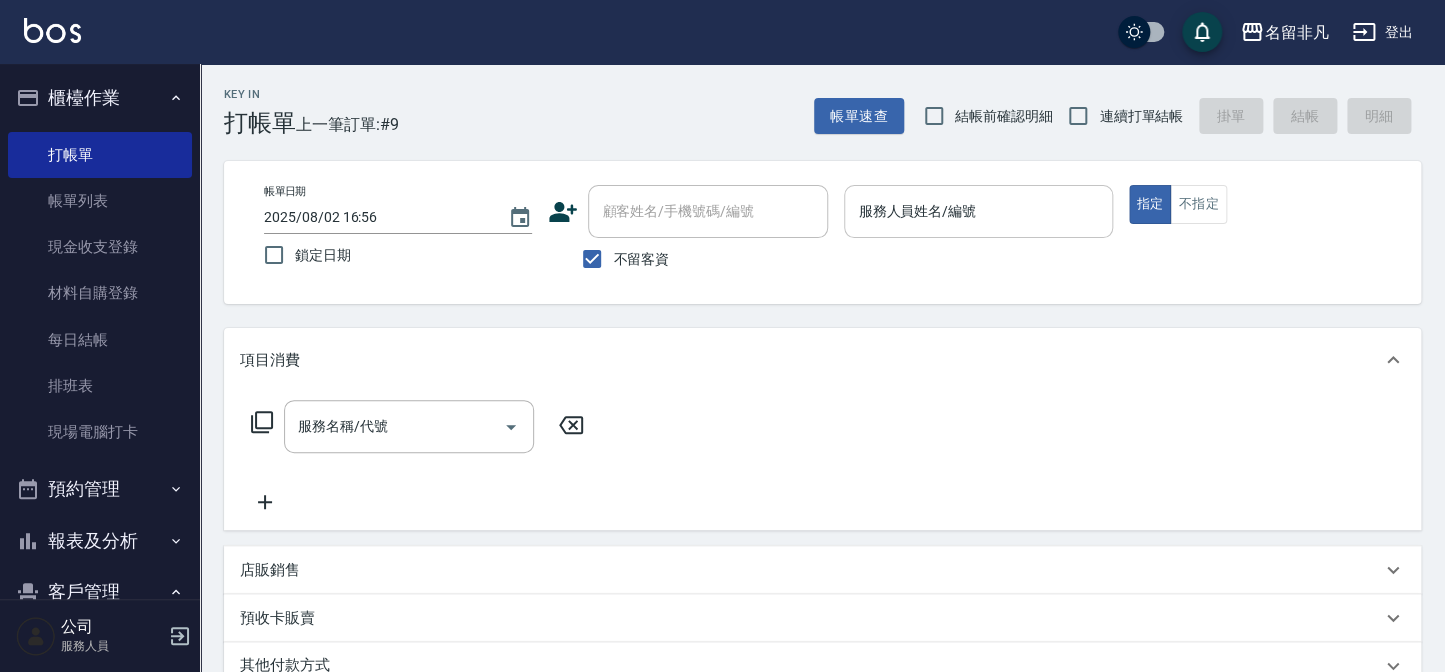 click on "服務人員姓名/編號" at bounding box center [978, 211] 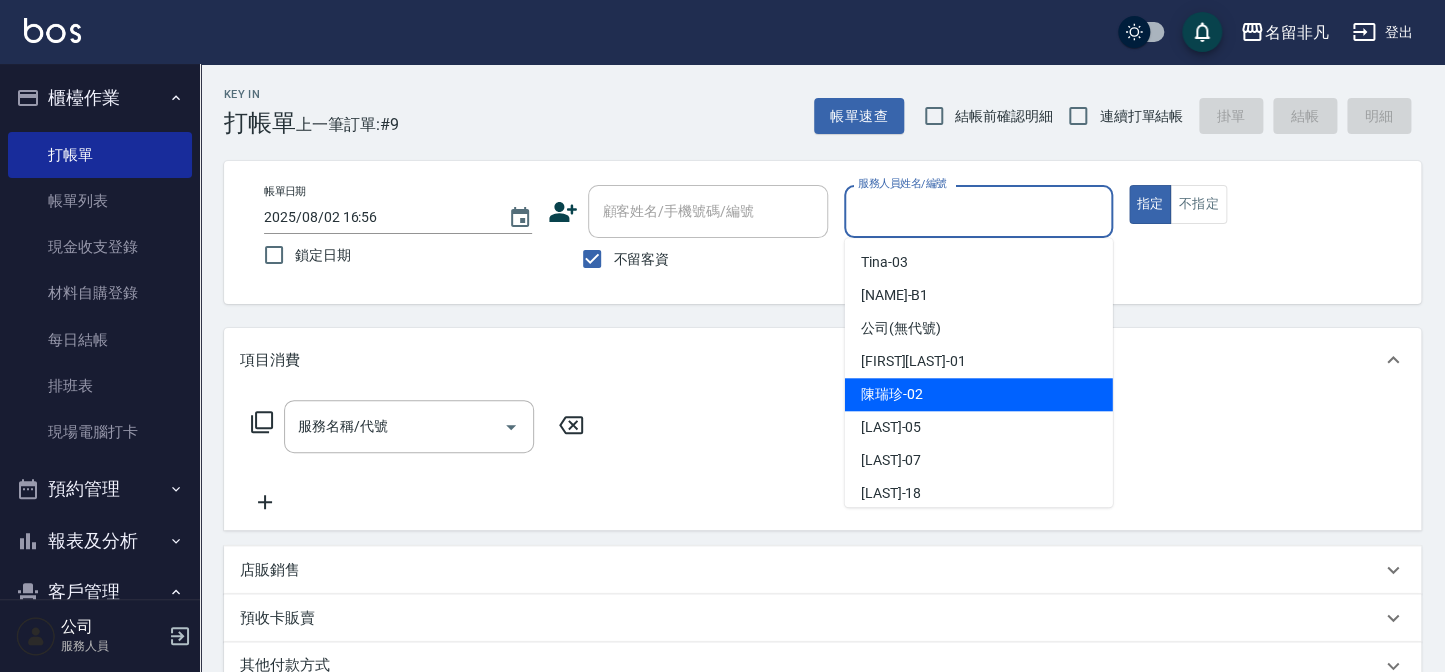 click on "[LAST] -02" at bounding box center [979, 394] 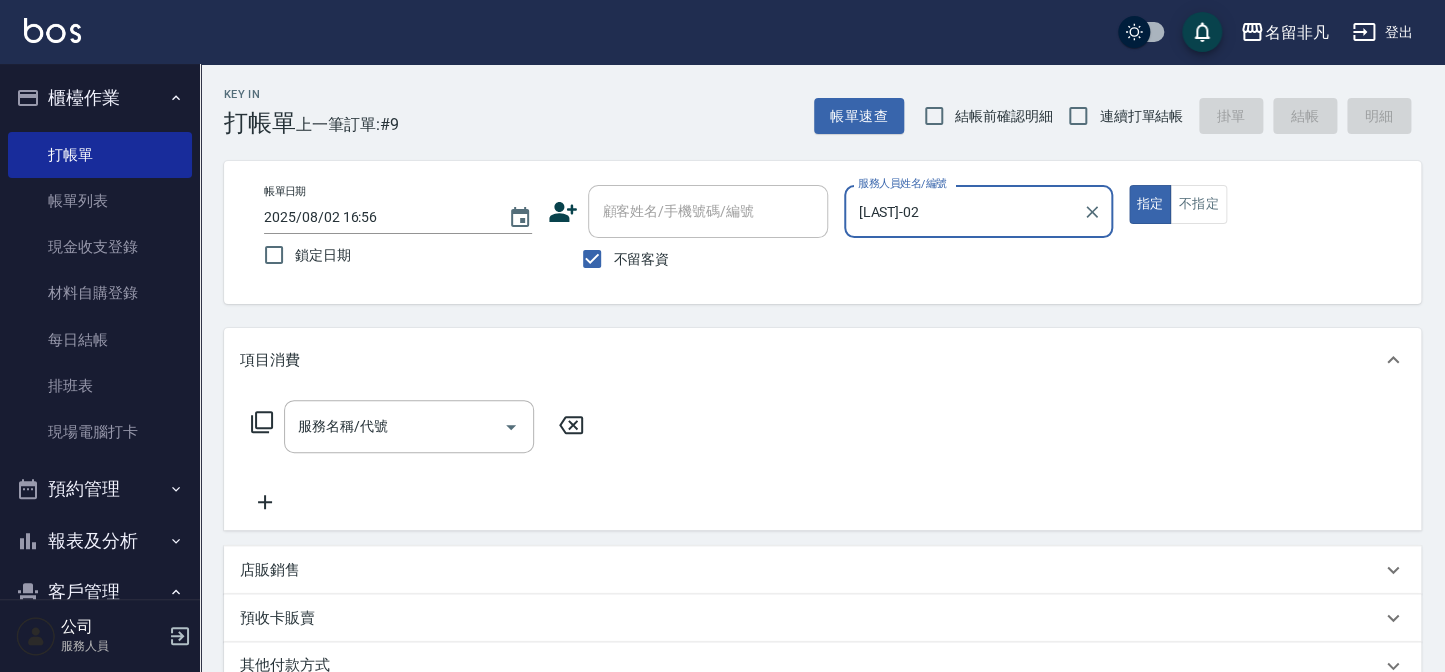 click 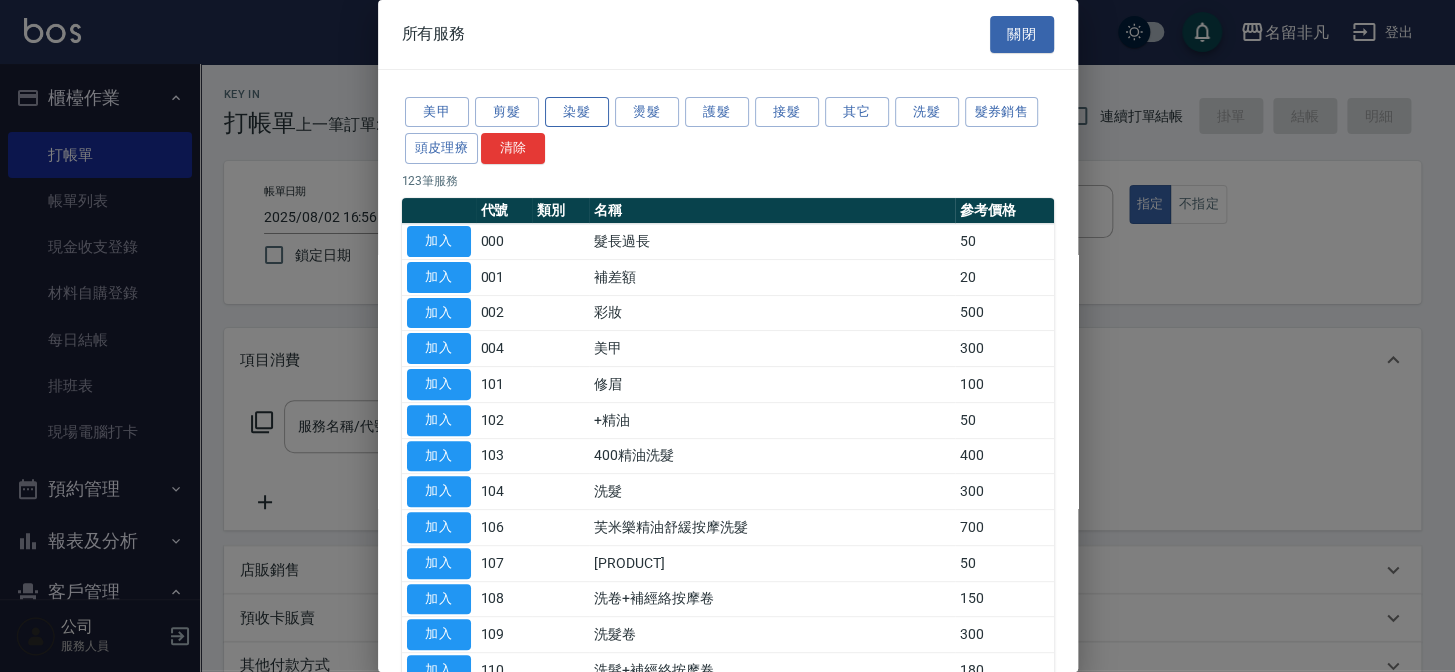 click on "染髮" at bounding box center [577, 112] 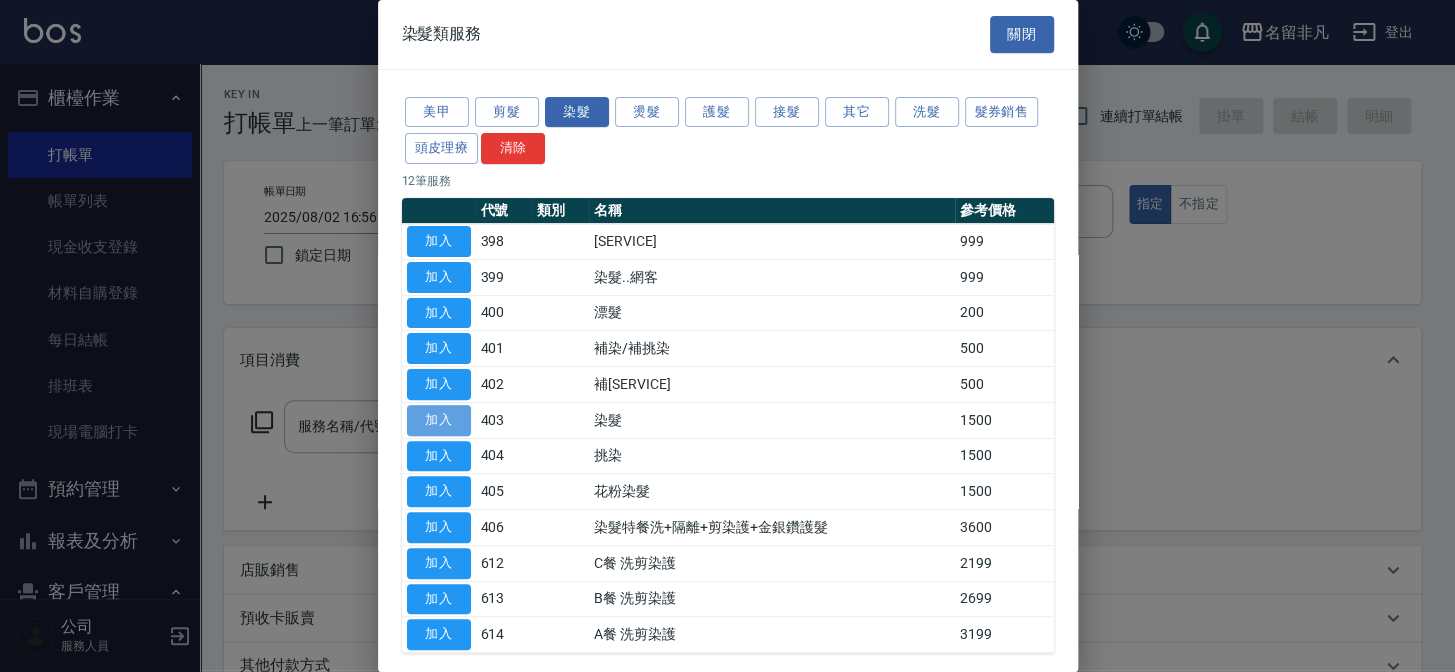 click on "加入" at bounding box center [439, 420] 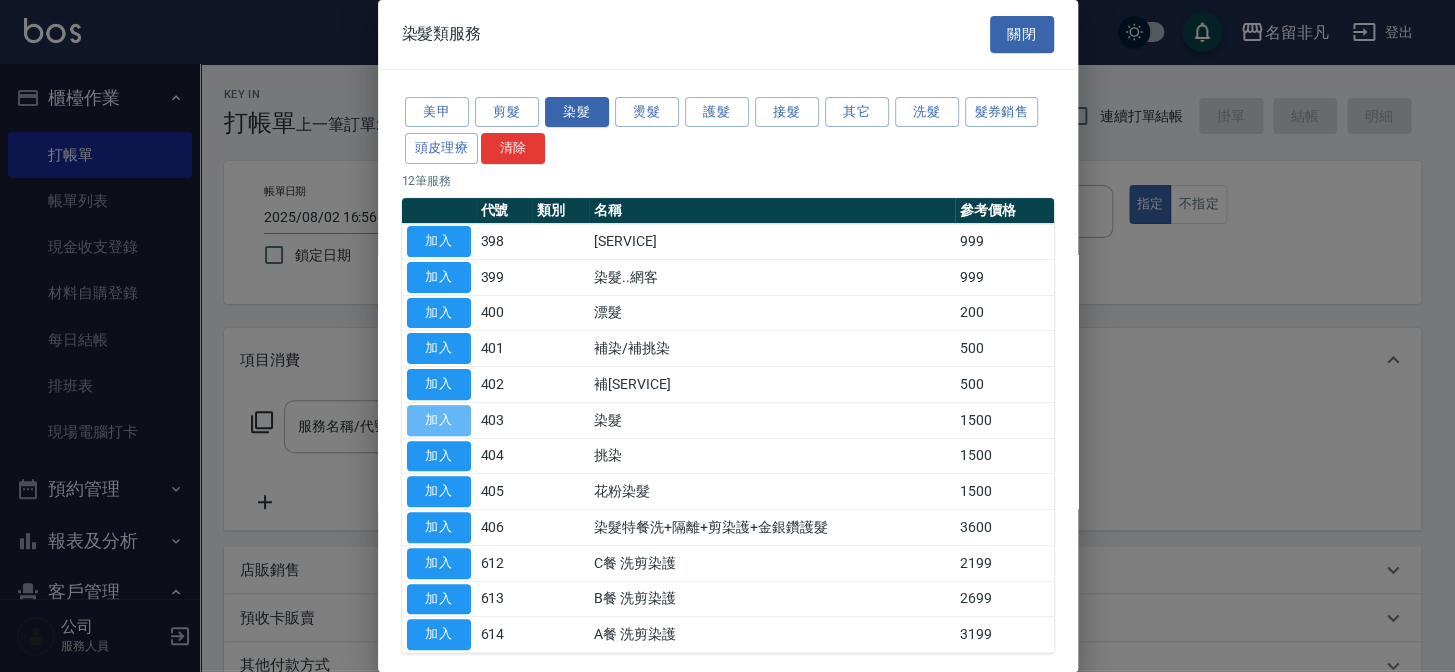 type on "染髮(403)" 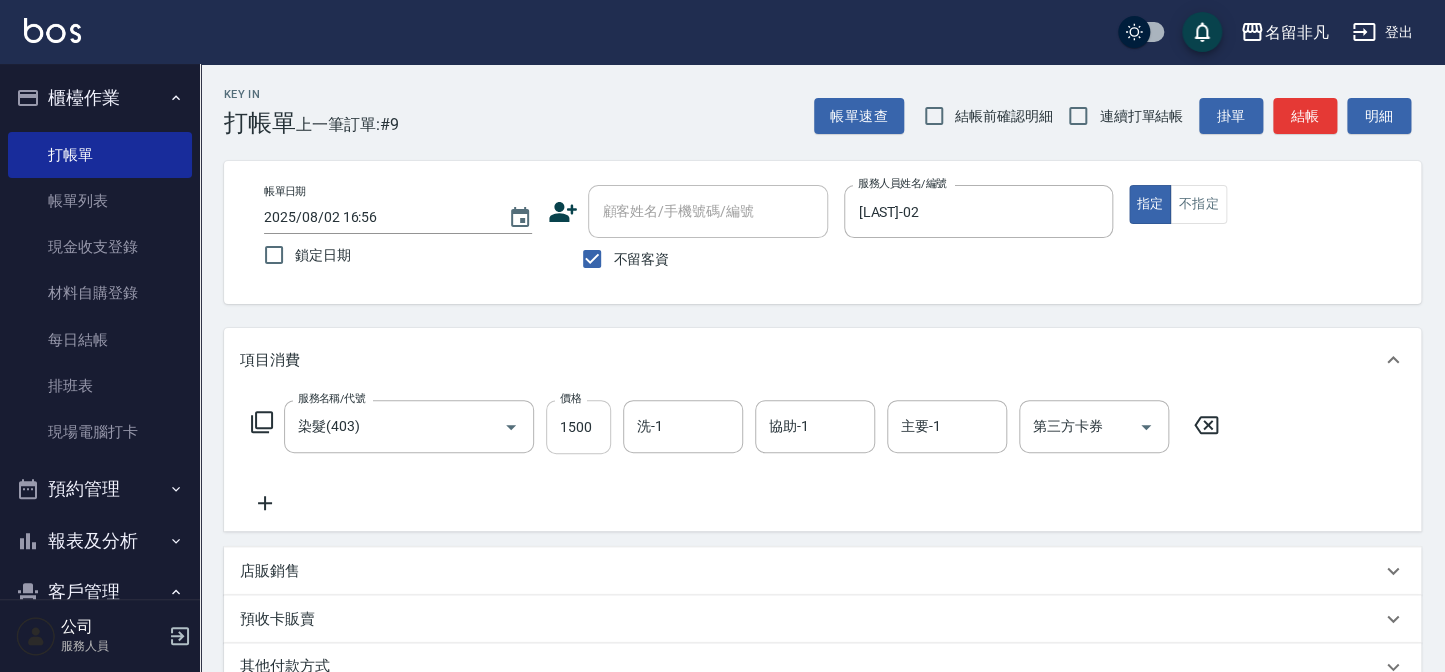 click on "1500" at bounding box center [578, 427] 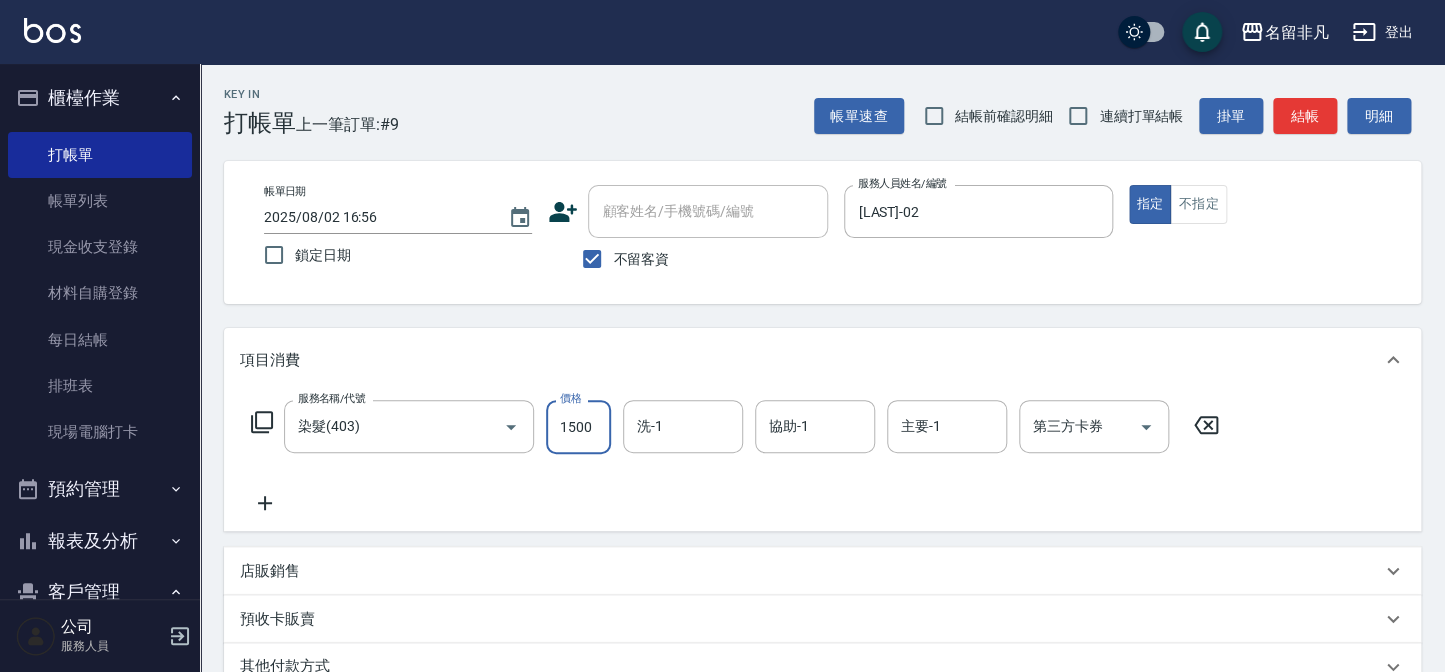 click on "服務名稱/代號 染髮(403) 服務名稱/代號 價格 1500 價格 洗-1 洗-1 協助-1 協助-1 主要-1 主要-1 第三方卡券 第三方卡券" at bounding box center (735, 427) 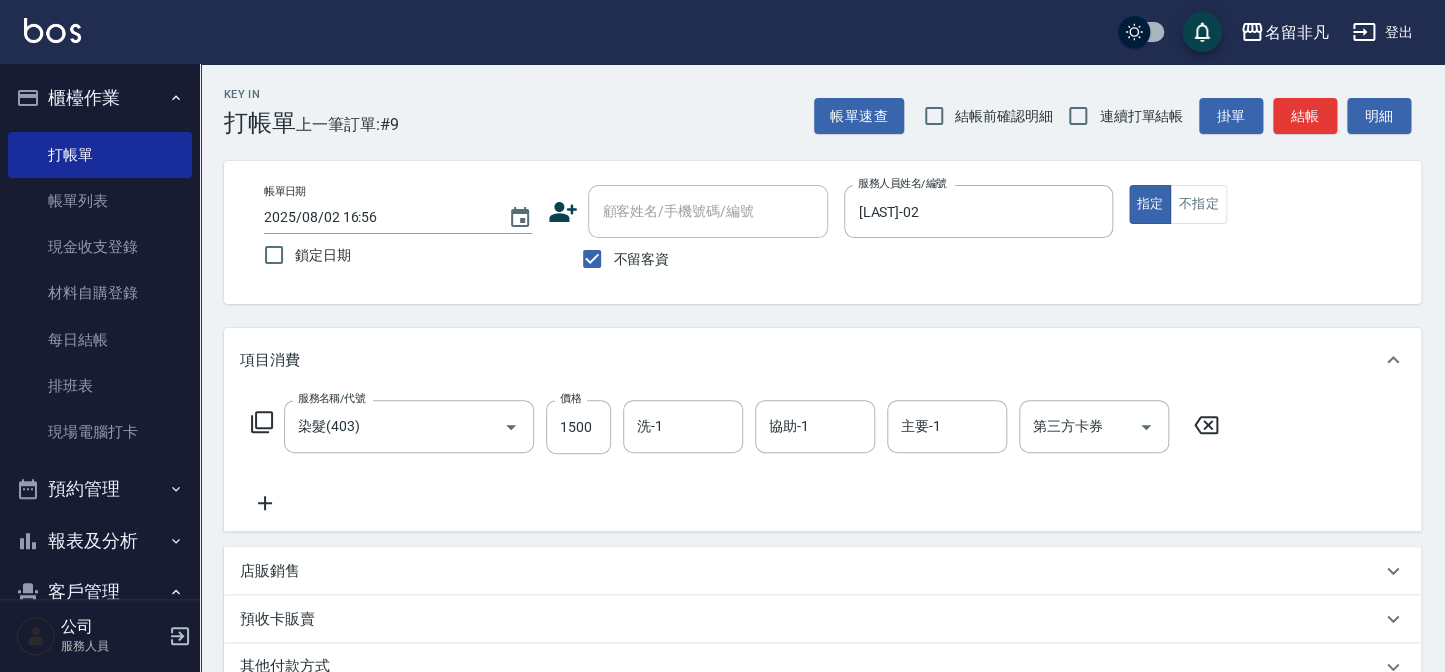 click 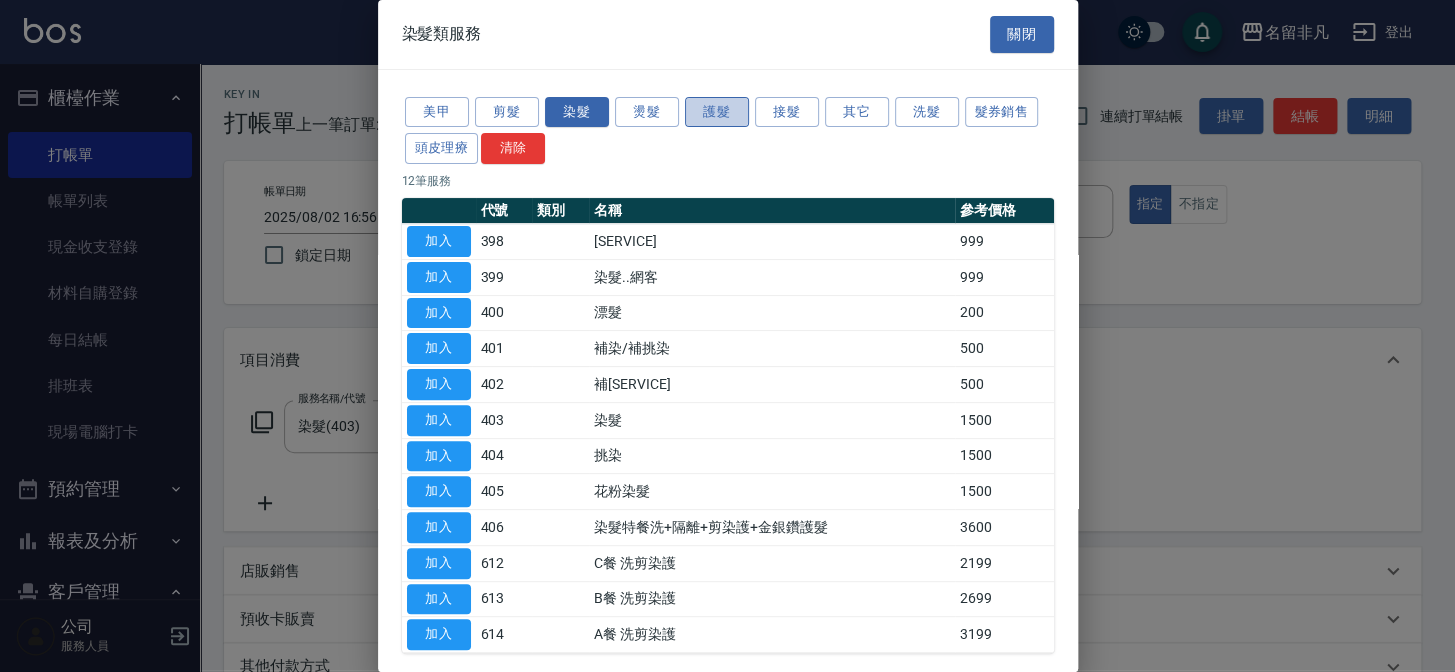 click on "護髮" at bounding box center (717, 112) 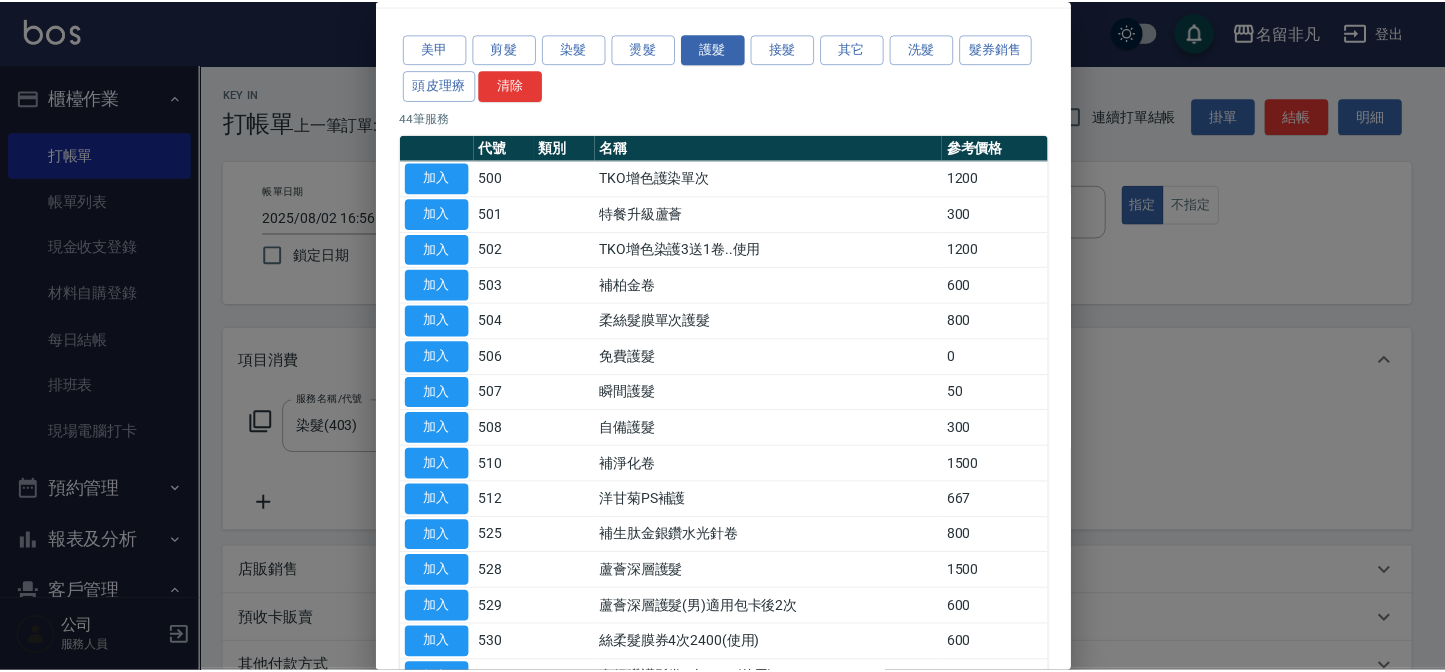 scroll, scrollTop: 90, scrollLeft: 0, axis: vertical 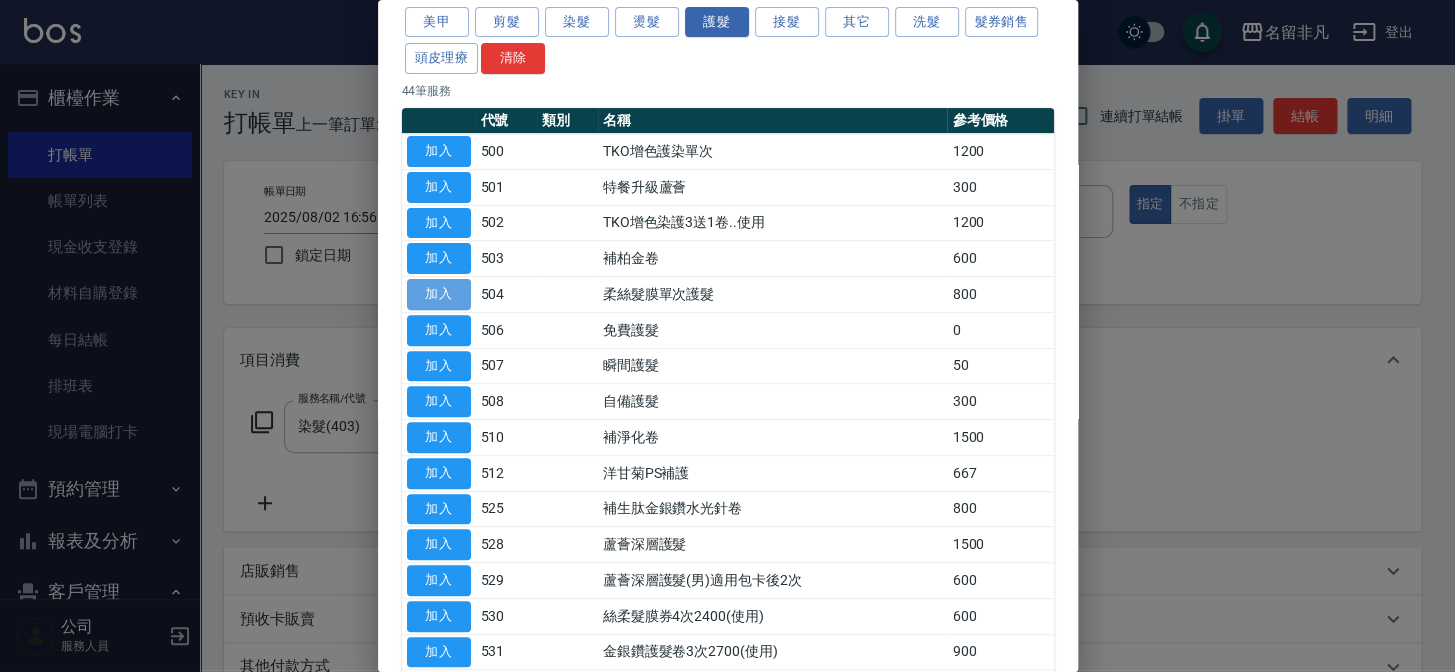 click on "加入" at bounding box center [439, 294] 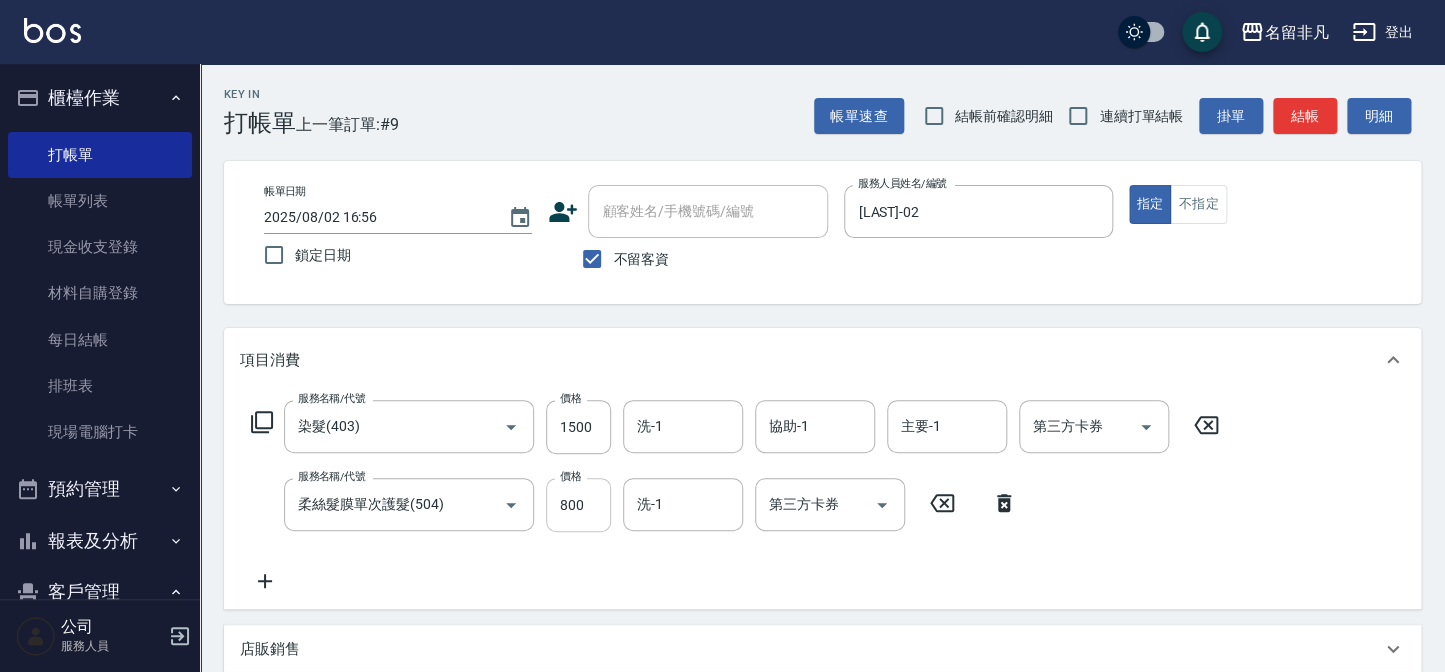 click on "800" at bounding box center (578, 505) 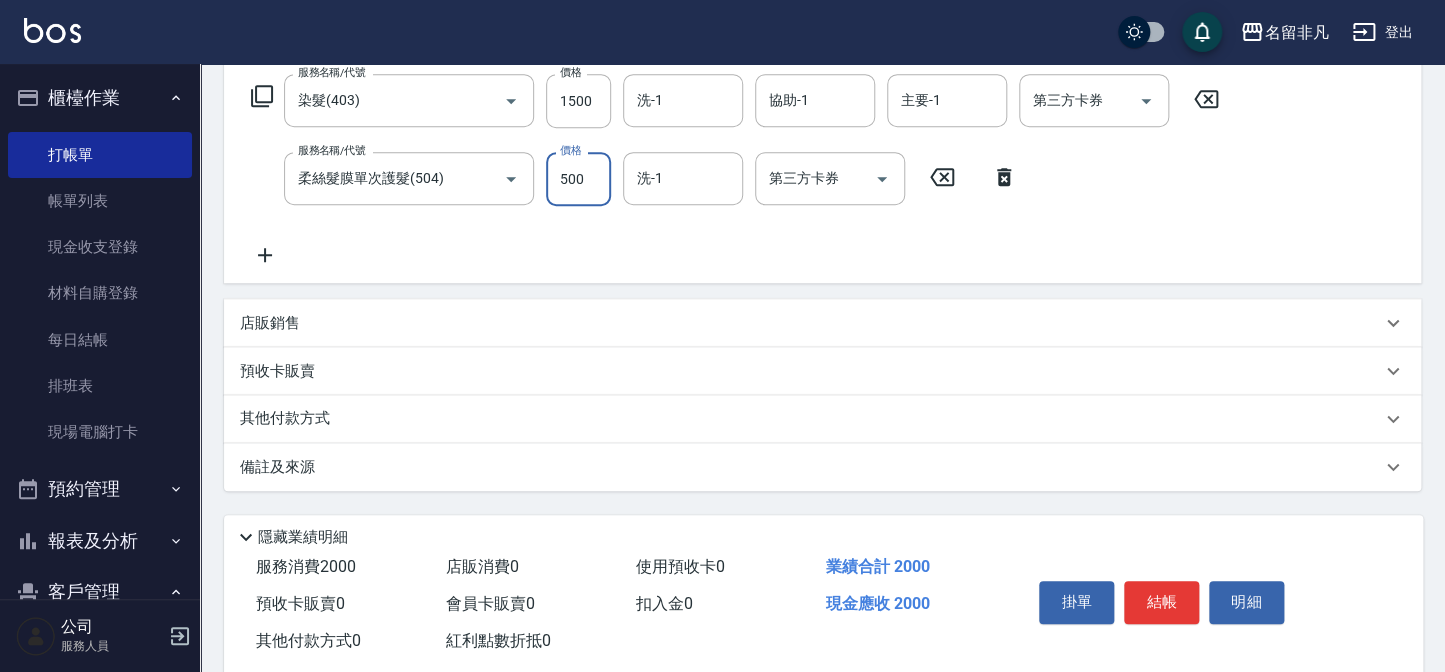 scroll, scrollTop: 367, scrollLeft: 0, axis: vertical 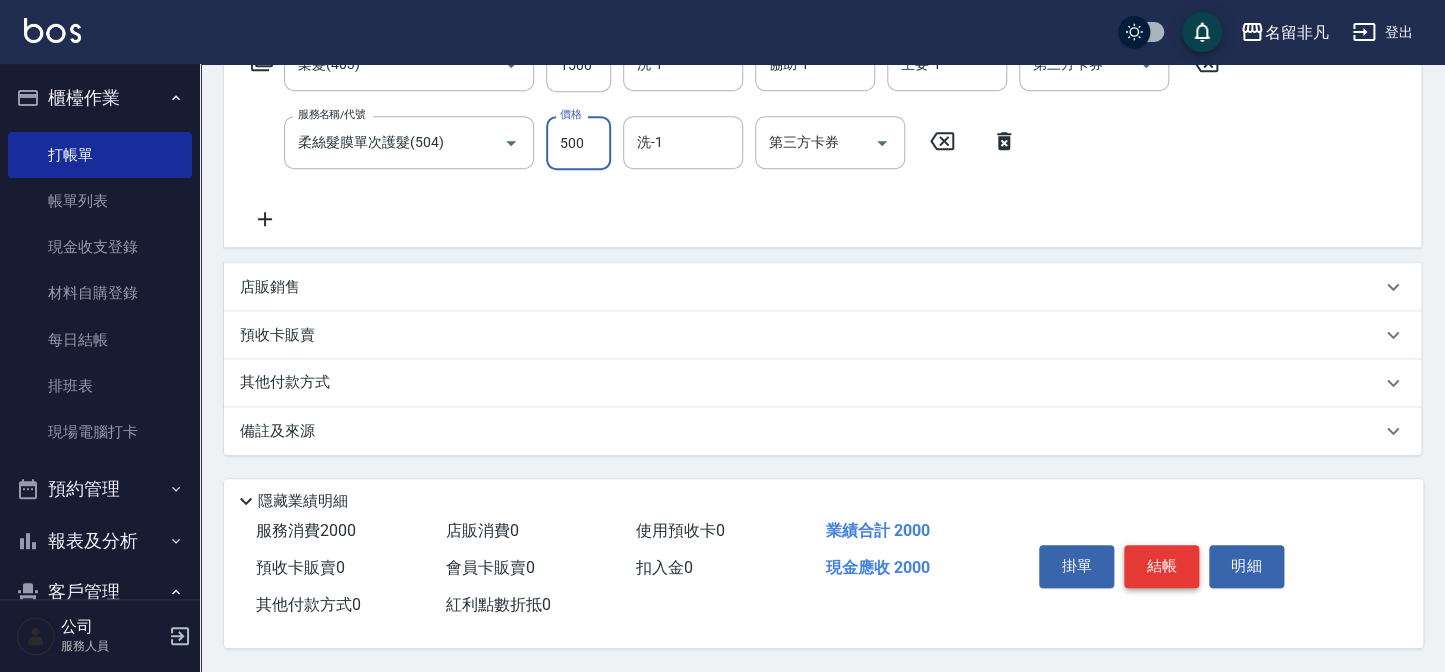 type on "500" 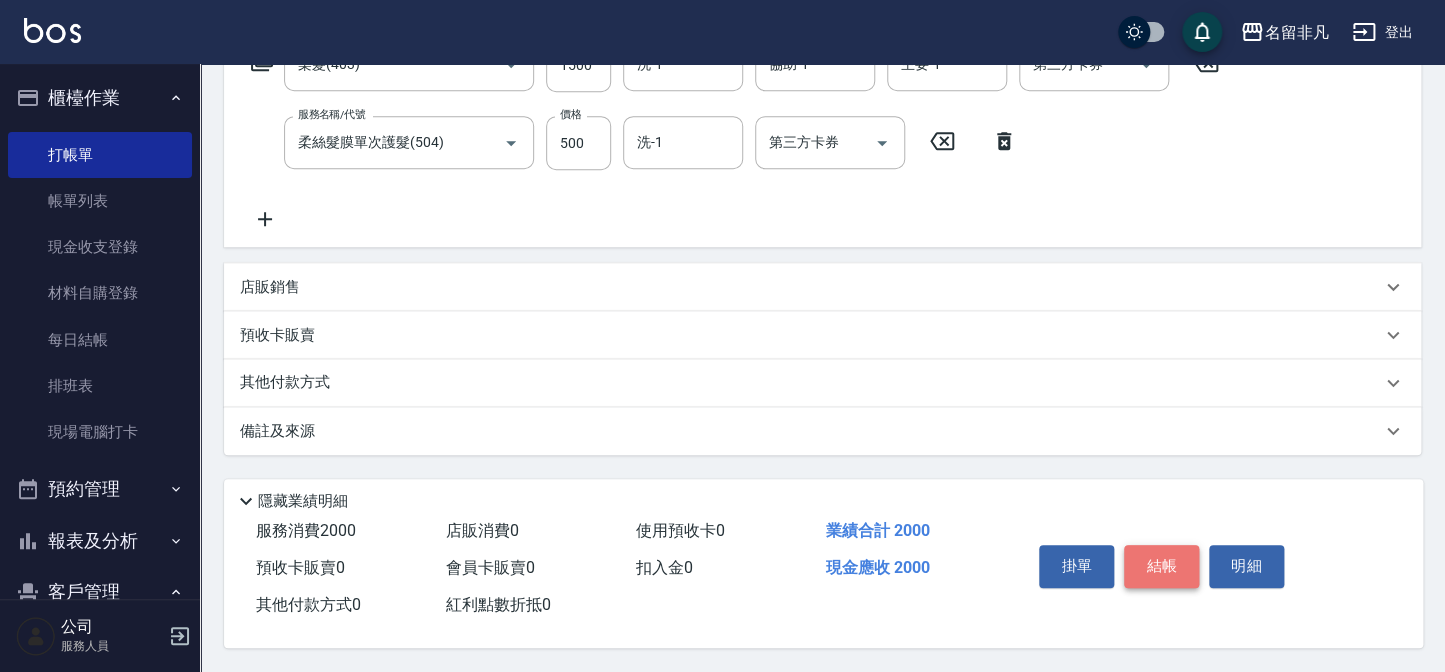 click on "結帳" at bounding box center [1161, 566] 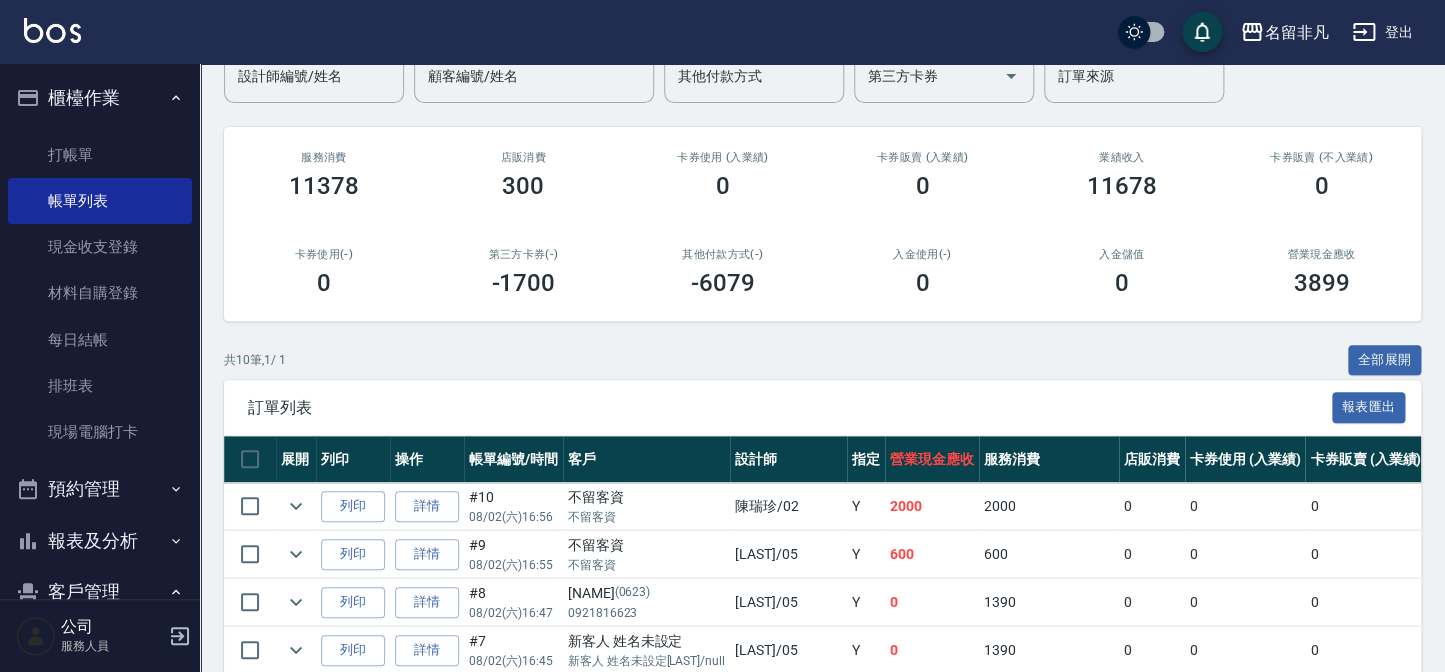 scroll, scrollTop: 272, scrollLeft: 0, axis: vertical 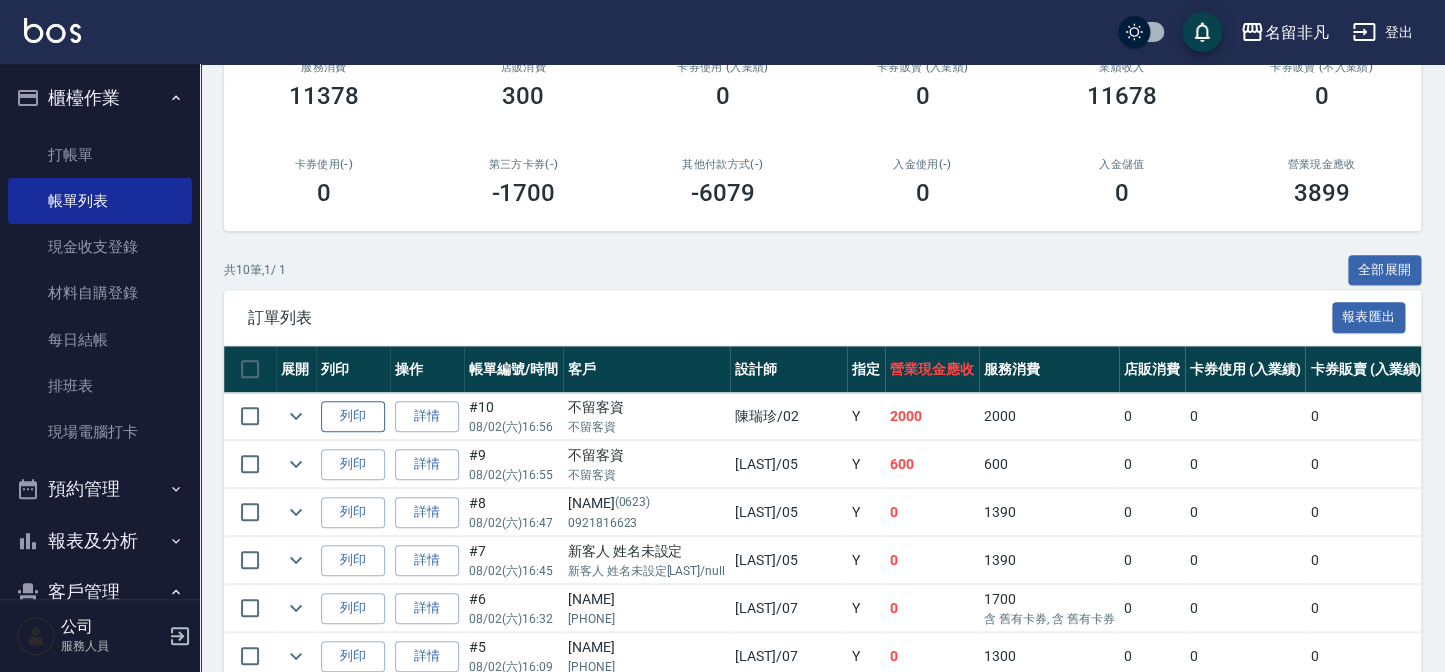click on "列印" at bounding box center [353, 416] 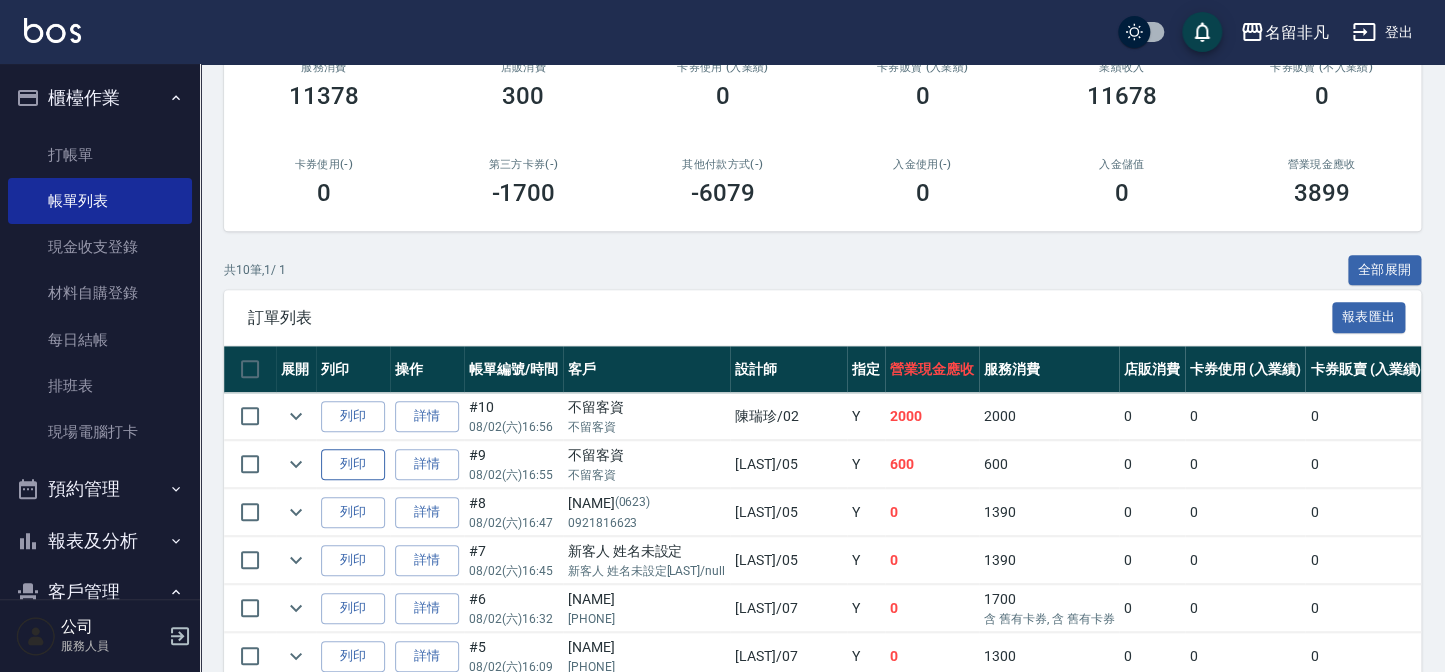 click on "列印" at bounding box center (353, 464) 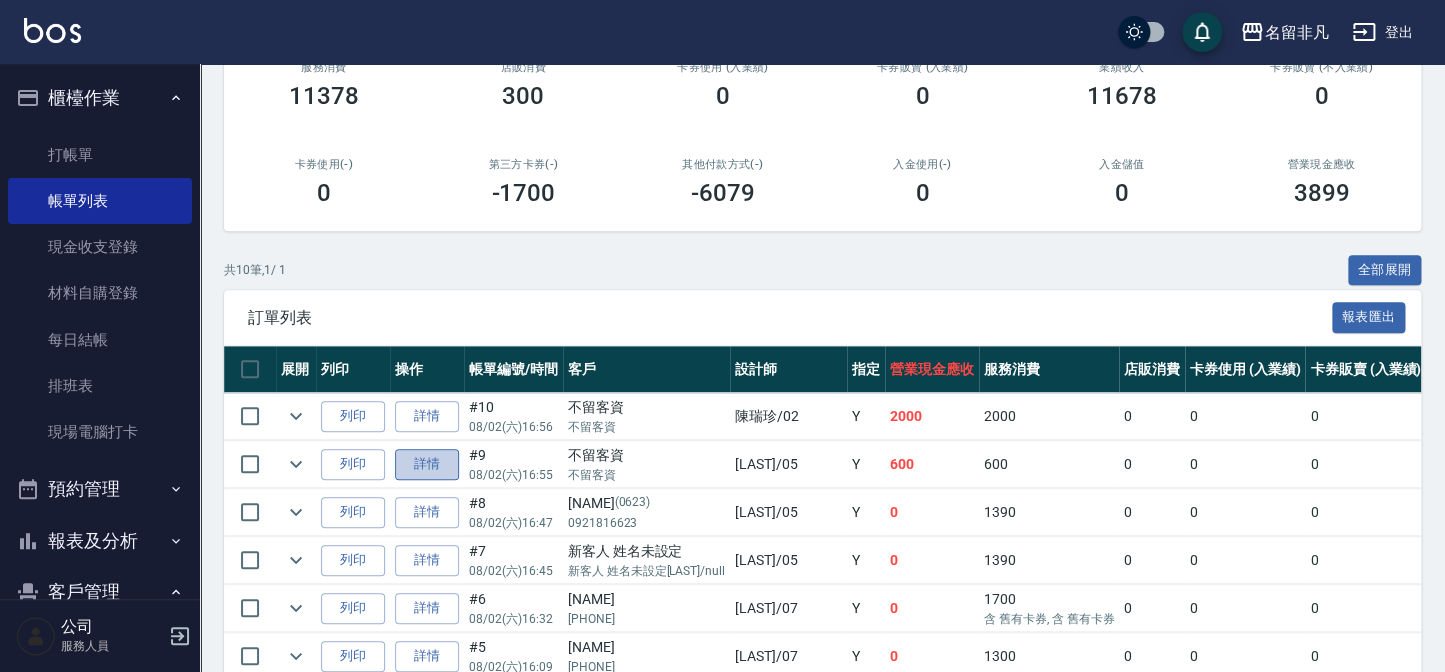 click on "詳情" at bounding box center (427, 464) 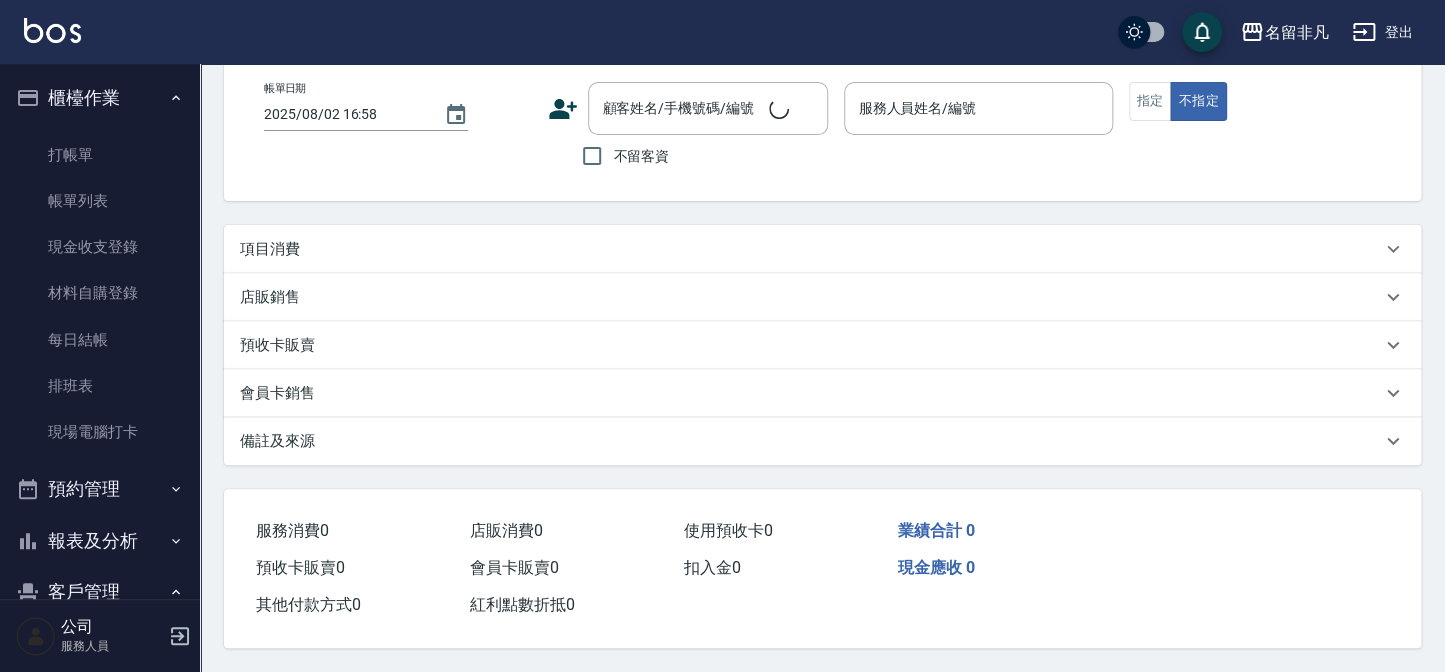 scroll, scrollTop: 0, scrollLeft: 0, axis: both 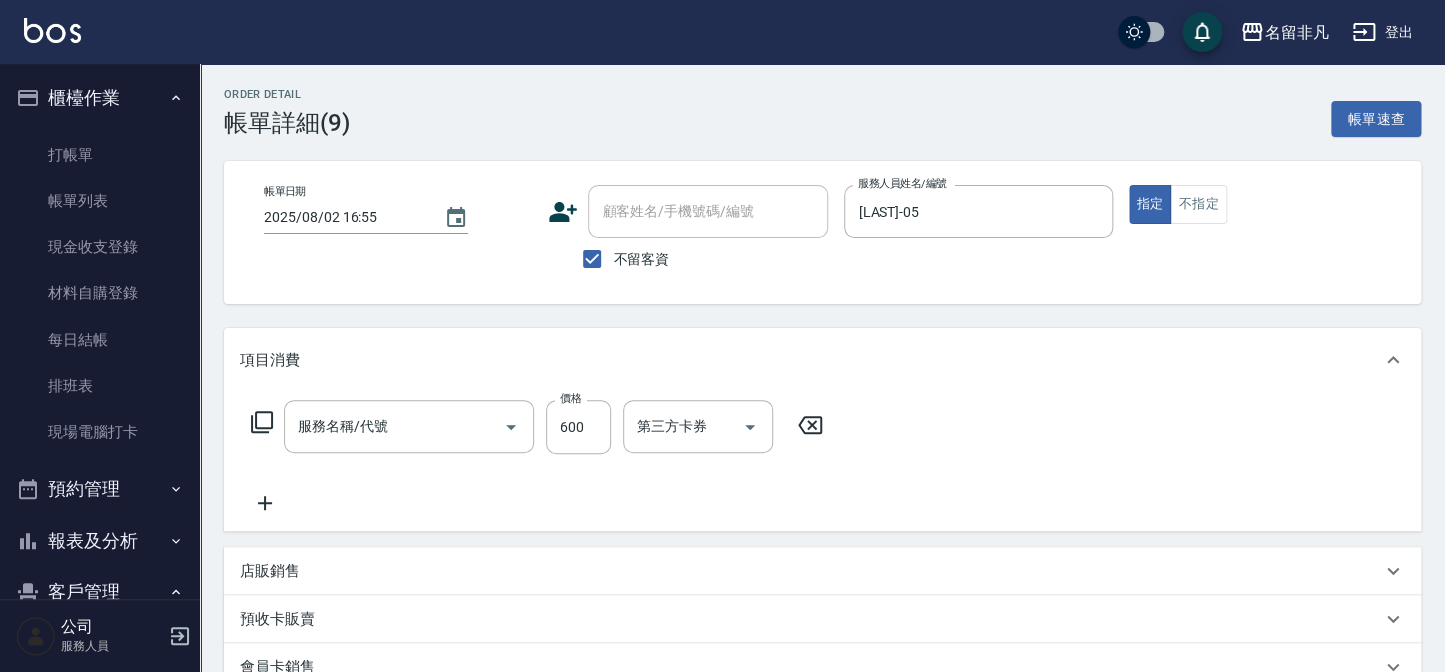 type on "2025/08/02 16:55" 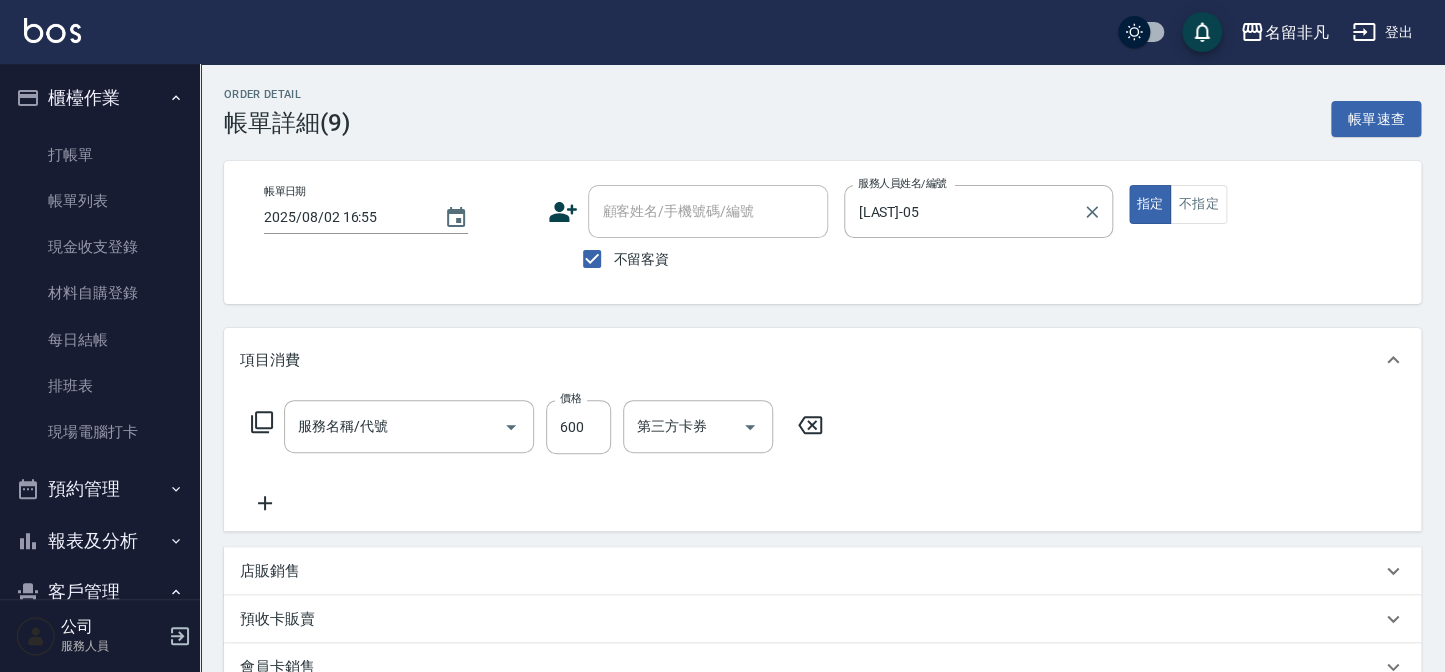 type on "美甲(004)" 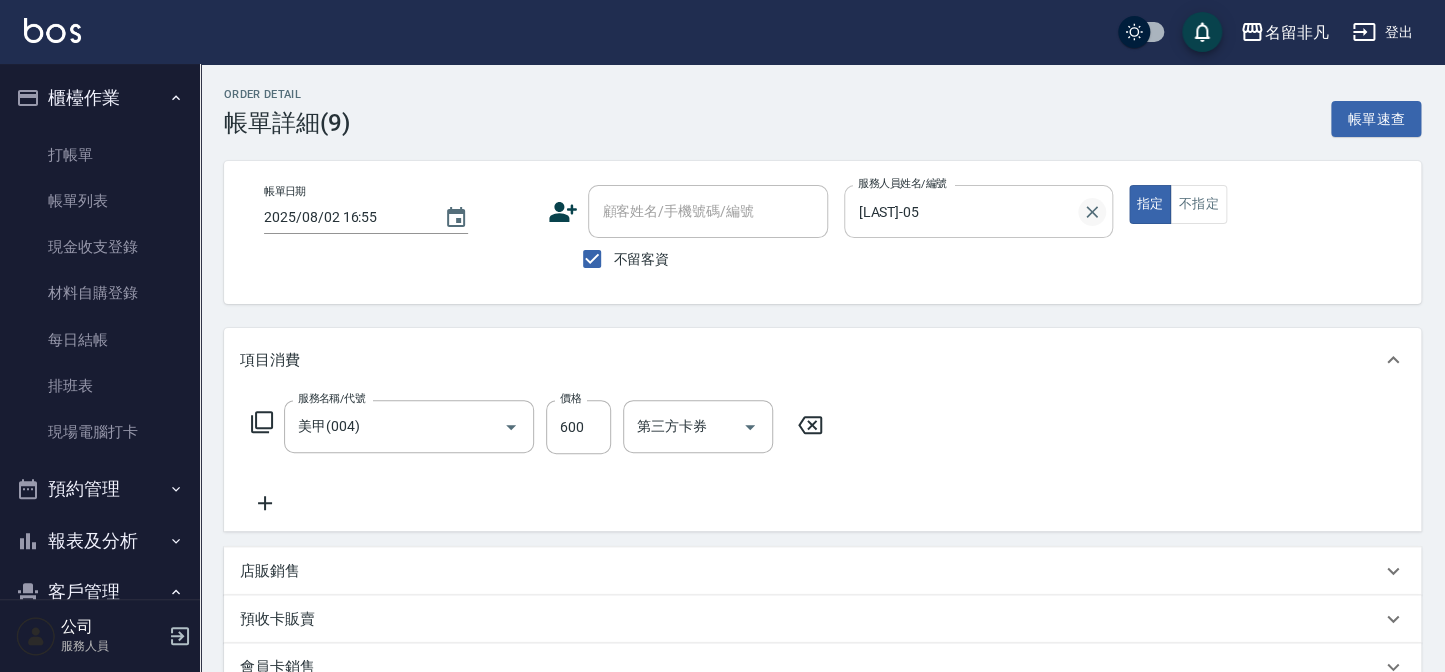 click 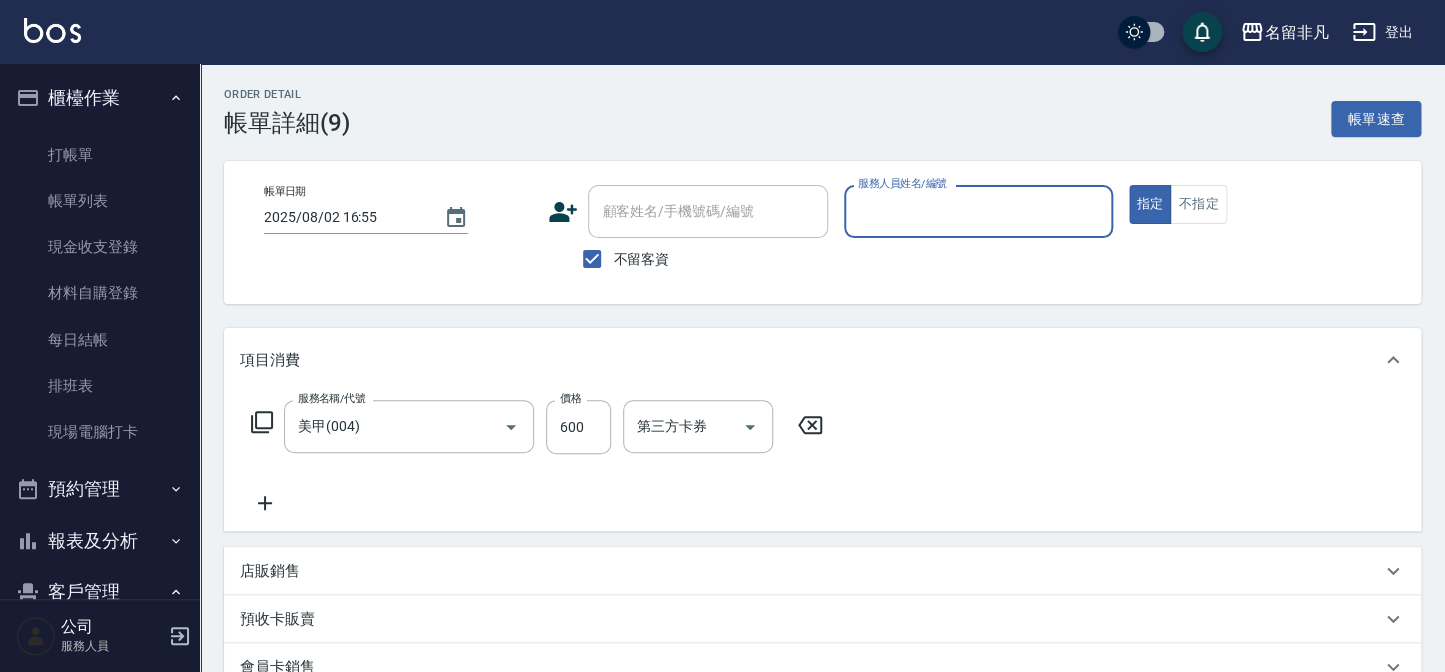 click on "服務人員姓名/編號" at bounding box center [978, 211] 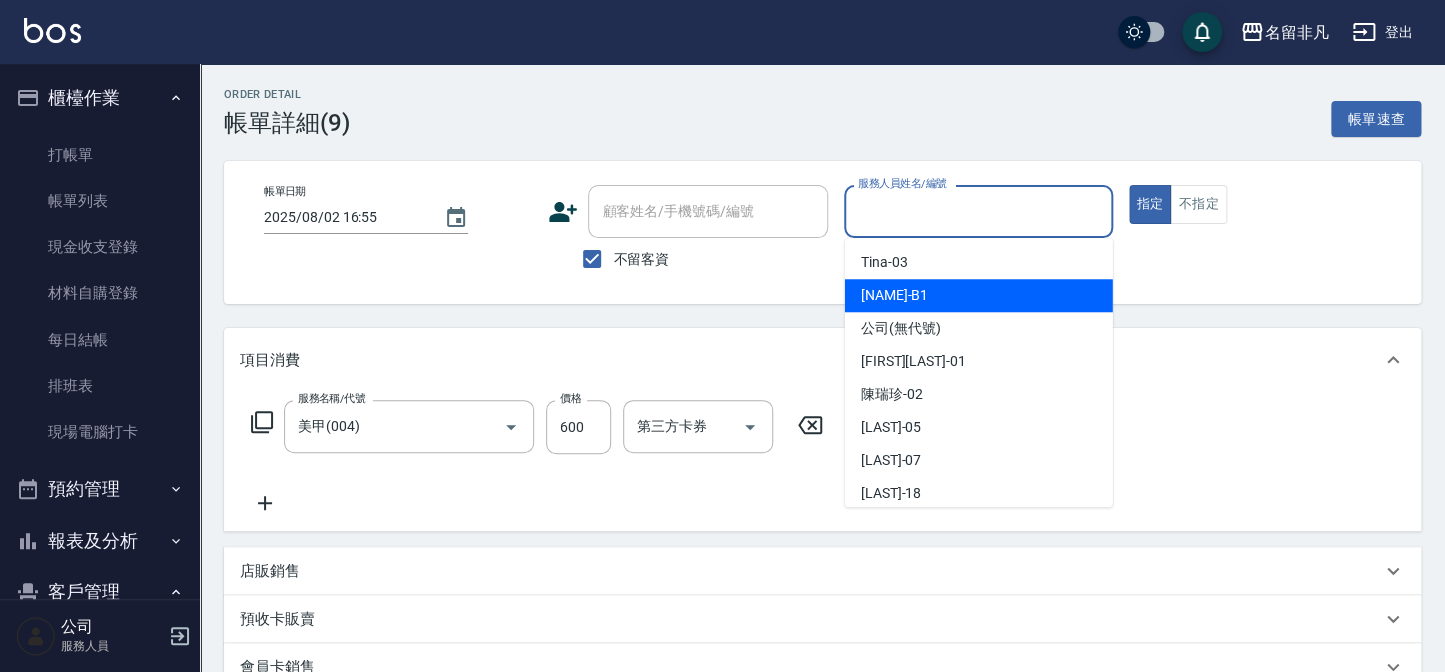 click on "[NAME] -B1" at bounding box center [979, 295] 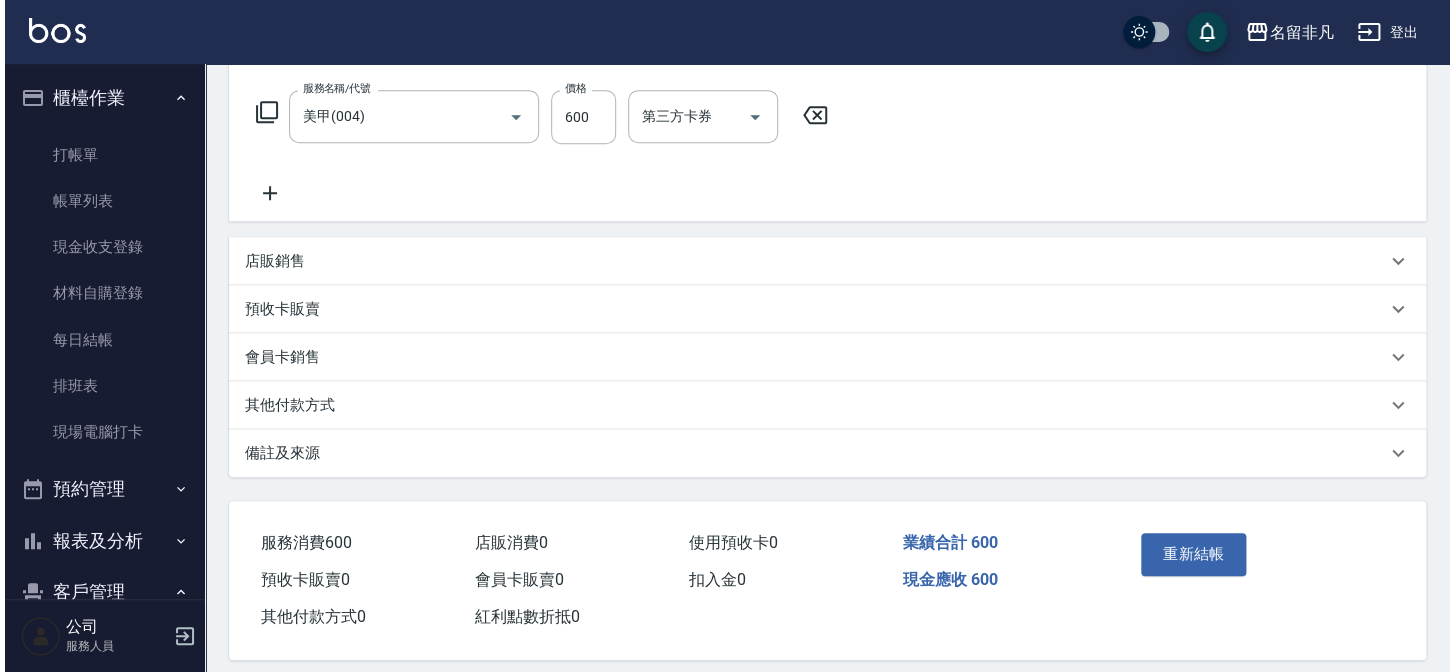 scroll, scrollTop: 327, scrollLeft: 0, axis: vertical 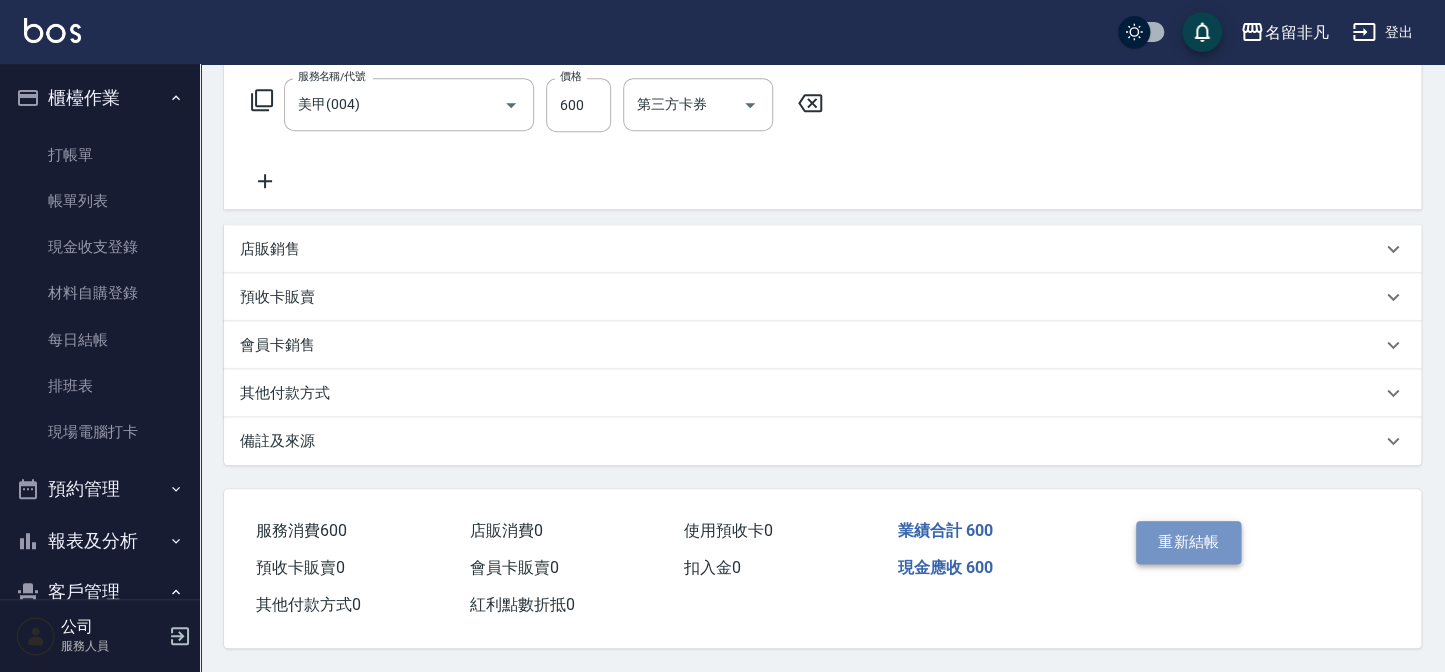 click on "重新結帳" at bounding box center [1189, 542] 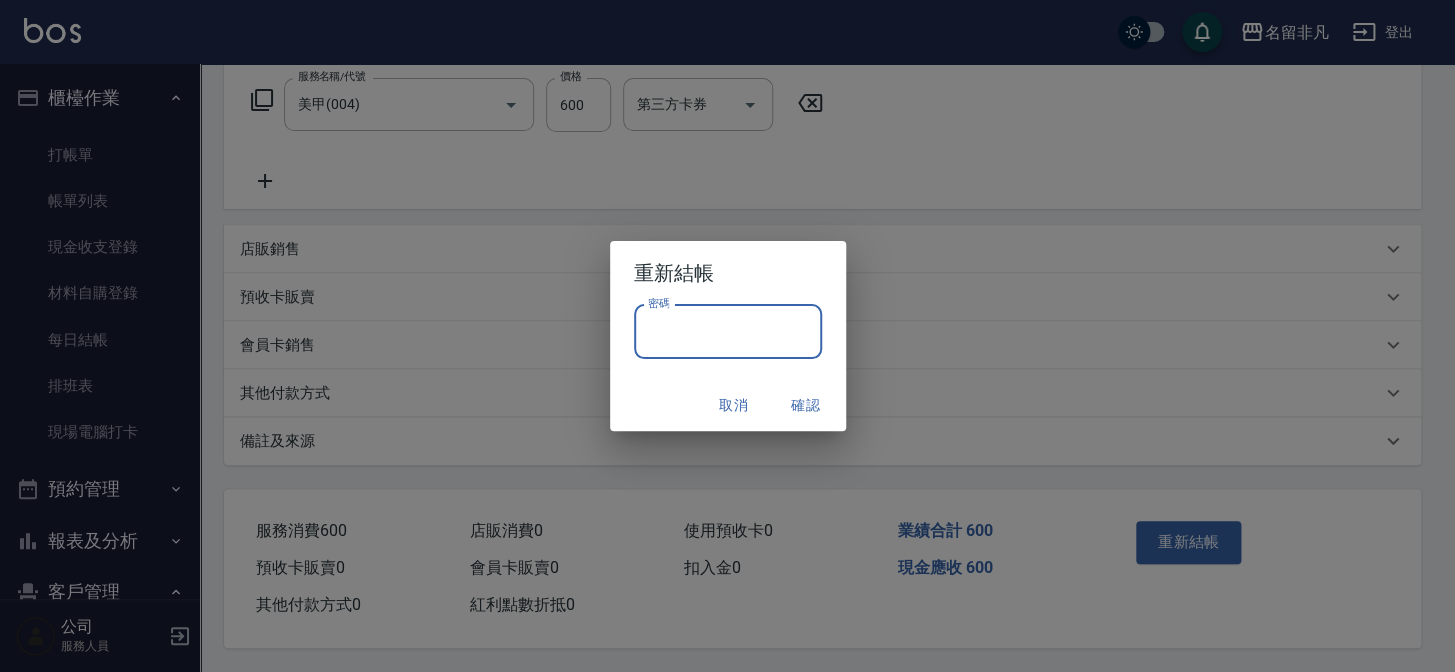 click on "密碼" at bounding box center [728, 332] 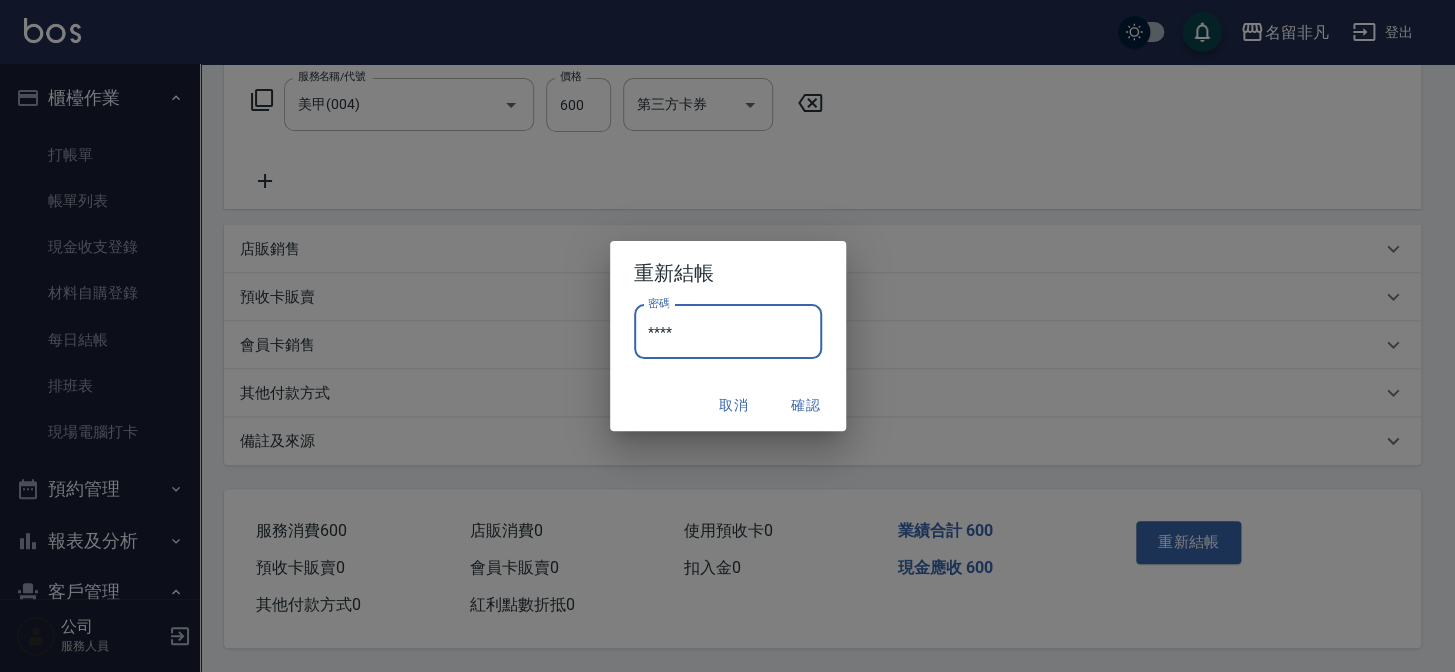 type on "****" 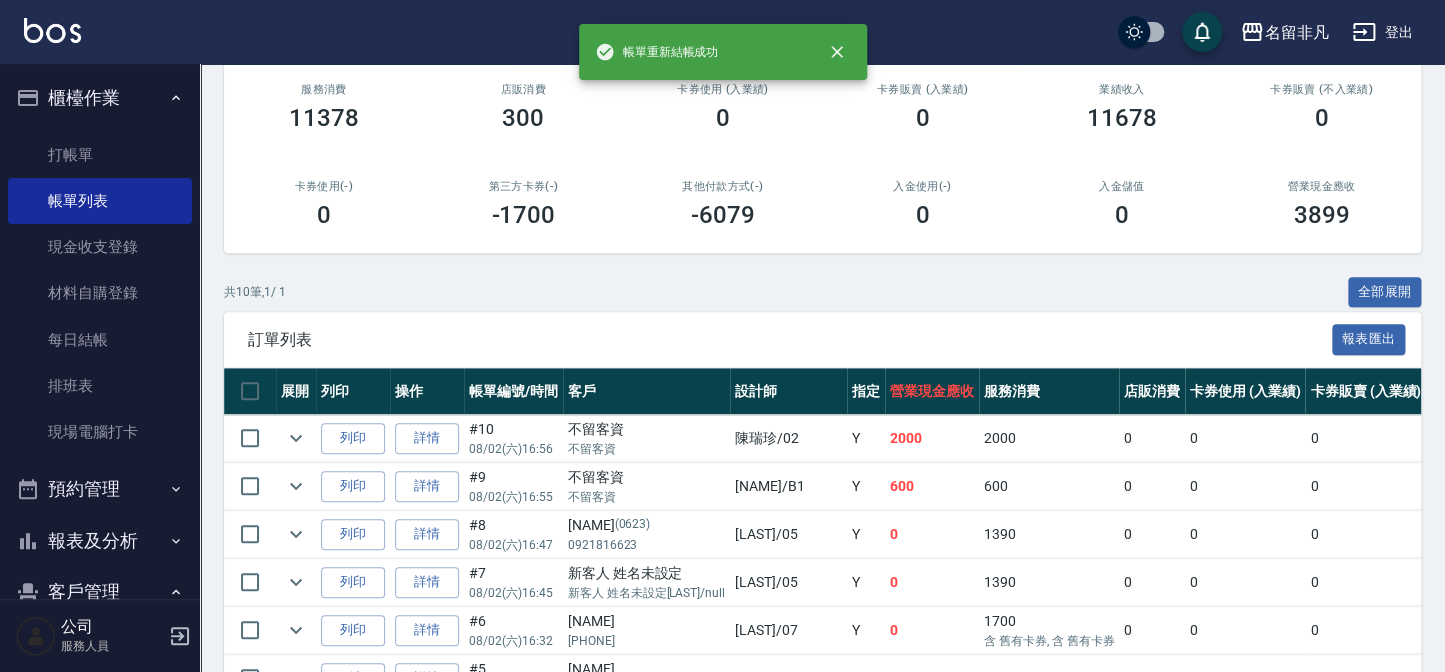 scroll, scrollTop: 272, scrollLeft: 0, axis: vertical 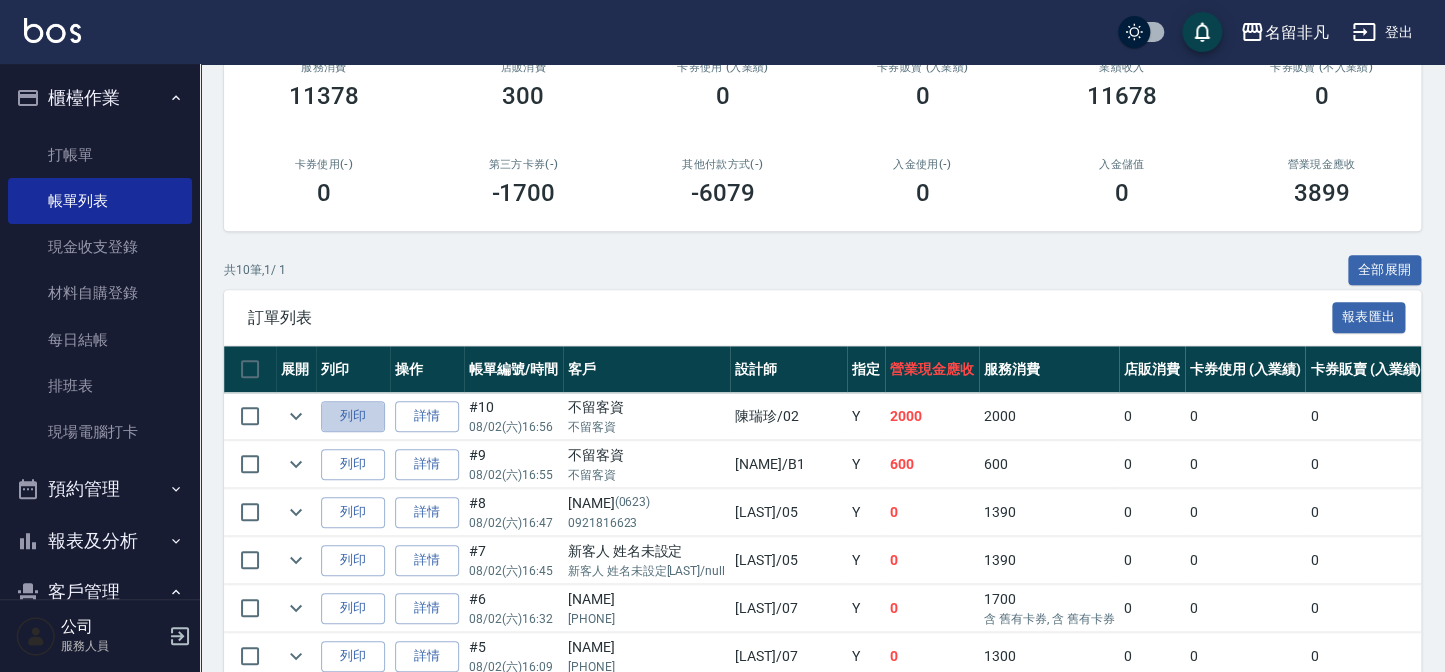 drag, startPoint x: 340, startPoint y: 414, endPoint x: 807, endPoint y: 394, distance: 467.42807 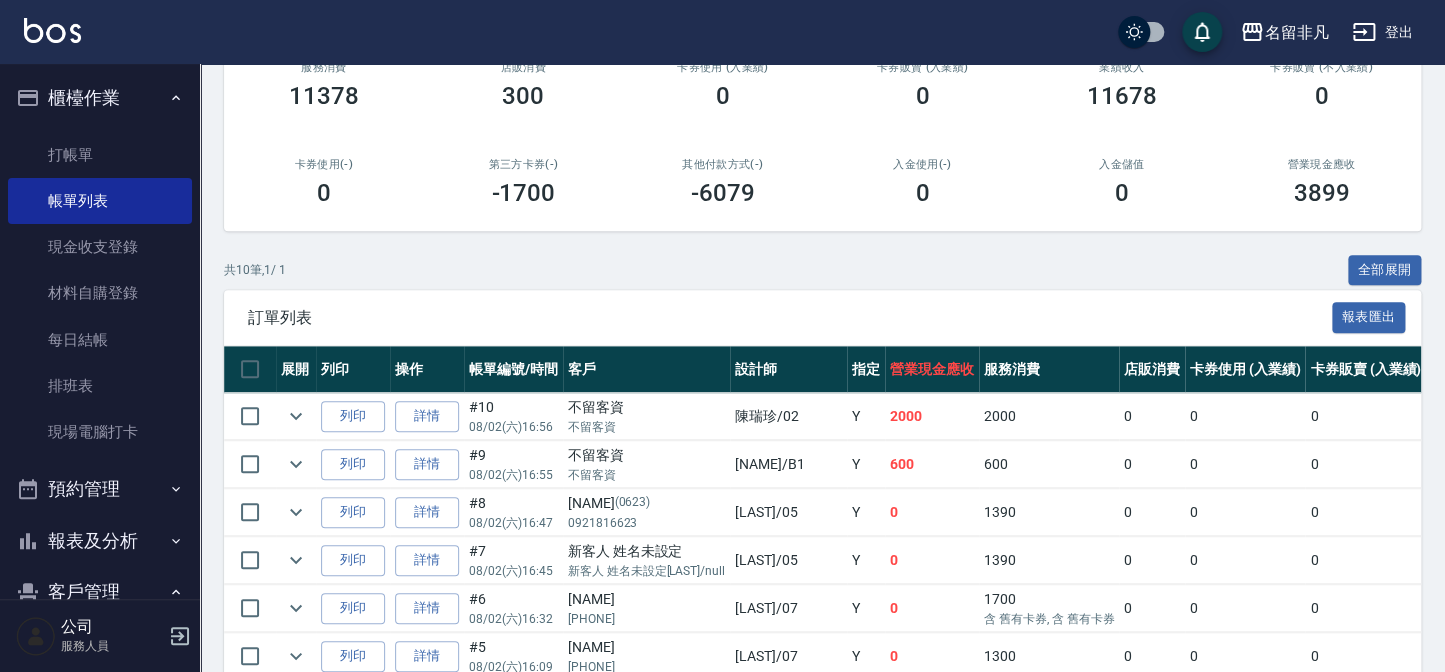 click on "列印" at bounding box center (353, 464) 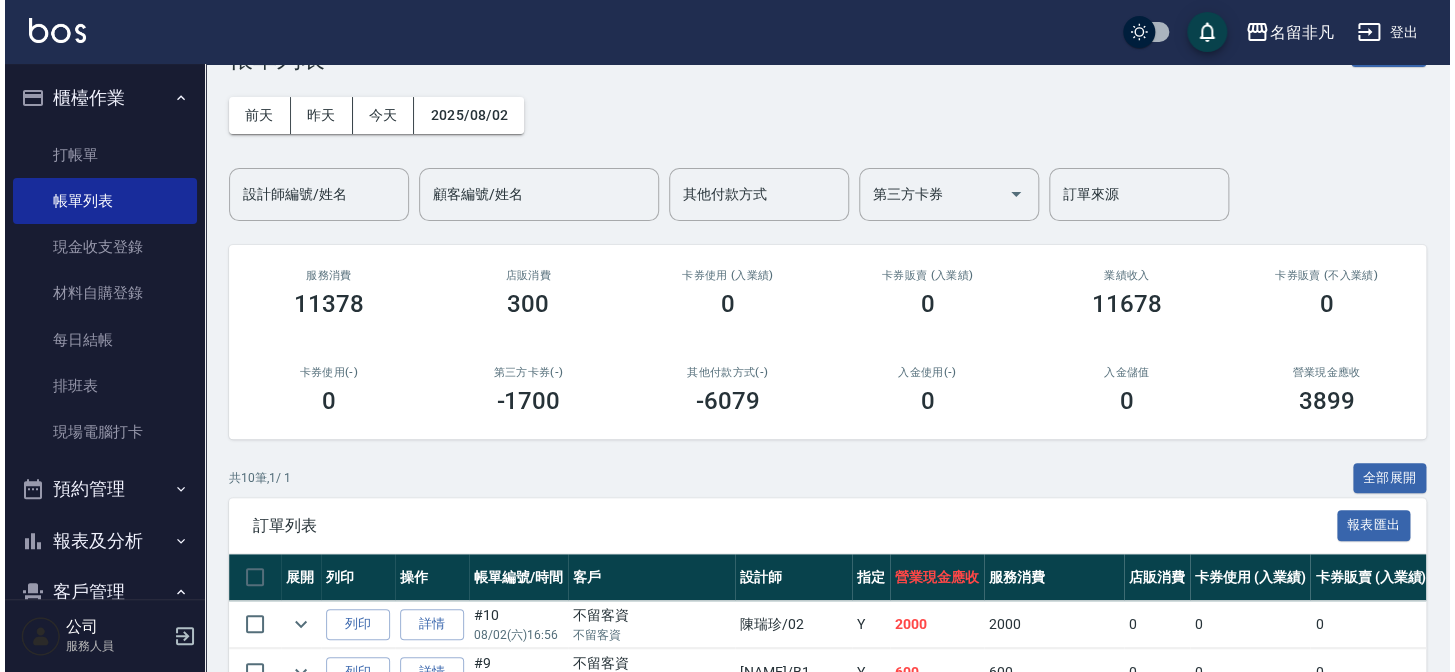 scroll, scrollTop: 0, scrollLeft: 0, axis: both 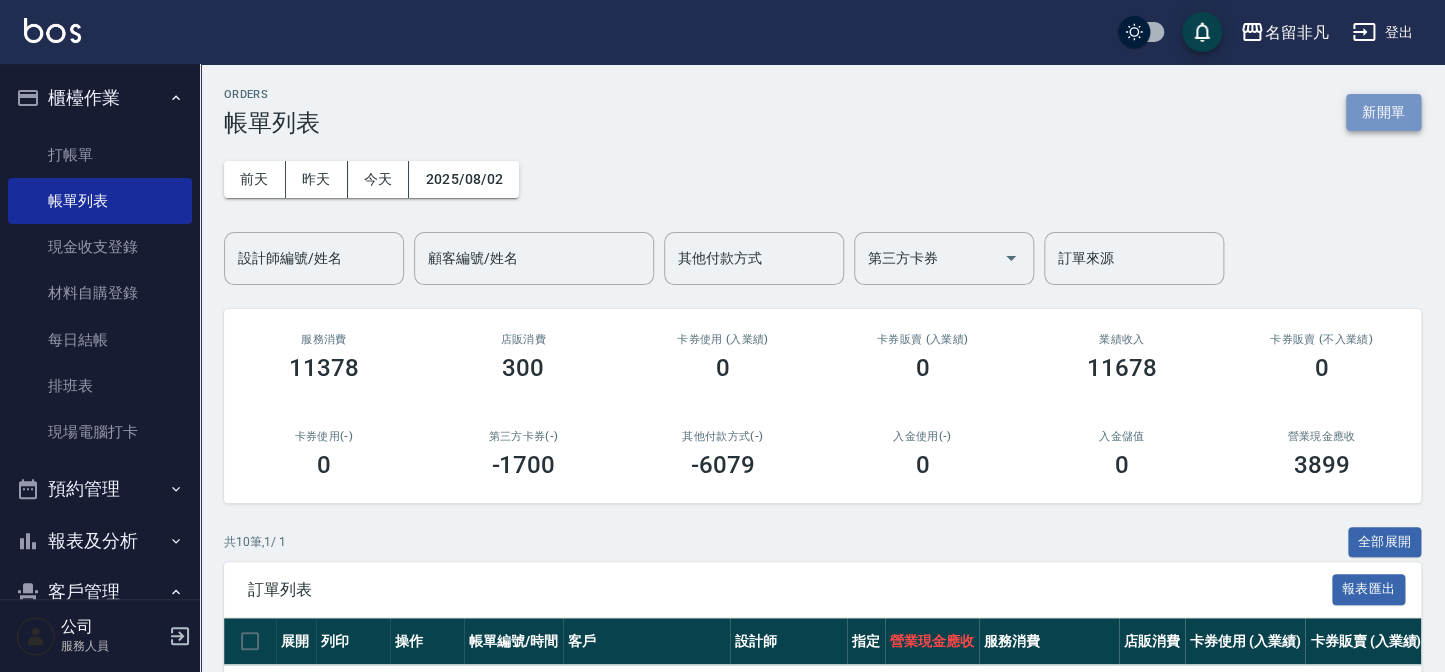 click on "新開單" at bounding box center [1383, 112] 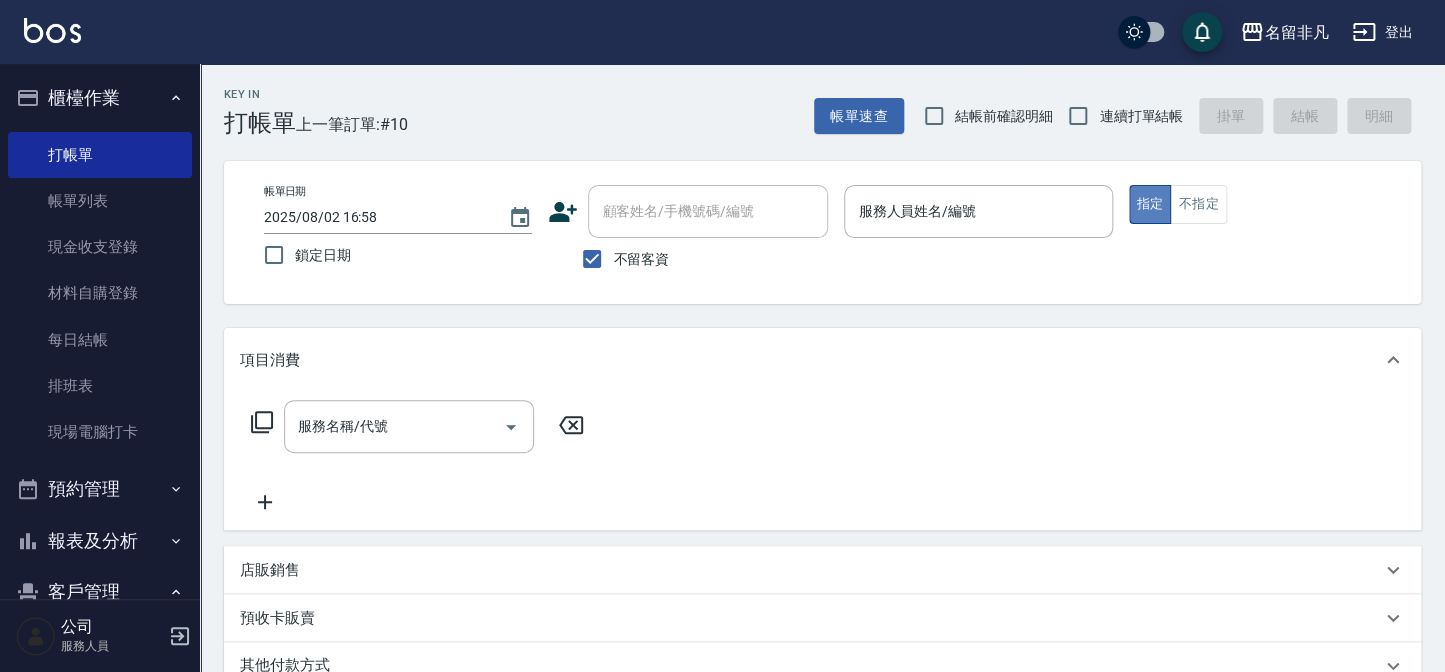 click on "指定" at bounding box center (1150, 204) 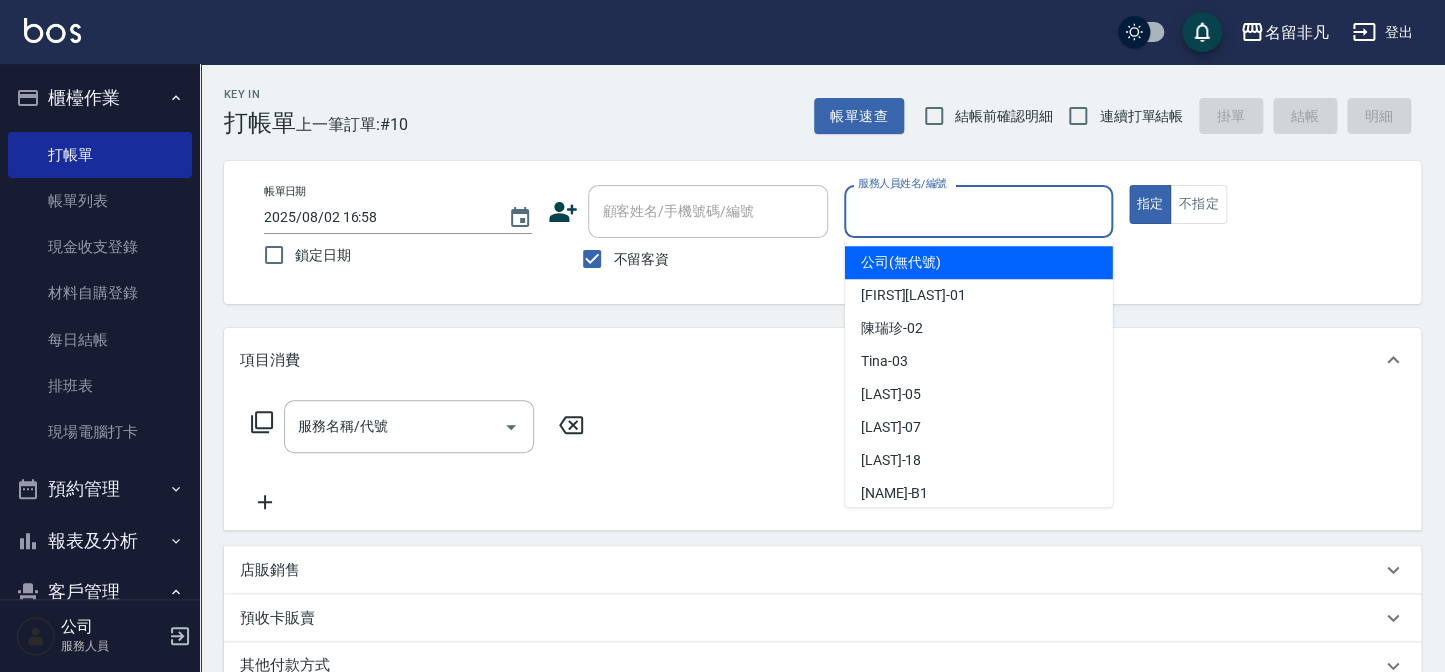 click on "服務人員姓名/編號" at bounding box center (978, 211) 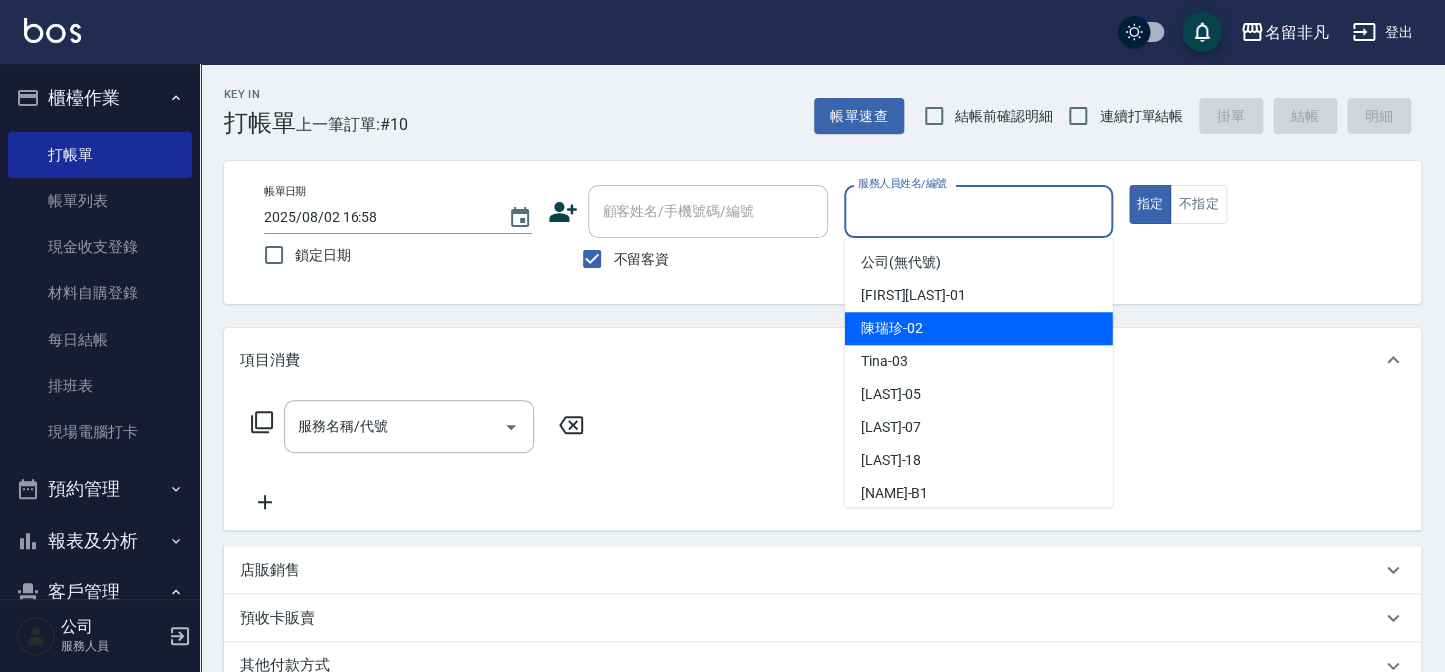 click on "[LAST] -02" at bounding box center [979, 328] 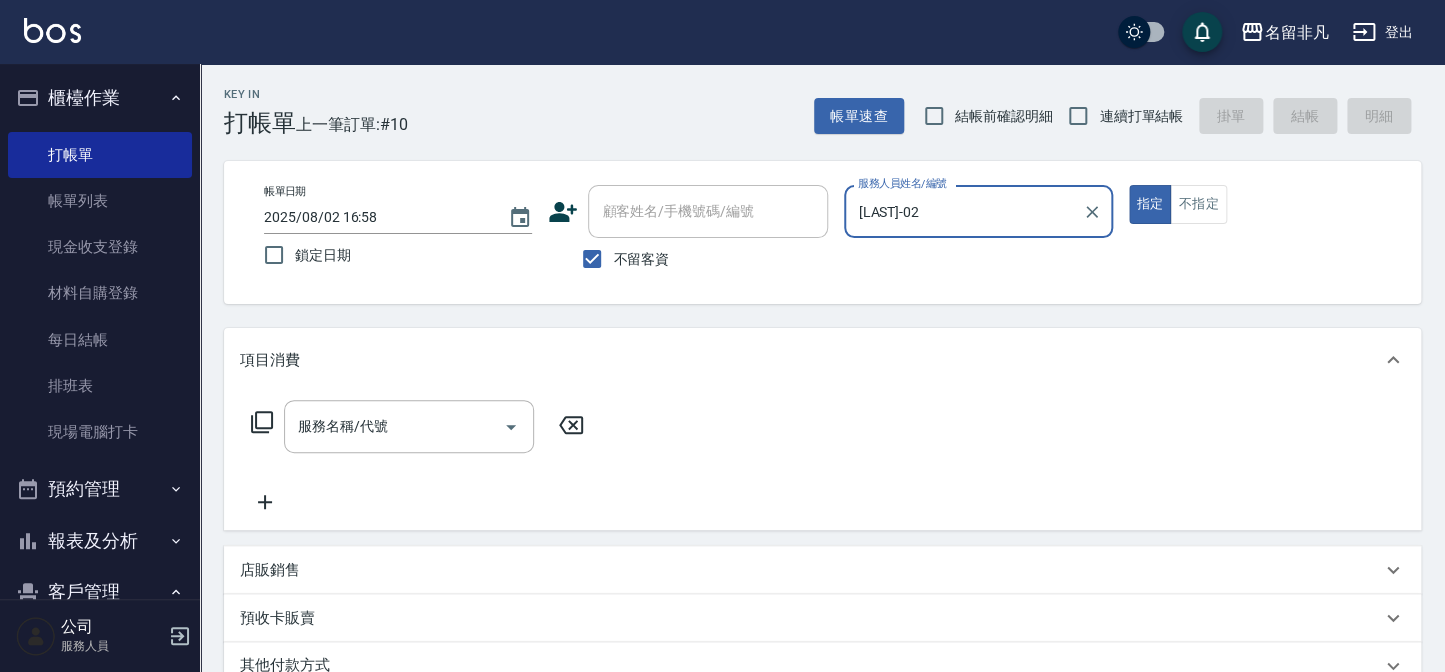 click 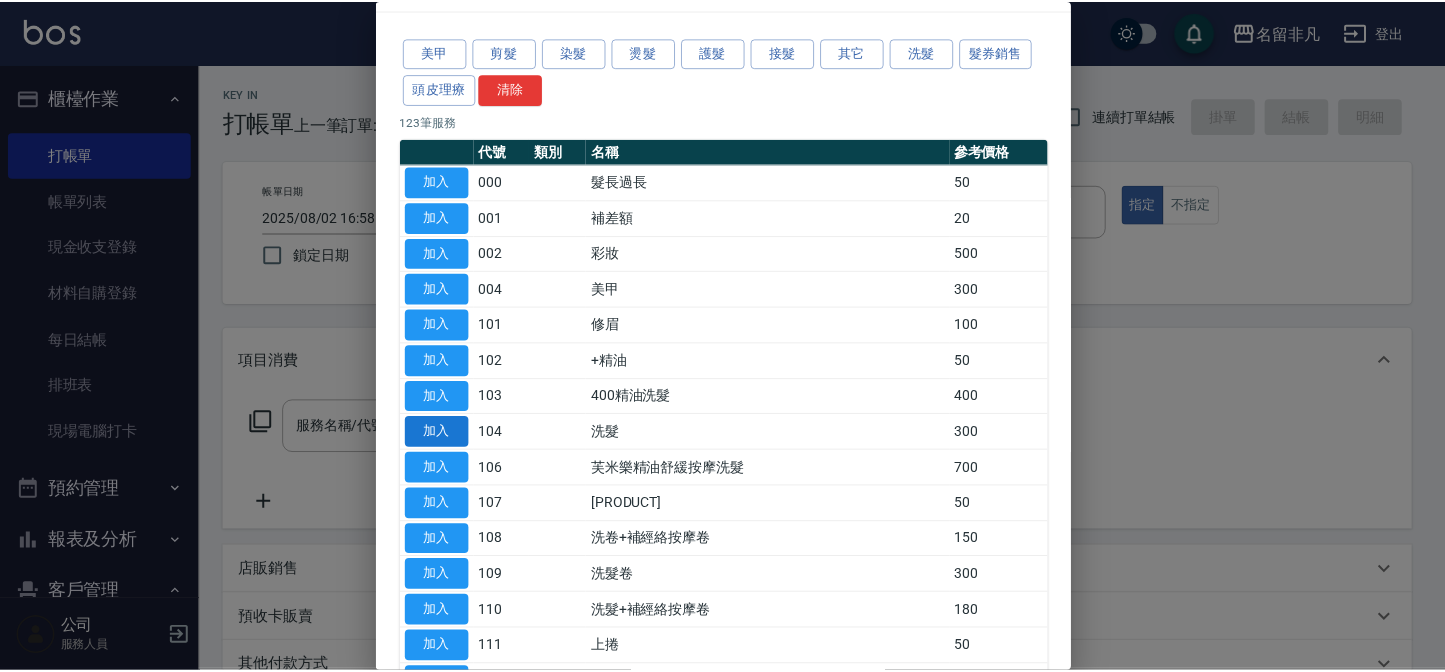 scroll, scrollTop: 90, scrollLeft: 0, axis: vertical 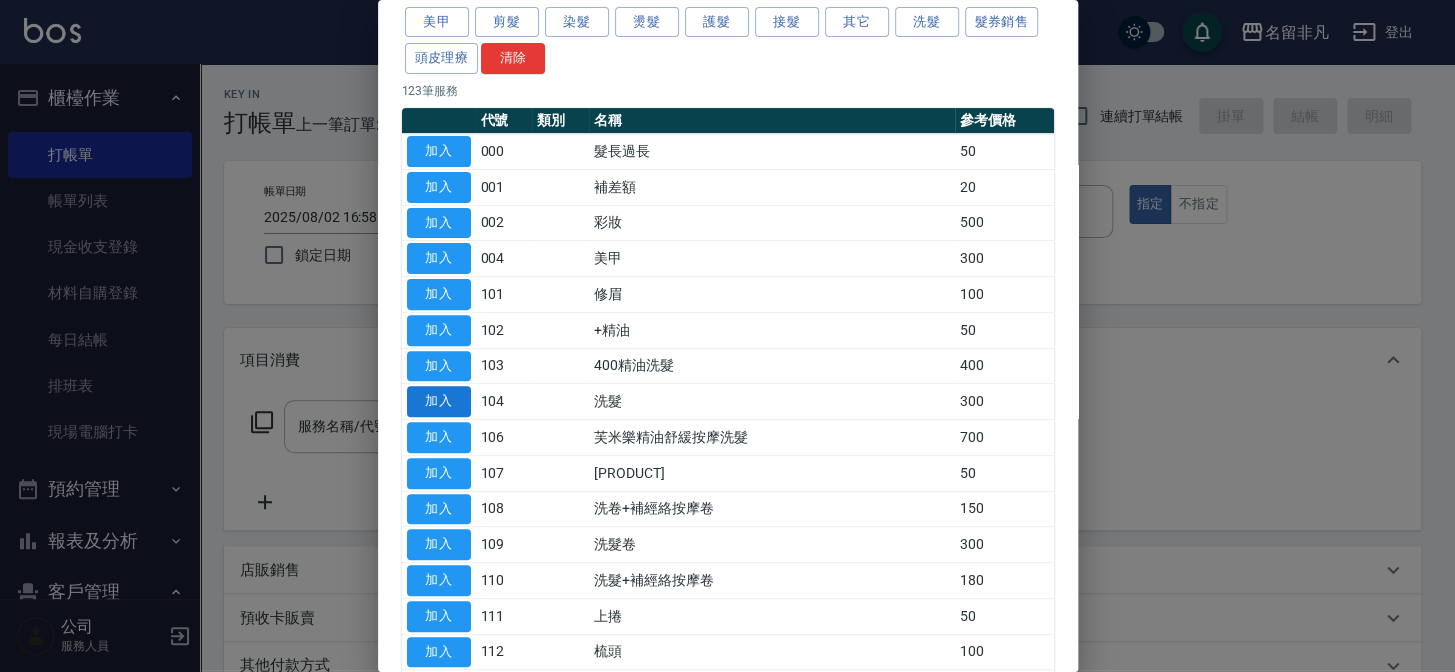 click on "加入" at bounding box center (439, 401) 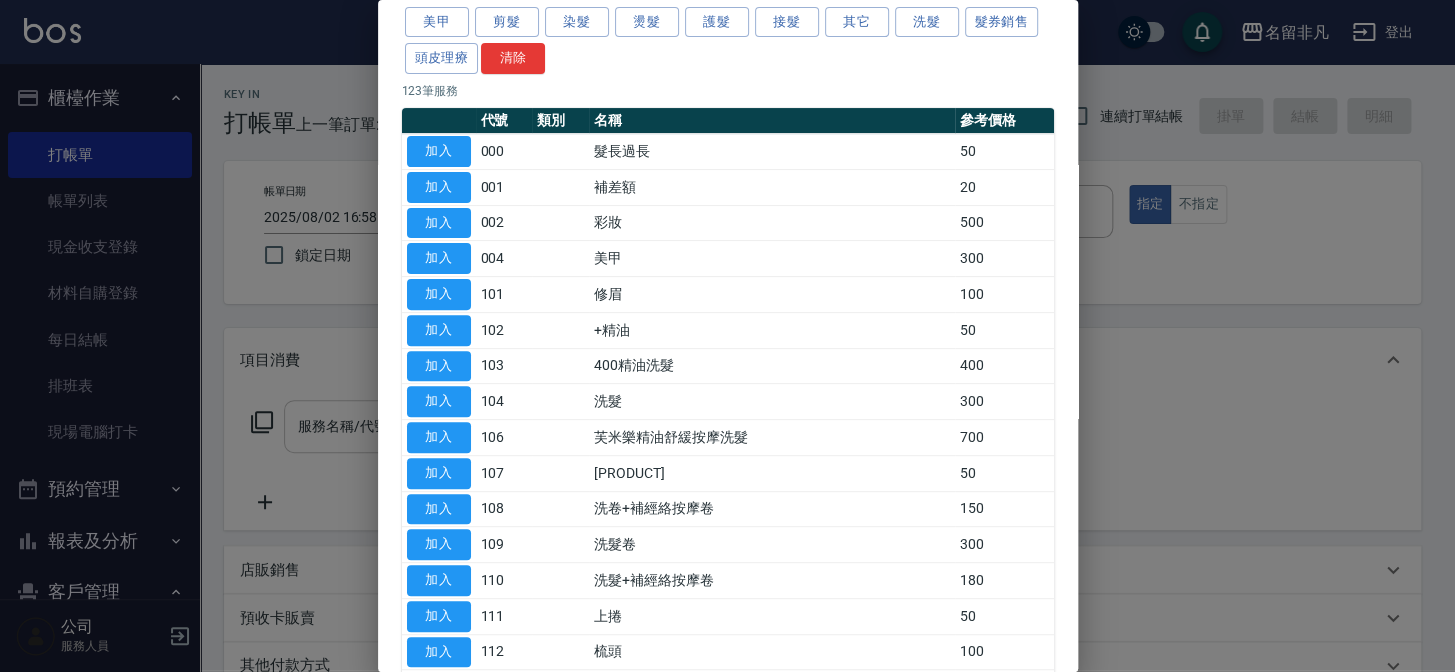 type on "洗髮(104)" 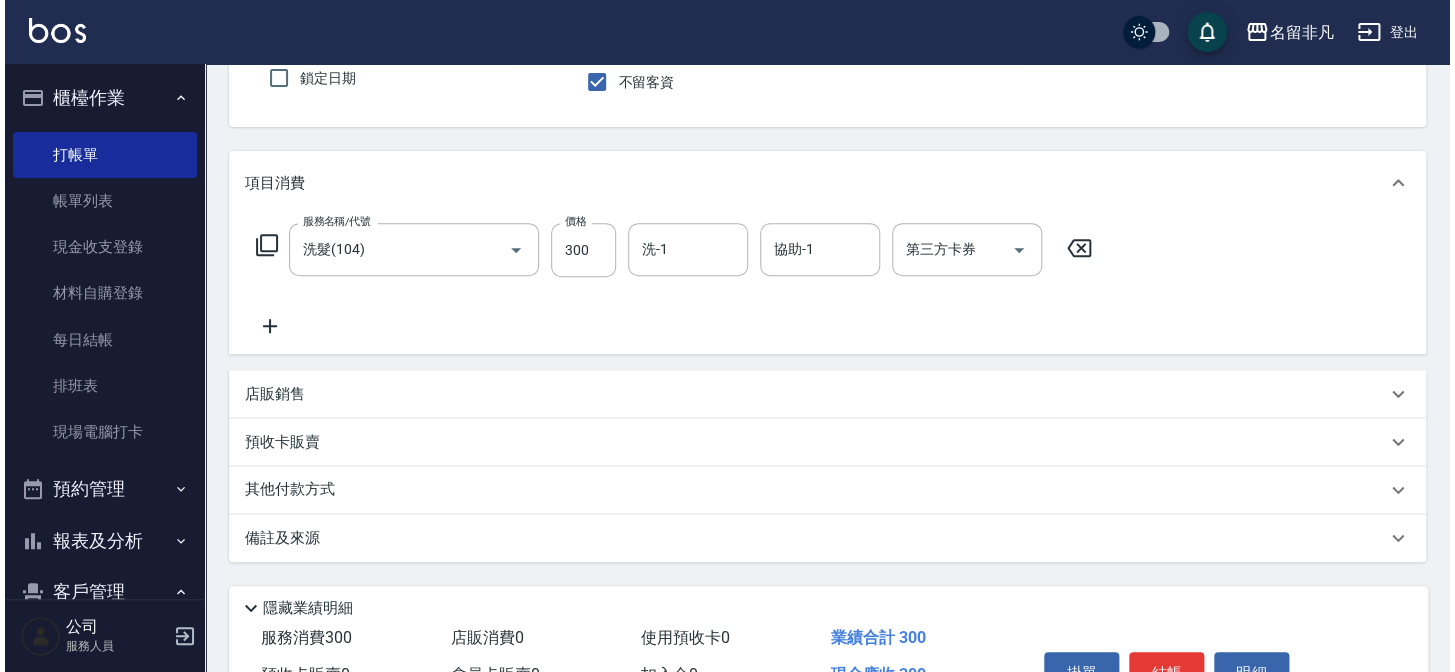 scroll, scrollTop: 181, scrollLeft: 0, axis: vertical 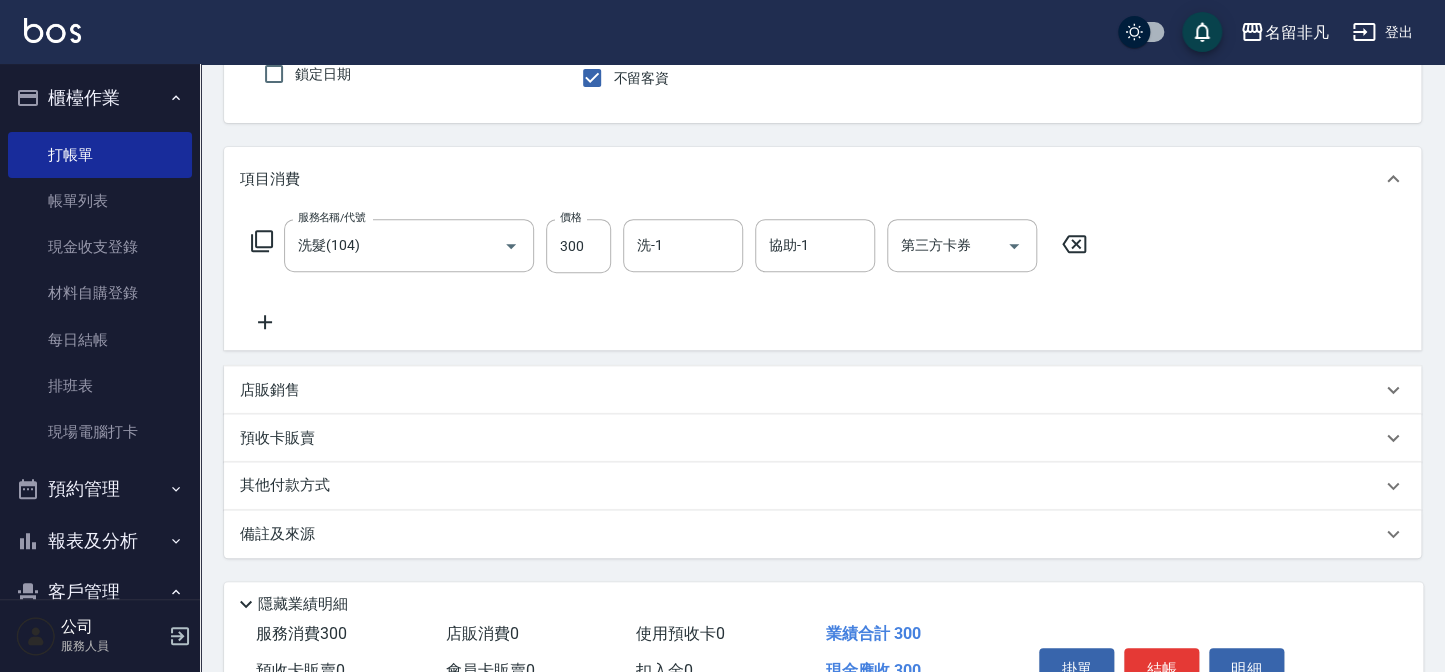 click 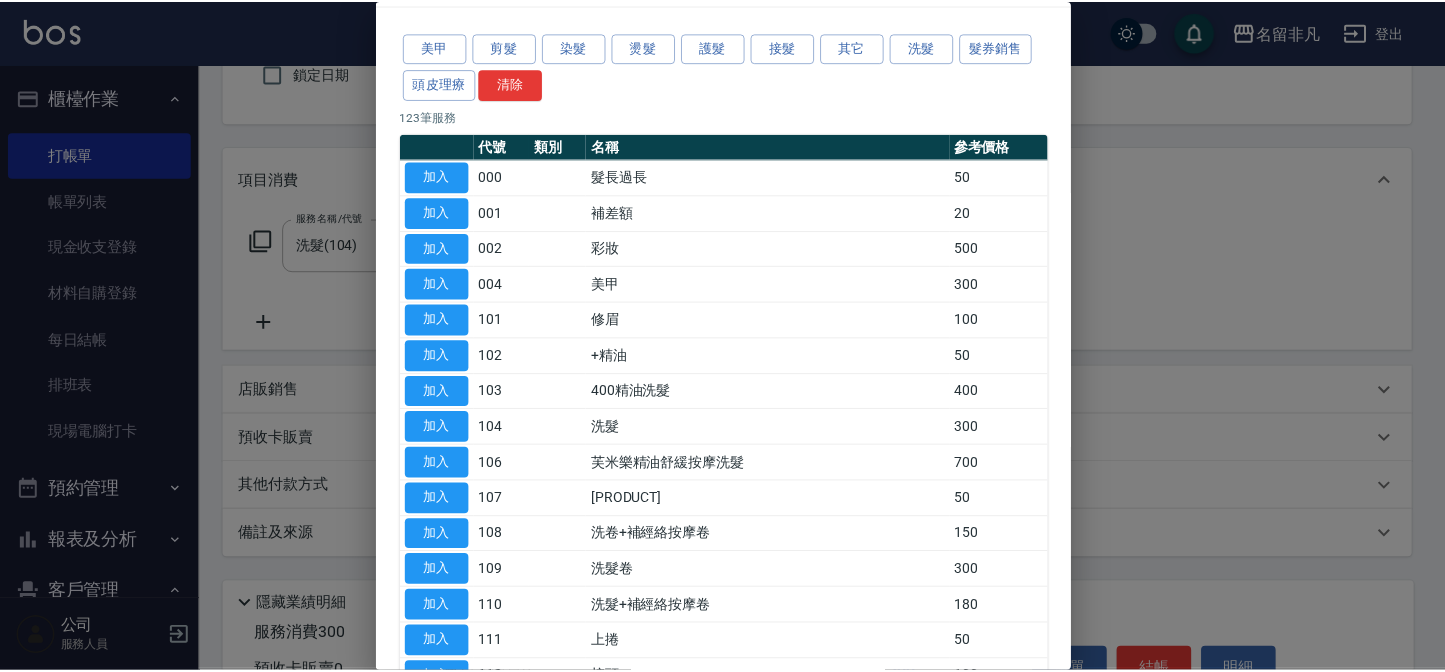 scroll, scrollTop: 90, scrollLeft: 0, axis: vertical 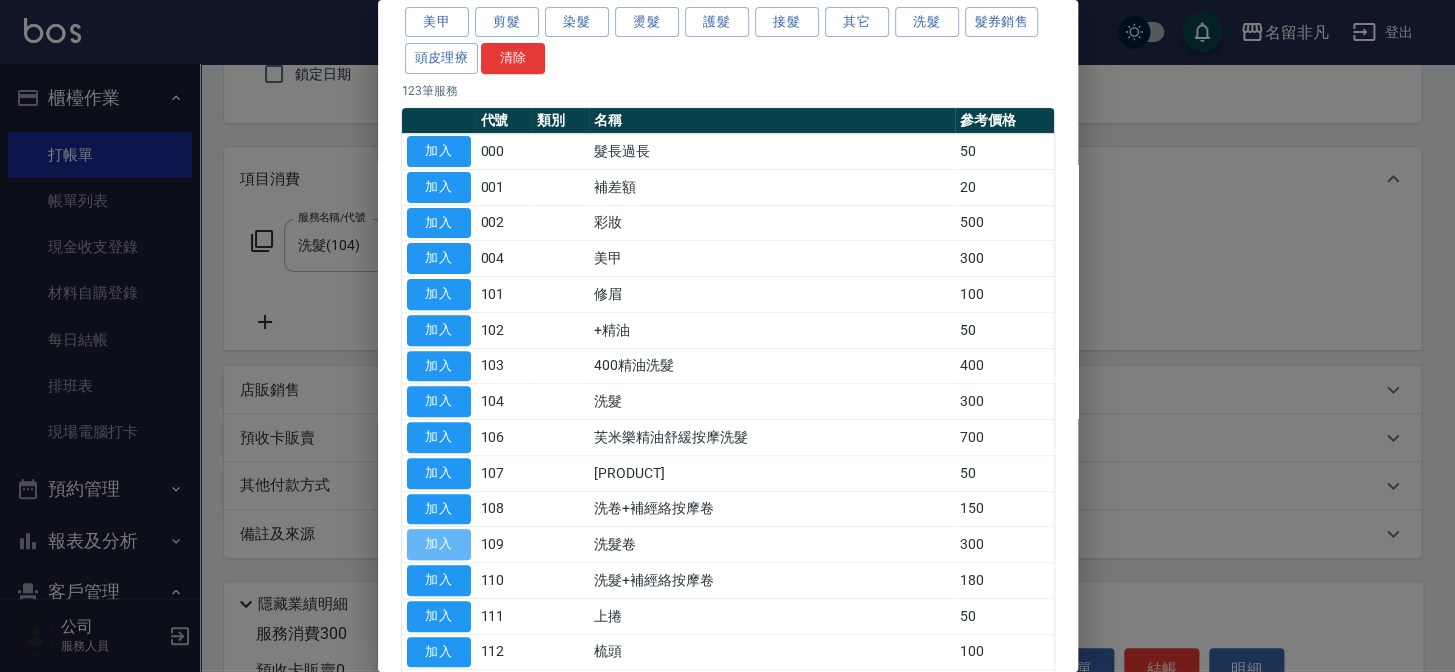 drag, startPoint x: 442, startPoint y: 533, endPoint x: 604, endPoint y: 505, distance: 164.40195 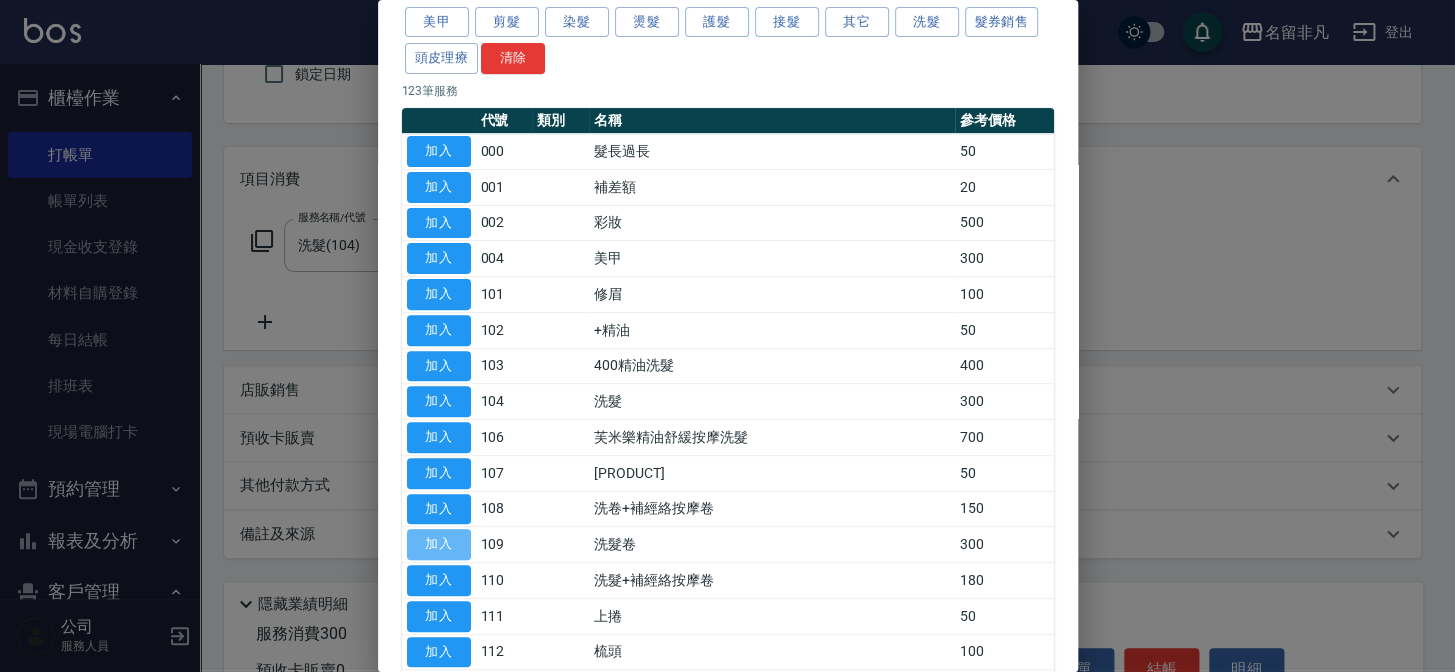 click on "加入" at bounding box center (439, 544) 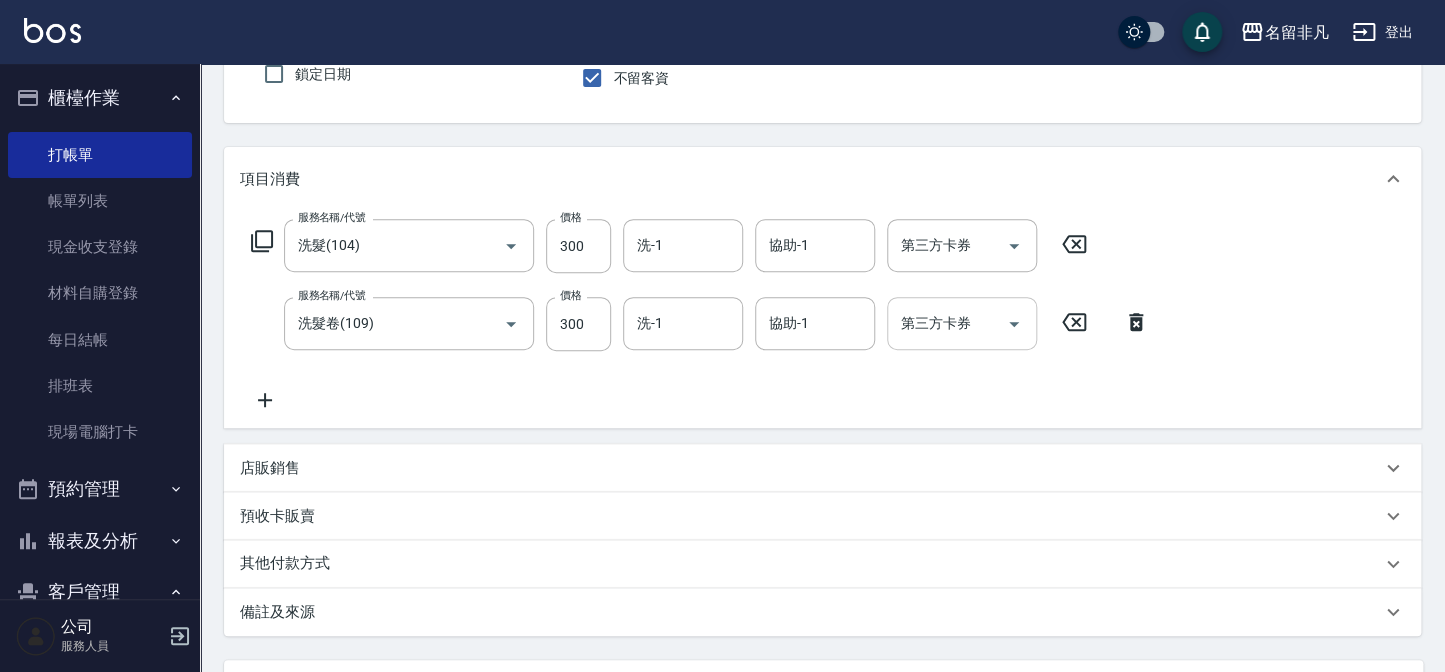 click 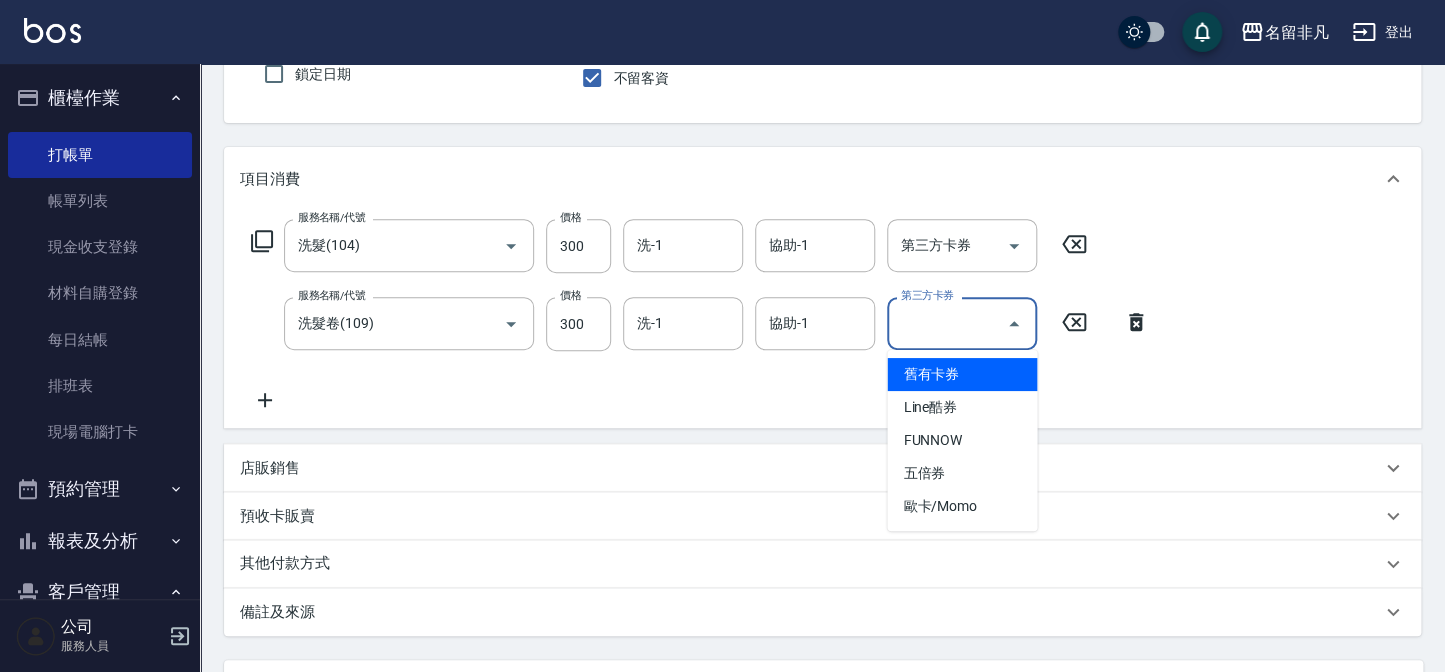 click on "舊有卡券" at bounding box center (962, 374) 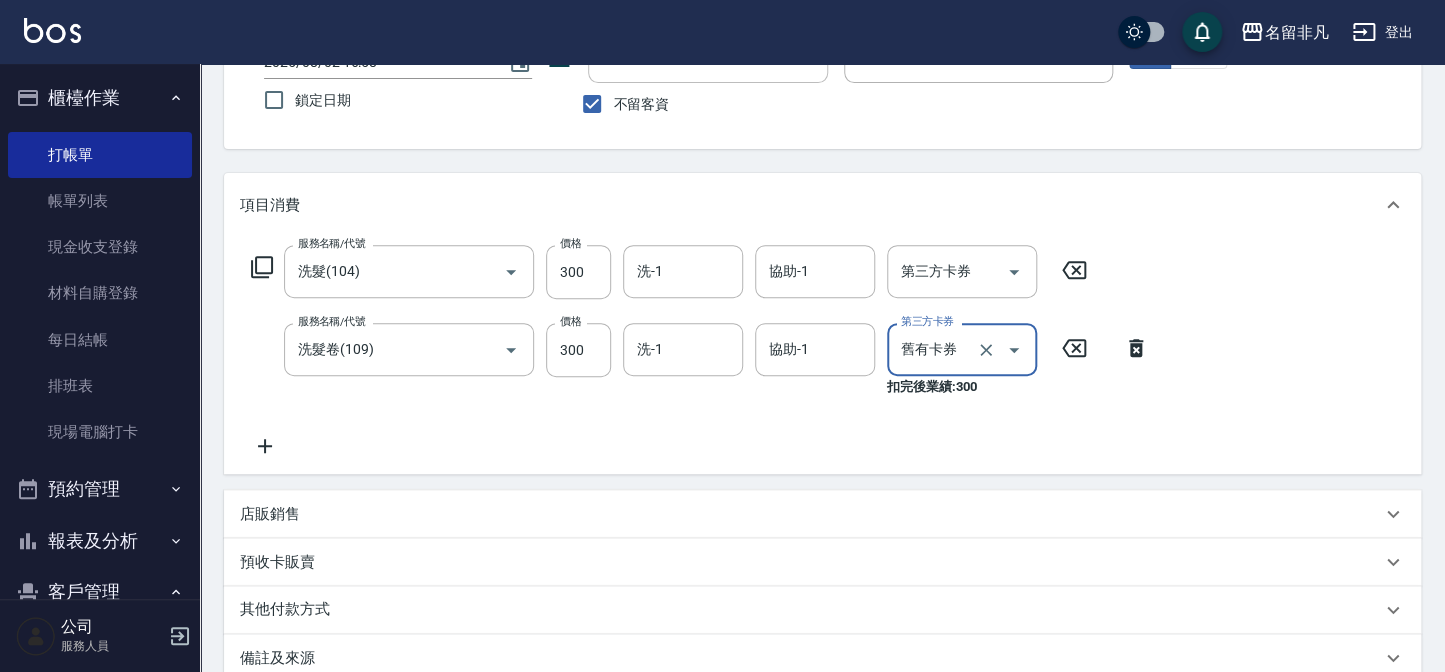 scroll, scrollTop: 205, scrollLeft: 0, axis: vertical 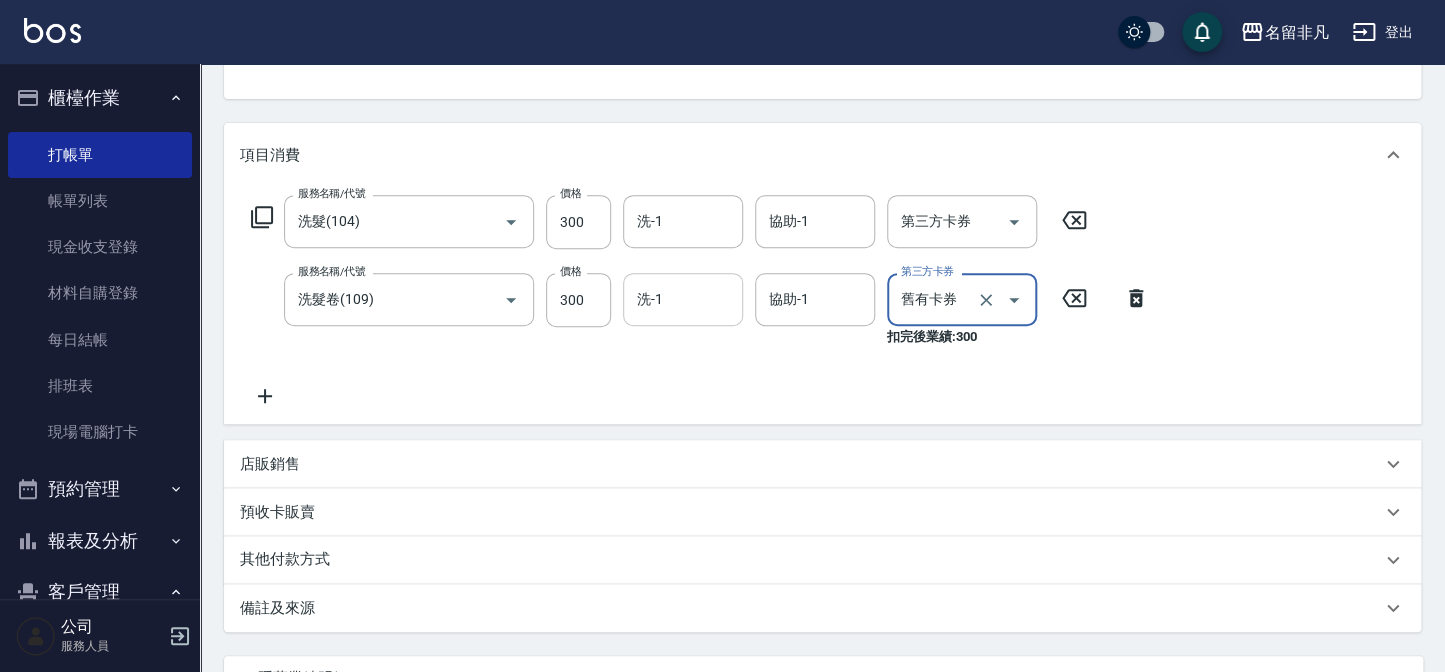 click on "洗-1" at bounding box center [683, 299] 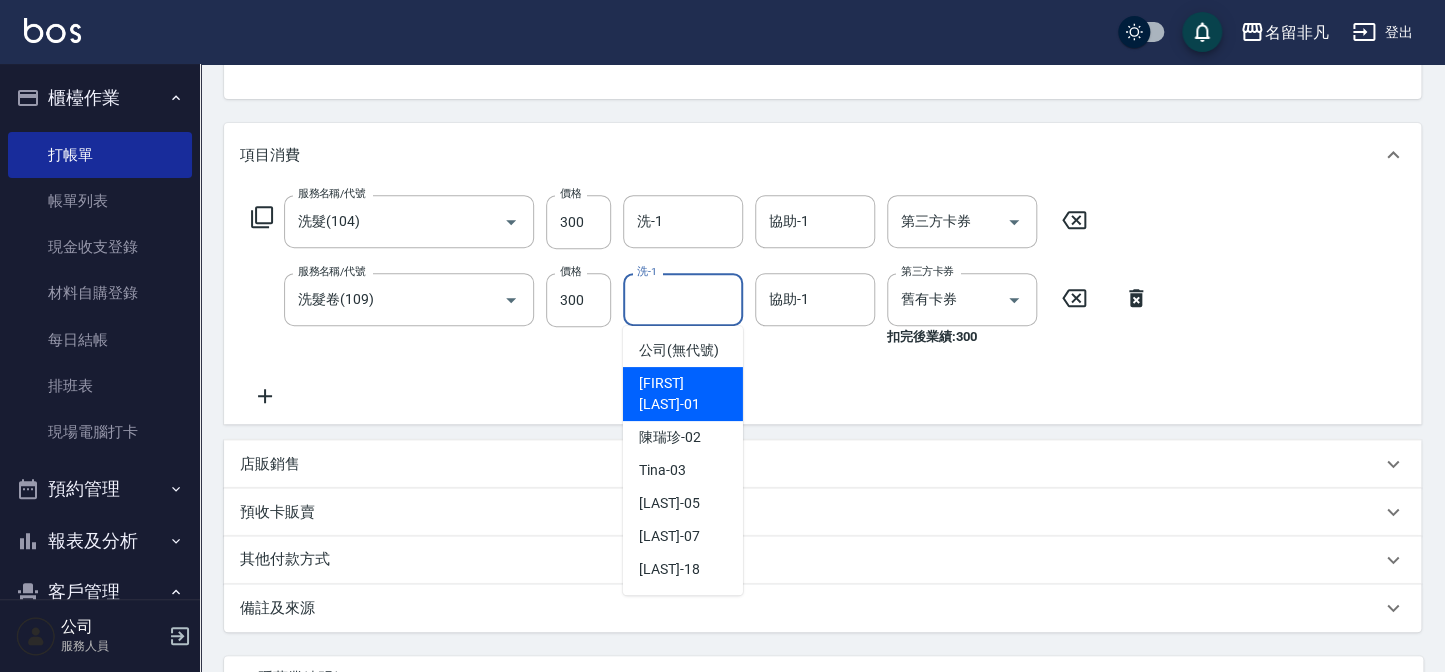 click on "[LAST]-01" at bounding box center (683, 394) 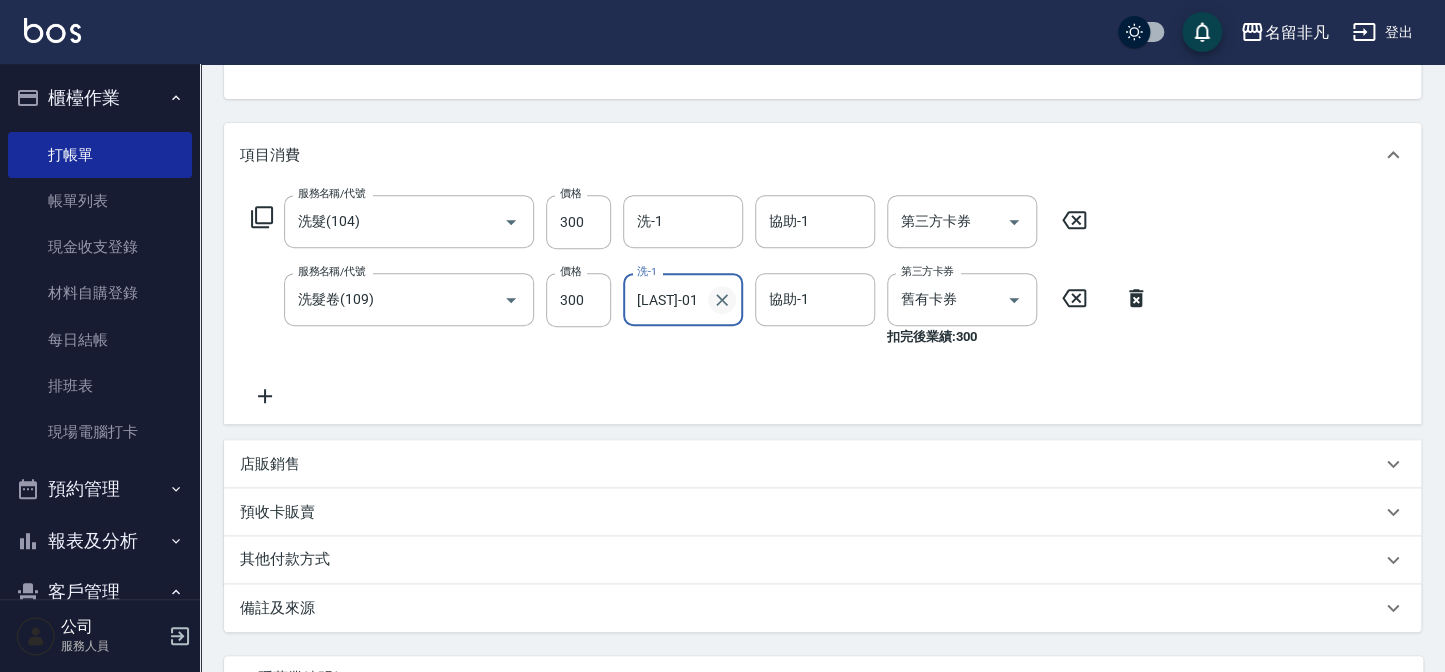 click 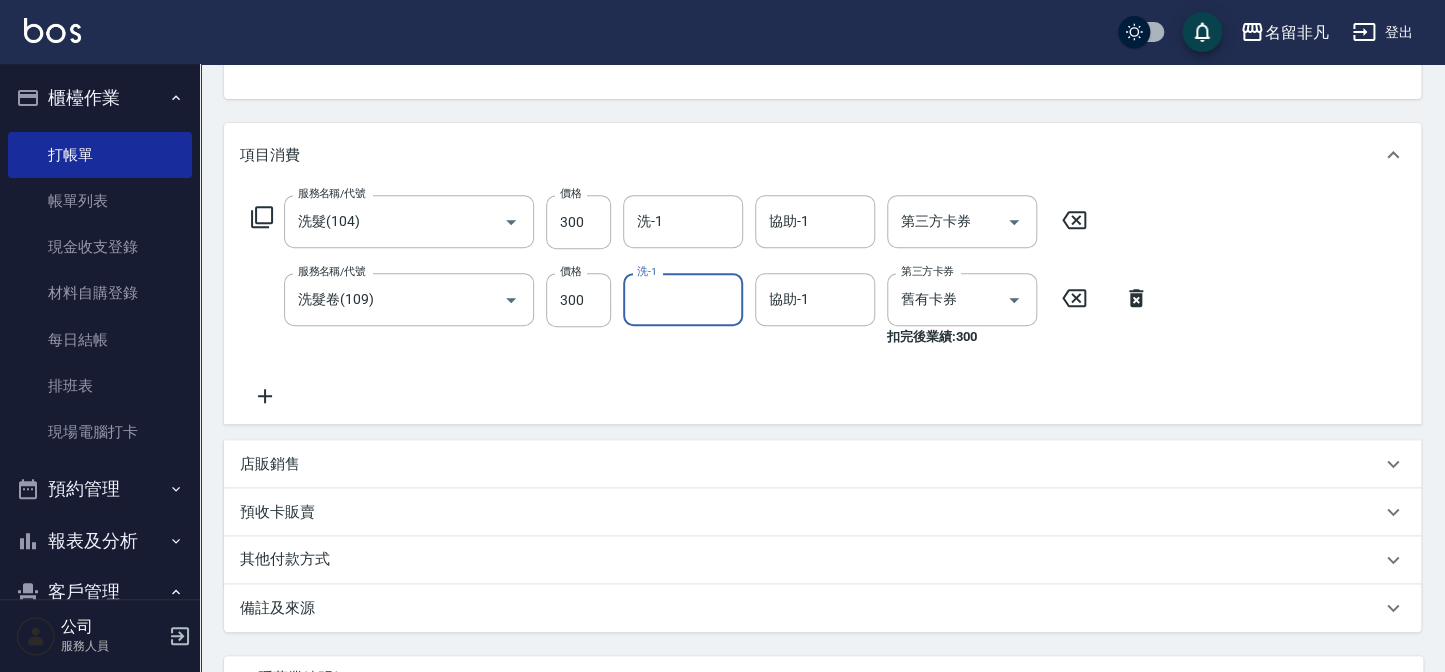 click on "洗-1" at bounding box center [683, 299] 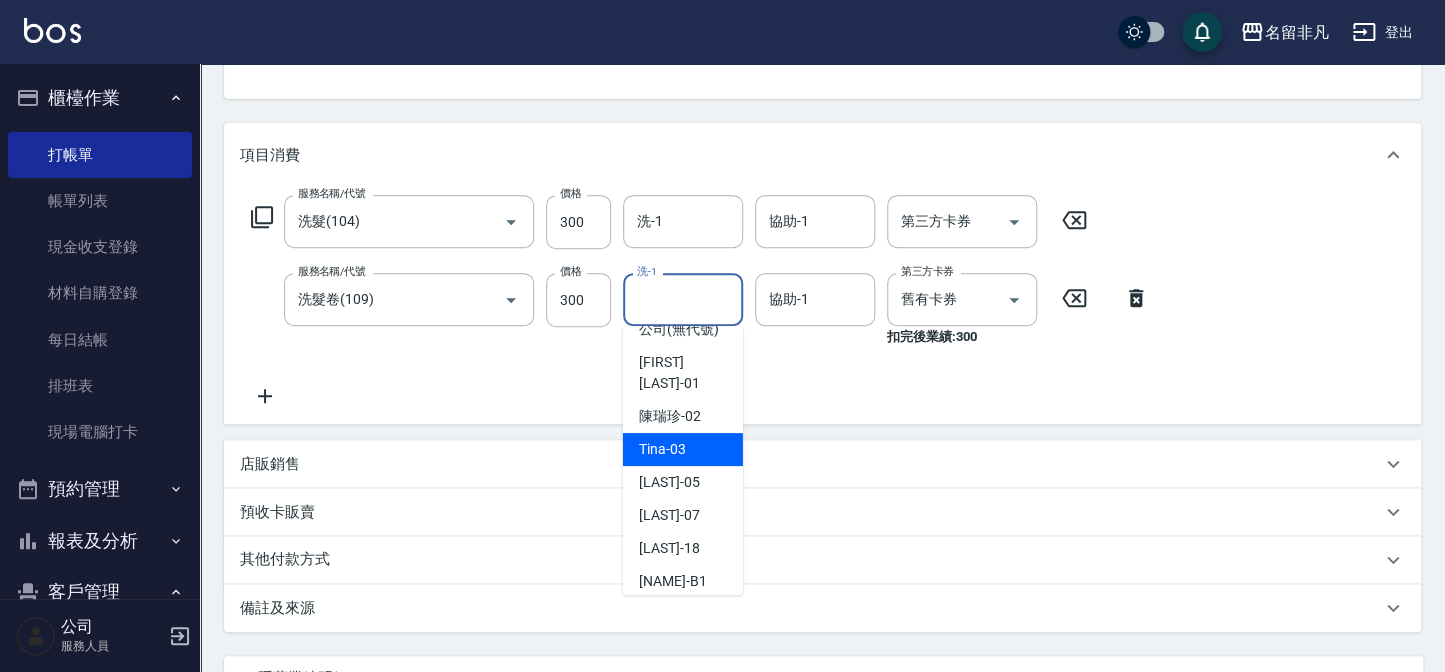 scroll, scrollTop: 31, scrollLeft: 0, axis: vertical 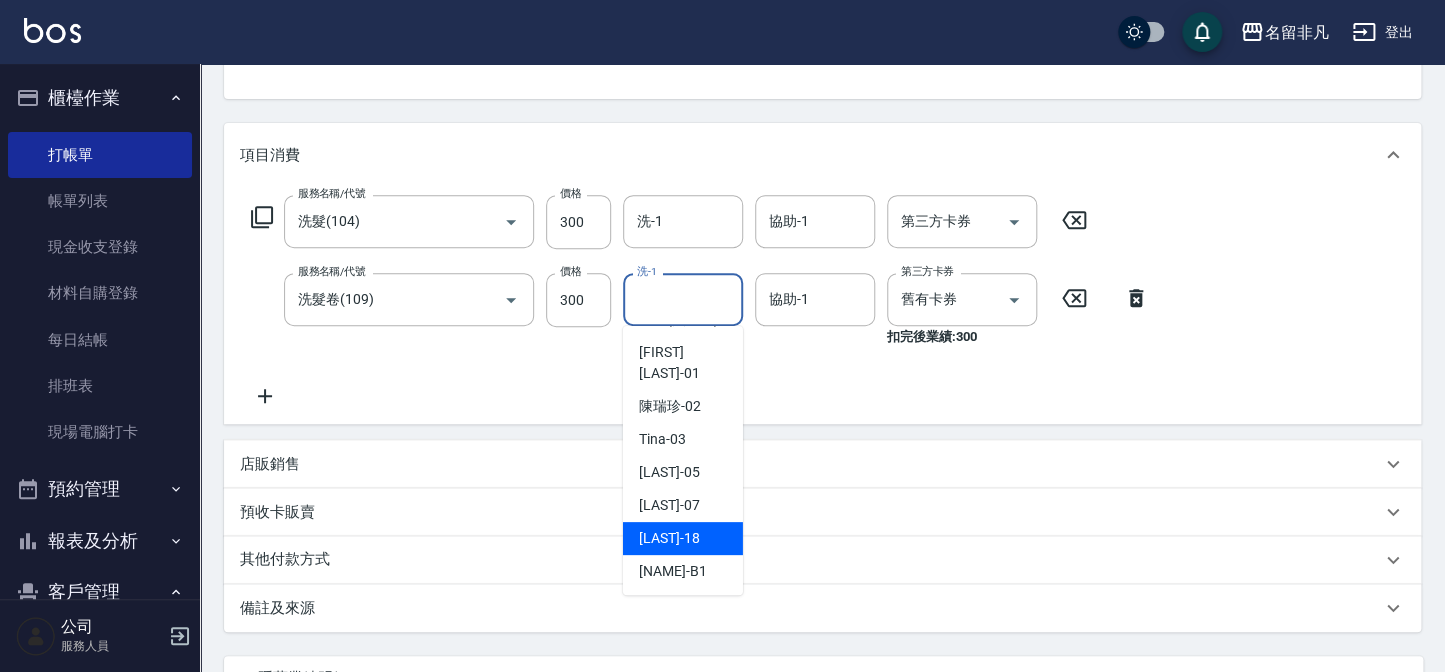 click on "[LAST] -18" at bounding box center (669, 538) 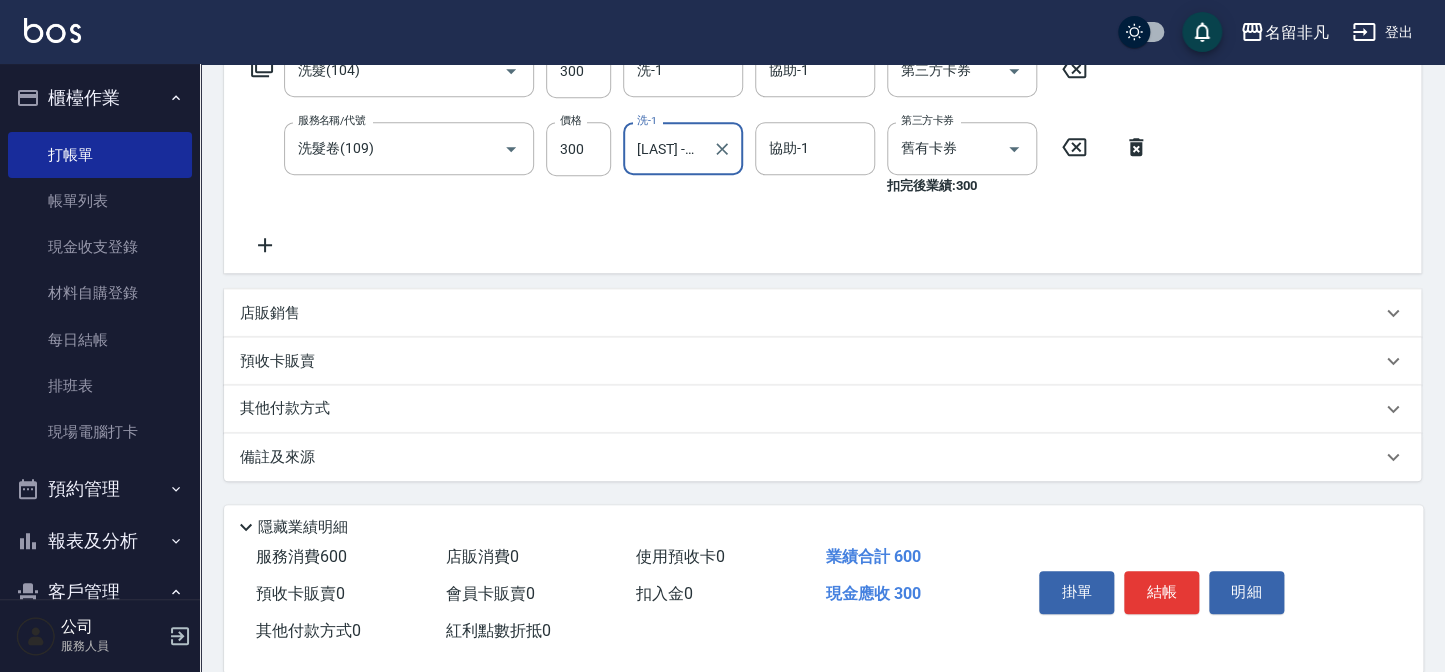 scroll, scrollTop: 387, scrollLeft: 0, axis: vertical 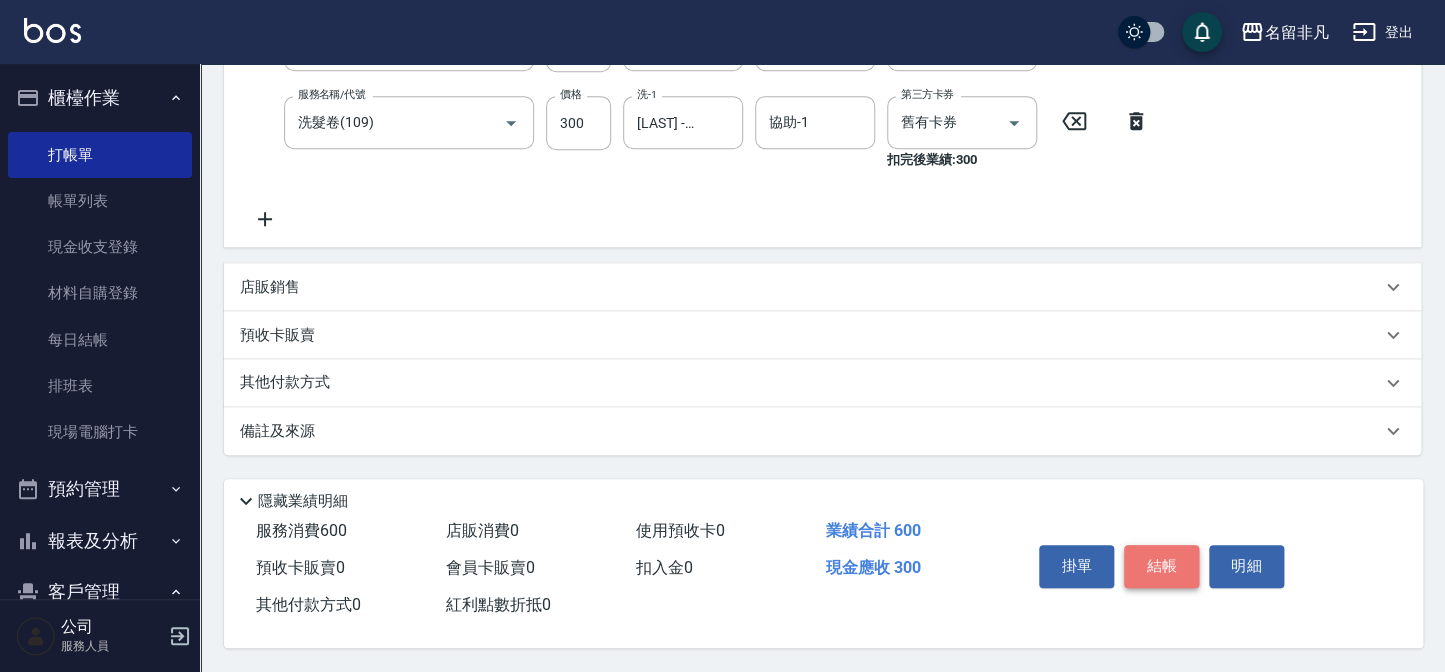 click on "結帳" at bounding box center (1161, 566) 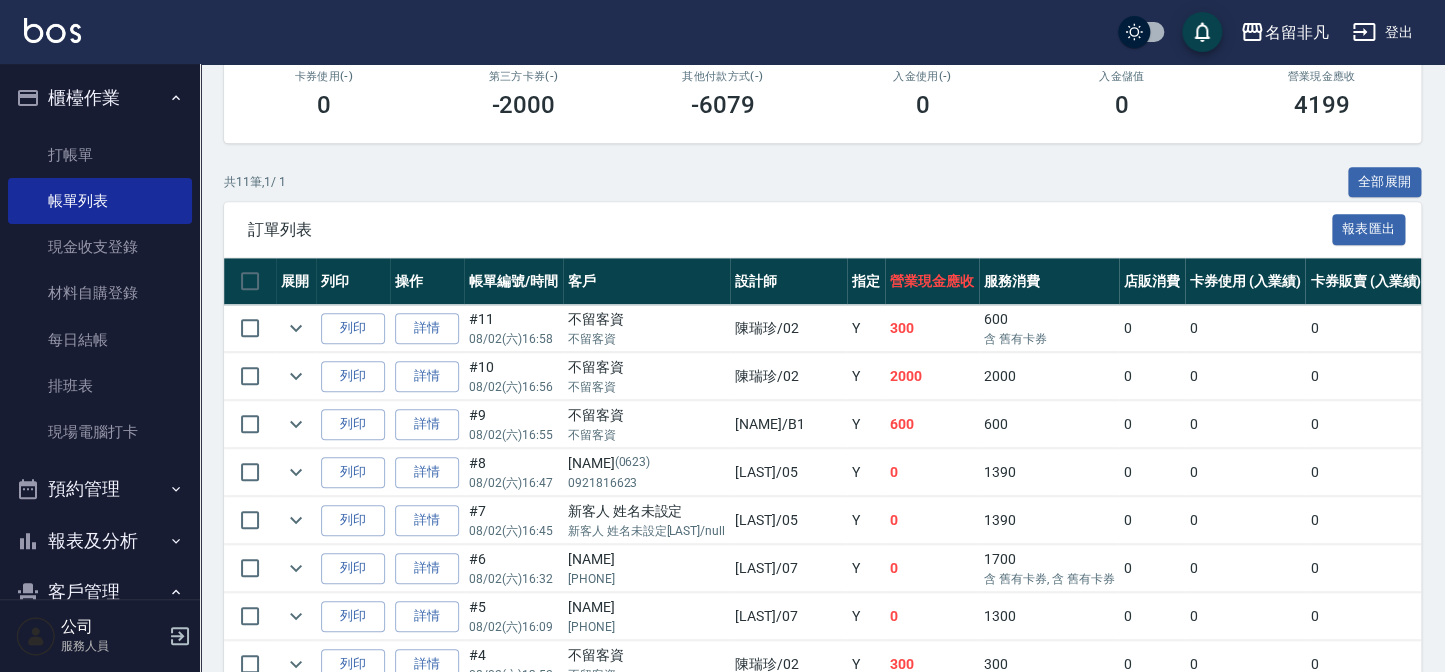 scroll, scrollTop: 363, scrollLeft: 0, axis: vertical 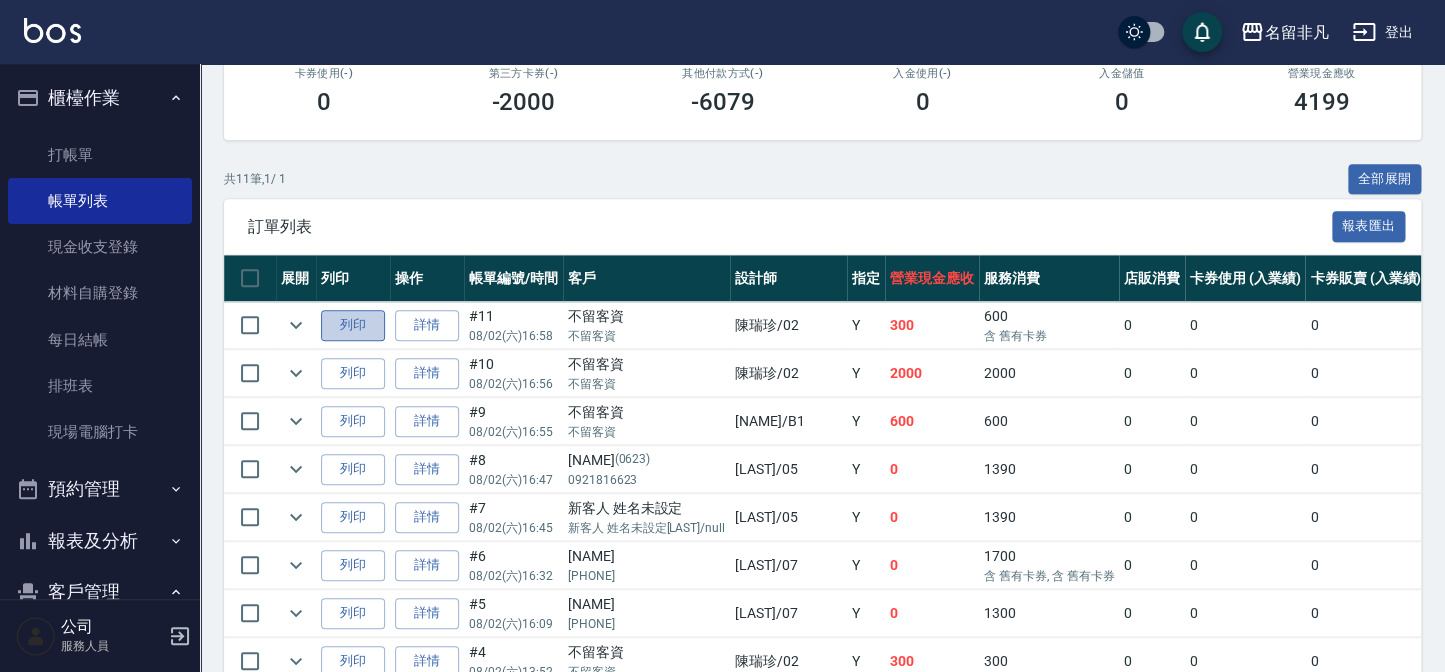 click on "列印" at bounding box center (353, 325) 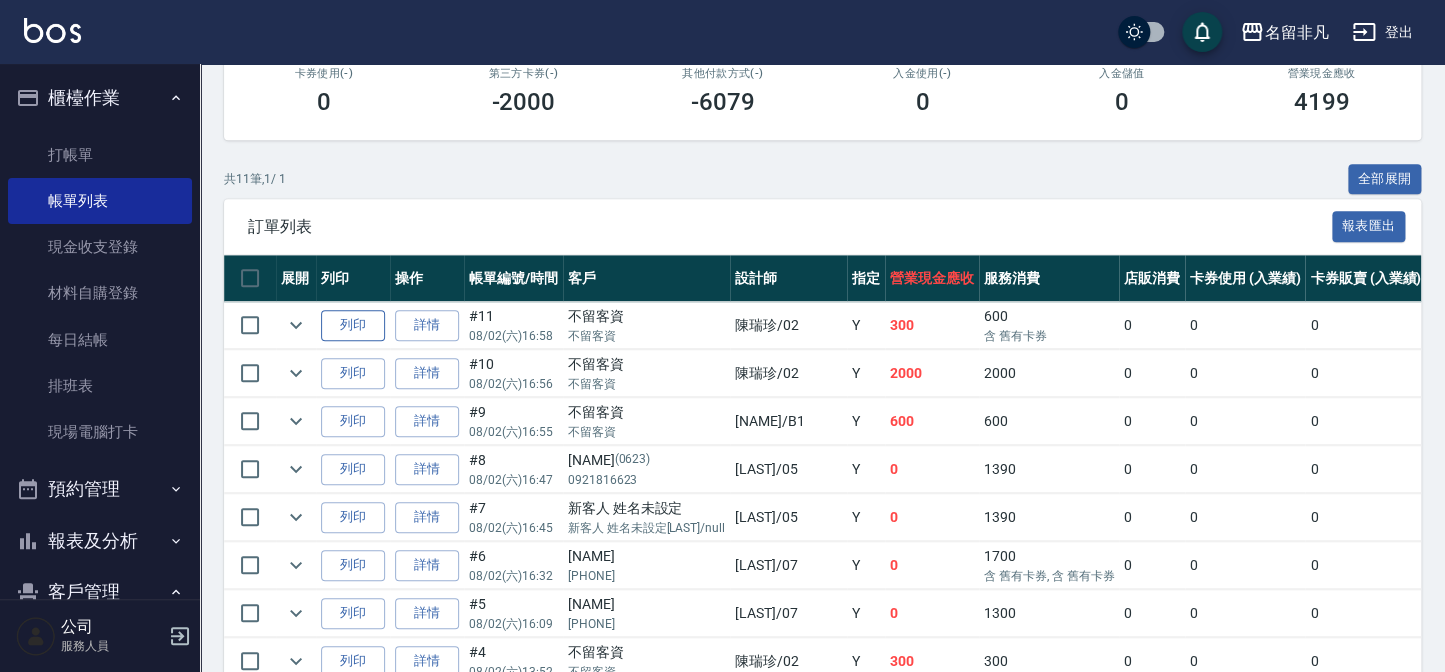 click on "列印" at bounding box center [353, 325] 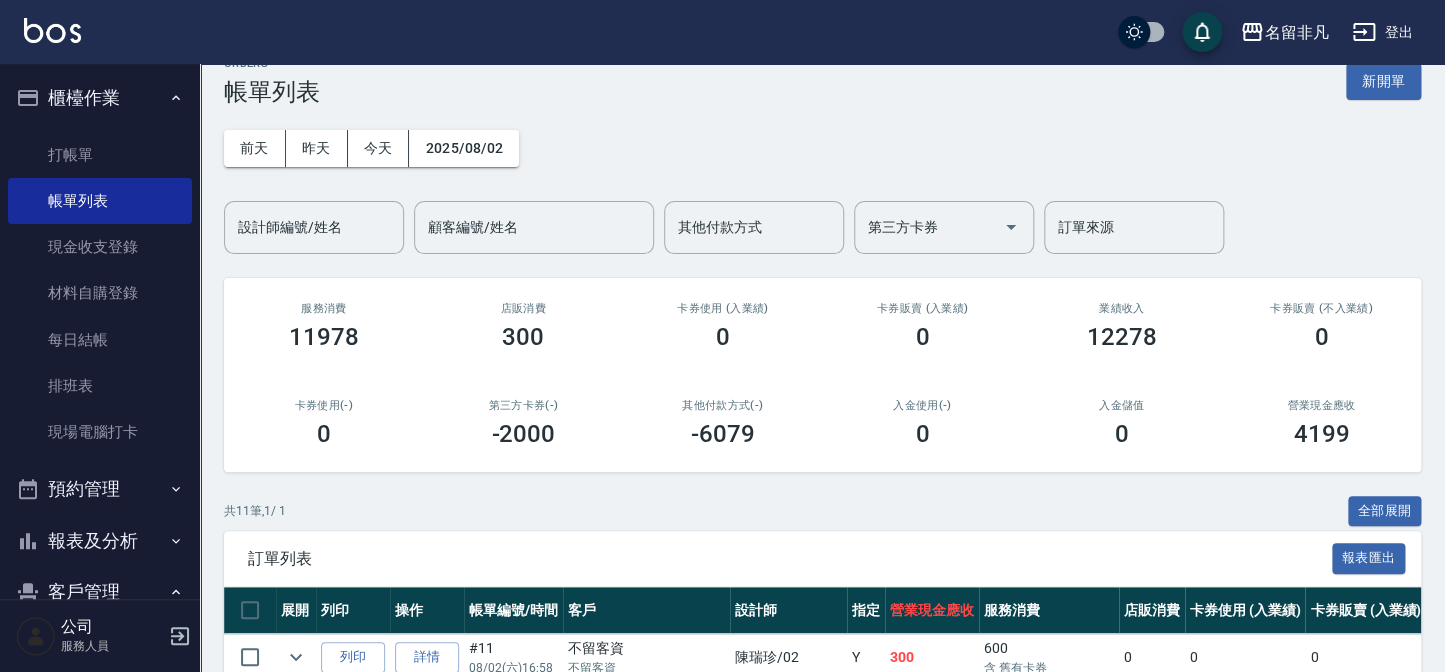 scroll, scrollTop: 0, scrollLeft: 0, axis: both 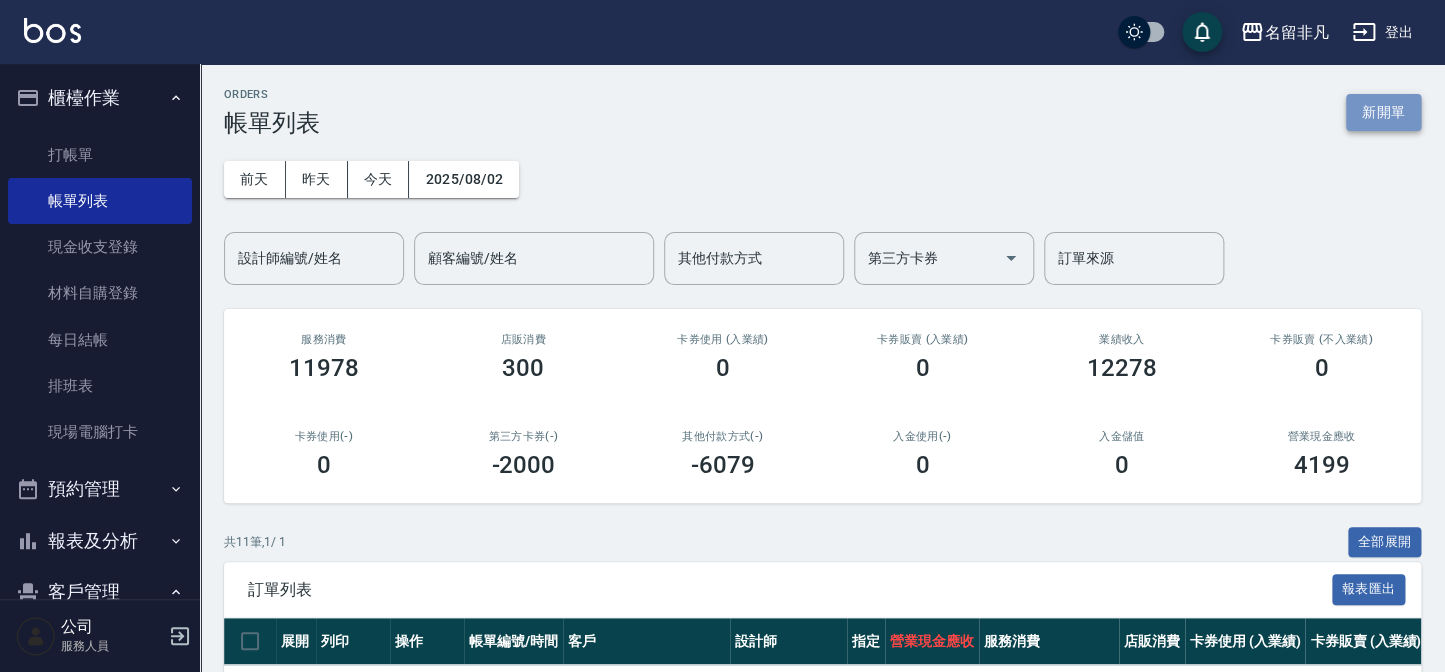 click on "新開單" at bounding box center (1383, 112) 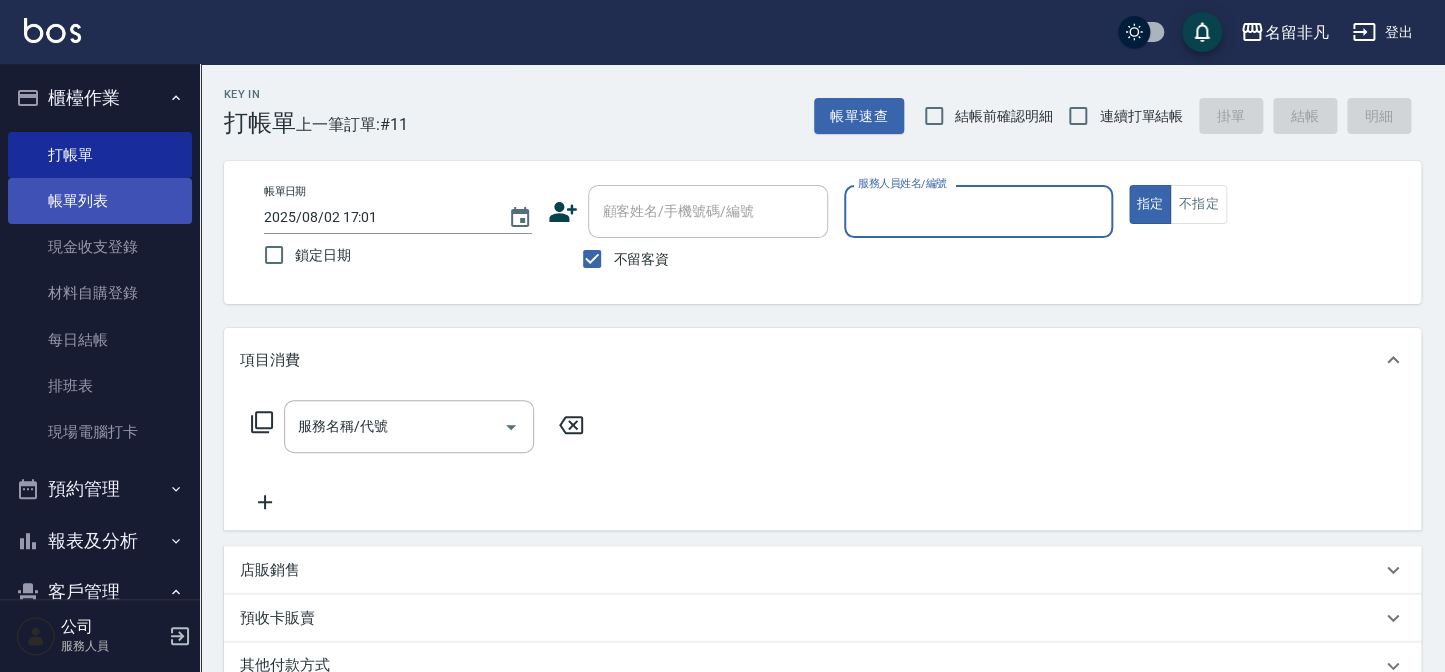click on "帳單列表" at bounding box center (100, 201) 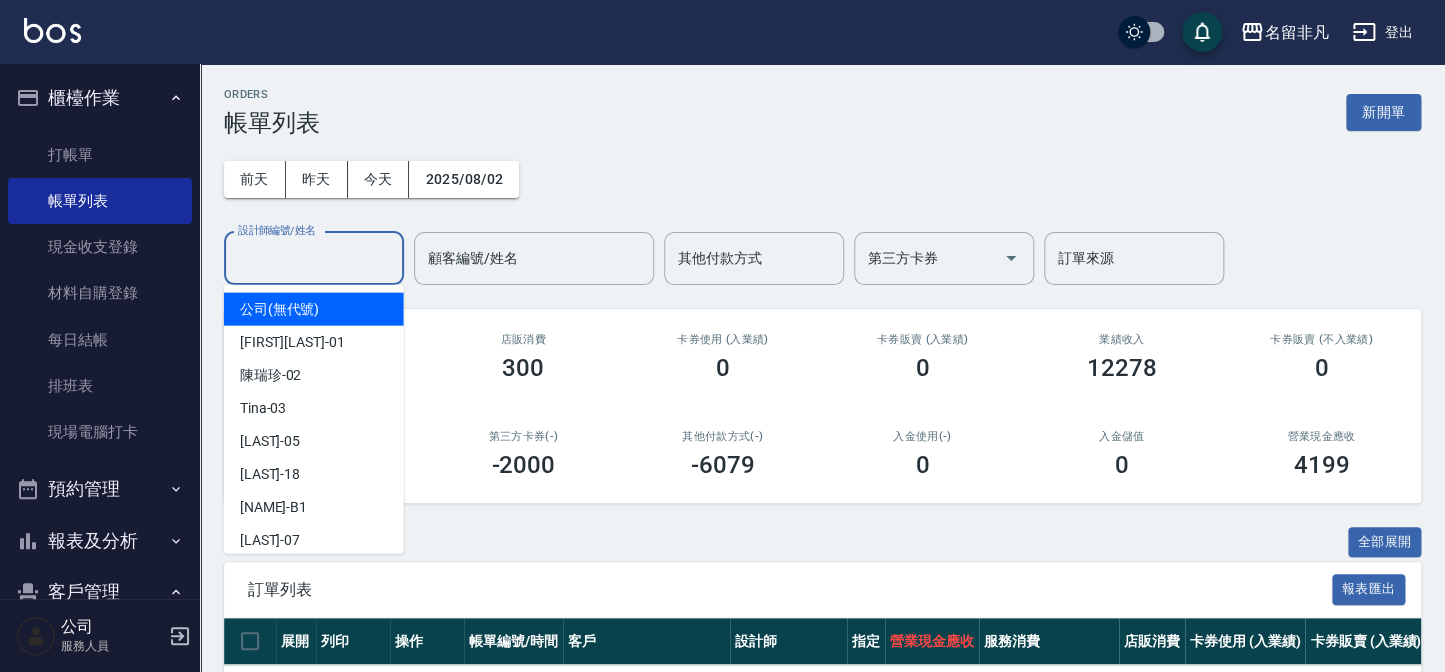 click on "設計師編號/姓名" at bounding box center (314, 258) 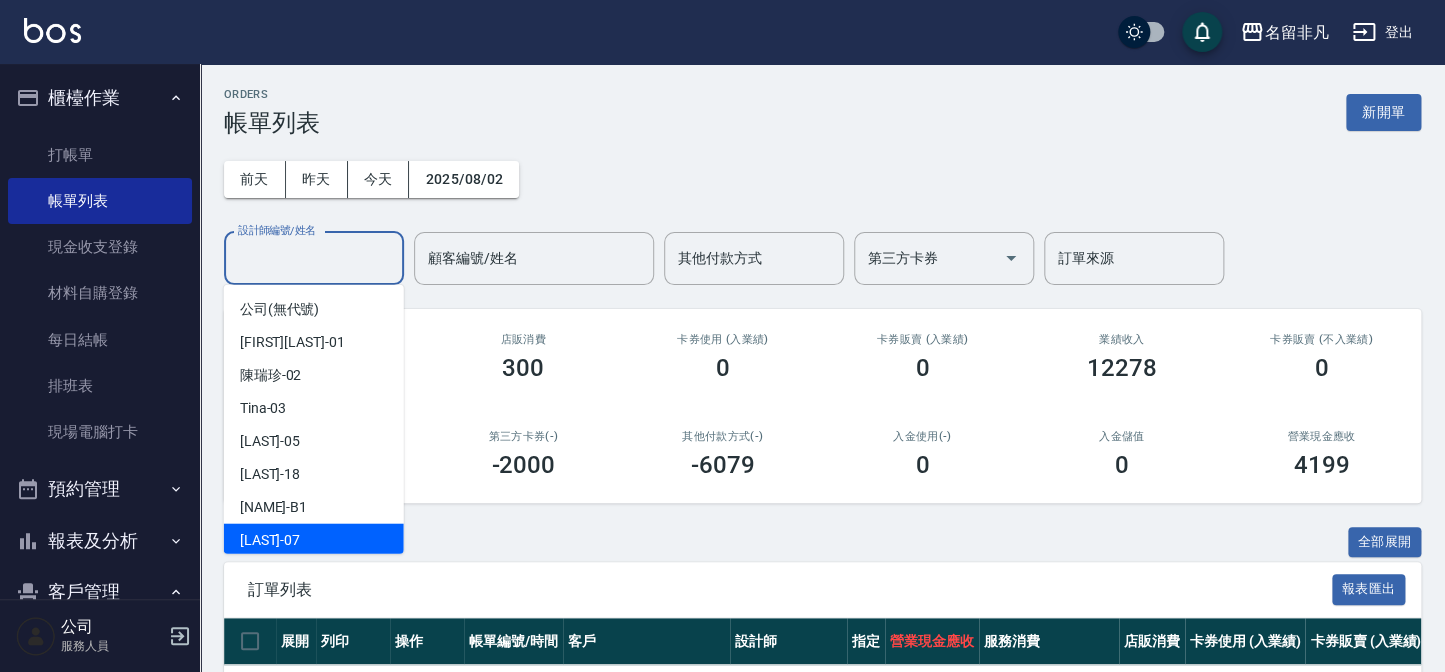 click on "[NAME] -07" at bounding box center (314, 540) 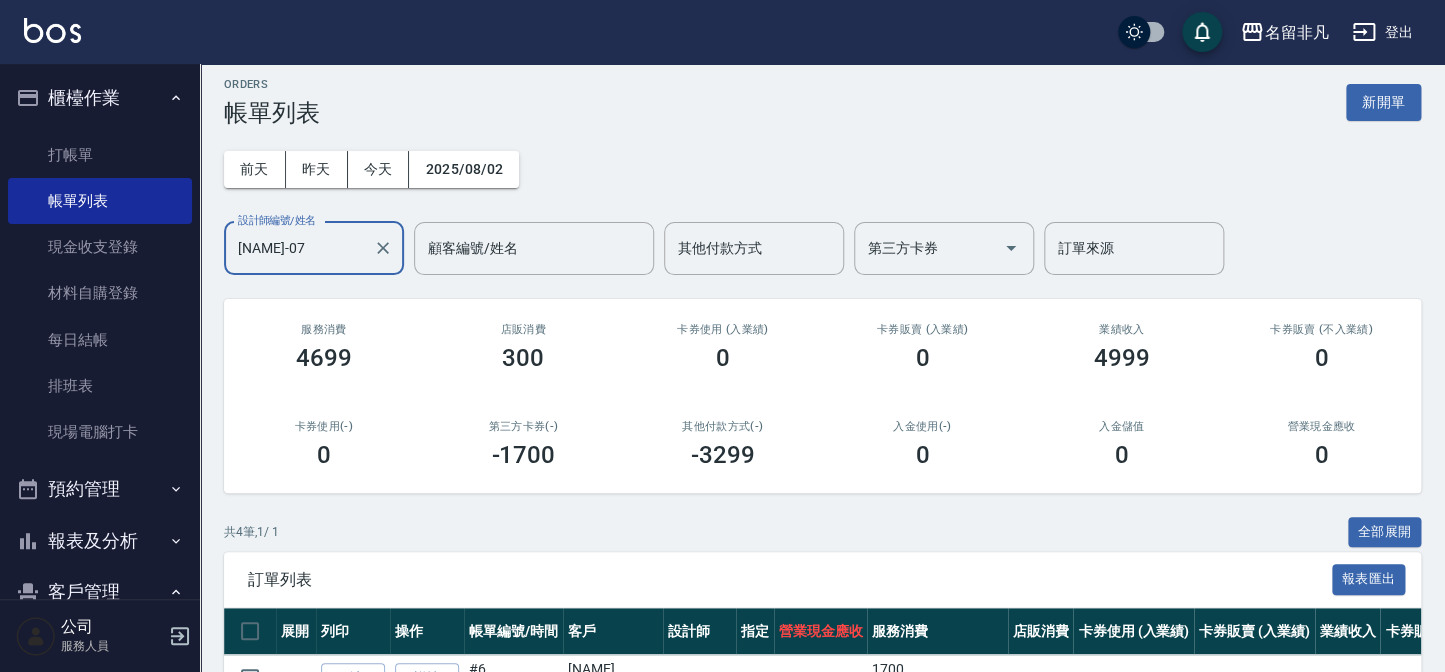 scroll, scrollTop: 0, scrollLeft: 0, axis: both 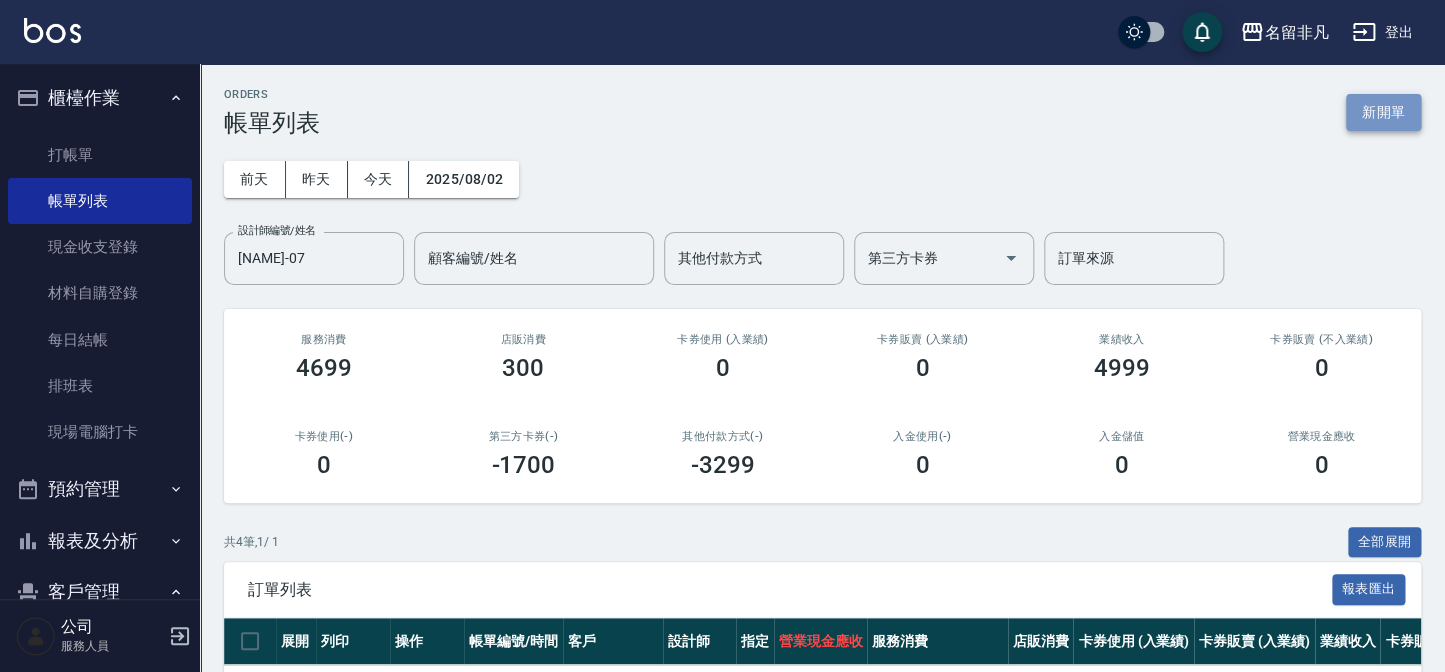 click on "新開單" at bounding box center (1383, 112) 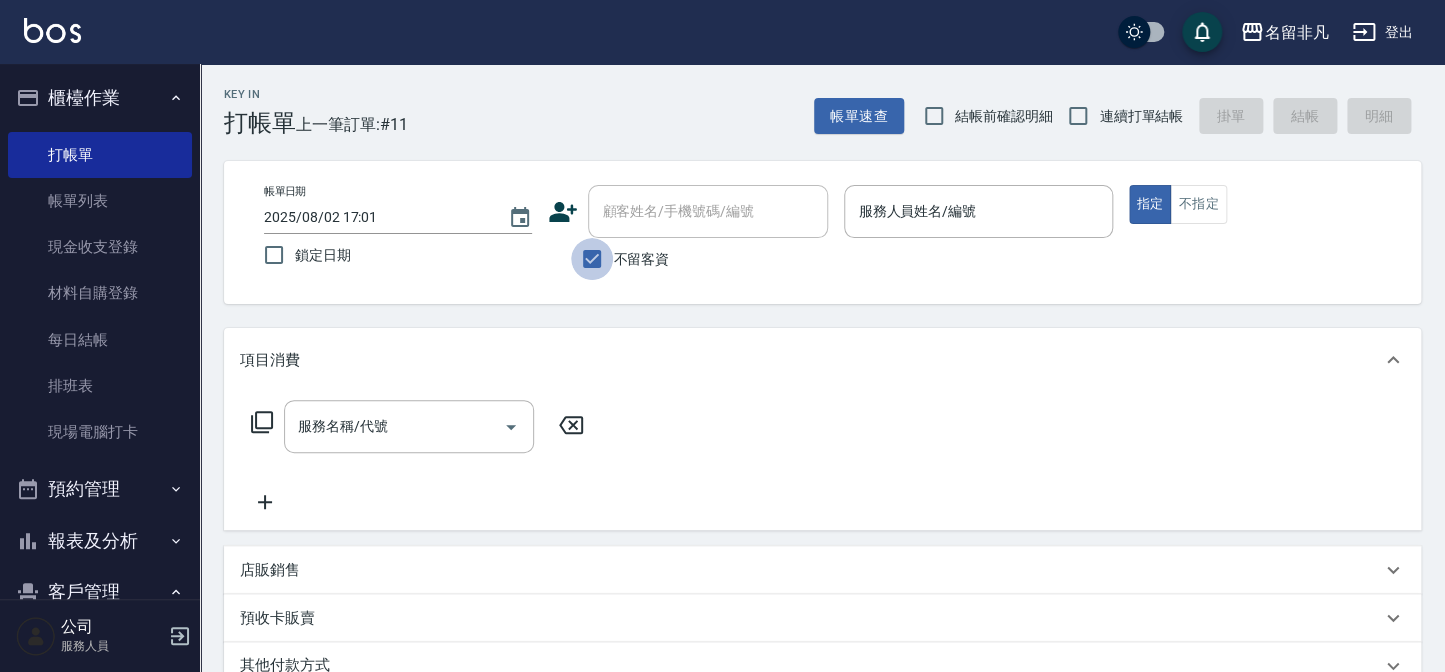 click on "不留客資" at bounding box center (592, 259) 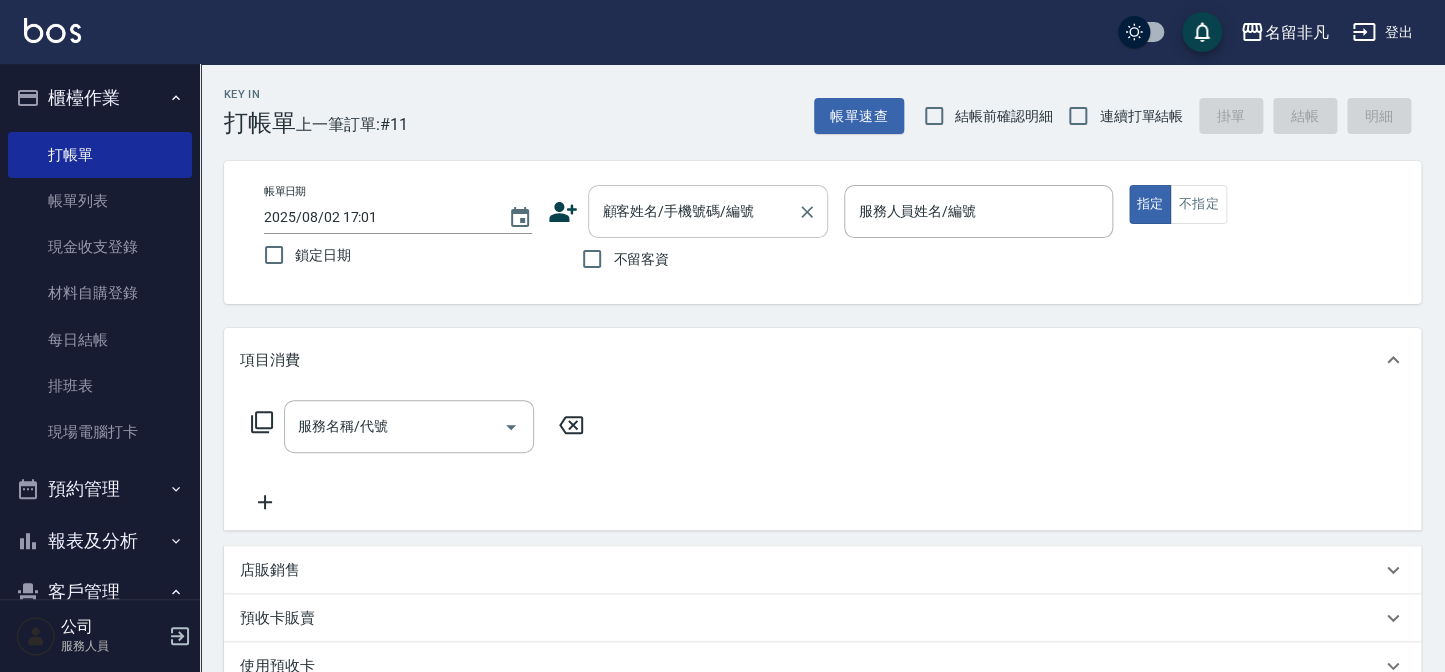click on "顧客姓名/手機號碼/編號 顧客姓名/手機號碼/編號" at bounding box center [708, 211] 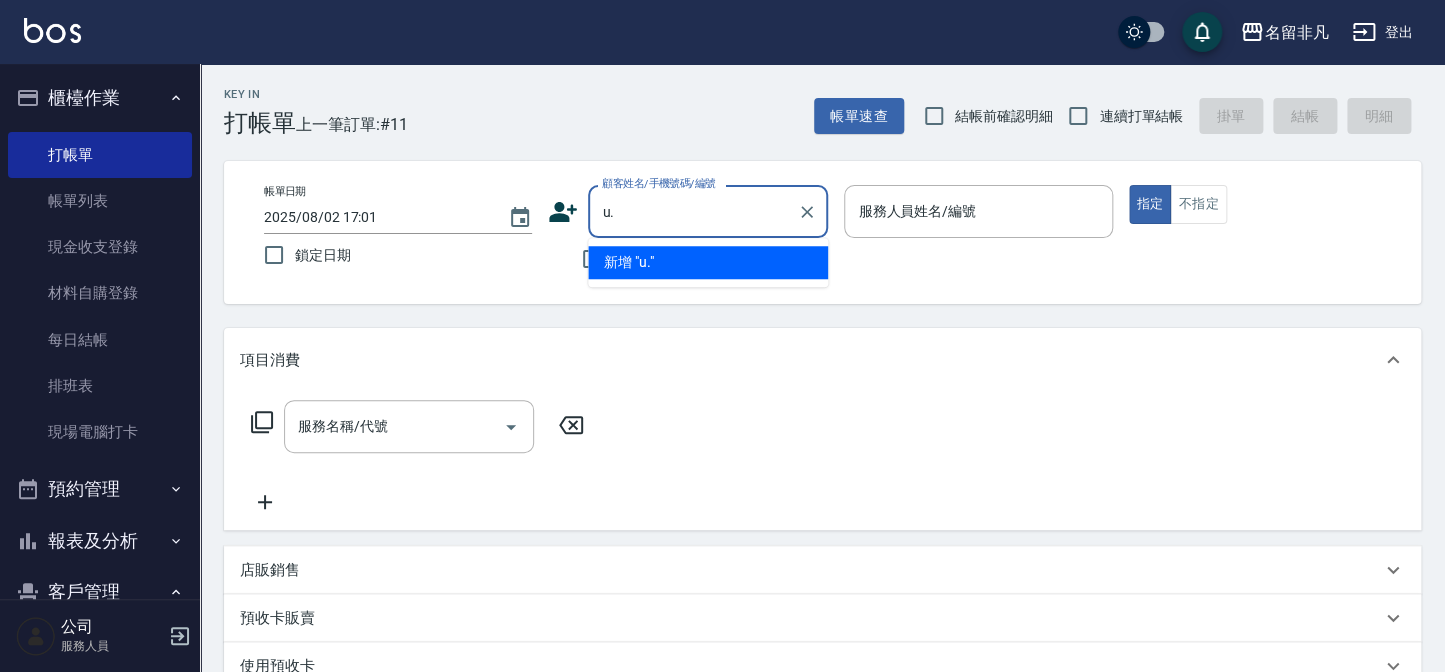 type on "u" 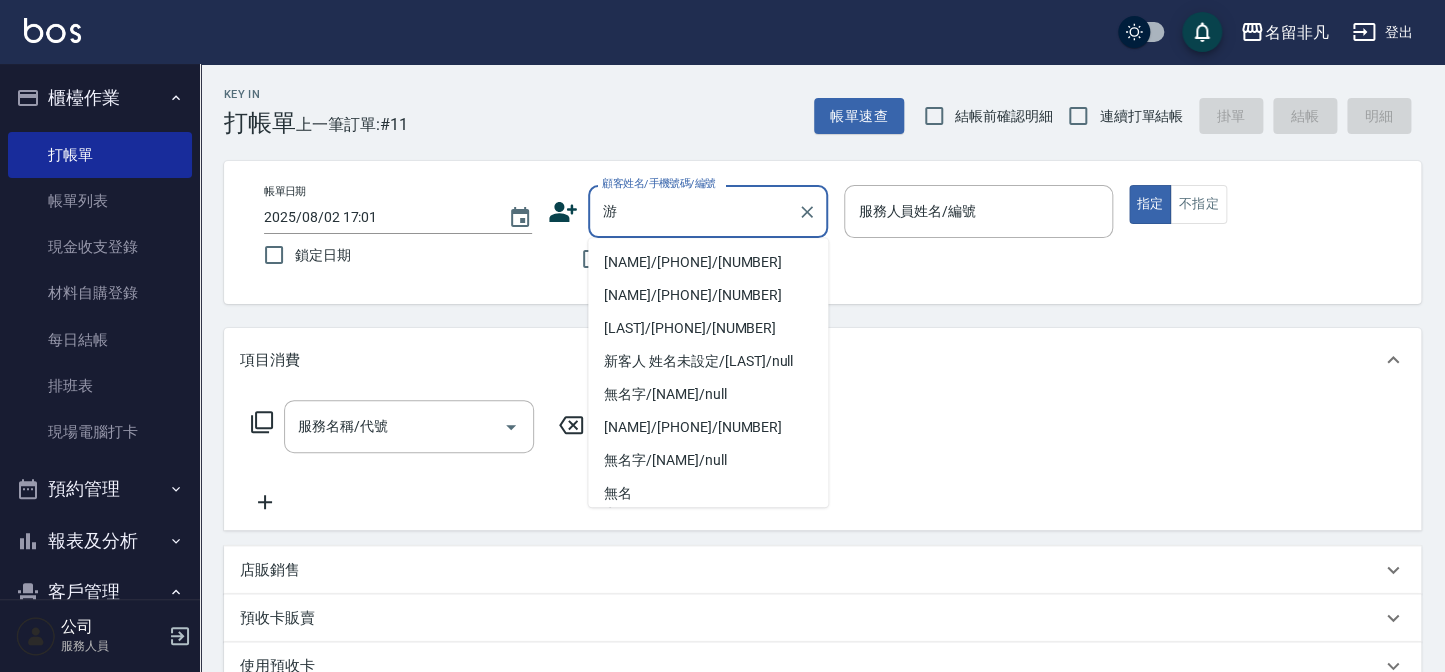 click on "[NAME]/[PHONE]/[NUMBER]" at bounding box center (708, 262) 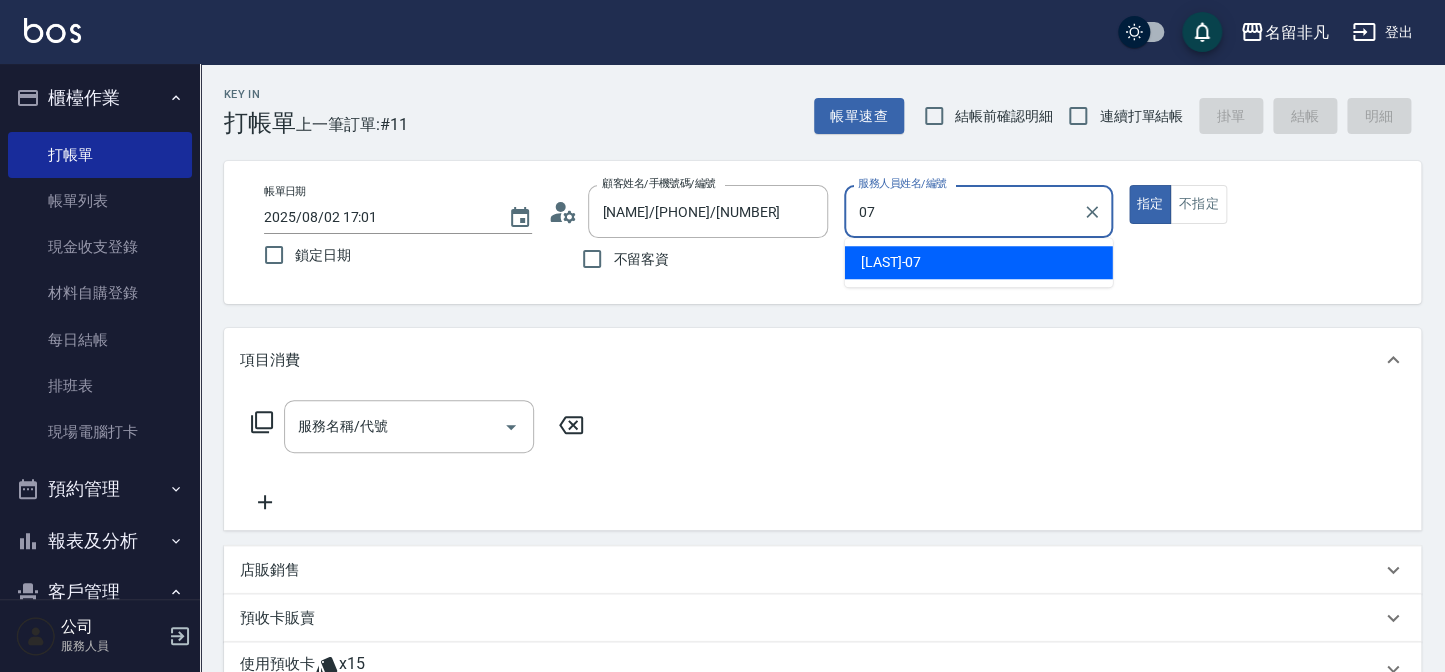 type on "[NAME]-07" 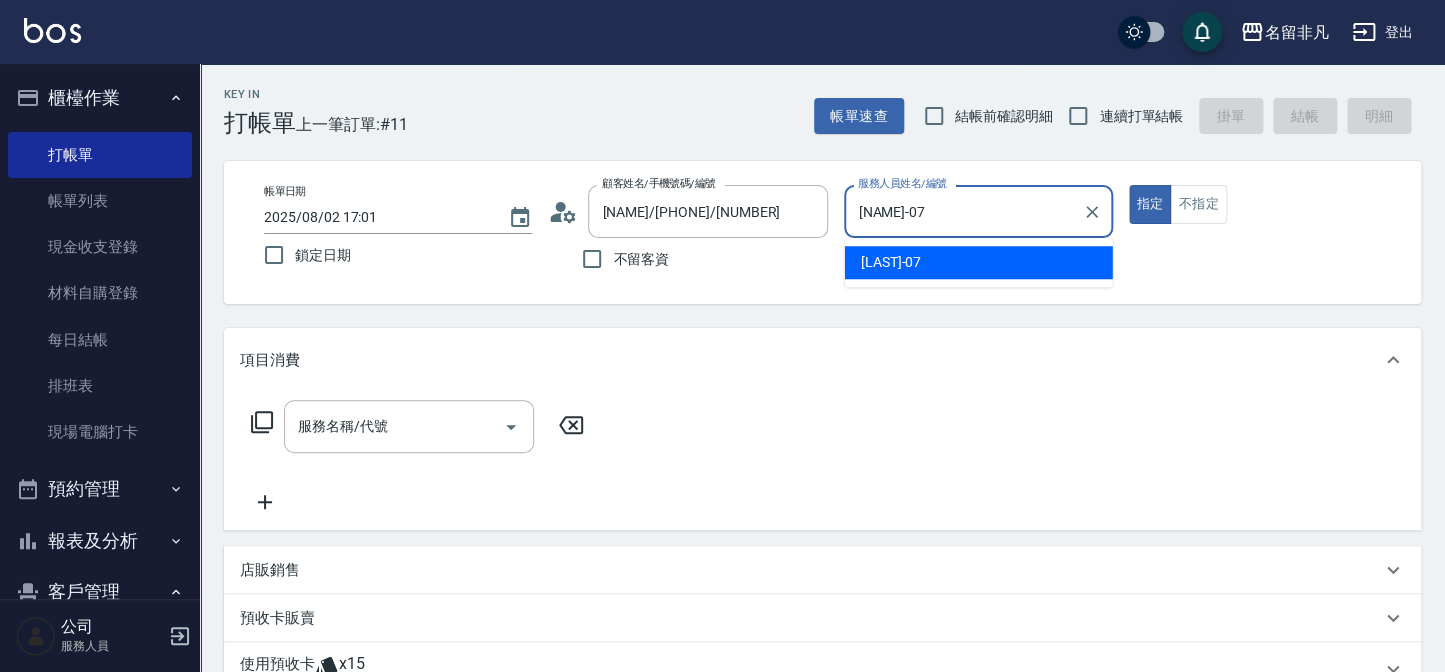 type on "true" 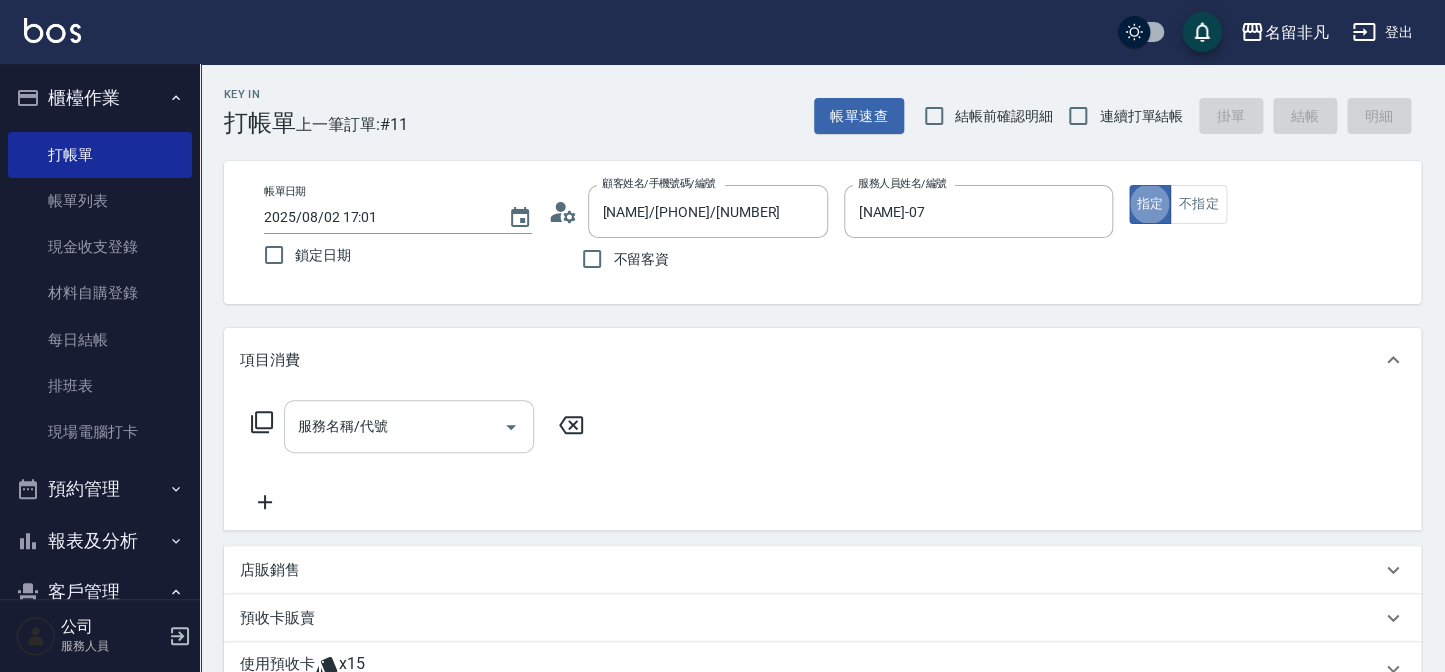 click on "服務名稱/代號" at bounding box center (409, 426) 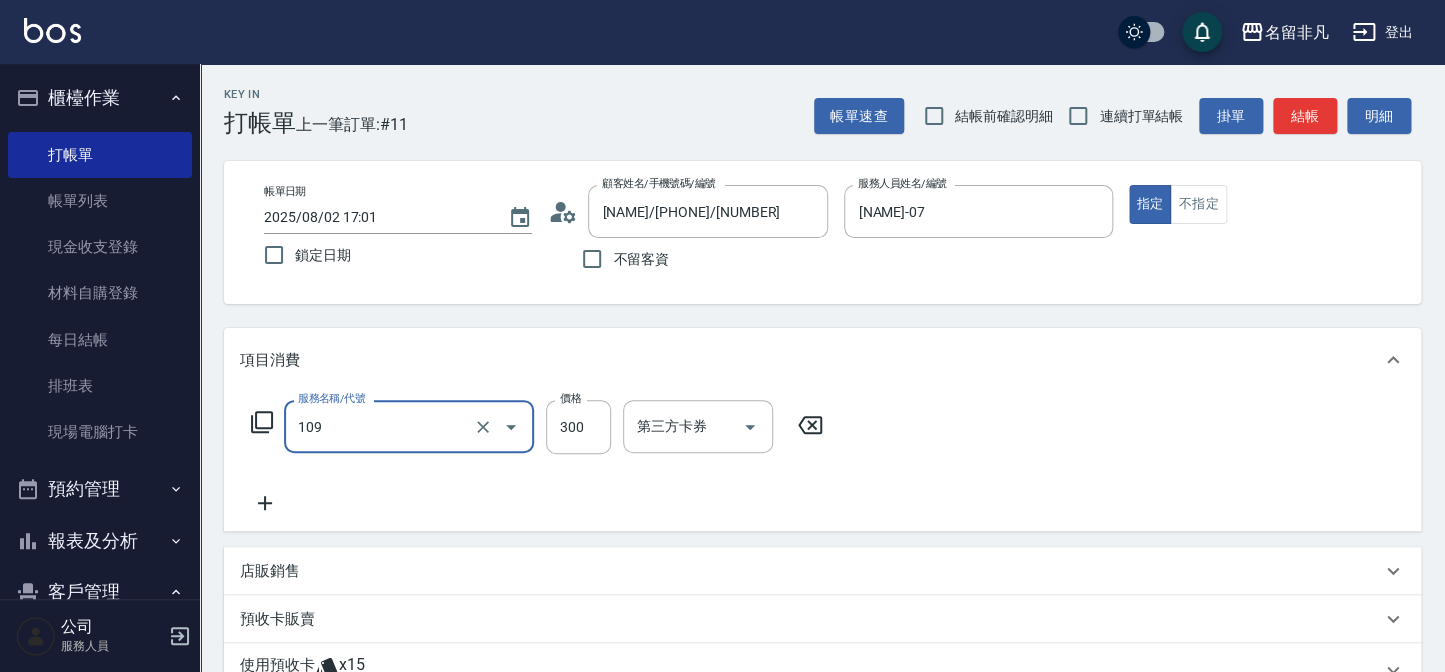 type on "洗髮卷(109)" 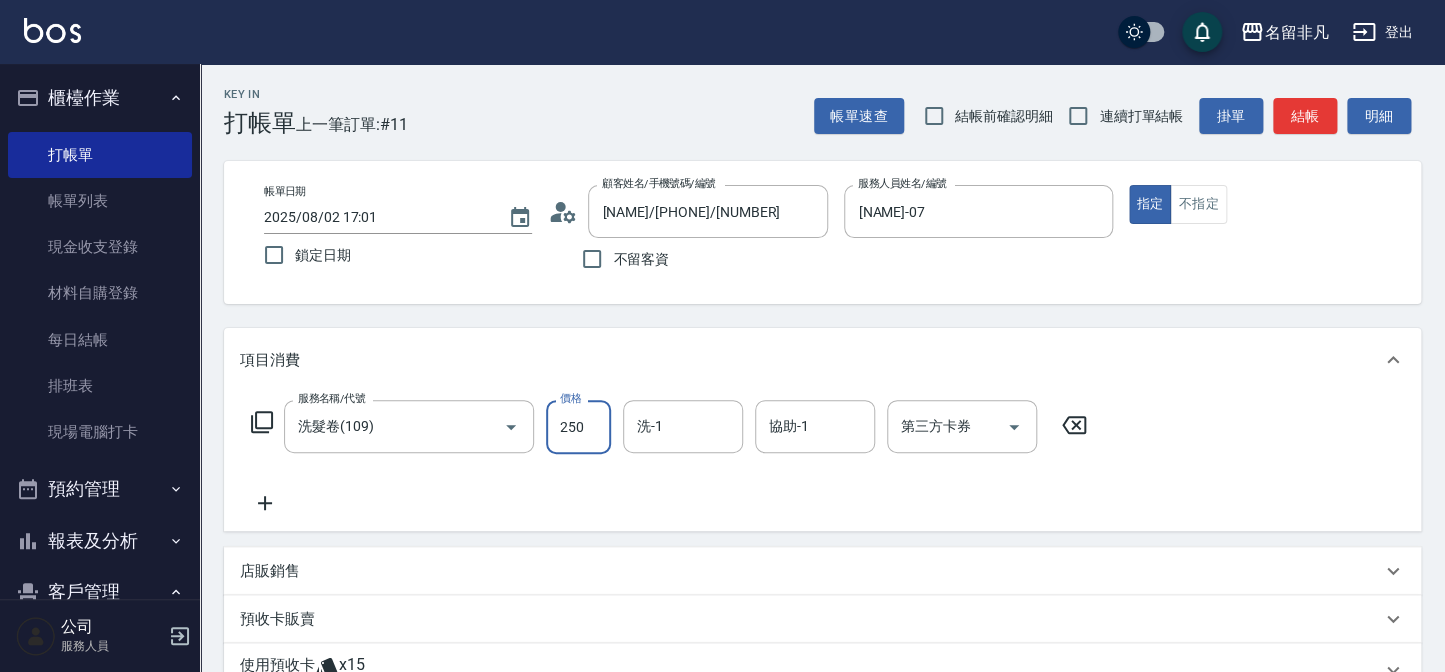 type on "250" 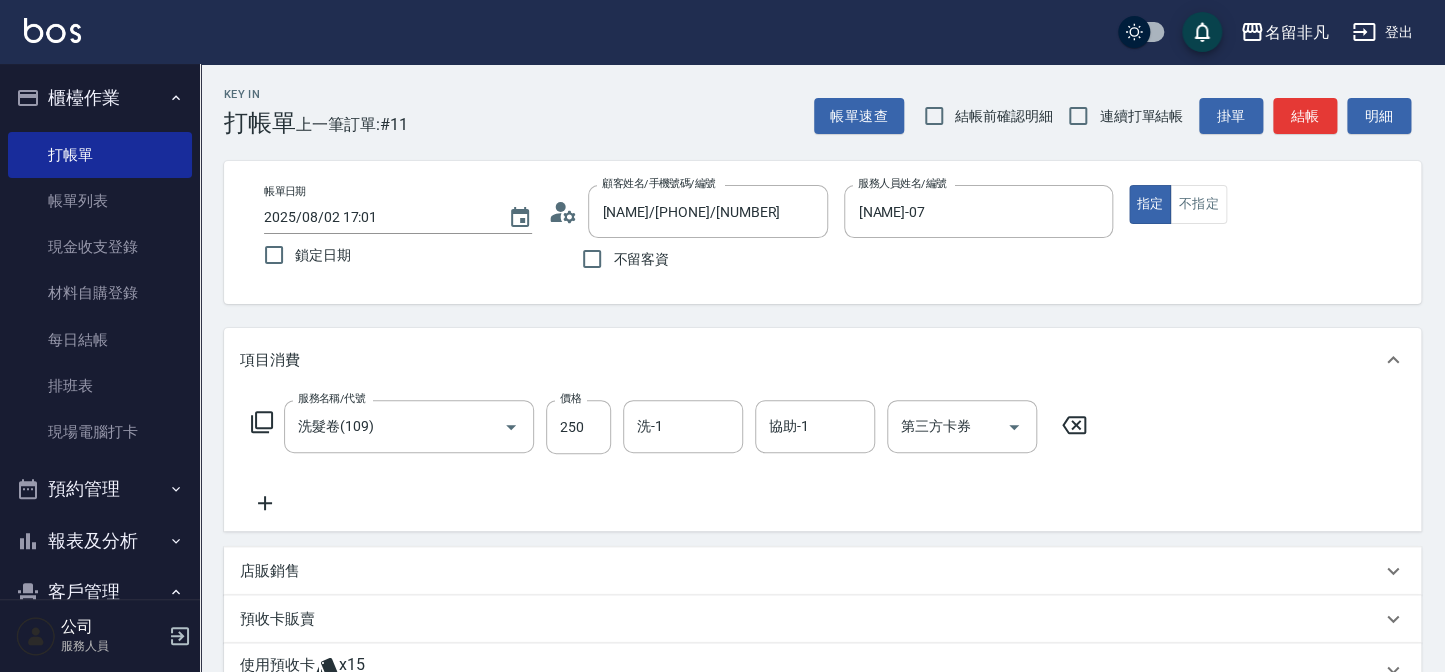 click 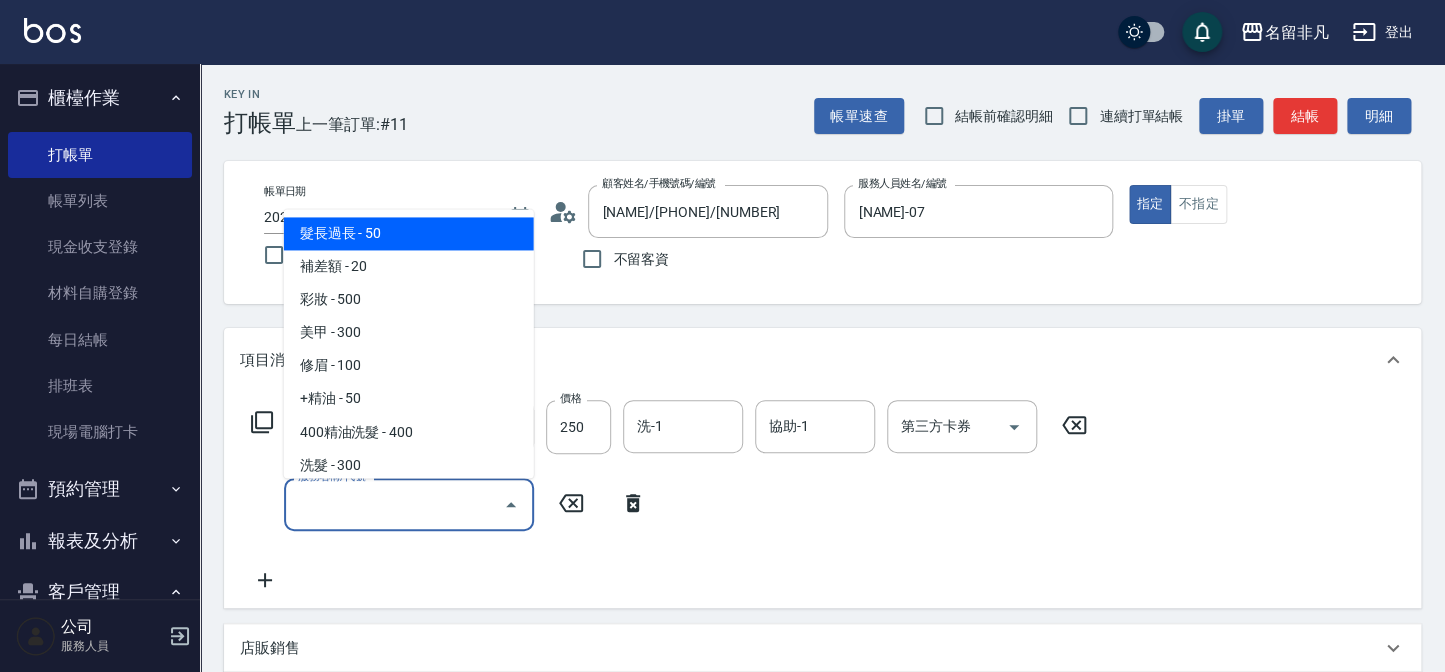 type on "ㄝ" 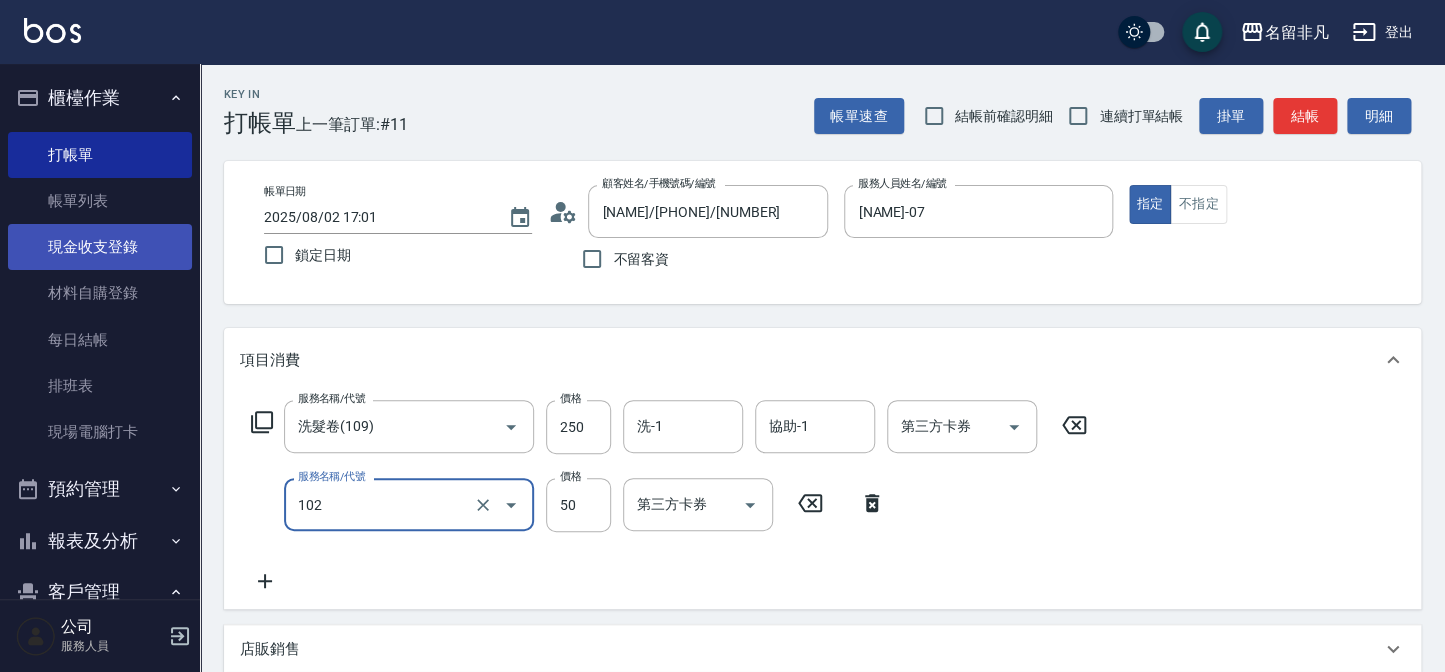 type on "+精油(102)" 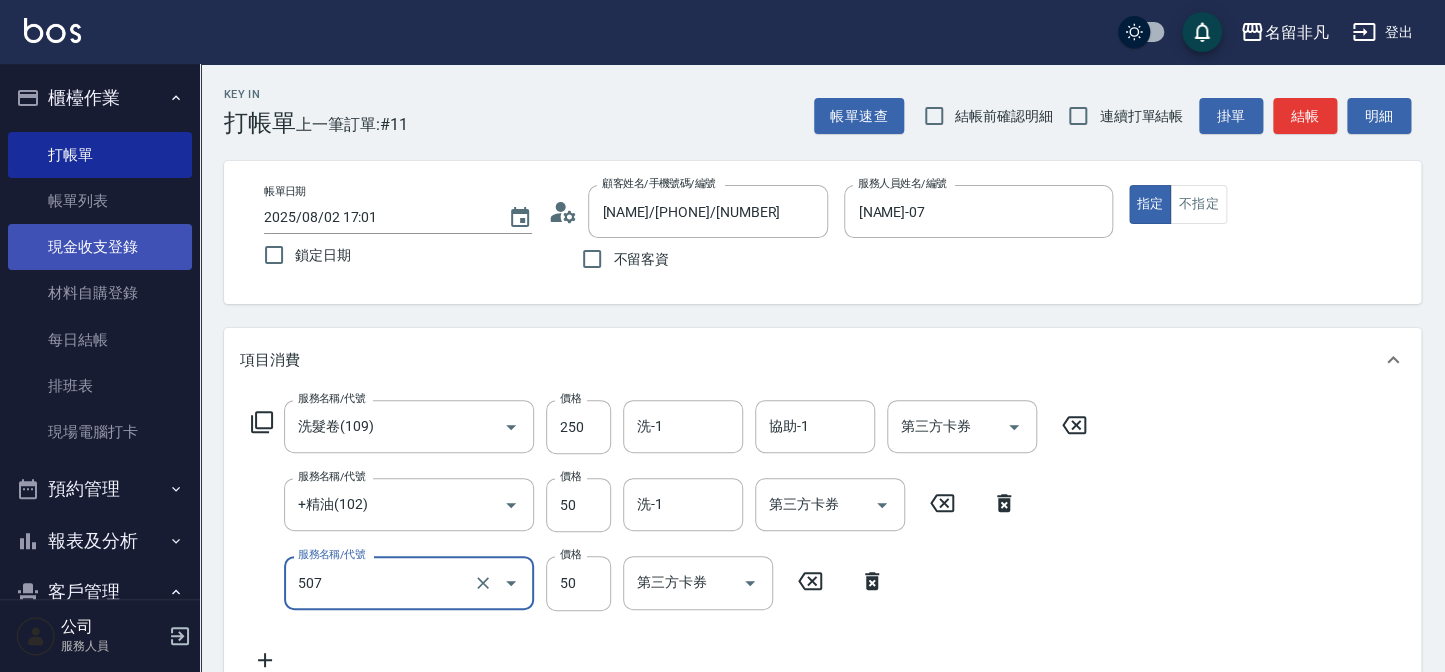 type on "瞬間護髮(507)" 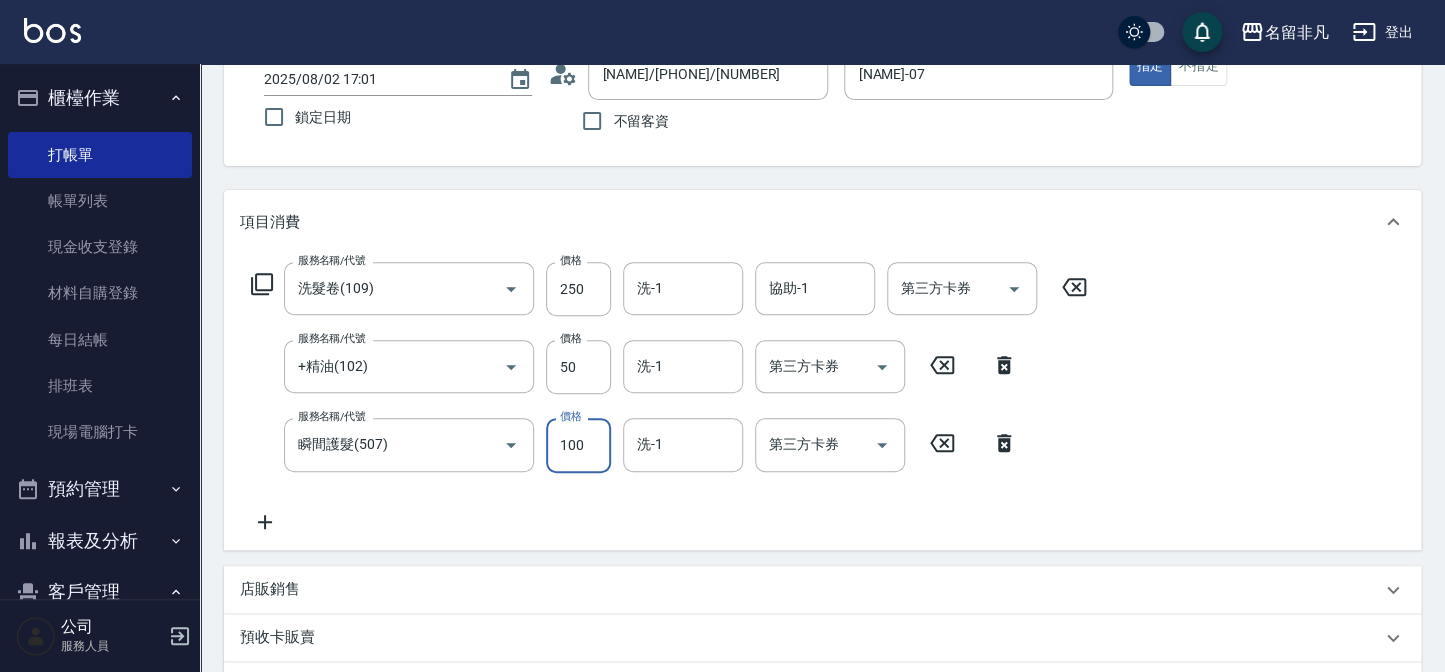 scroll, scrollTop: 135, scrollLeft: 0, axis: vertical 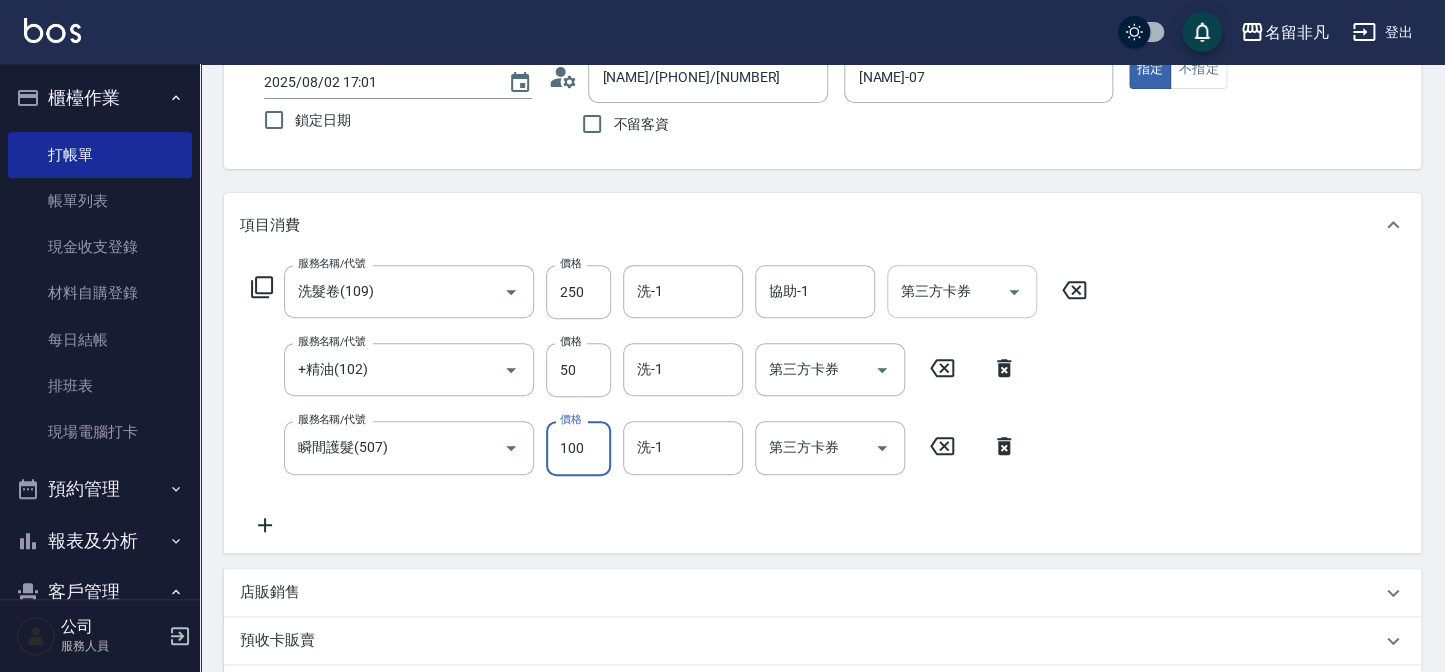 type on "100" 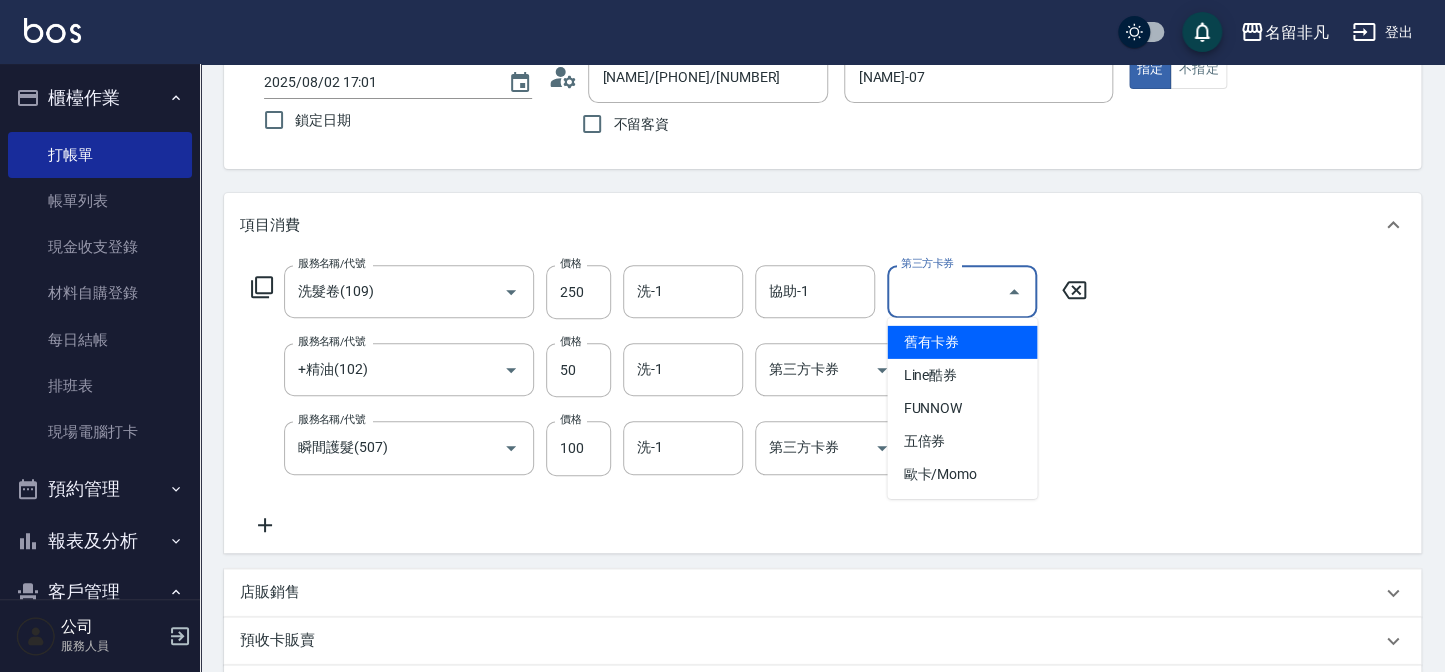 click on "舊有卡券" at bounding box center (962, 342) 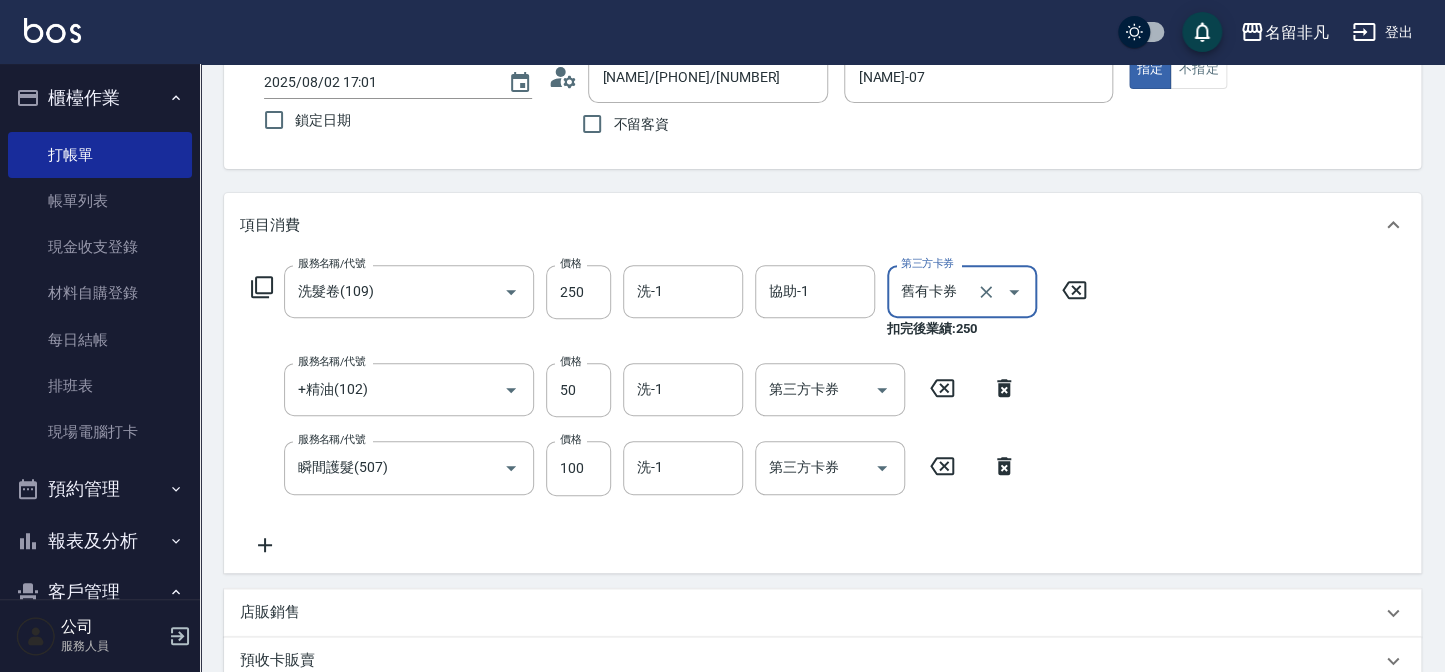 type on "舊有卡券" 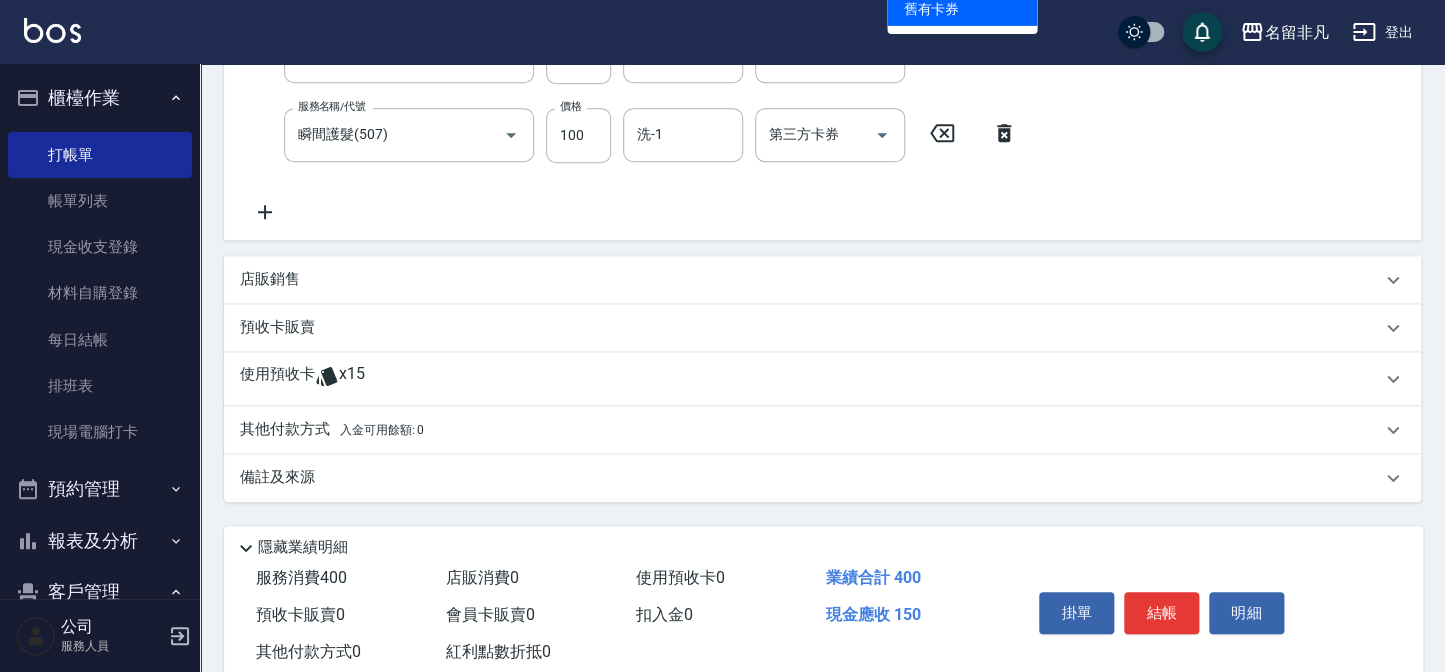 scroll, scrollTop: 519, scrollLeft: 0, axis: vertical 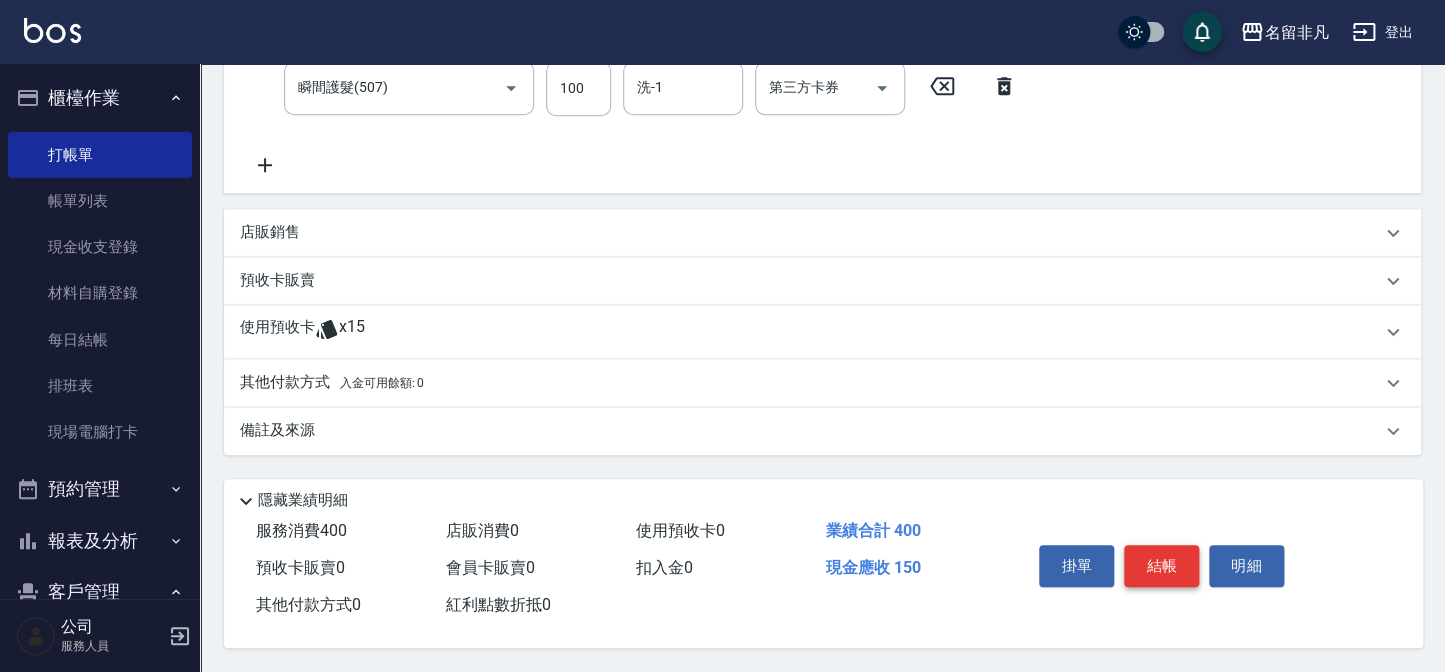 type 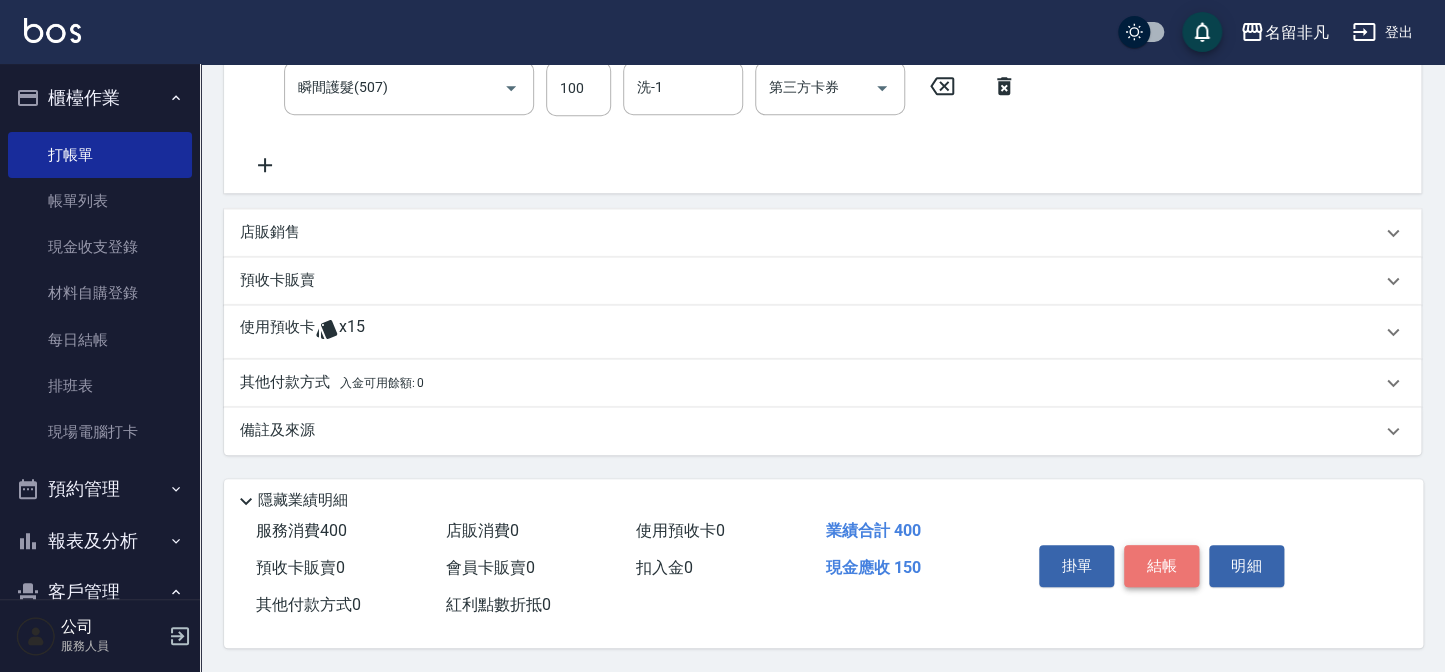 click on "結帳" at bounding box center [1161, 566] 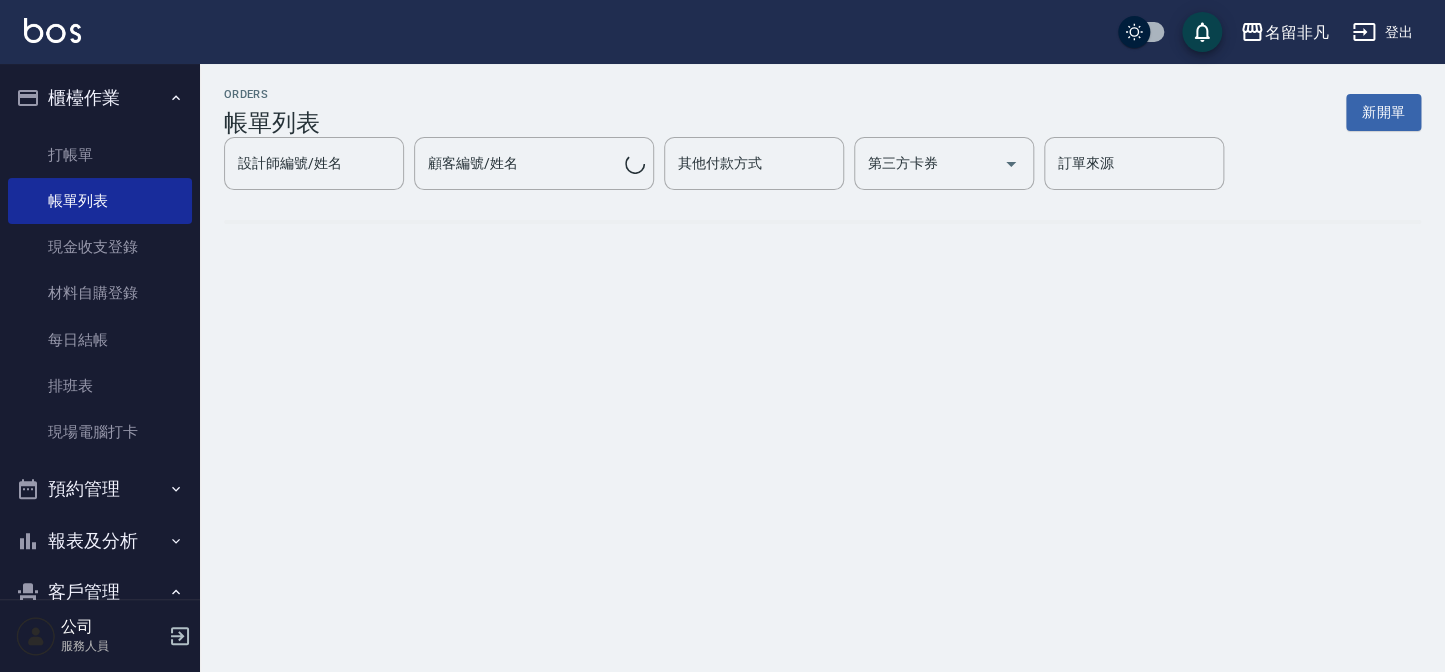 scroll, scrollTop: 0, scrollLeft: 0, axis: both 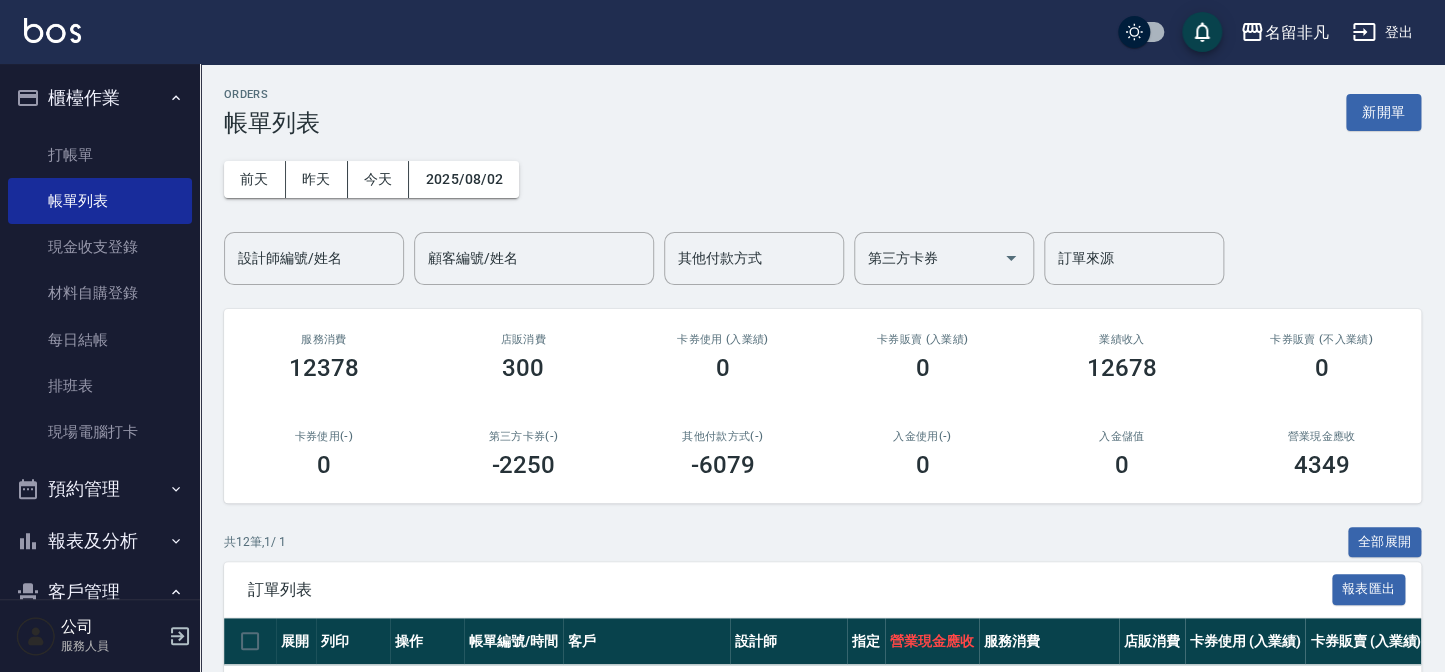 click on "櫃檯作業" at bounding box center [100, 98] 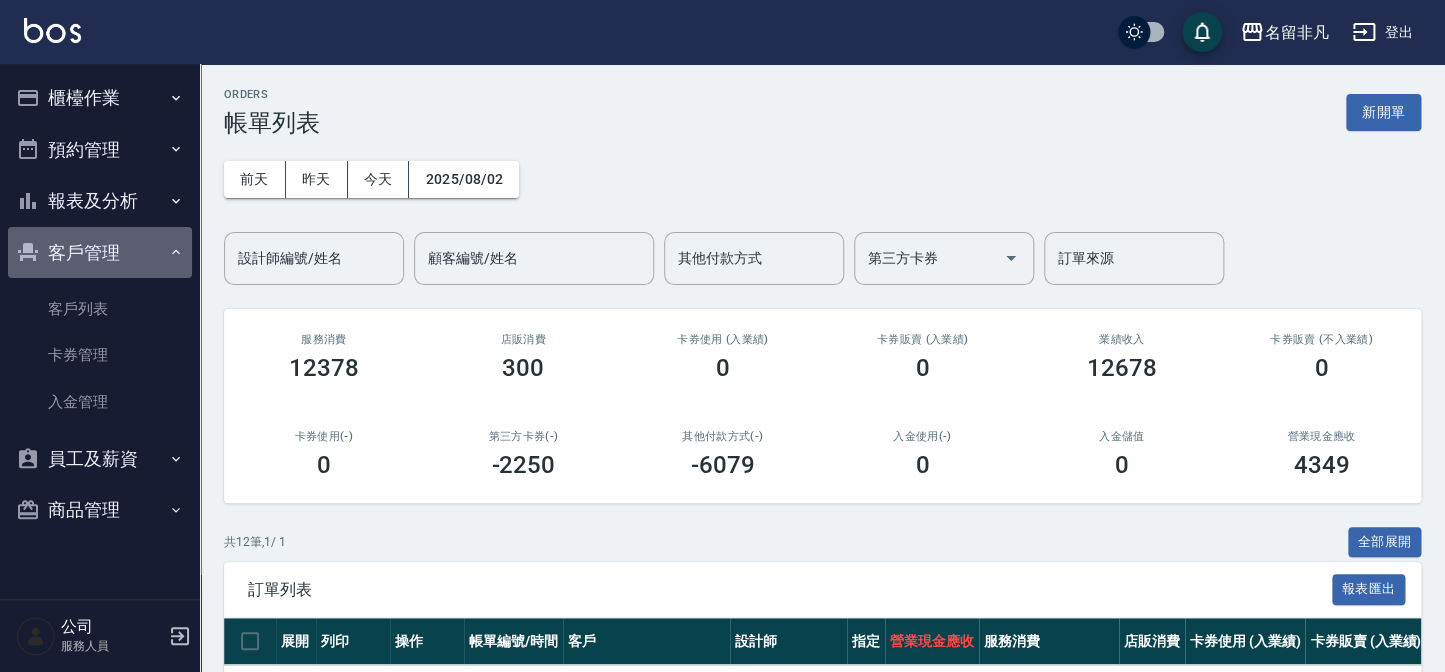 click on "客戶管理" at bounding box center (100, 253) 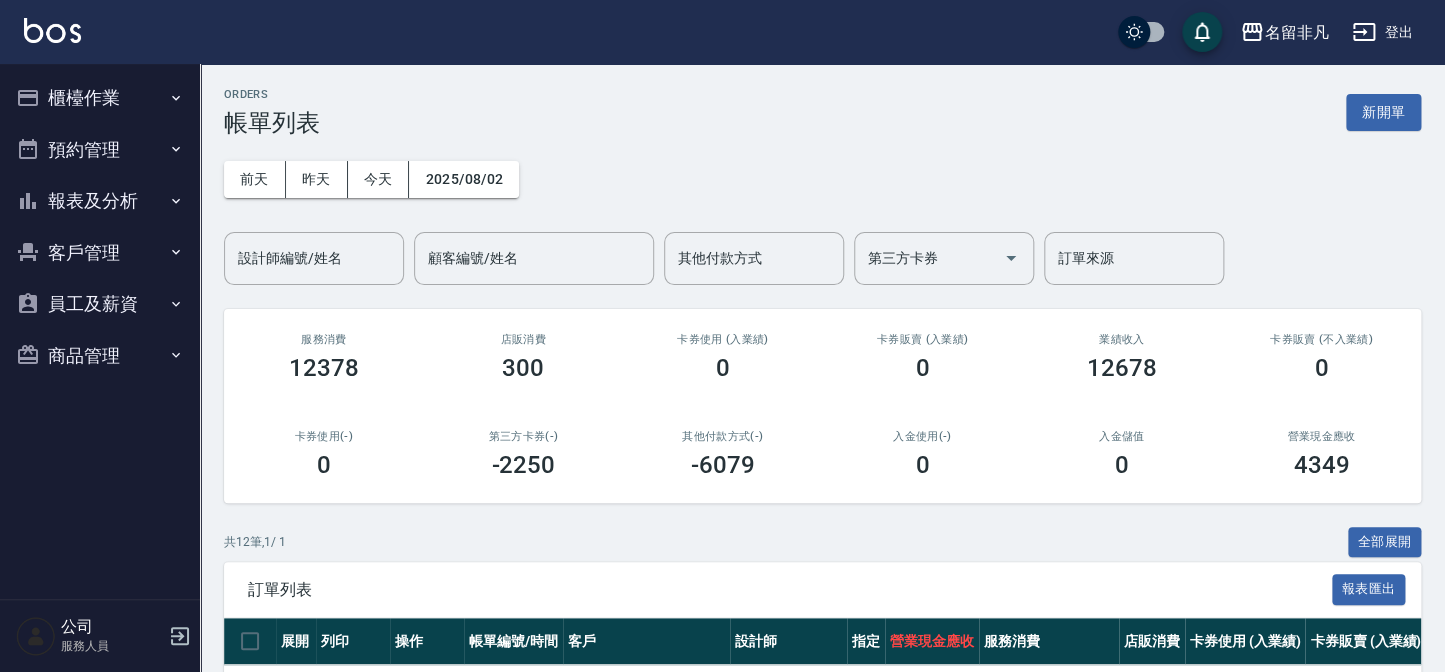 click on "報表及分析" at bounding box center [100, 201] 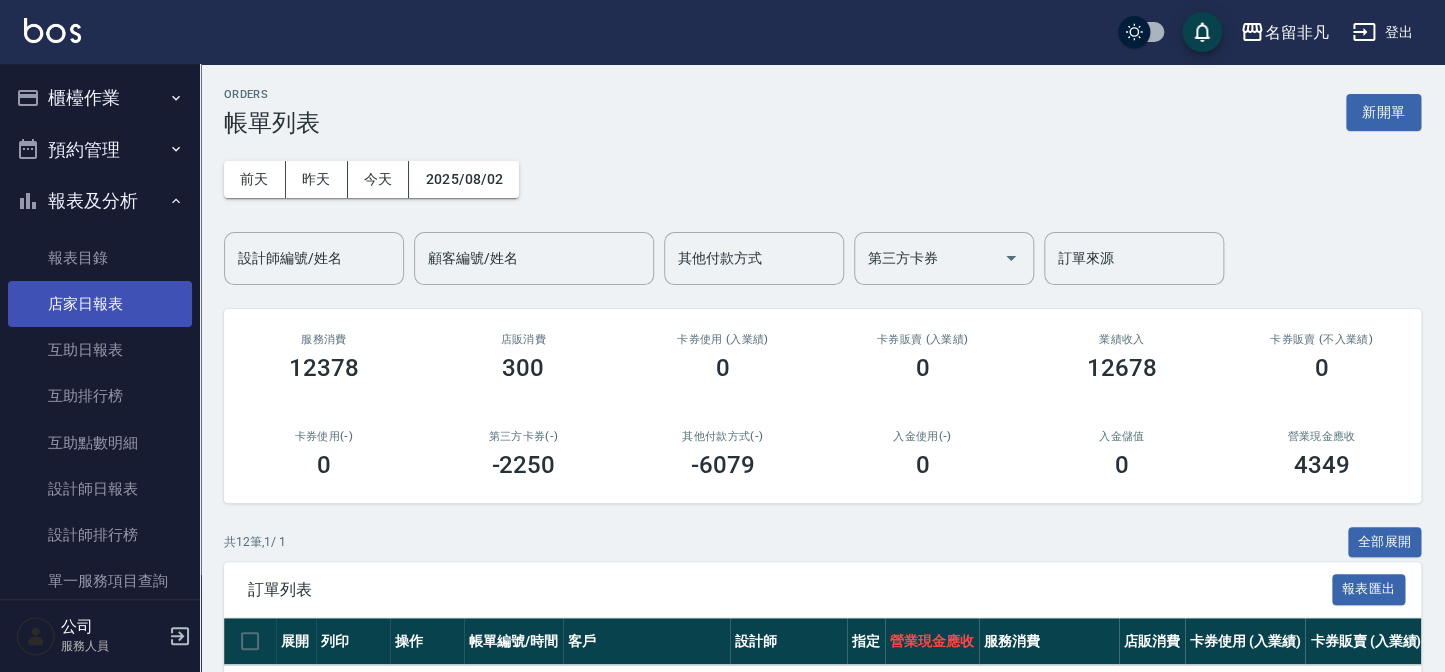 drag, startPoint x: 148, startPoint y: 306, endPoint x: 236, endPoint y: 337, distance: 93.30059 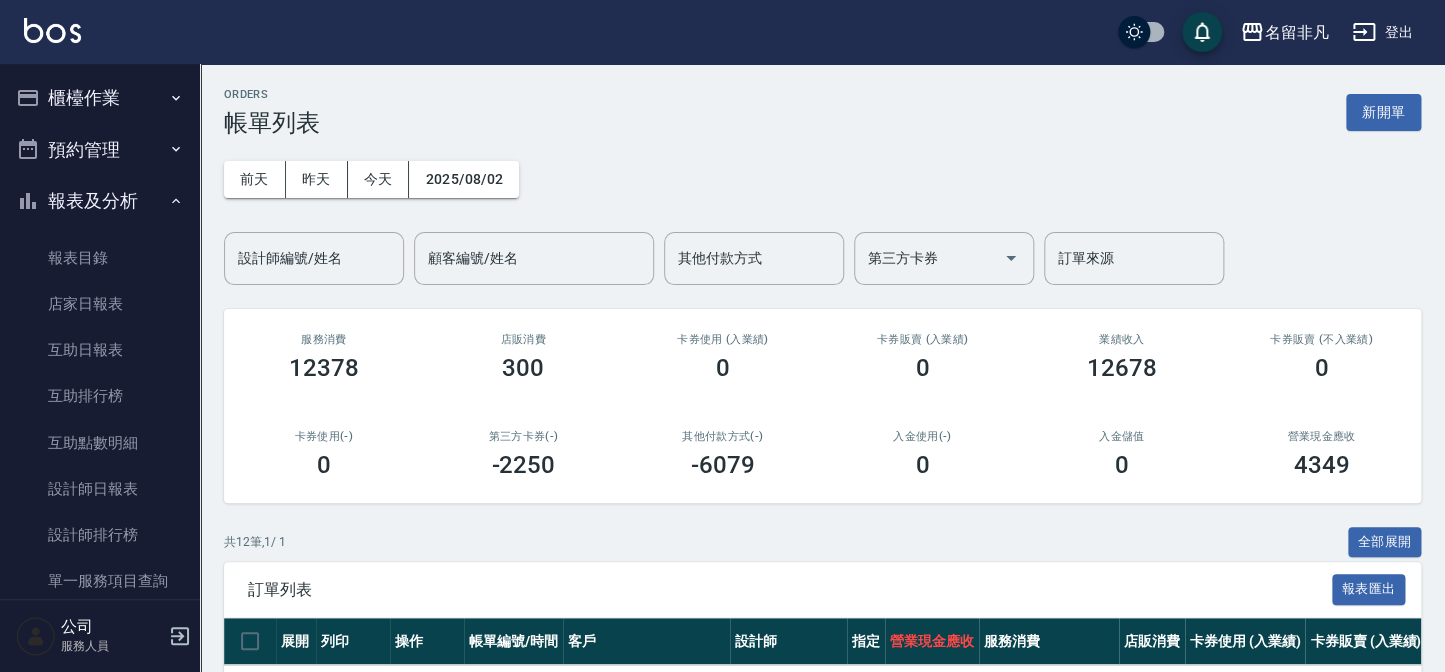 click on "店家日報表" at bounding box center (100, 304) 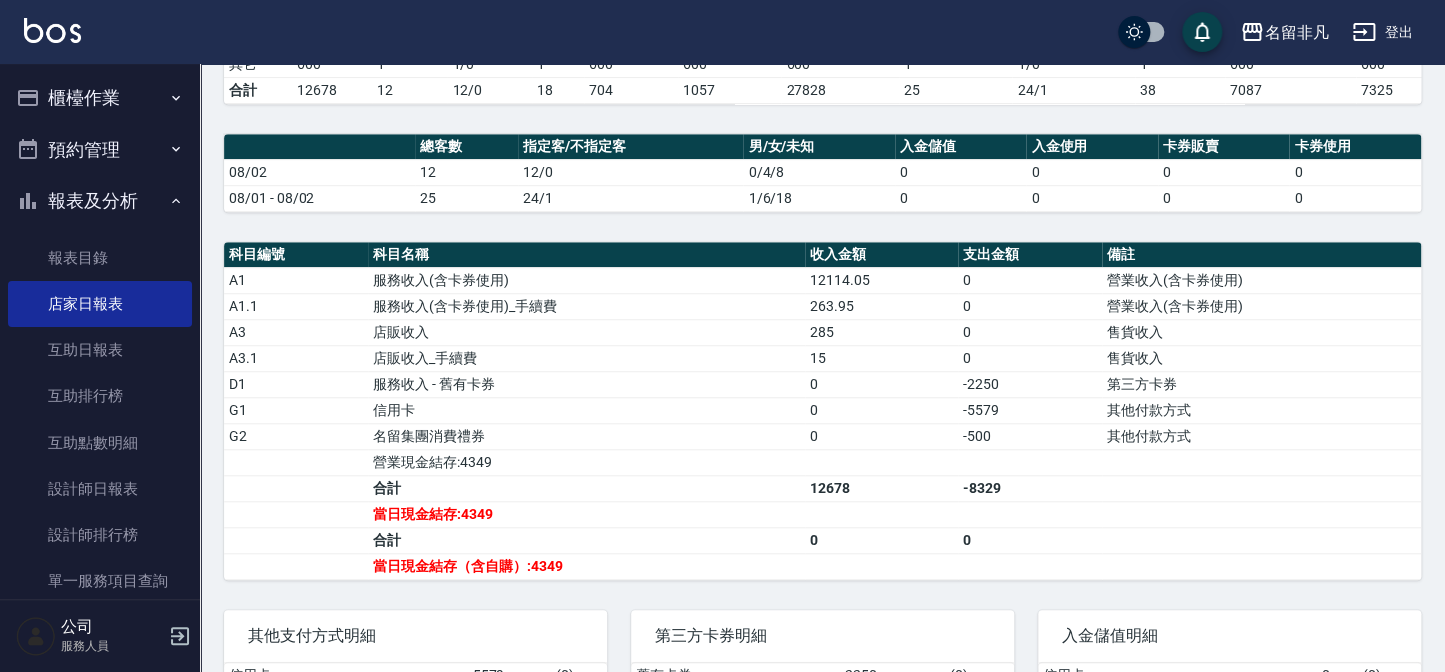 scroll, scrollTop: 454, scrollLeft: 0, axis: vertical 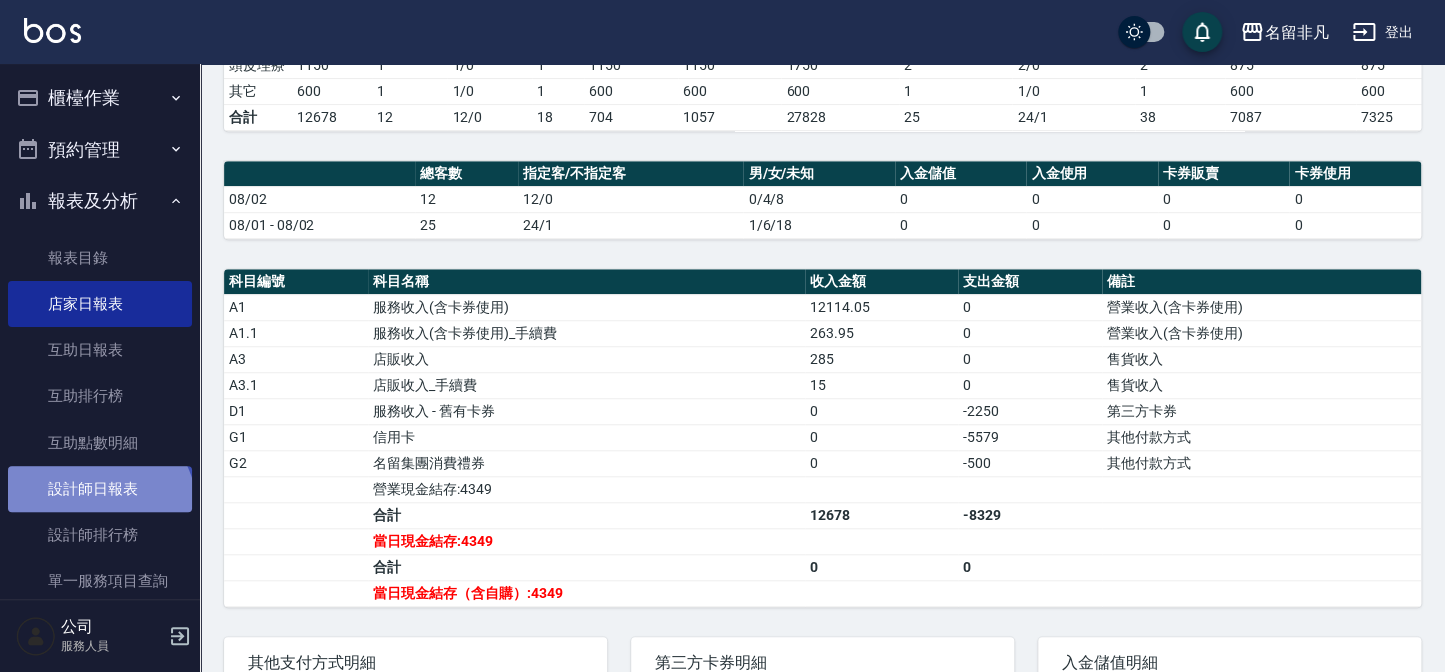 click on "設計師日報表" at bounding box center [100, 489] 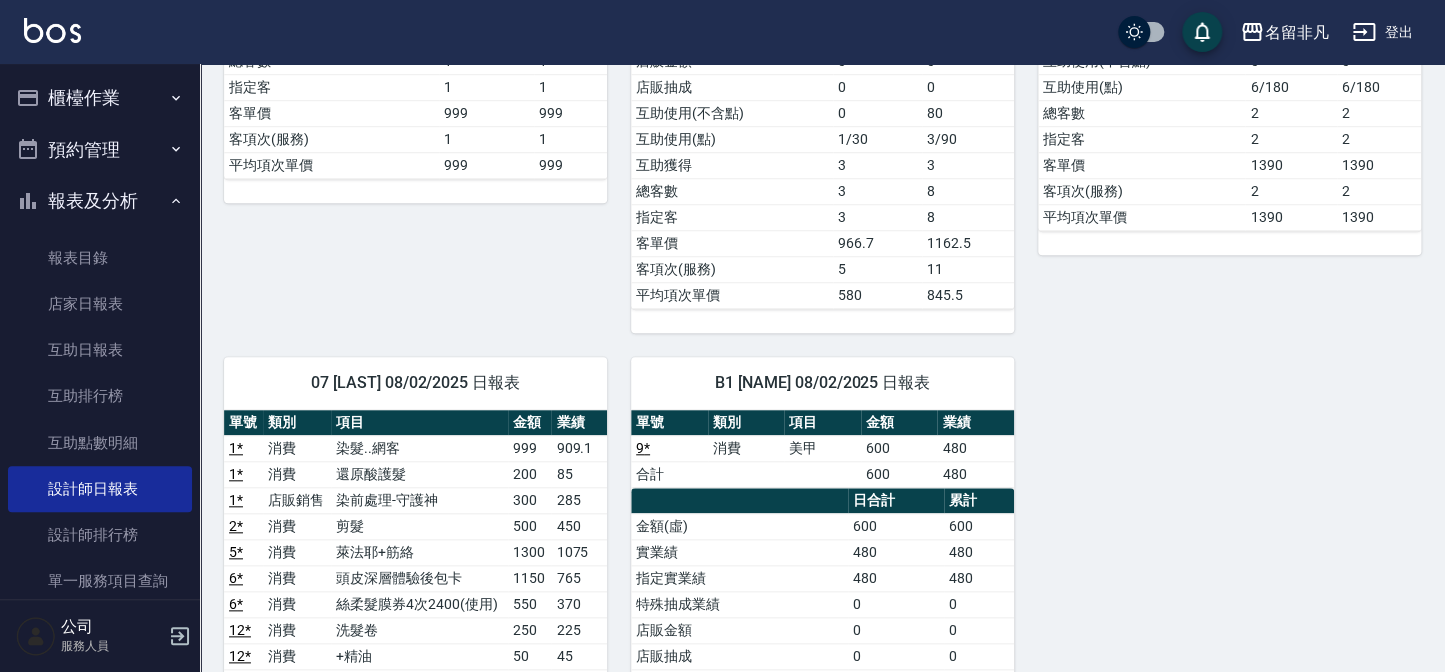 scroll, scrollTop: 727, scrollLeft: 0, axis: vertical 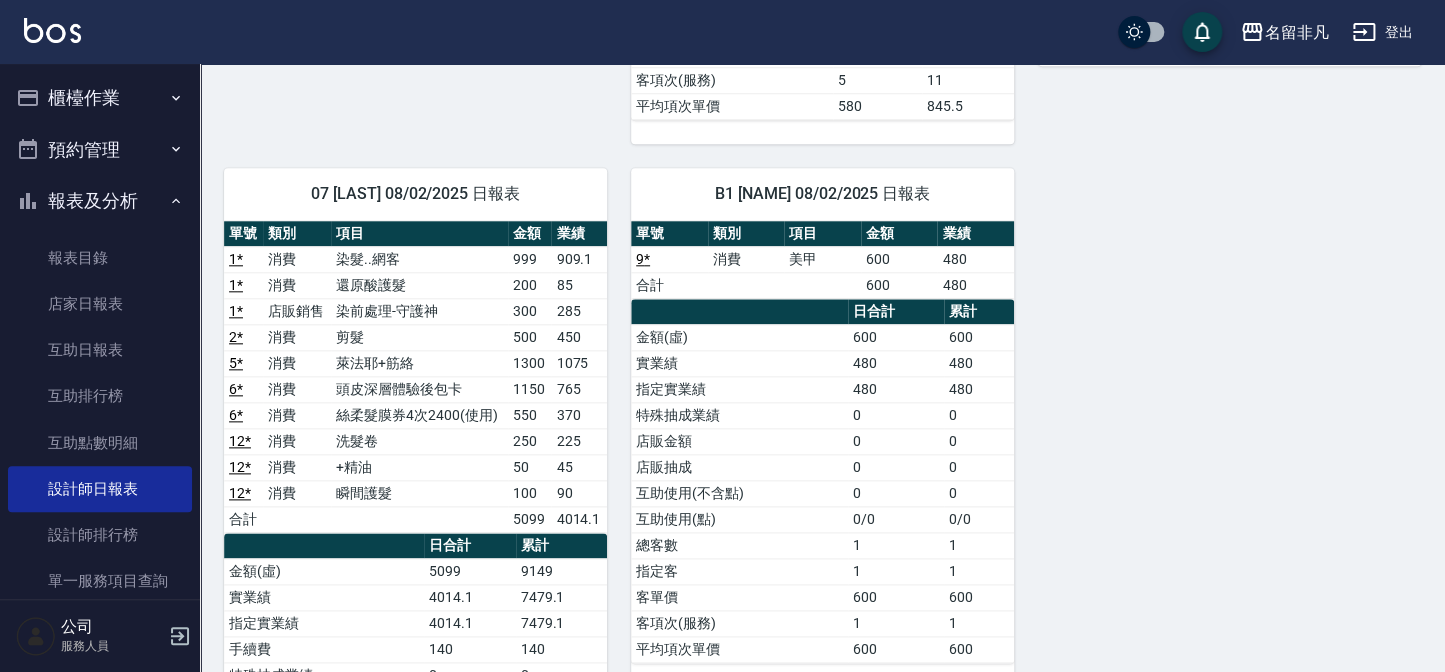 click on "報表目錄 店家日報表 互助日報表 互助排行榜 互助點數明細 設計師日報表 設計師排行榜 單一服務項目查詢 店販抽成明細 每日收支明細" at bounding box center (100, 466) 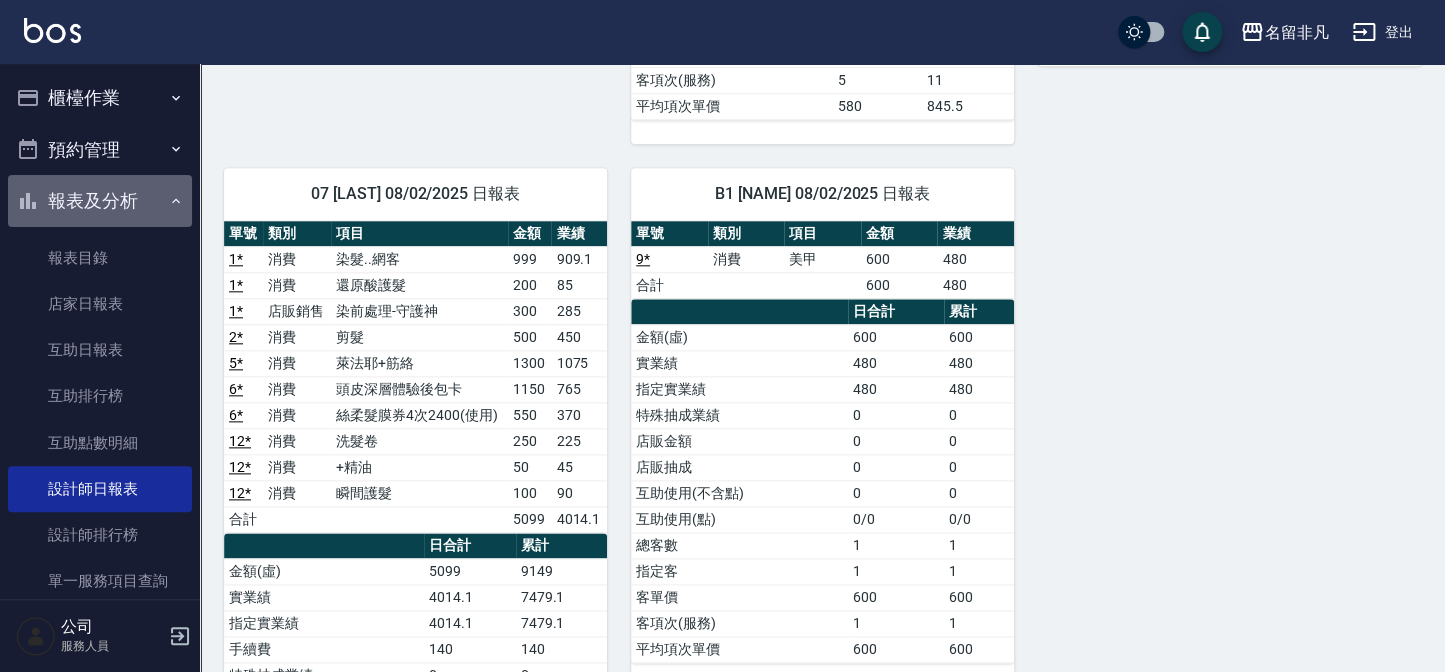 drag, startPoint x: 119, startPoint y: 195, endPoint x: 119, endPoint y: 209, distance: 14 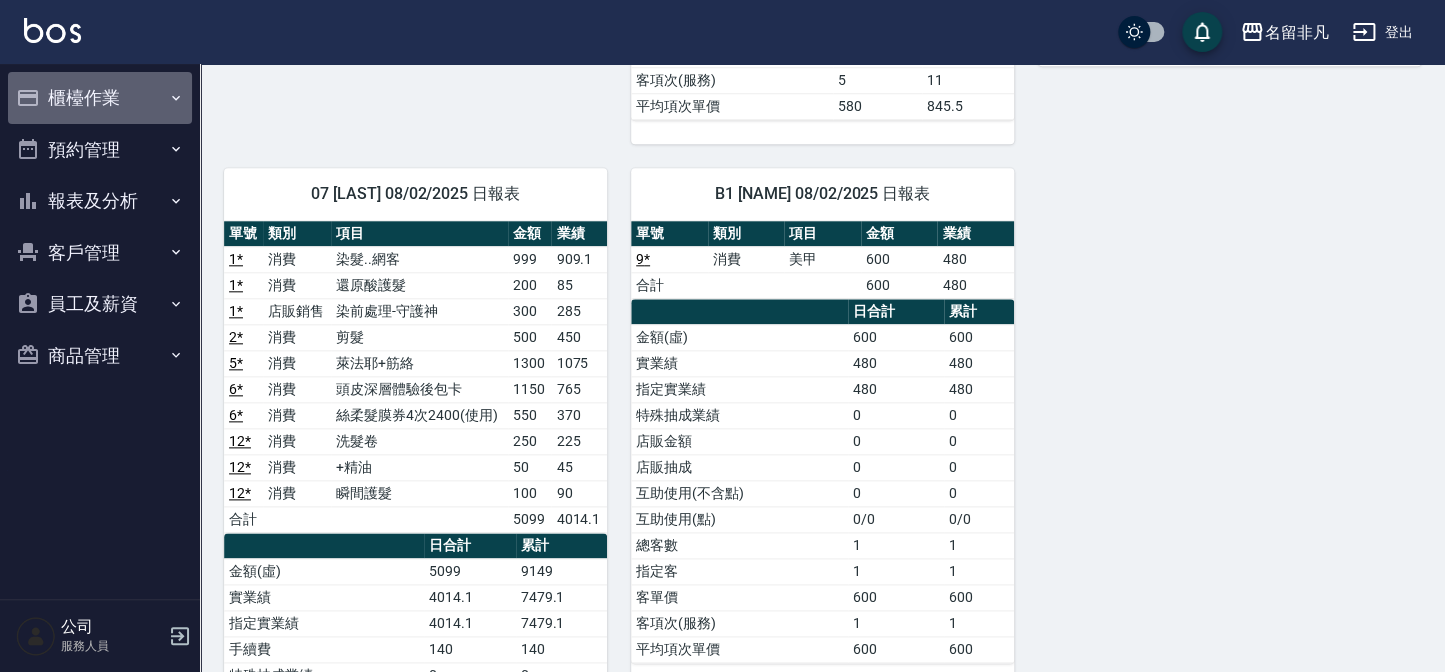 click on "櫃檯作業" at bounding box center [100, 98] 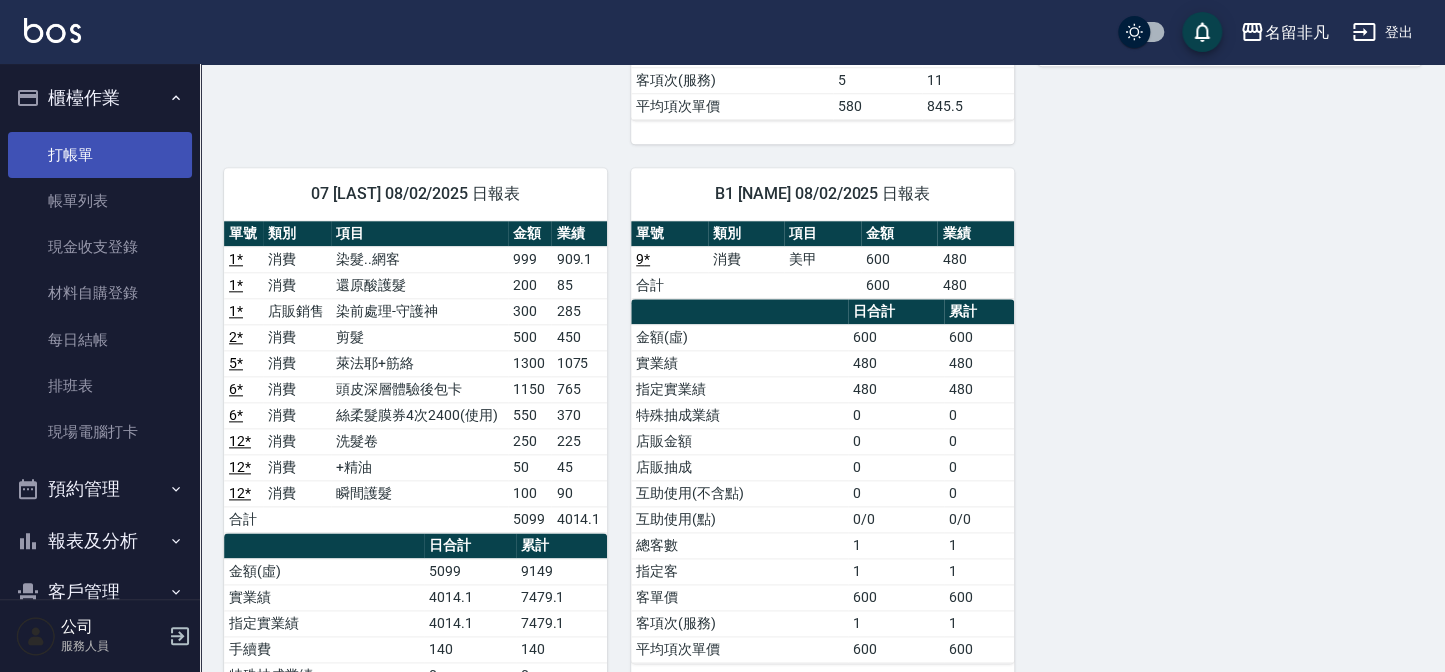 click on "打帳單" at bounding box center [100, 155] 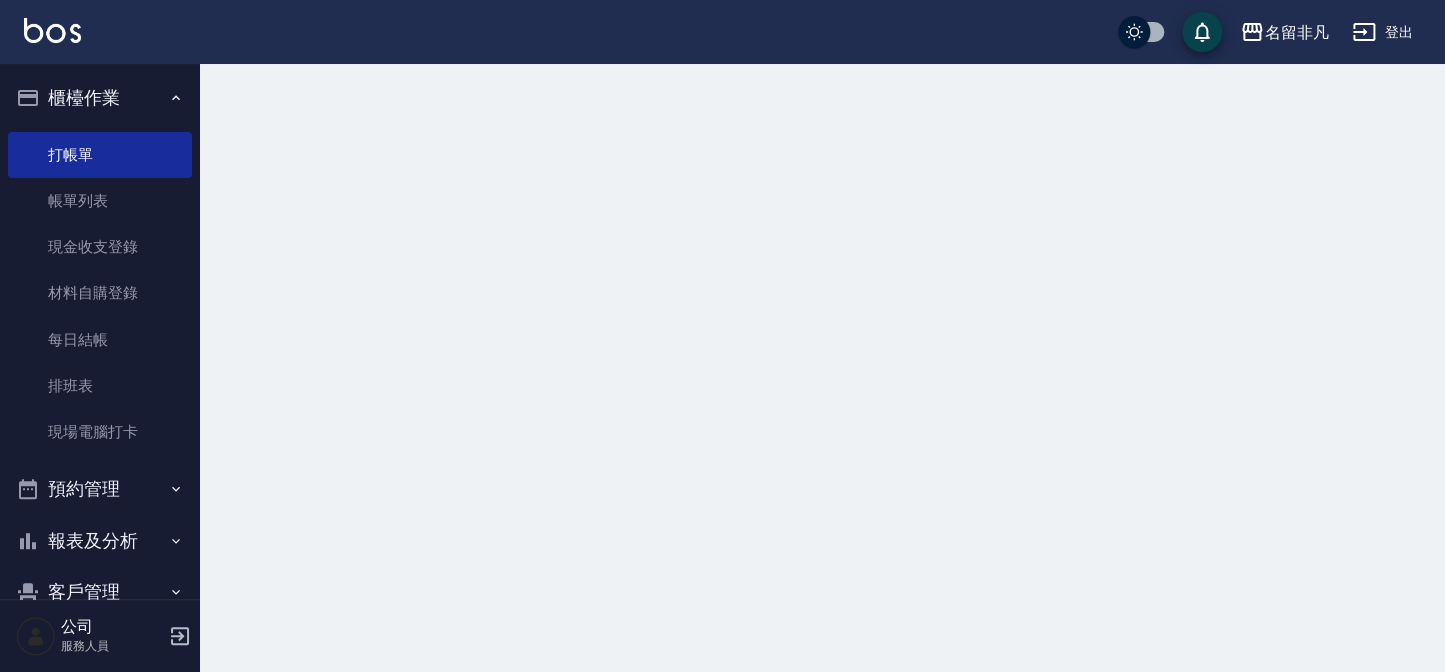 scroll, scrollTop: 0, scrollLeft: 0, axis: both 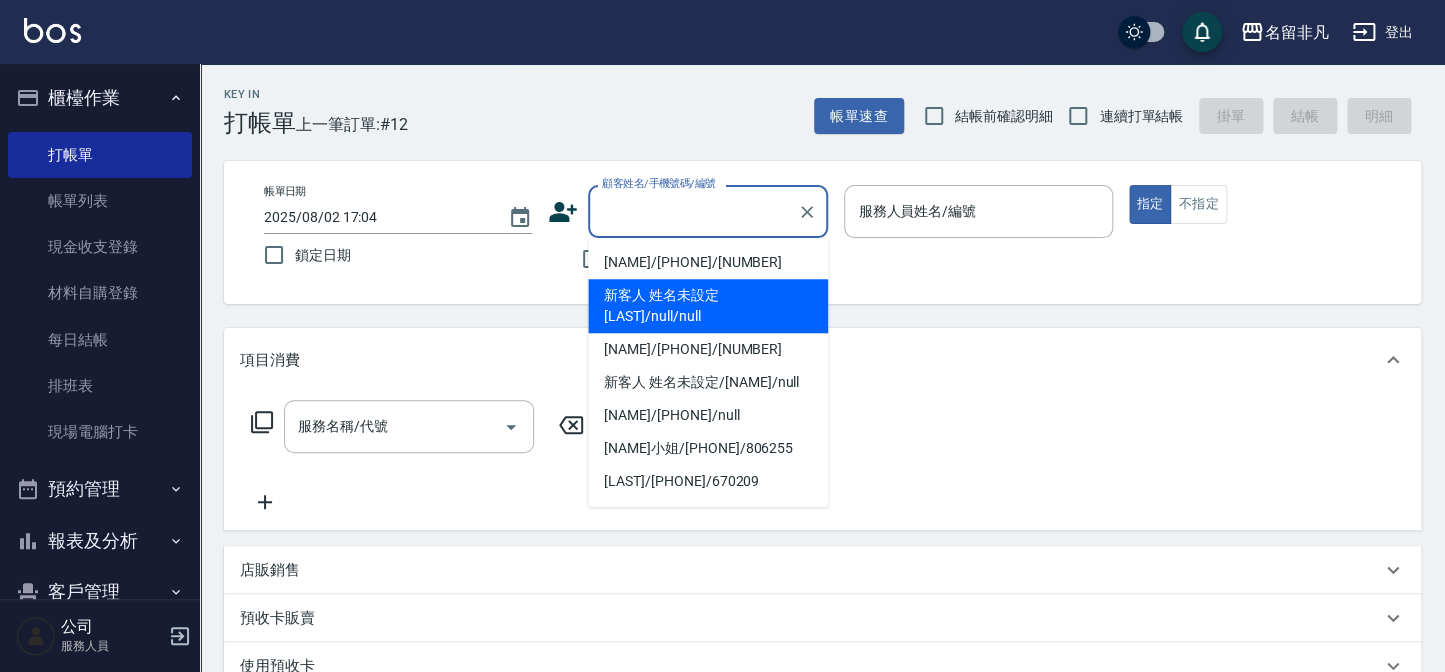 type on "0" 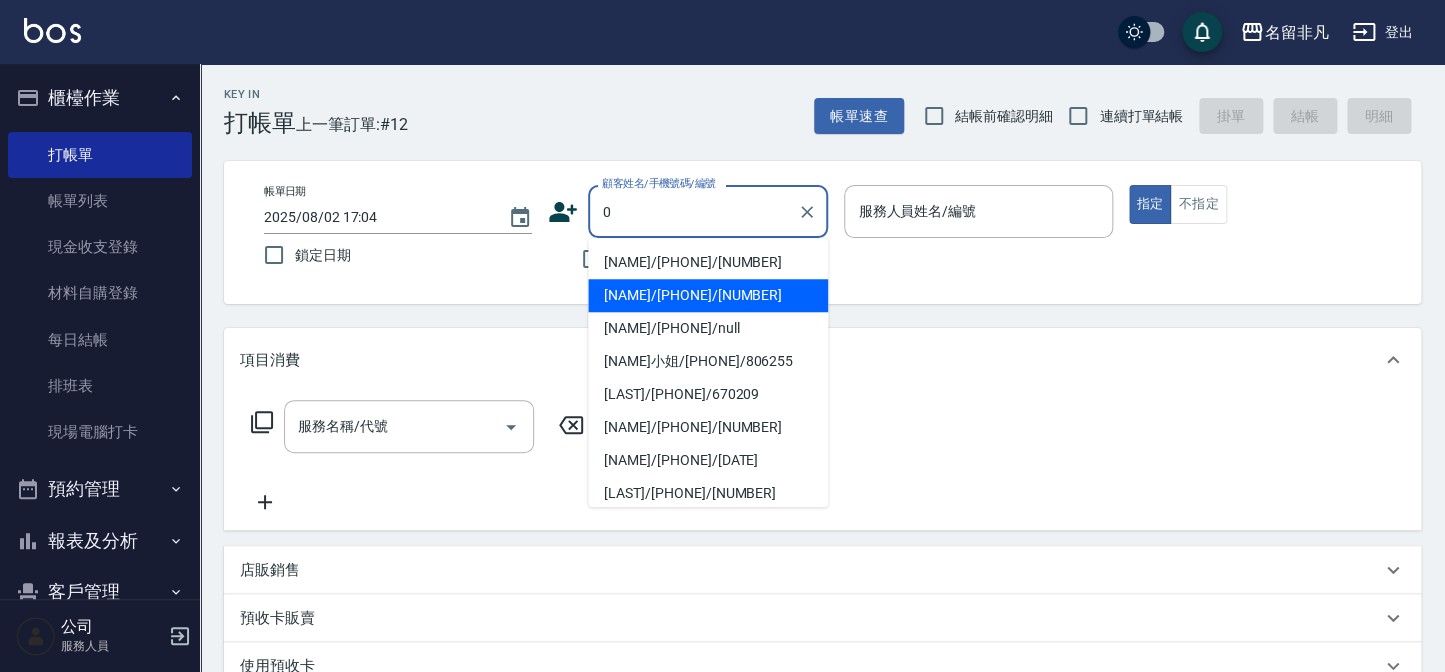 type 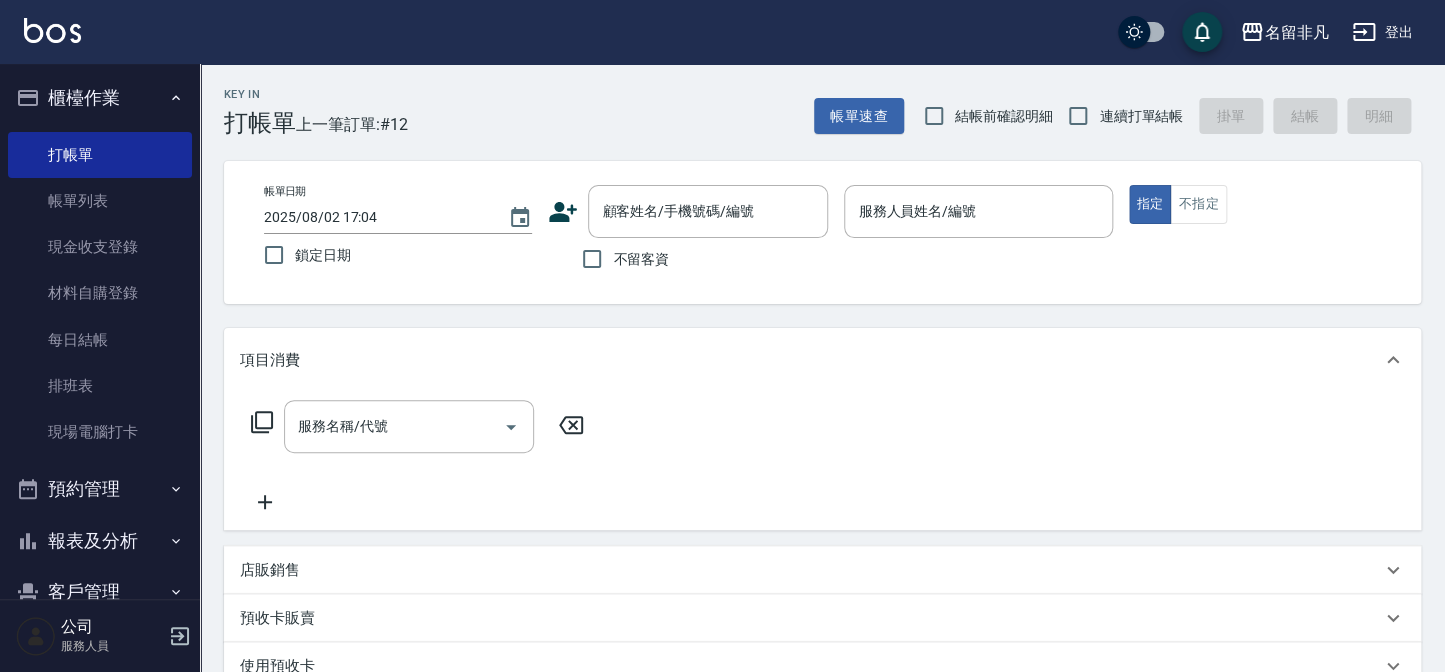 drag, startPoint x: 1170, startPoint y: 378, endPoint x: 1141, endPoint y: 358, distance: 35.22783 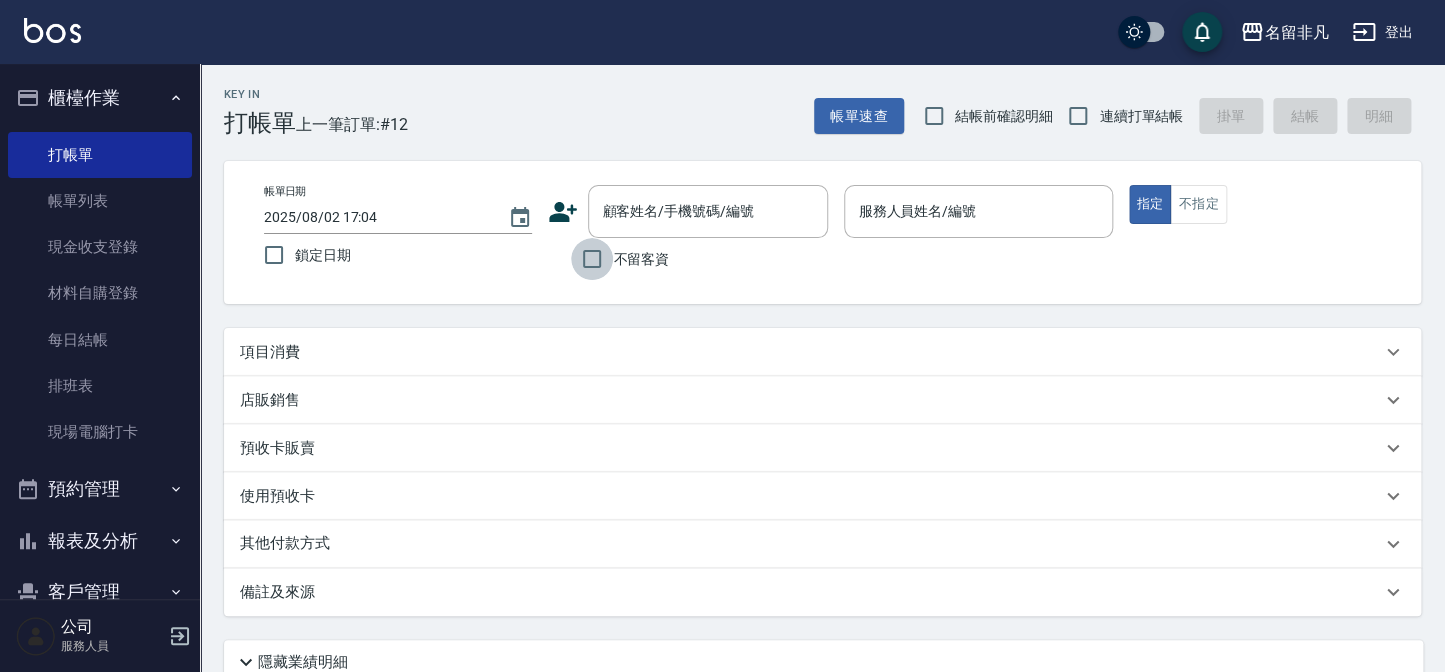 click on "不留客資" at bounding box center [592, 259] 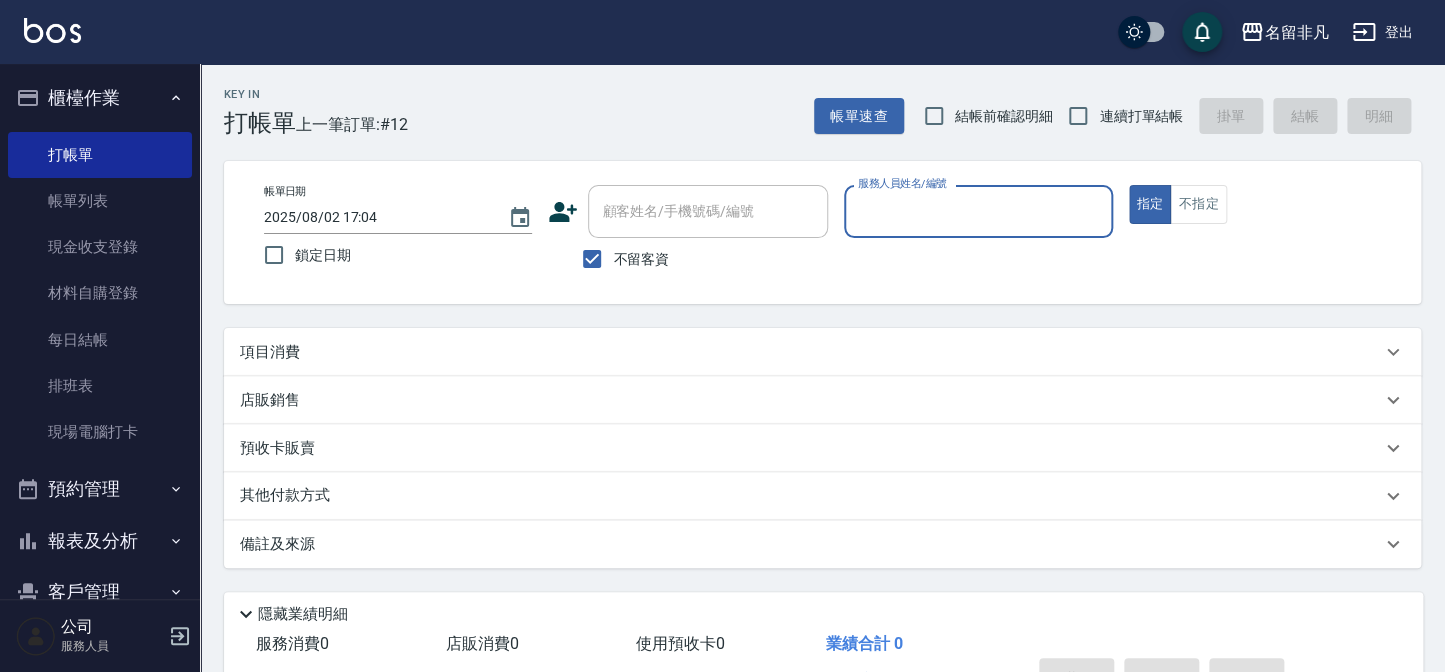 click on "服務人員姓名/編號" at bounding box center [978, 211] 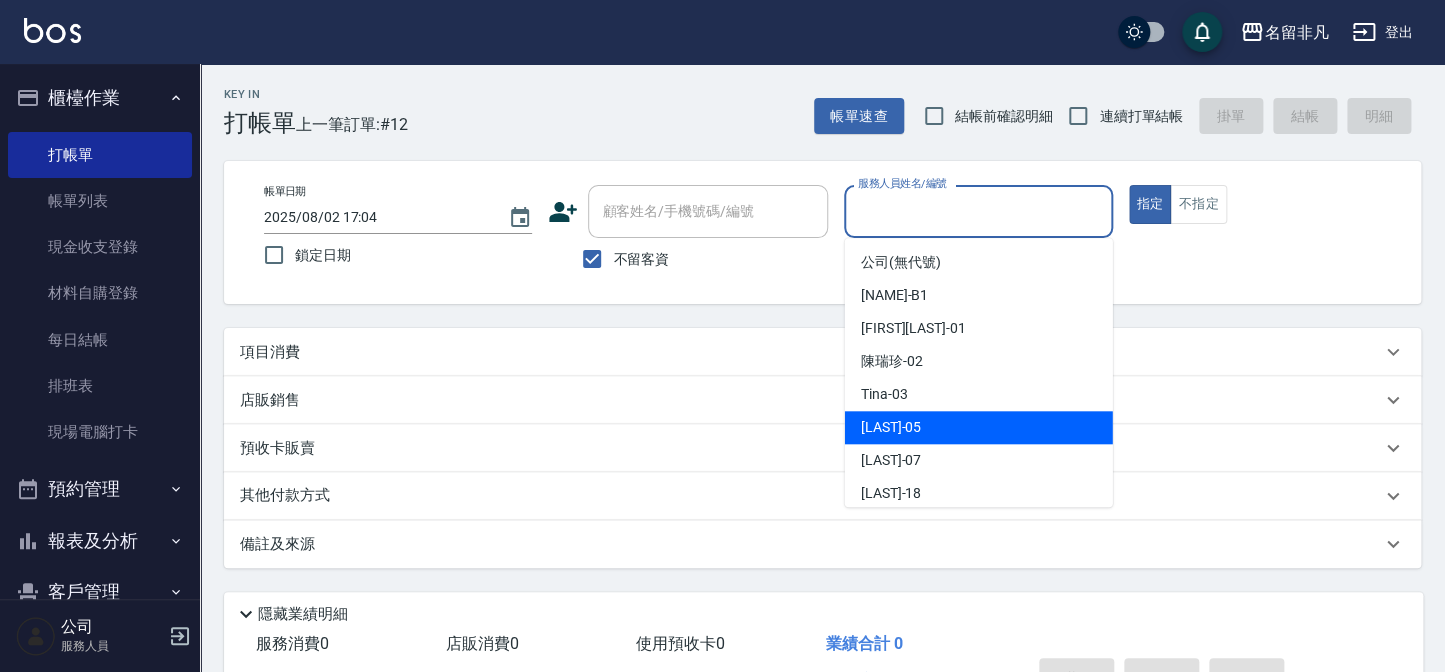 click on "[LAST] -05" at bounding box center (979, 427) 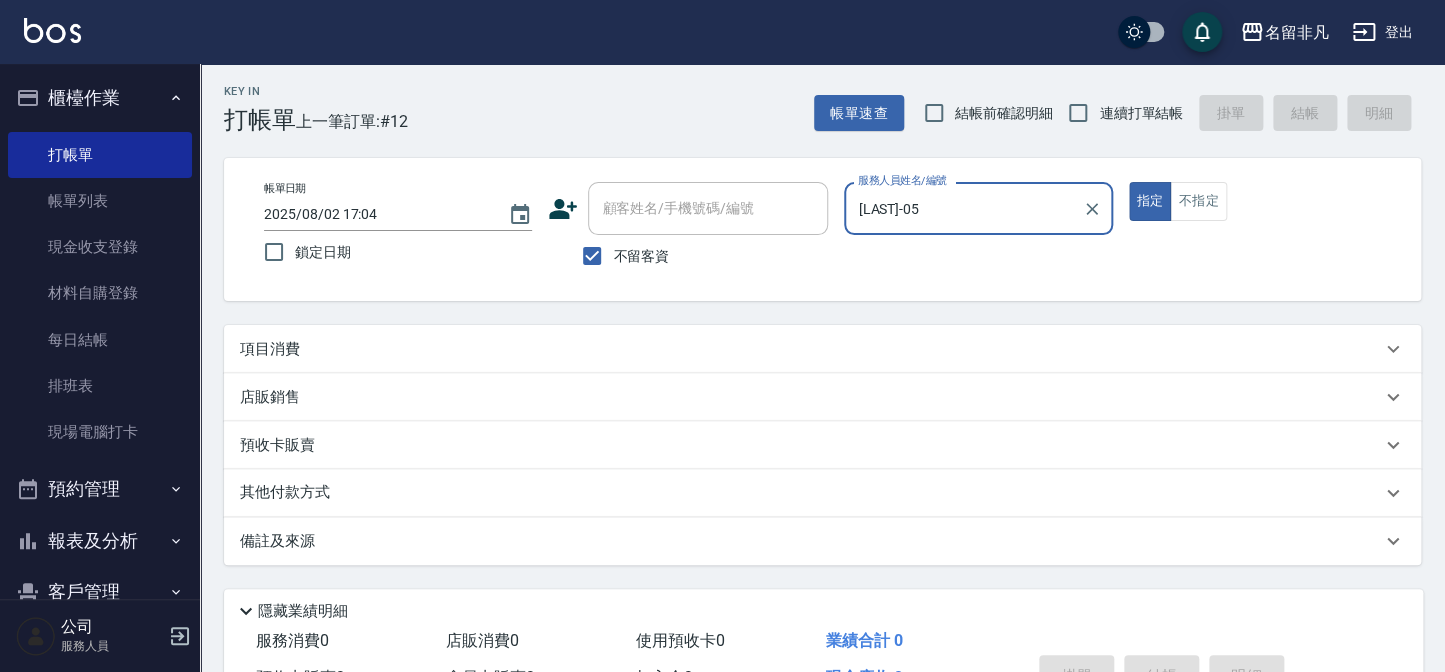 scroll, scrollTop: 0, scrollLeft: 0, axis: both 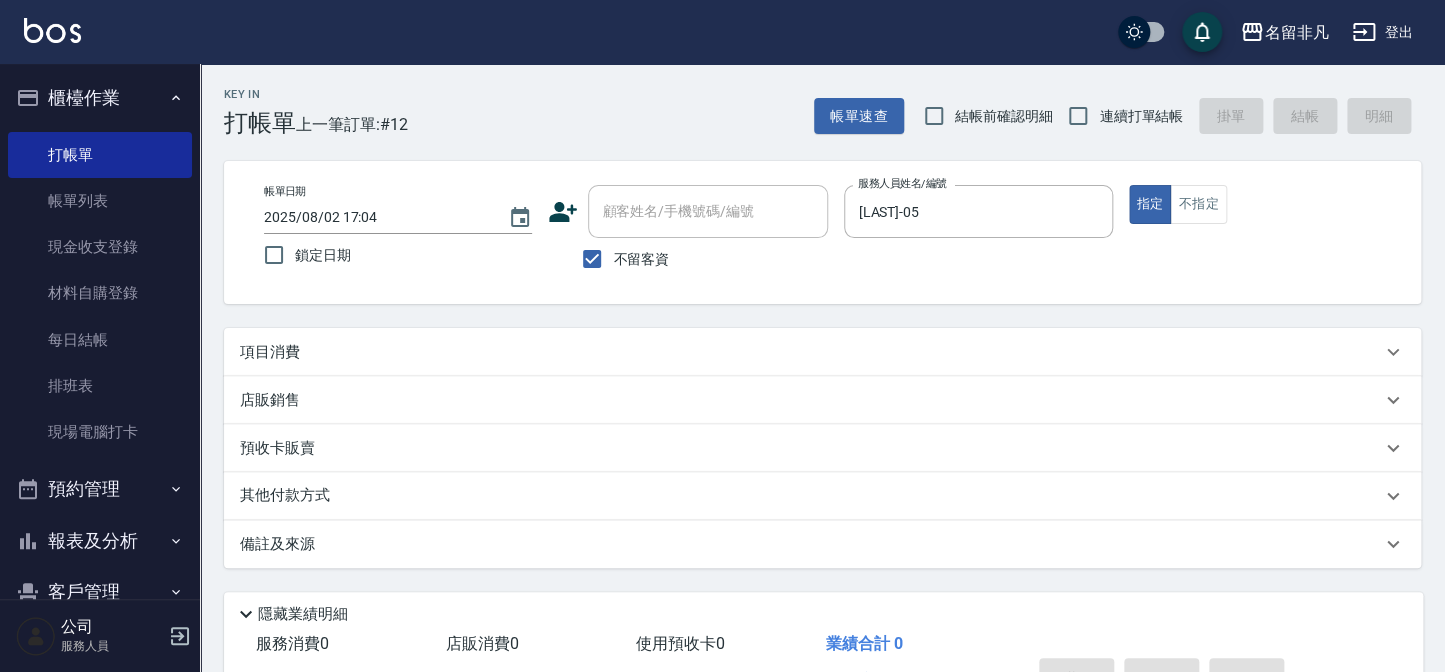 click 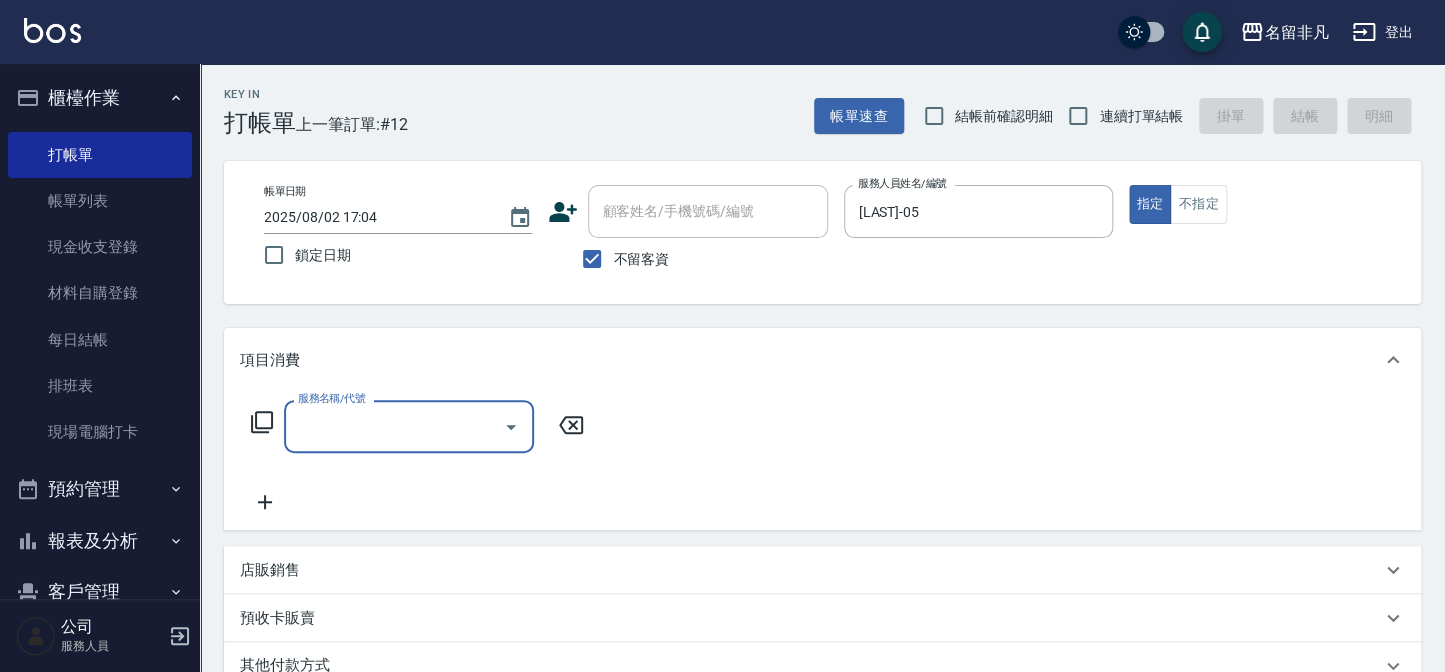 scroll, scrollTop: 0, scrollLeft: 0, axis: both 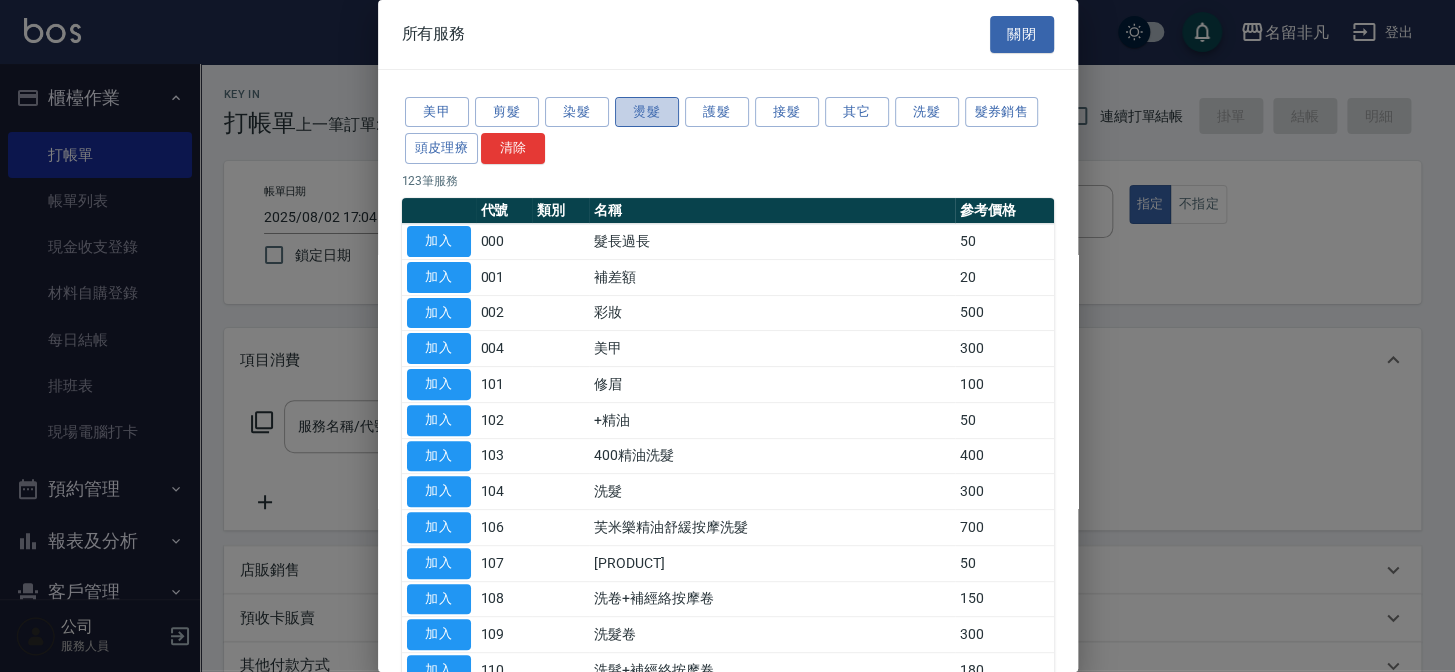 click on "燙髮" at bounding box center [647, 112] 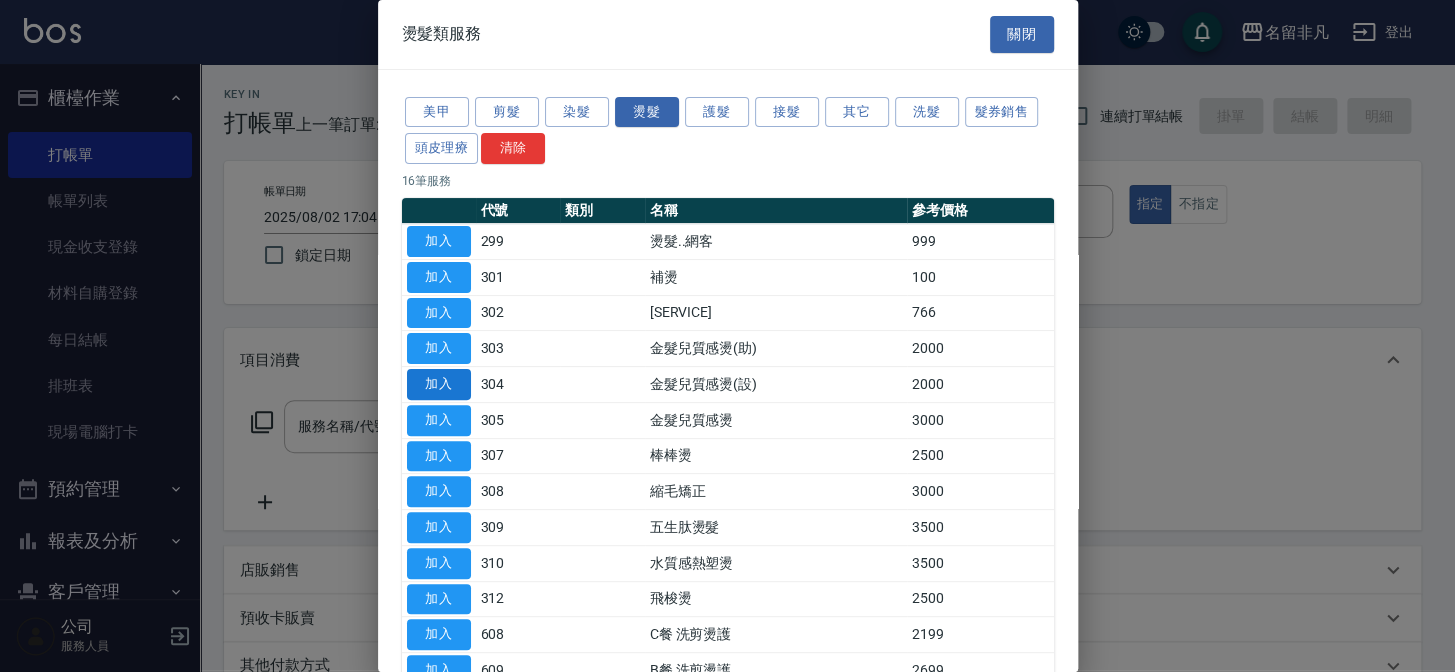 click on "加入" at bounding box center [439, 384] 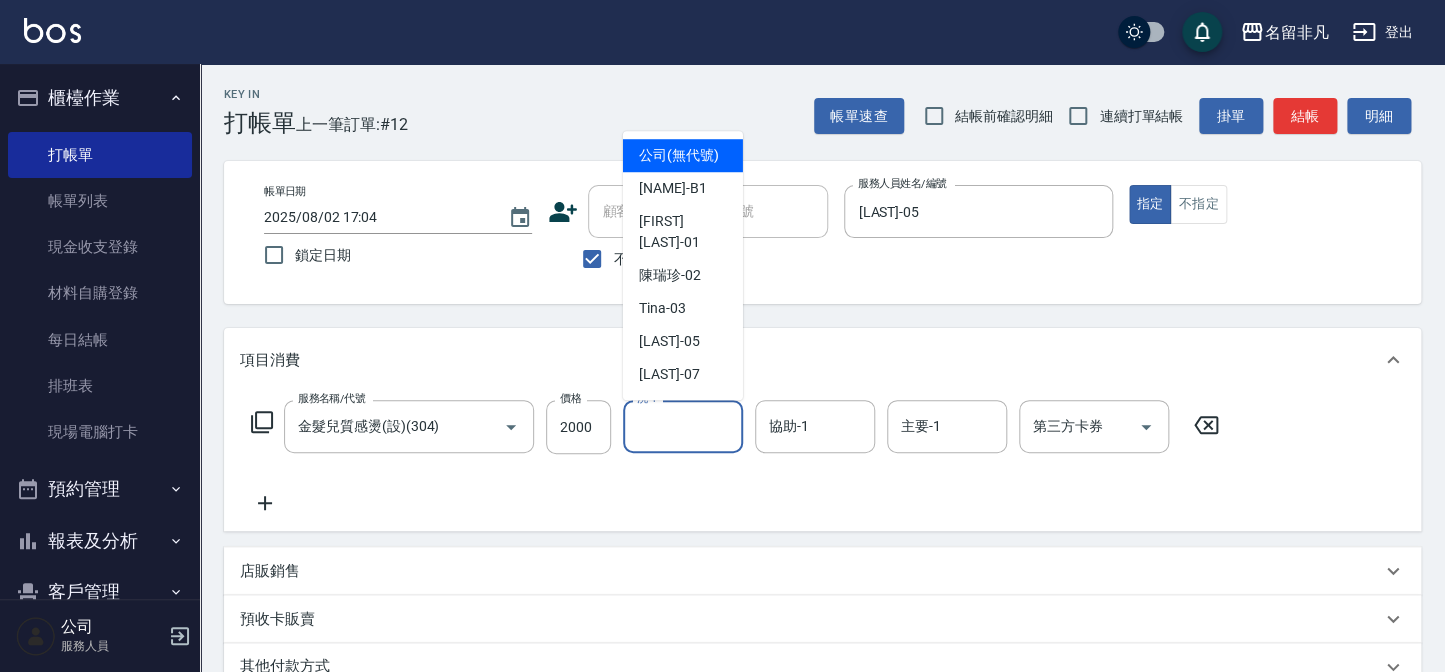 click on "洗-1" at bounding box center (683, 426) 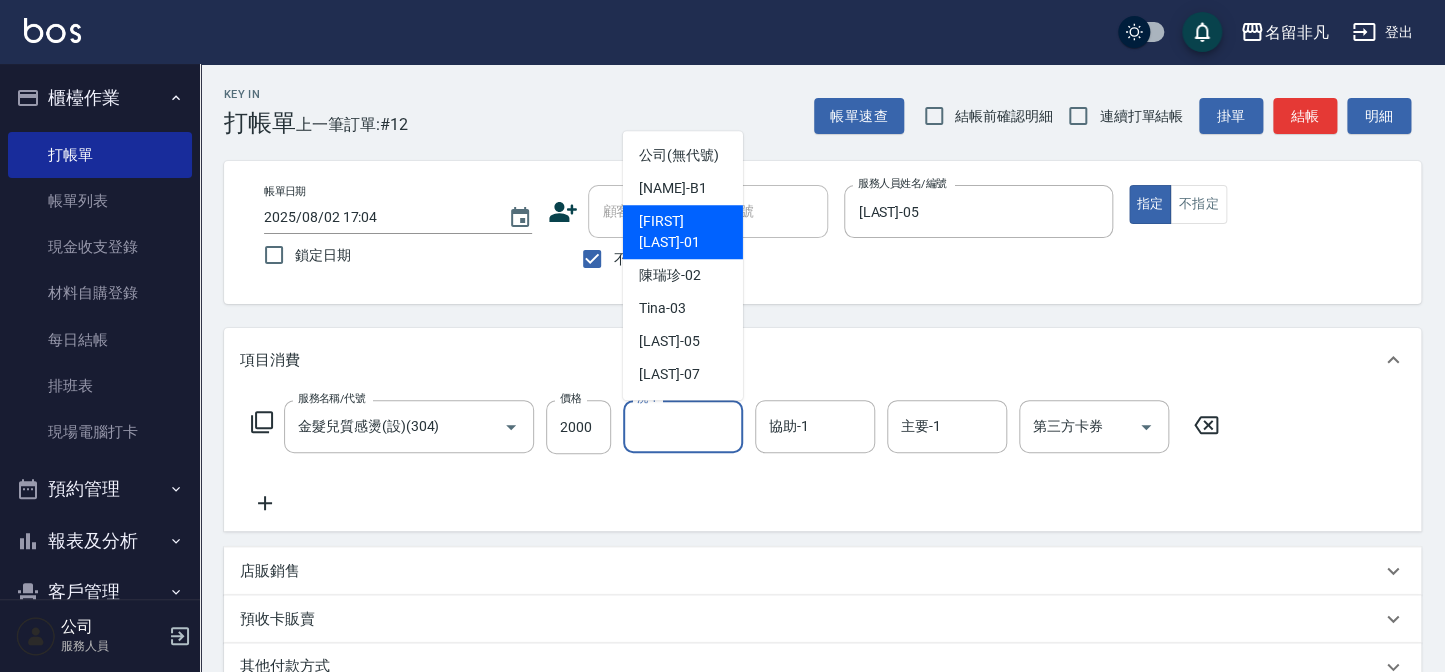 click on "[LAST]-01" at bounding box center [683, 232] 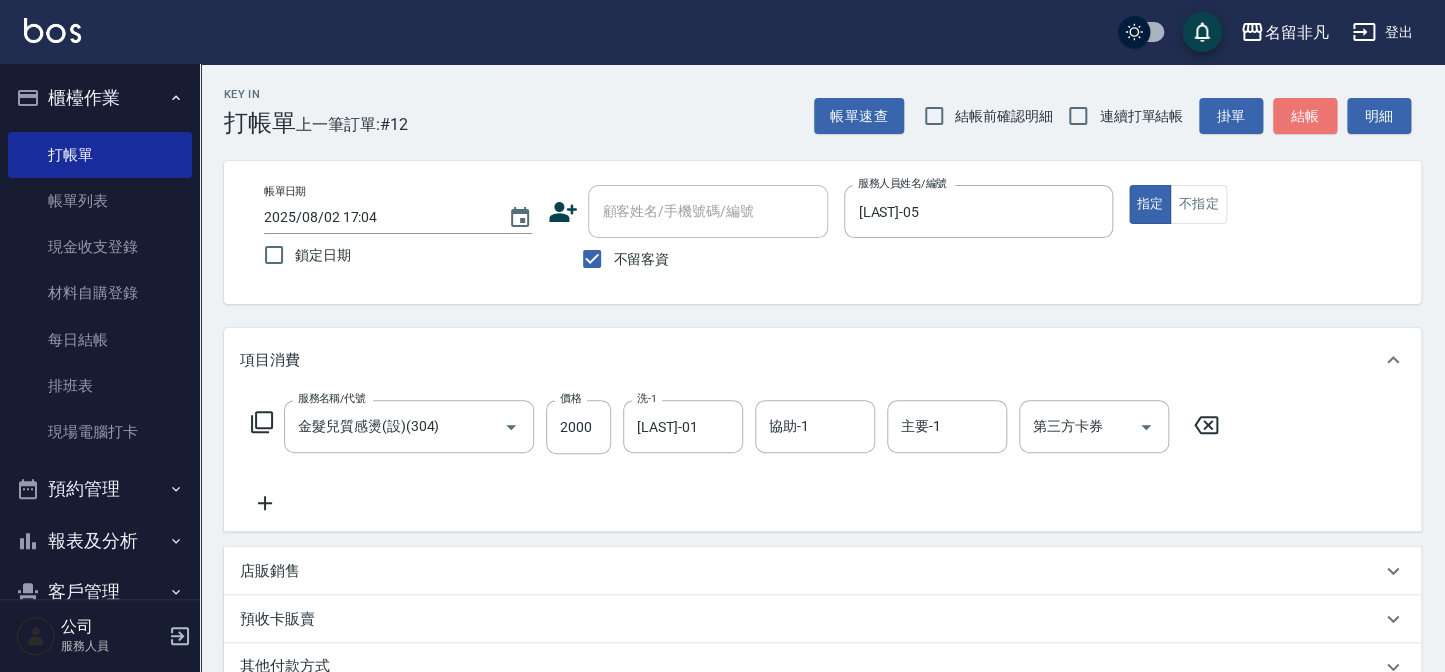 click on "結帳" at bounding box center [1305, 116] 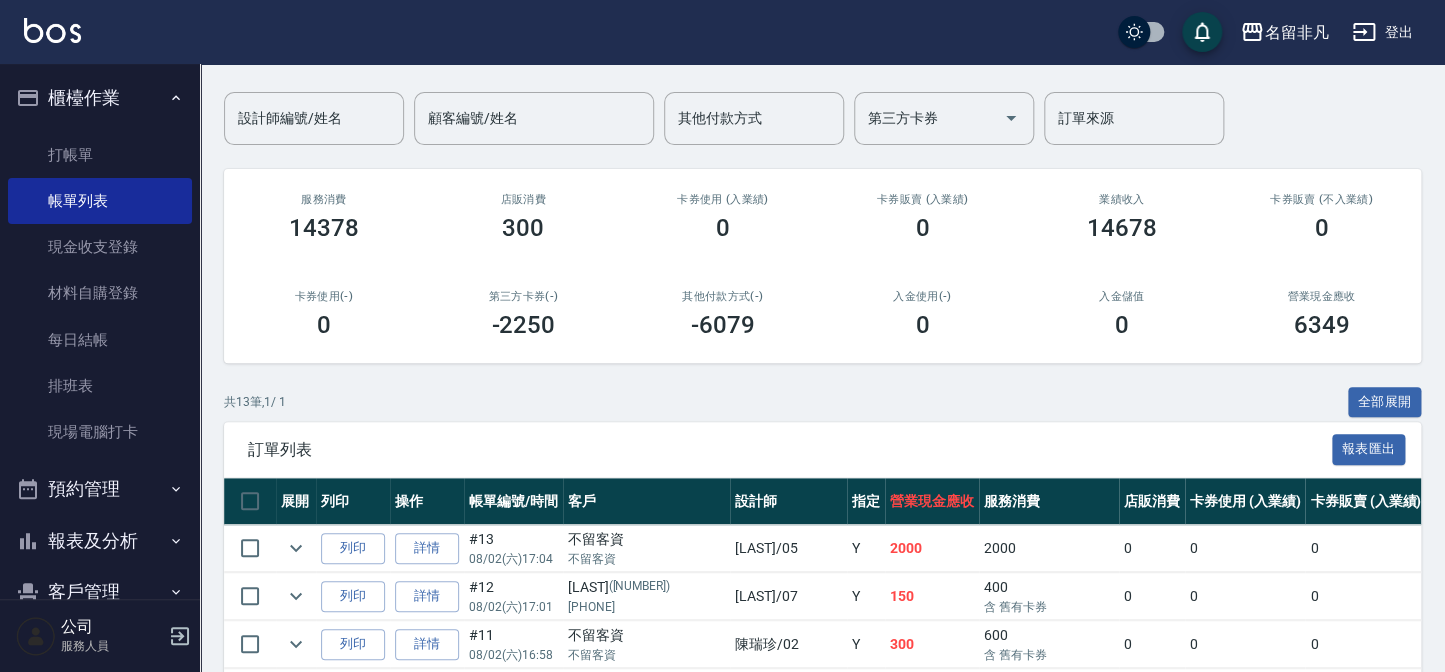 scroll, scrollTop: 181, scrollLeft: 0, axis: vertical 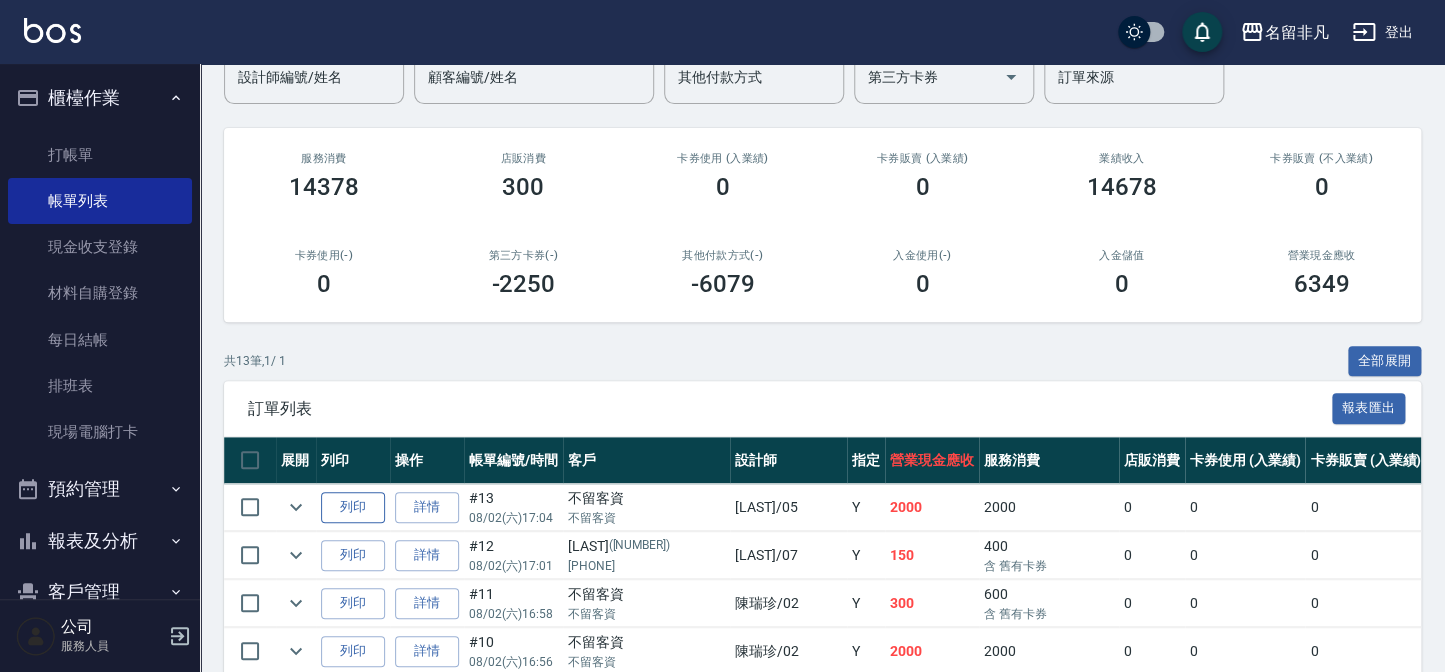 click on "列印" at bounding box center [353, 507] 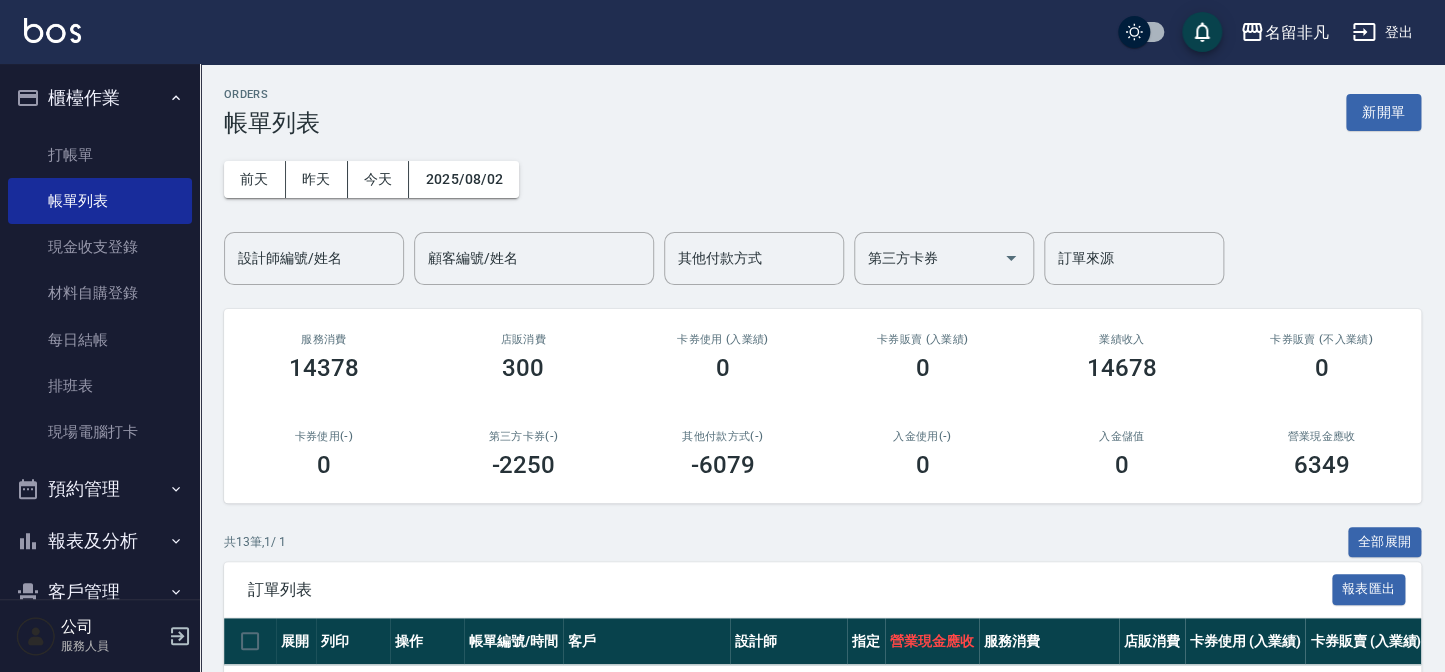 scroll, scrollTop: 0, scrollLeft: 0, axis: both 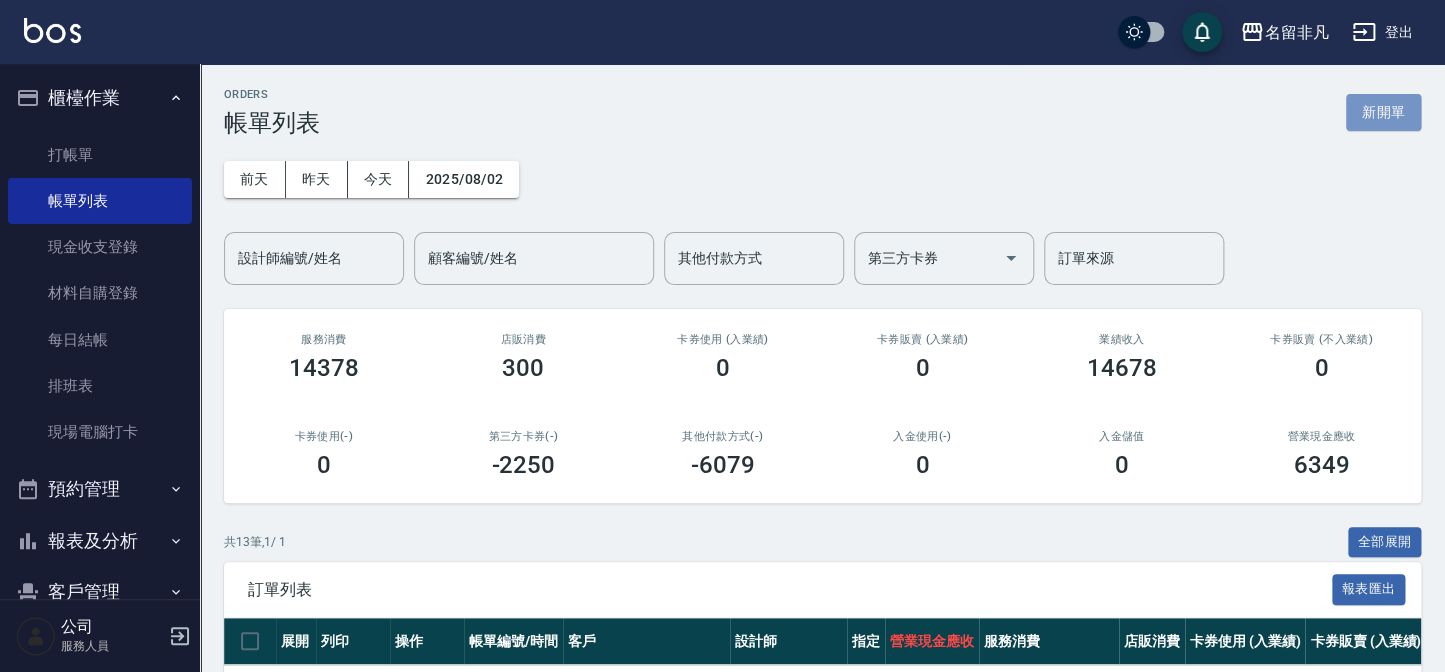 click on "新開單" at bounding box center (1383, 112) 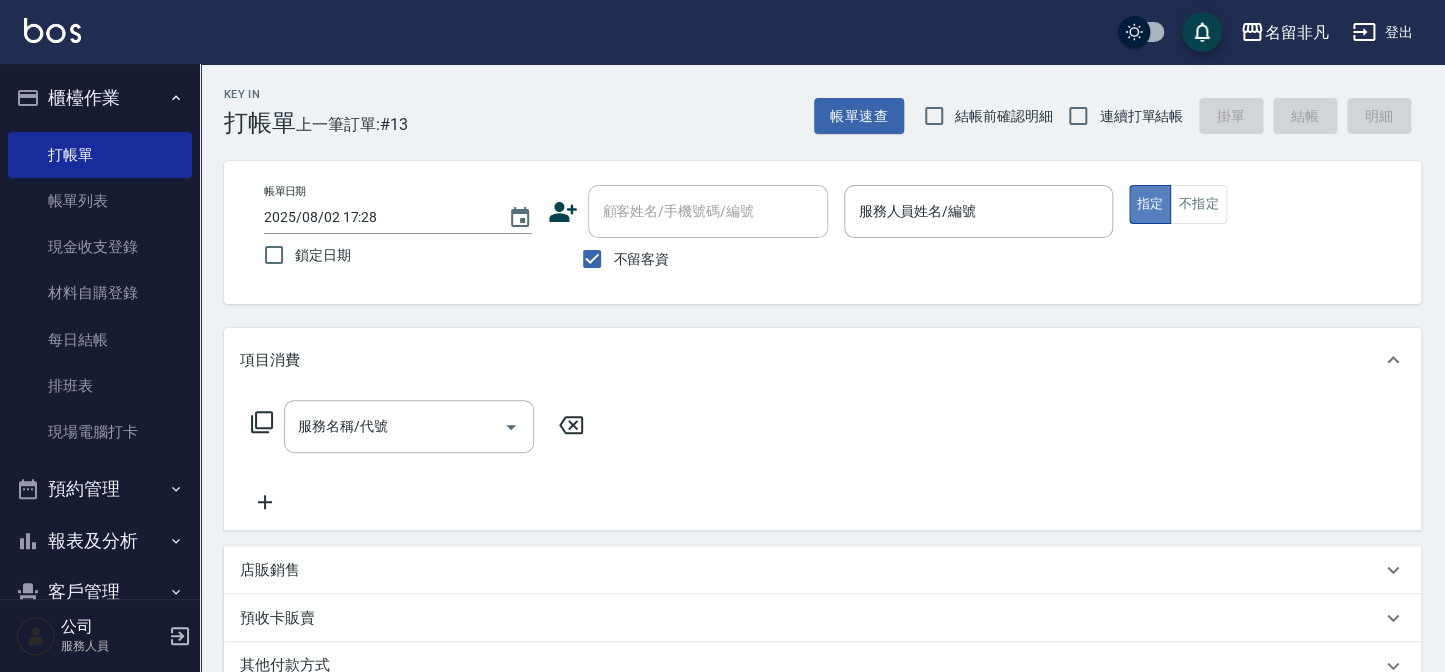 click on "指定" at bounding box center (1150, 204) 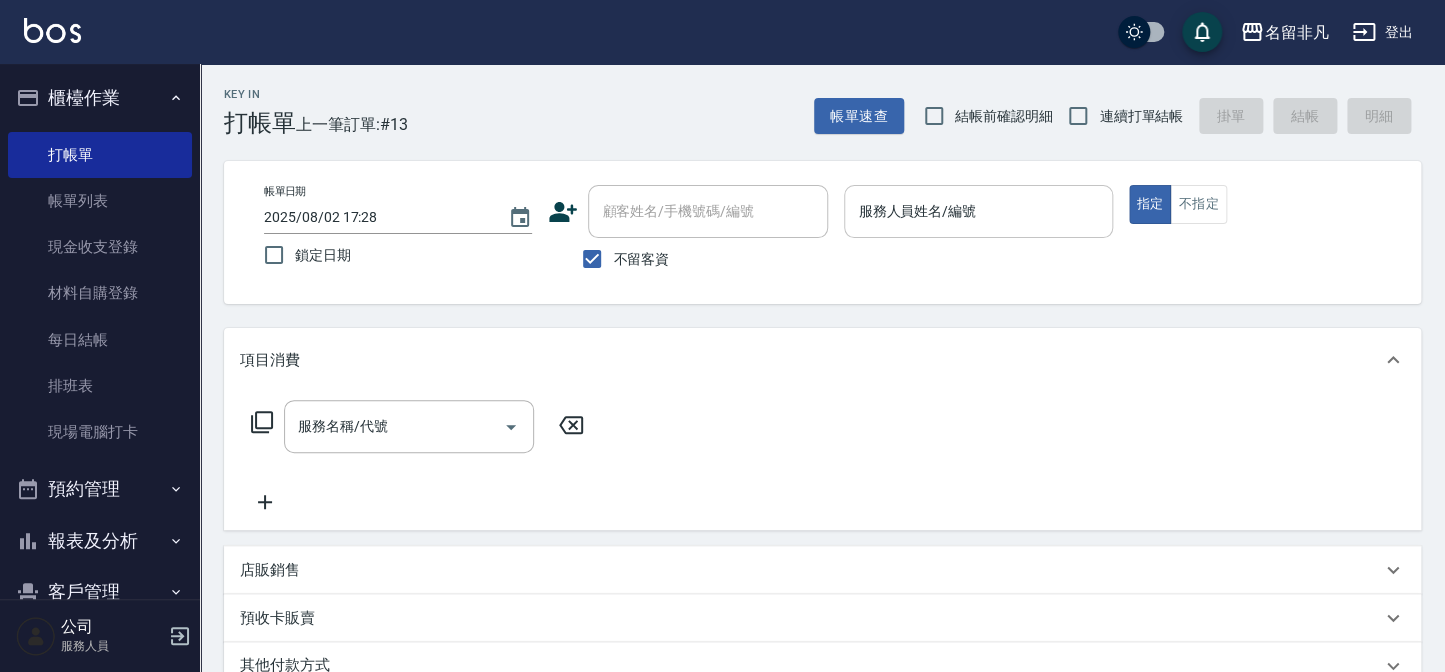 click on "服務人員姓名/編號" at bounding box center (978, 211) 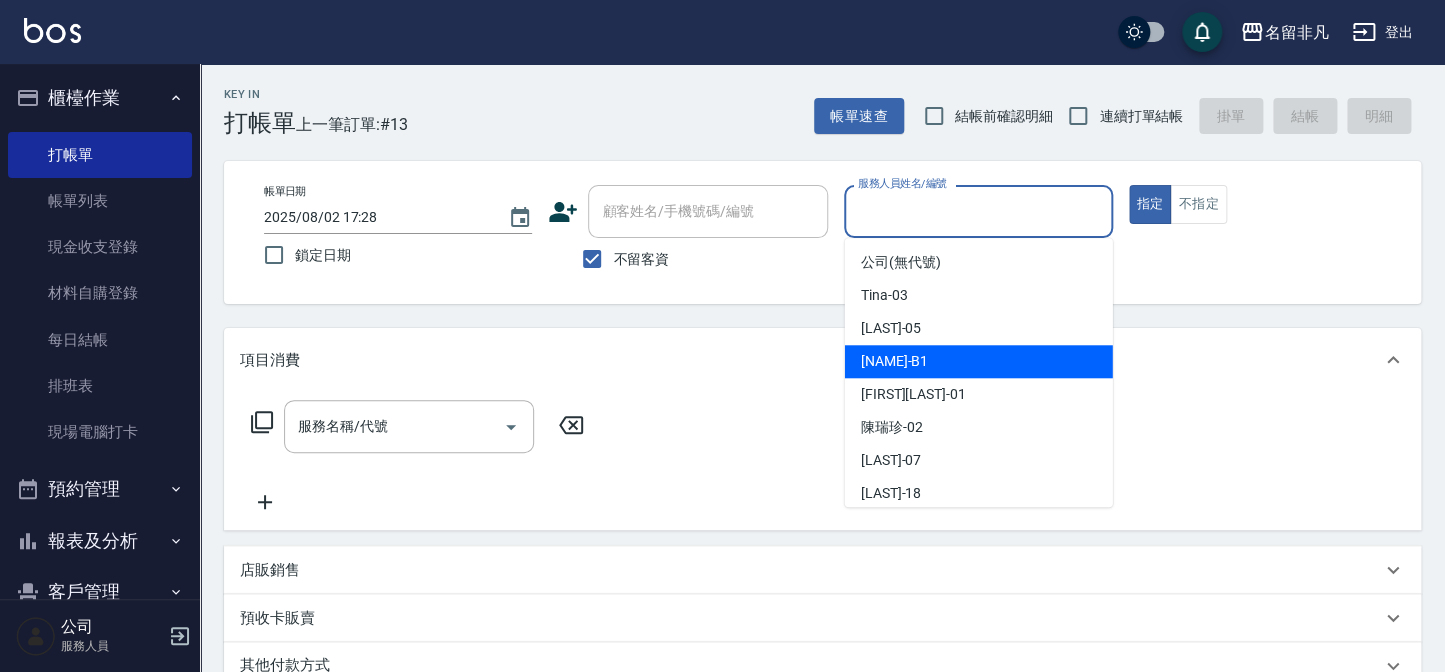 click on "[NAME] -B1" at bounding box center (979, 361) 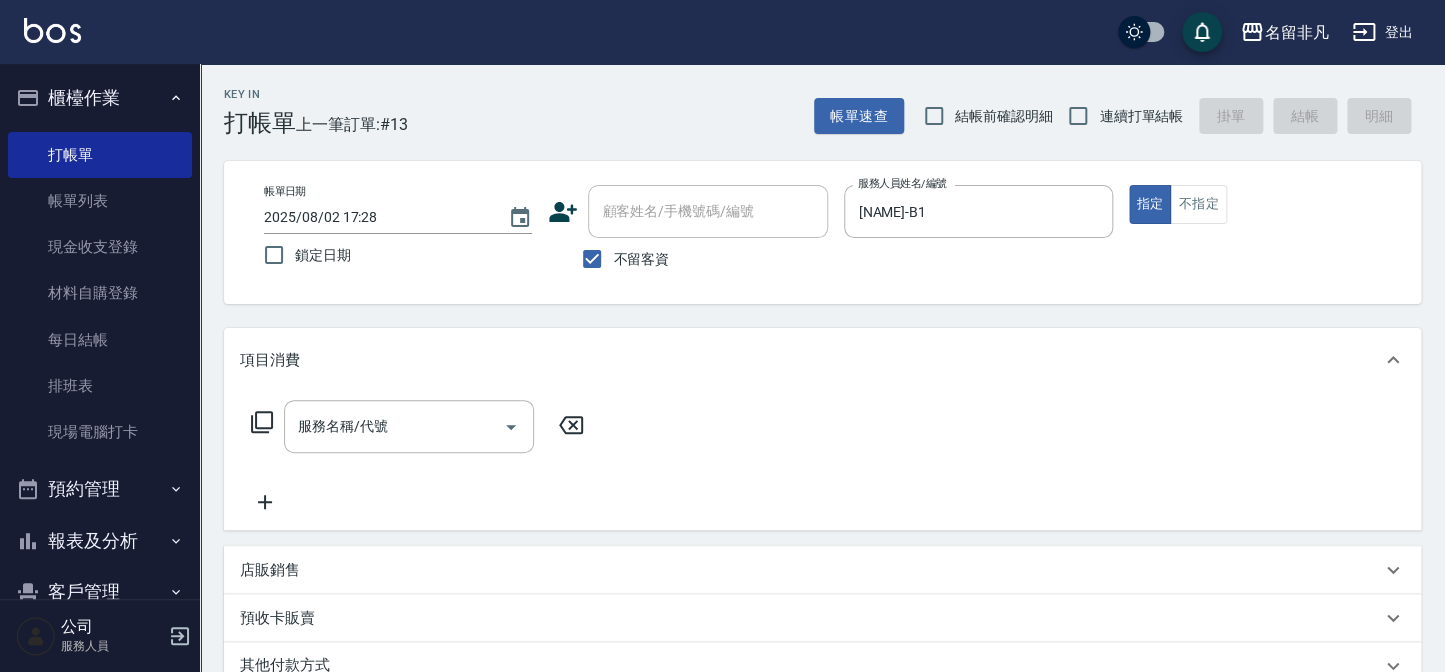 click 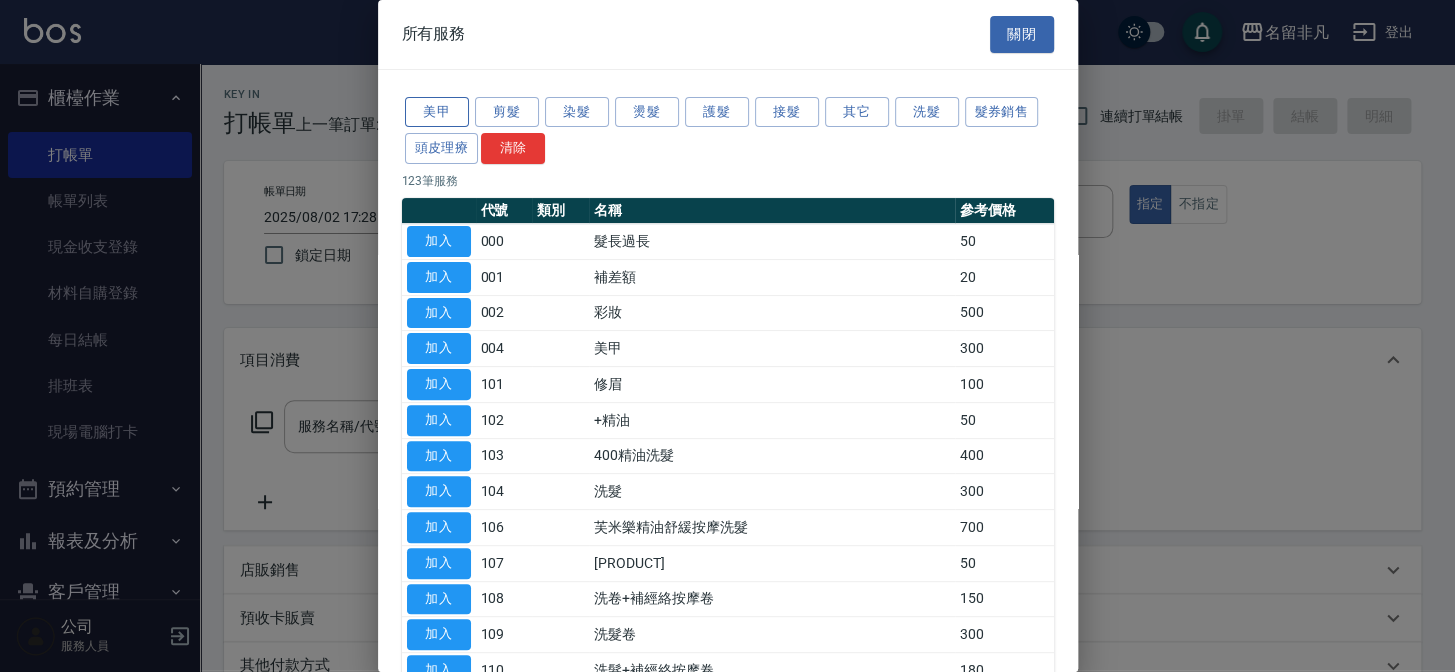 click on "美甲" at bounding box center (437, 112) 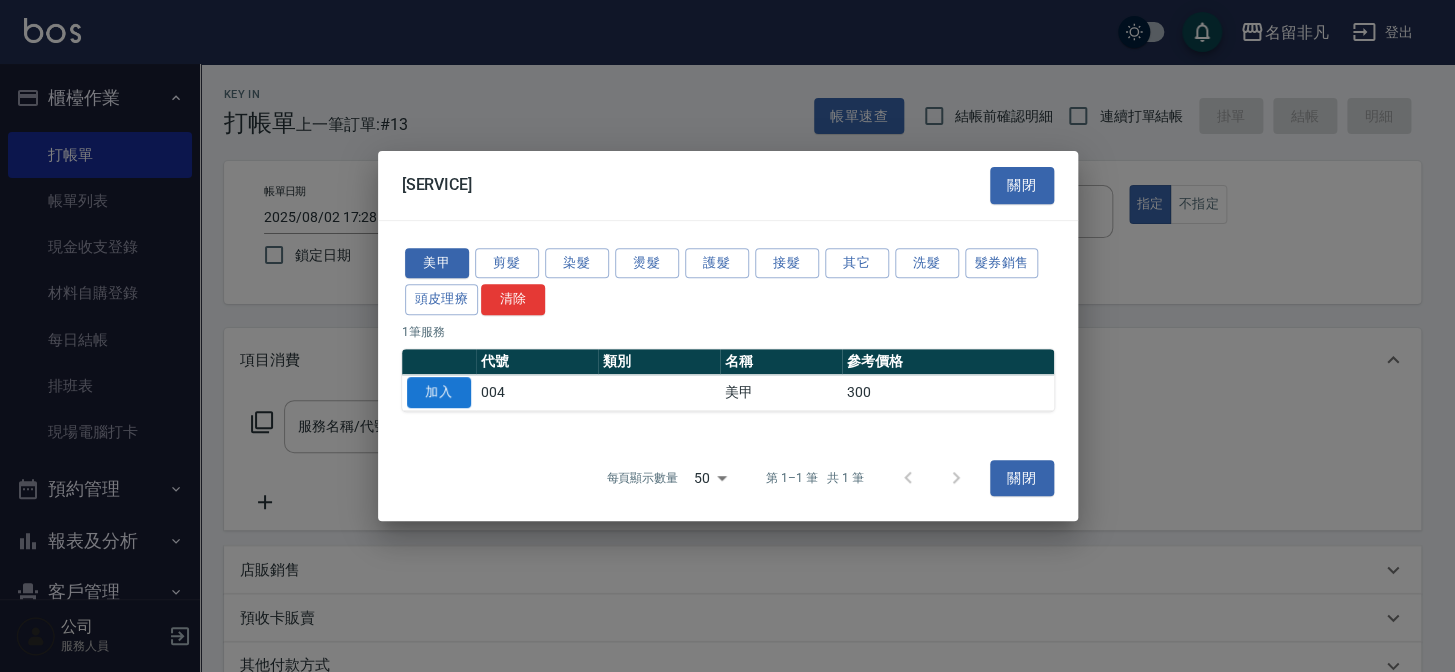 click on "加入" at bounding box center (439, 392) 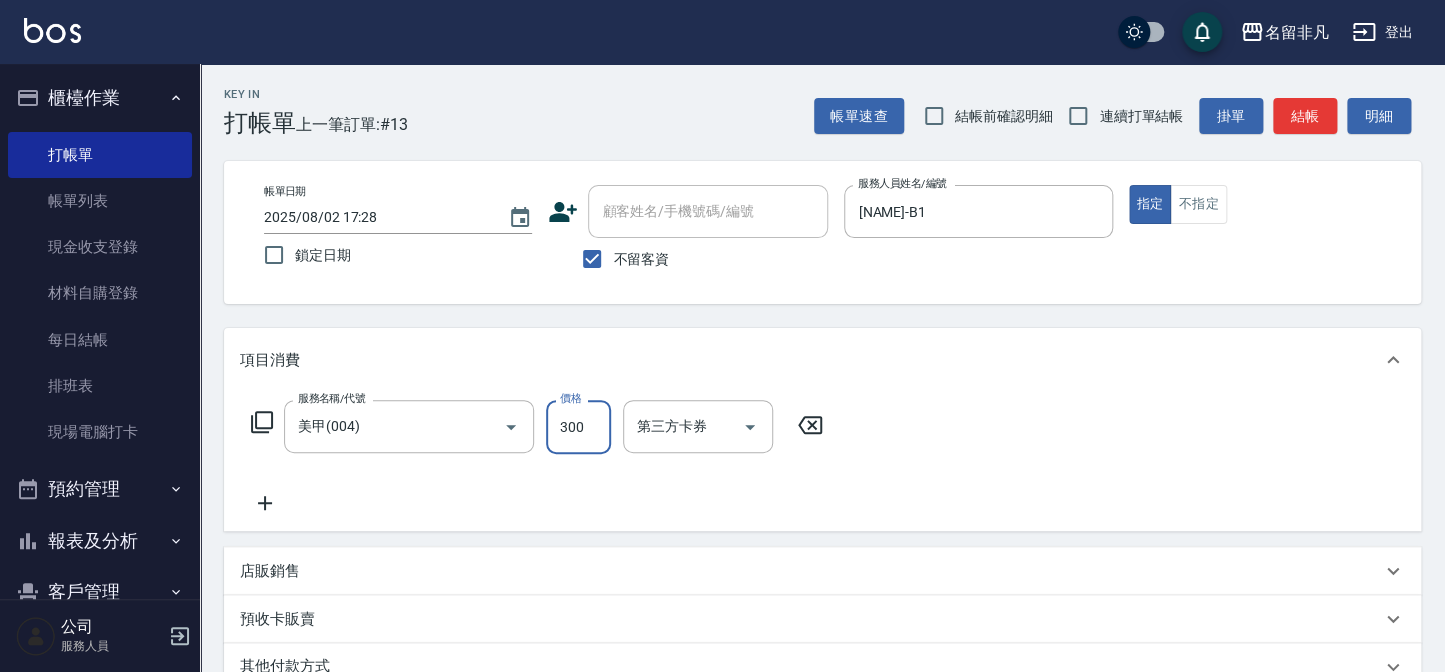 click on "300" at bounding box center (578, 427) 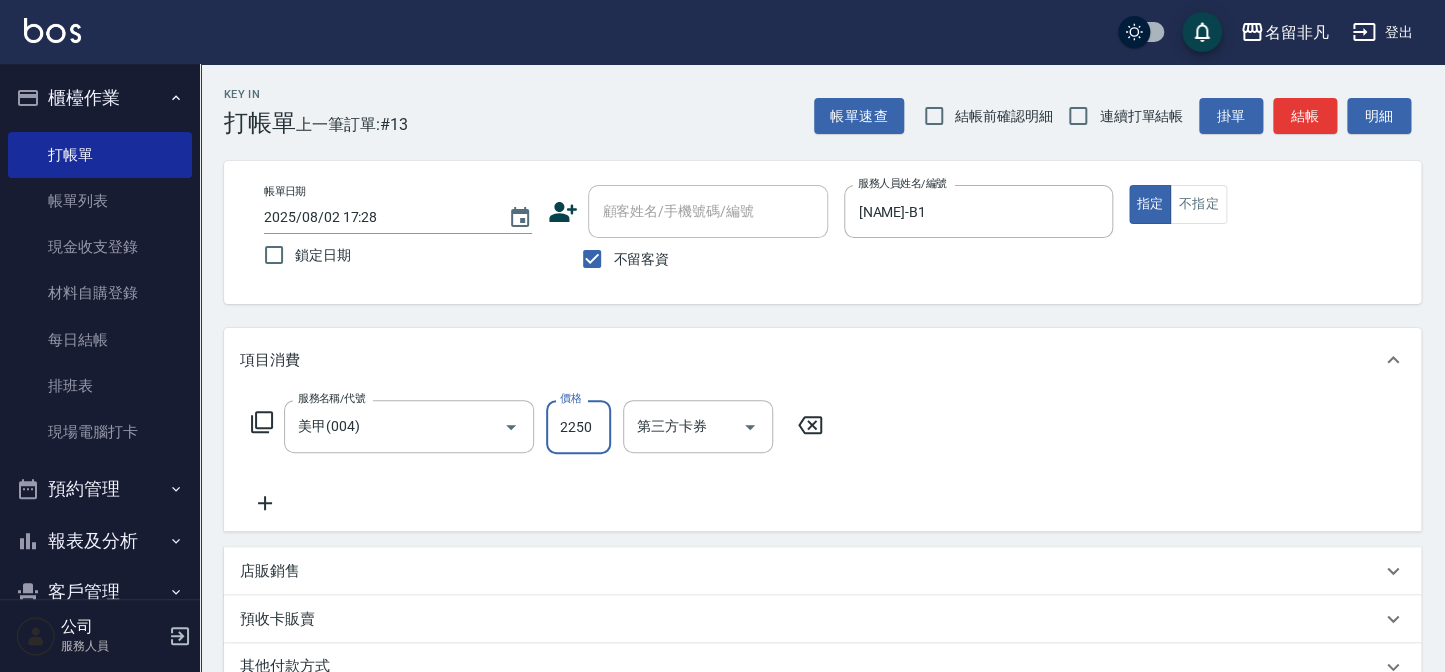 click on "2250" at bounding box center (578, 427) 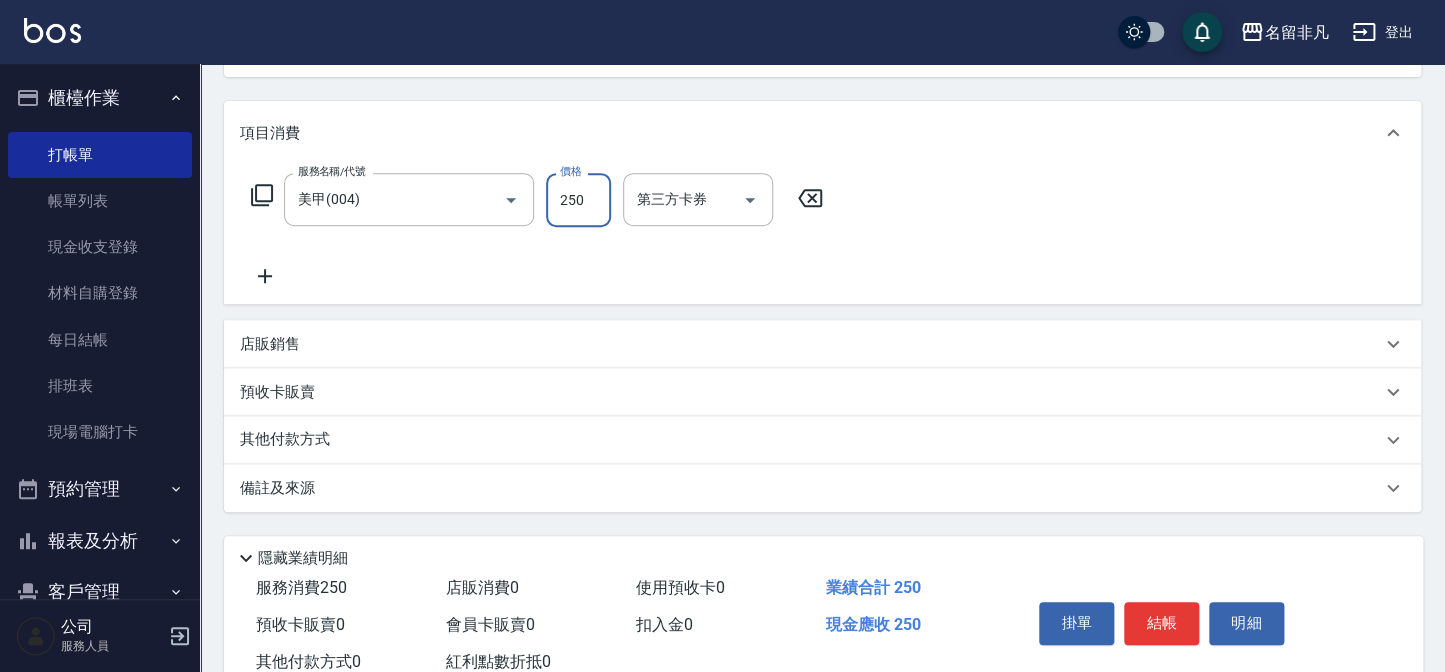 scroll, scrollTop: 272, scrollLeft: 0, axis: vertical 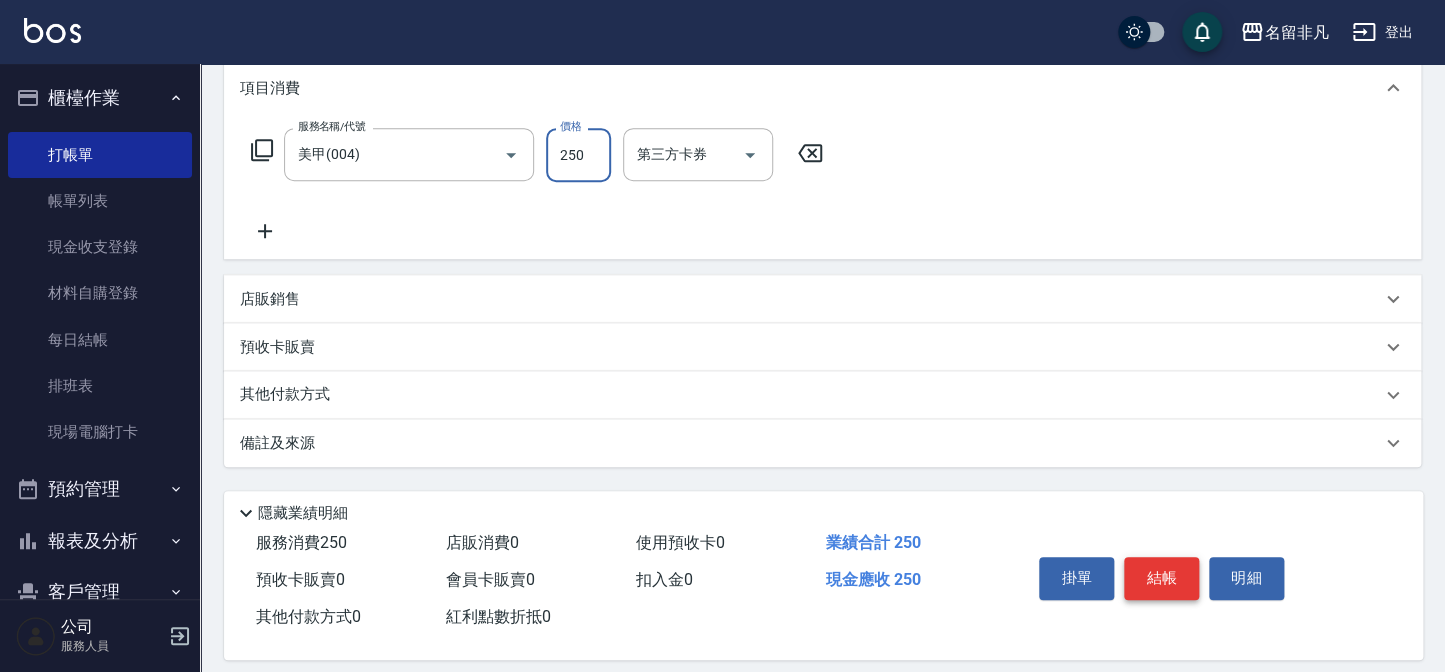 type on "250" 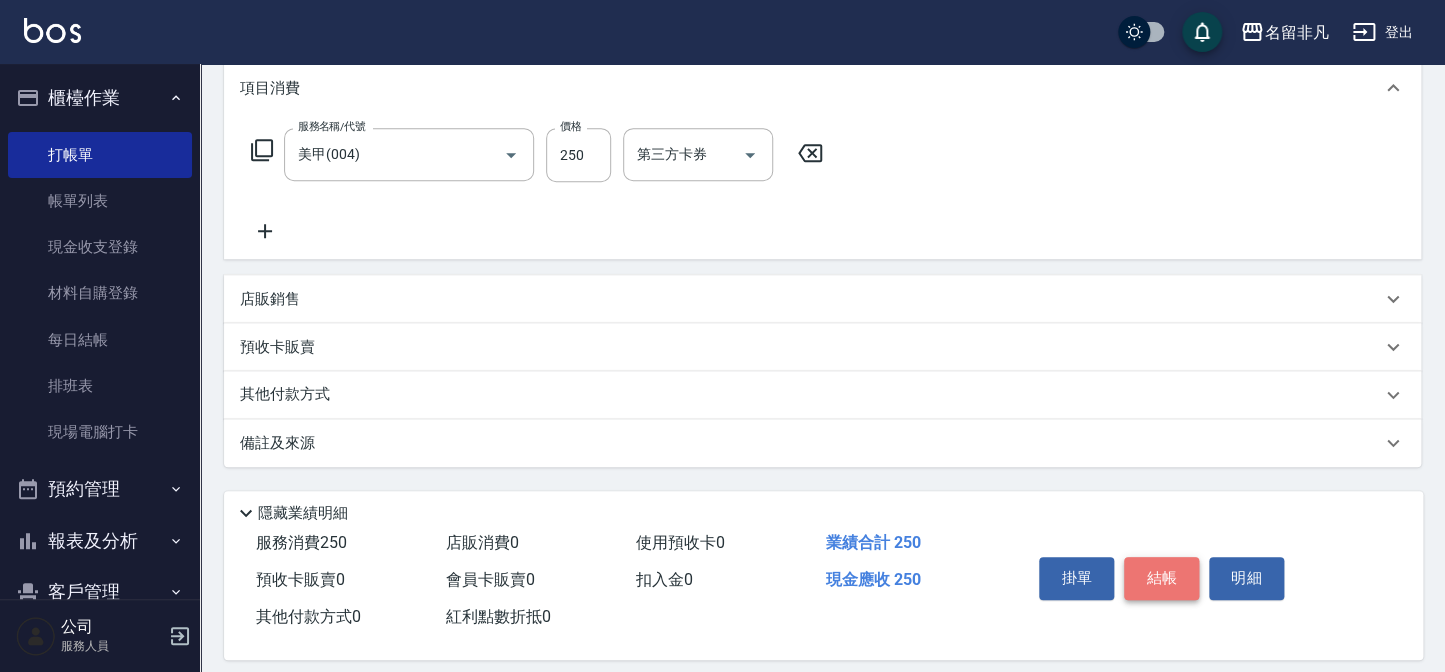 click on "結帳" at bounding box center [1161, 578] 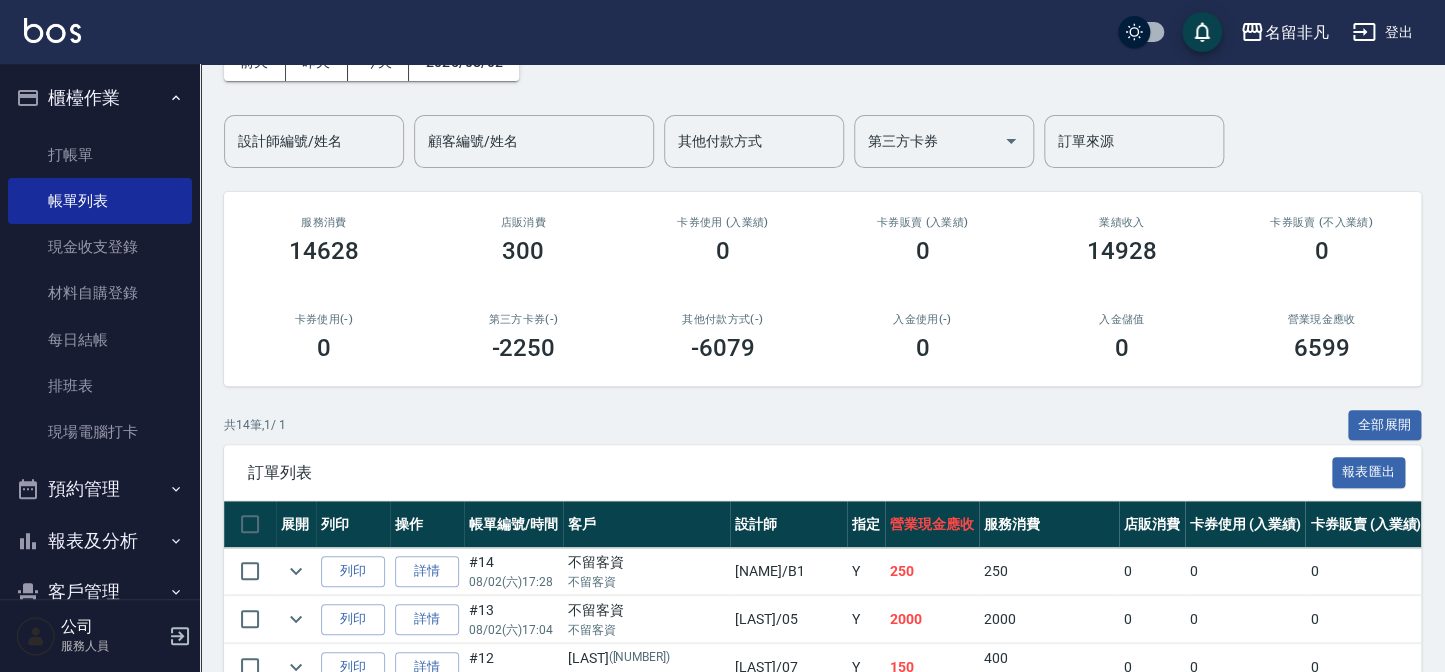 scroll, scrollTop: 181, scrollLeft: 0, axis: vertical 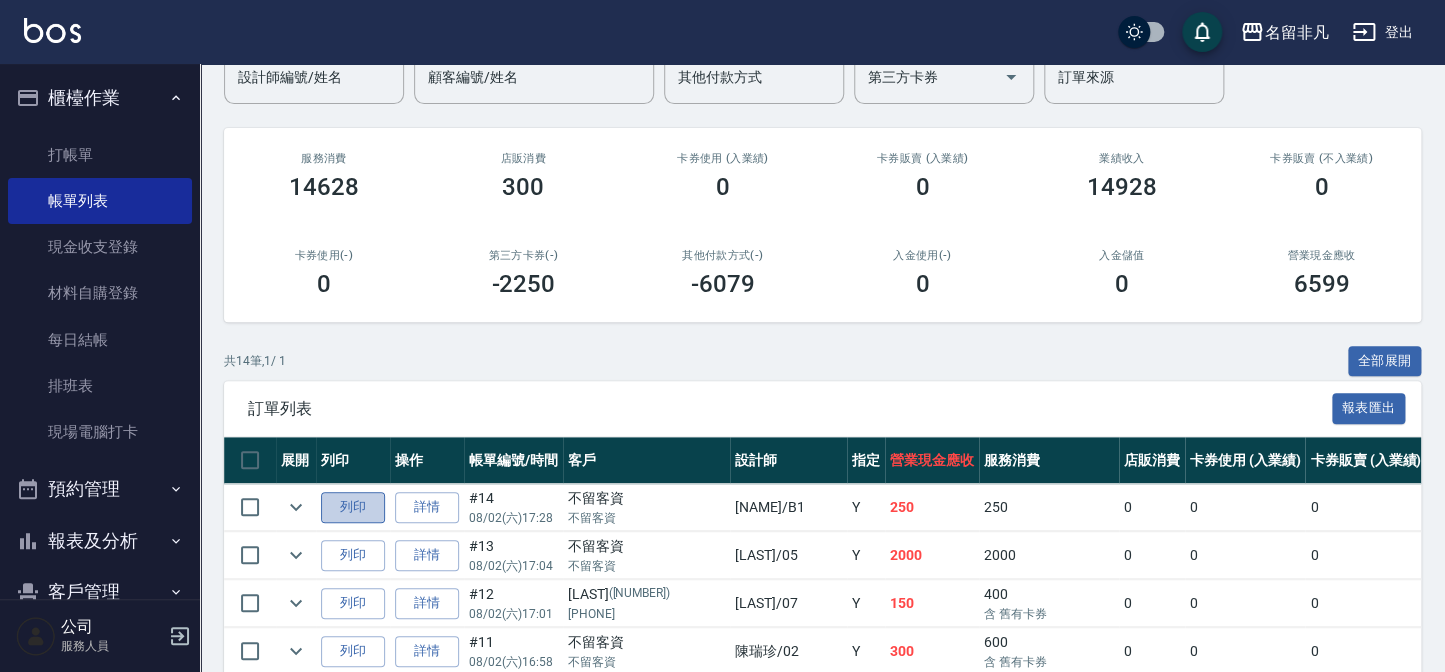 click on "列印" at bounding box center [353, 507] 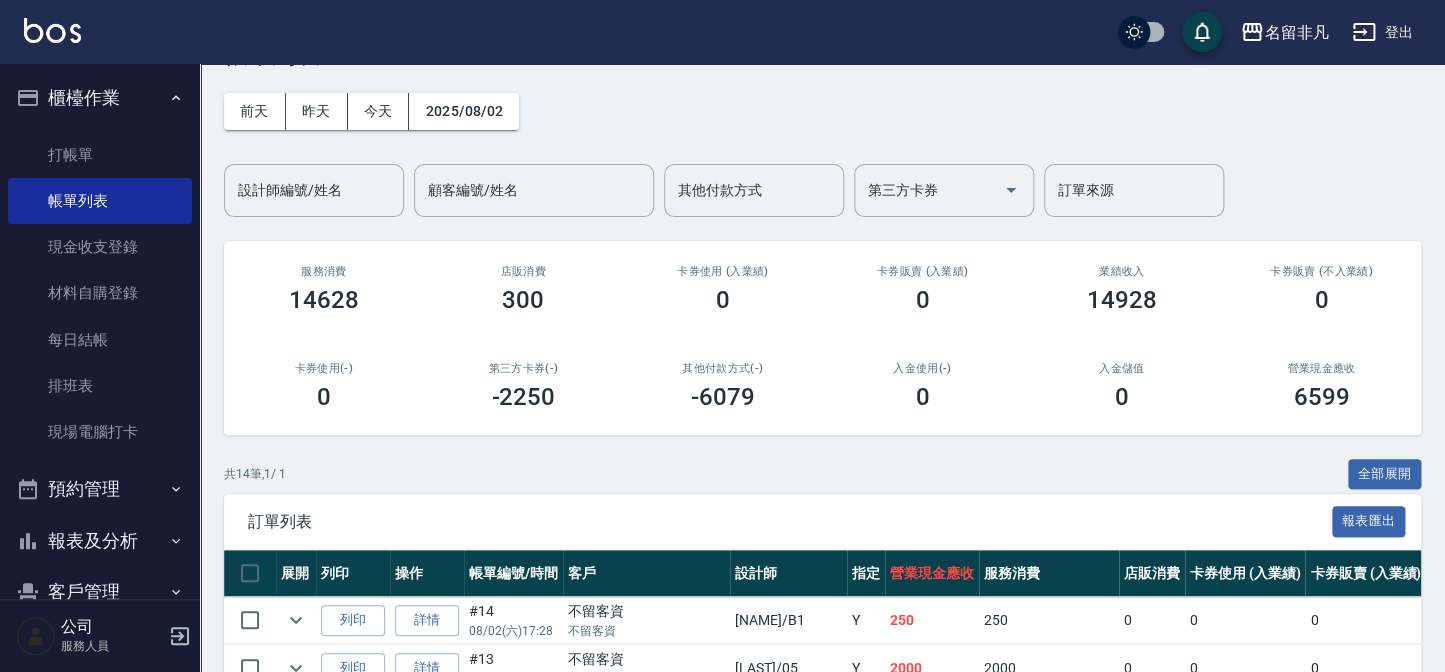 scroll, scrollTop: 0, scrollLeft: 0, axis: both 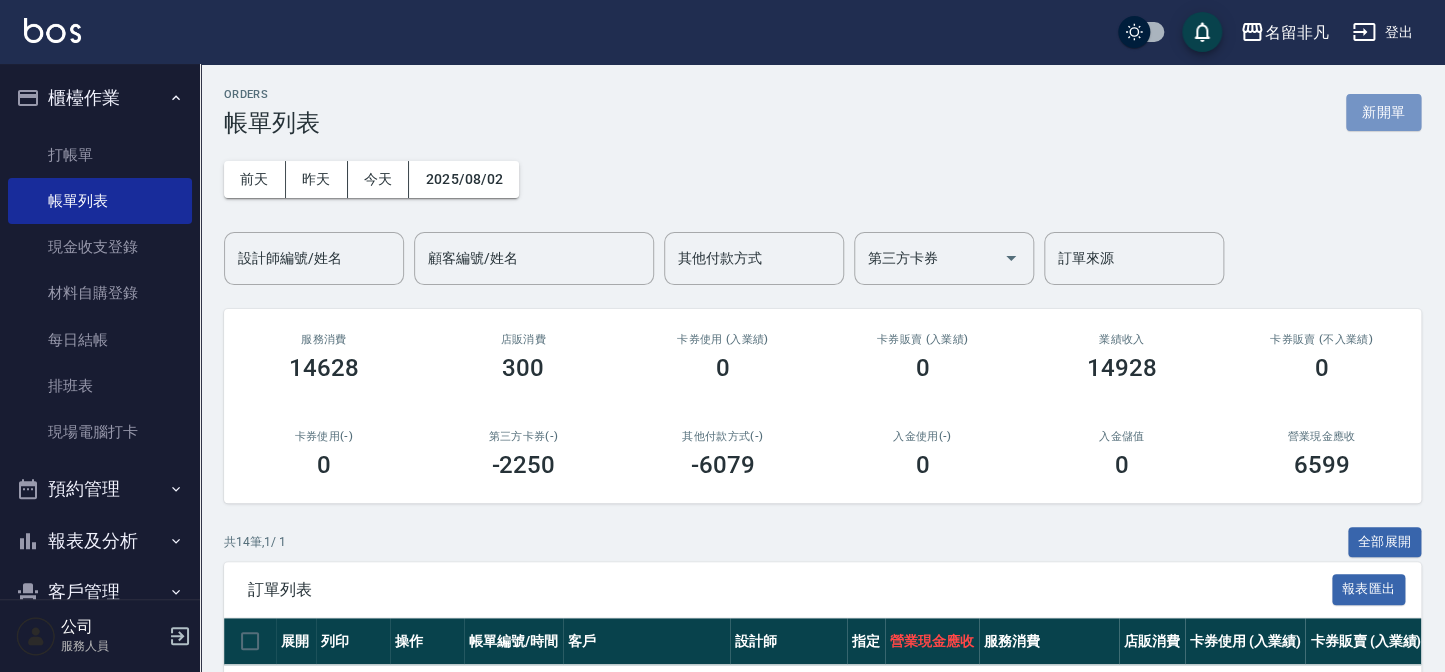 click on "新開單" at bounding box center [1383, 112] 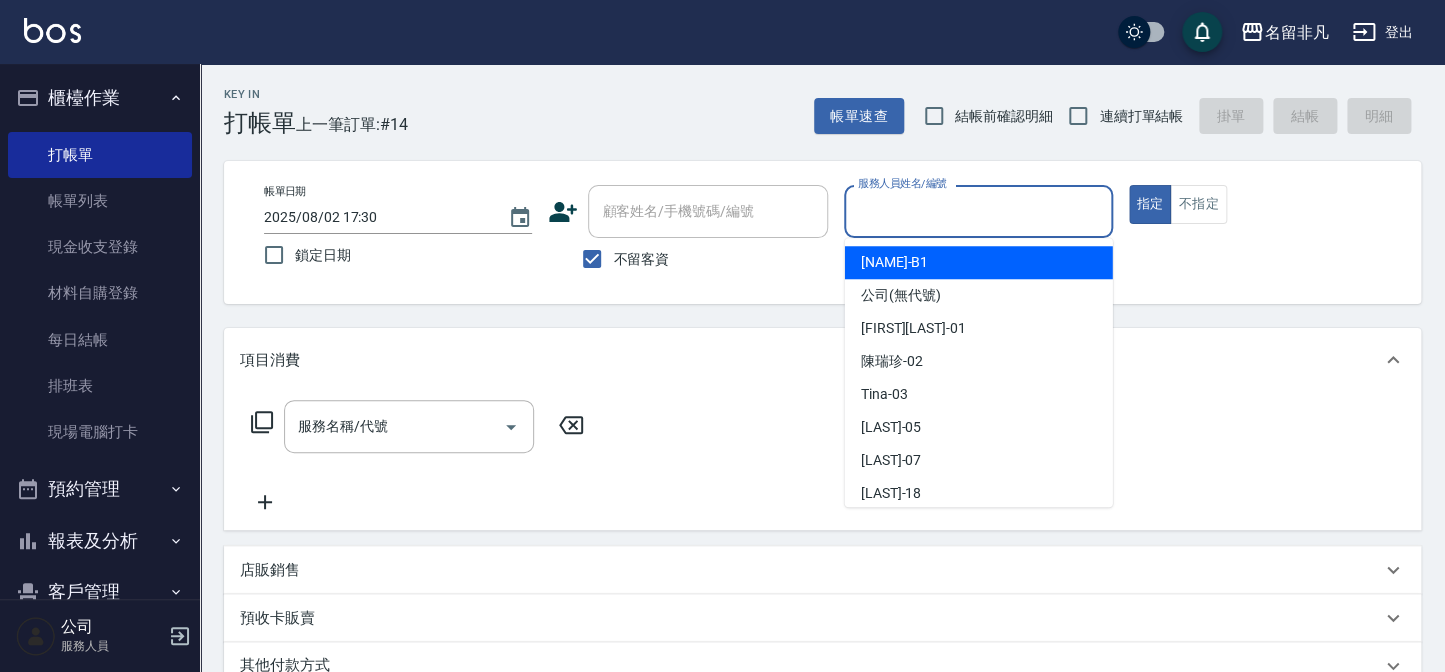 click on "服務人員姓名/編號" at bounding box center [978, 211] 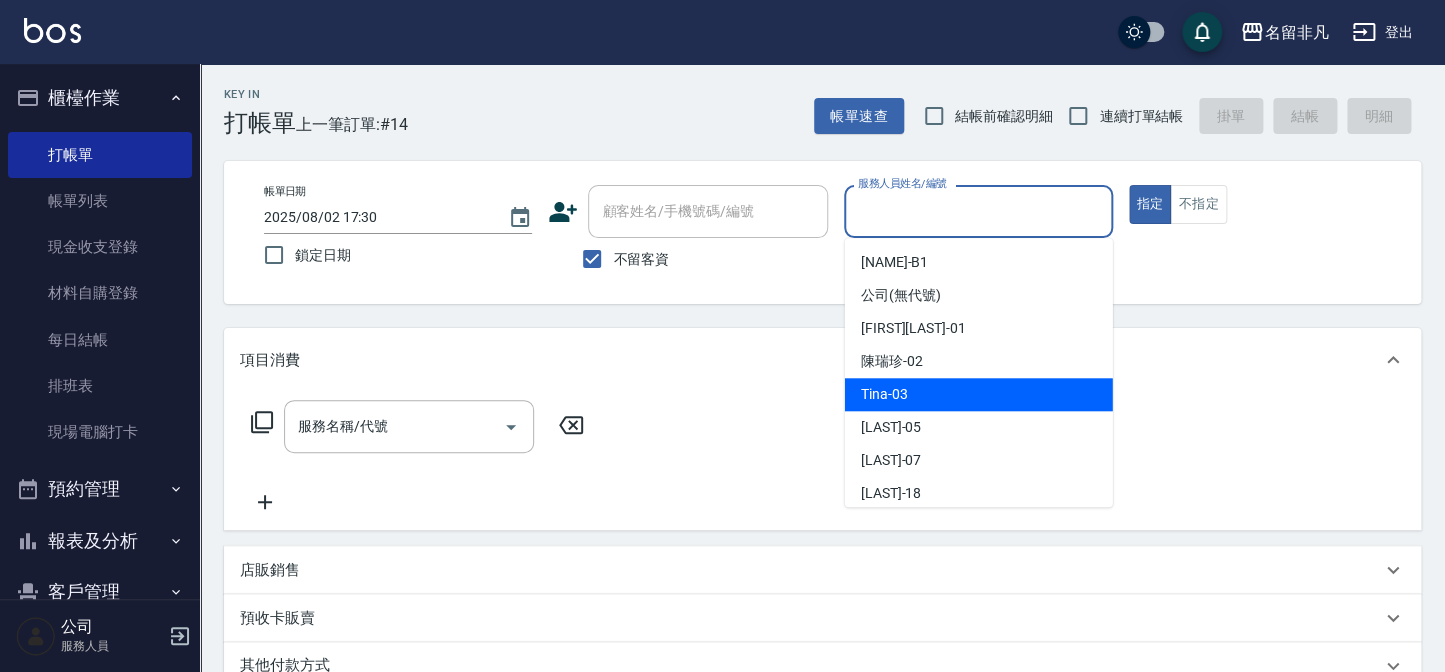 click on "[NAME] -03" at bounding box center [979, 394] 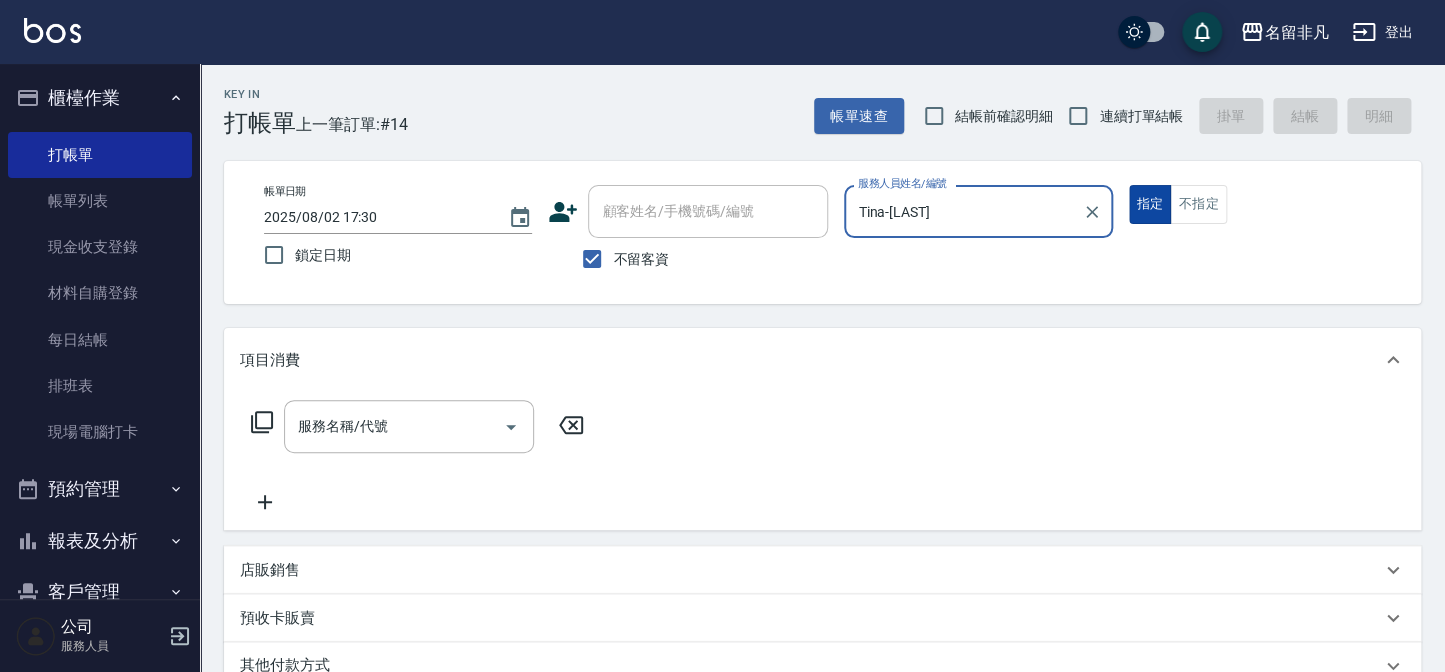 drag, startPoint x: 1148, startPoint y: 205, endPoint x: 979, endPoint y: 239, distance: 172.3862 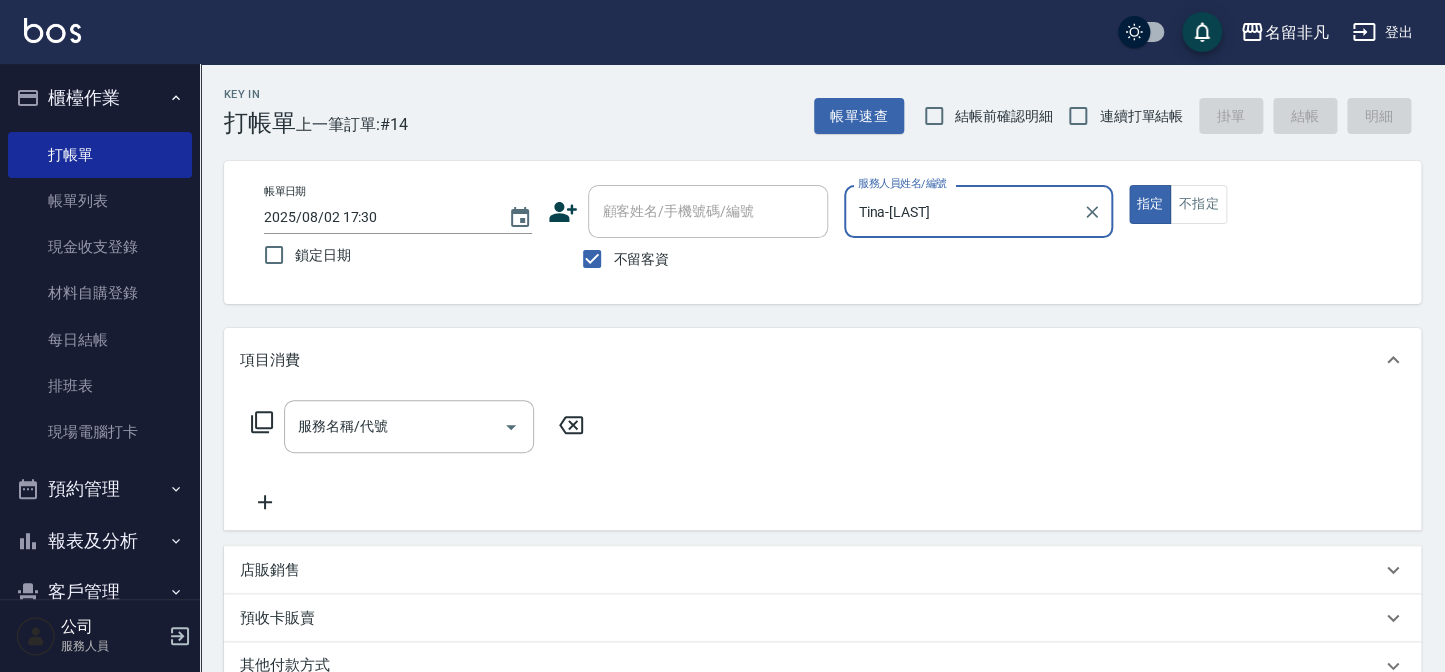 click on "指定" at bounding box center [1150, 204] 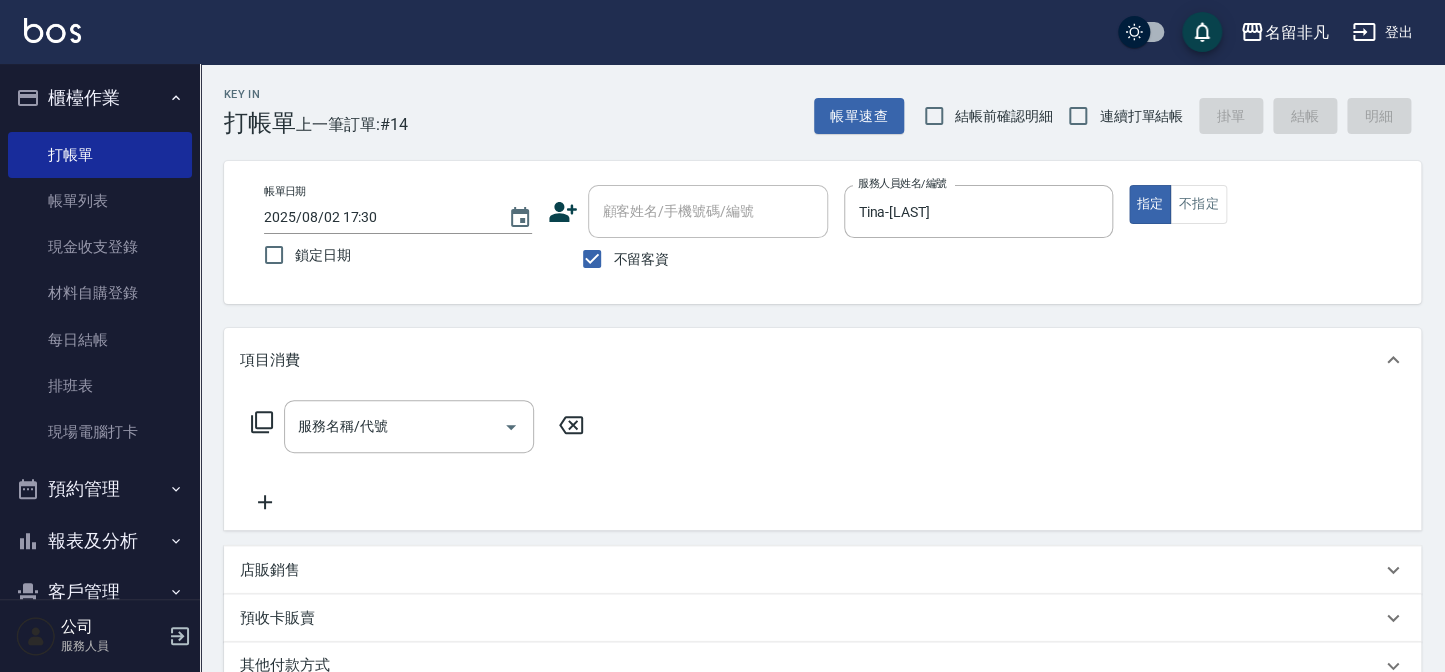 click 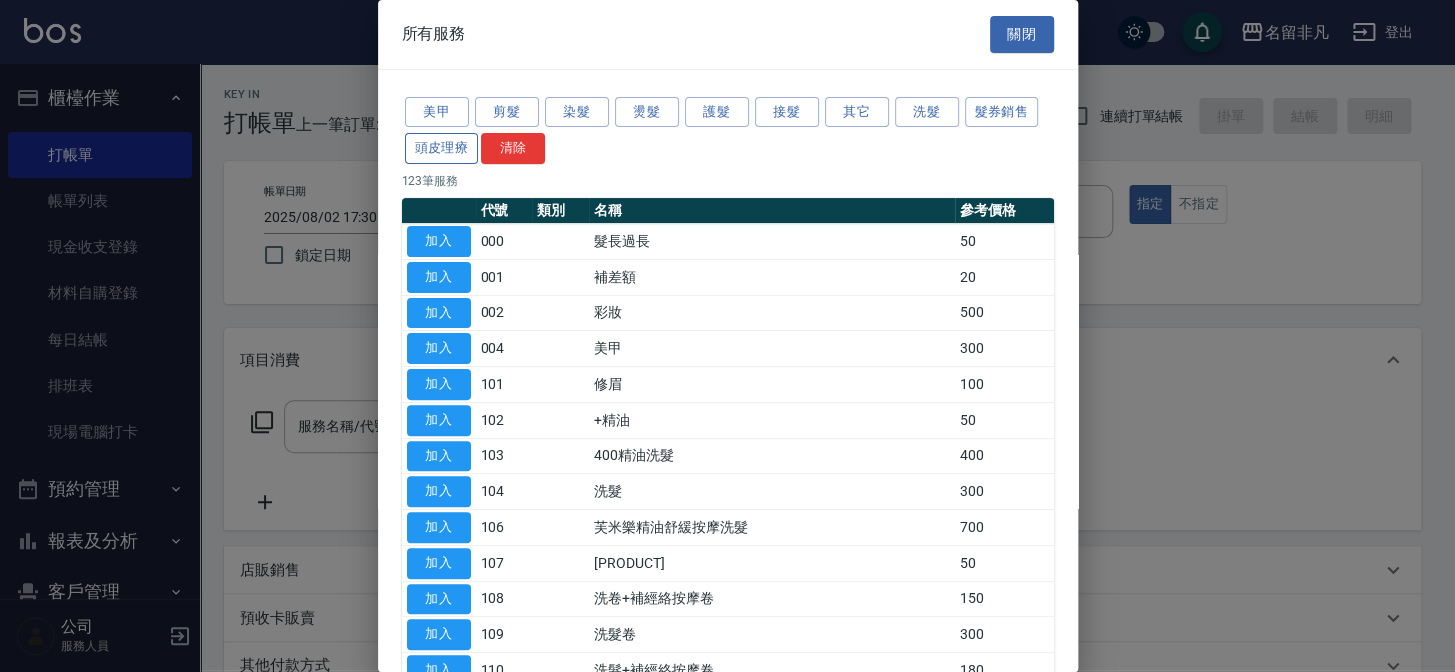click on "頭皮理療" at bounding box center (442, 148) 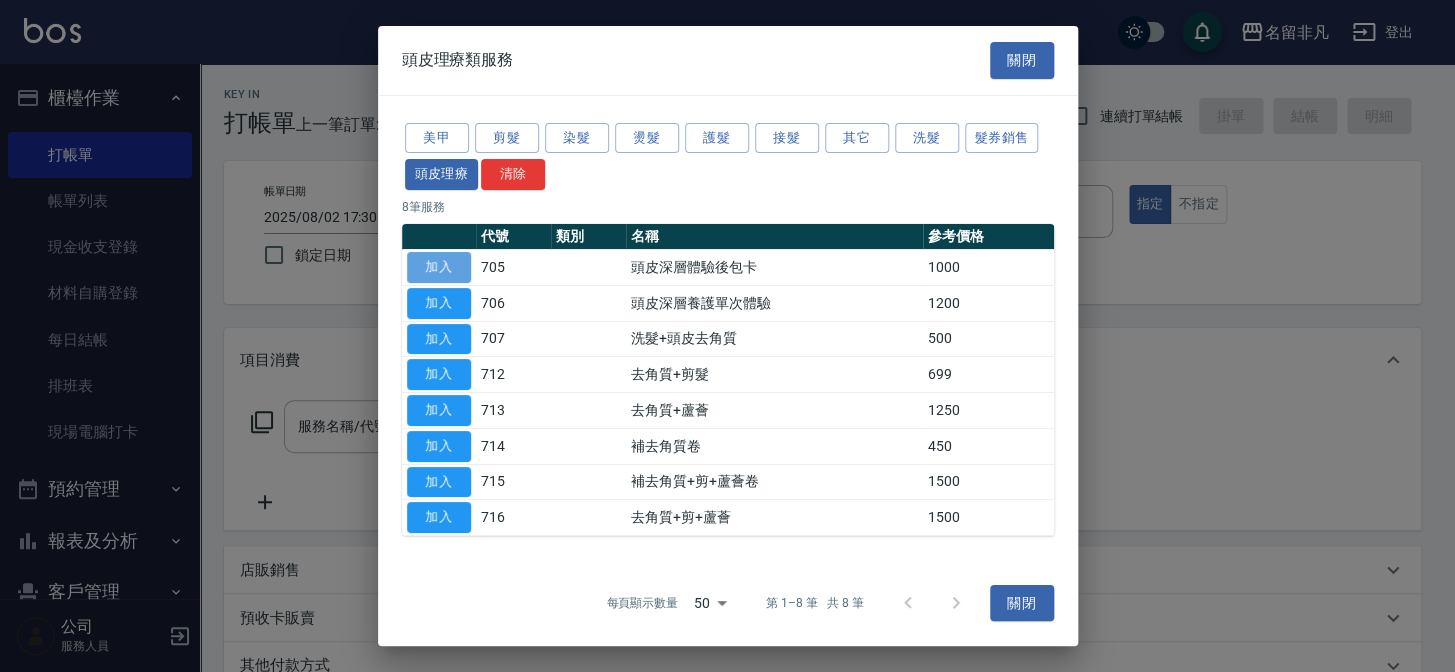 click on "加入" at bounding box center (439, 267) 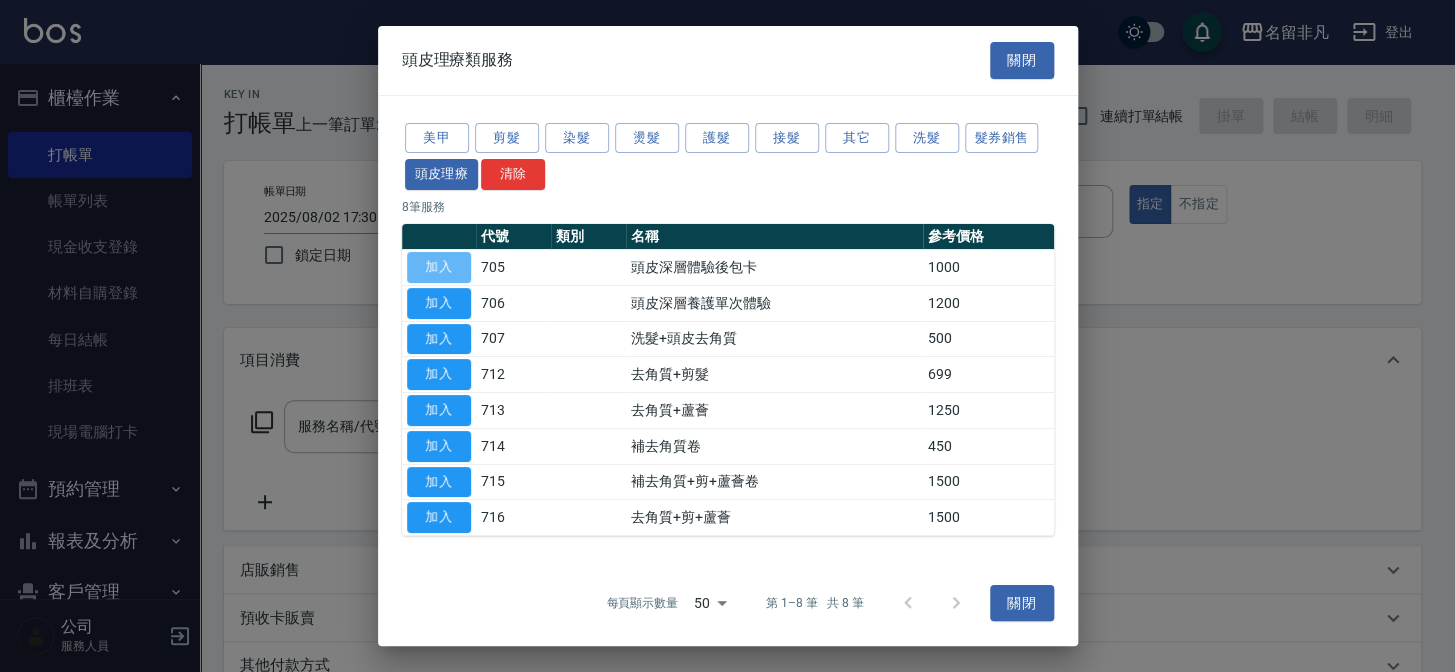 type on "頭皮深層體驗後包卡(705)" 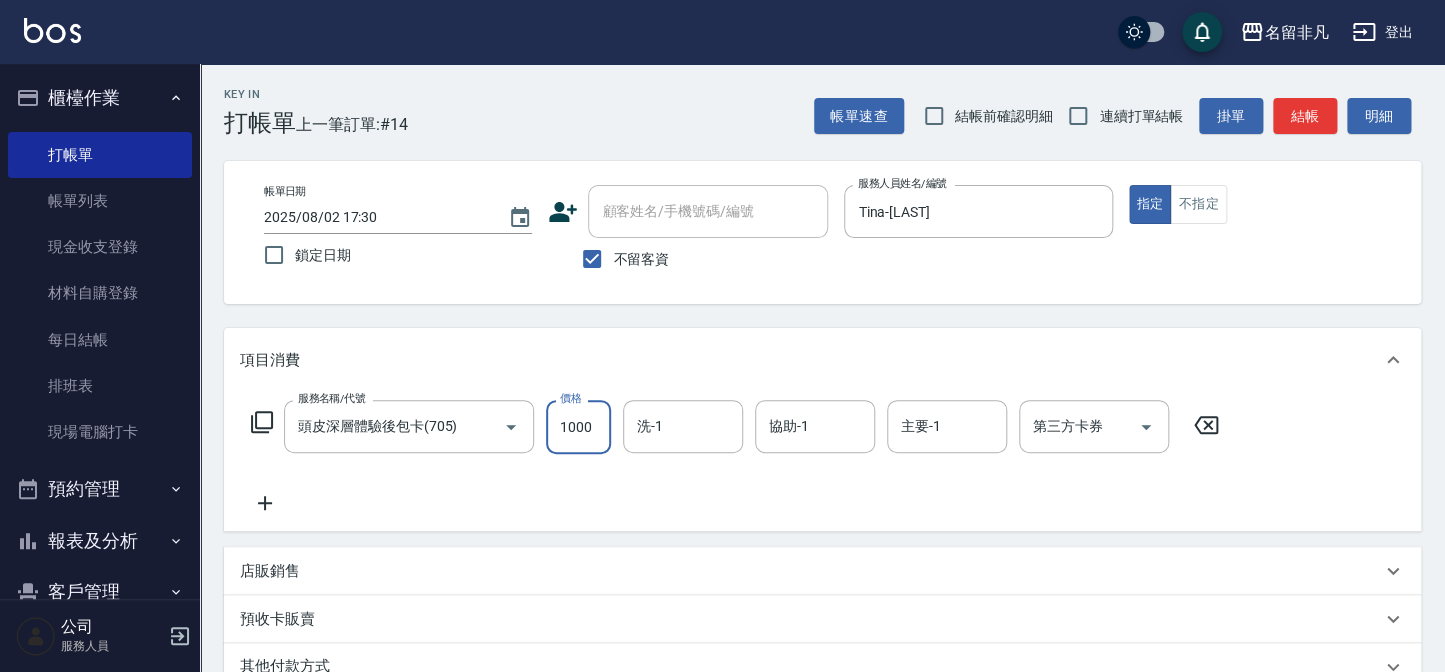 click on "1000" at bounding box center [578, 427] 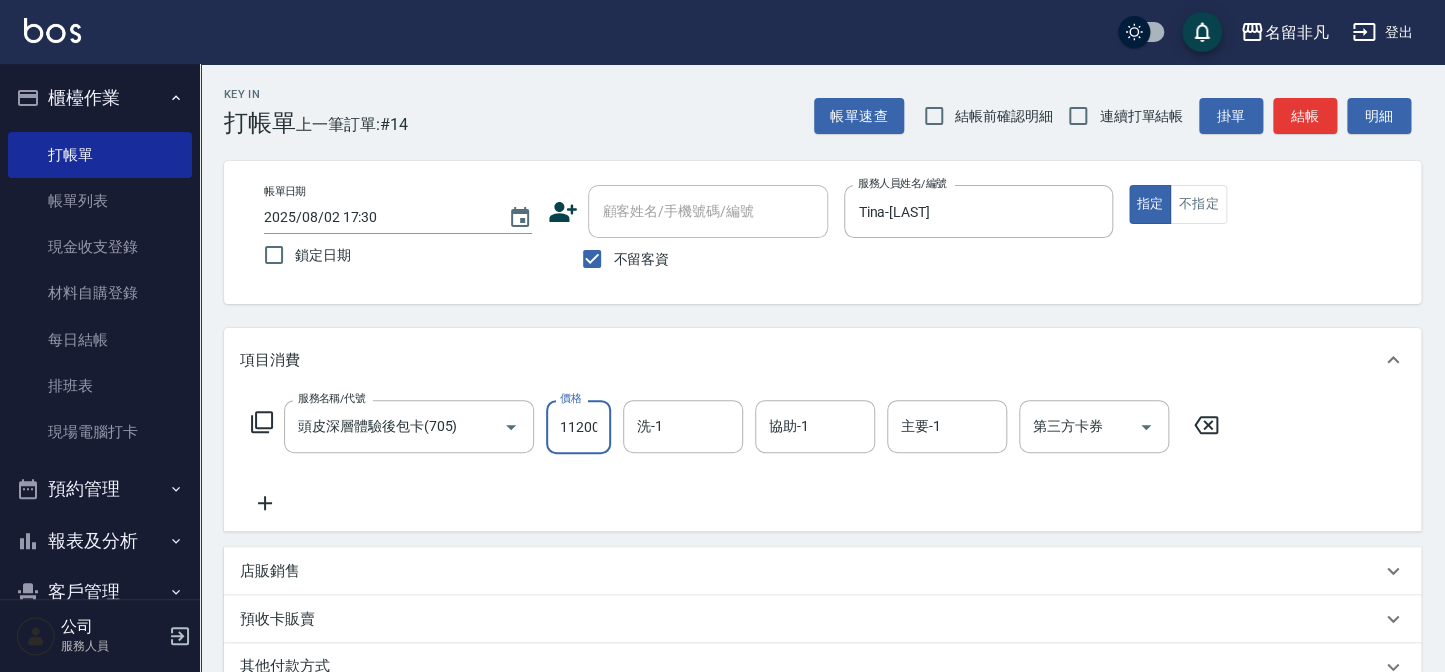scroll, scrollTop: 0, scrollLeft: 1, axis: horizontal 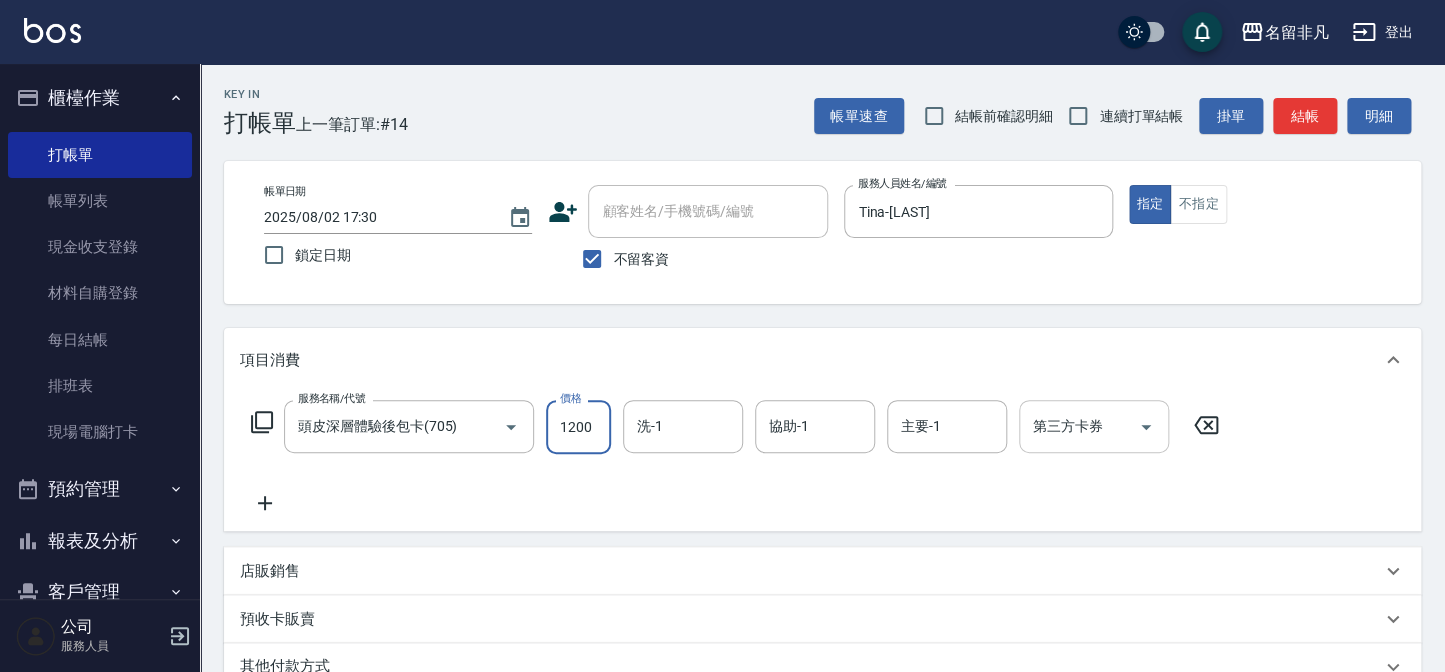 type on "1200" 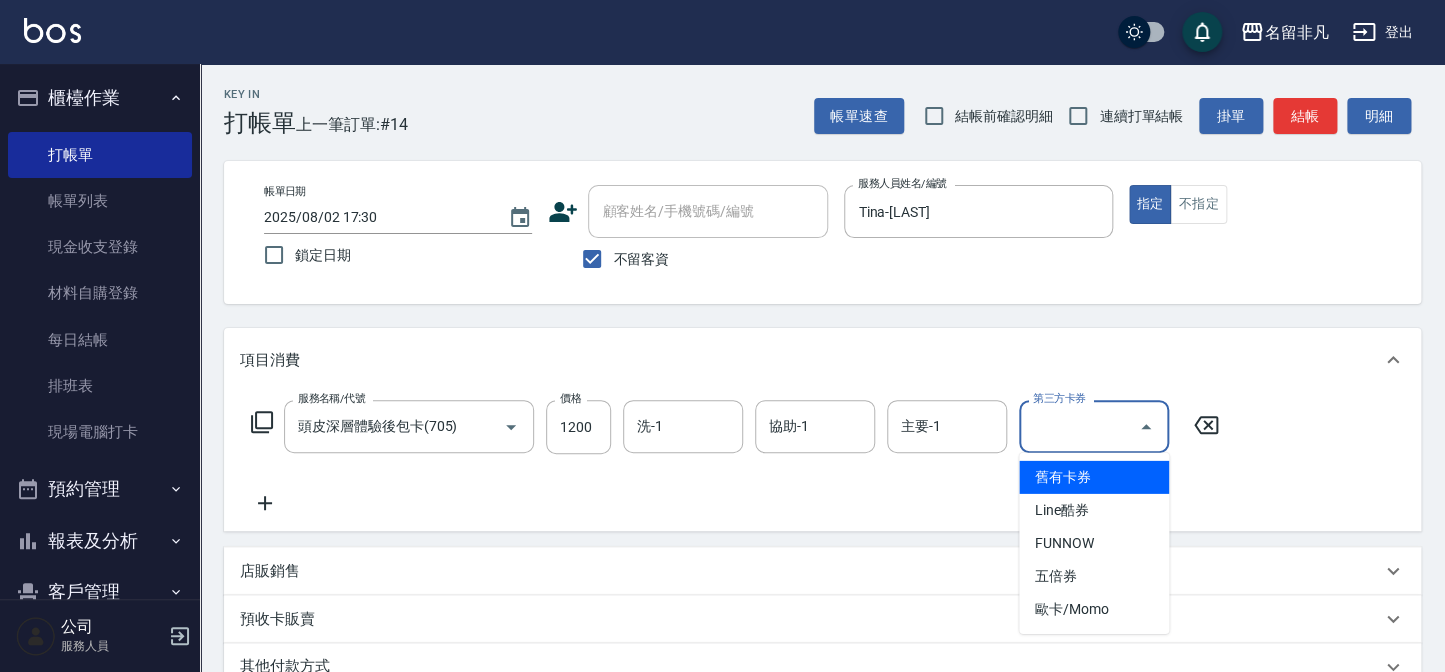click on "第三方卡券" at bounding box center [1079, 426] 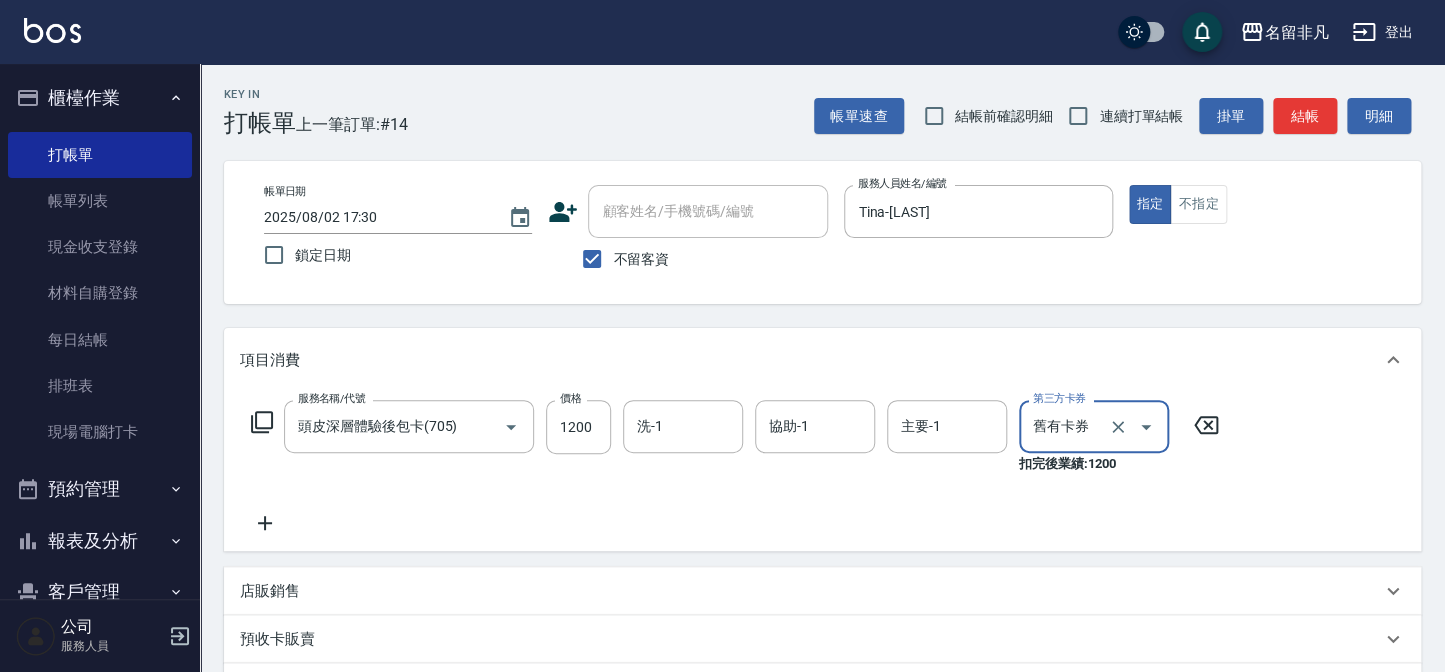 click 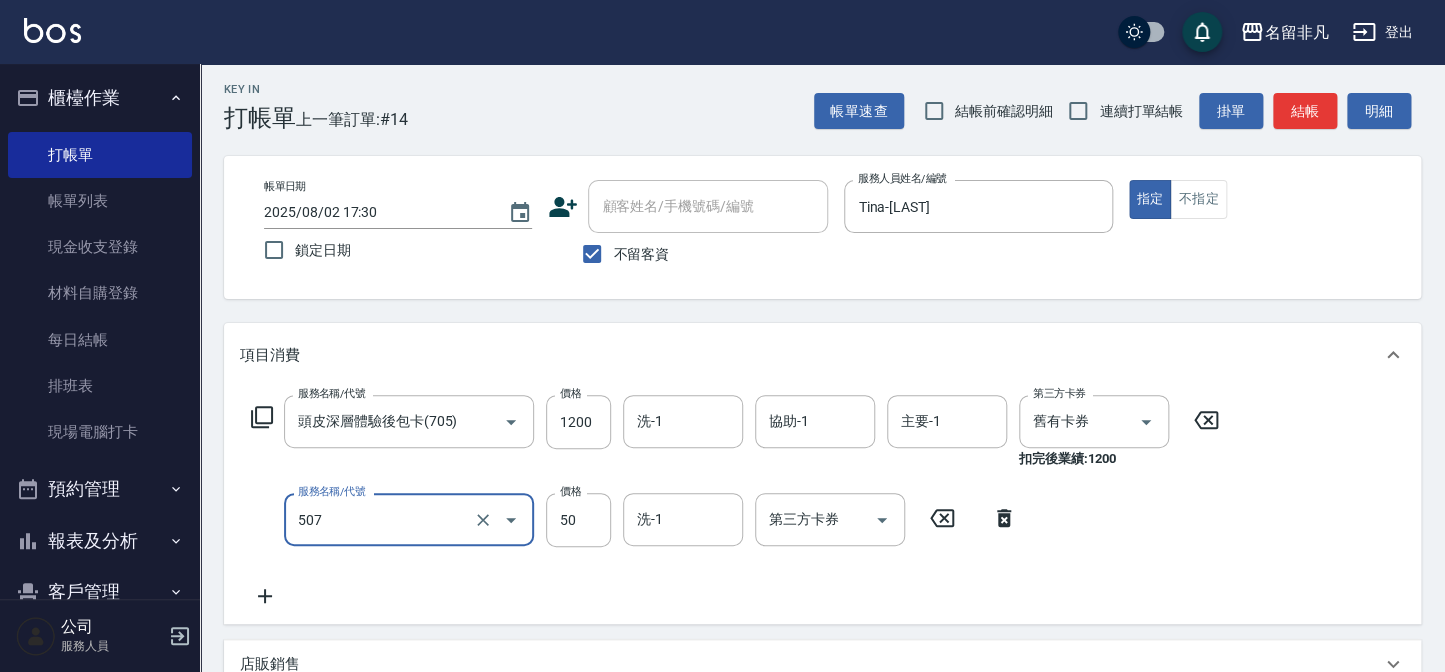 scroll, scrollTop: 0, scrollLeft: 0, axis: both 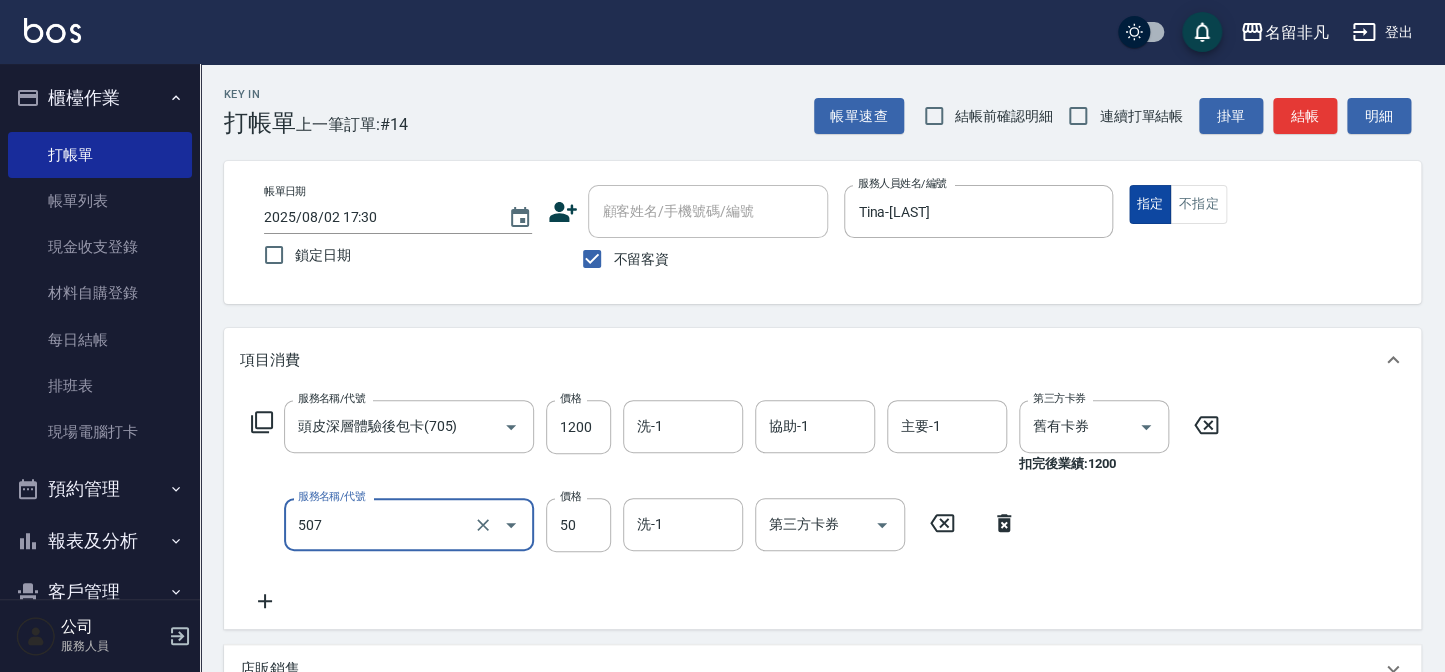 type on "瞬間護髮(507)" 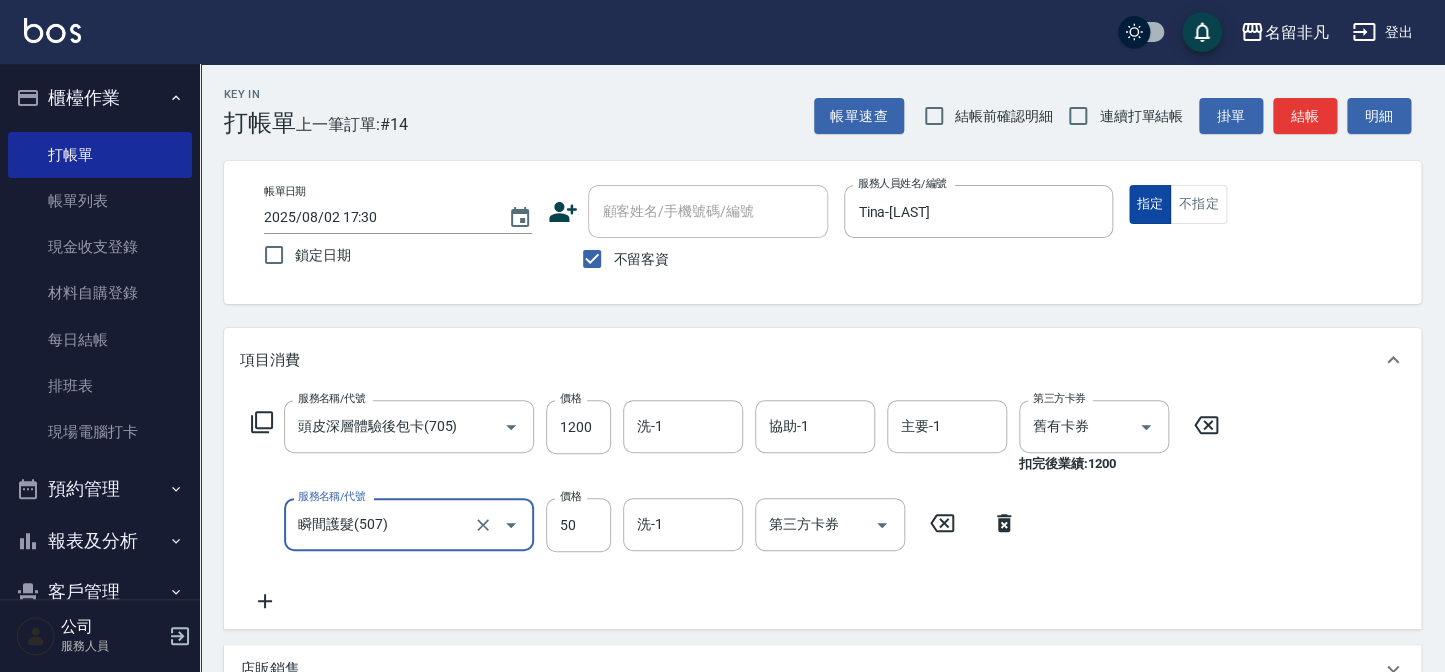 click on "指定" at bounding box center (1150, 204) 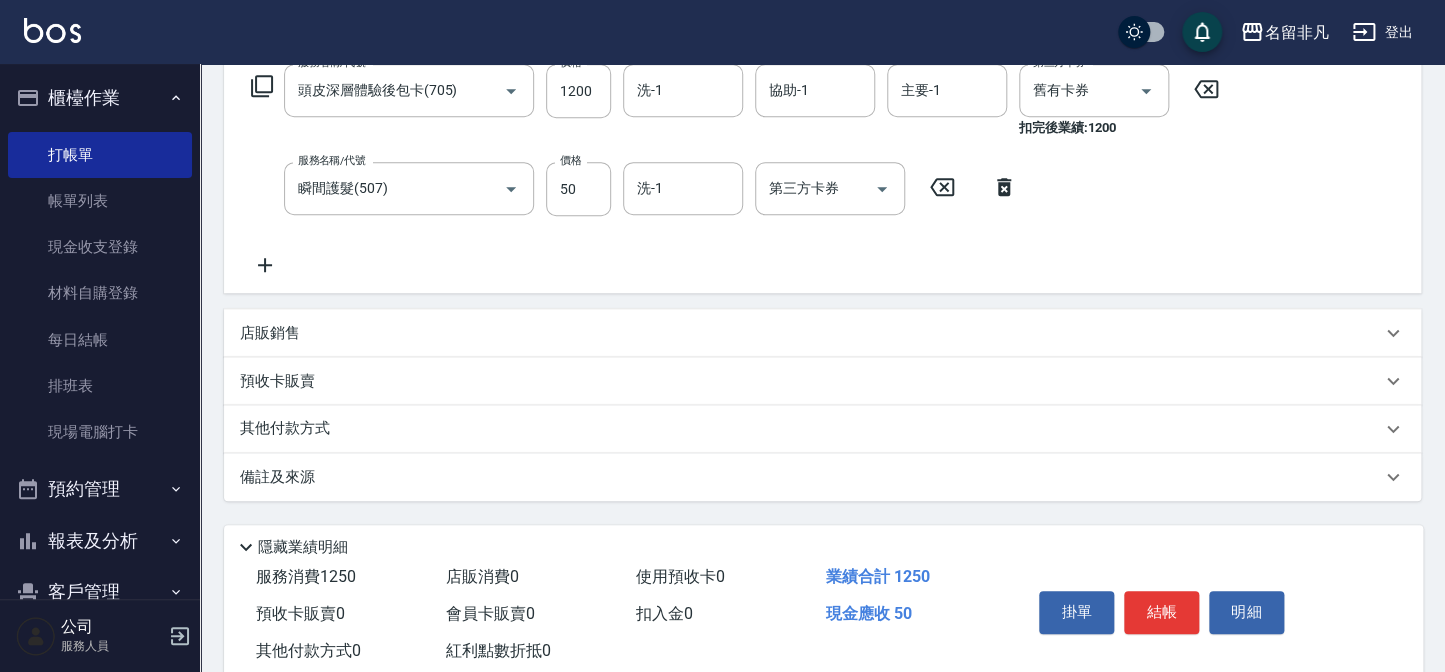 scroll, scrollTop: 387, scrollLeft: 0, axis: vertical 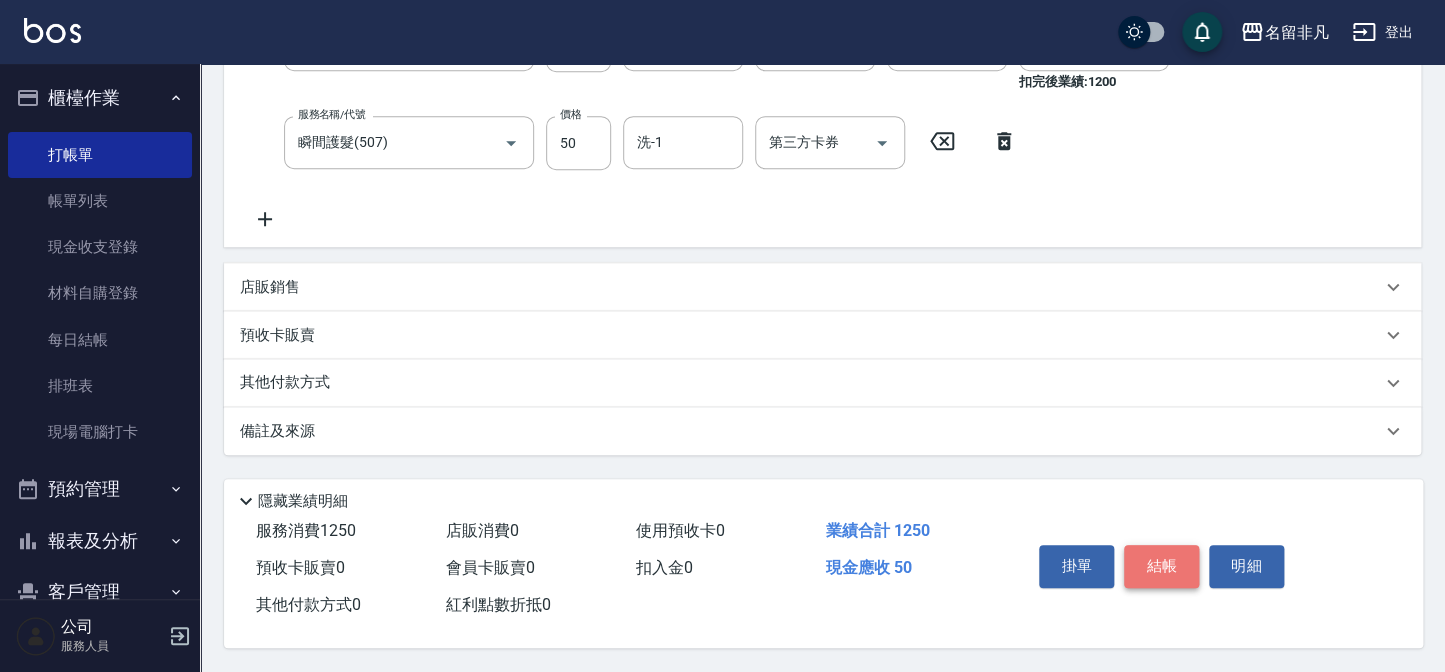 click on "結帳" at bounding box center [1161, 566] 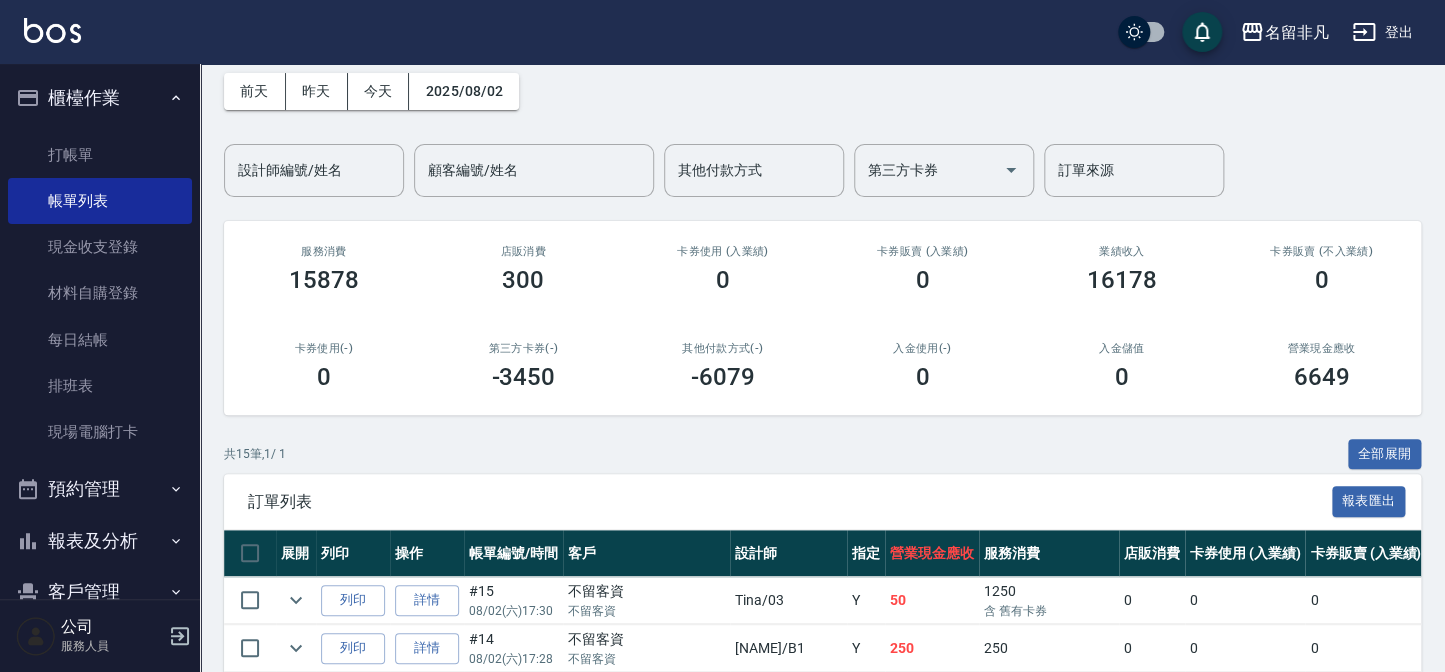 scroll, scrollTop: 272, scrollLeft: 0, axis: vertical 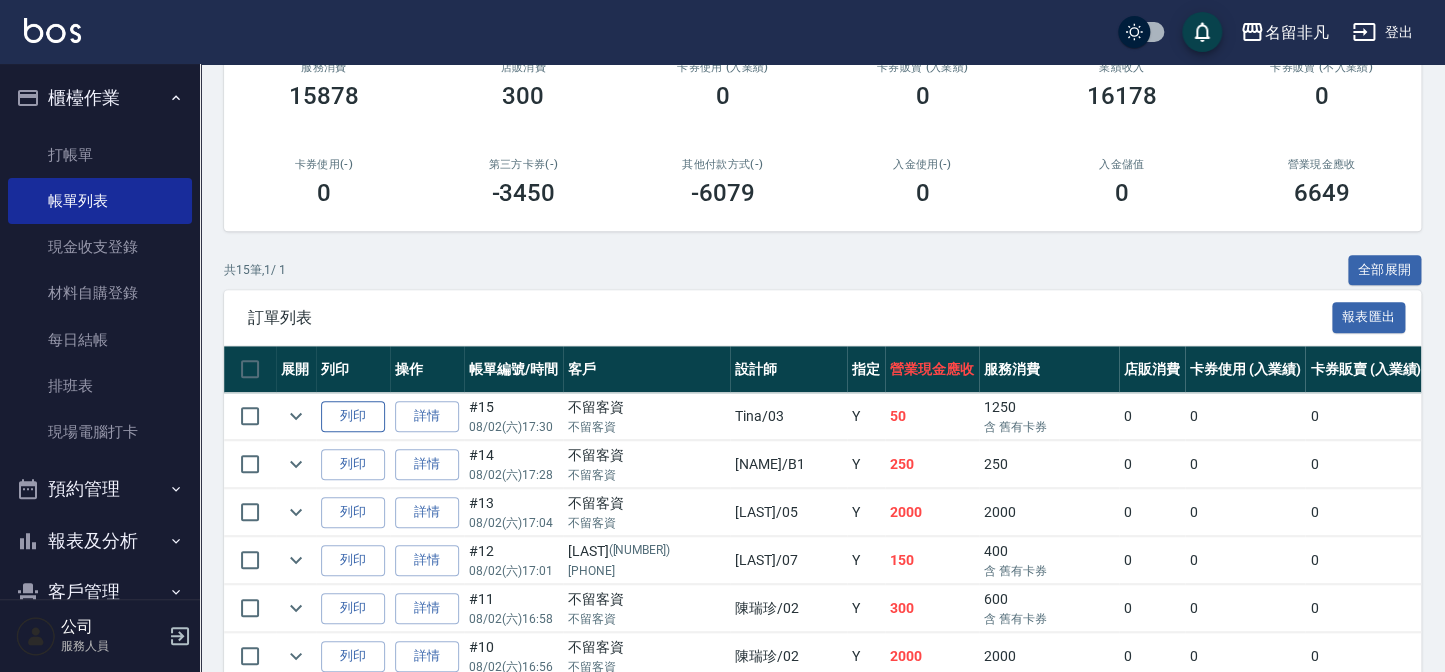 click on "列印" at bounding box center [353, 416] 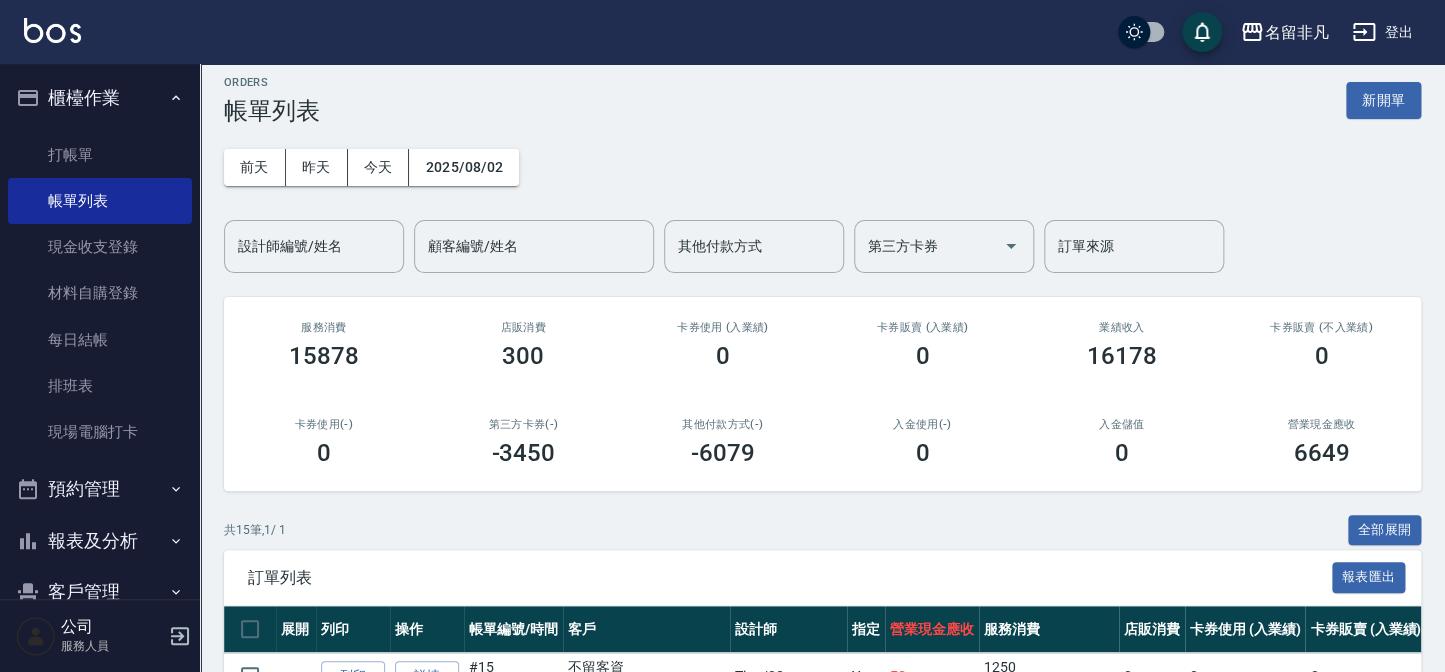 scroll, scrollTop: 0, scrollLeft: 0, axis: both 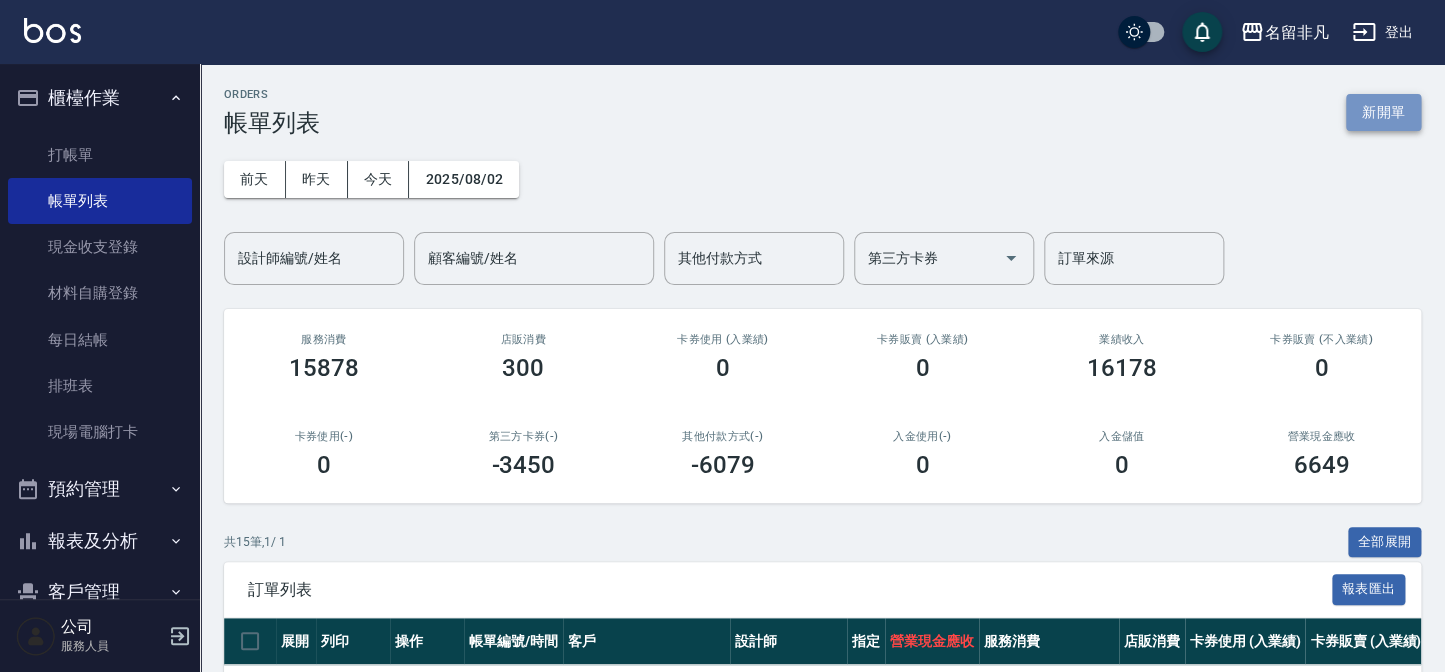 click on "新開單" at bounding box center [1383, 112] 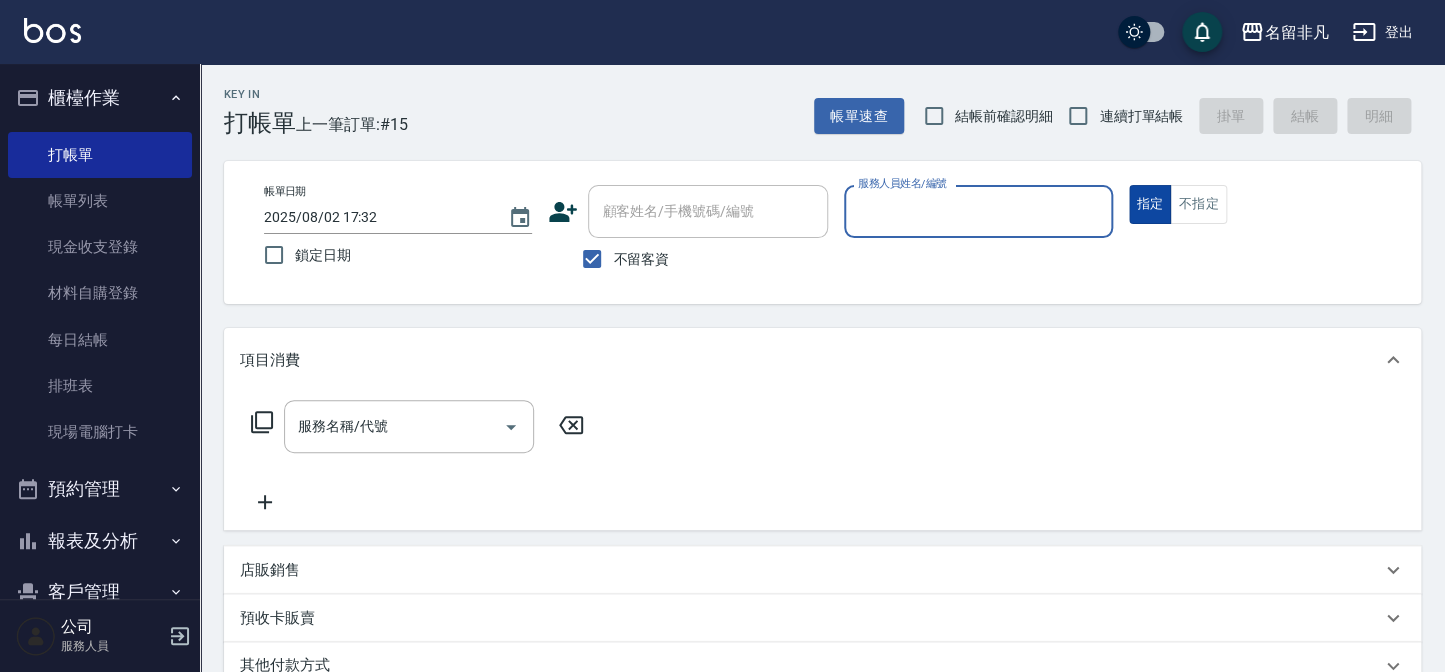 drag, startPoint x: 1152, startPoint y: 192, endPoint x: 1137, endPoint y: 192, distance: 15 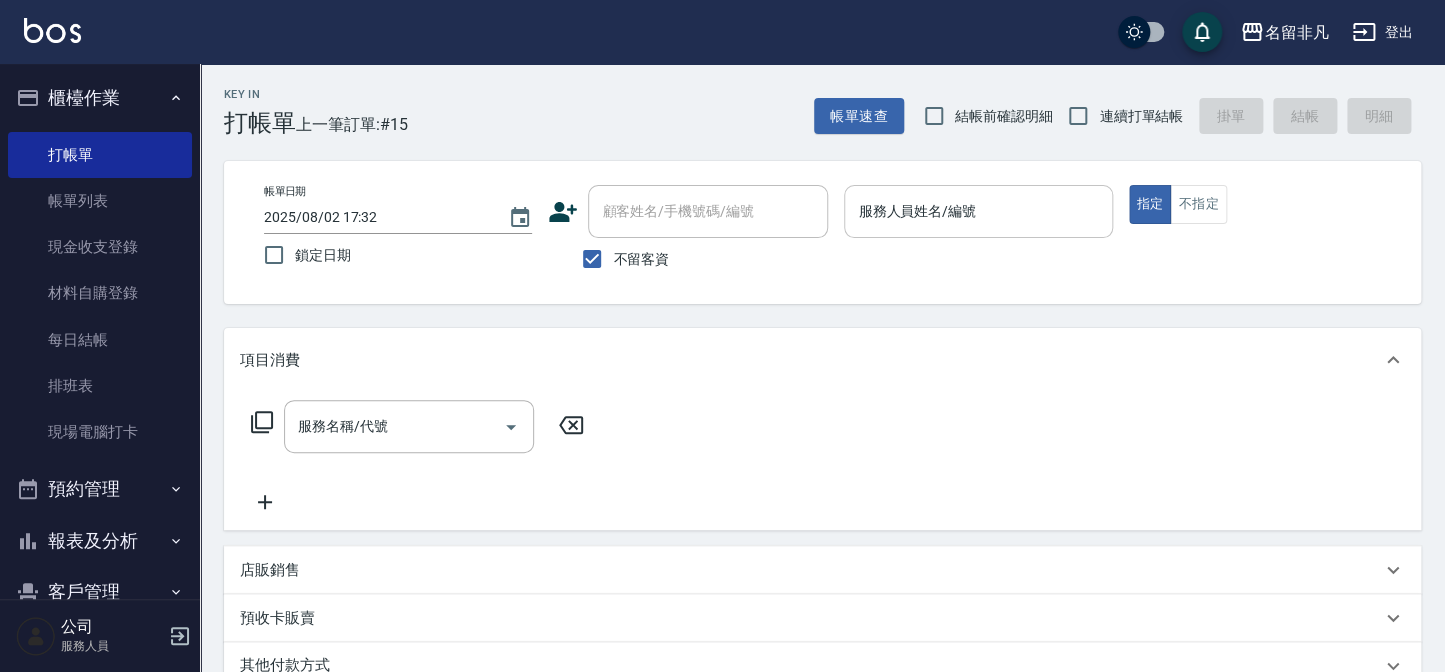 click on "服務人員姓名/編號" at bounding box center [978, 211] 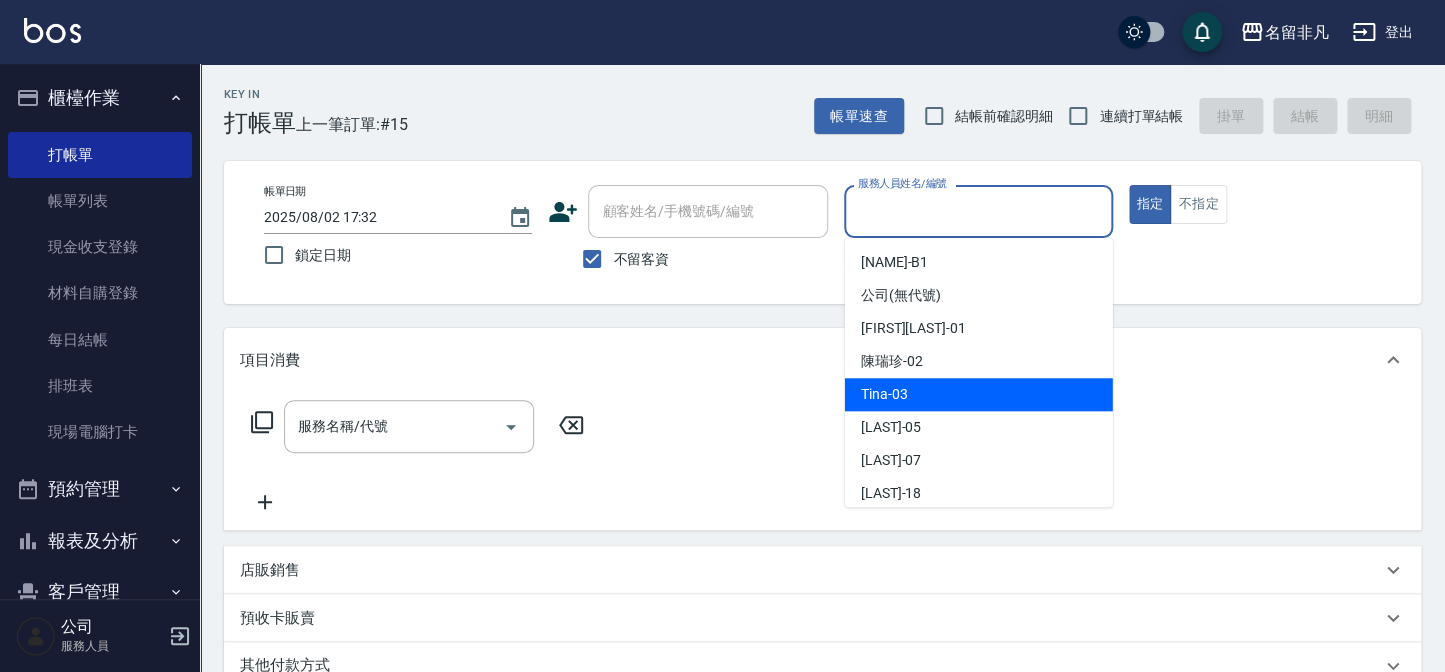 click on "[NAME] -03" at bounding box center [979, 394] 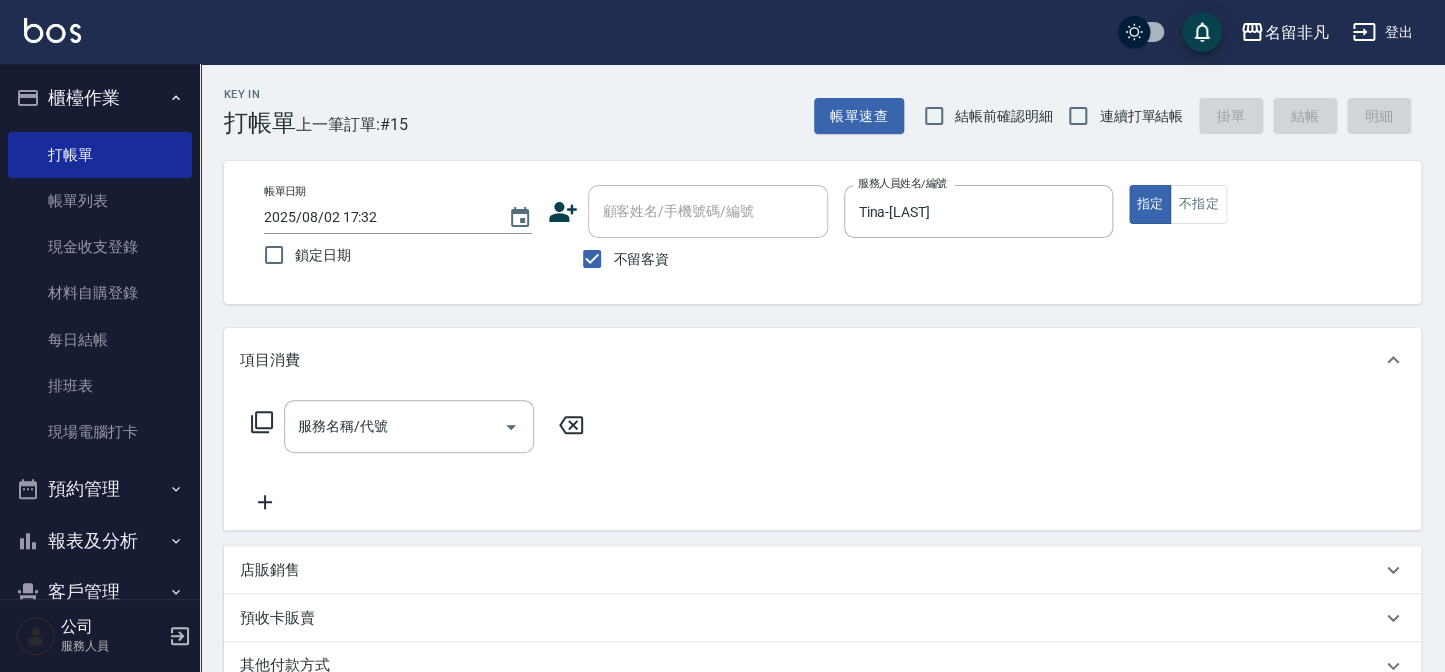 click 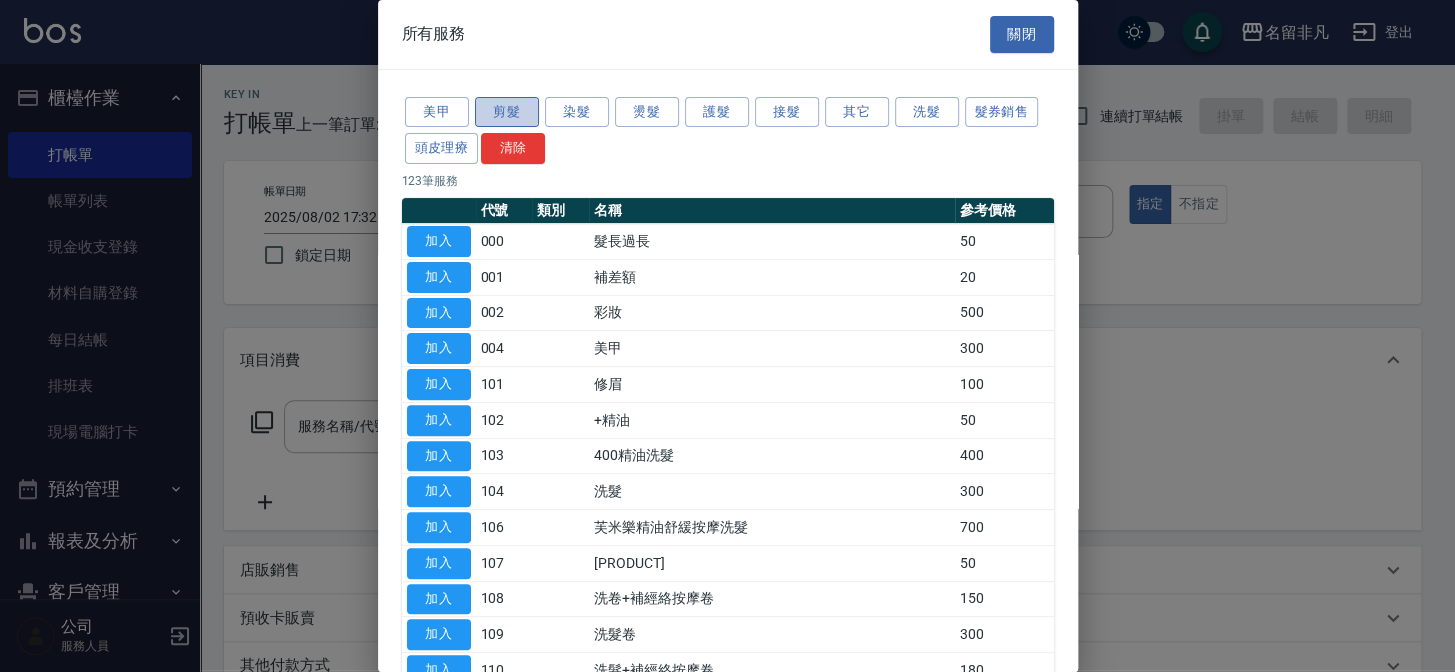 click on "剪髮" at bounding box center (507, 112) 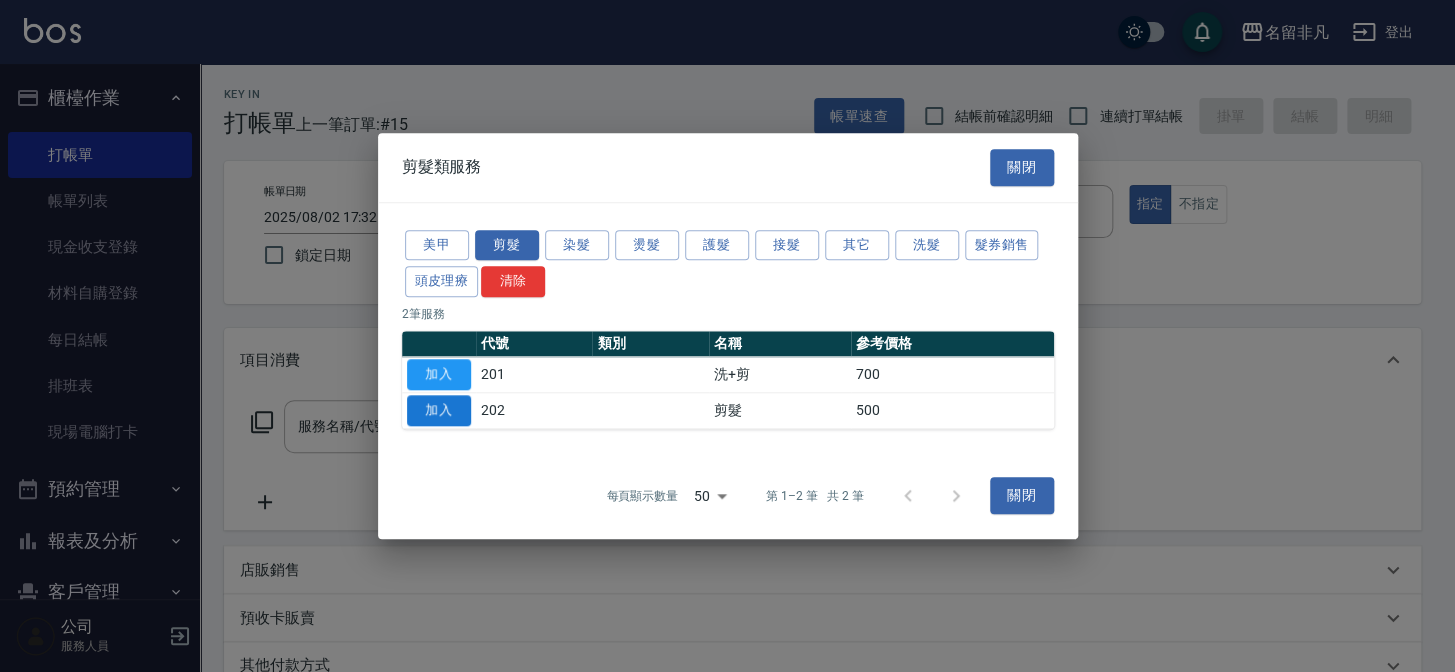 click on "加入" at bounding box center (439, 410) 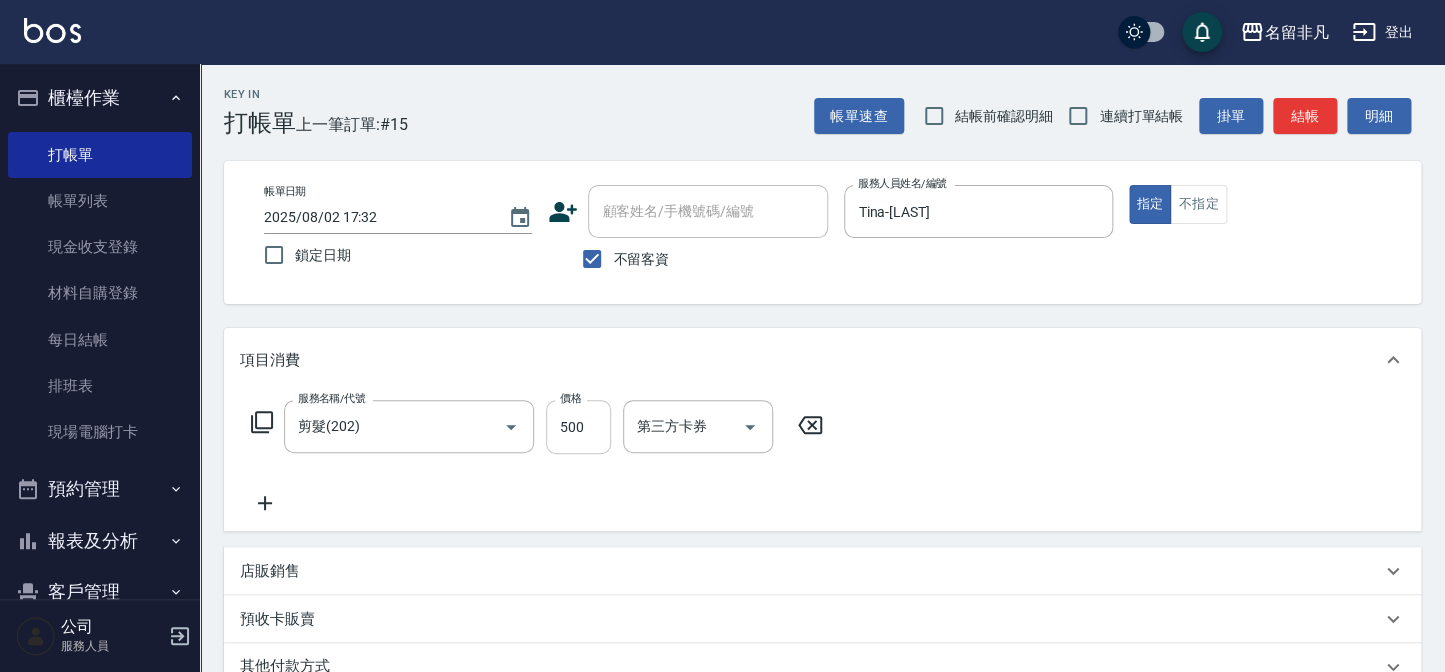 click on "500" at bounding box center [578, 427] 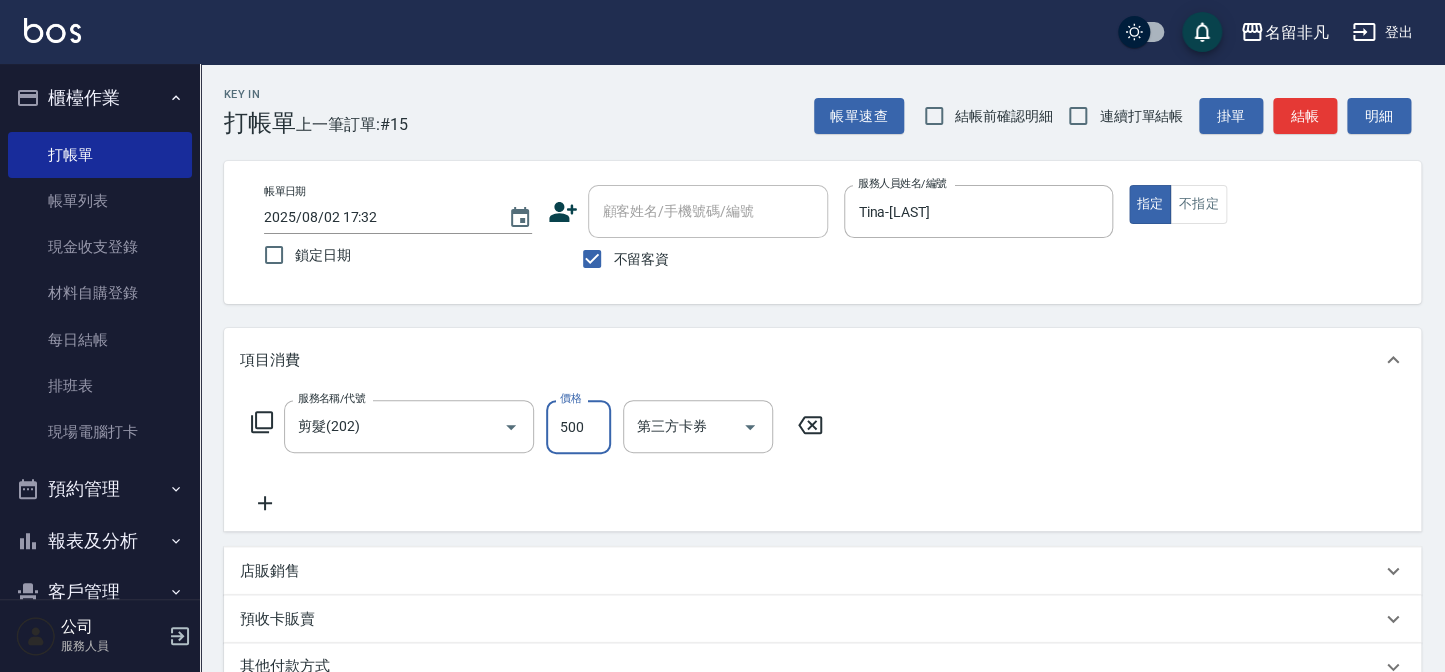 click on "500" at bounding box center [578, 427] 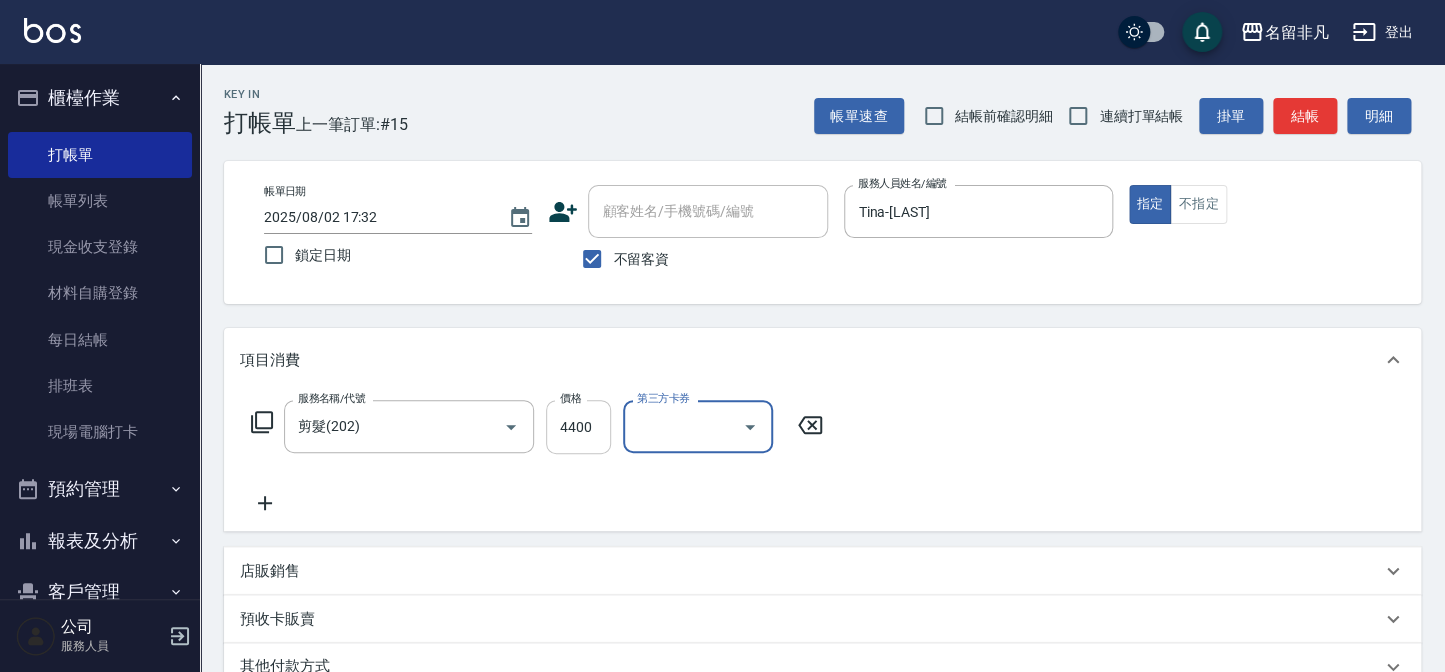 click on "4400" at bounding box center [578, 427] 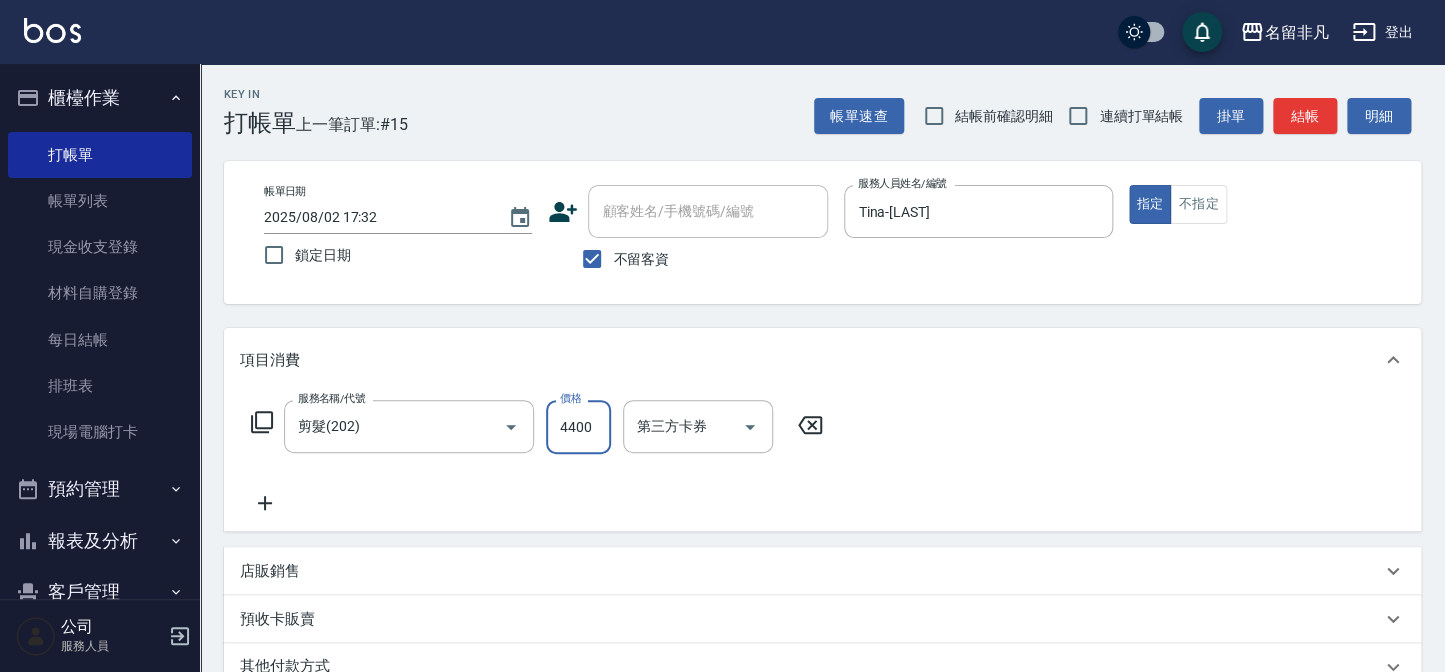 click on "4400" at bounding box center (578, 427) 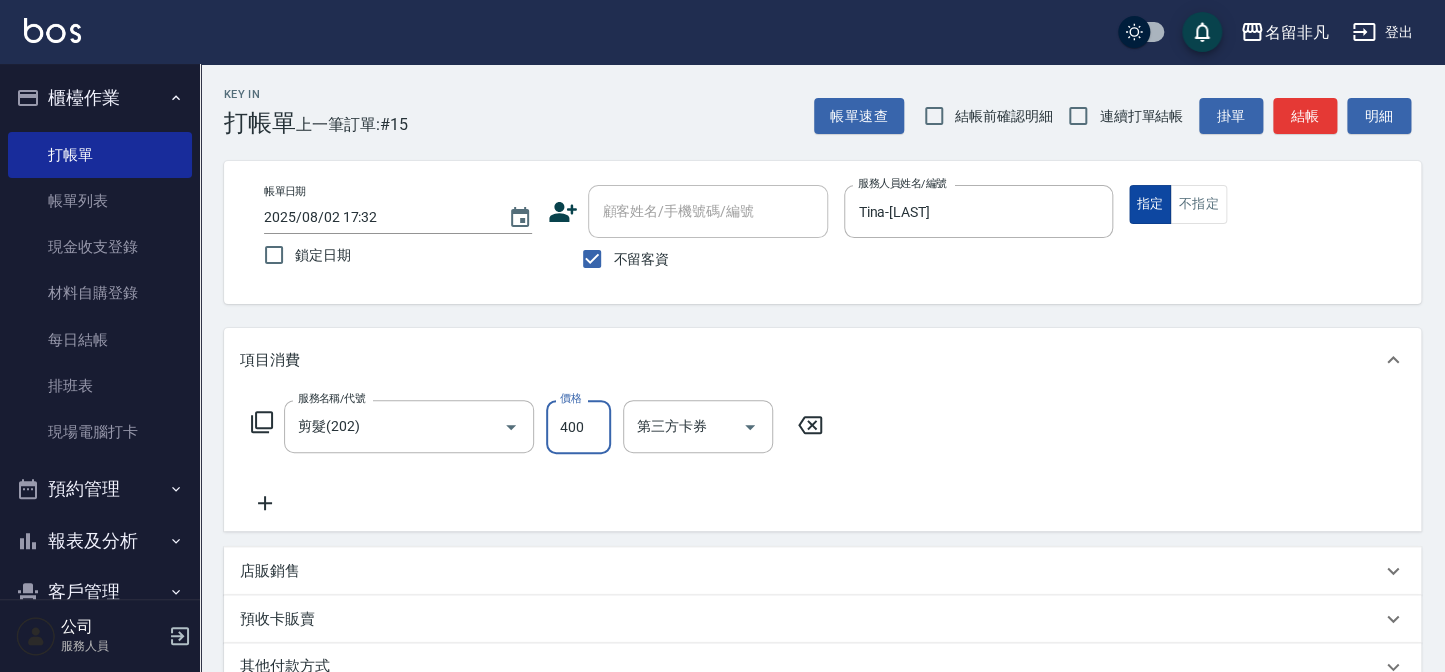 type on "400" 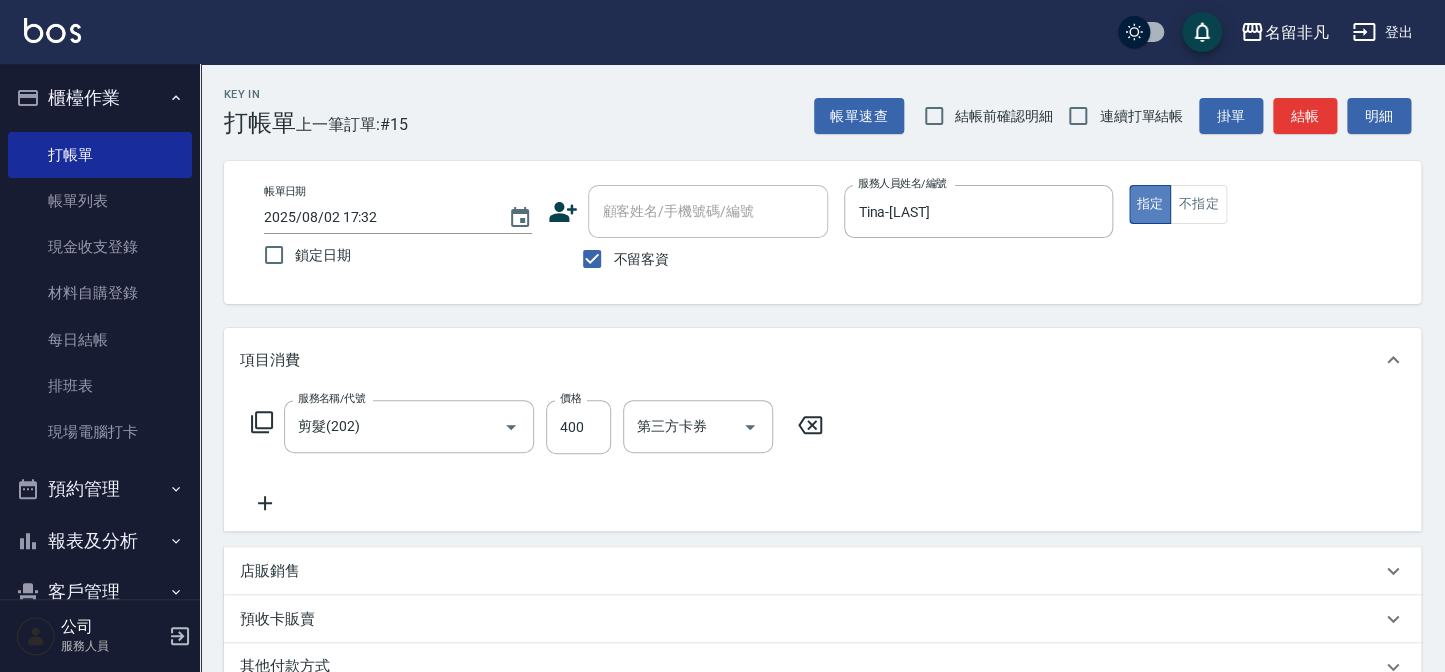 click on "指定" at bounding box center [1150, 204] 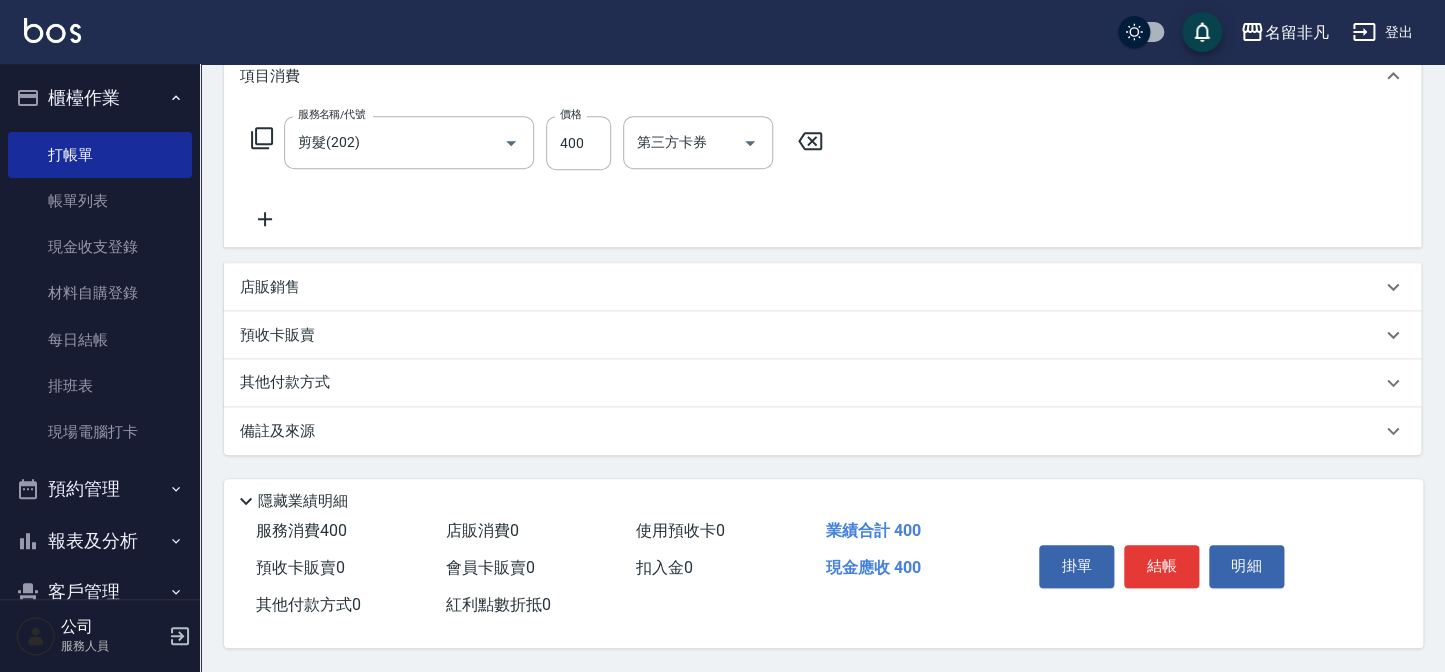 scroll, scrollTop: 289, scrollLeft: 0, axis: vertical 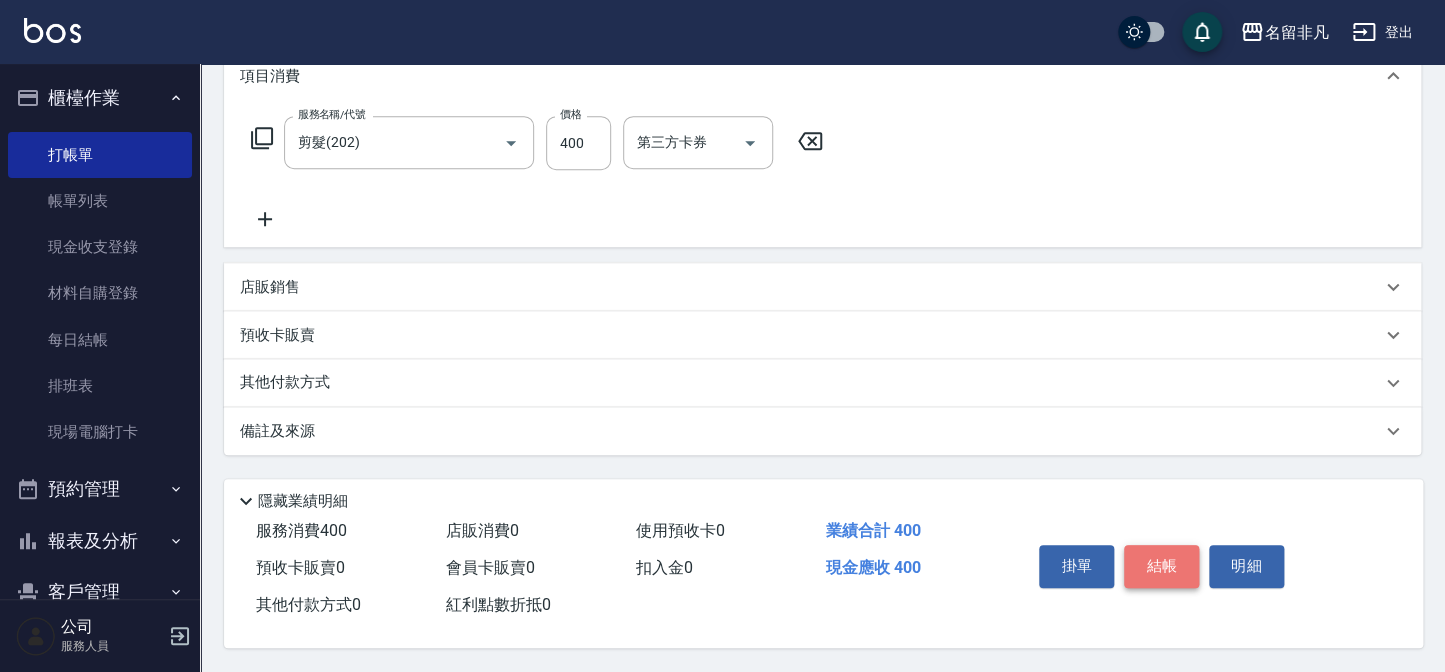 click on "結帳" at bounding box center [1161, 566] 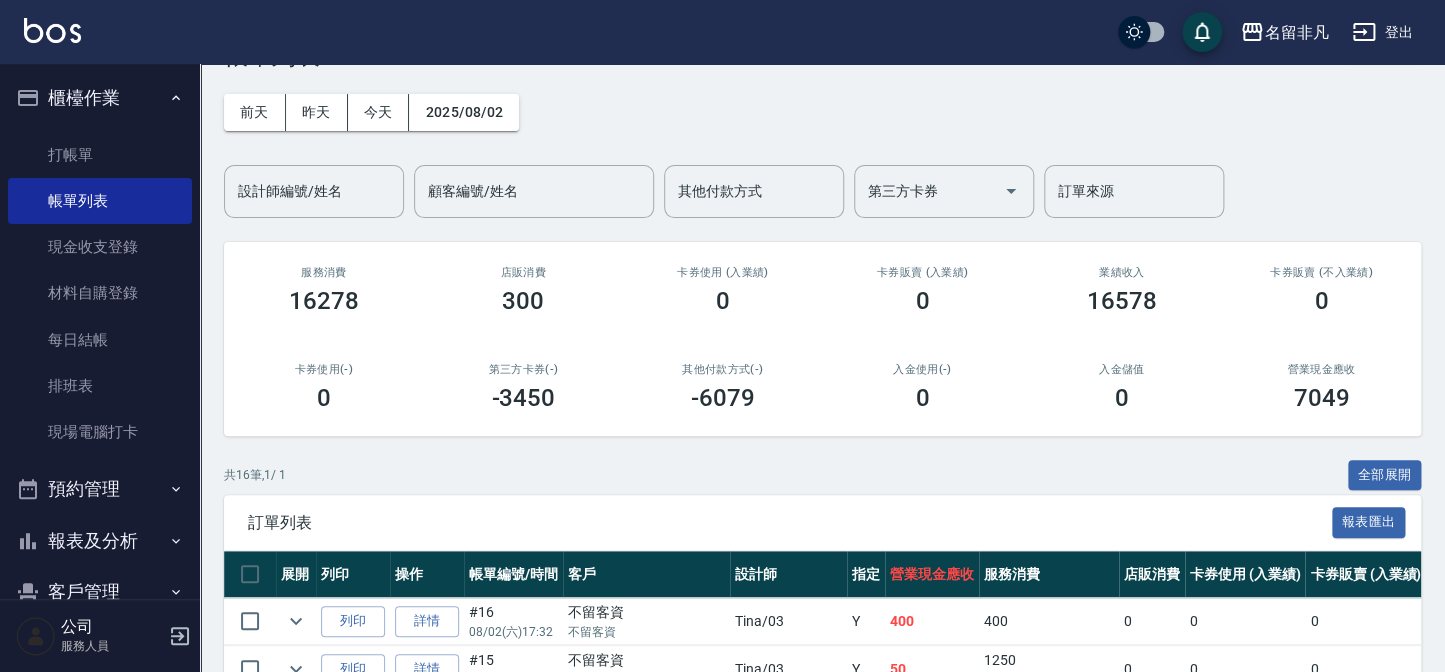 scroll, scrollTop: 181, scrollLeft: 0, axis: vertical 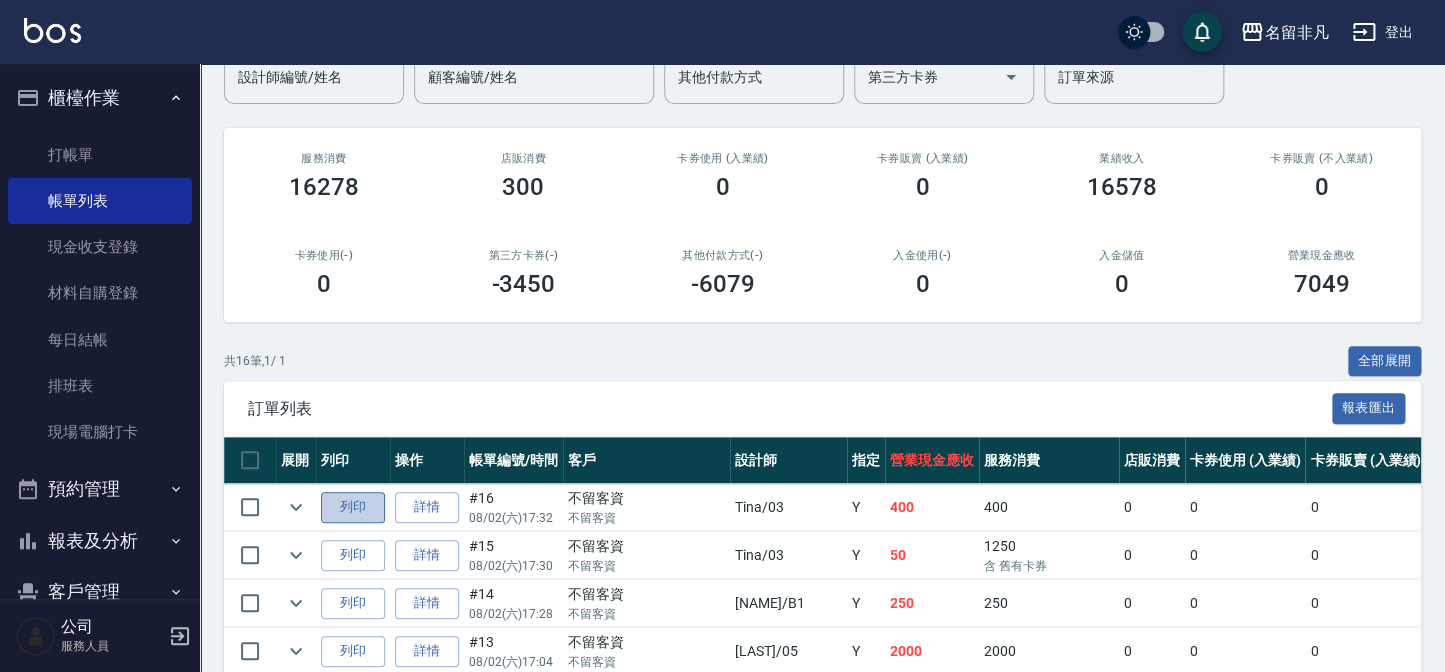 click on "列印" at bounding box center [353, 507] 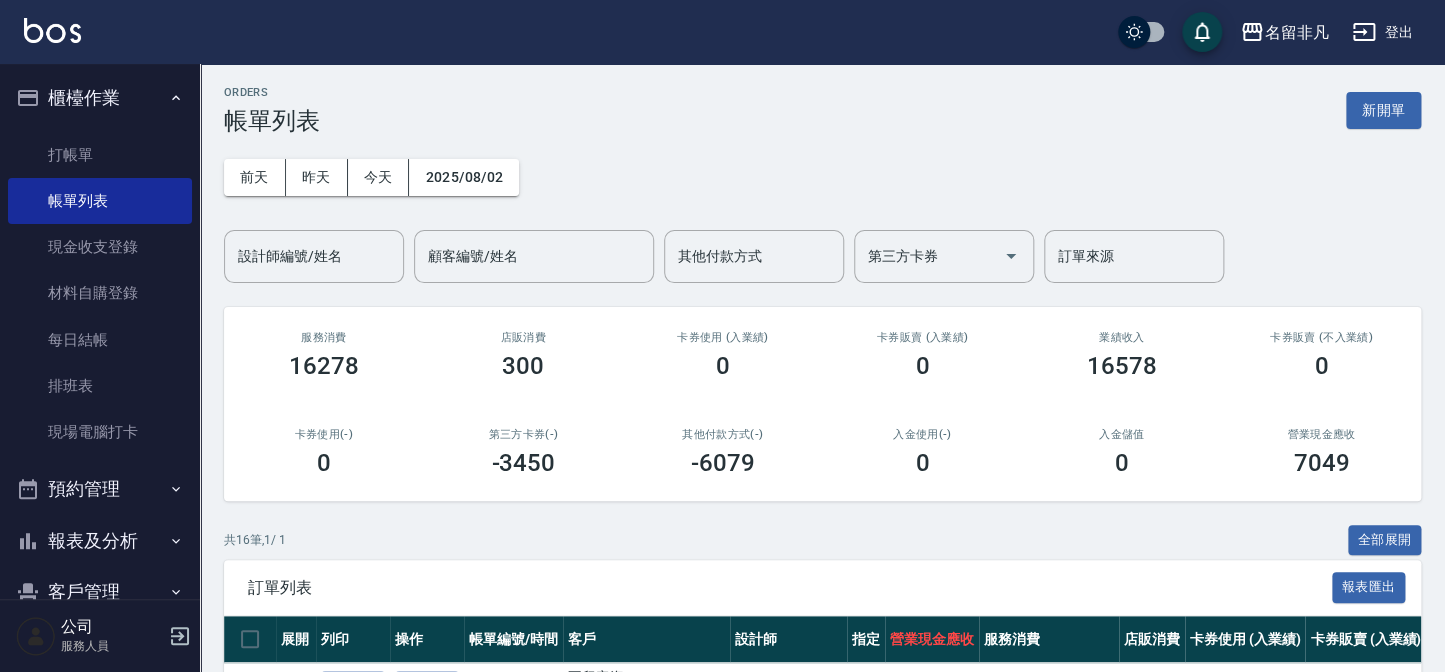 scroll, scrollTop: 0, scrollLeft: 0, axis: both 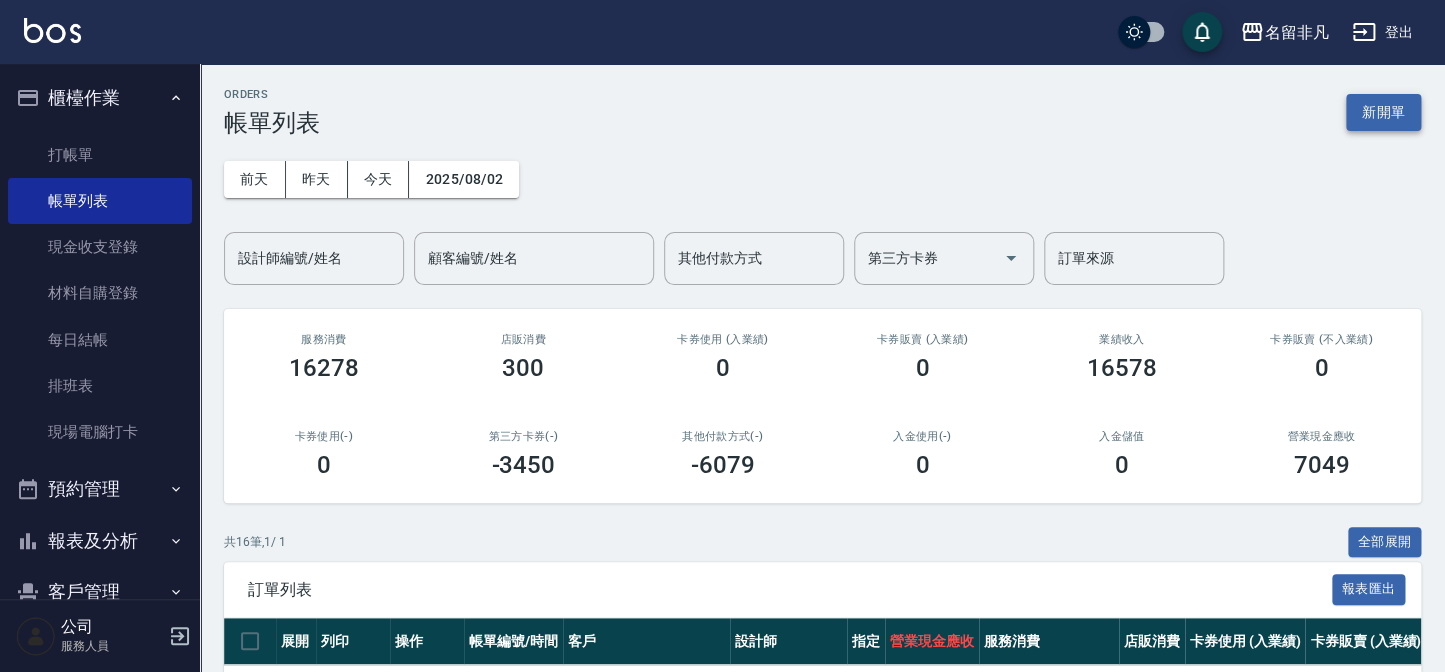 click on "新開單" at bounding box center [1383, 112] 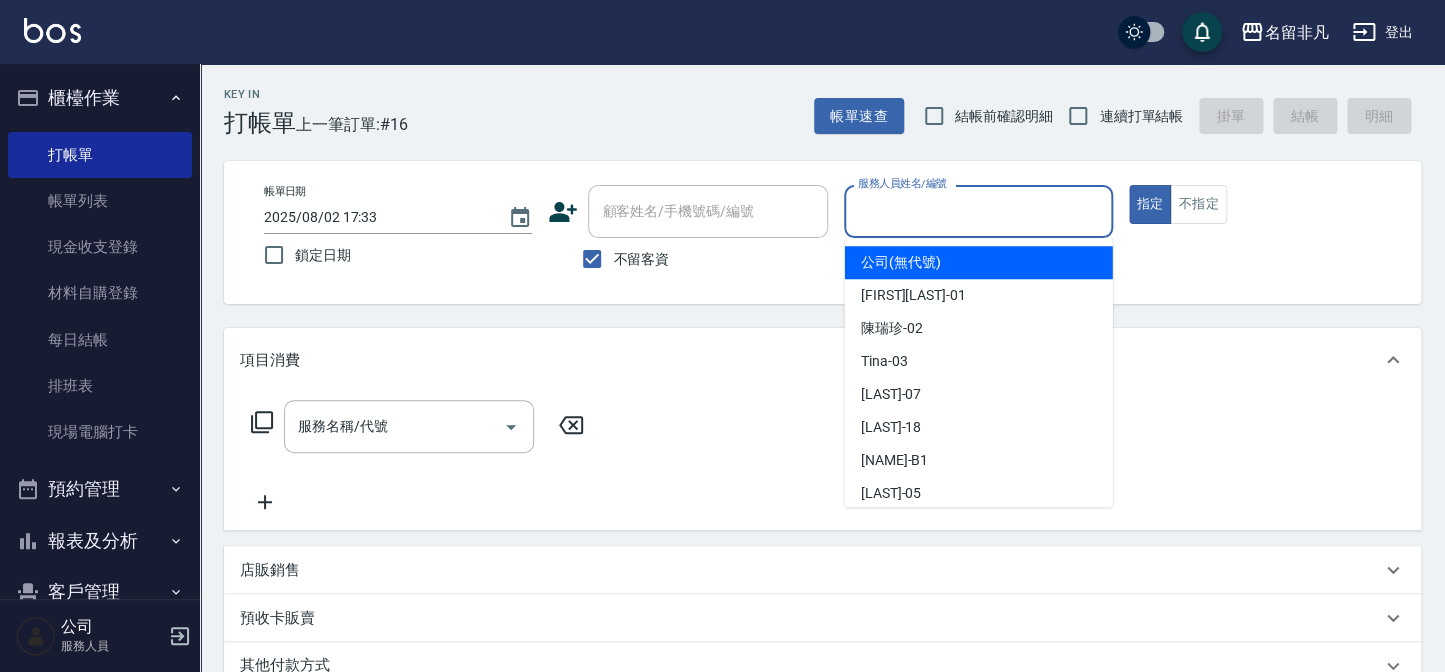 click on "服務人員姓名/編號" at bounding box center (978, 211) 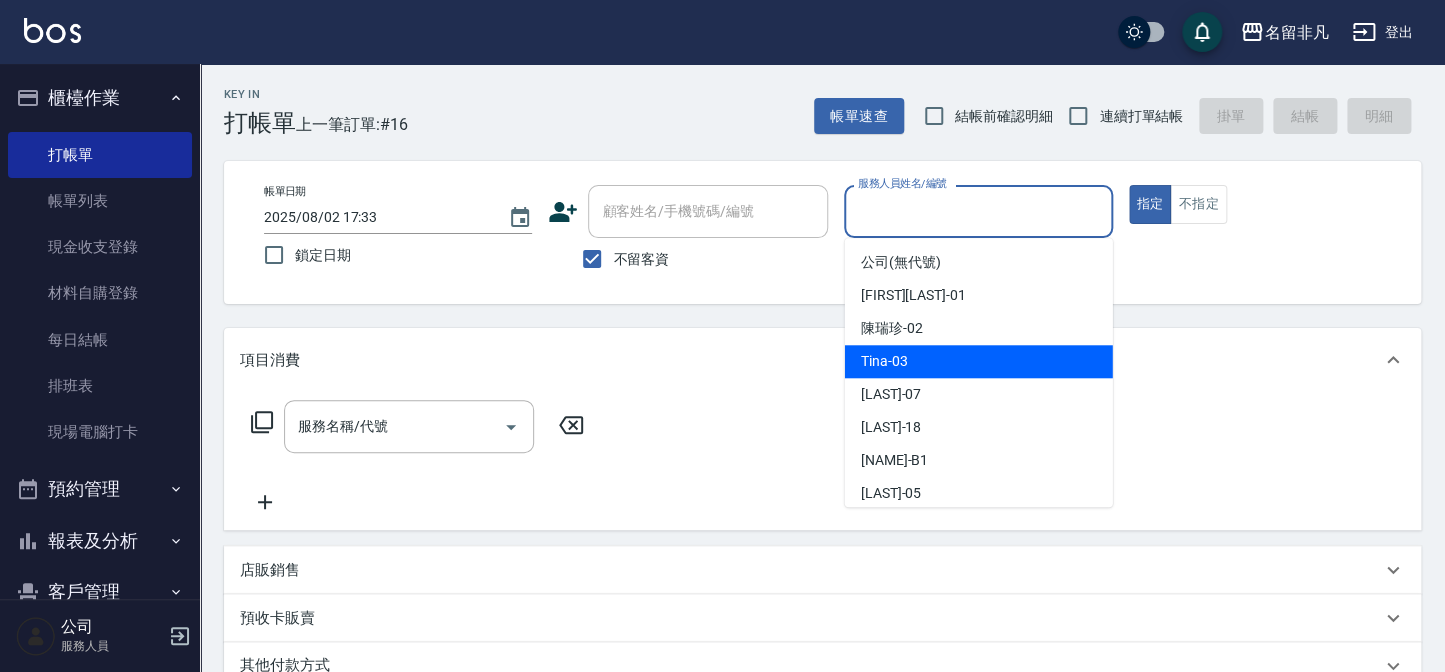 click on "[NAME] -03" at bounding box center (979, 361) 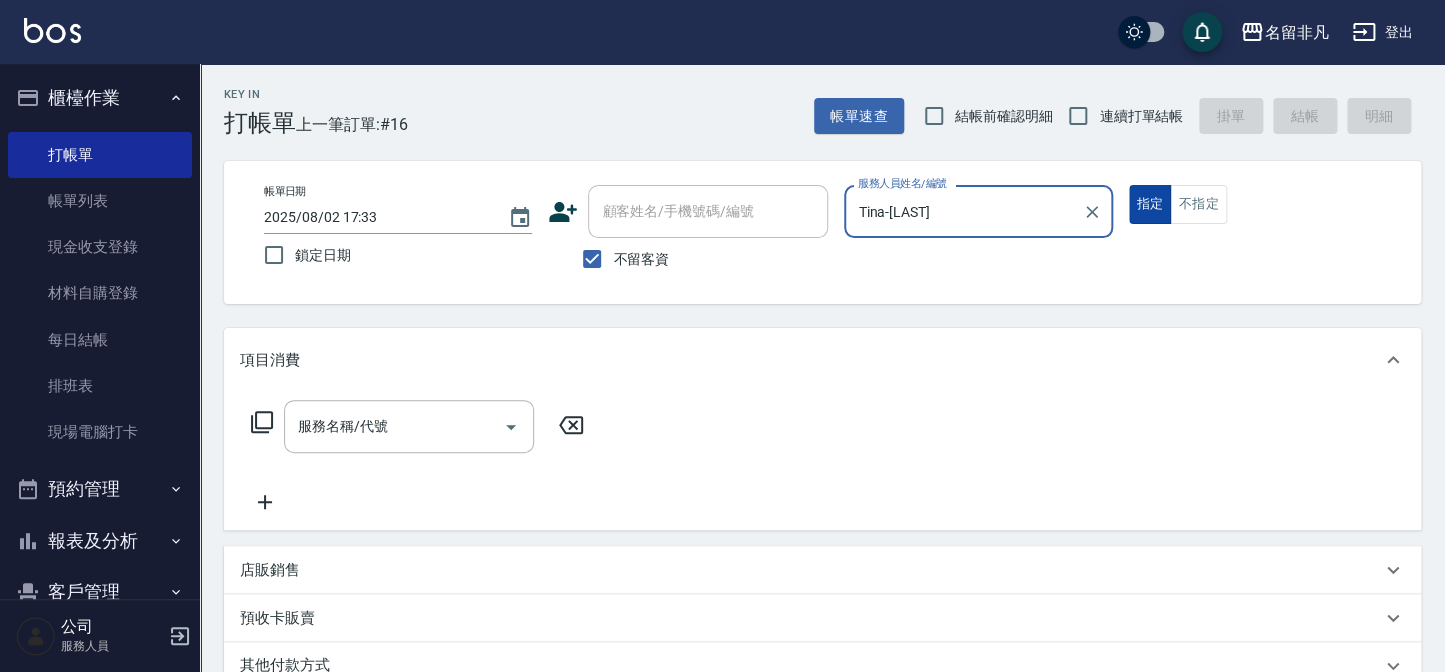 click on "指定" at bounding box center [1150, 204] 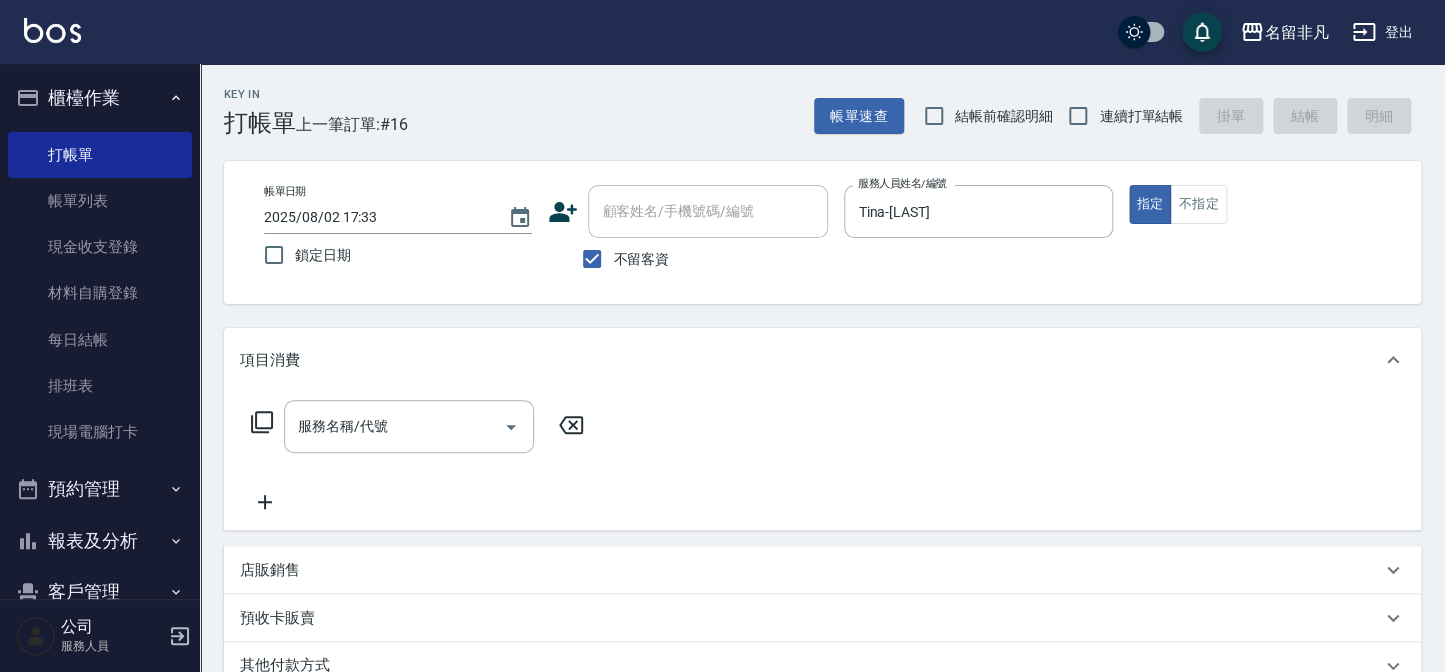 click 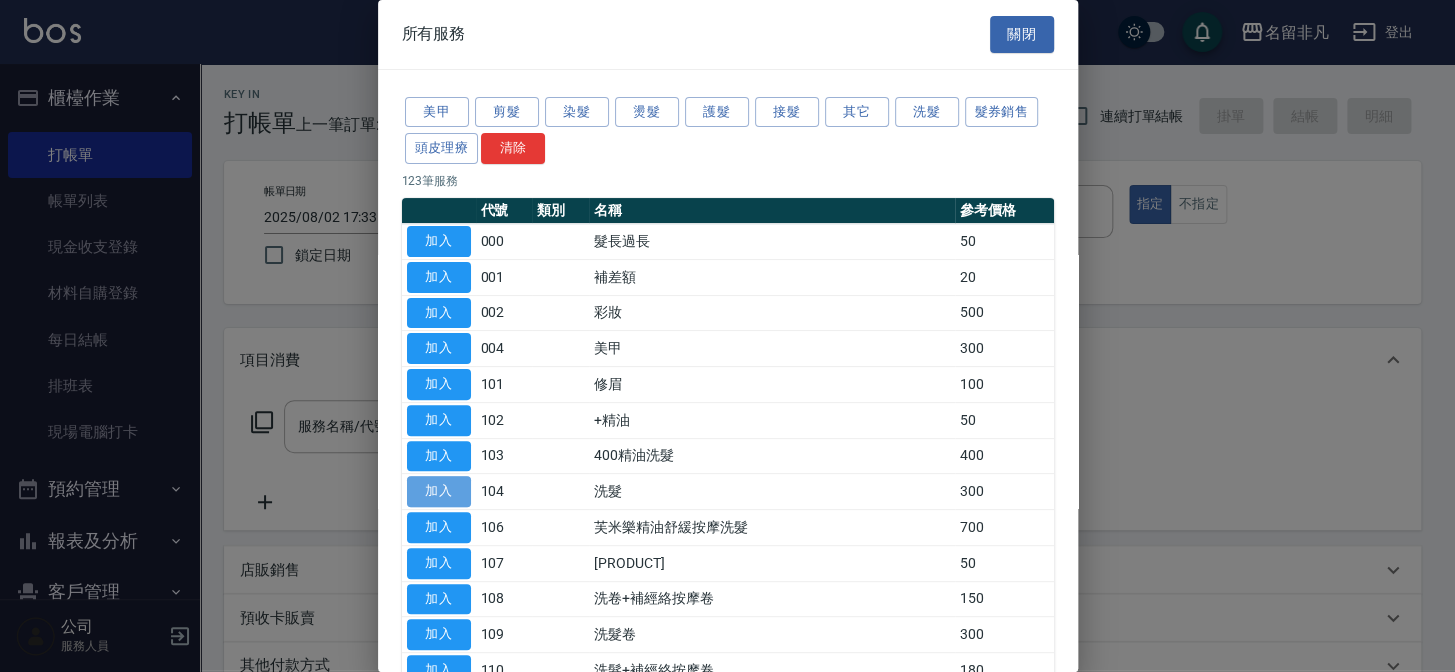click on "加入" at bounding box center (439, 491) 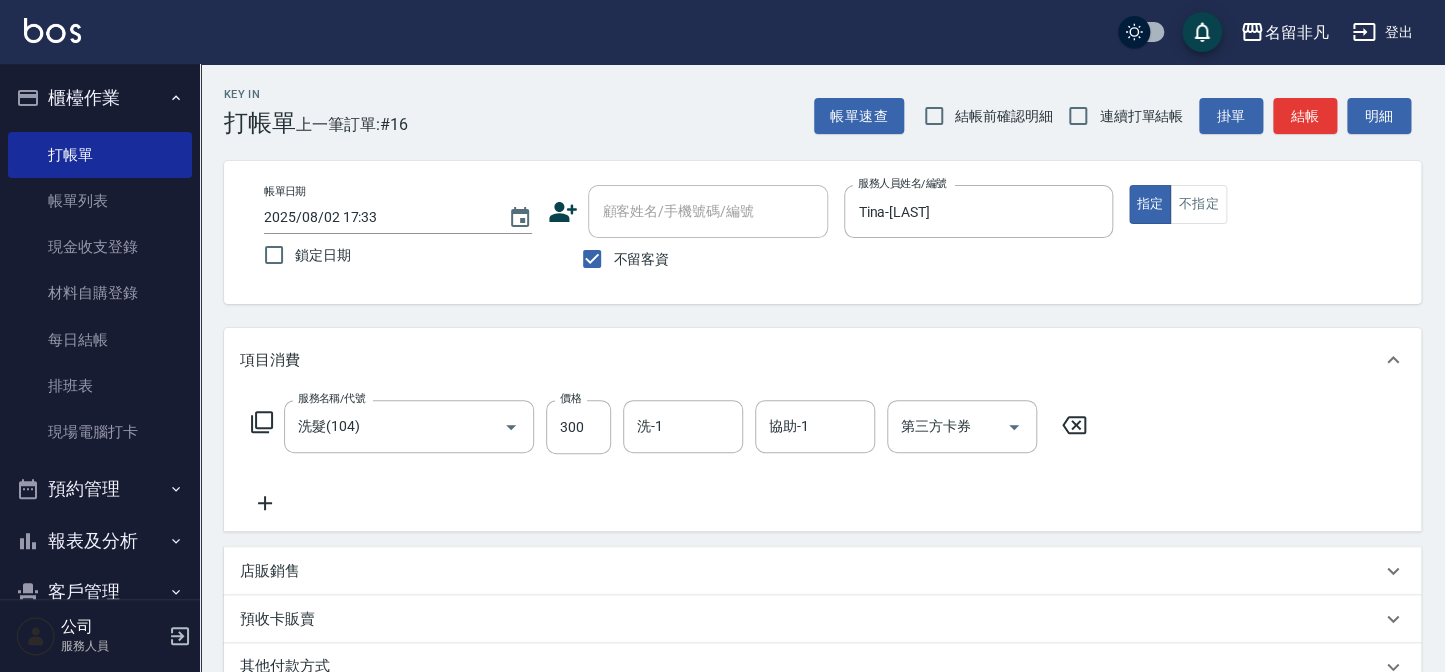 click 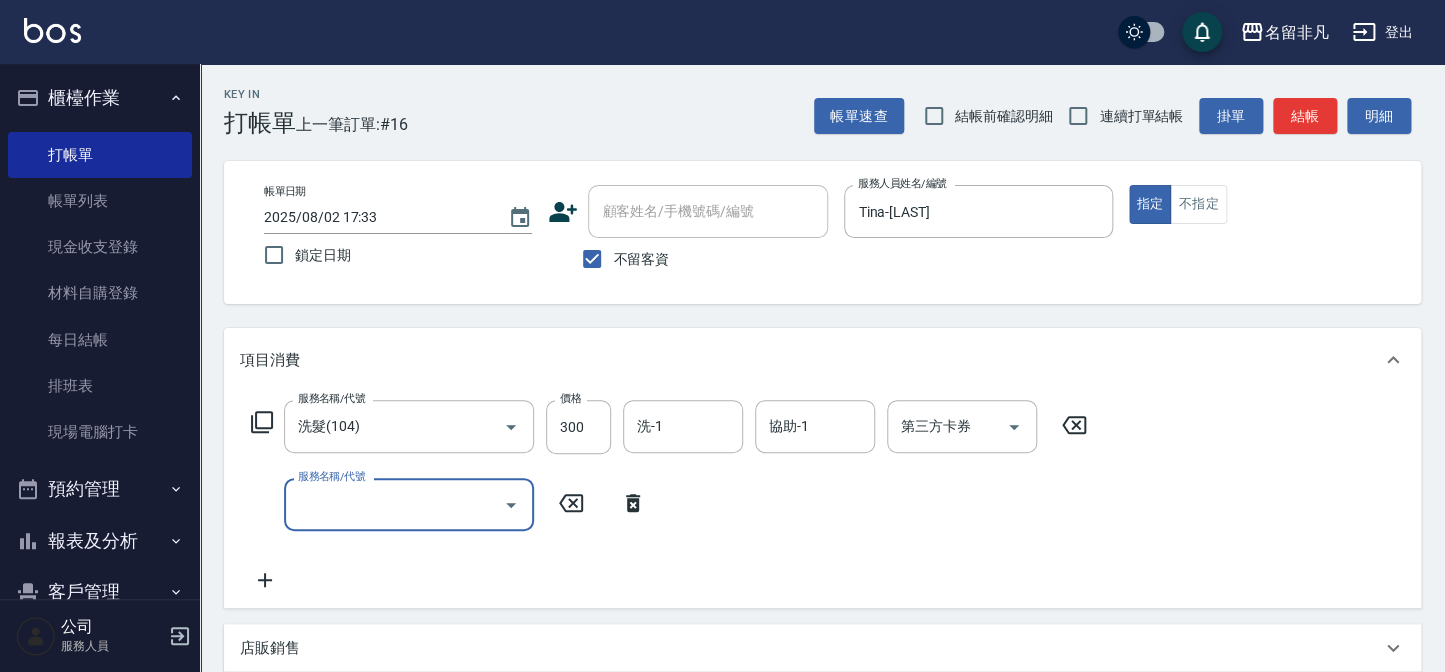 click 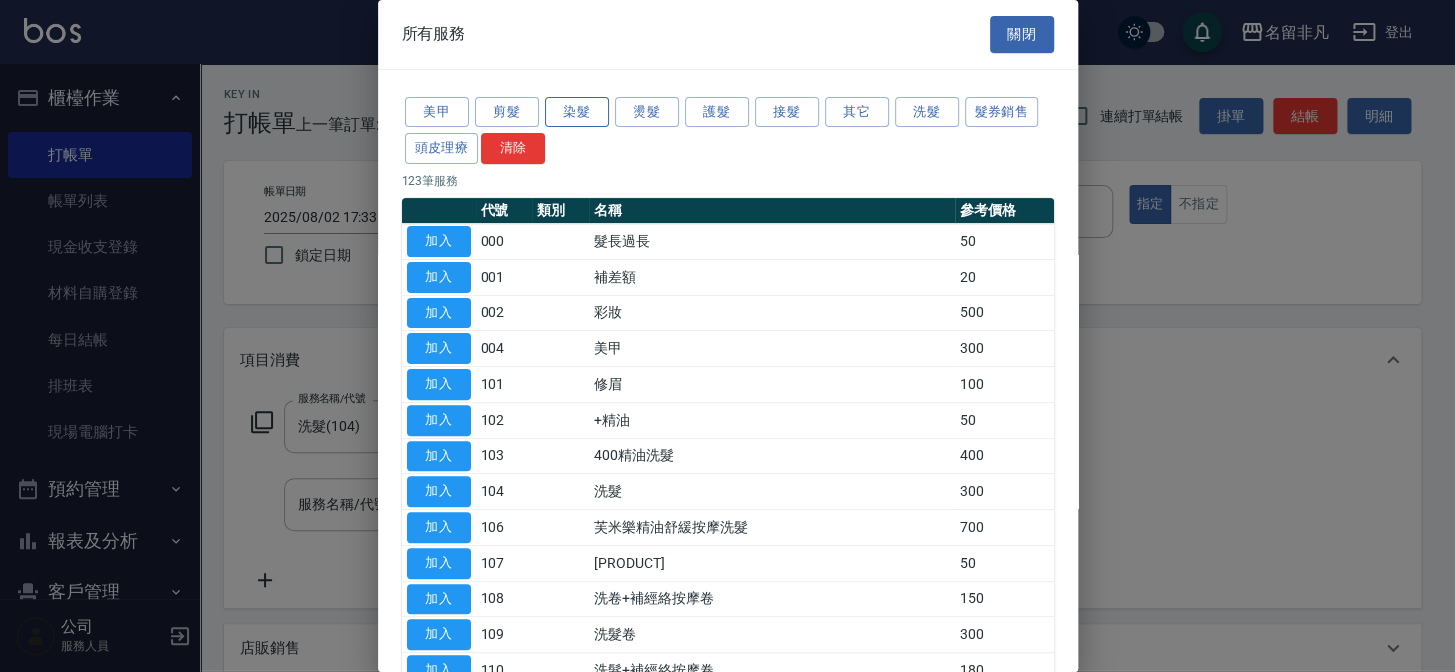 click on "染髮" at bounding box center [577, 112] 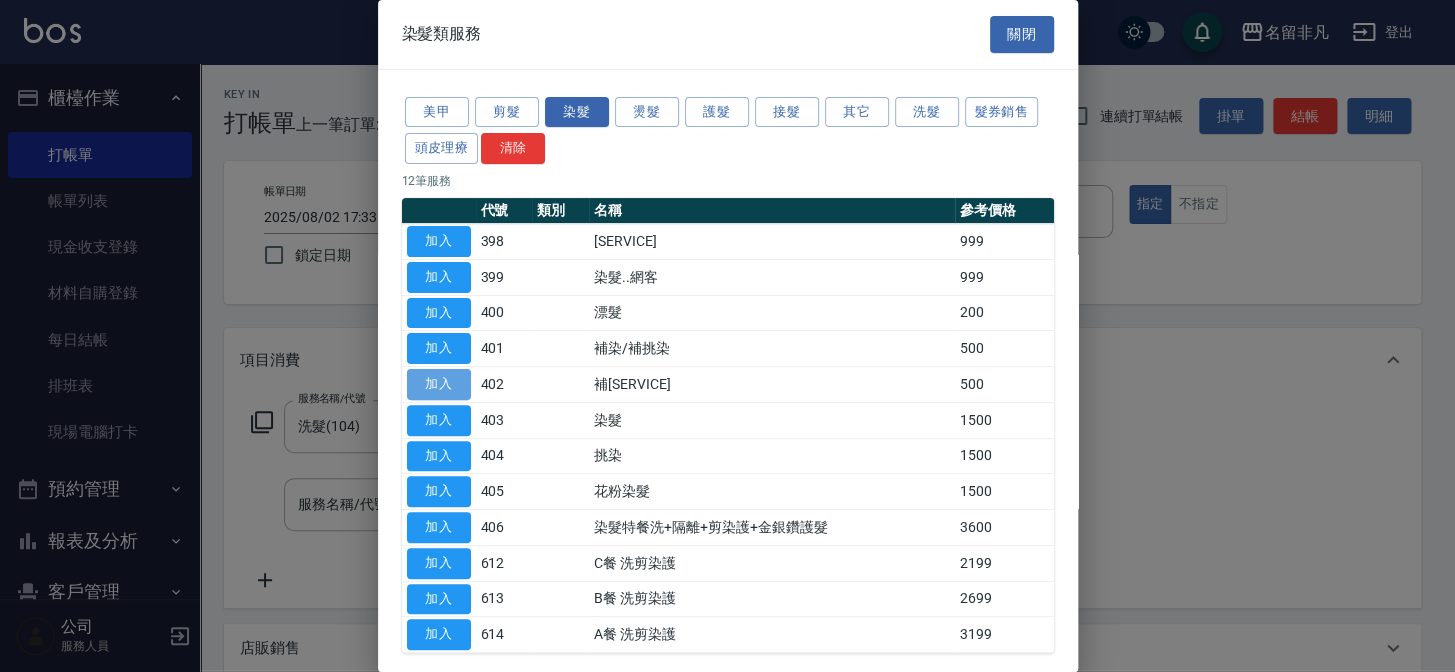 click on "加入" at bounding box center (439, 384) 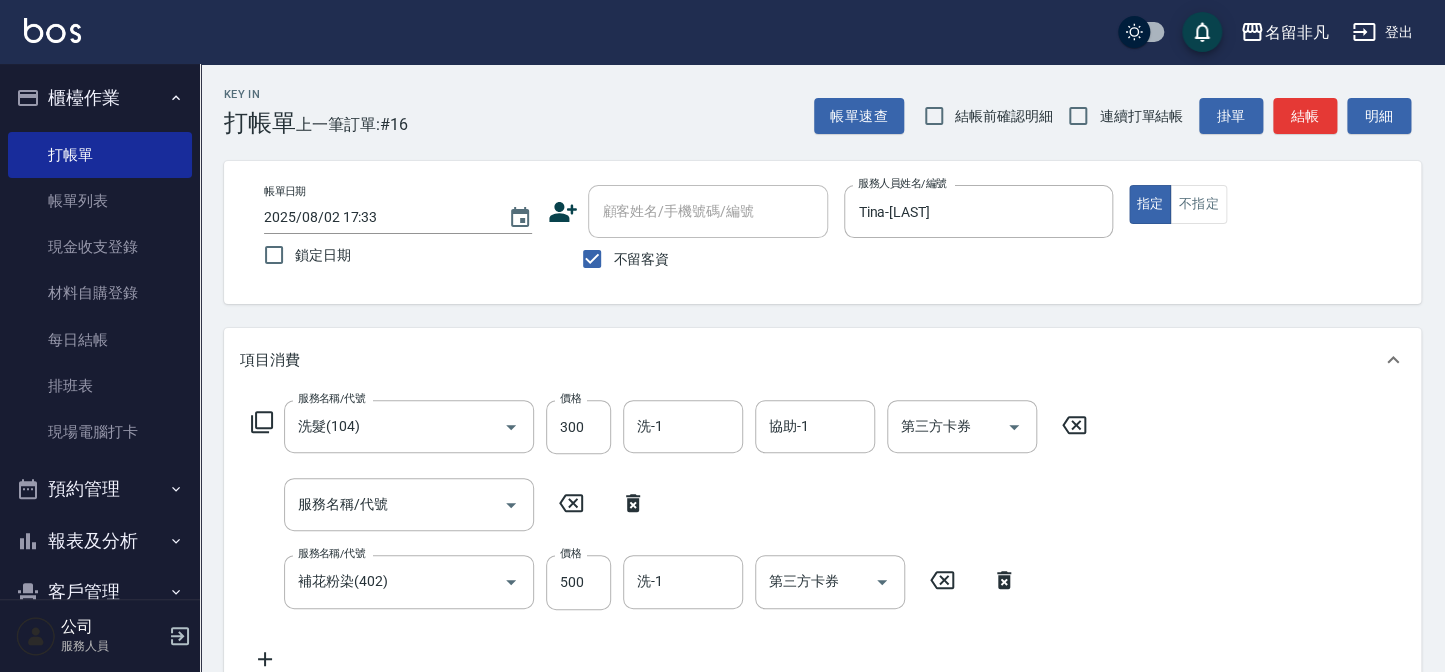 click 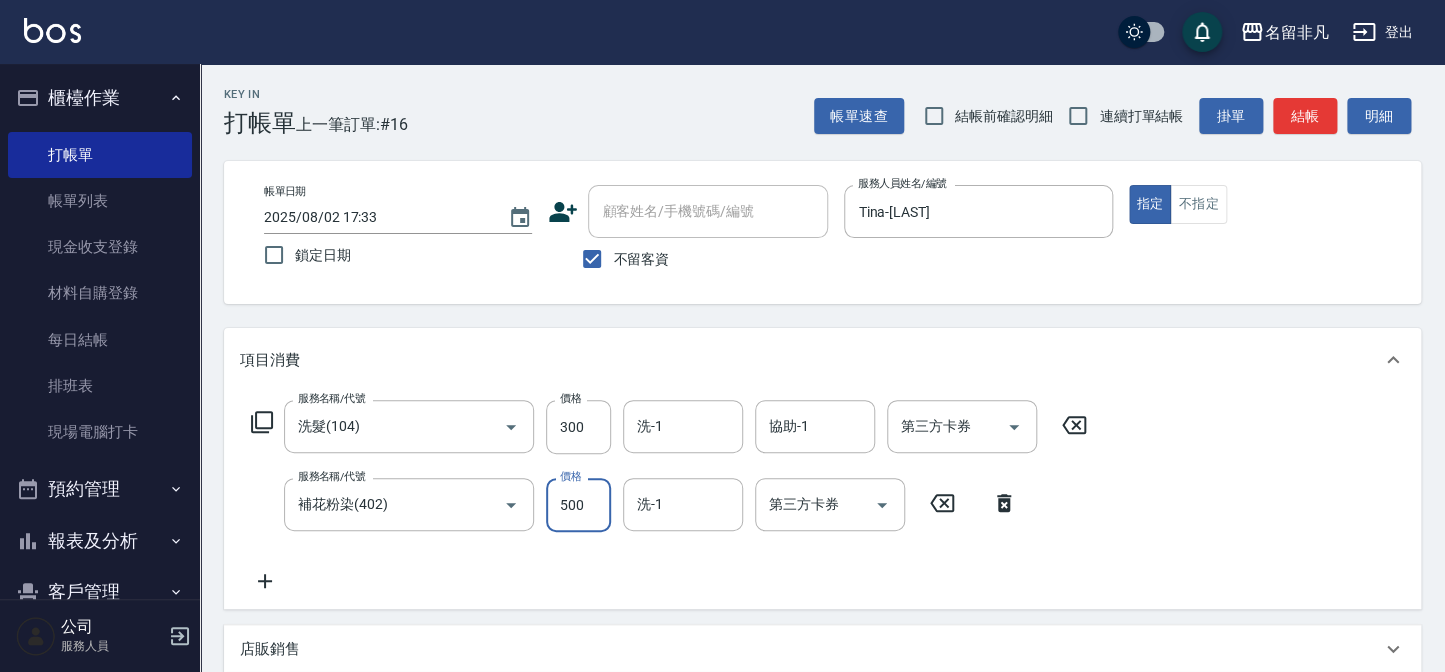 click on "500" at bounding box center [578, 505] 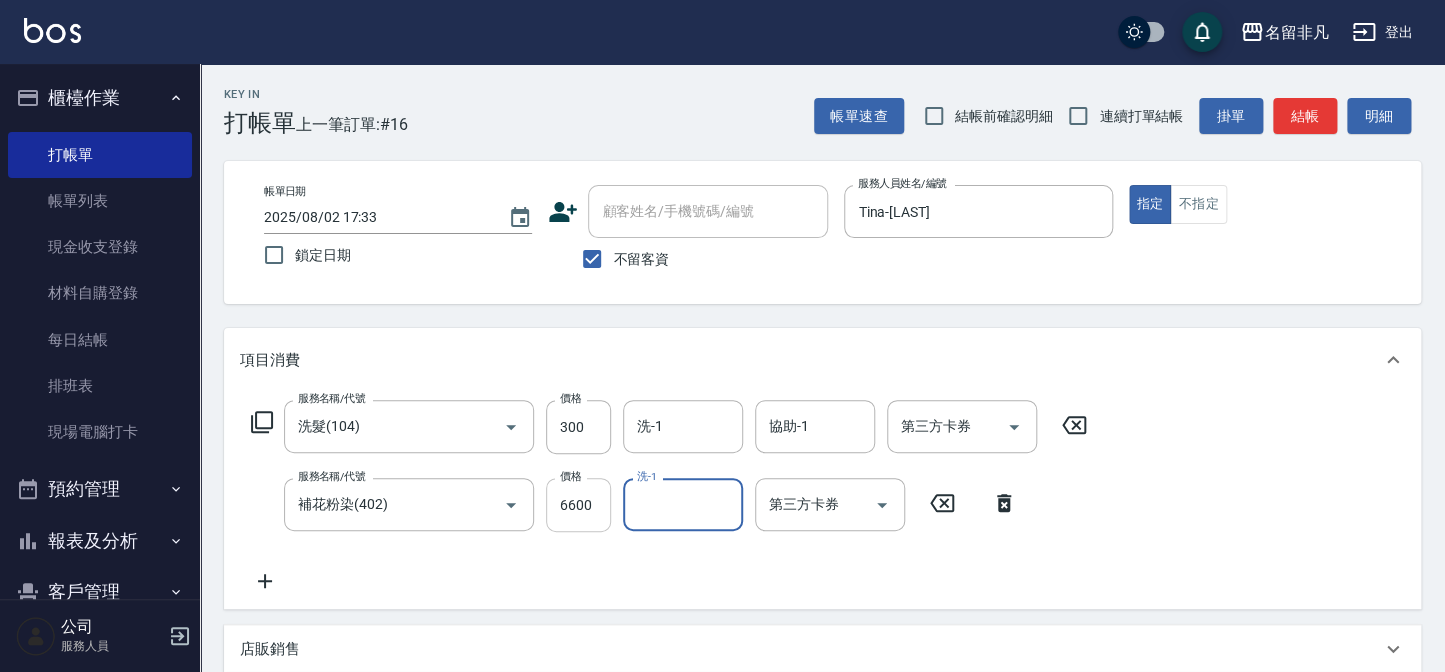 click on "6600" at bounding box center [578, 505] 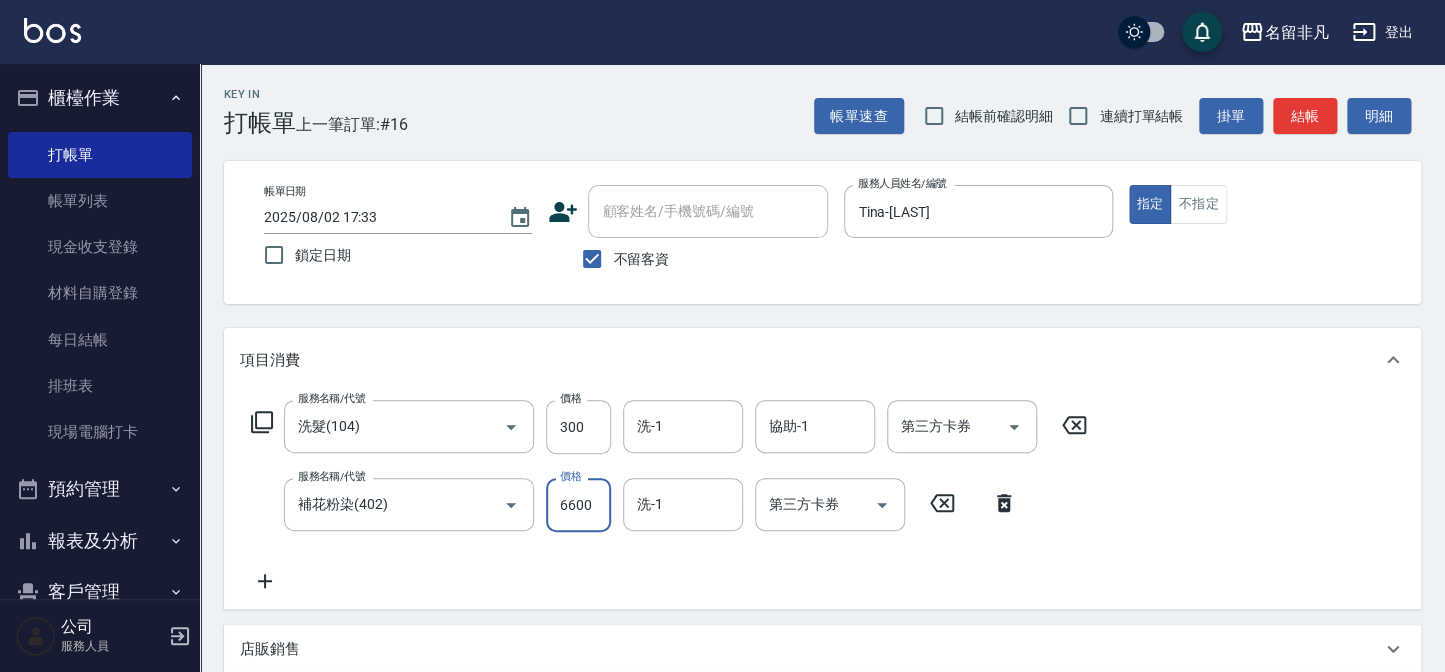 click on "6600" at bounding box center [578, 505] 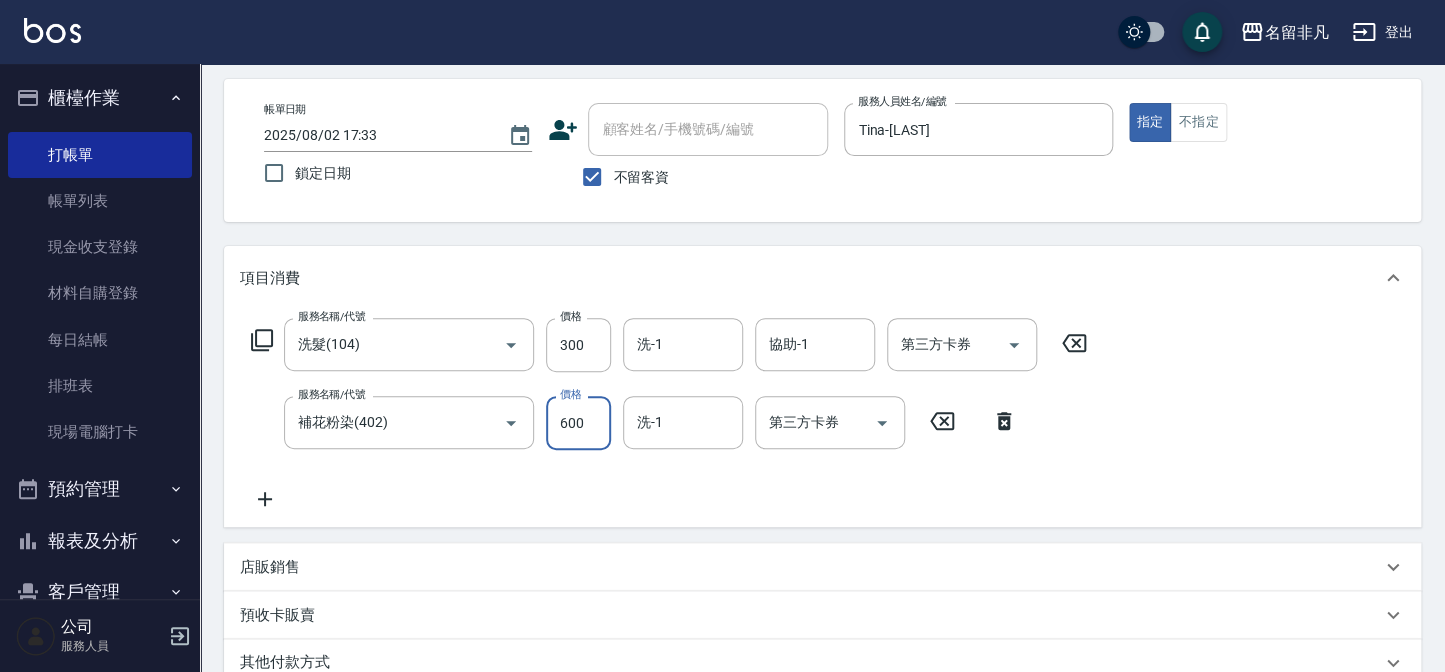 scroll, scrollTop: 363, scrollLeft: 0, axis: vertical 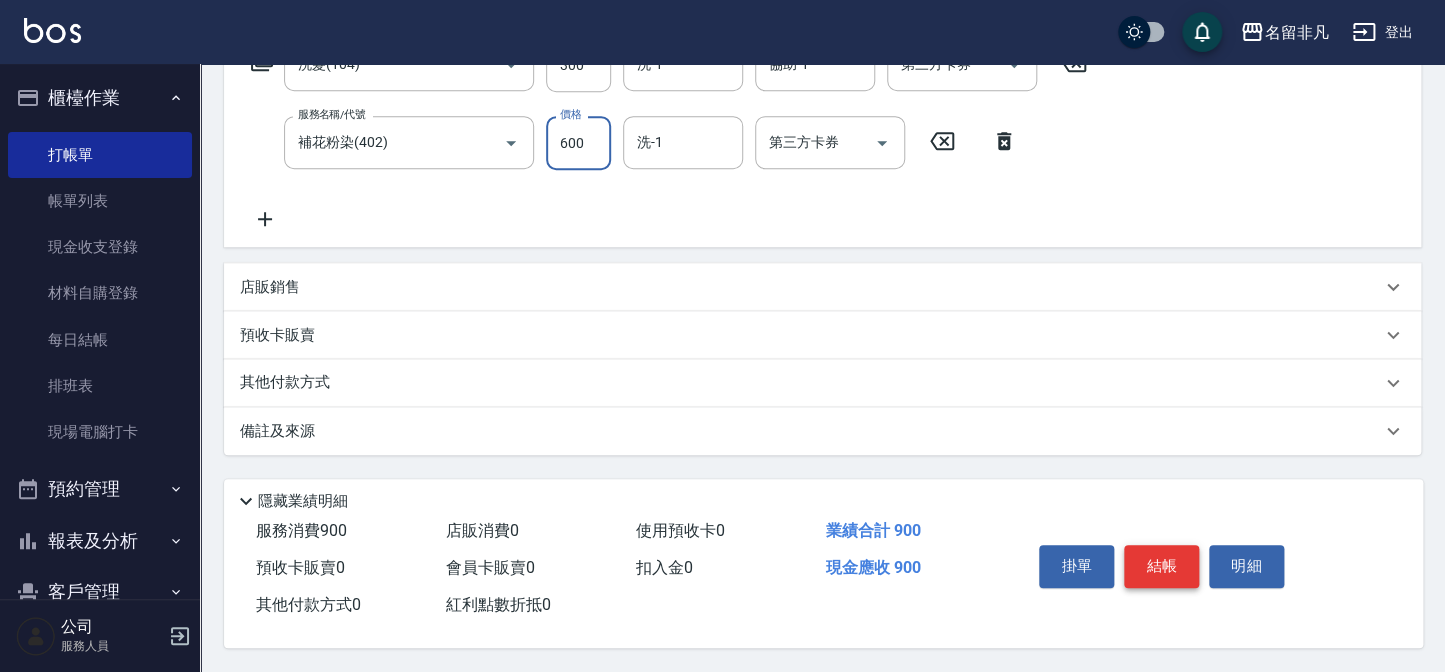 type on "600" 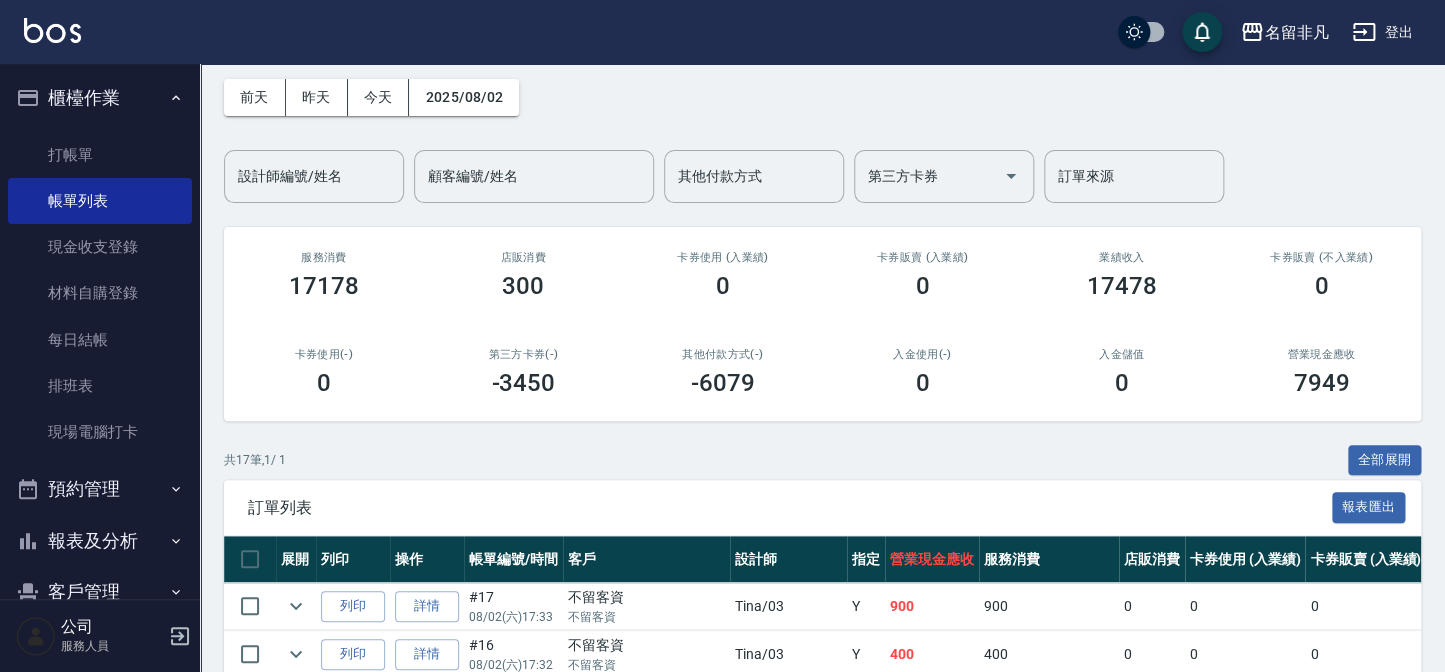 scroll, scrollTop: 181, scrollLeft: 0, axis: vertical 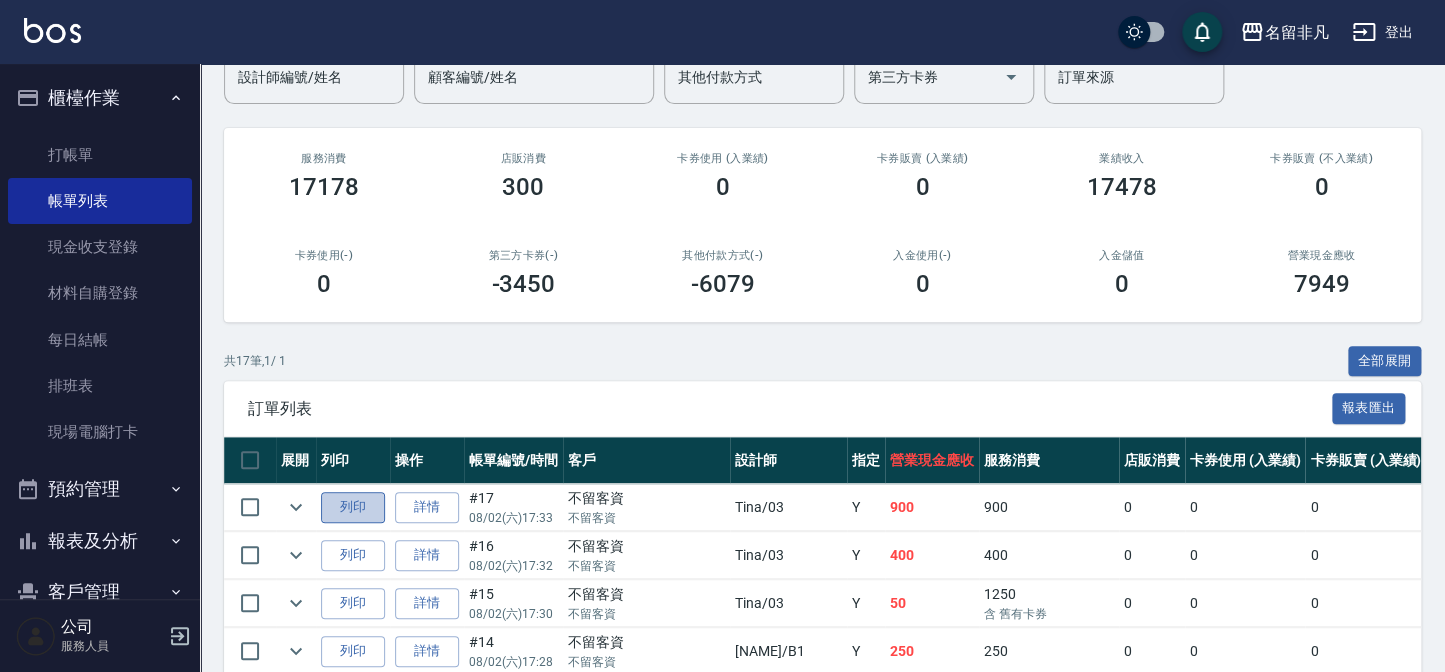 click on "列印" at bounding box center [353, 507] 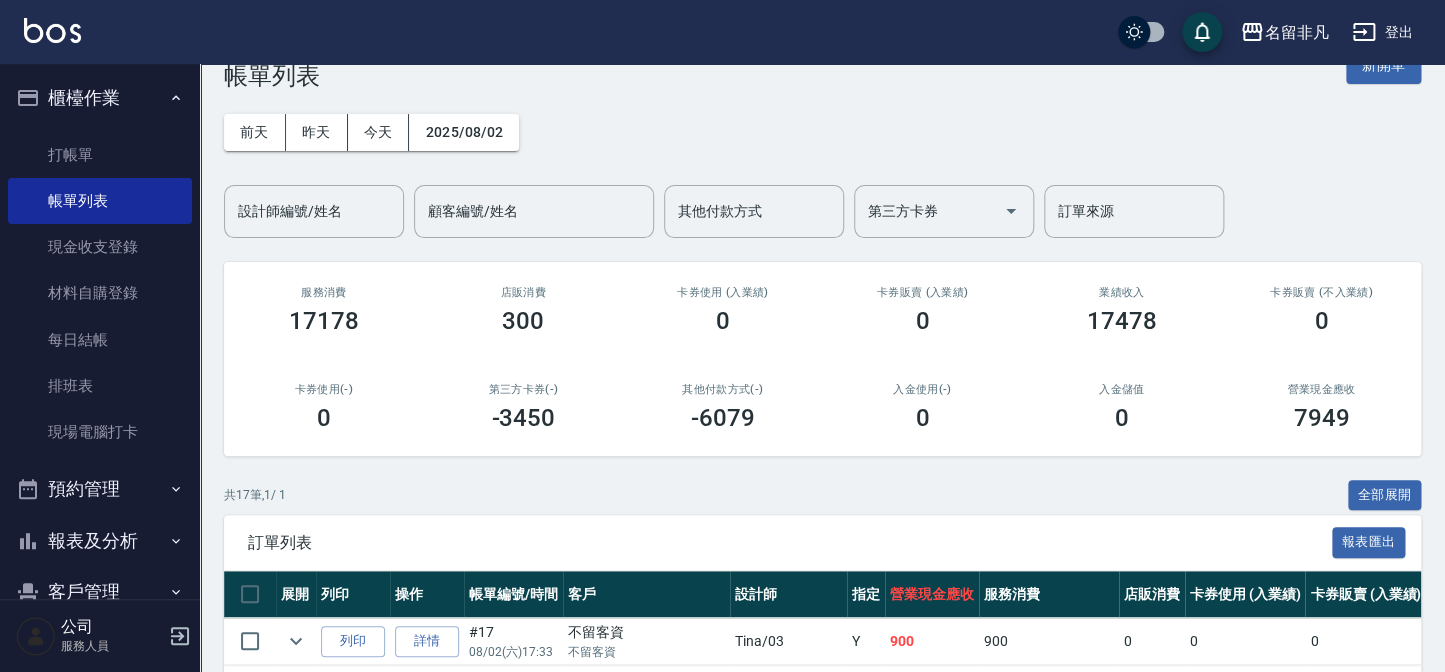 scroll, scrollTop: 0, scrollLeft: 0, axis: both 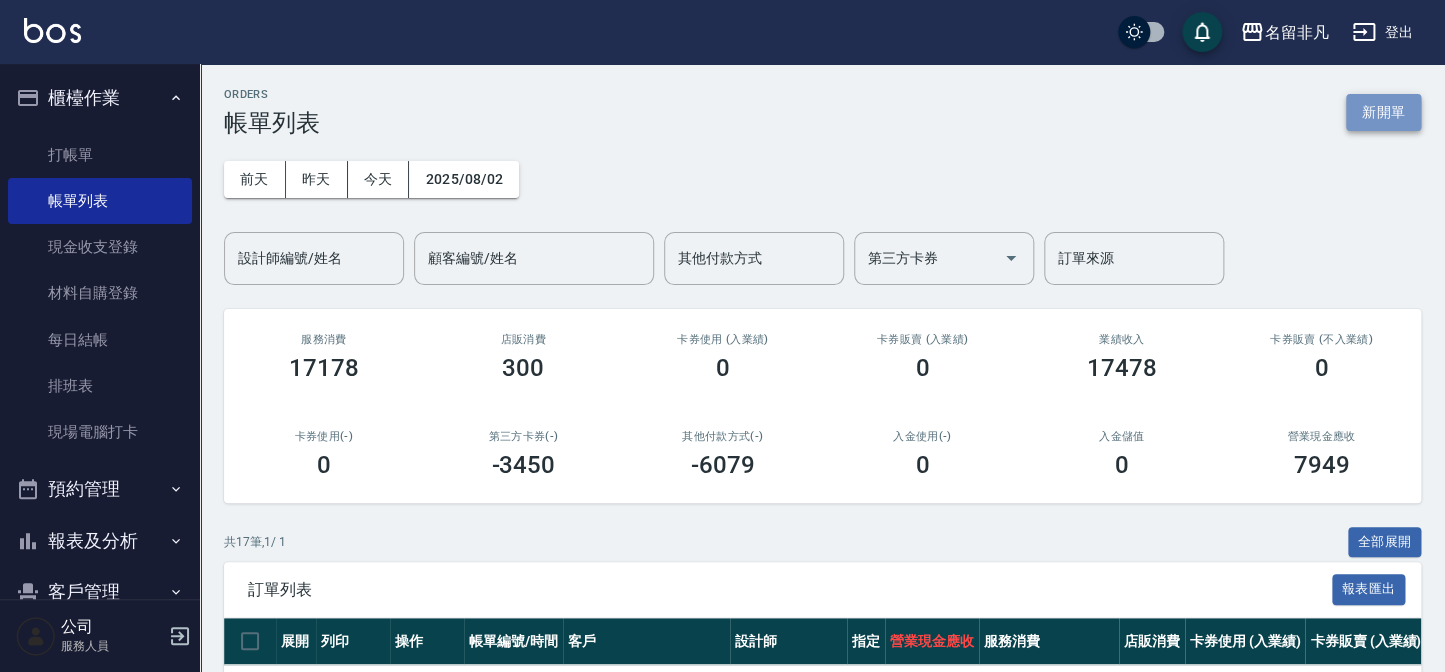 click on "新開單" at bounding box center (1383, 112) 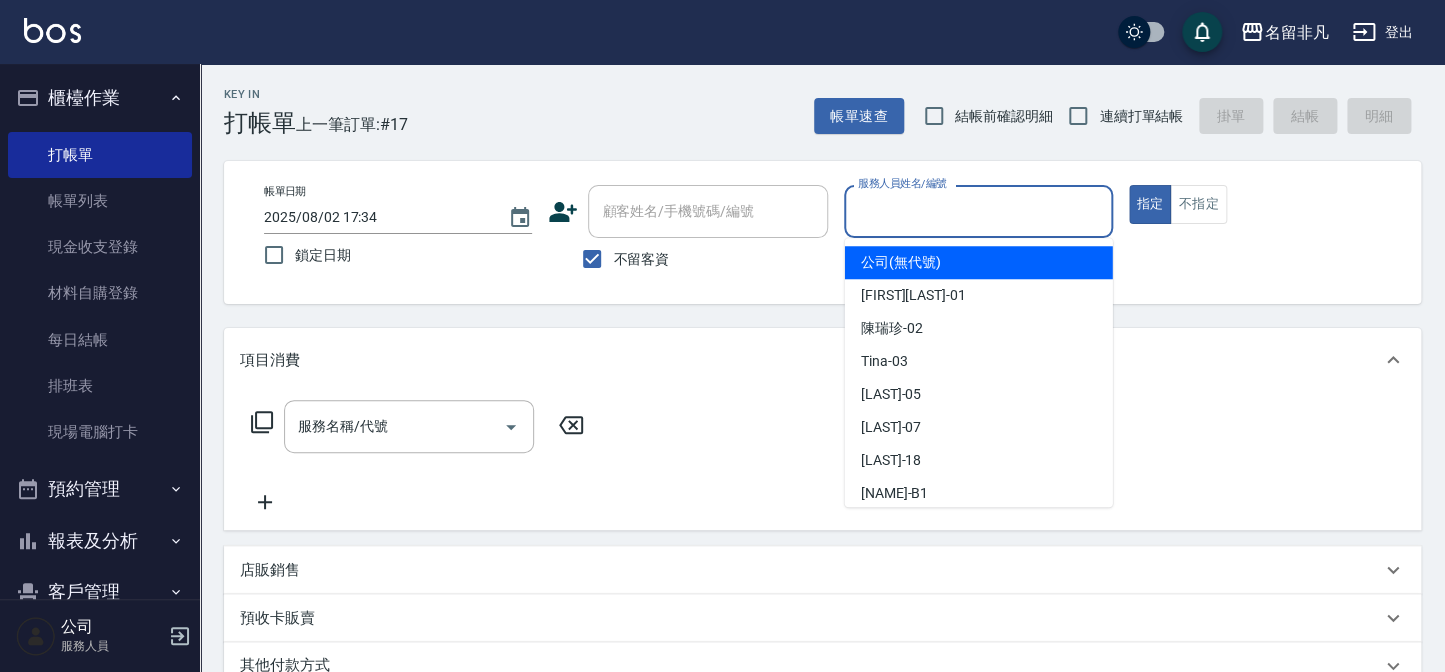 click on "服務人員姓名/編號" at bounding box center (978, 211) 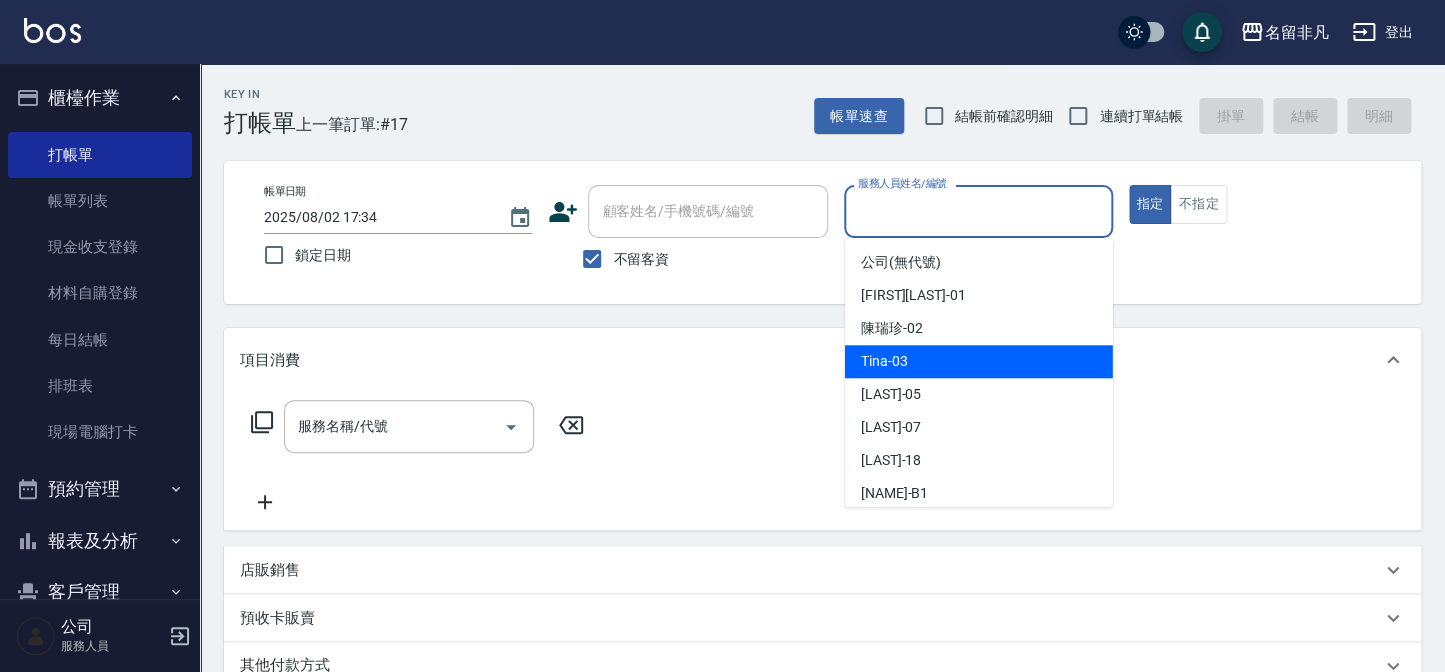 drag, startPoint x: 947, startPoint y: 367, endPoint x: 1080, endPoint y: 293, distance: 152.20053 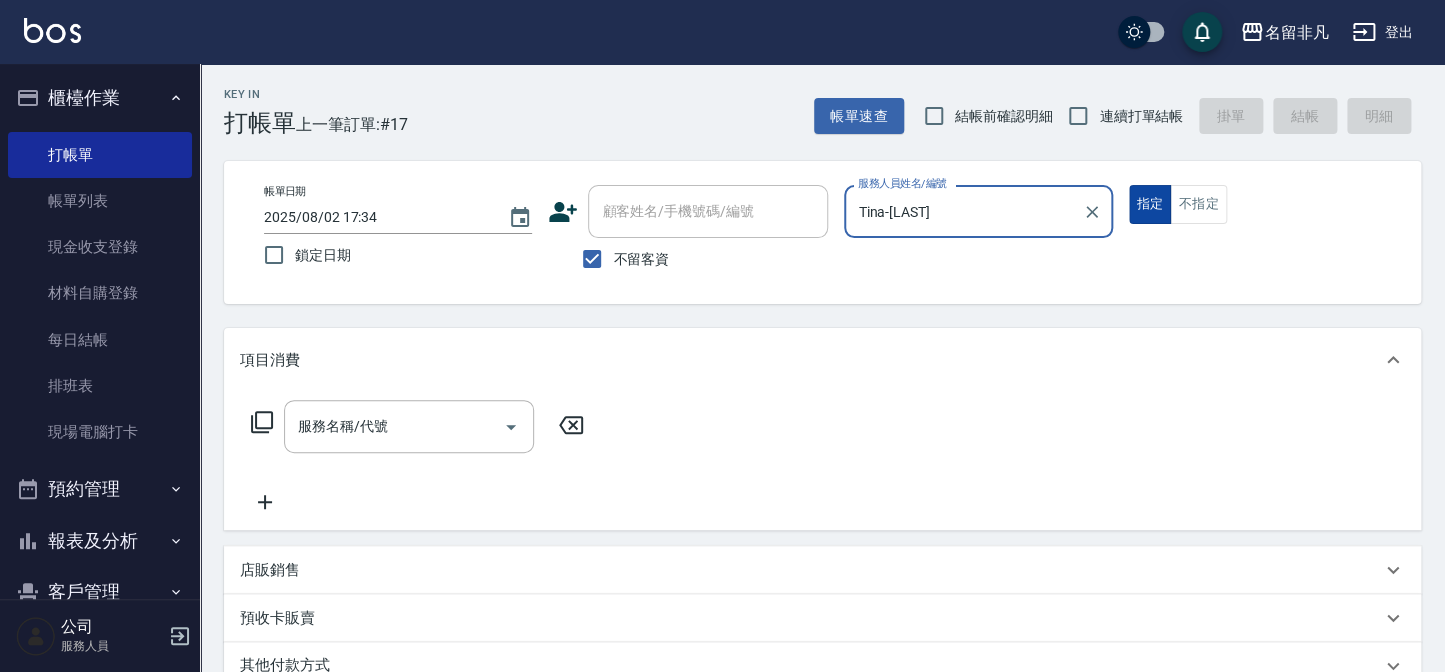 click on "指定" at bounding box center [1150, 204] 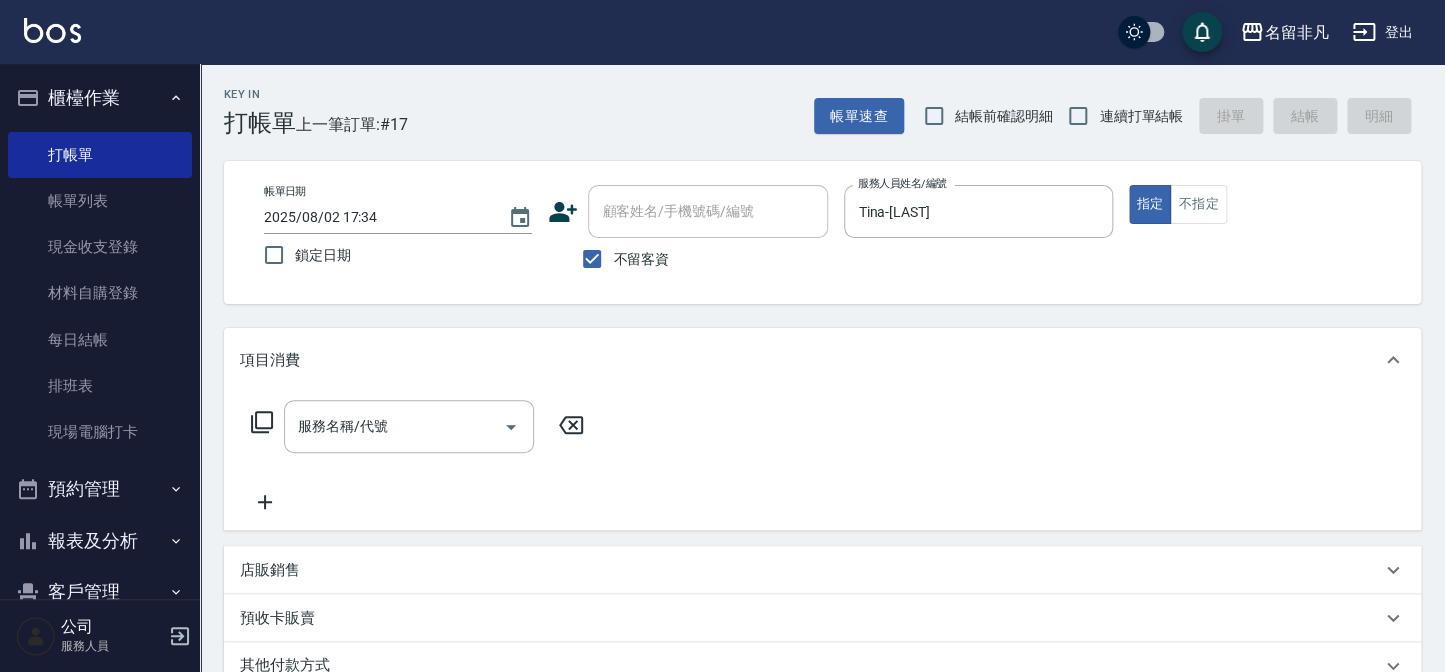 click 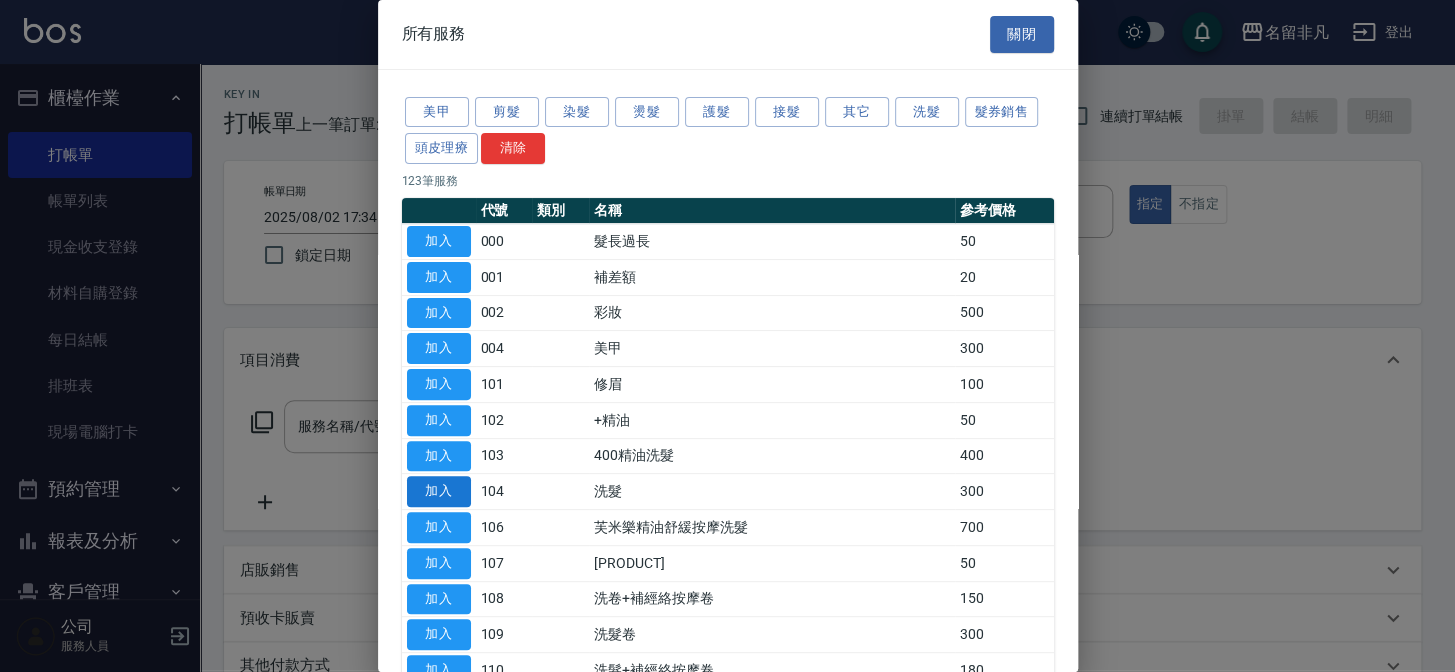click on "加入" at bounding box center [439, 491] 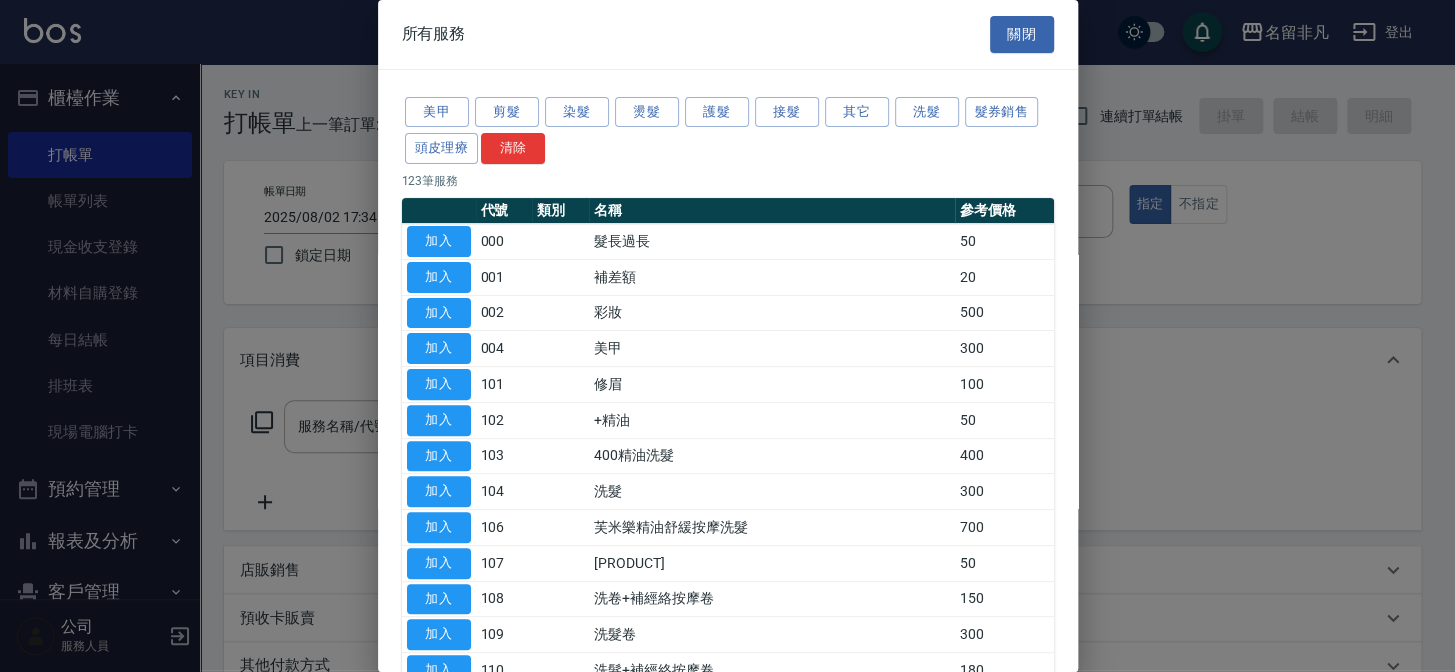 type on "洗髮(104)" 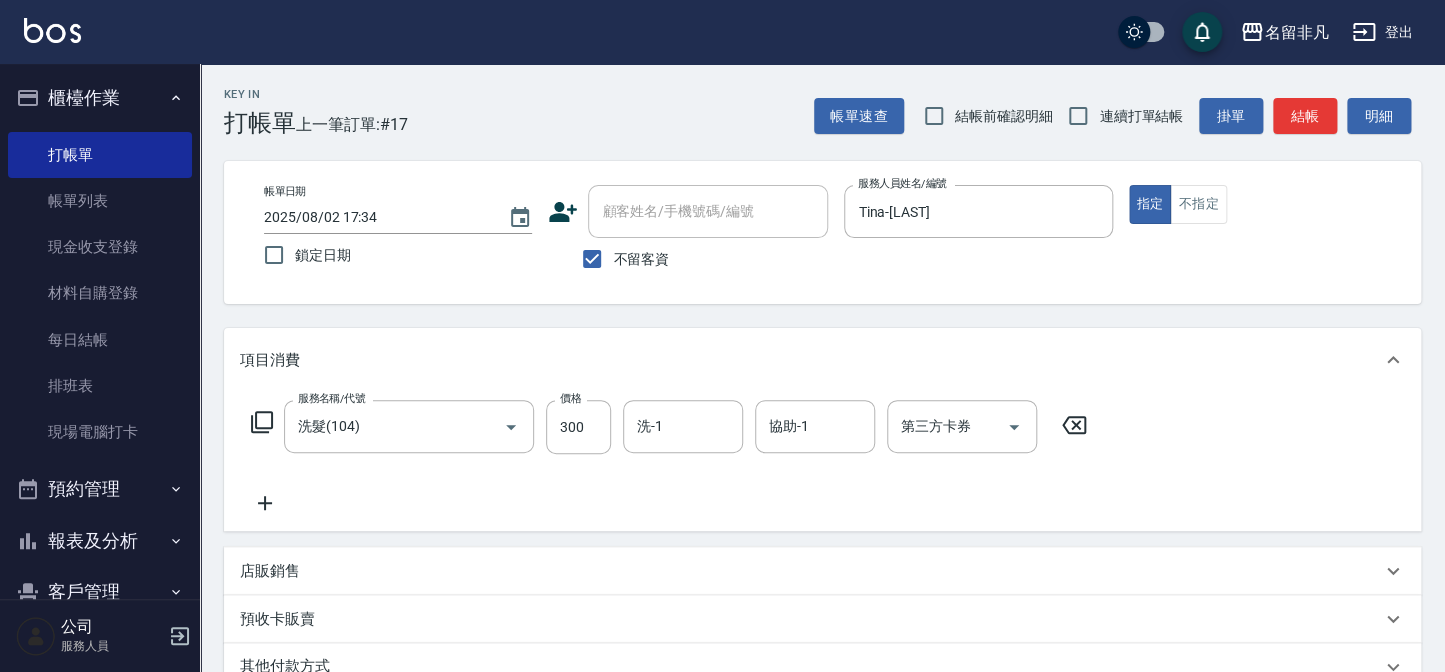 click 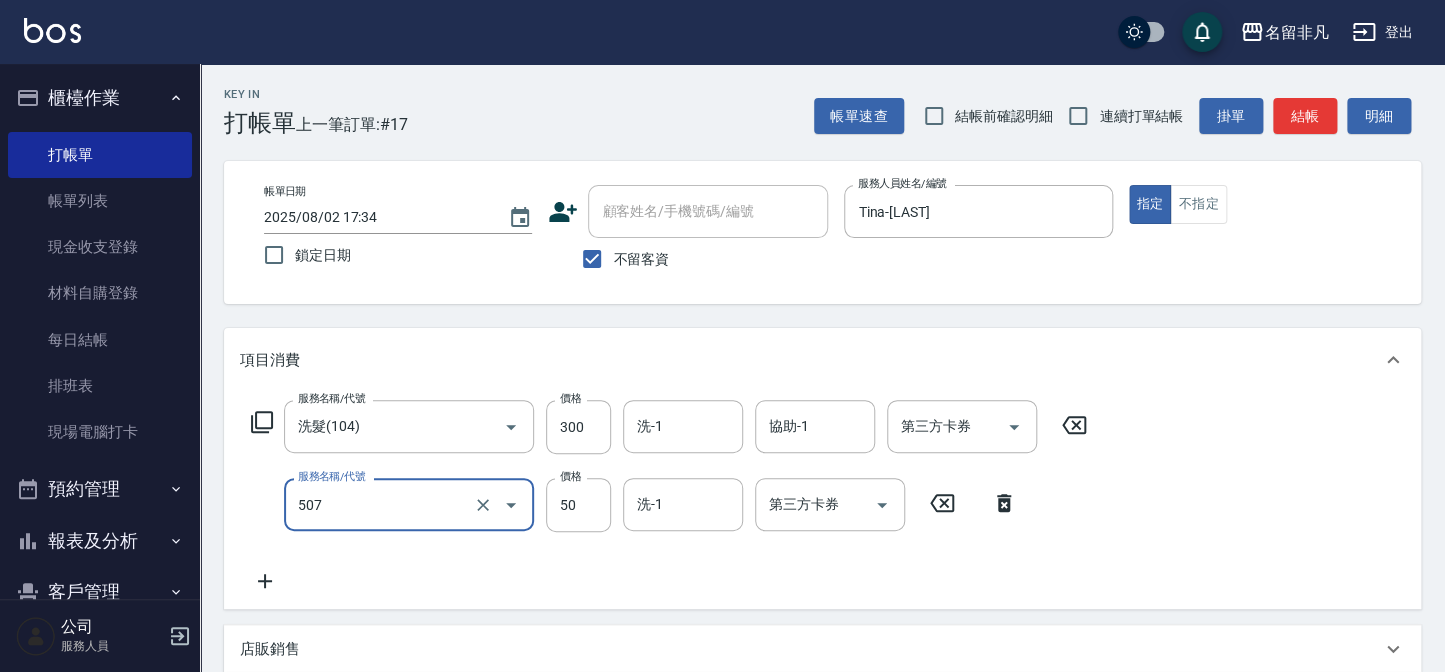 type on "瞬間護髮(507)" 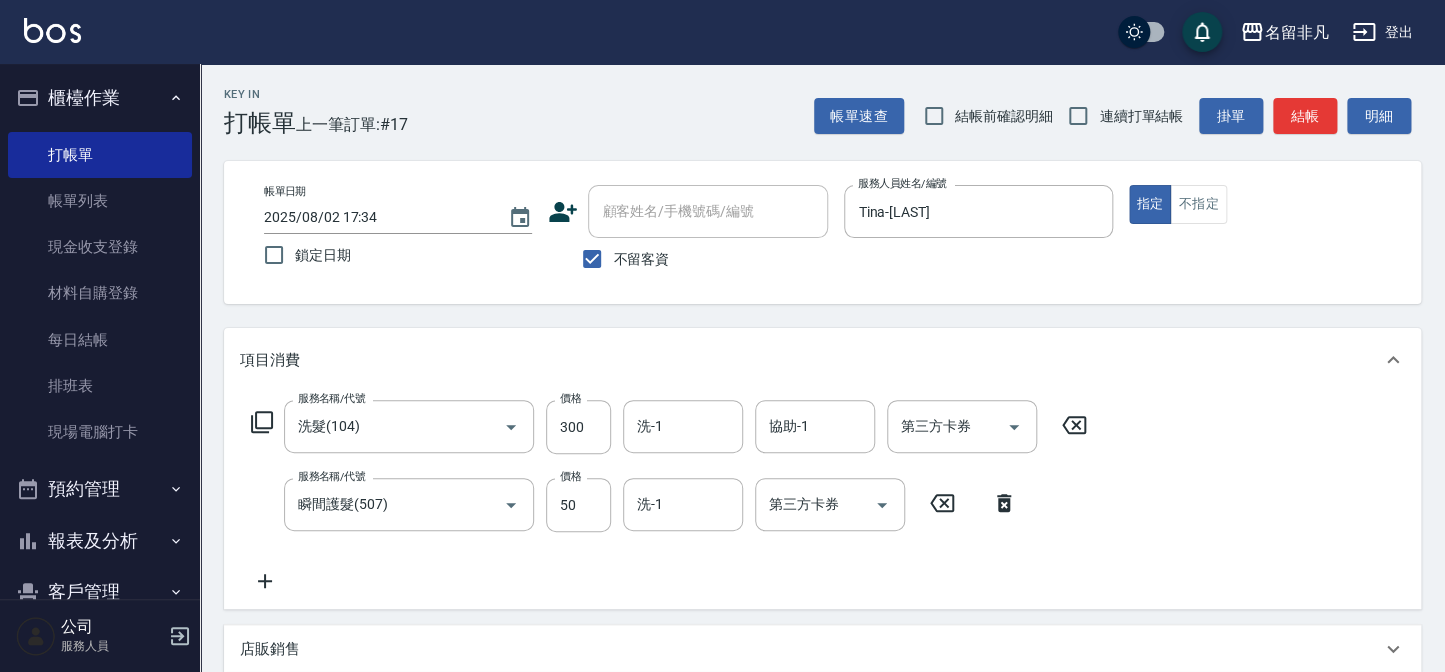 click on "服務名稱/代號 洗髮(104) 服務名稱/代號 價格 300 價格 洗-1 洗-1 協助-1 協助-1 第三方卡券 第三方卡券 服務名稱/代號 瞬間護髮(507) 服務名稱/代號 價格 50 價格 洗-1 洗-1 第三方卡券 第三方卡券" at bounding box center [669, 496] 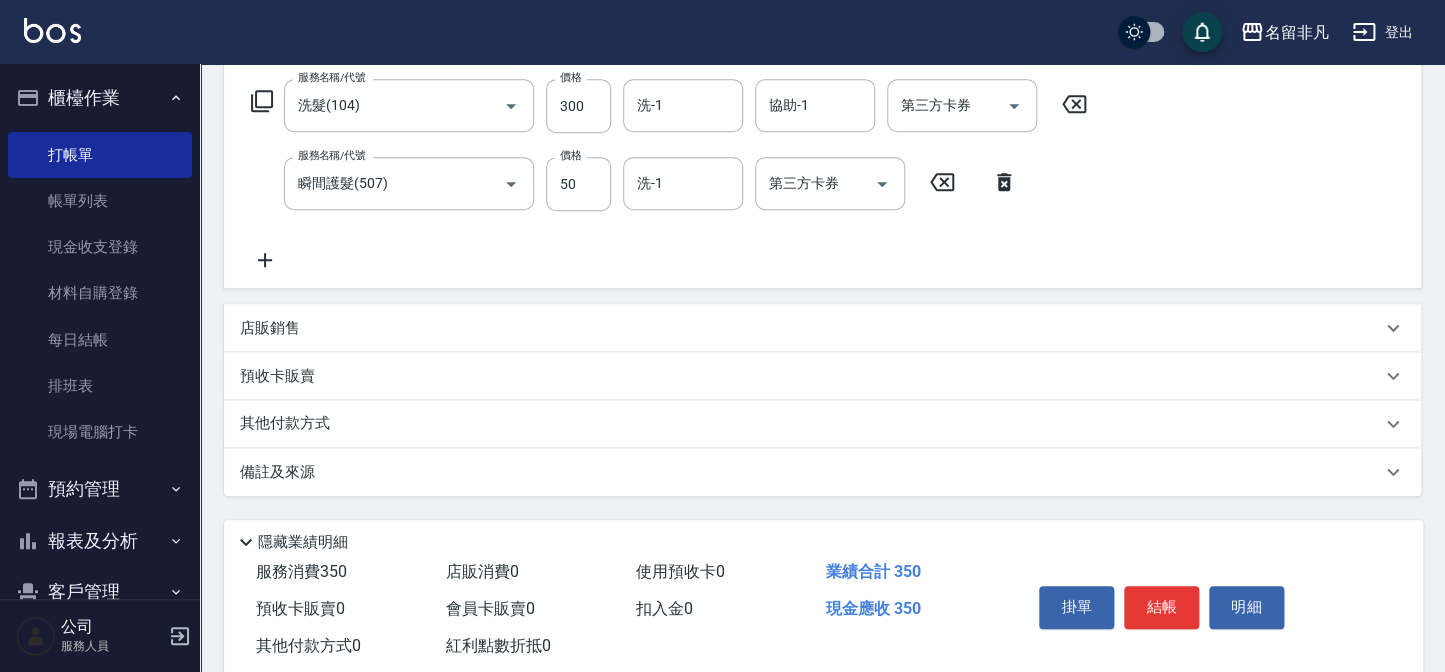 scroll, scrollTop: 367, scrollLeft: 0, axis: vertical 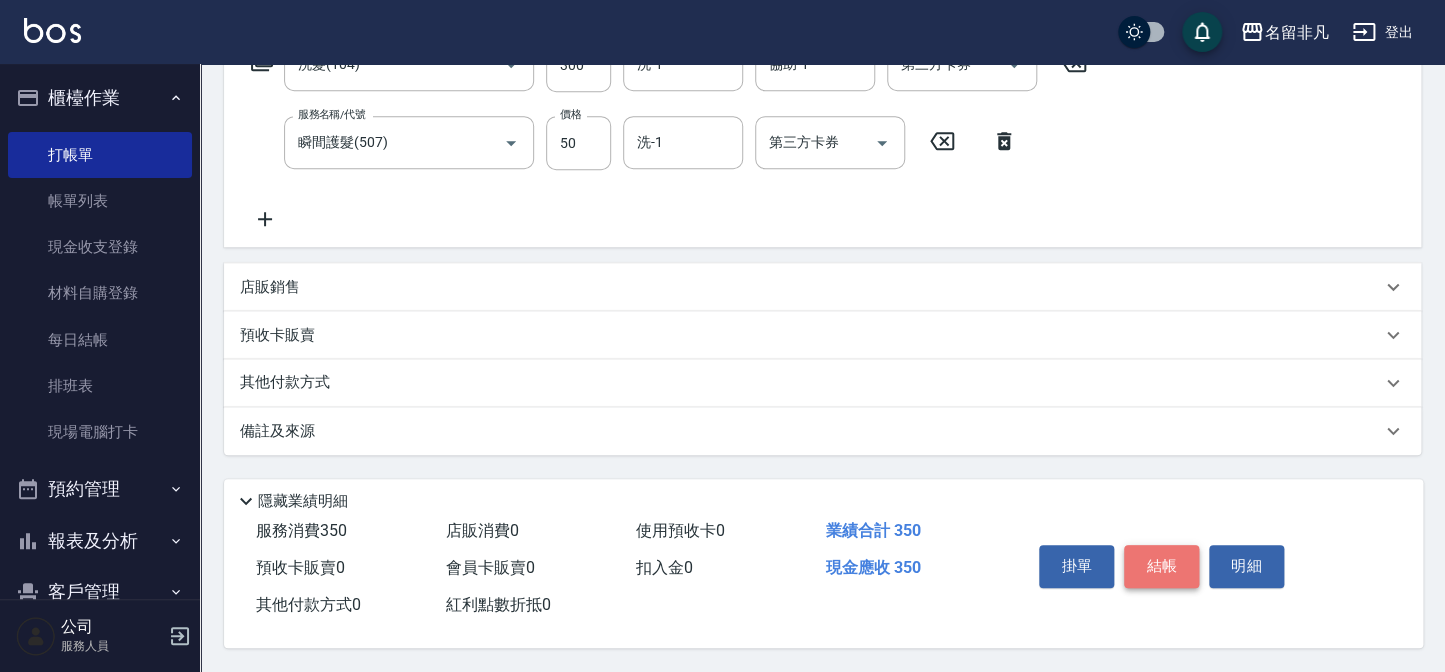 click on "結帳" at bounding box center (1161, 566) 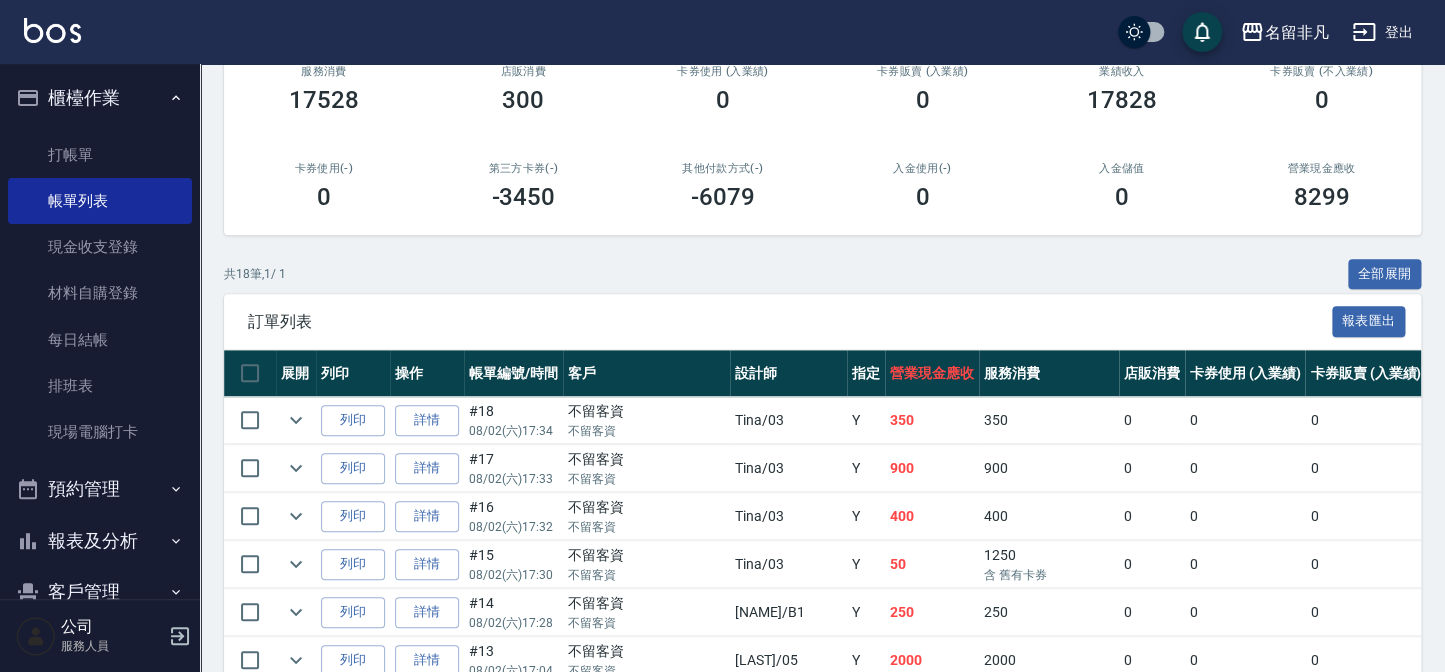scroll, scrollTop: 272, scrollLeft: 0, axis: vertical 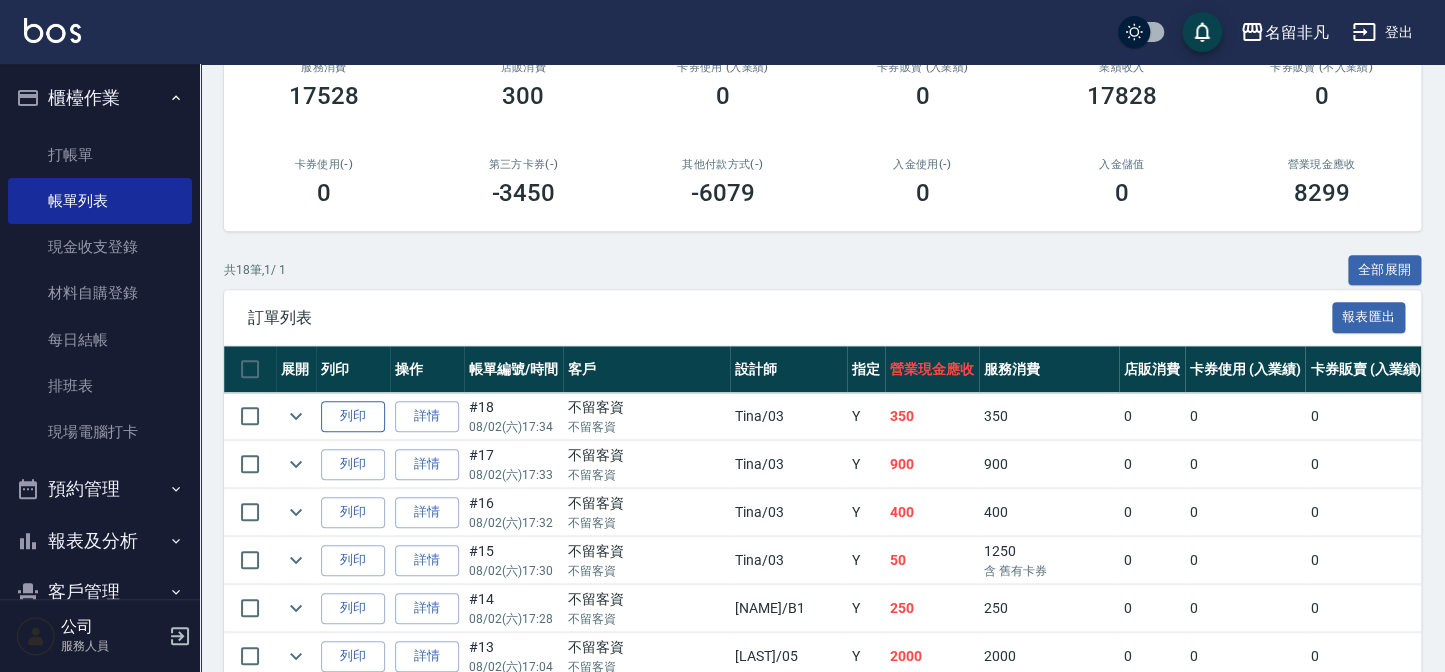 click on "列印" at bounding box center [353, 416] 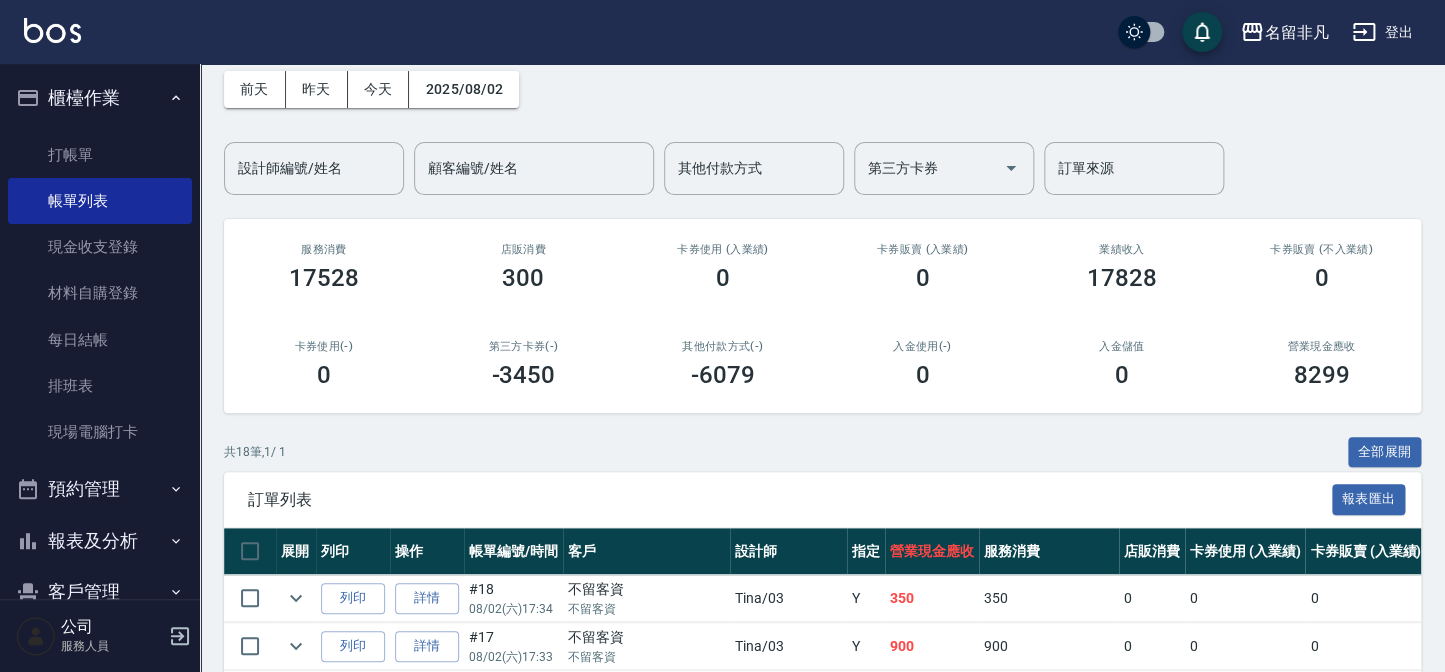 scroll, scrollTop: 0, scrollLeft: 0, axis: both 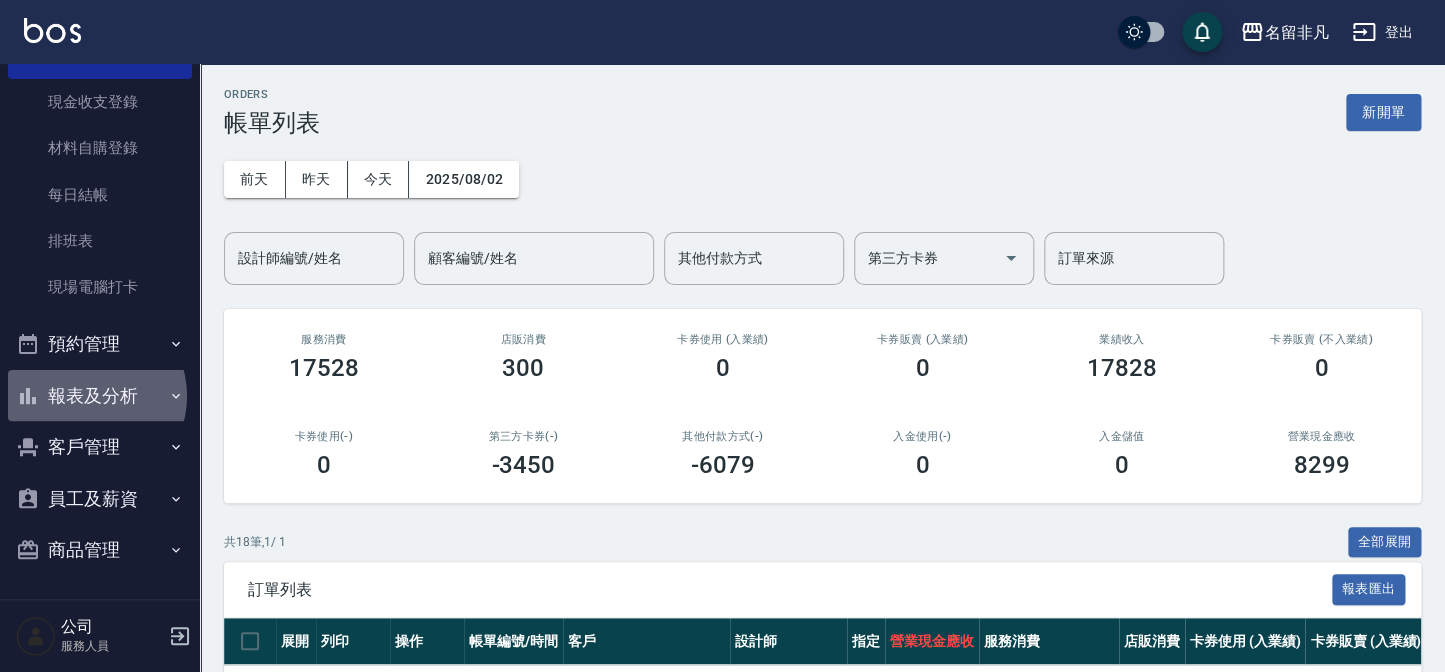 click on "報表及分析" at bounding box center [100, 396] 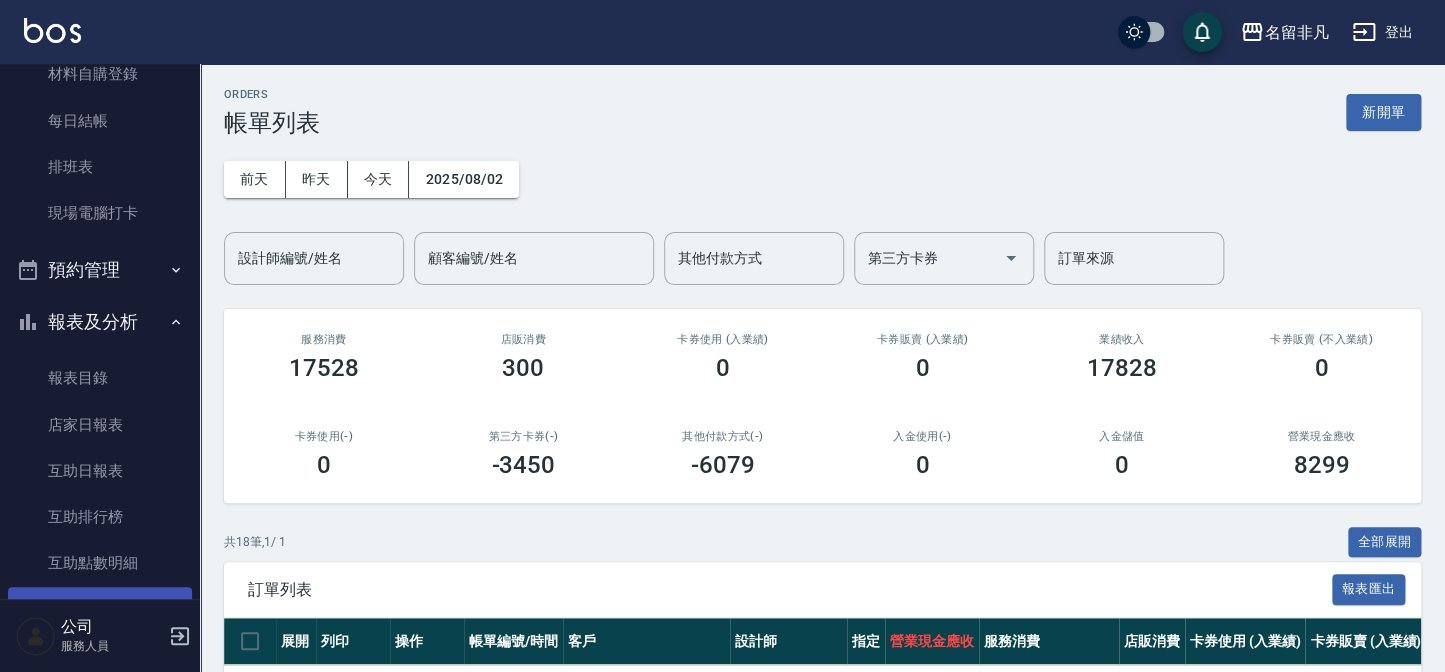 scroll, scrollTop: 327, scrollLeft: 0, axis: vertical 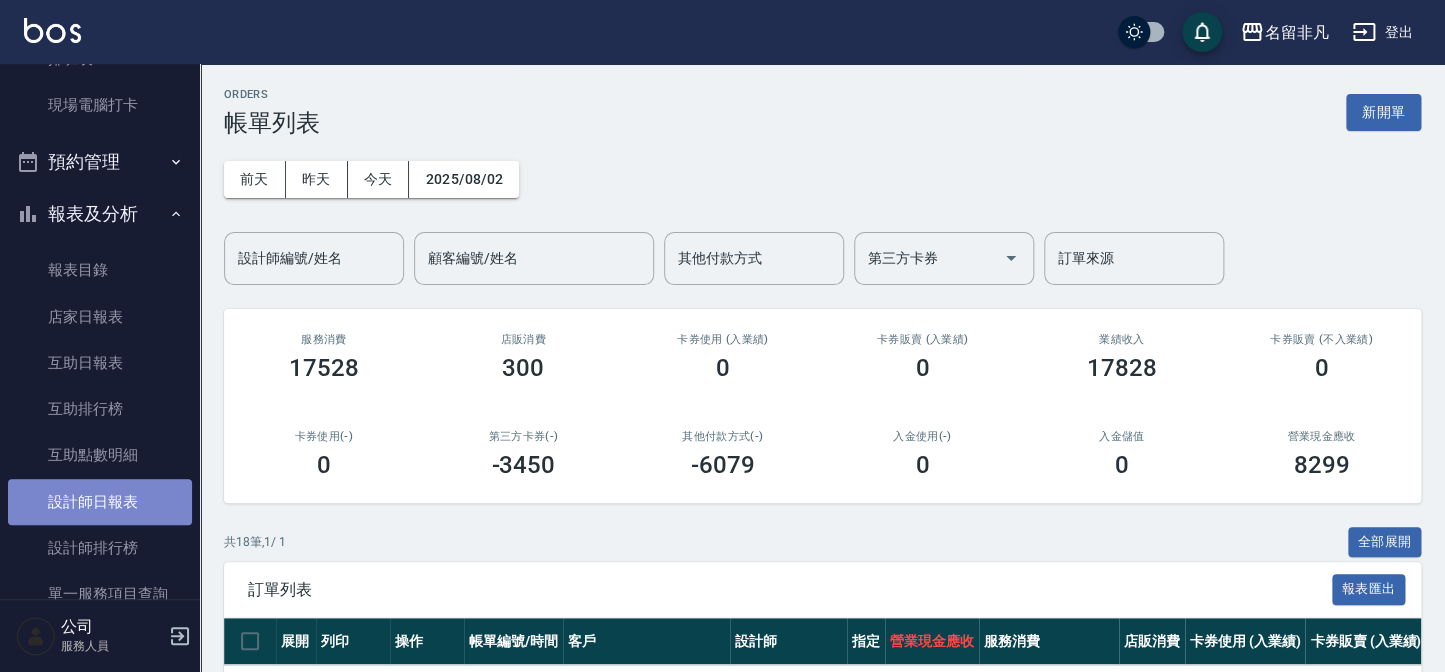 click on "設計師日報表" at bounding box center [100, 502] 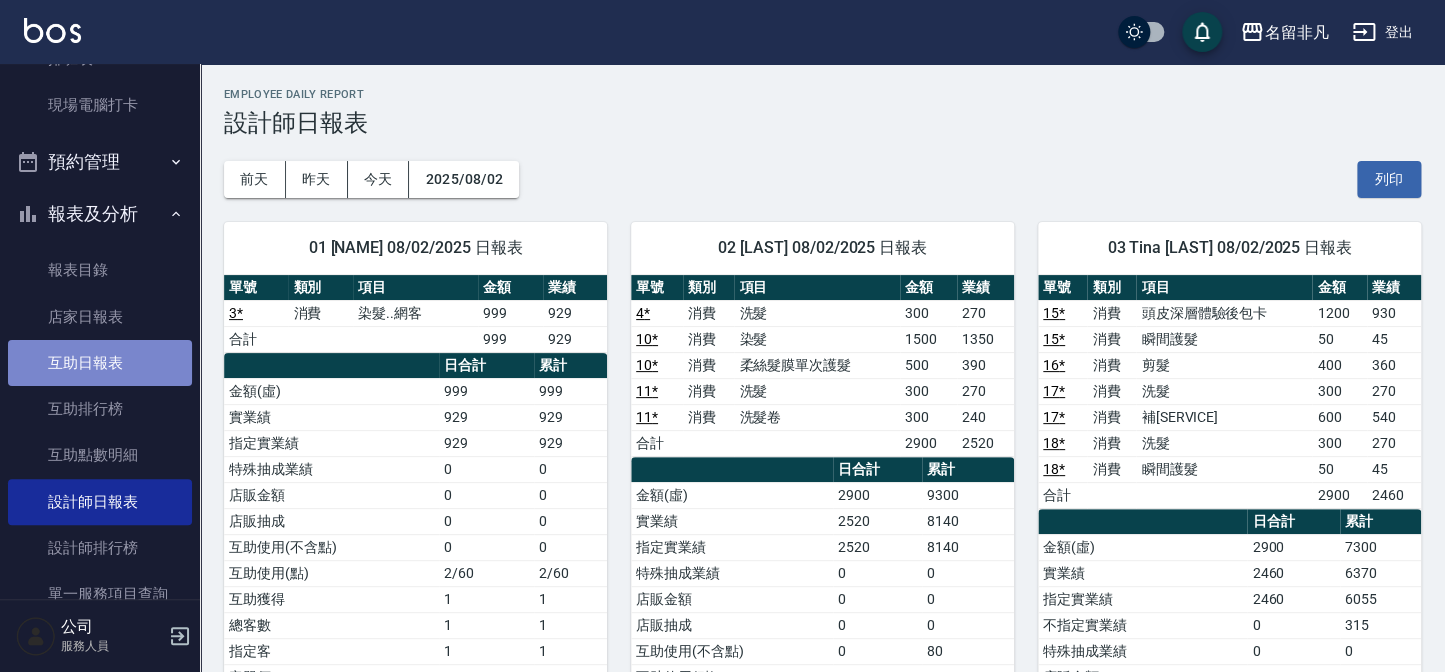 click on "互助日報表" at bounding box center (100, 363) 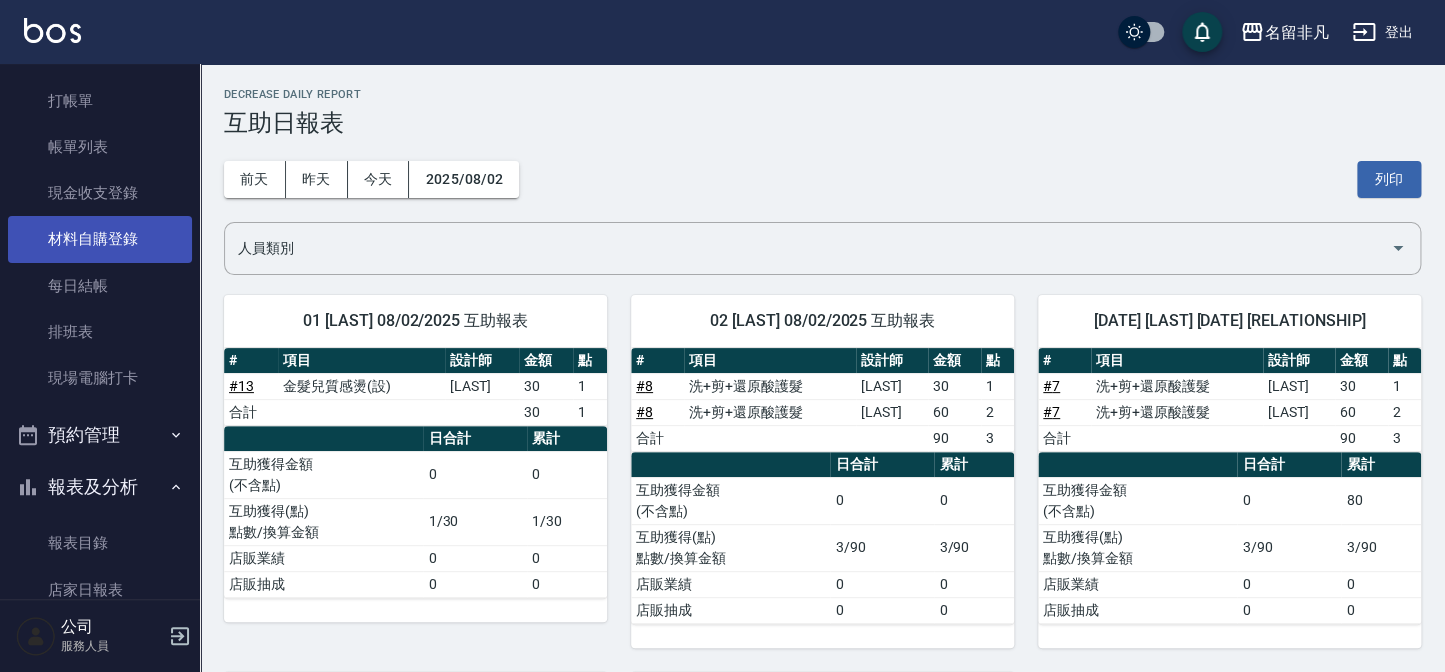 scroll, scrollTop: 0, scrollLeft: 0, axis: both 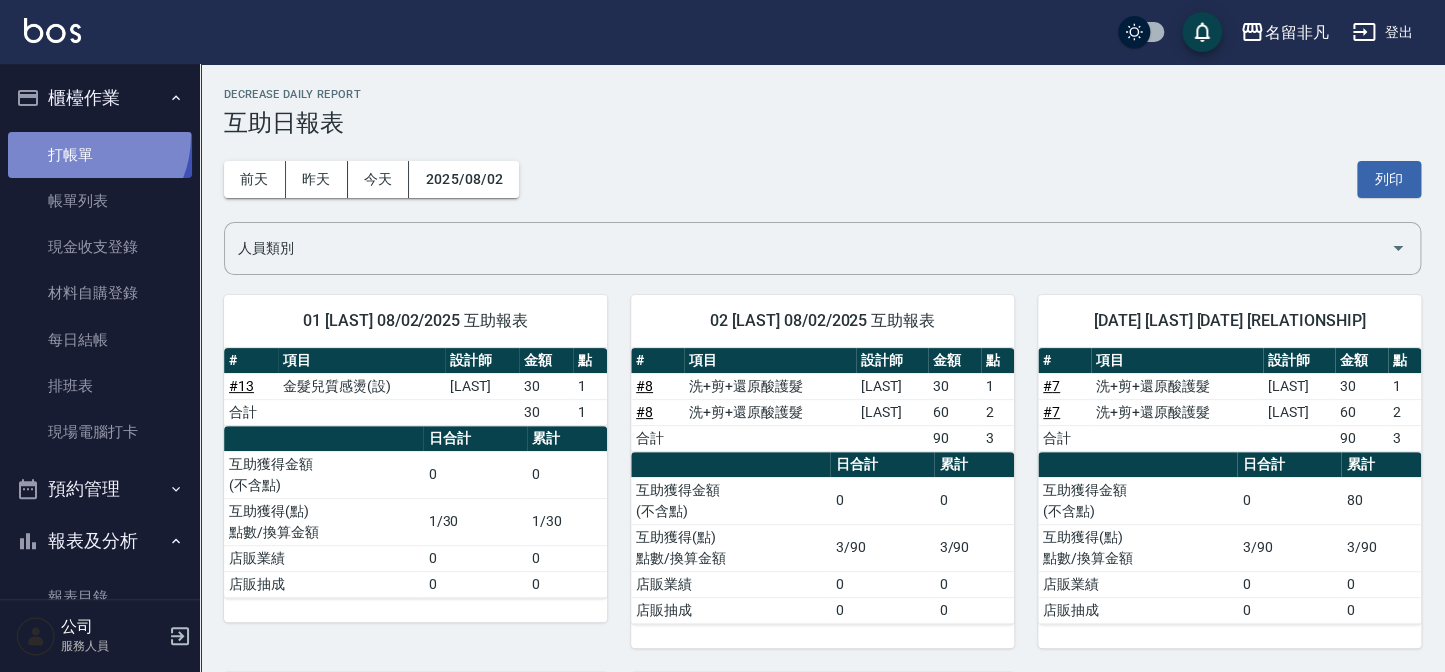 click on "打帳單" at bounding box center [100, 155] 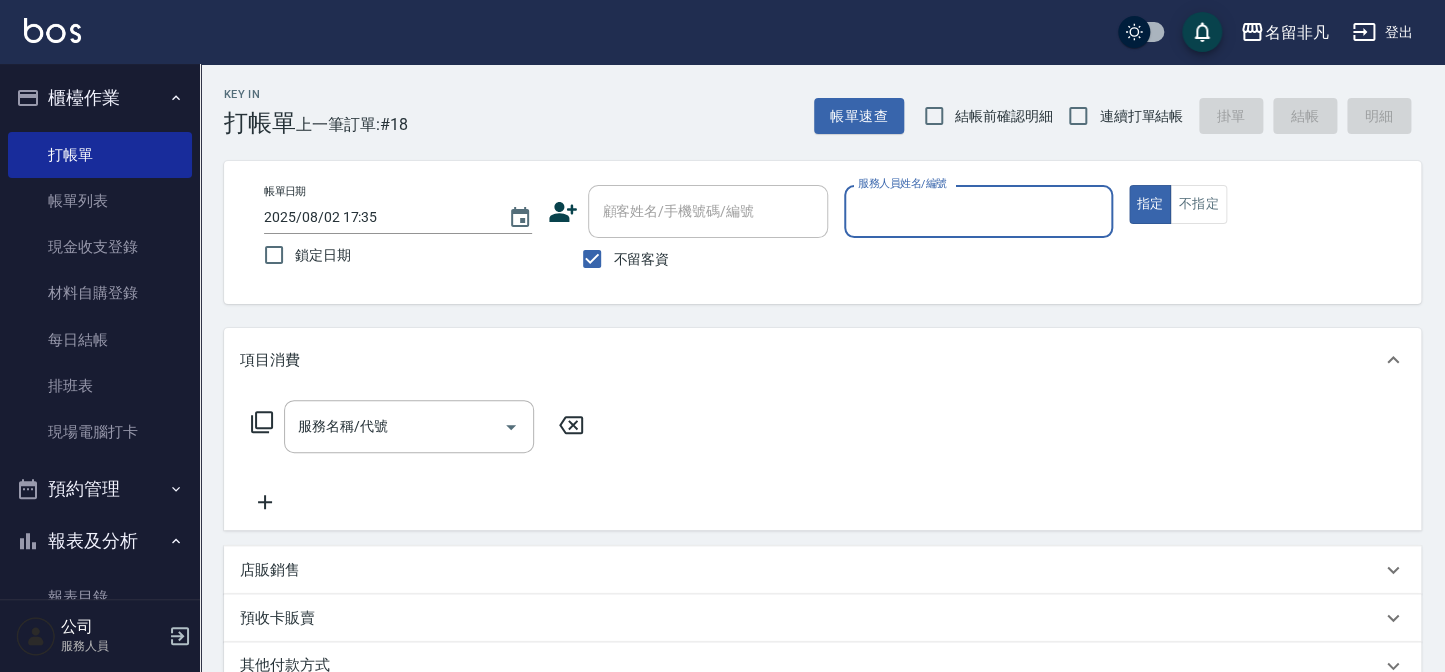 drag, startPoint x: 1137, startPoint y: 198, endPoint x: 1035, endPoint y: 214, distance: 103.24728 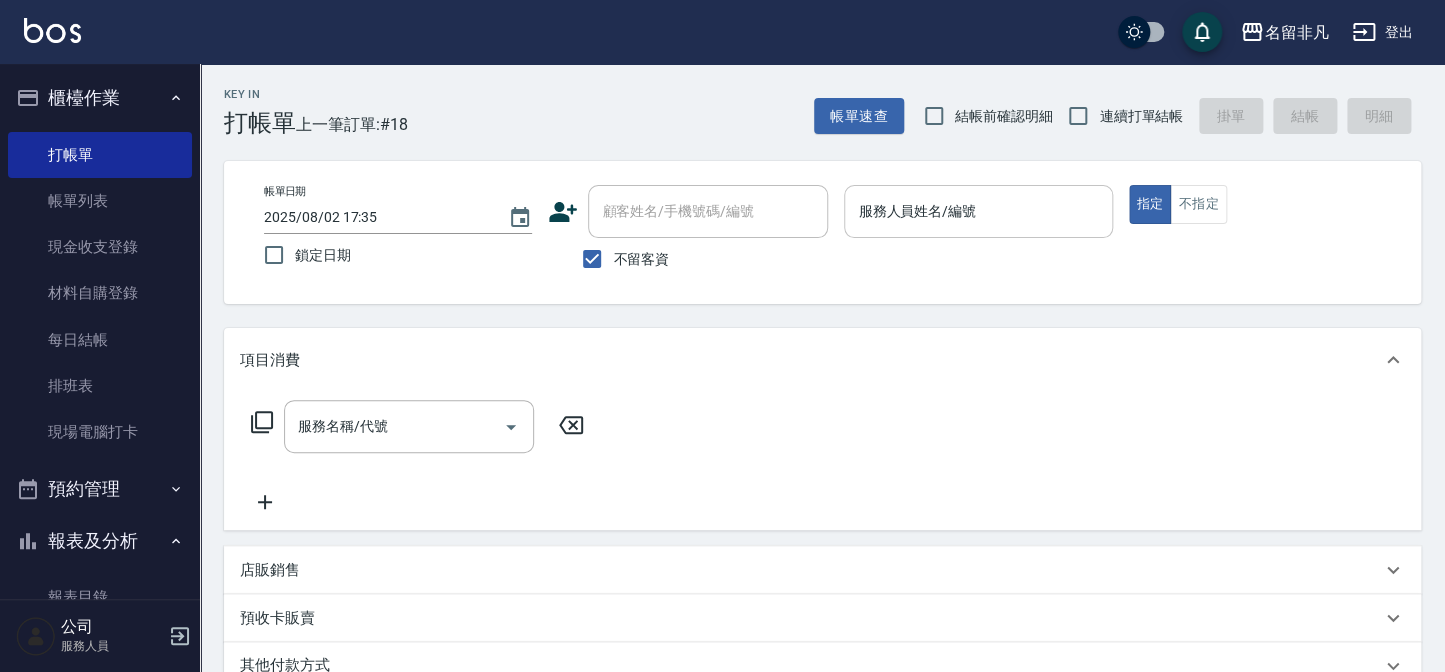 click on "服務人員姓名/編號" at bounding box center (978, 211) 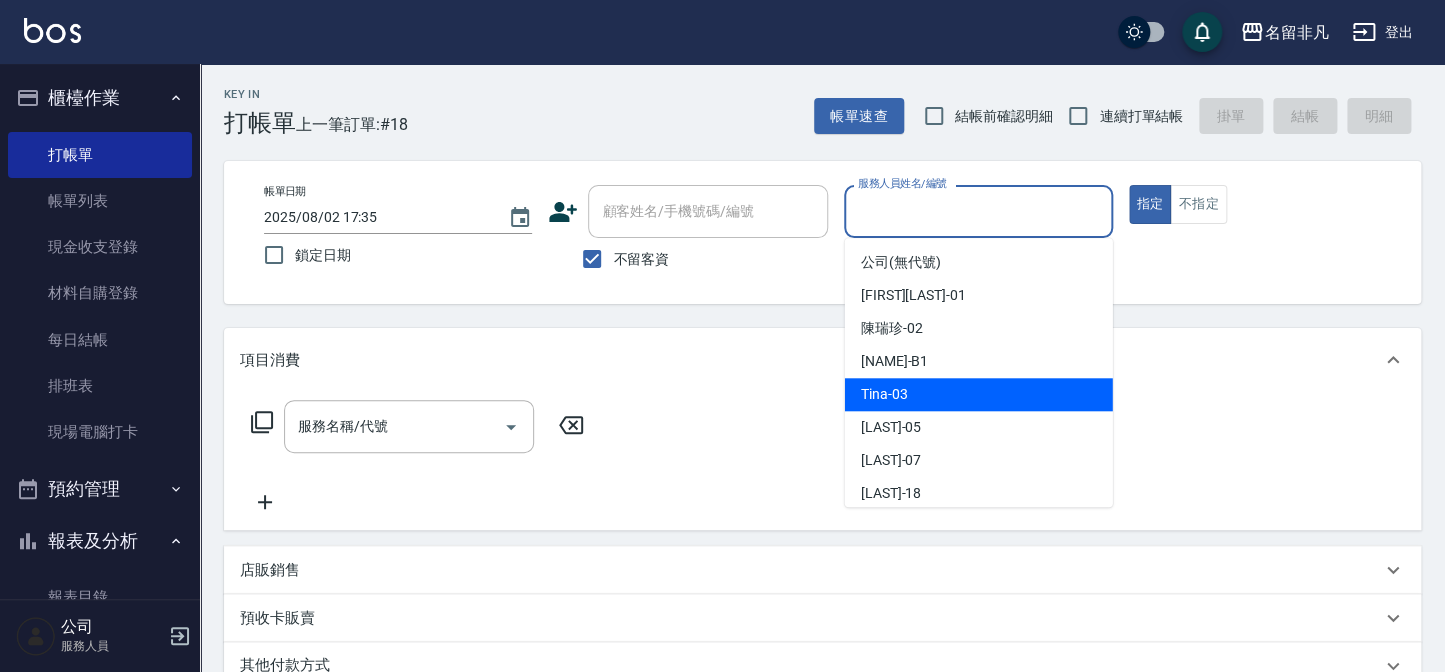 click on "[NAME] -03" at bounding box center [979, 394] 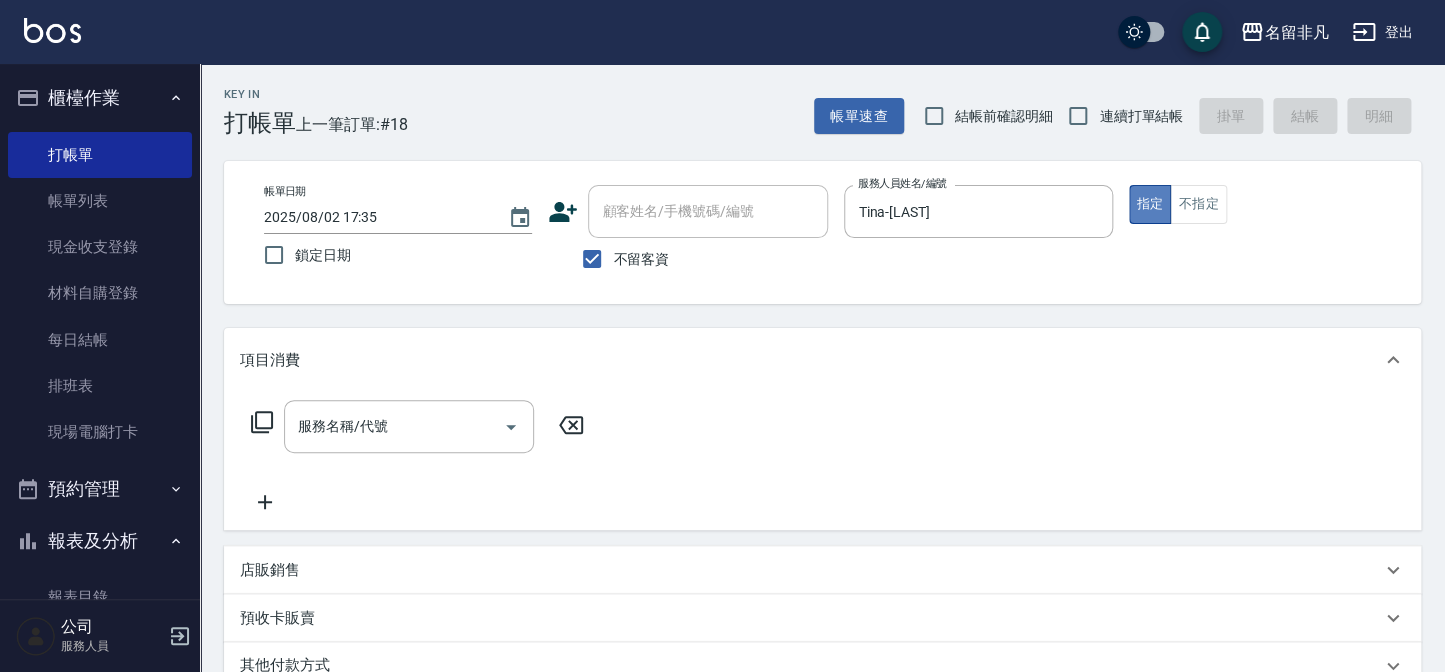 click on "指定" at bounding box center (1150, 204) 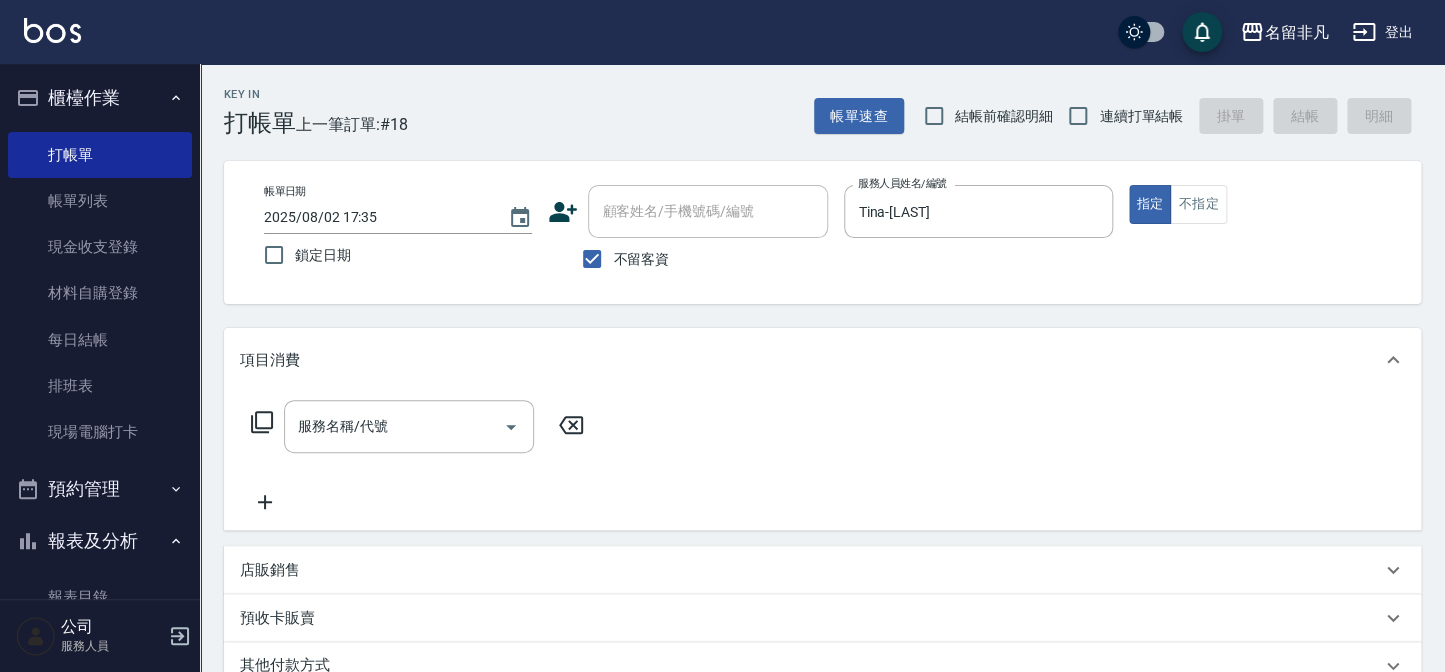 click 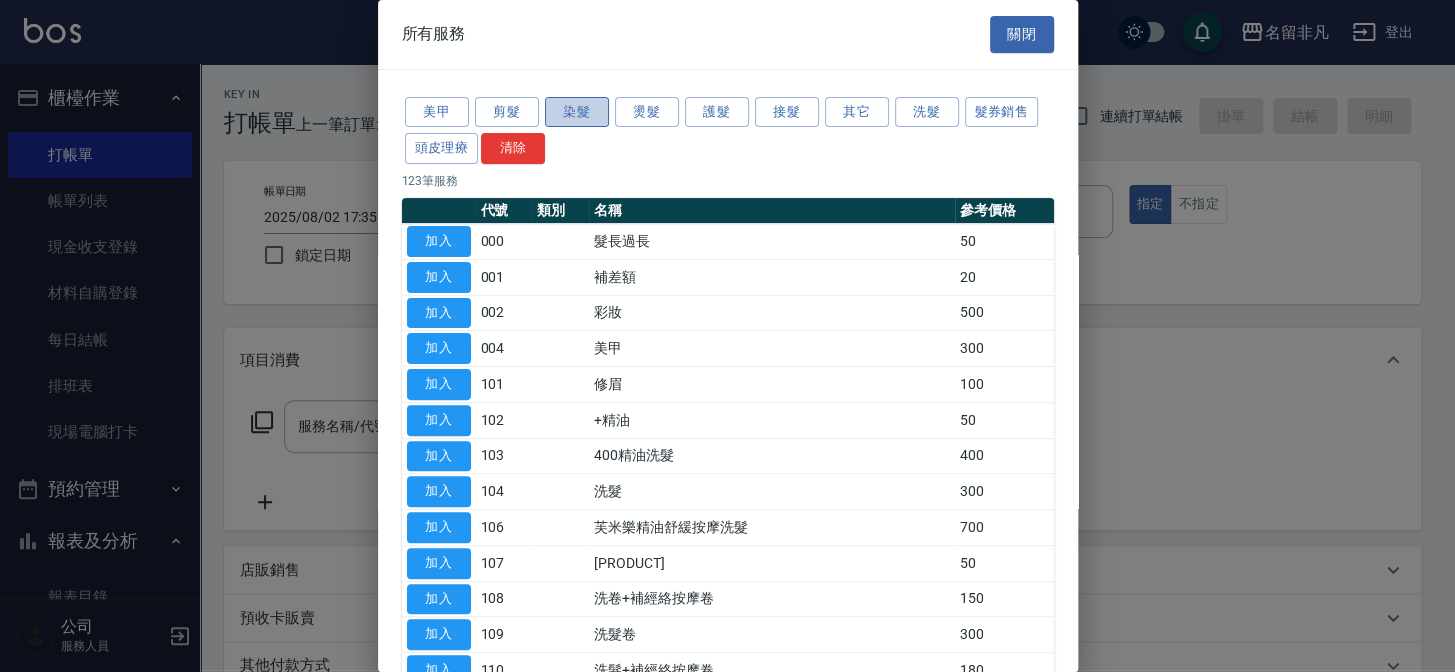 click on "染髮" at bounding box center (577, 112) 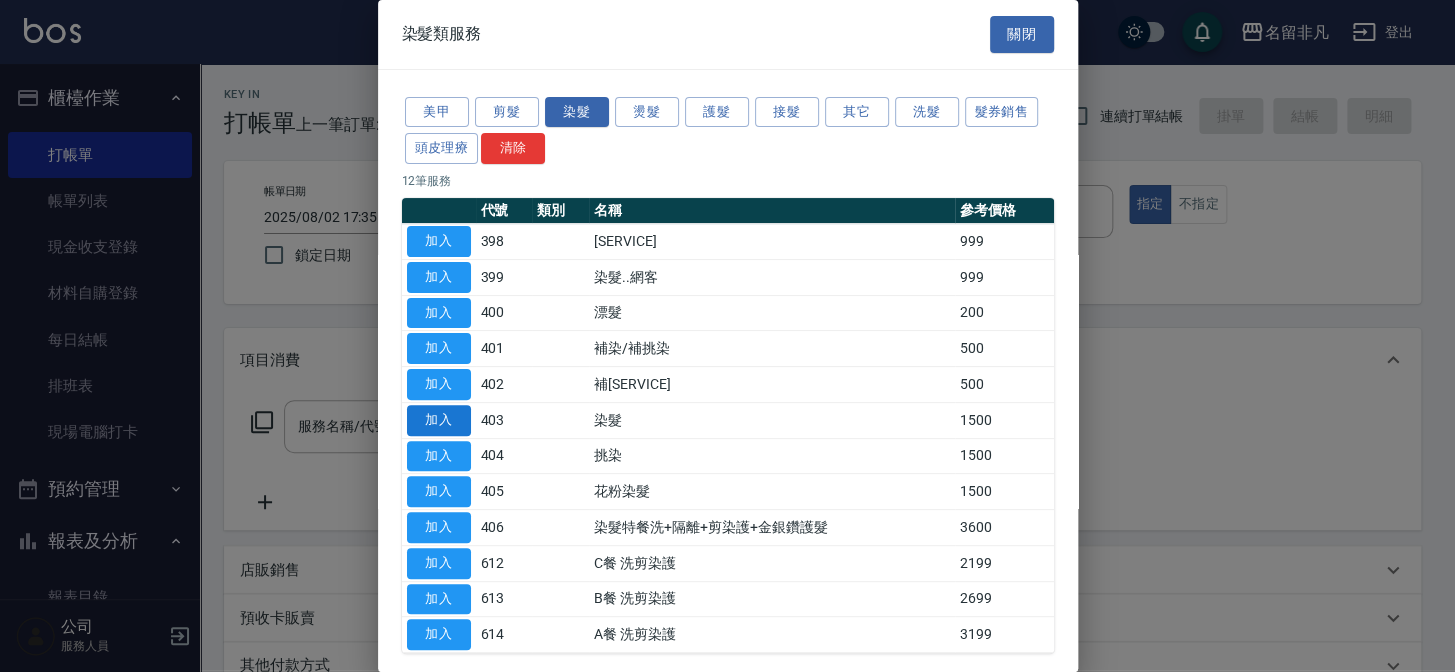 click on "加入" at bounding box center (439, 420) 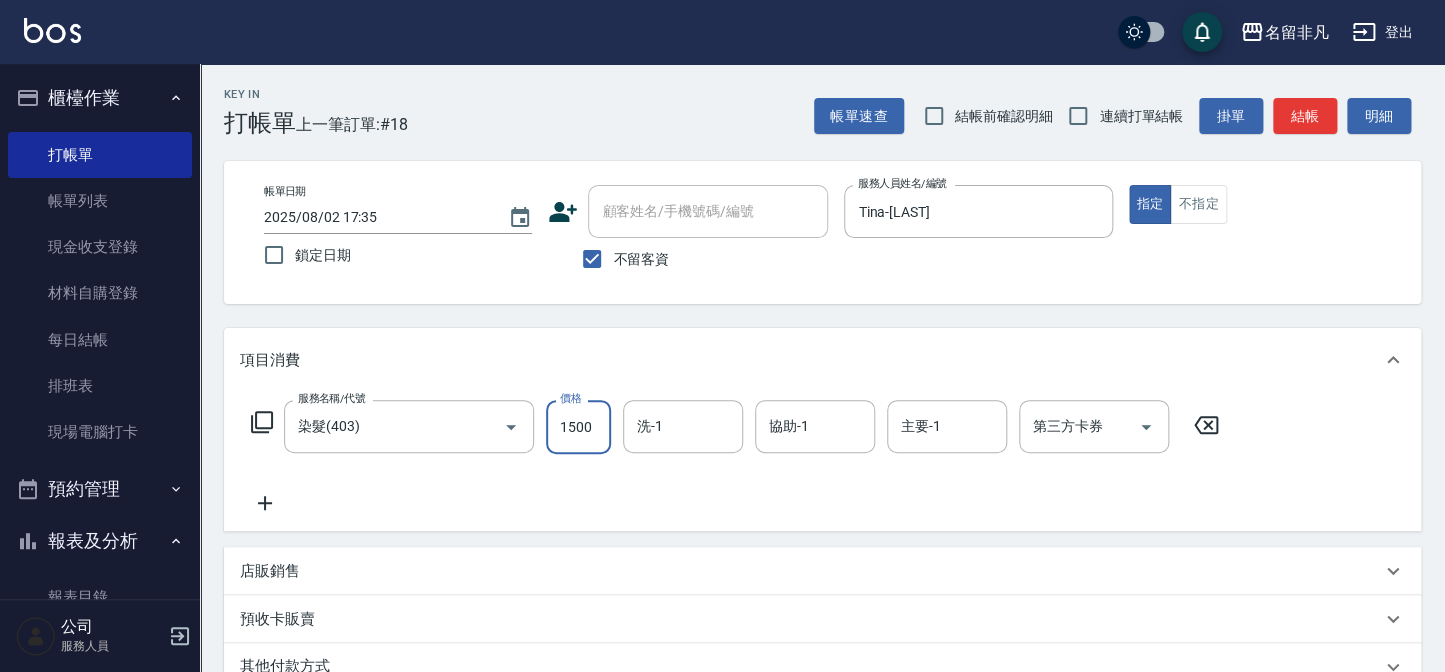 click on "1500" at bounding box center (578, 427) 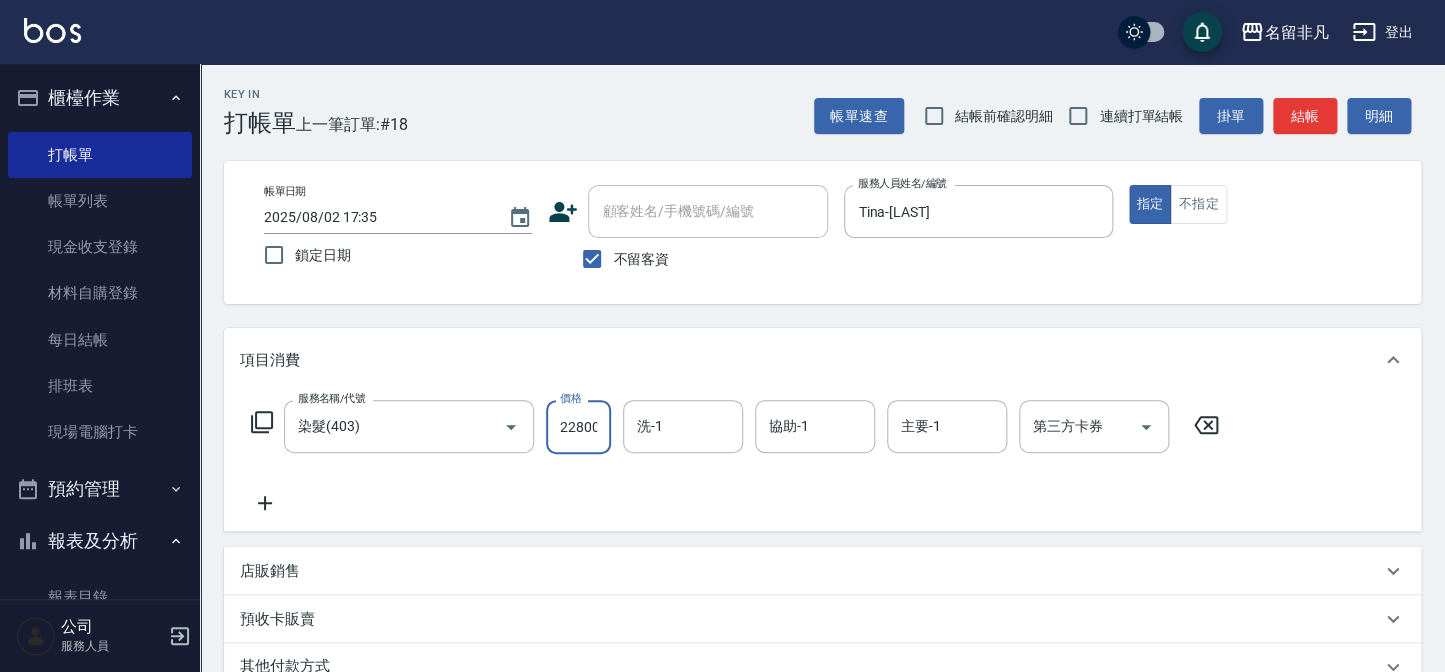 scroll, scrollTop: 0, scrollLeft: 1, axis: horizontal 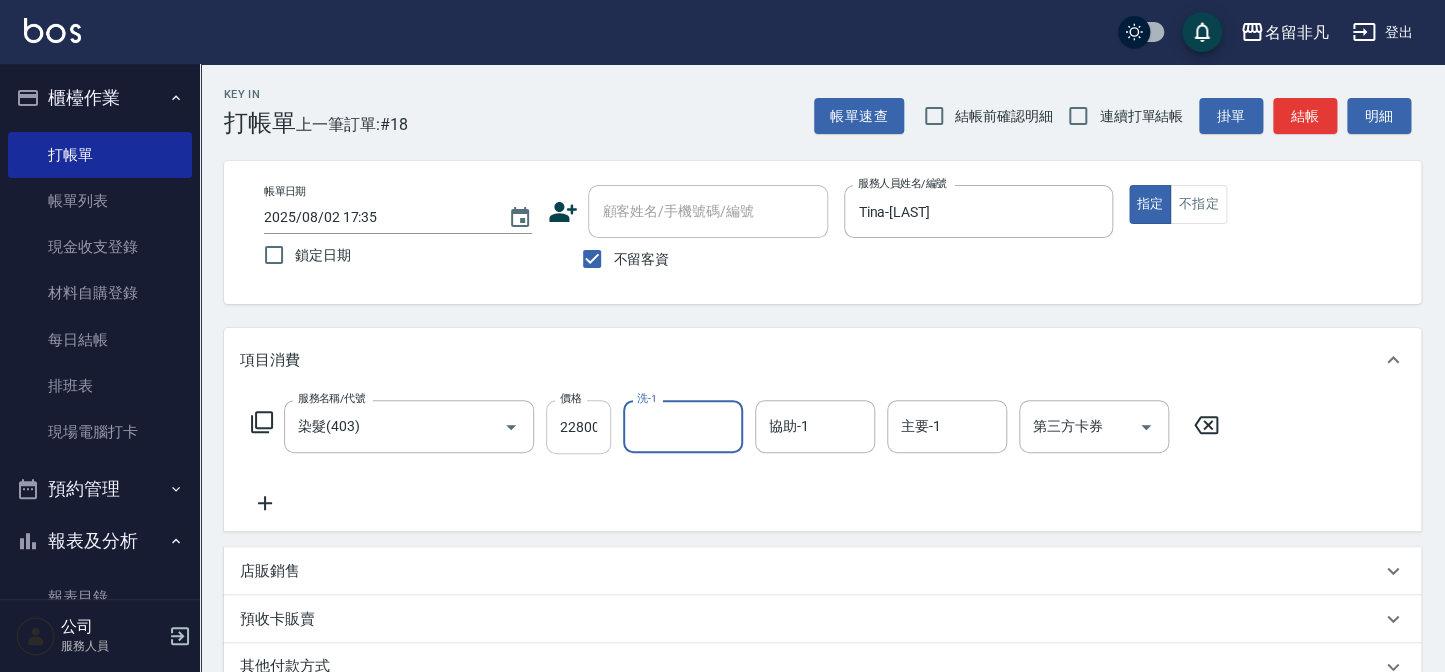 click on "22800" at bounding box center [578, 427] 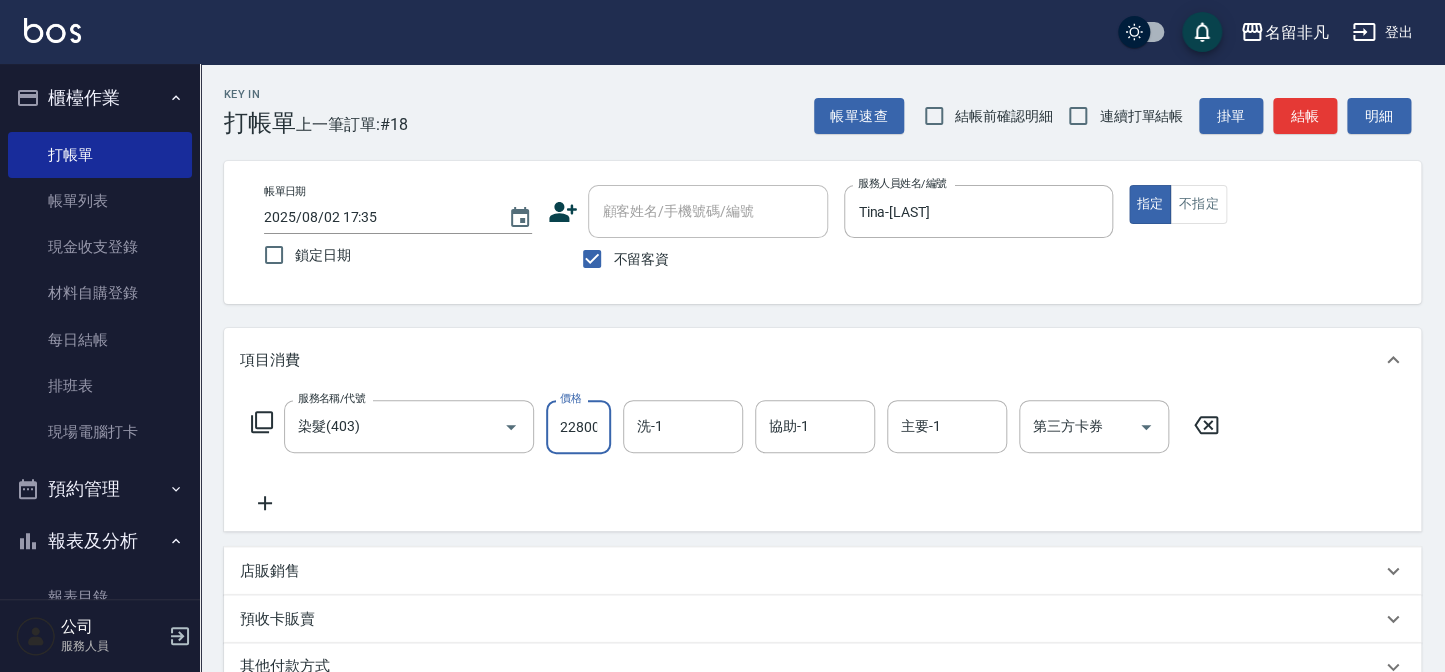 click on "22800" at bounding box center [578, 427] 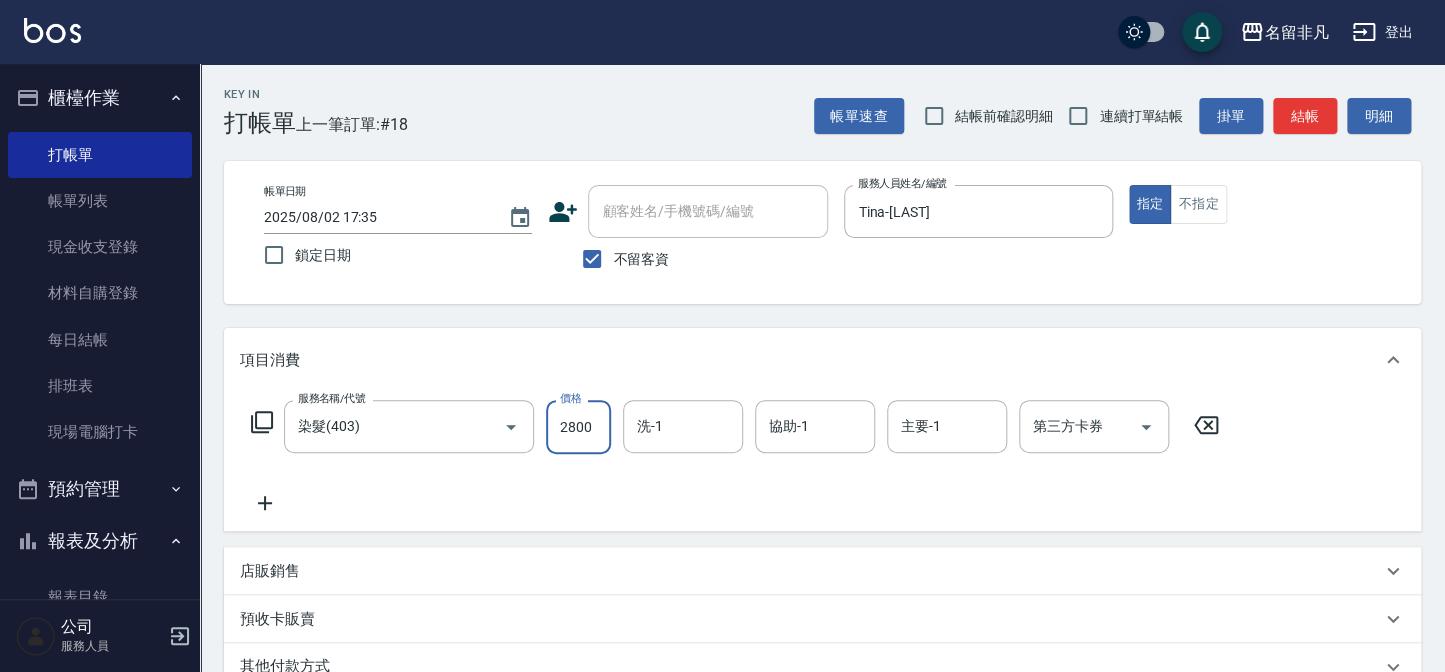 type on "2800" 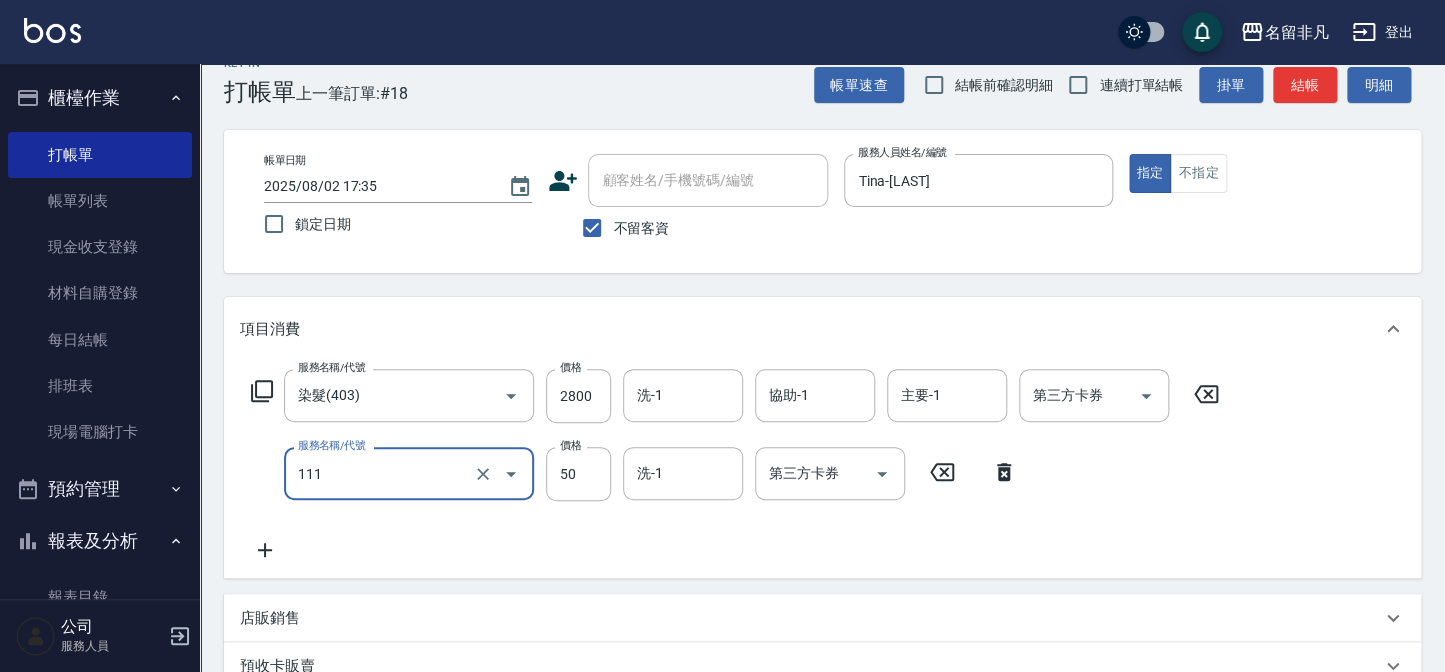 scroll, scrollTop: 0, scrollLeft: 0, axis: both 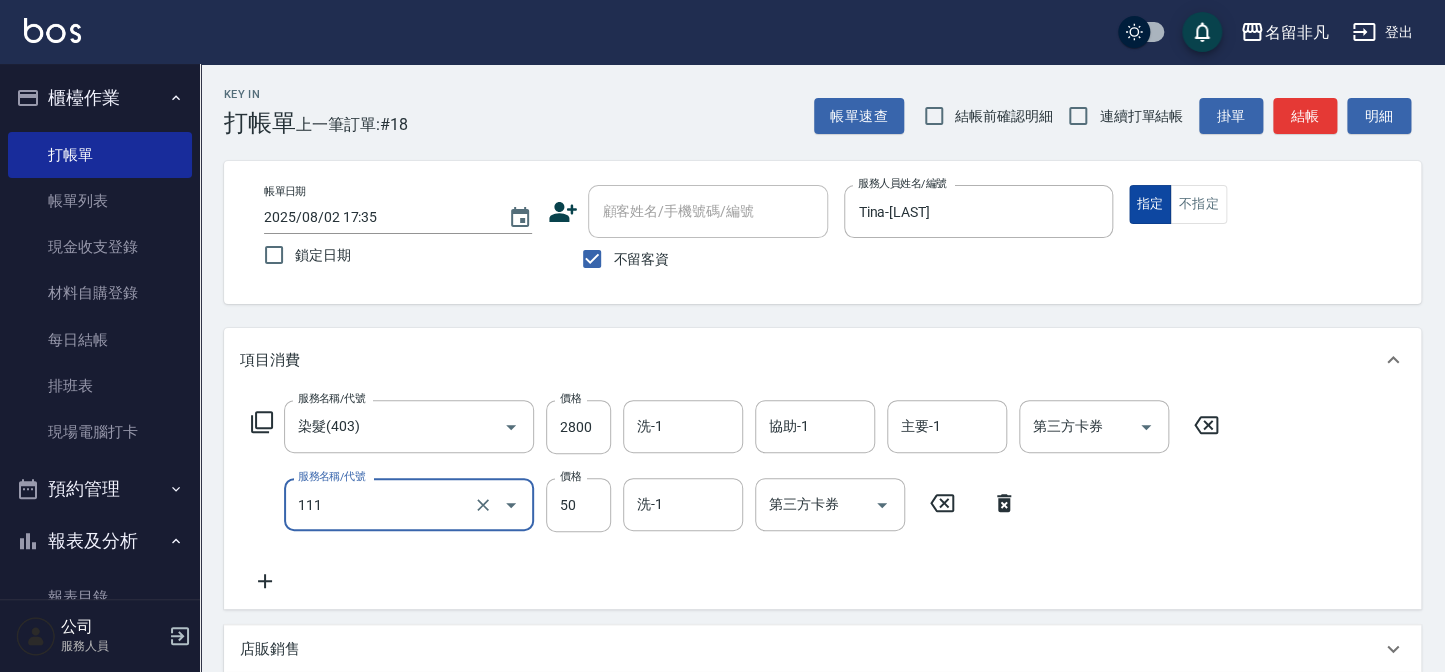 type on "上捲(111)" 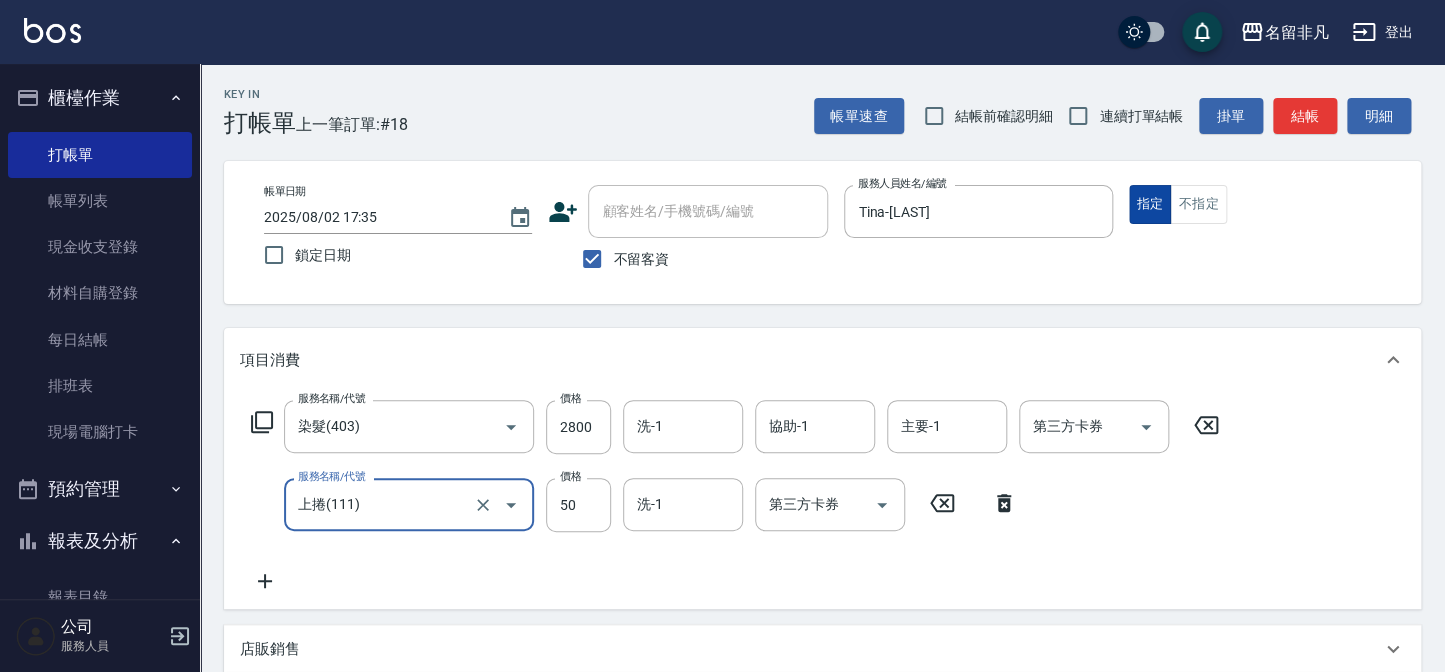 click on "指定" at bounding box center (1150, 204) 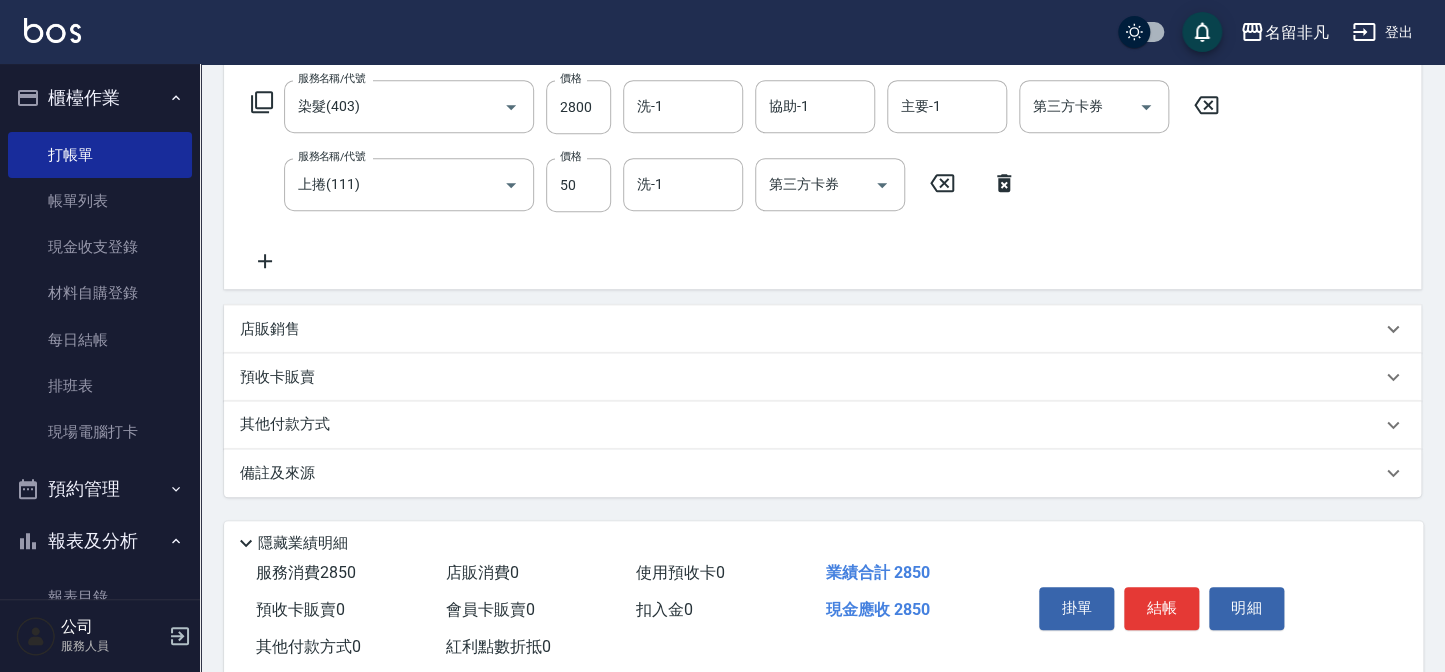 scroll, scrollTop: 367, scrollLeft: 0, axis: vertical 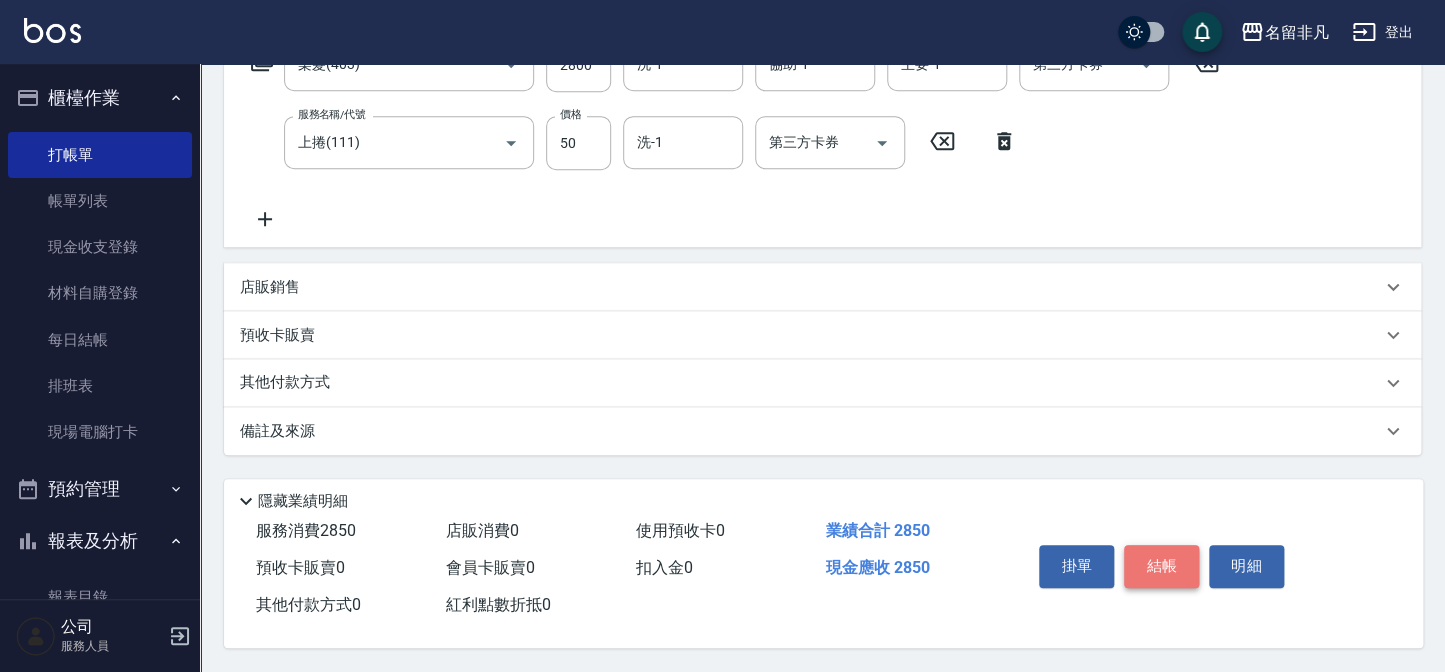click on "結帳" at bounding box center [1161, 566] 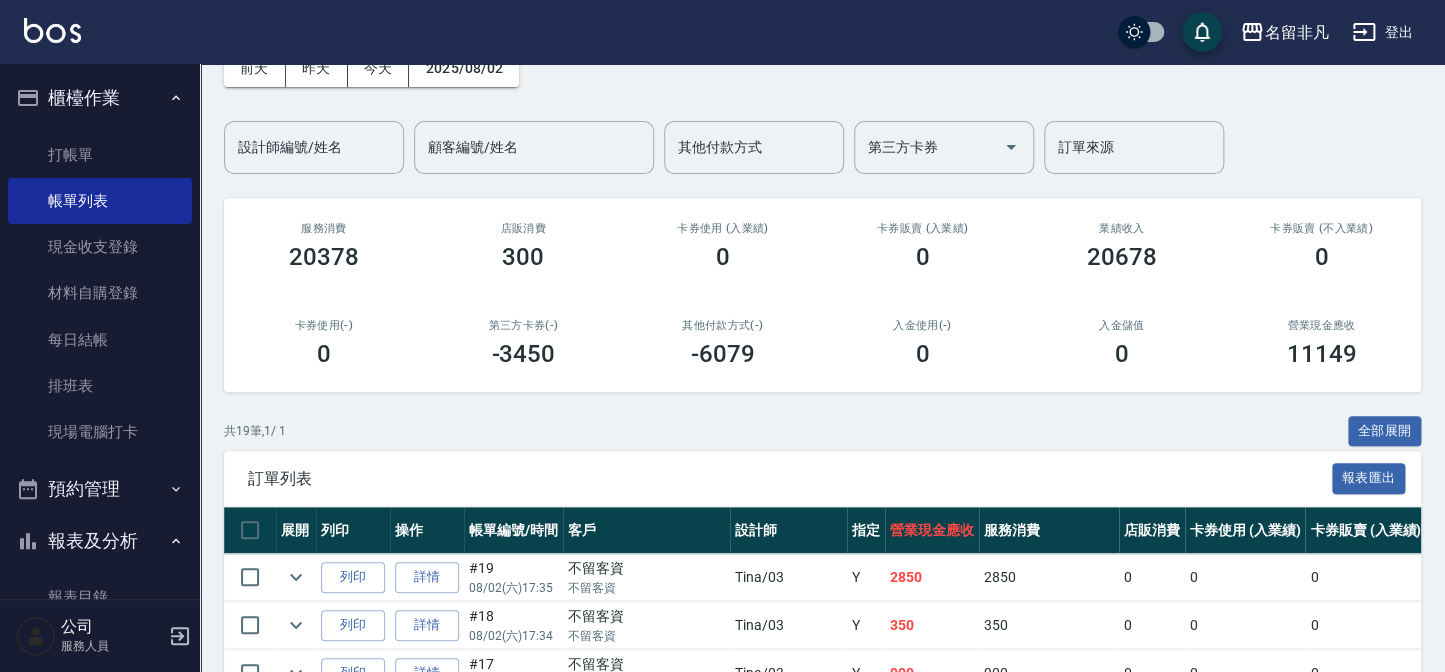 scroll, scrollTop: 363, scrollLeft: 0, axis: vertical 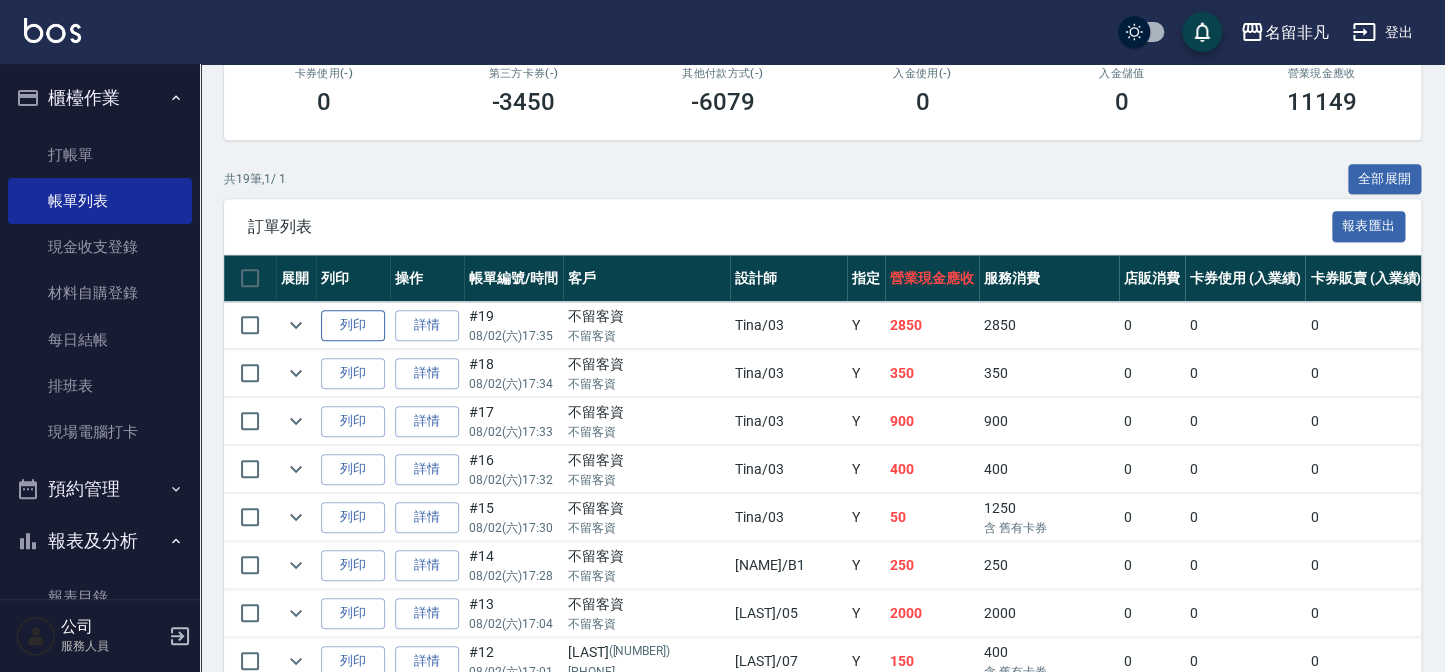 click on "列印" at bounding box center (353, 325) 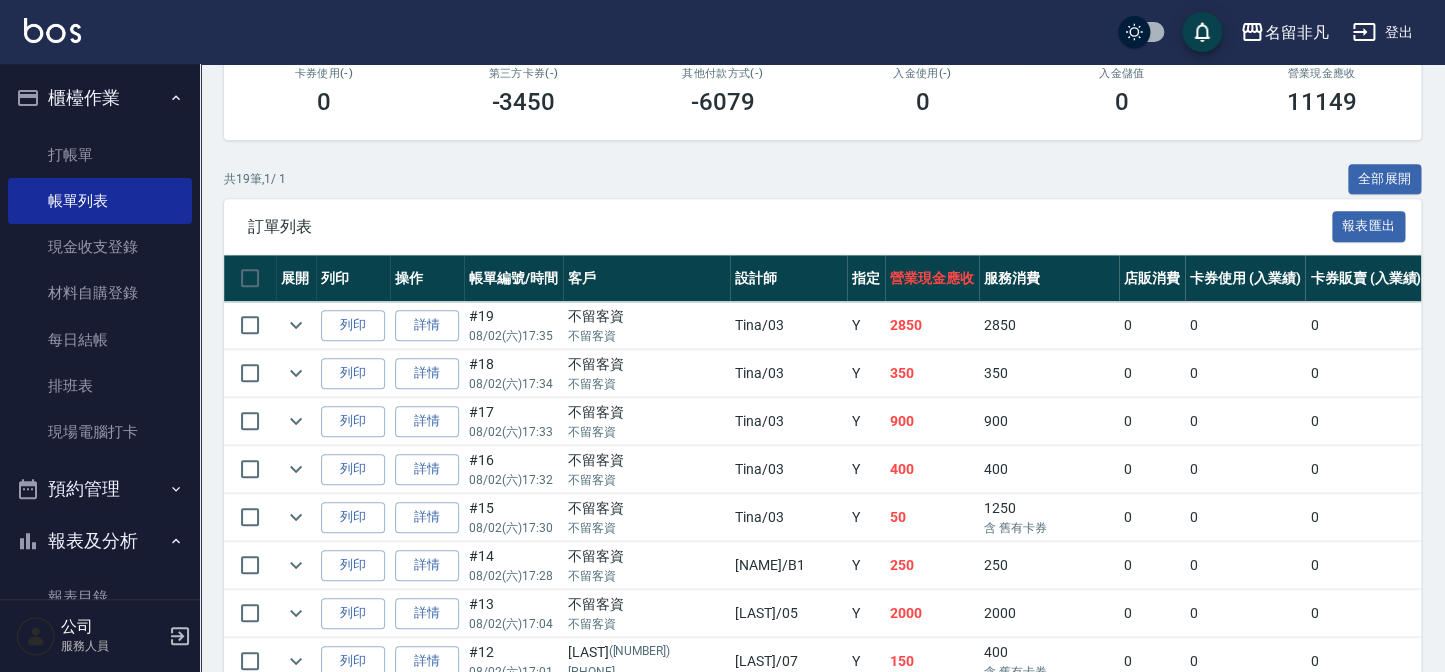 click on "報表及分析" at bounding box center (100, 541) 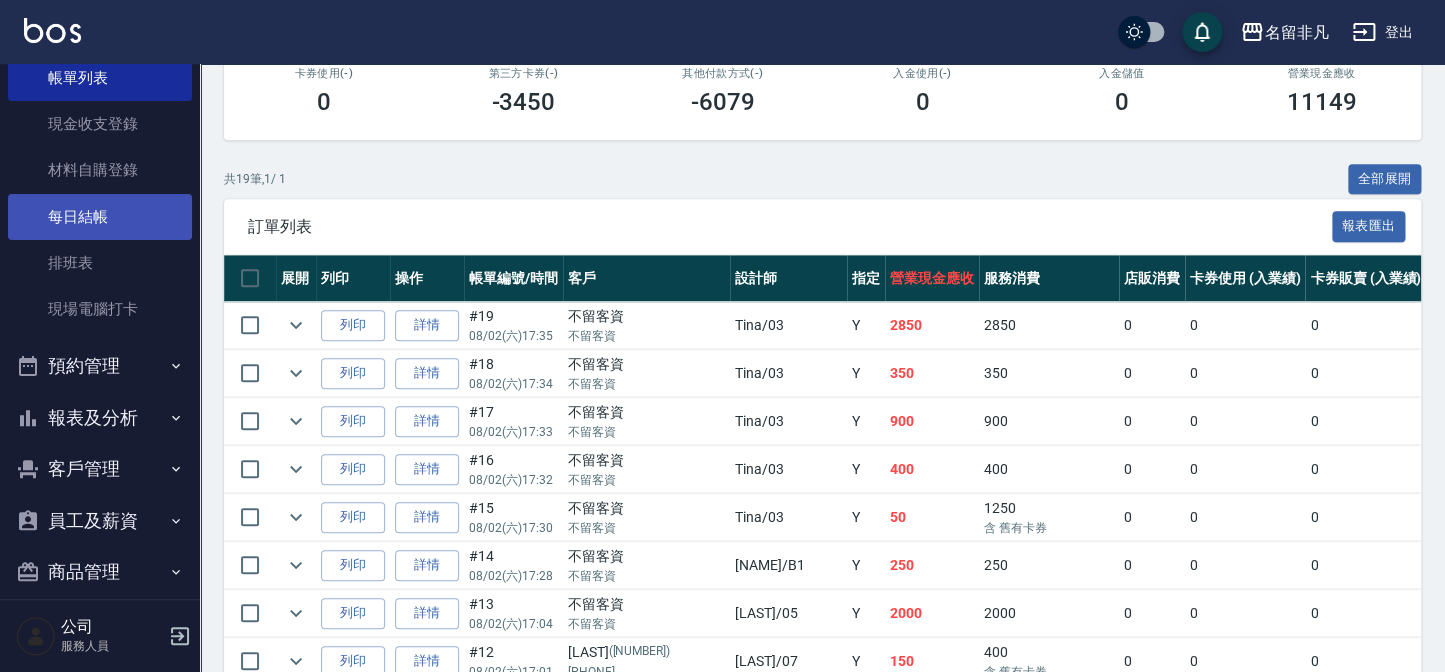 scroll, scrollTop: 145, scrollLeft: 0, axis: vertical 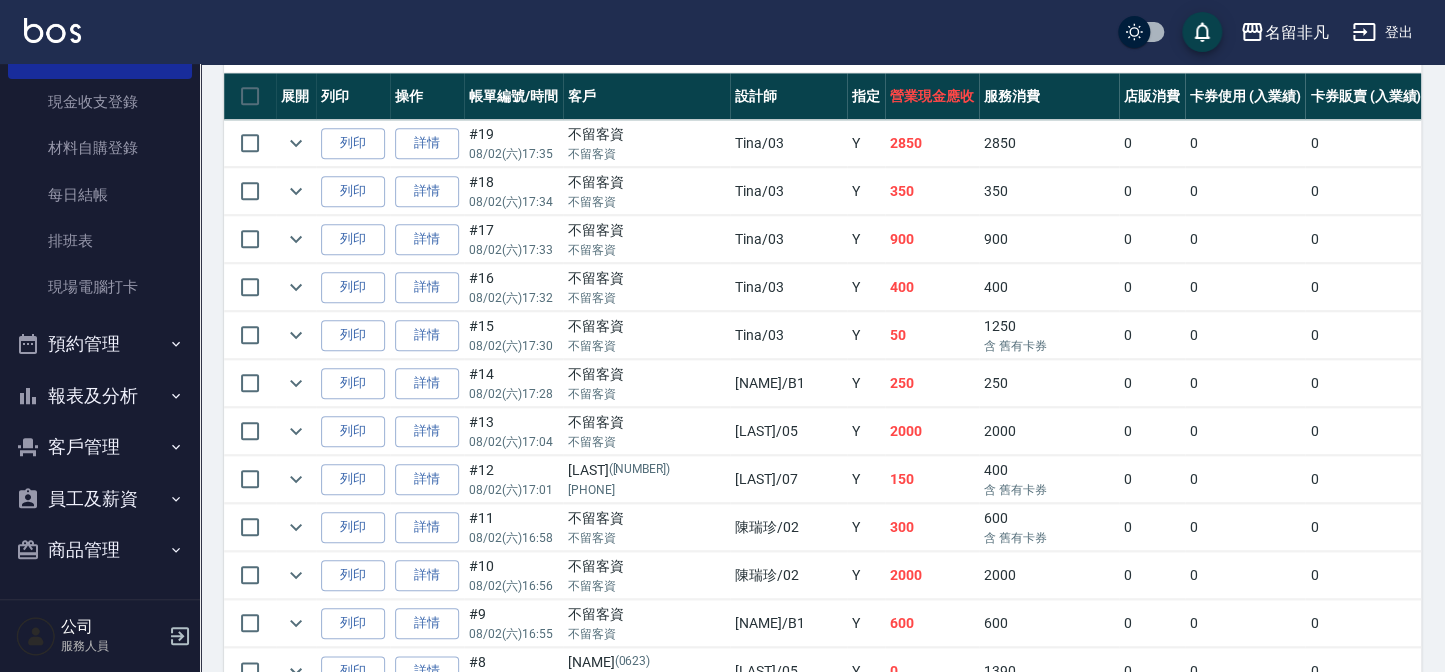 click on "報表及分析" at bounding box center (100, 396) 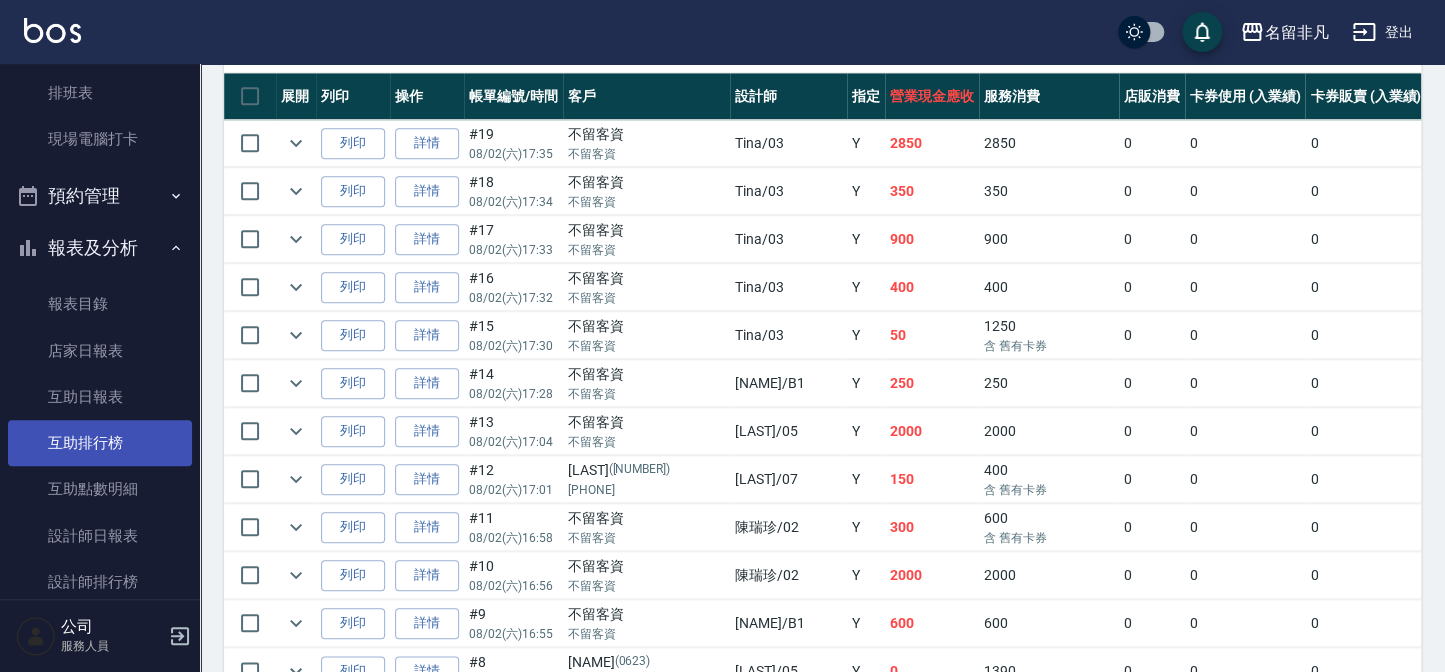scroll, scrollTop: 327, scrollLeft: 0, axis: vertical 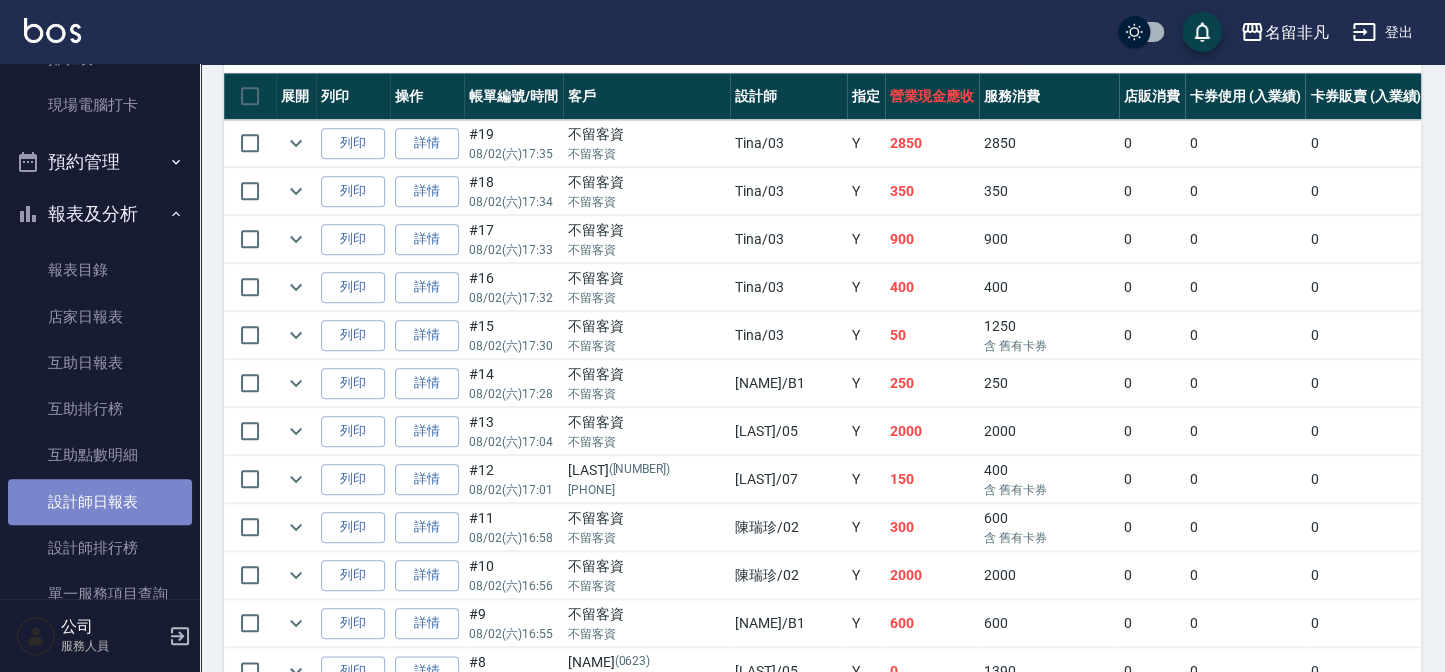click on "設計師日報表" at bounding box center [100, 502] 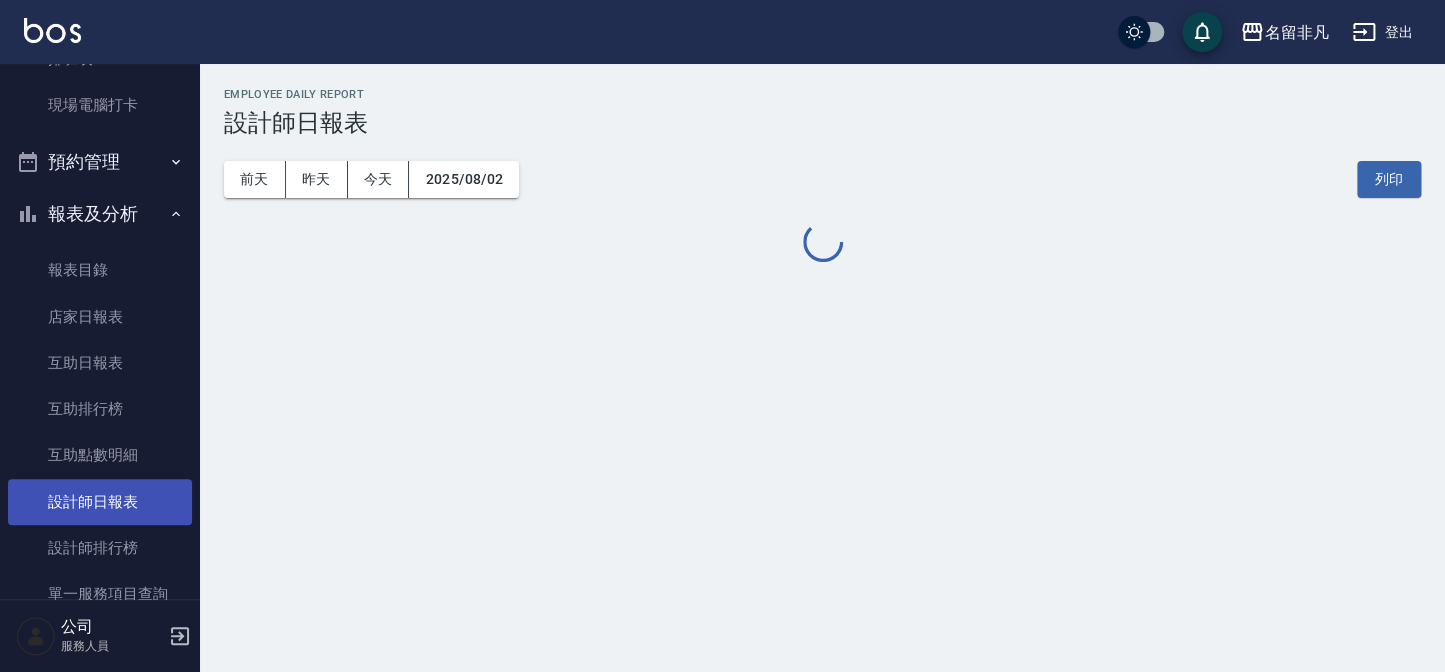 scroll, scrollTop: 0, scrollLeft: 0, axis: both 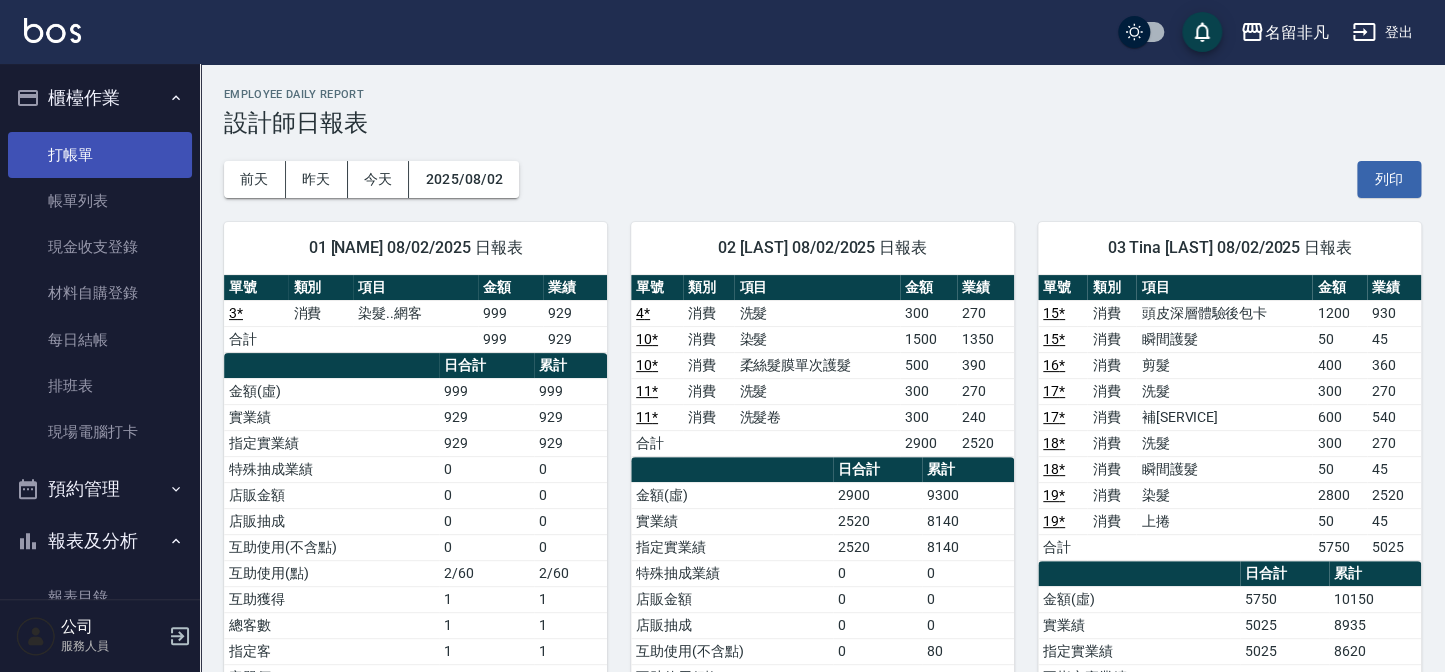click on "打帳單" at bounding box center [100, 155] 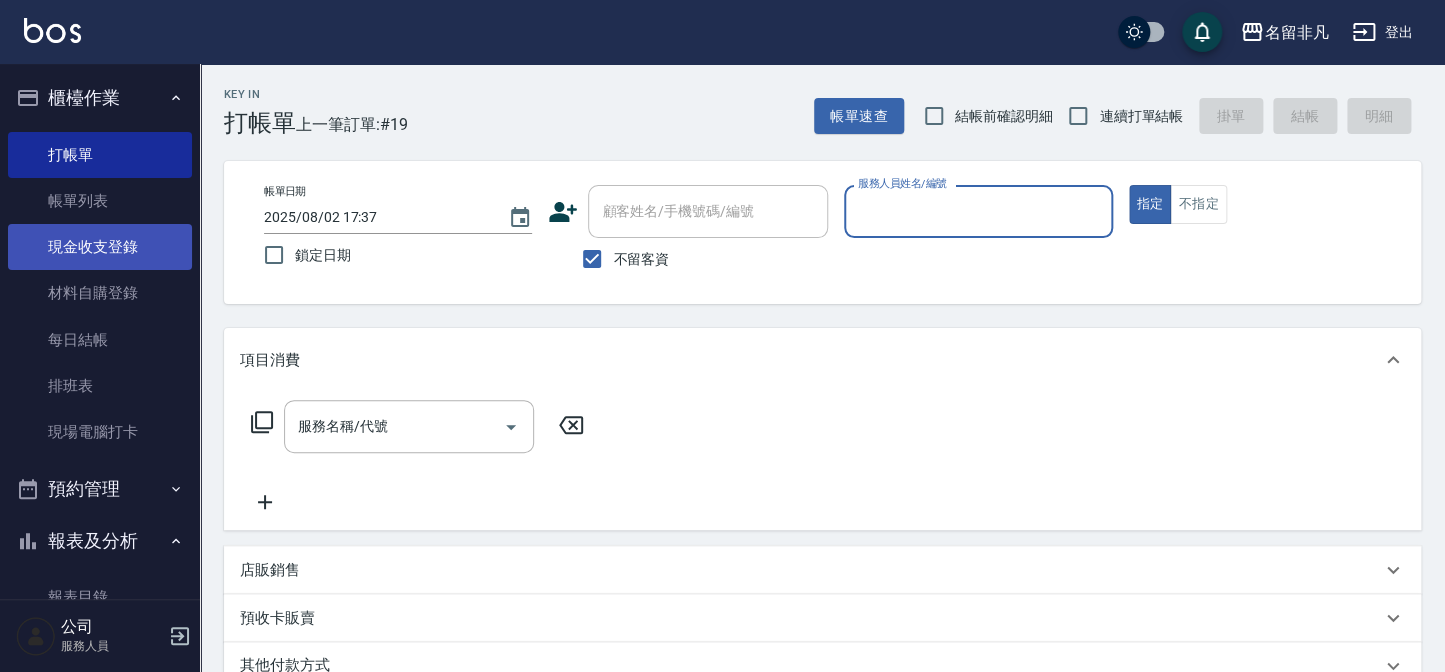 click on "現金收支登錄" at bounding box center [100, 247] 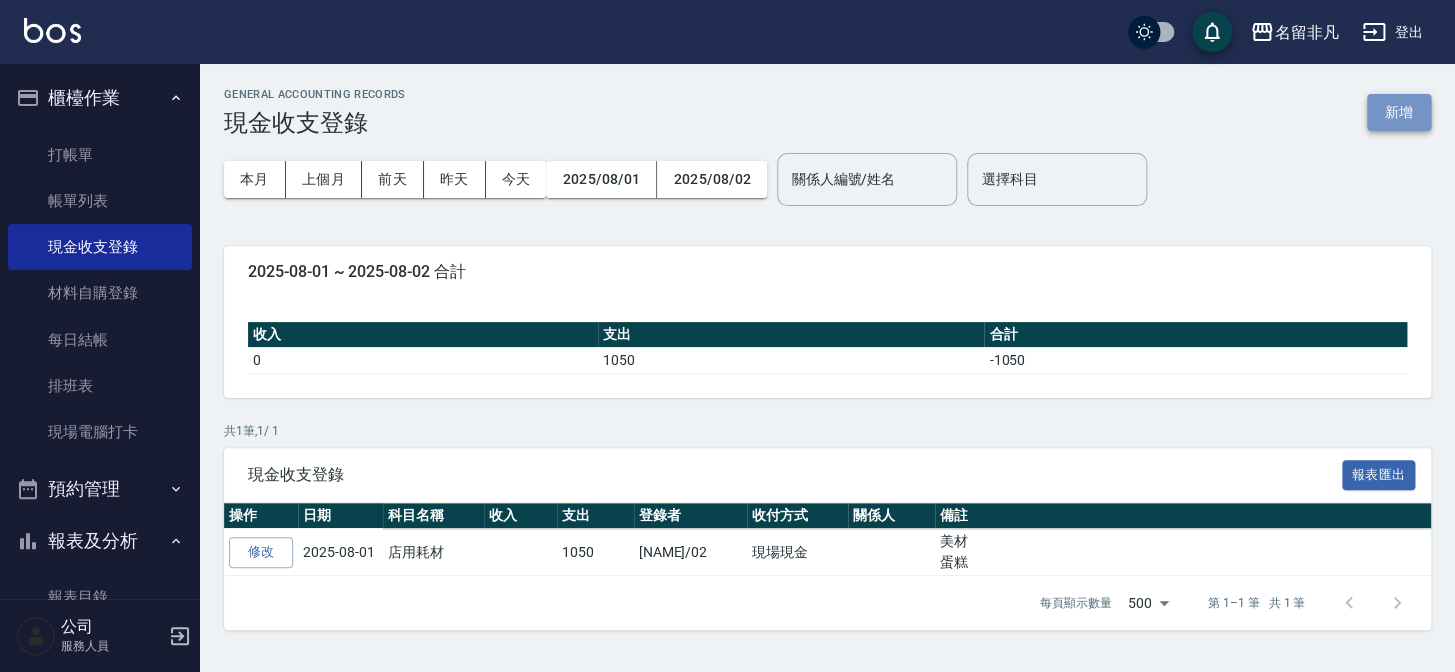 click on "新增" at bounding box center [1399, 112] 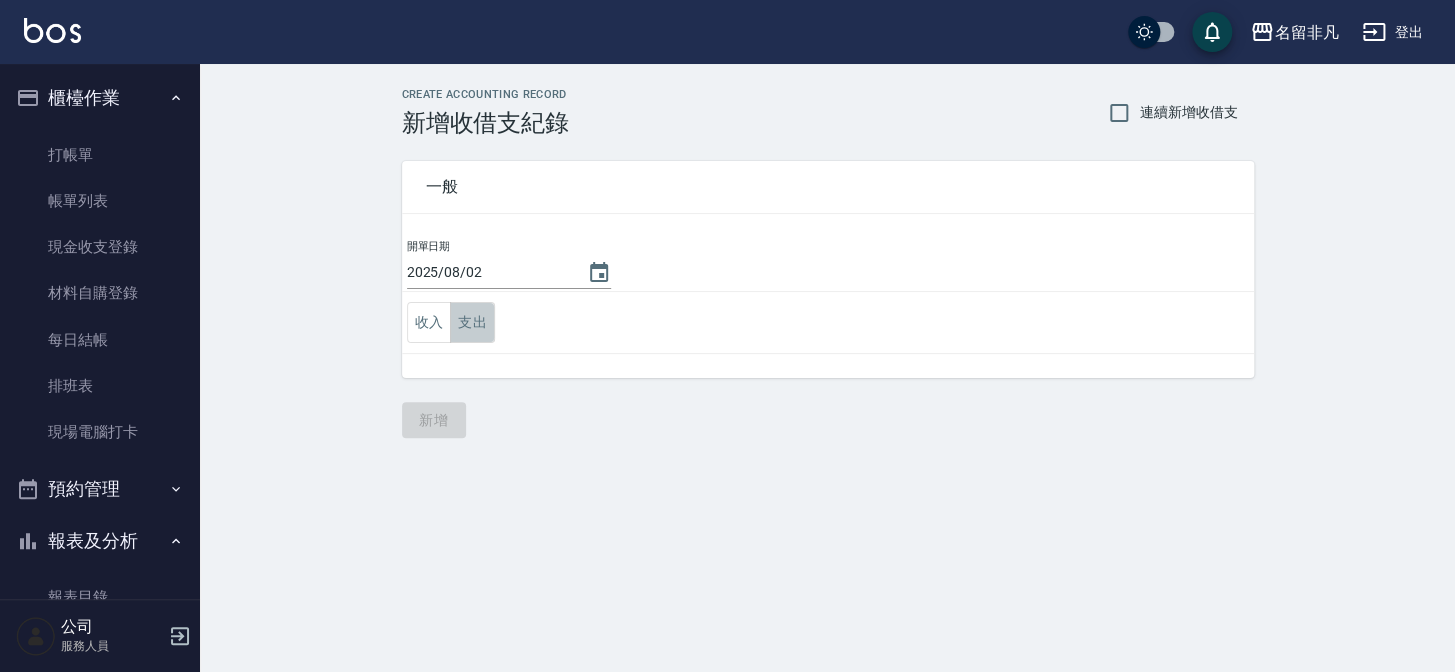 click on "支出" at bounding box center [472, 322] 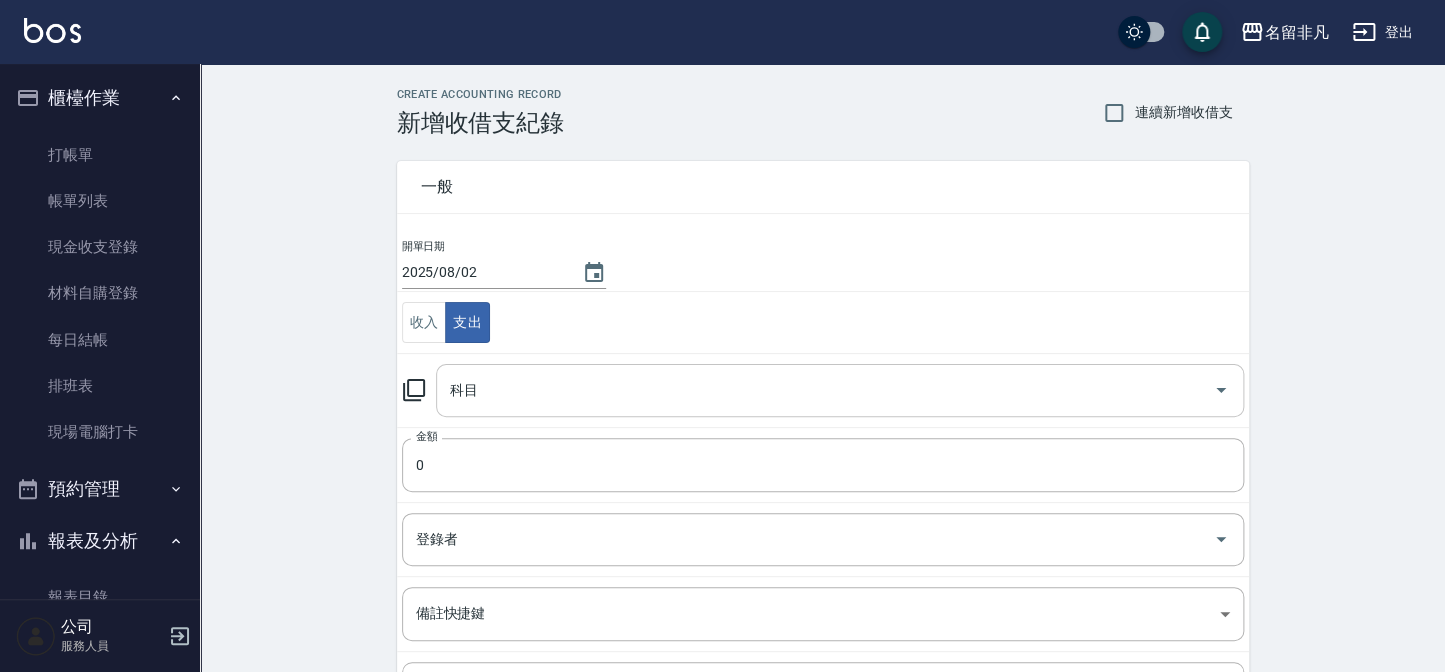 drag, startPoint x: 498, startPoint y: 397, endPoint x: 438, endPoint y: 388, distance: 60.671246 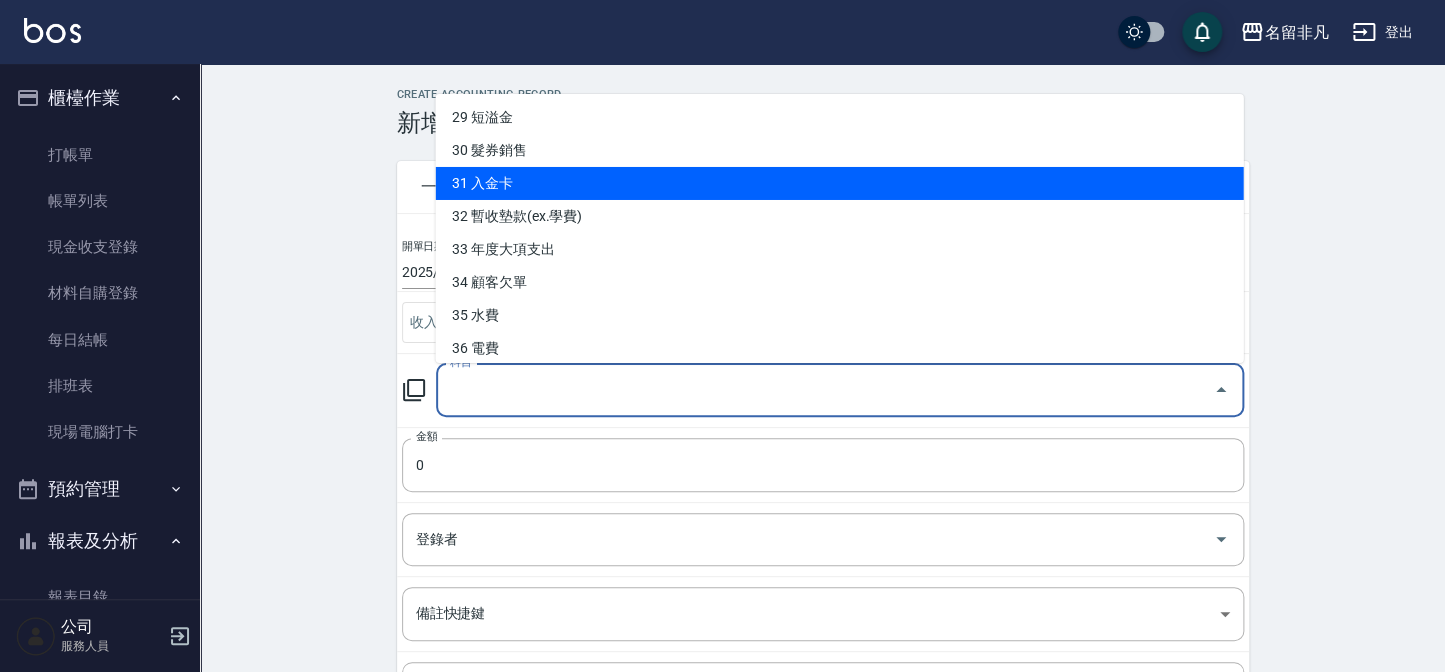 scroll, scrollTop: 1000, scrollLeft: 0, axis: vertical 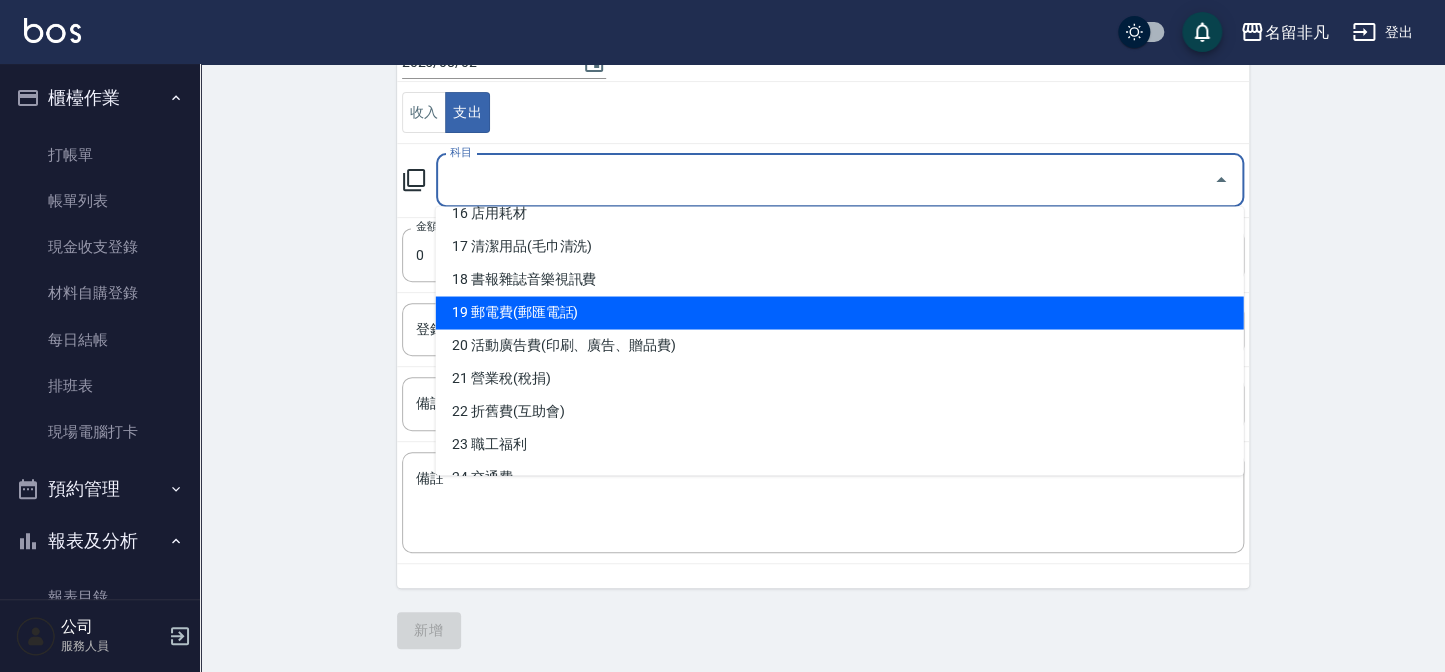 click on "19 郵電費(郵匯電話)" at bounding box center [839, 312] 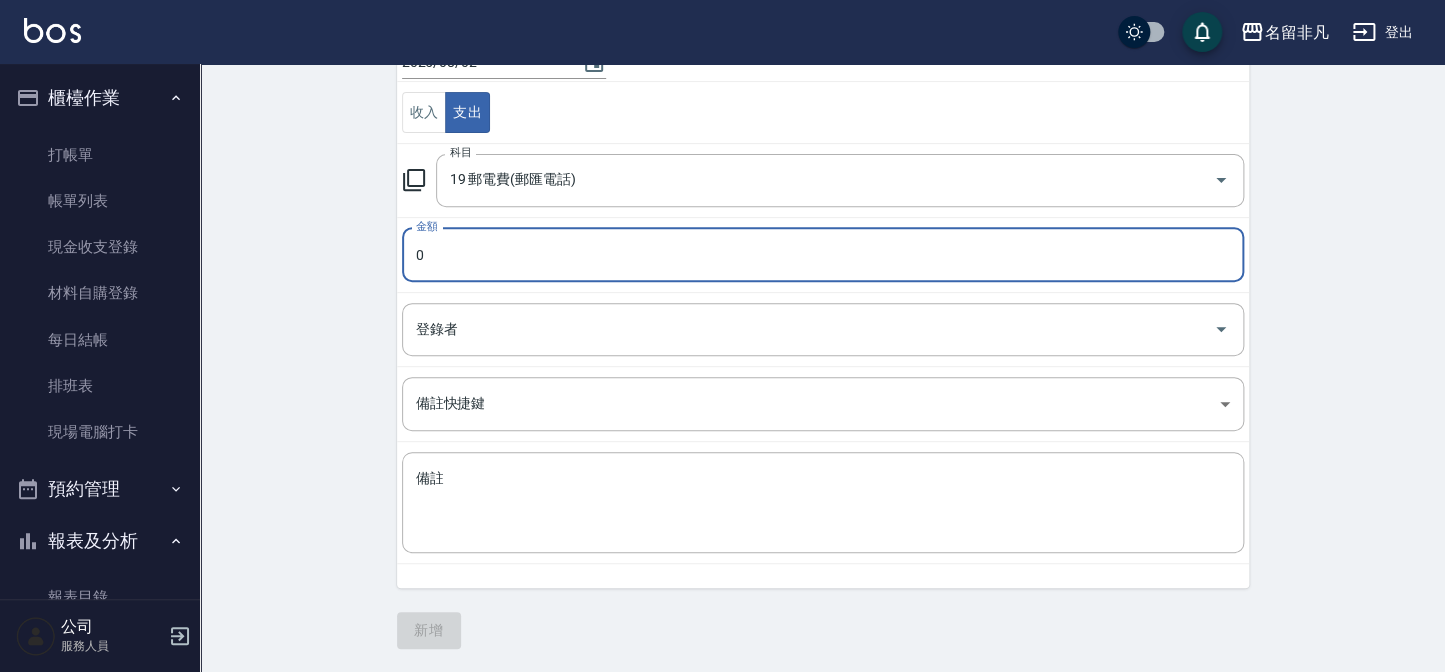 click on "0" at bounding box center [823, 255] 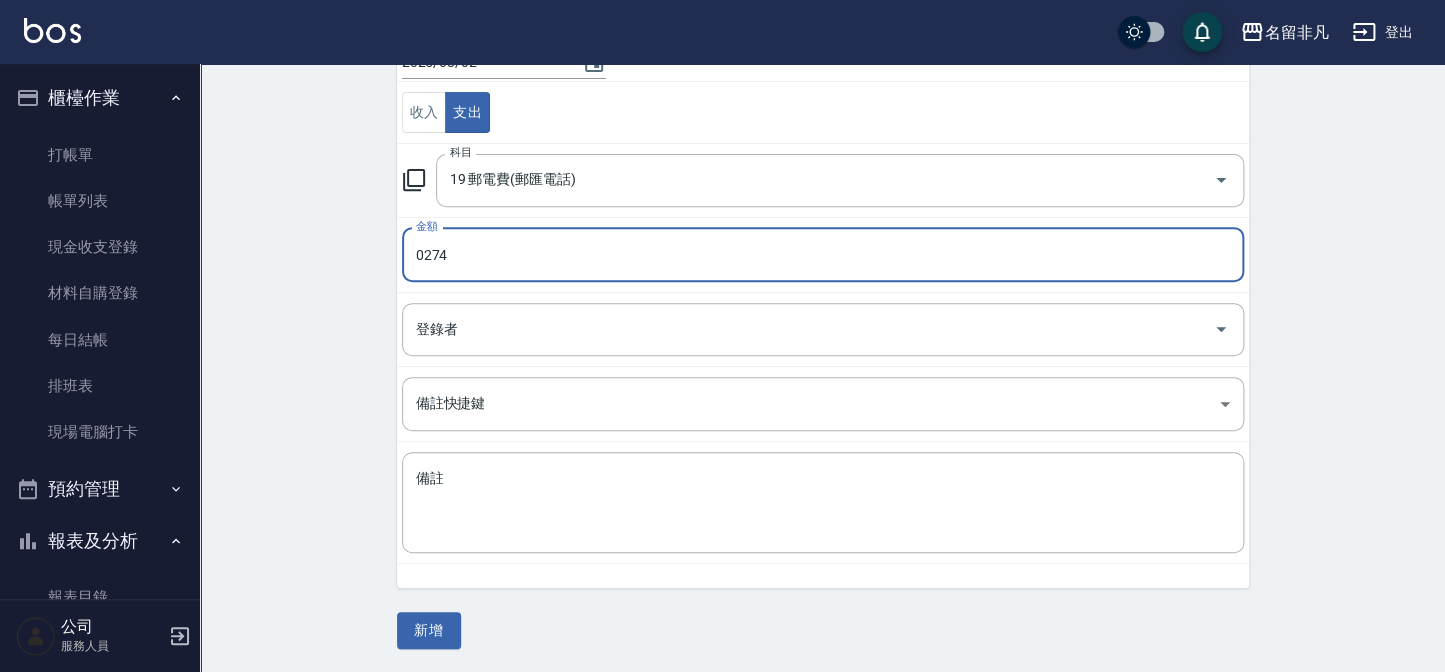 click on "0274" at bounding box center [823, 255] 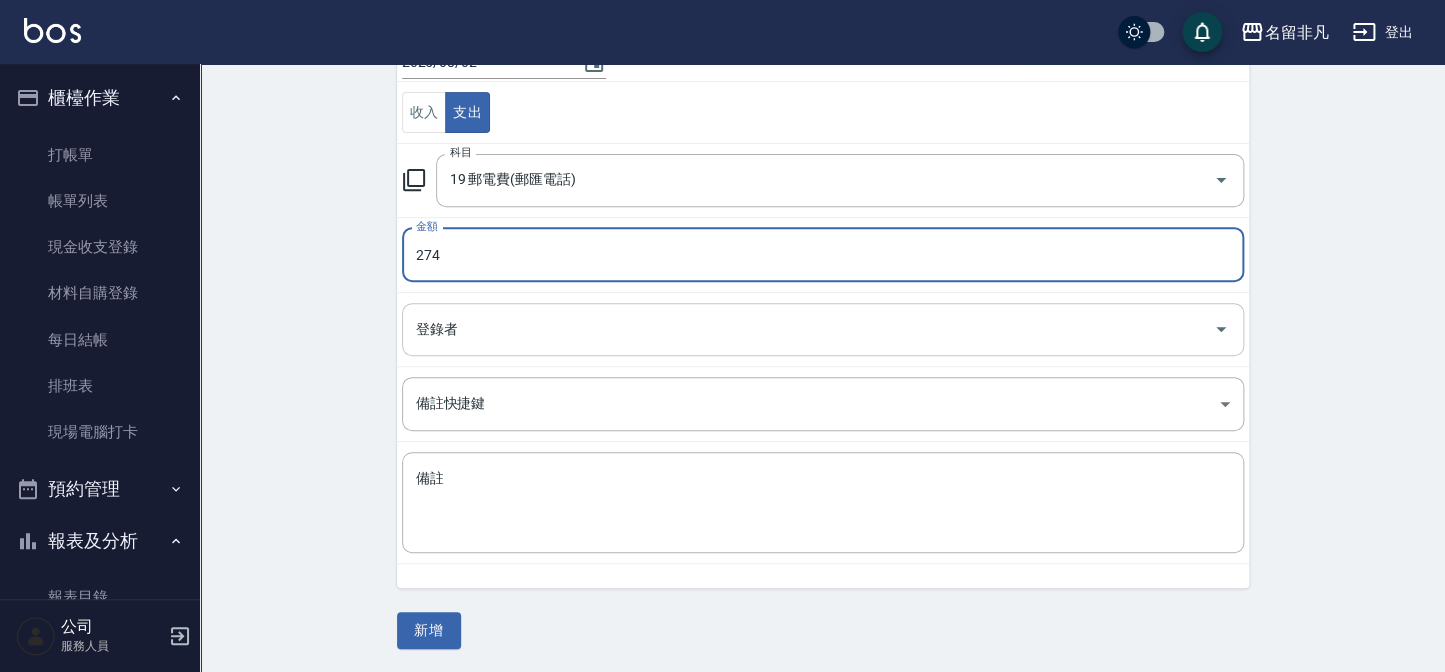 type on "274" 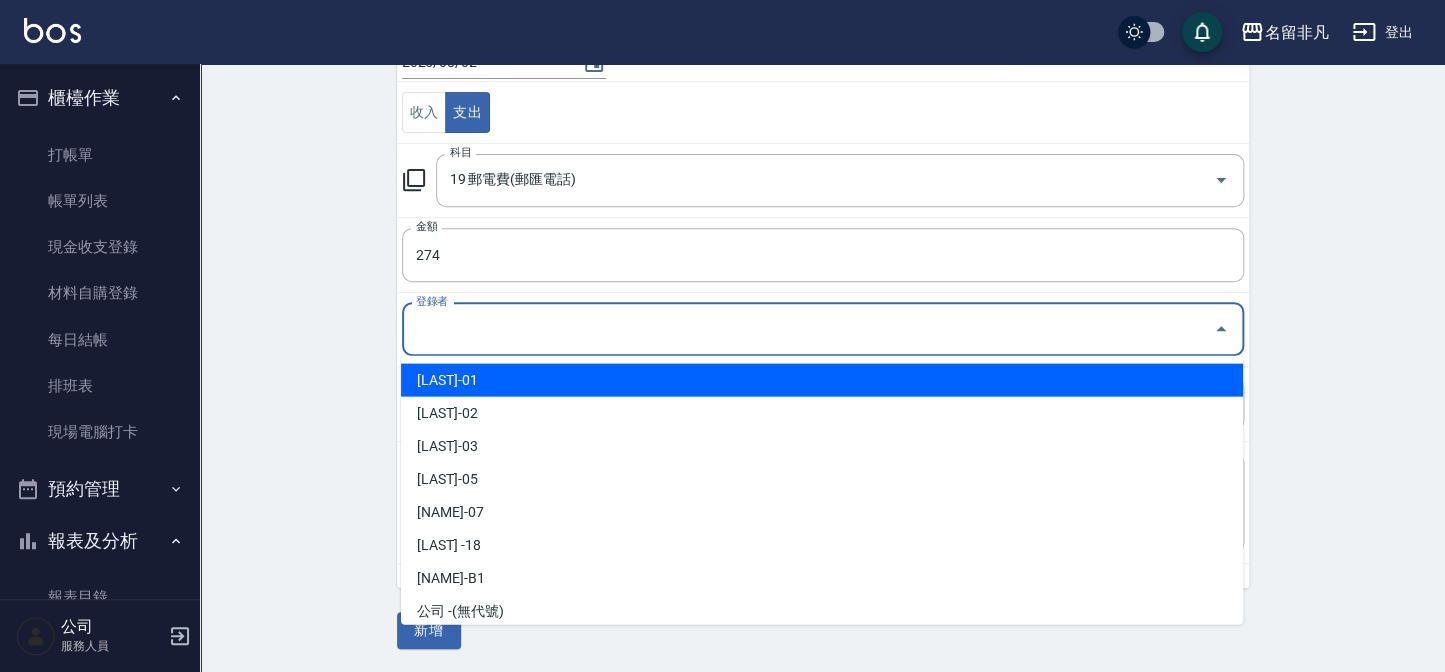 click on "登錄者" at bounding box center (808, 329) 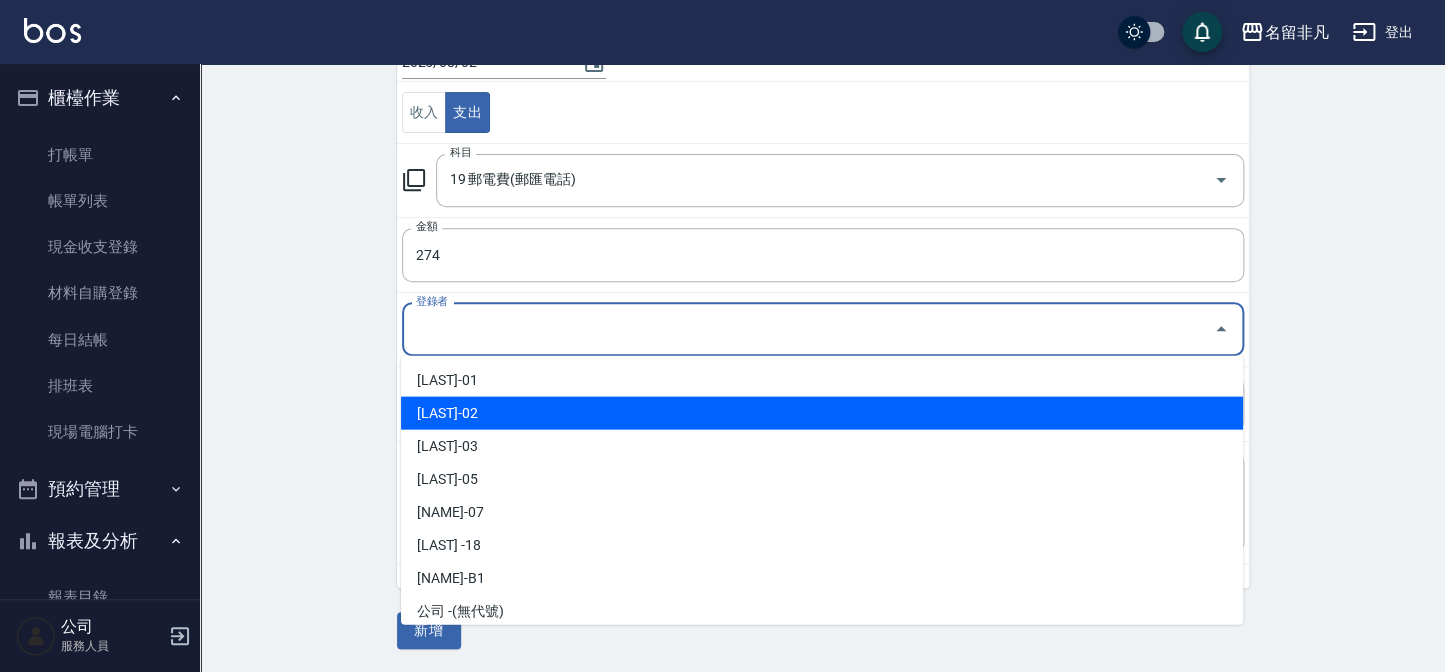 click on "[LAST]-02" at bounding box center (822, 412) 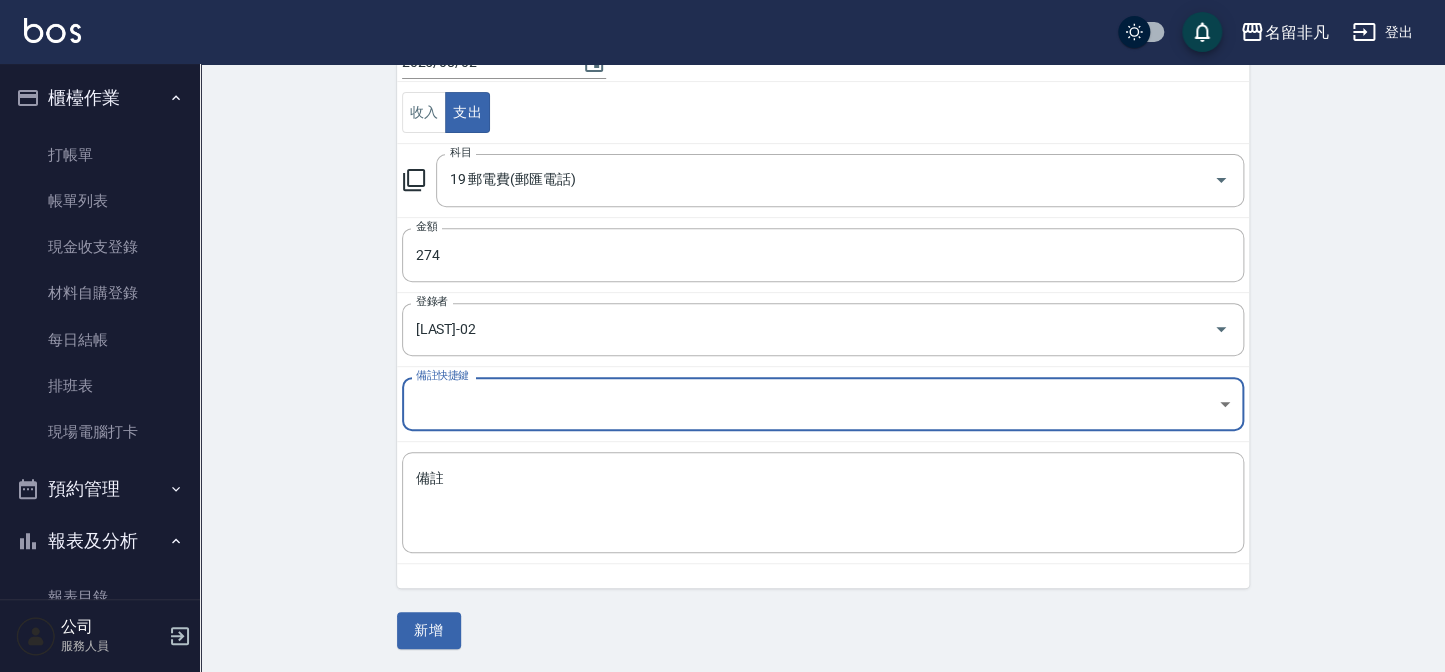 type on "[LAST]-02" 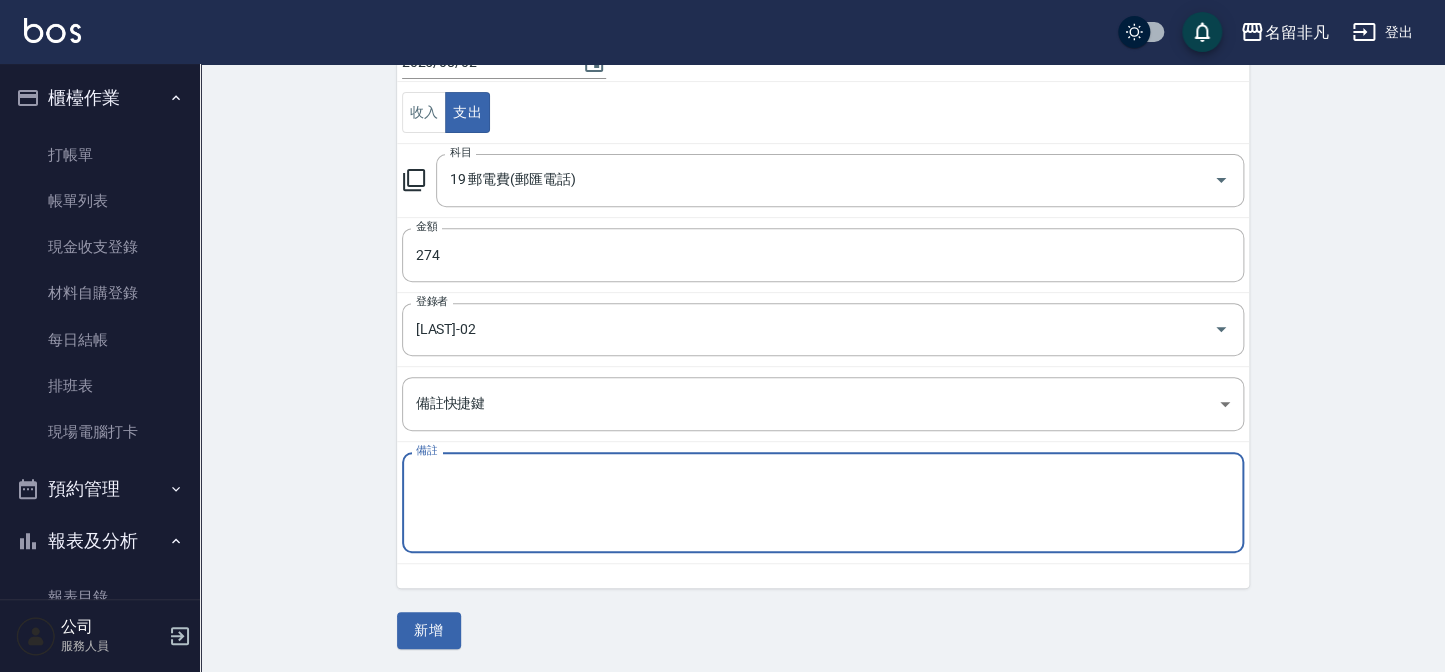 click on "備註" at bounding box center (823, 503) 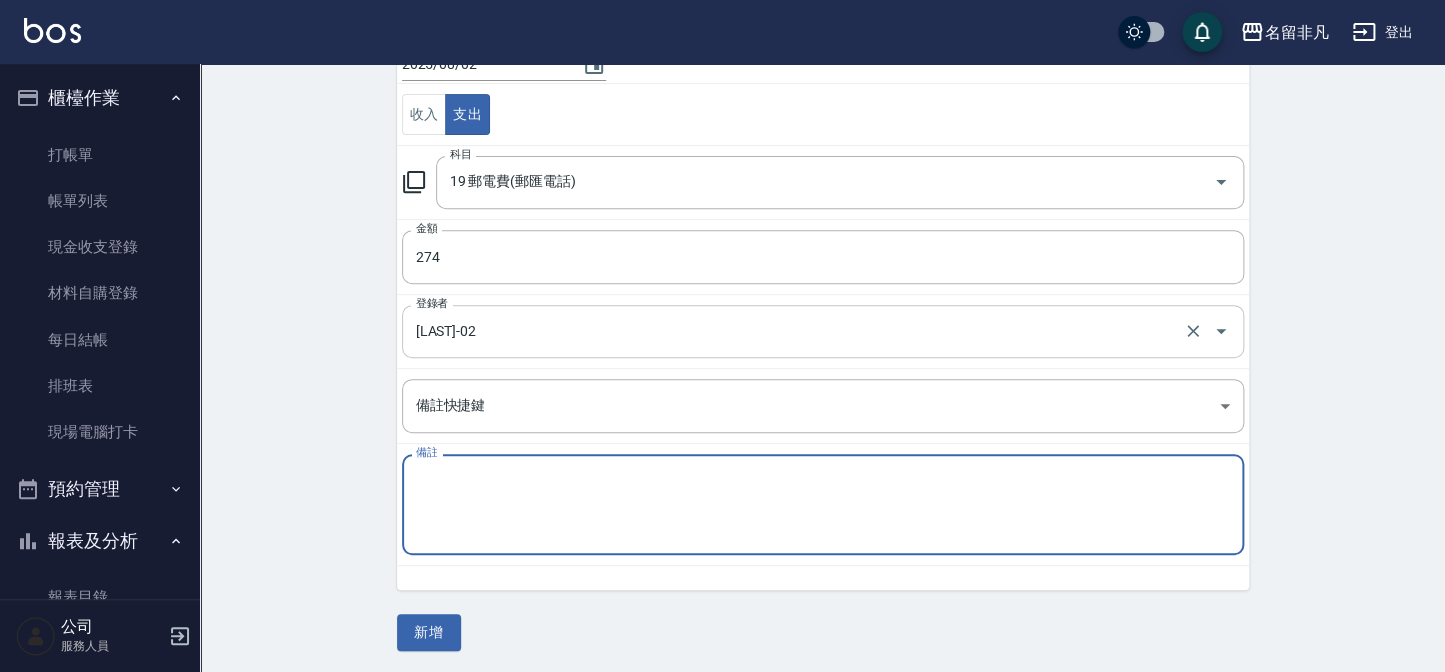 scroll, scrollTop: 210, scrollLeft: 0, axis: vertical 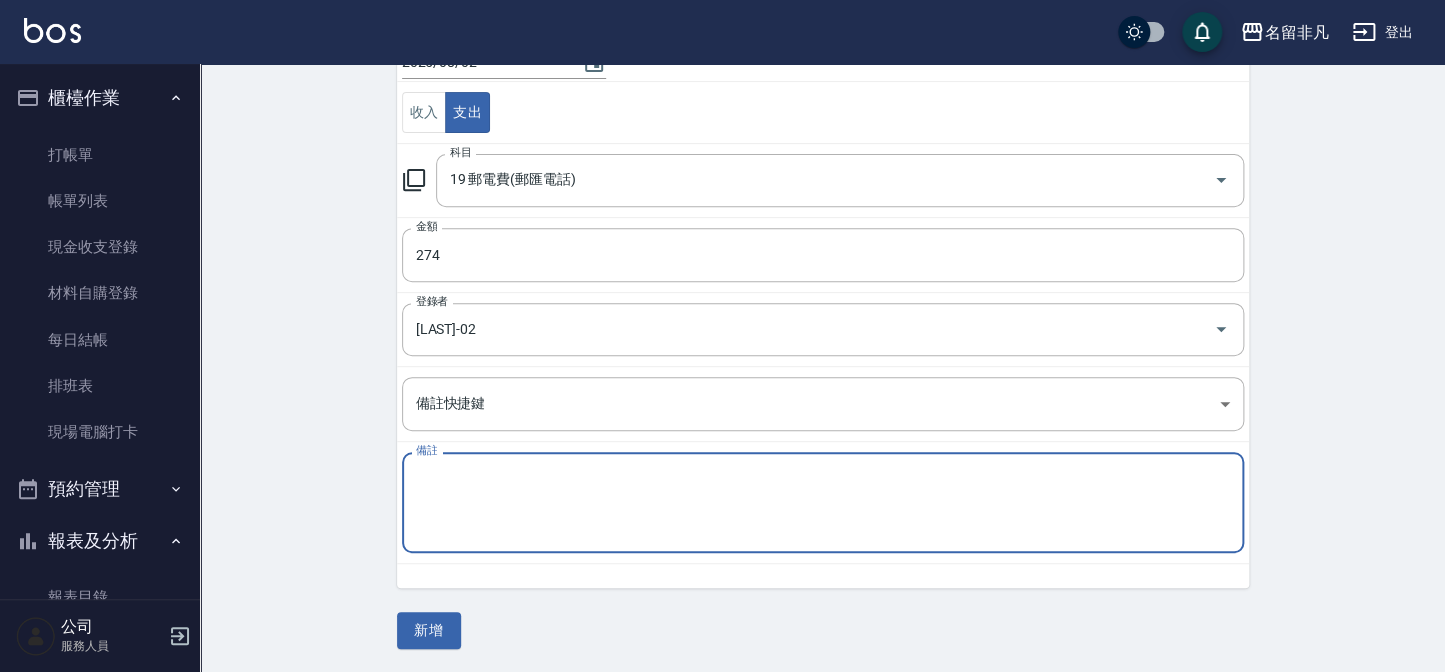 click on "備註" at bounding box center [823, 503] 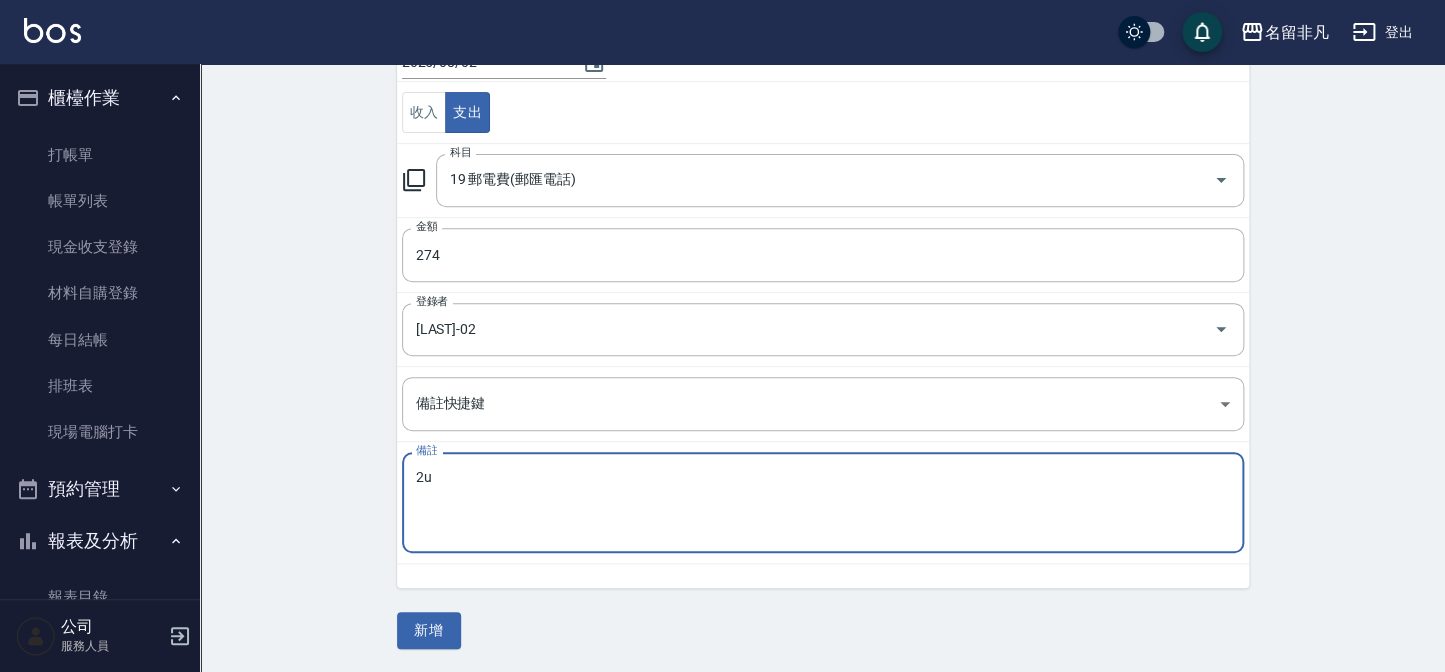 type on "2" 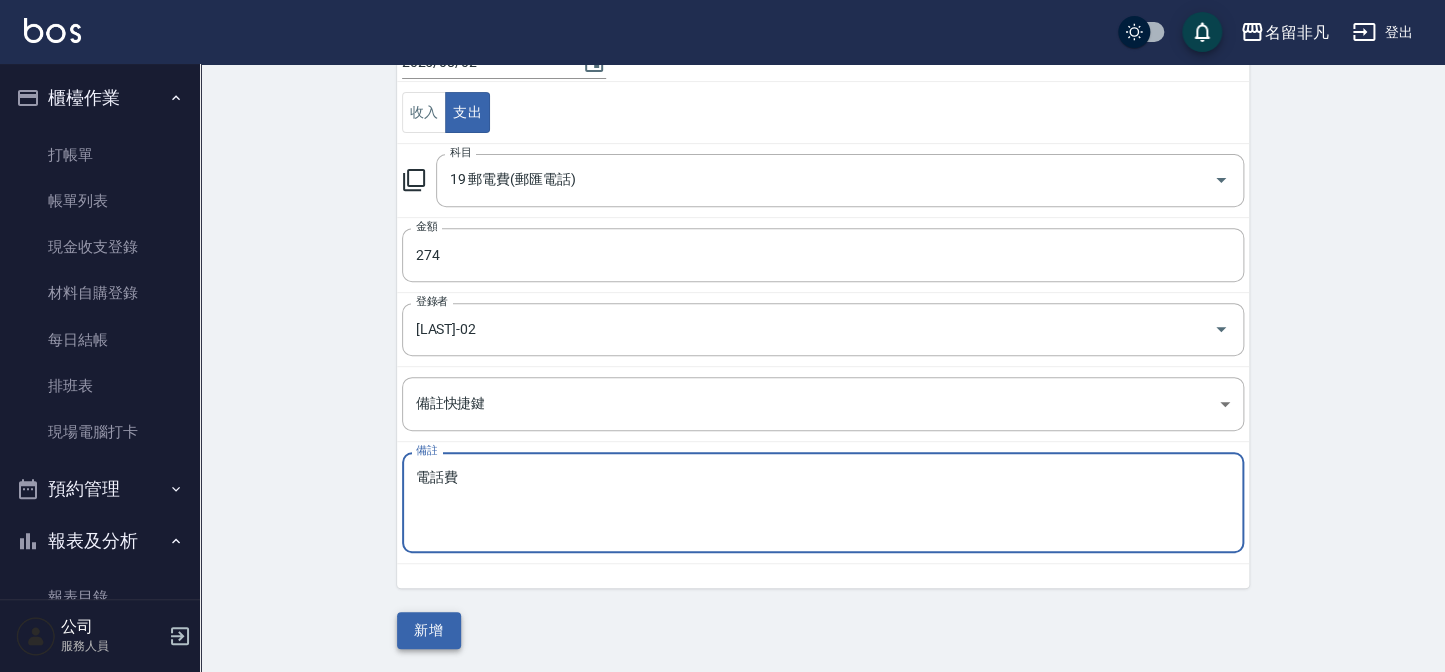 type on "電話費" 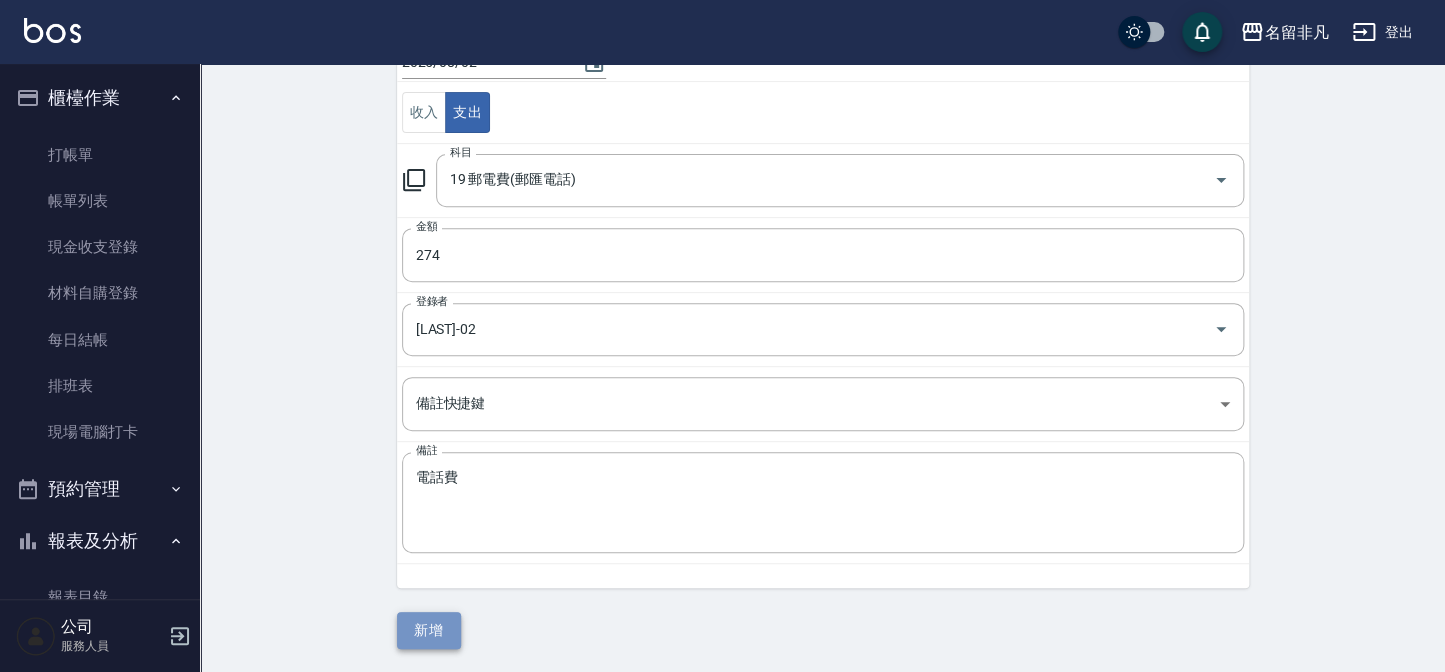 click on "新增" at bounding box center (429, 630) 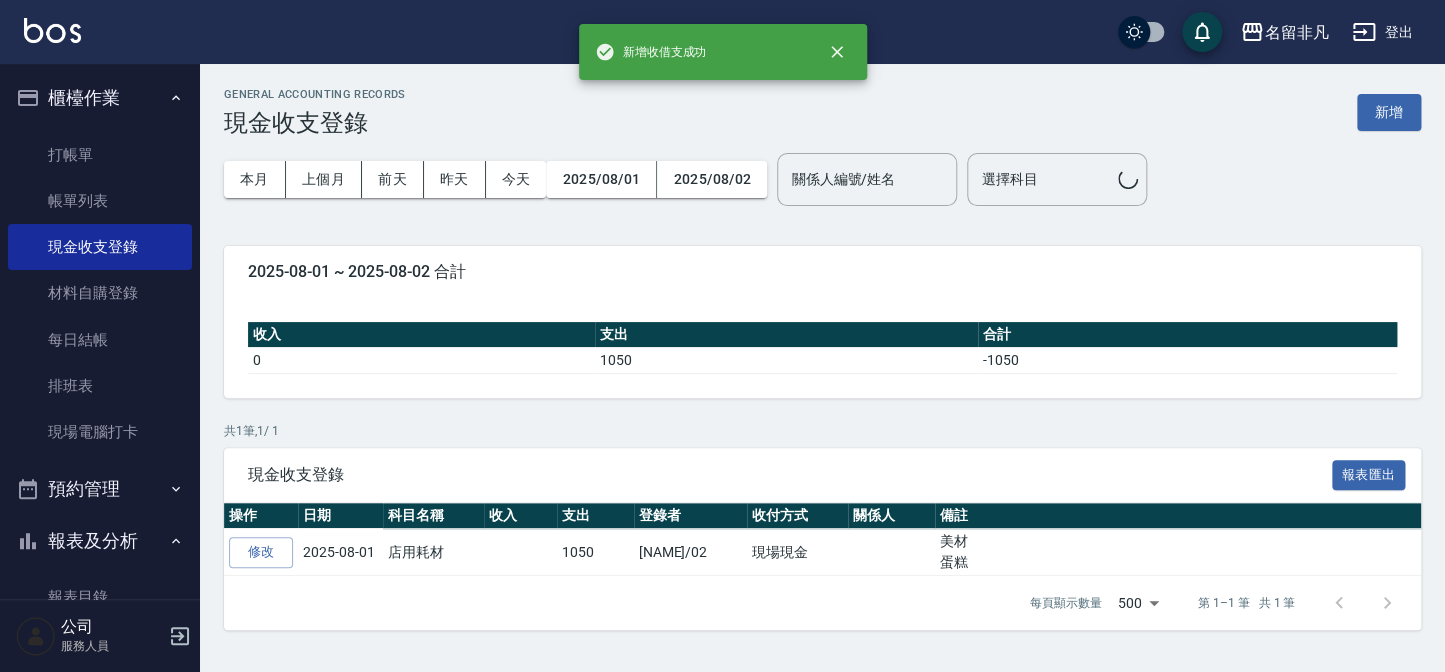 scroll, scrollTop: 0, scrollLeft: 0, axis: both 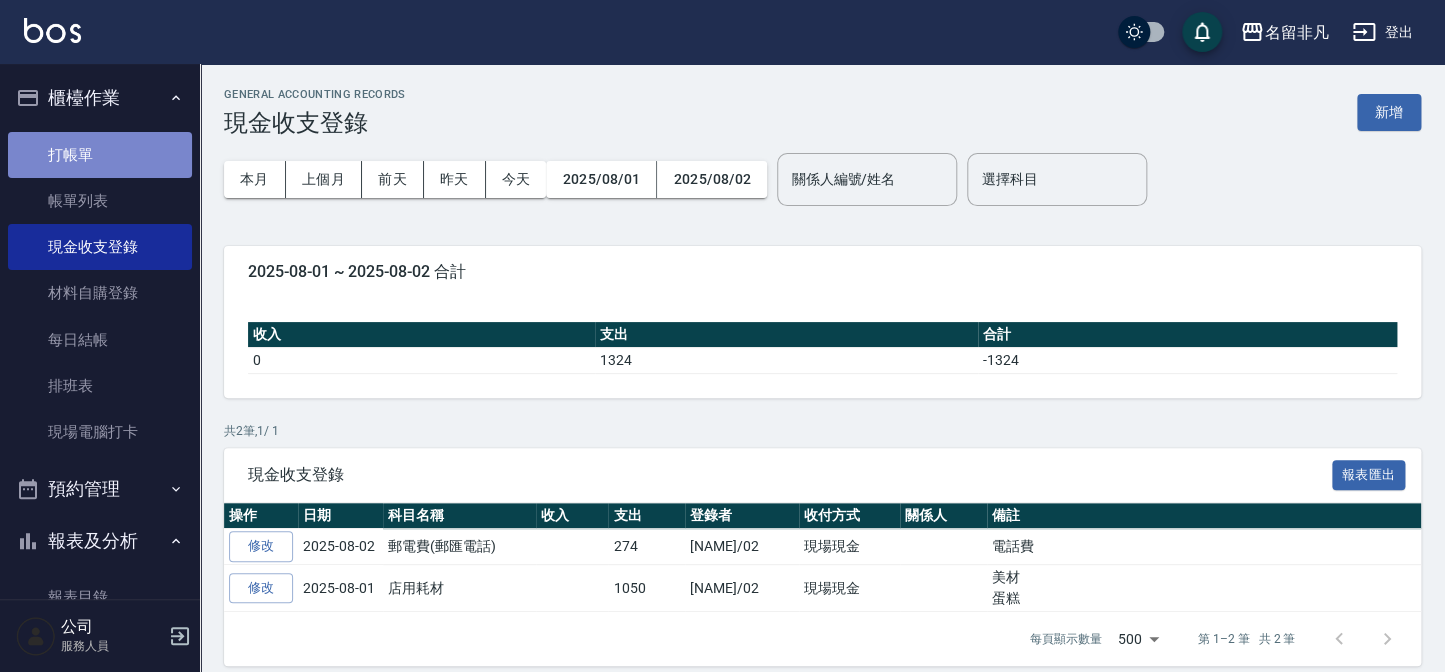 drag, startPoint x: 113, startPoint y: 146, endPoint x: 133, endPoint y: 140, distance: 20.880613 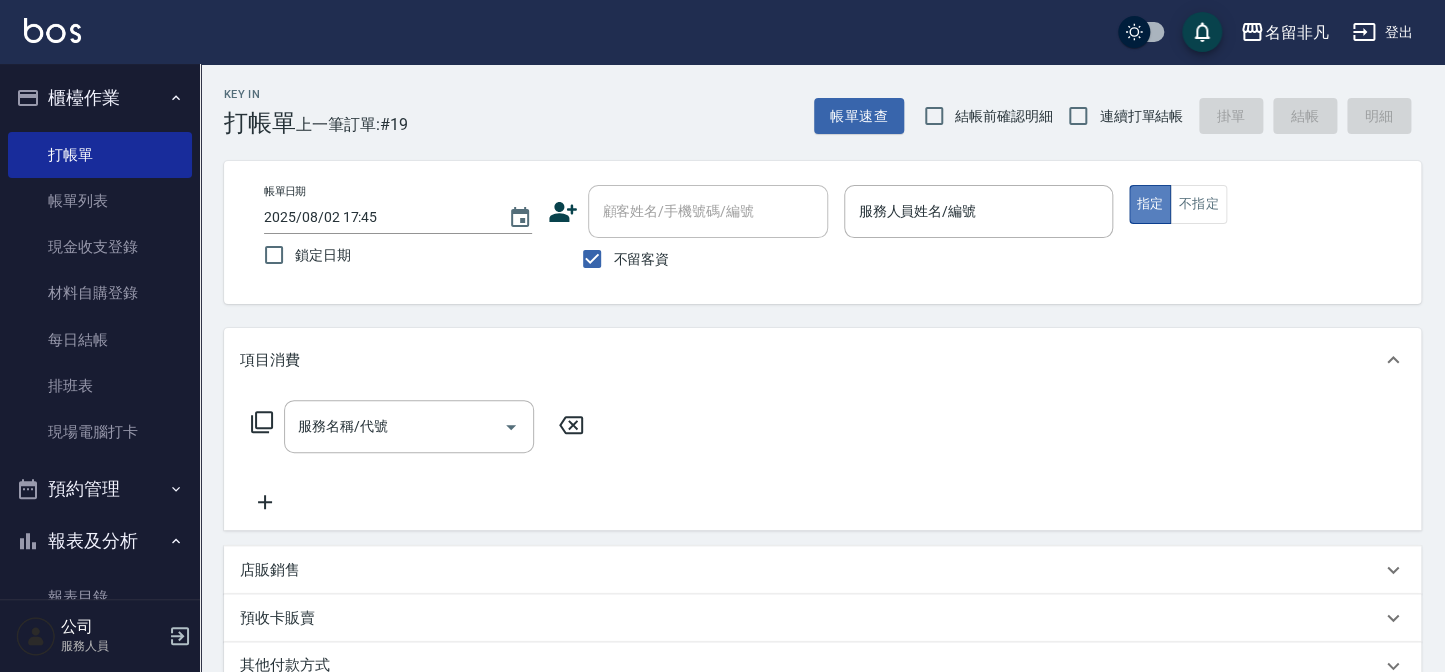 click on "指定" at bounding box center (1150, 204) 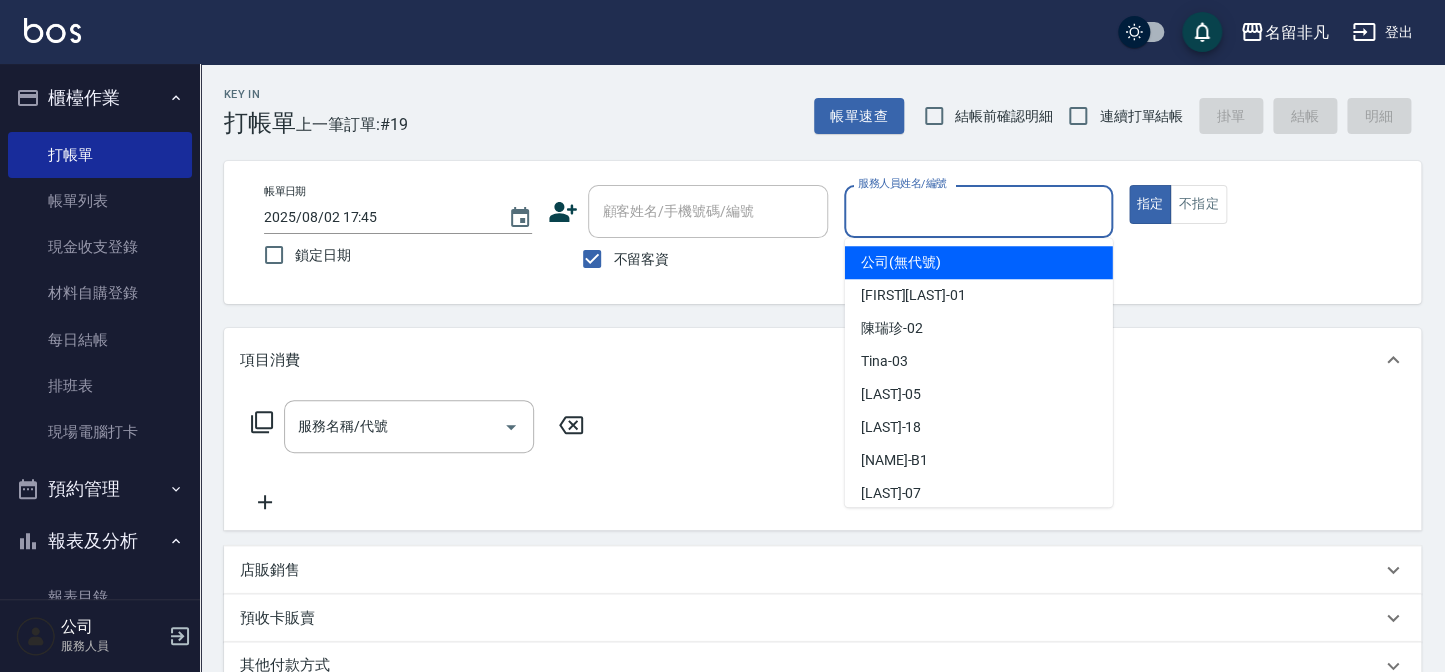 drag, startPoint x: 1047, startPoint y: 194, endPoint x: 985, endPoint y: 263, distance: 92.76314 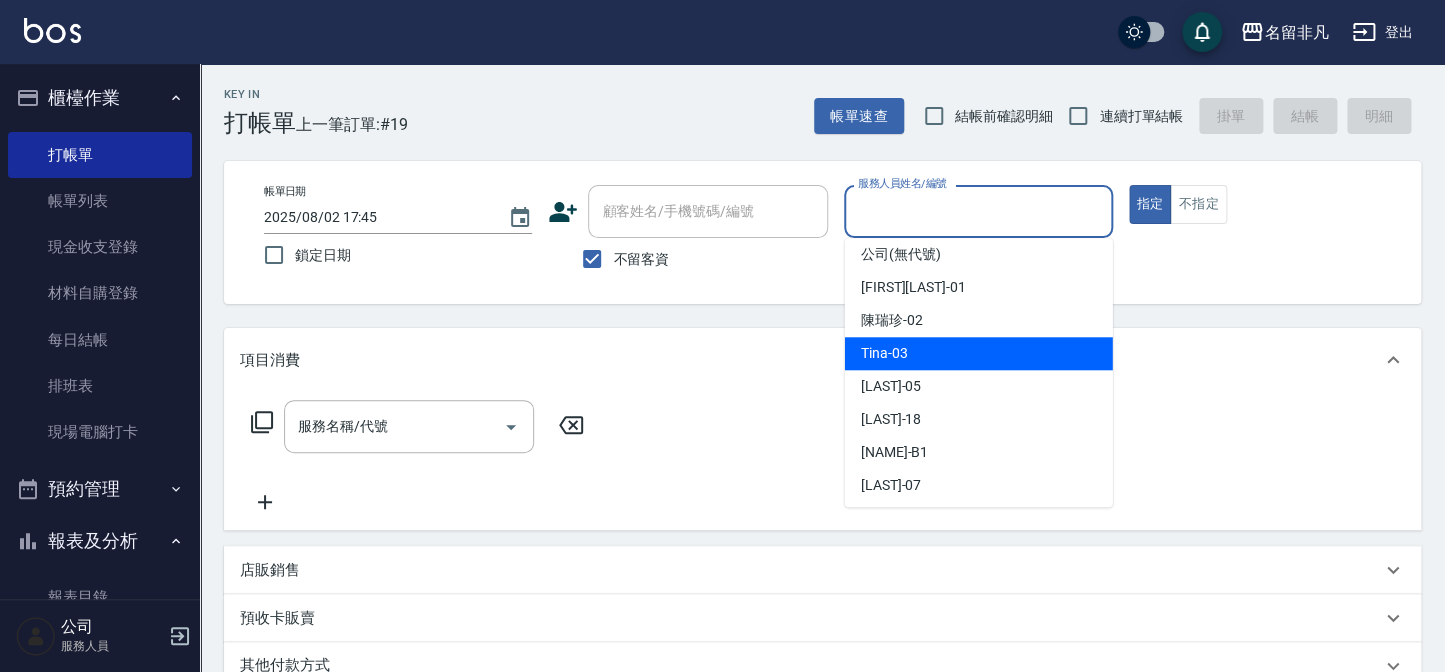 scroll, scrollTop: 10, scrollLeft: 0, axis: vertical 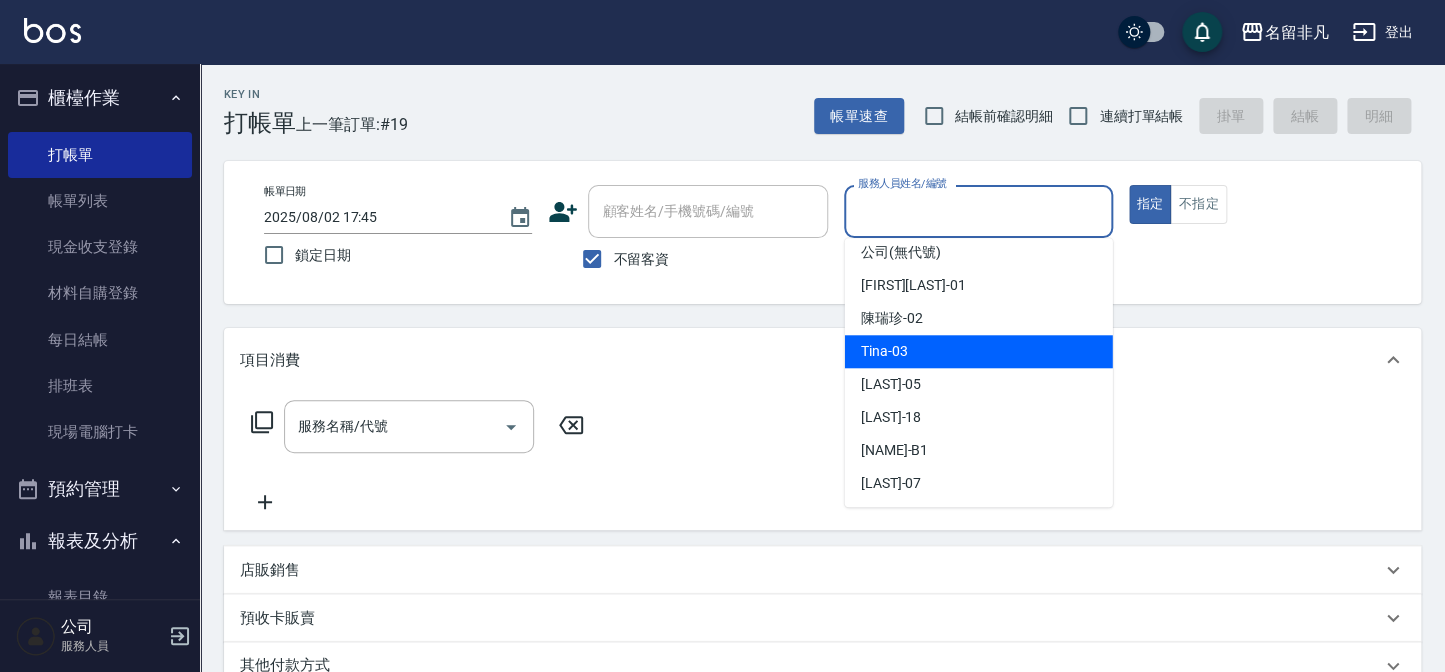 click on "[NAME] -03" at bounding box center [979, 351] 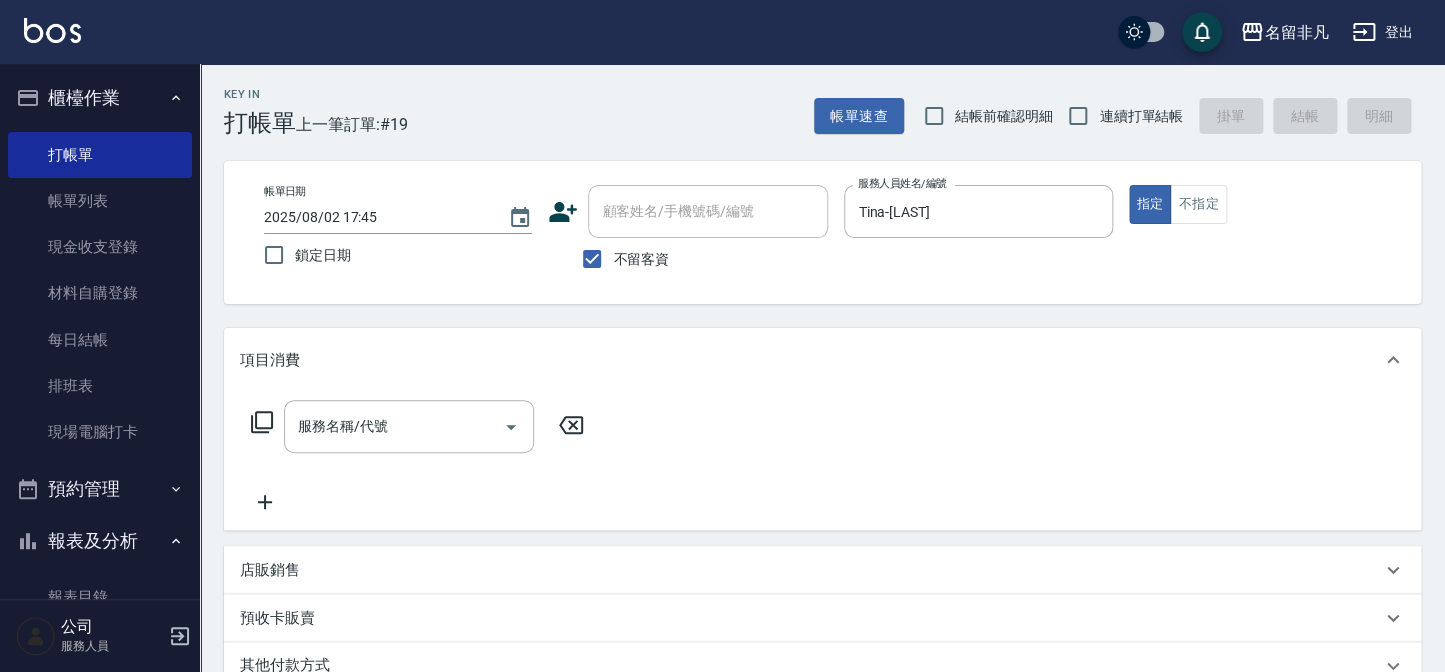click 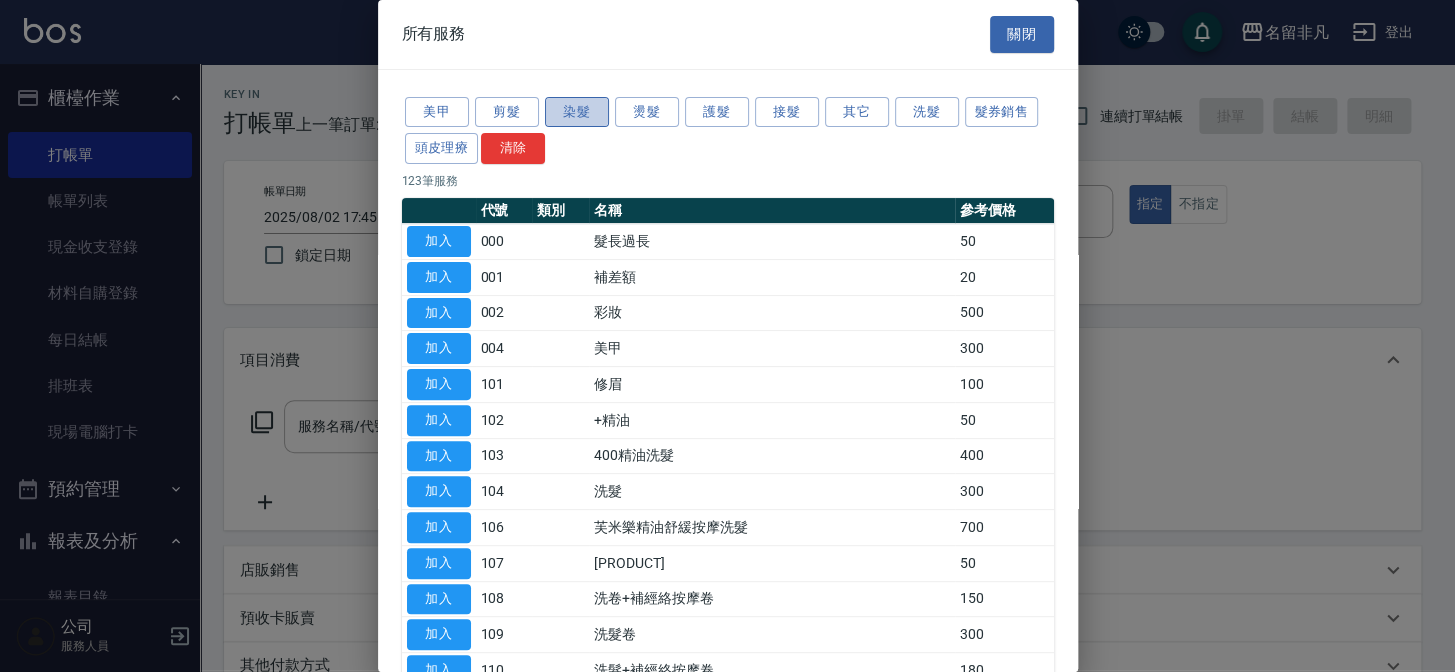 click on "染髮" at bounding box center (577, 112) 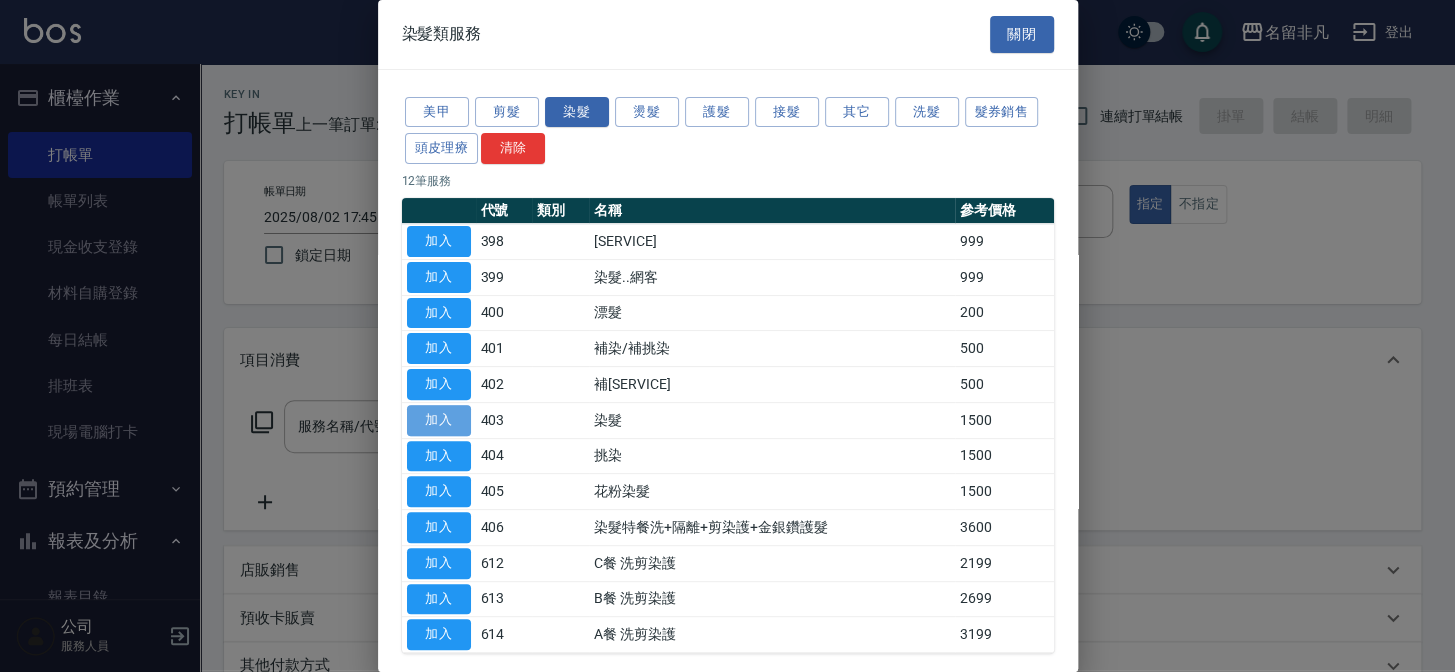 click on "加入" at bounding box center (439, 420) 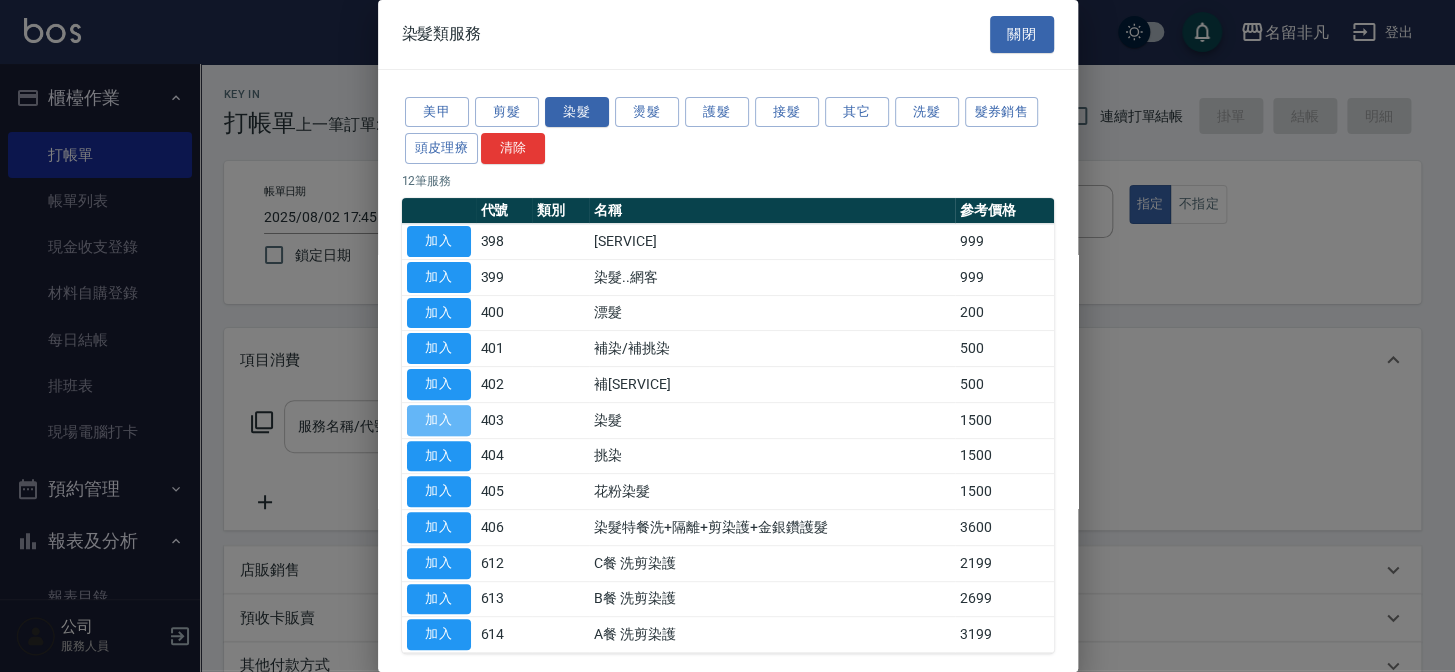 type on "染髮(403)" 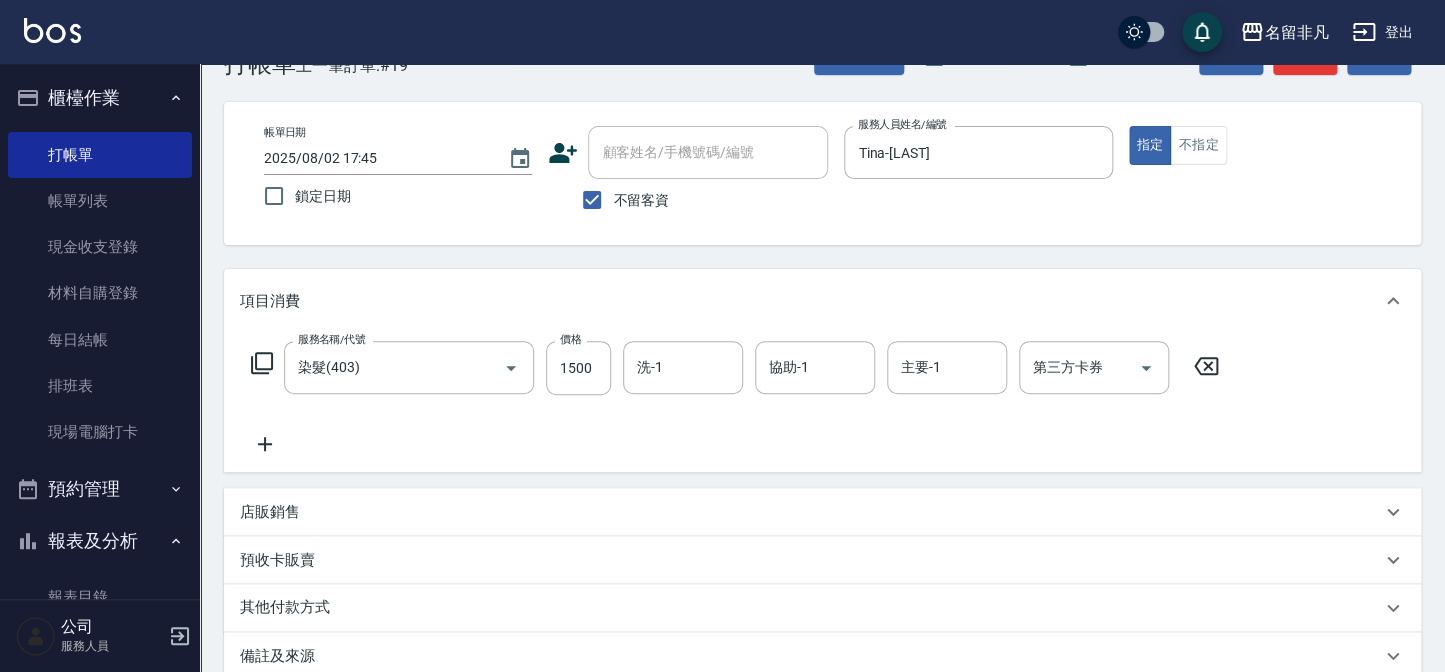 scroll, scrollTop: 90, scrollLeft: 0, axis: vertical 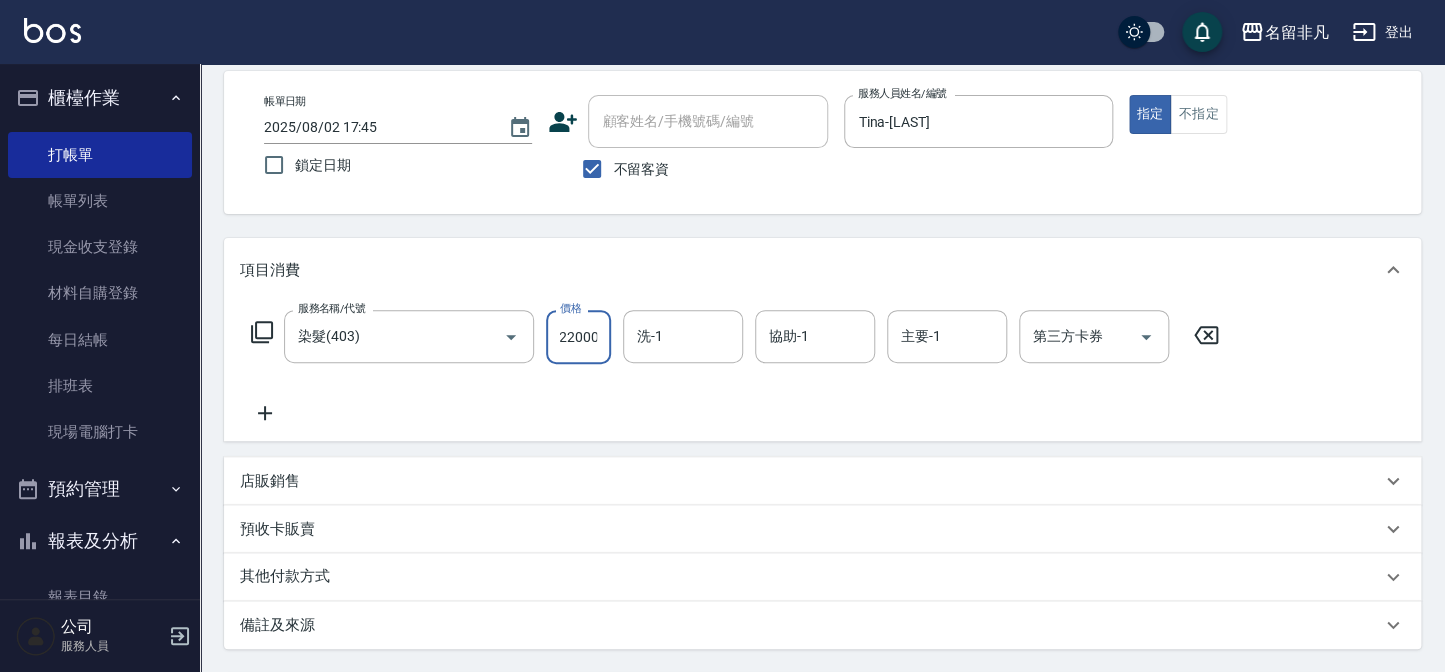 click on "22000" at bounding box center [578, 337] 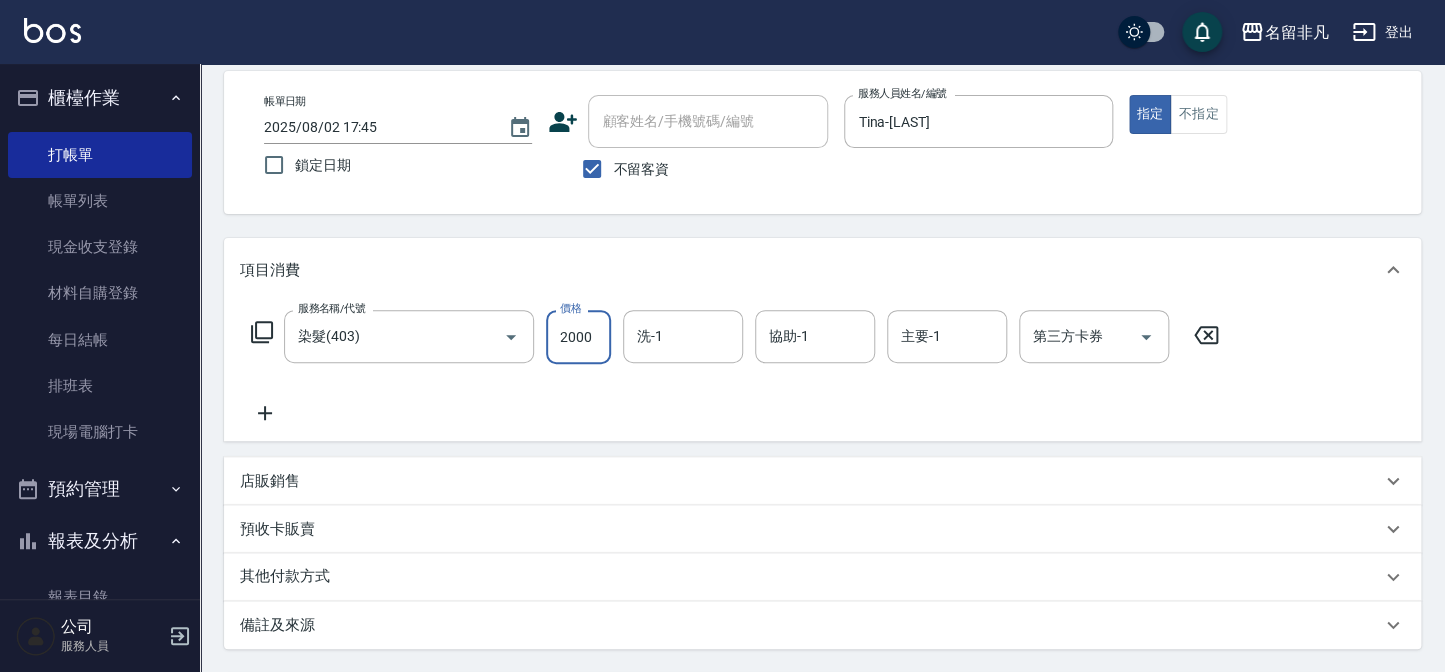 scroll, scrollTop: 0, scrollLeft: 0, axis: both 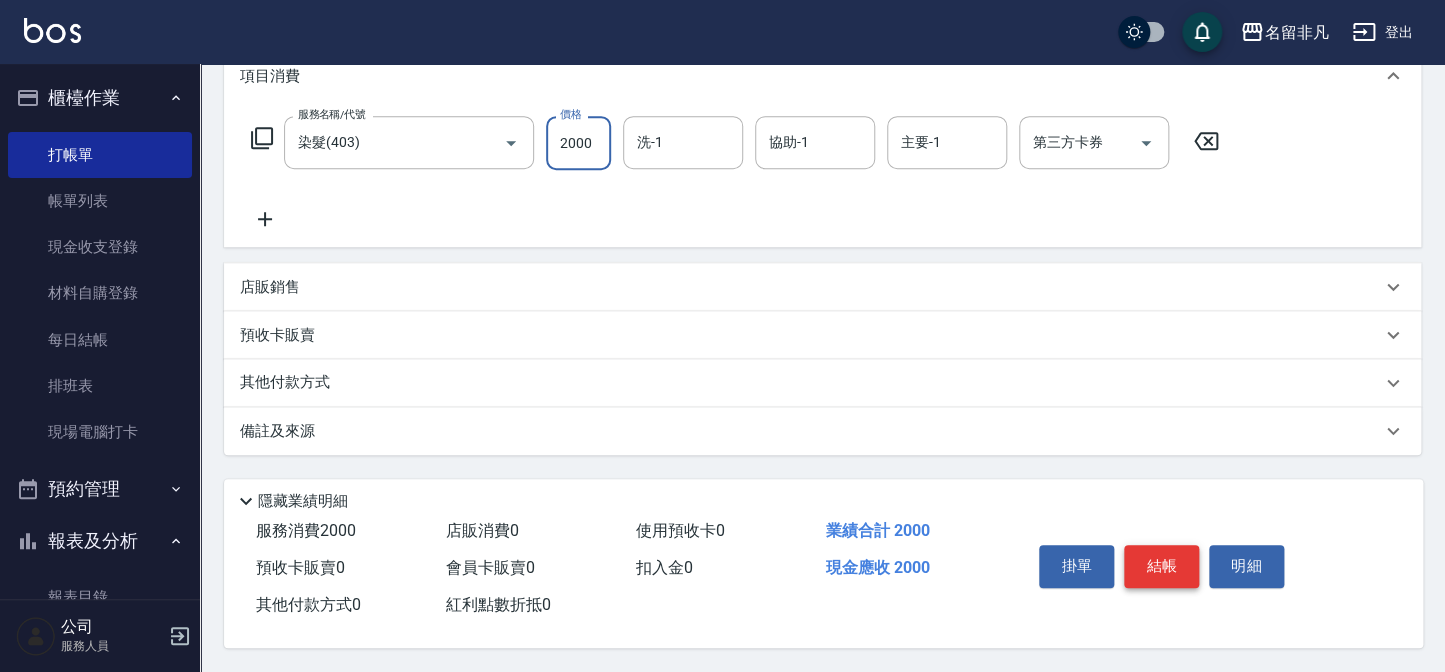 type on "2000" 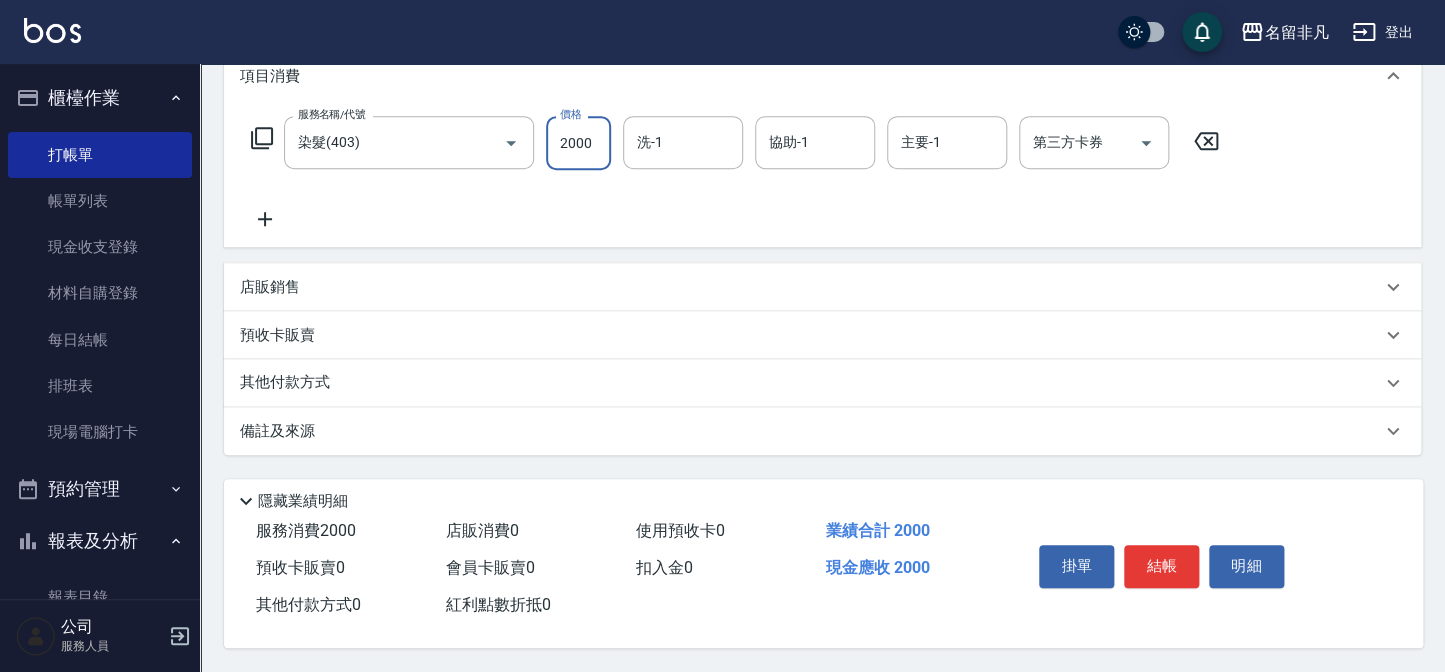 drag, startPoint x: 1151, startPoint y: 553, endPoint x: 1136, endPoint y: 547, distance: 16.155495 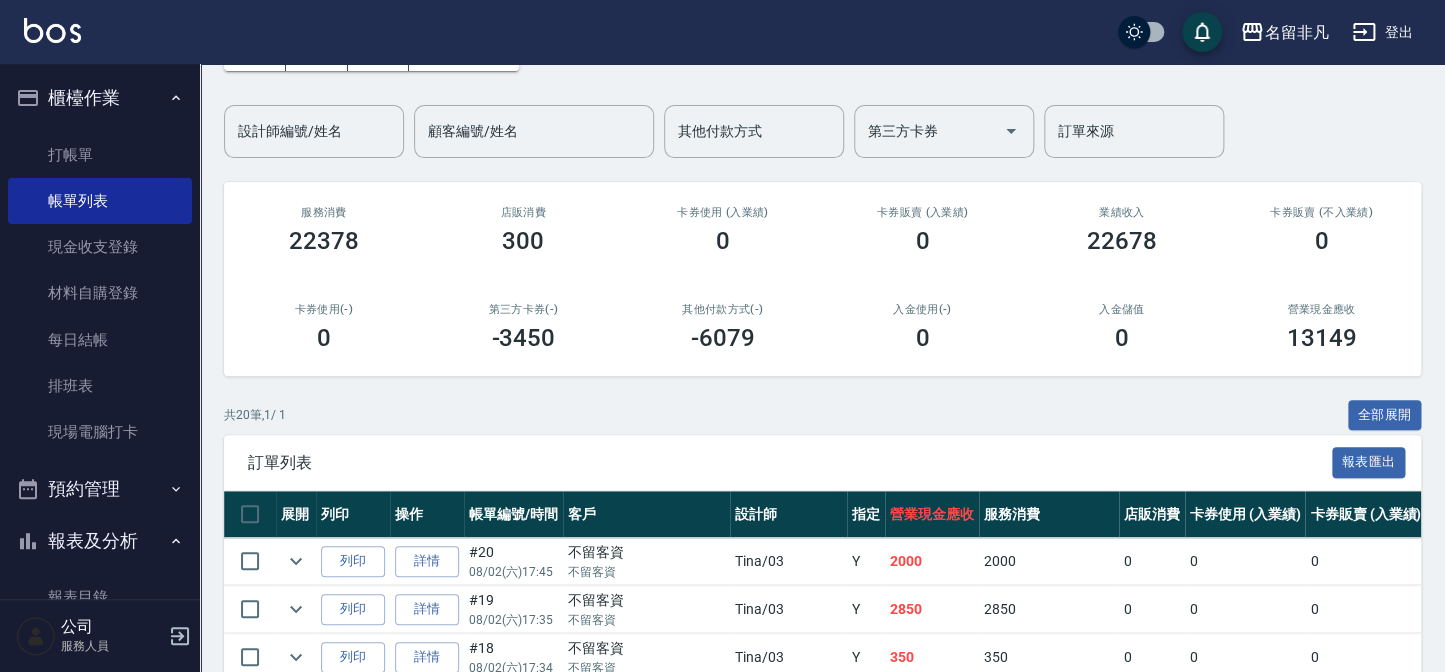scroll, scrollTop: 181, scrollLeft: 0, axis: vertical 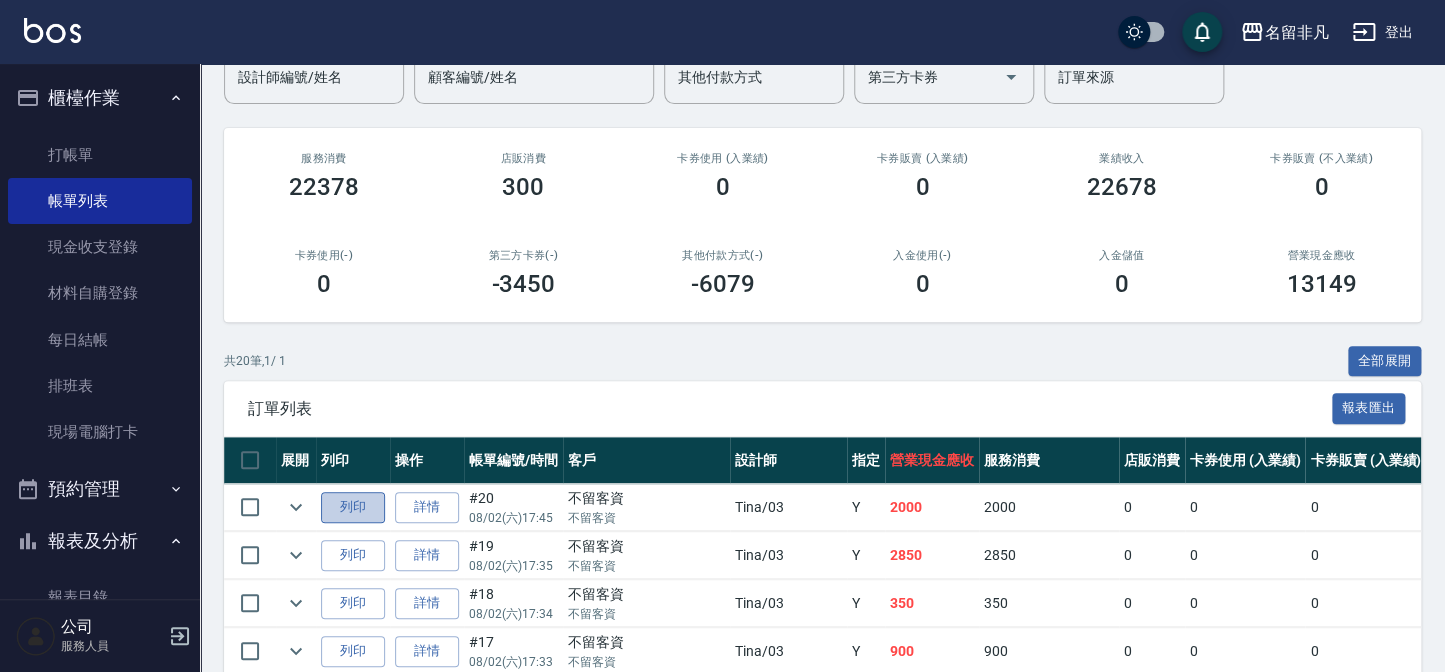 click on "列印" at bounding box center [353, 507] 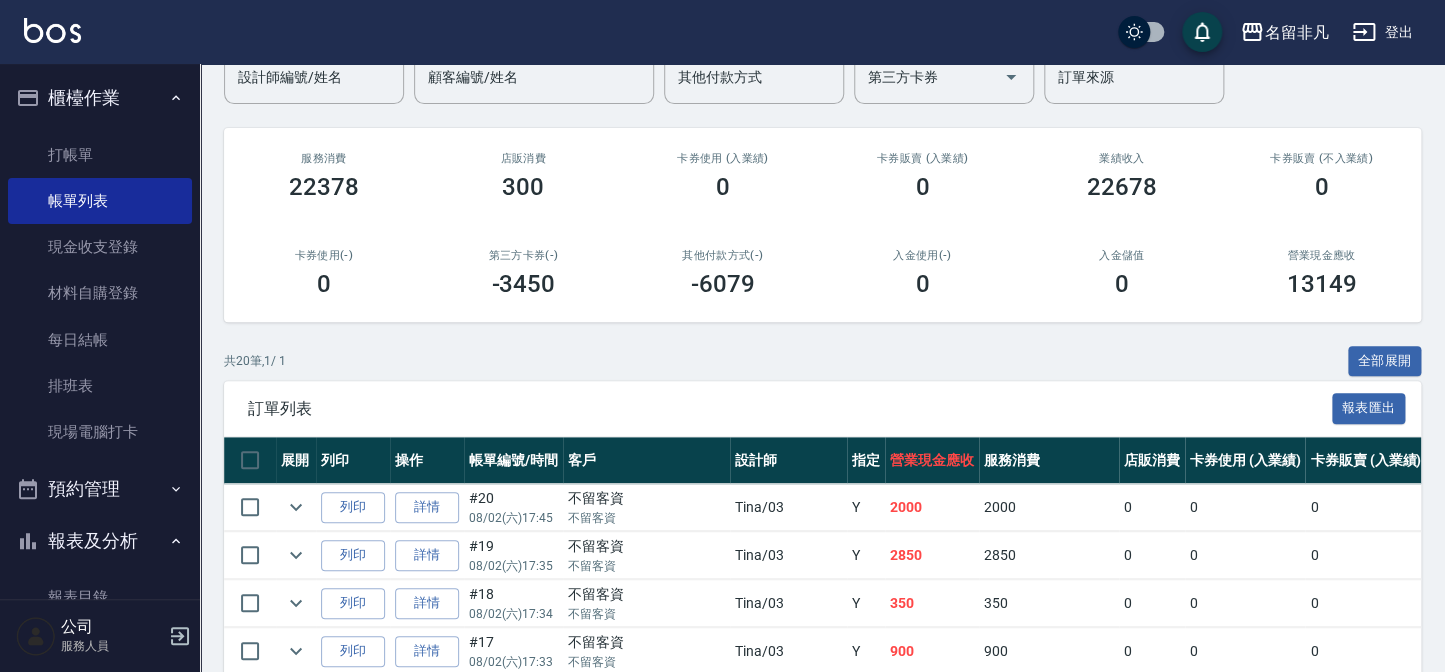 click on "訂單列表 報表匯出" at bounding box center [822, 408] 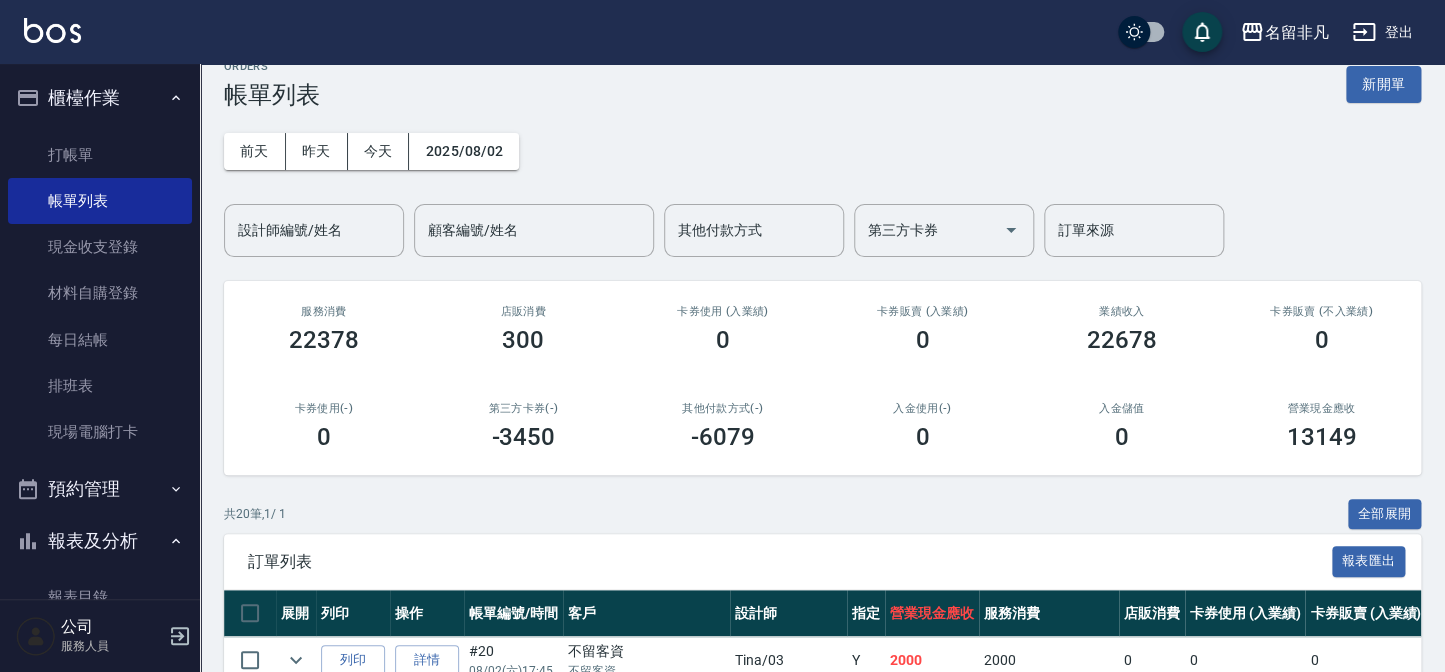 scroll, scrollTop: 0, scrollLeft: 0, axis: both 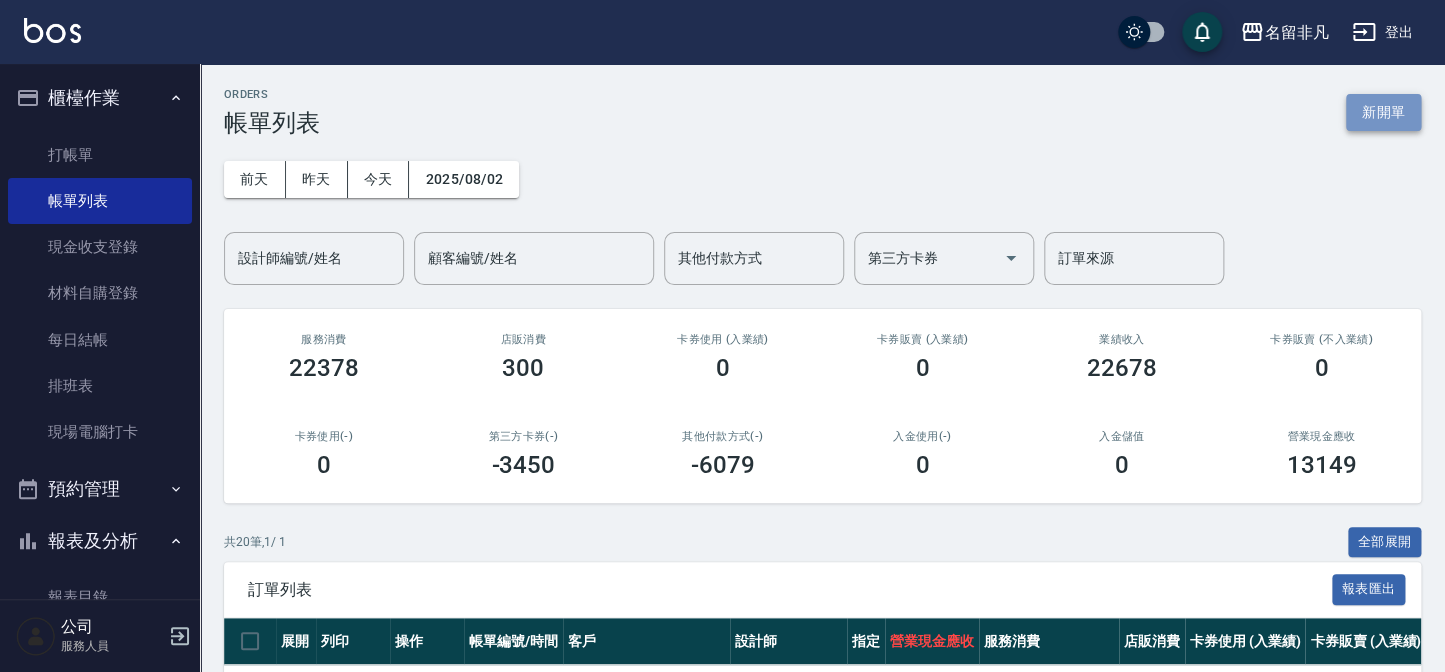 click on "新開單" at bounding box center [1383, 112] 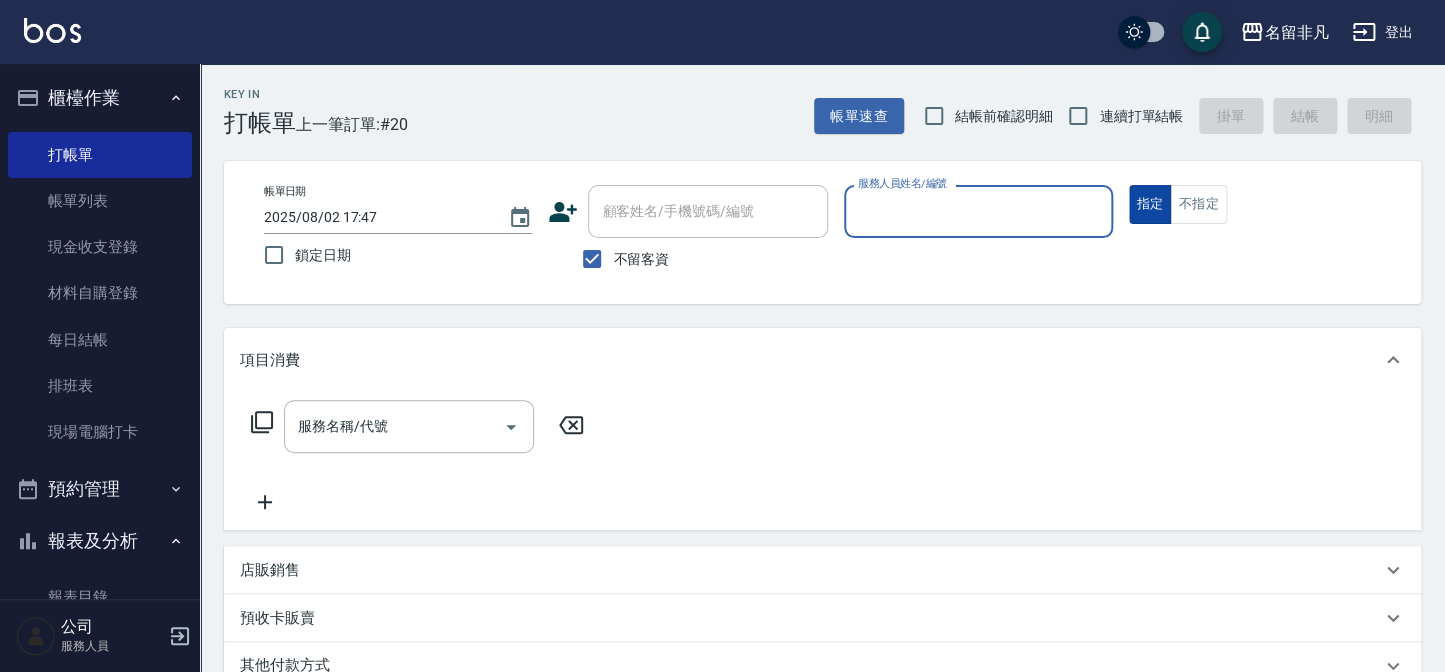 click on "指定" at bounding box center (1150, 204) 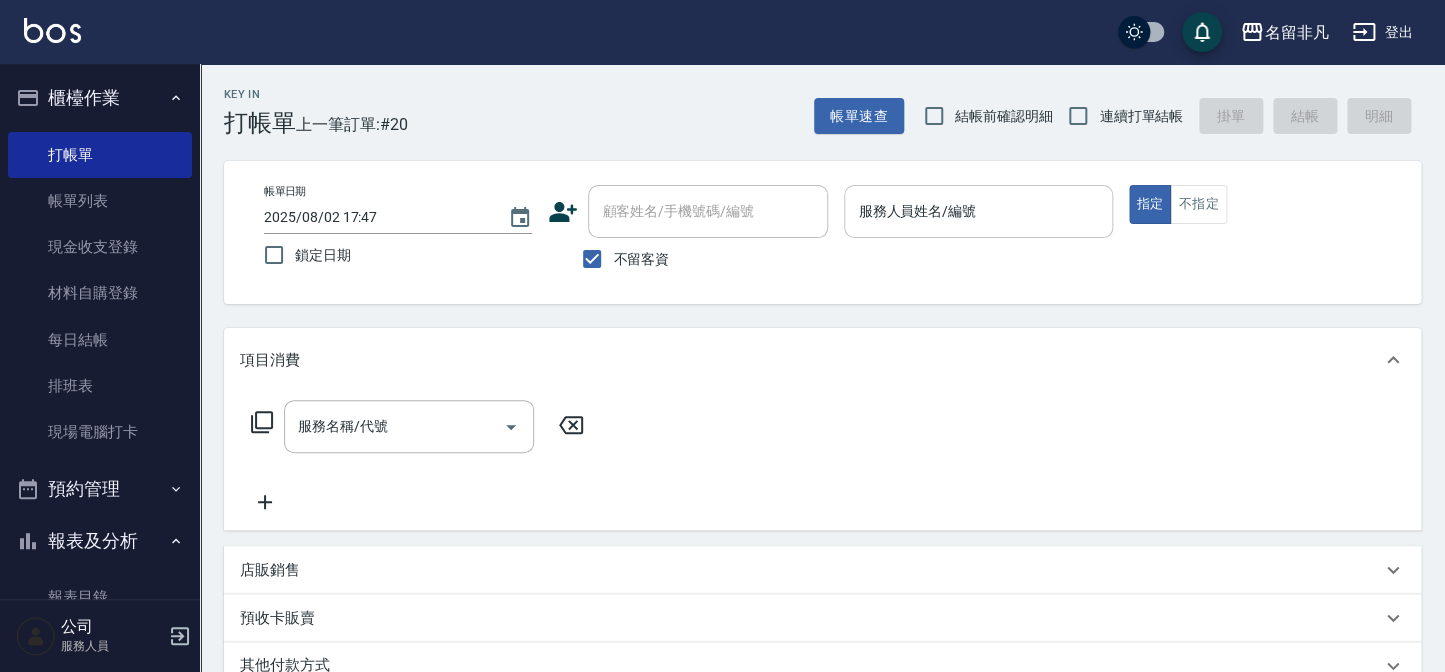 drag, startPoint x: 1024, startPoint y: 201, endPoint x: 955, endPoint y: 225, distance: 73.05477 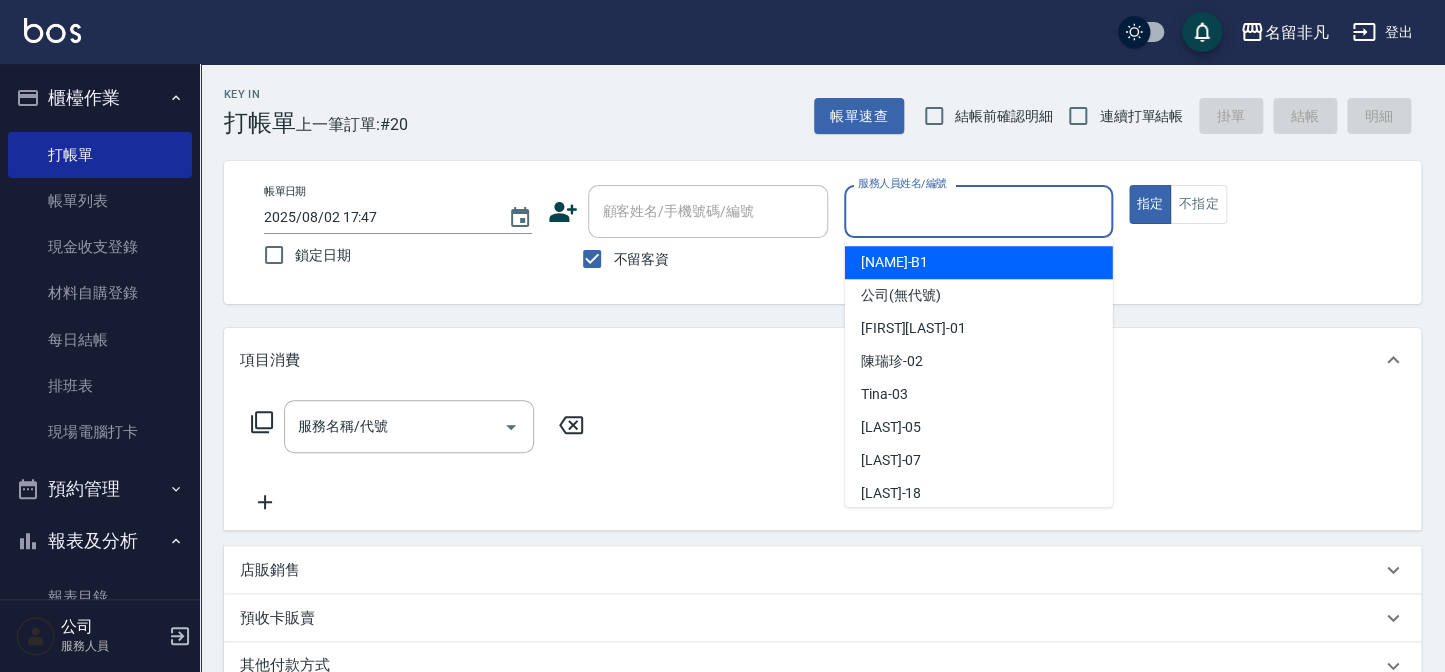 click on "[NAME] -B1" at bounding box center [979, 262] 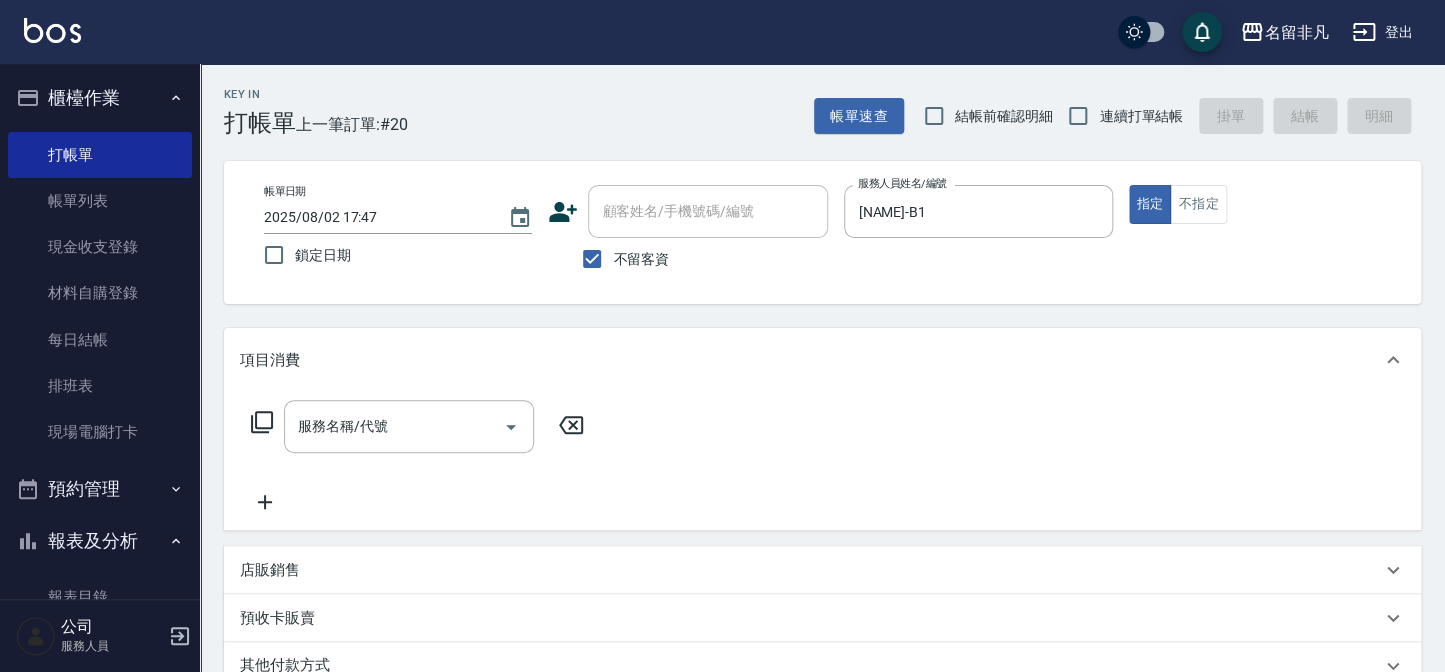 click 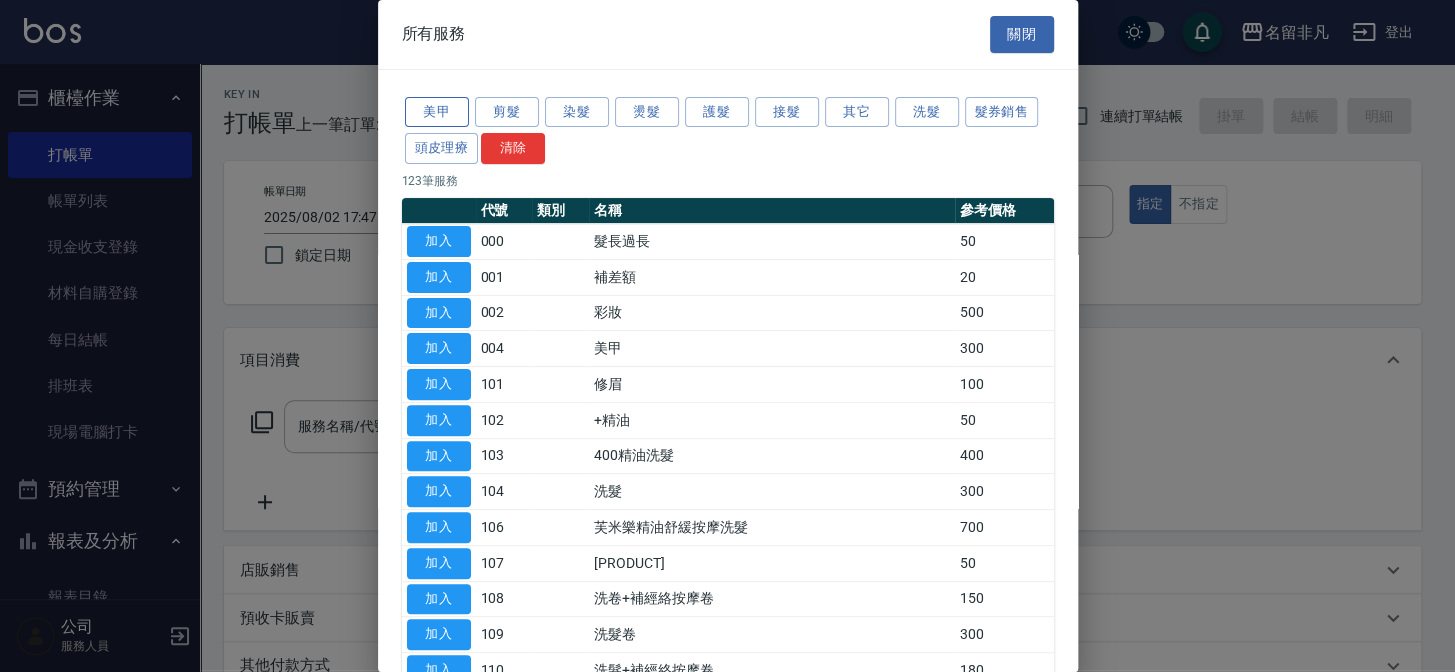 click on "美甲" at bounding box center [437, 112] 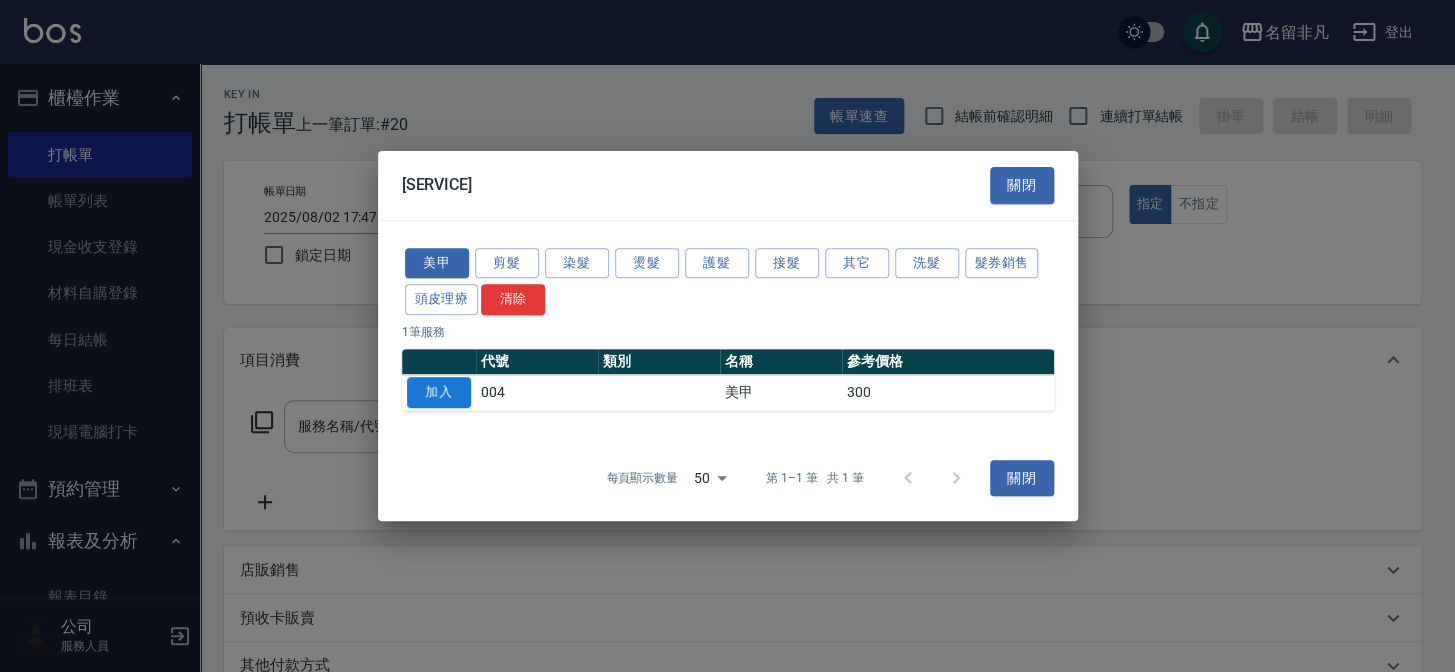 click on "加入" at bounding box center [439, 392] 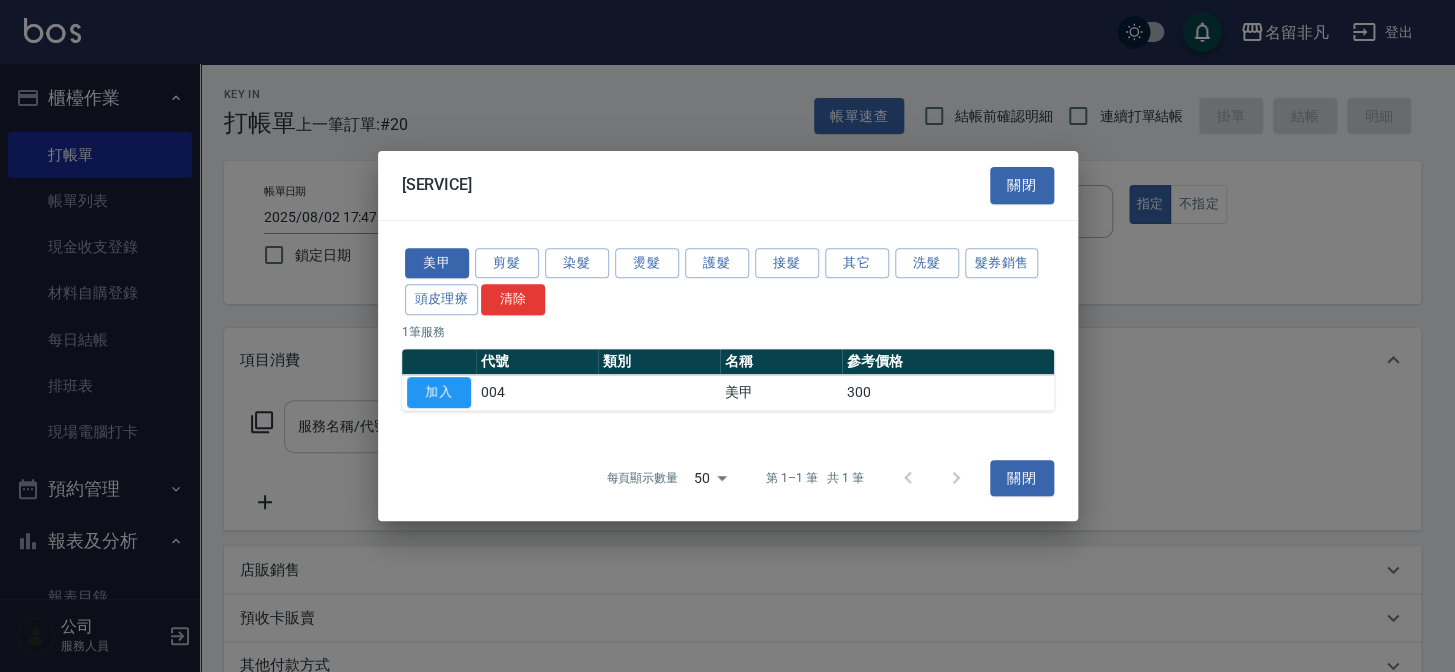 type on "美甲(004)" 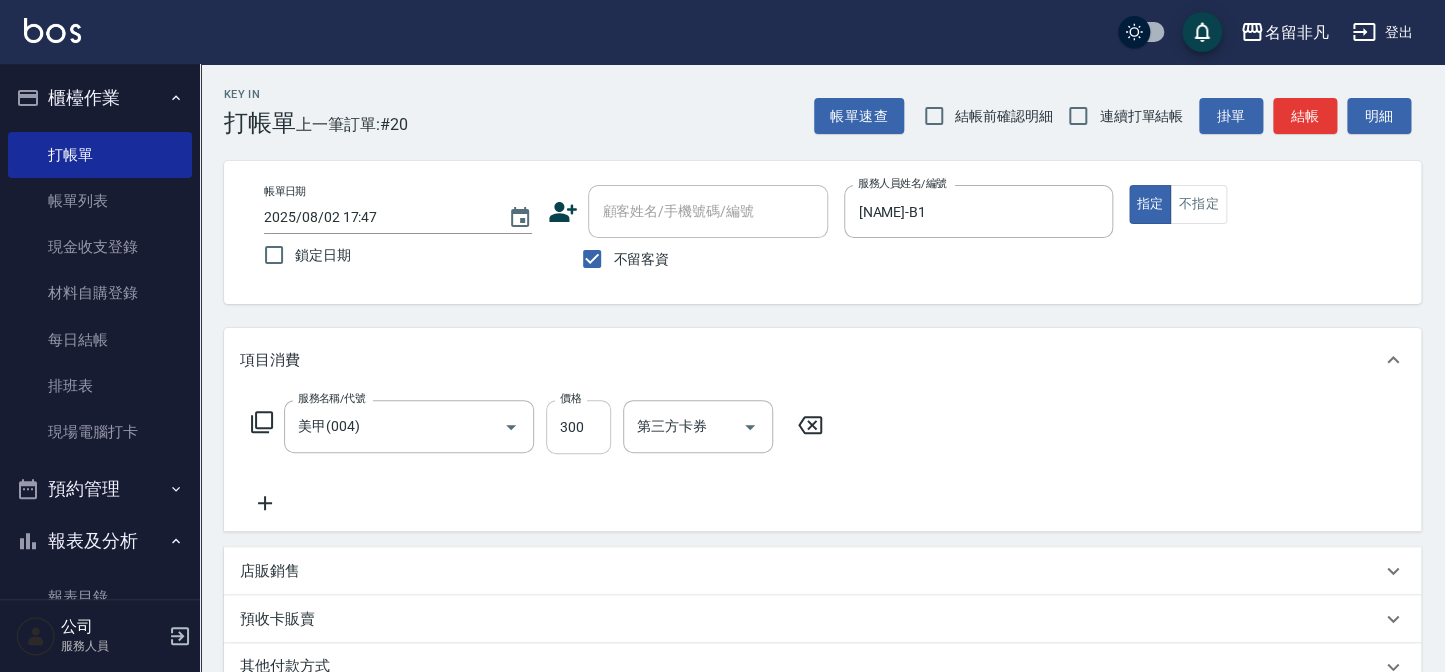 click on "300" at bounding box center (578, 427) 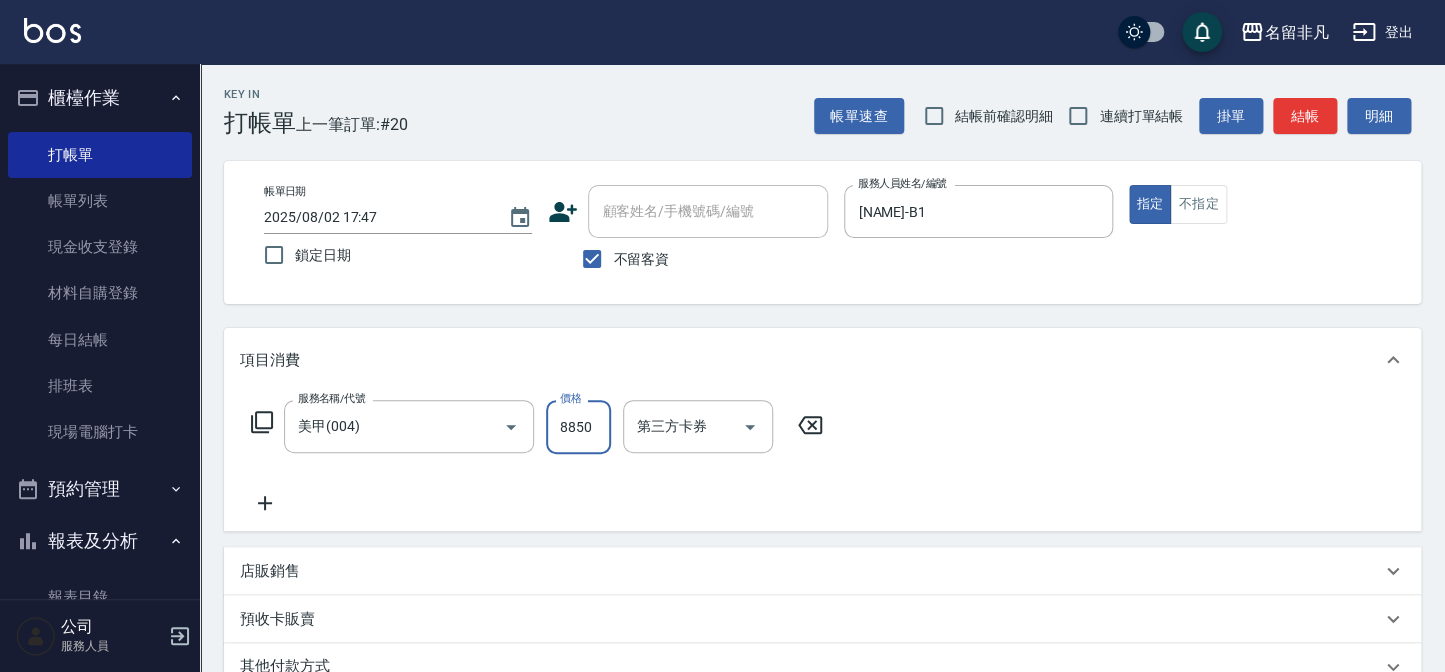 click on "8850" at bounding box center (578, 427) 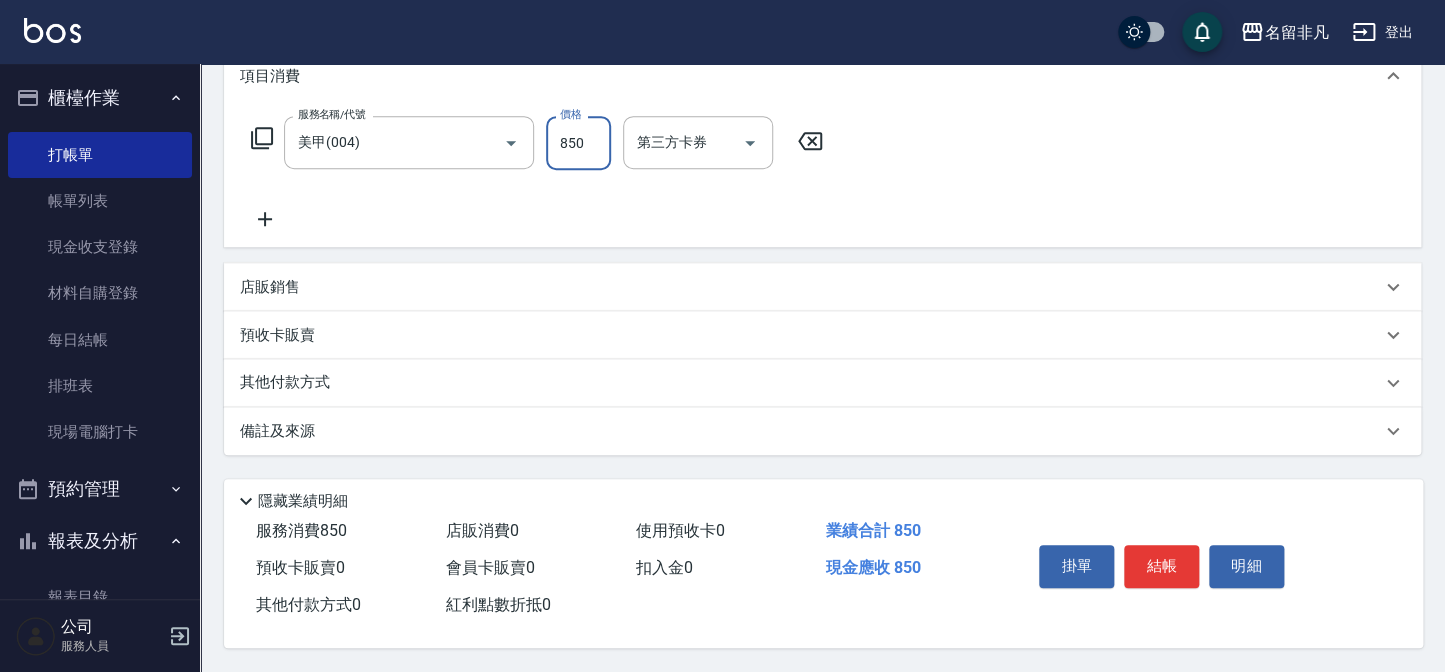scroll, scrollTop: 289, scrollLeft: 0, axis: vertical 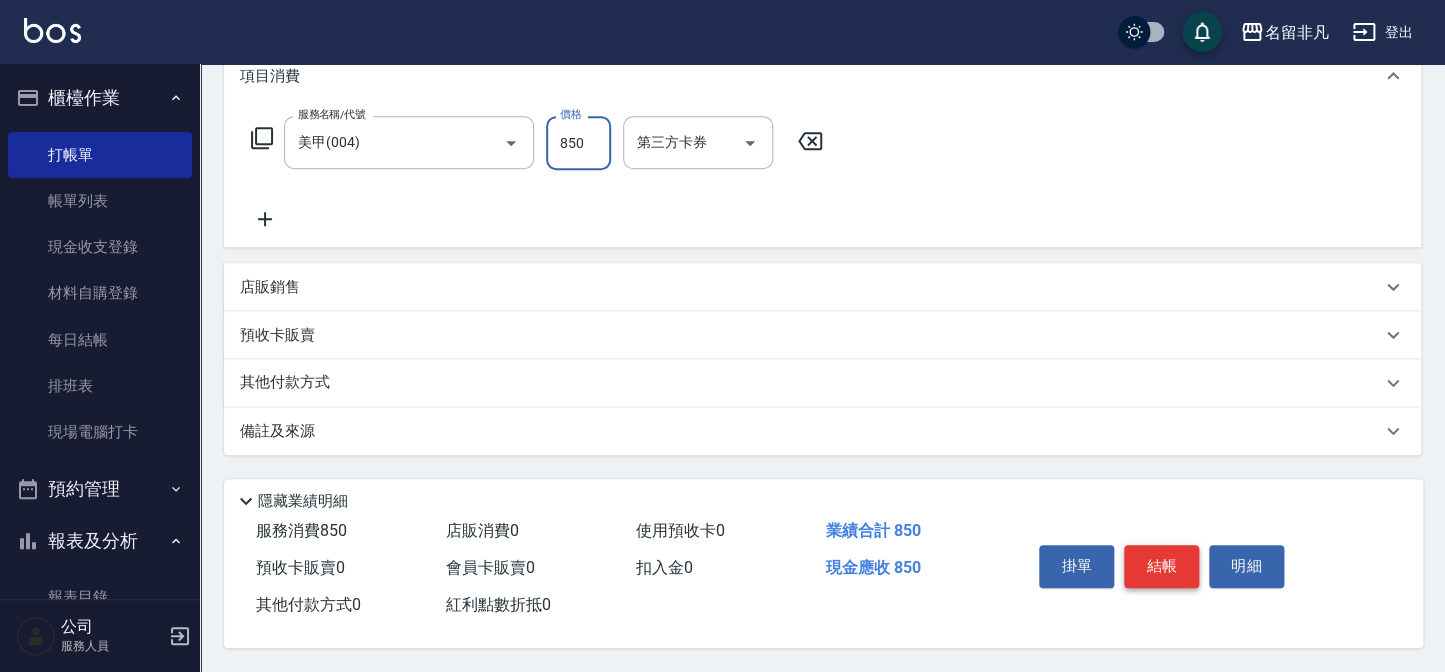 type on "850" 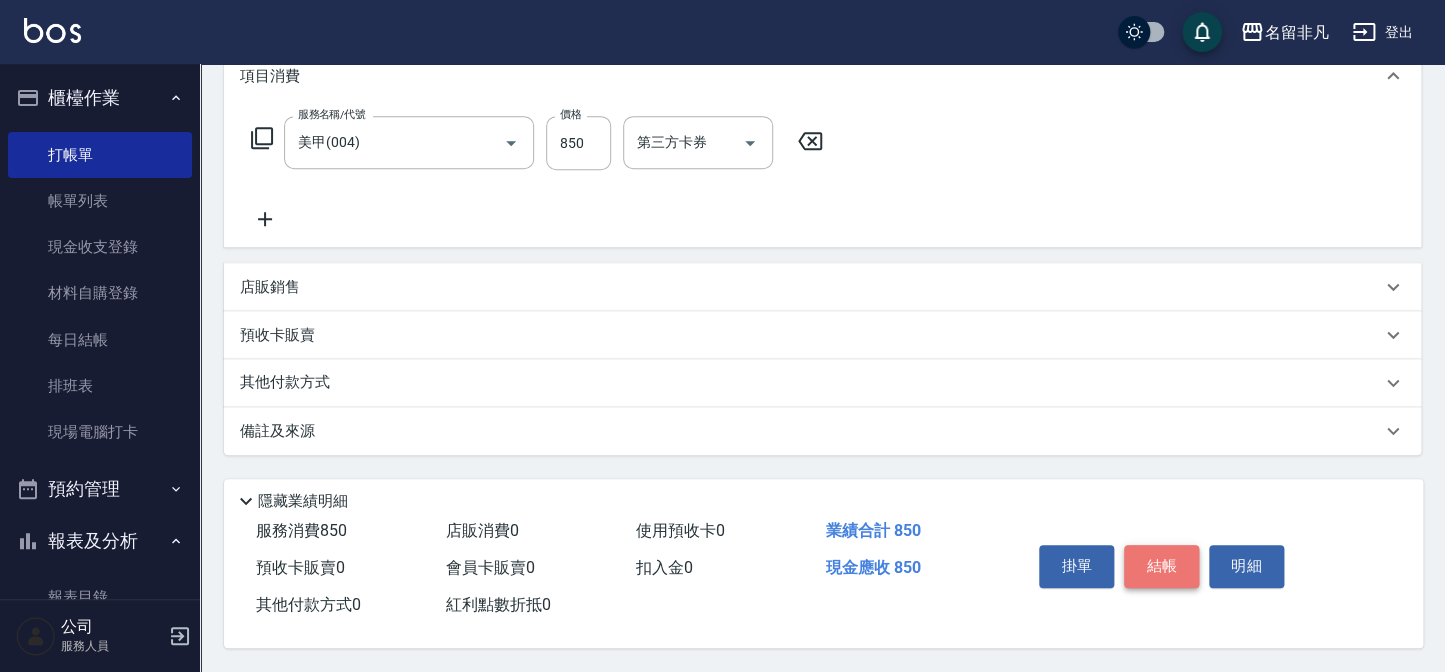 click on "結帳" at bounding box center [1161, 566] 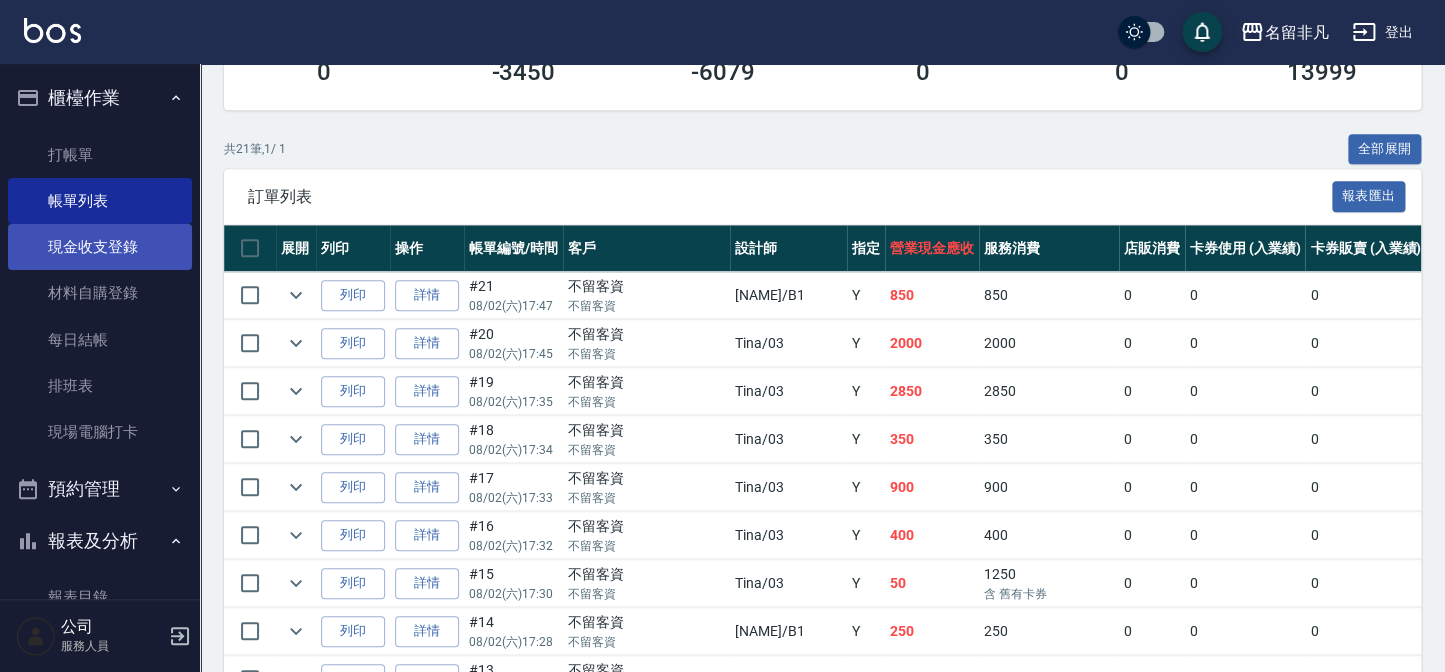 scroll, scrollTop: 542, scrollLeft: 0, axis: vertical 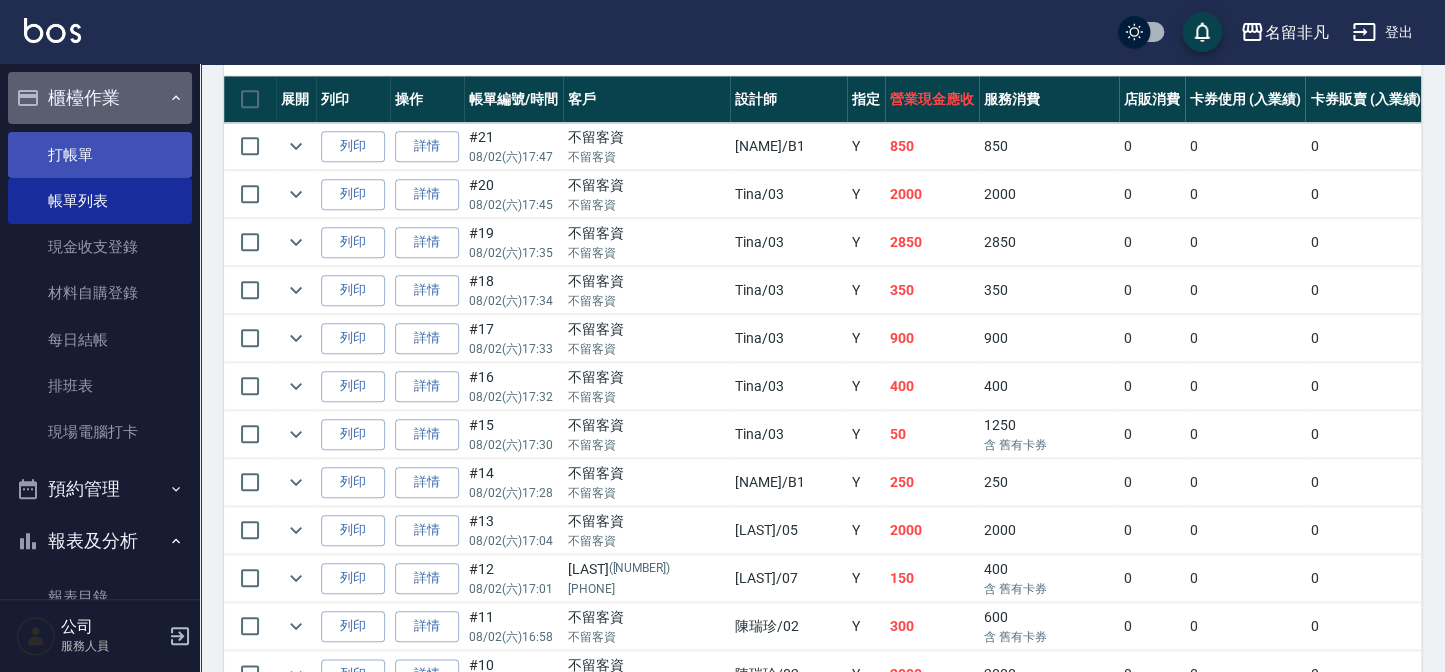 drag, startPoint x: 133, startPoint y: 103, endPoint x: 123, endPoint y: 134, distance: 32.572994 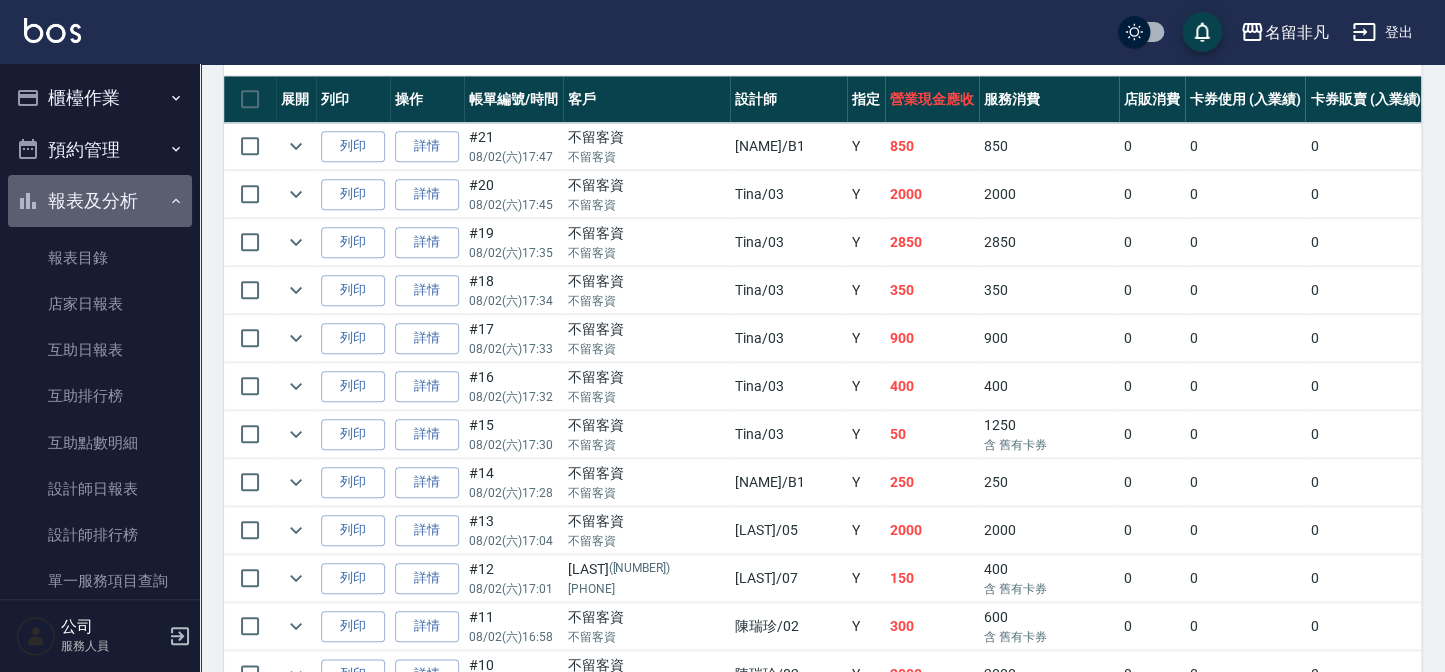 click on "報表及分析" at bounding box center (100, 201) 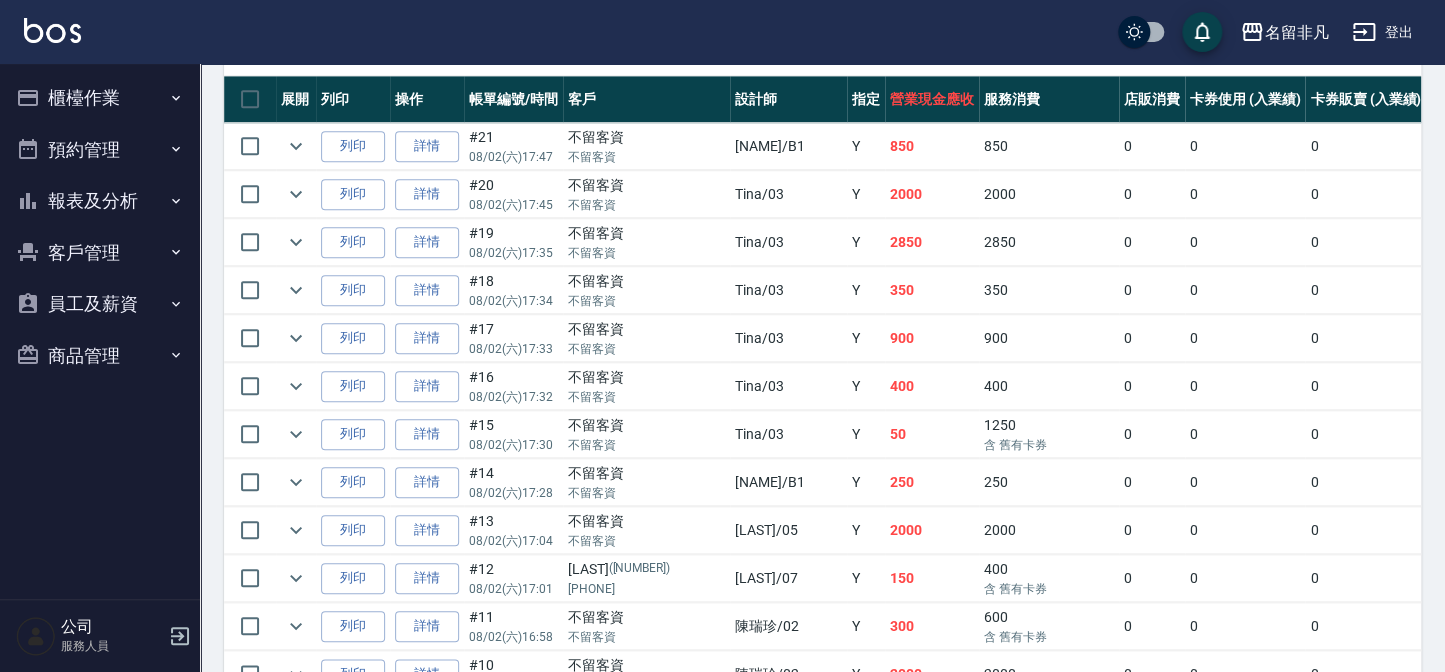drag, startPoint x: 111, startPoint y: 198, endPoint x: 100, endPoint y: 206, distance: 13.601471 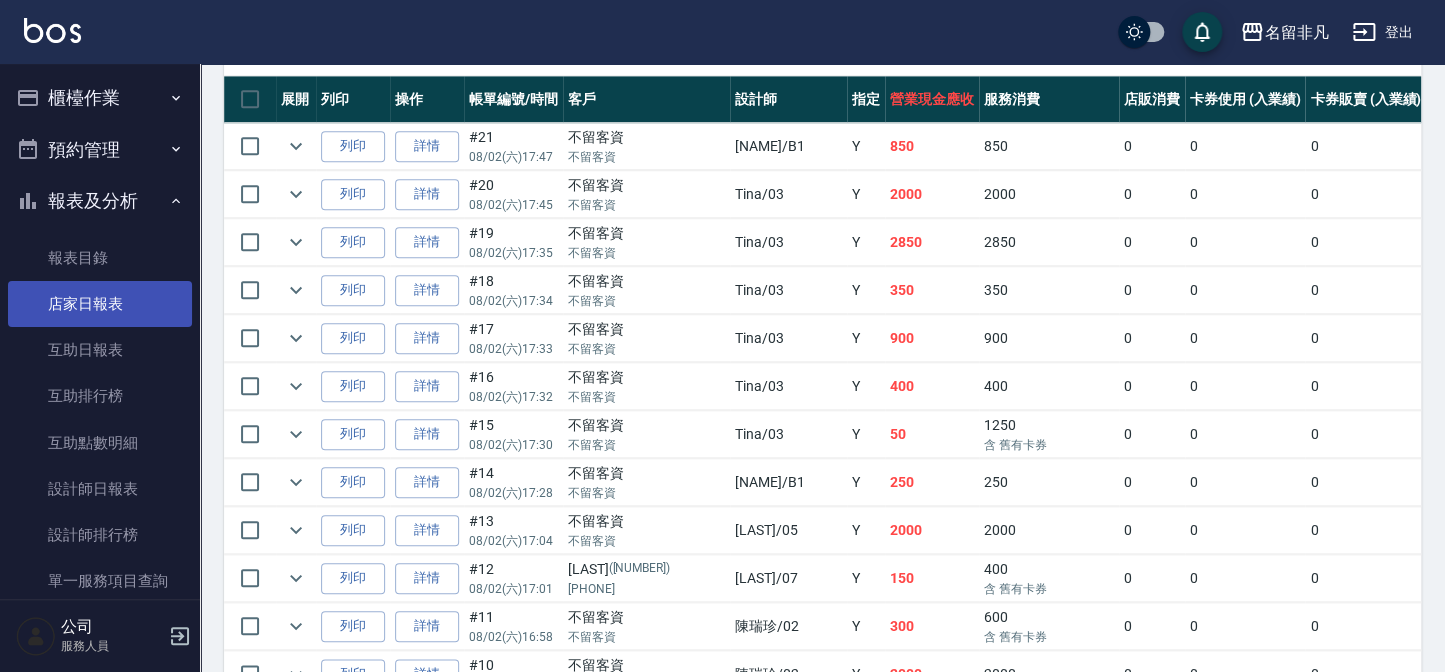 drag, startPoint x: 104, startPoint y: 303, endPoint x: 124, endPoint y: 281, distance: 29.732138 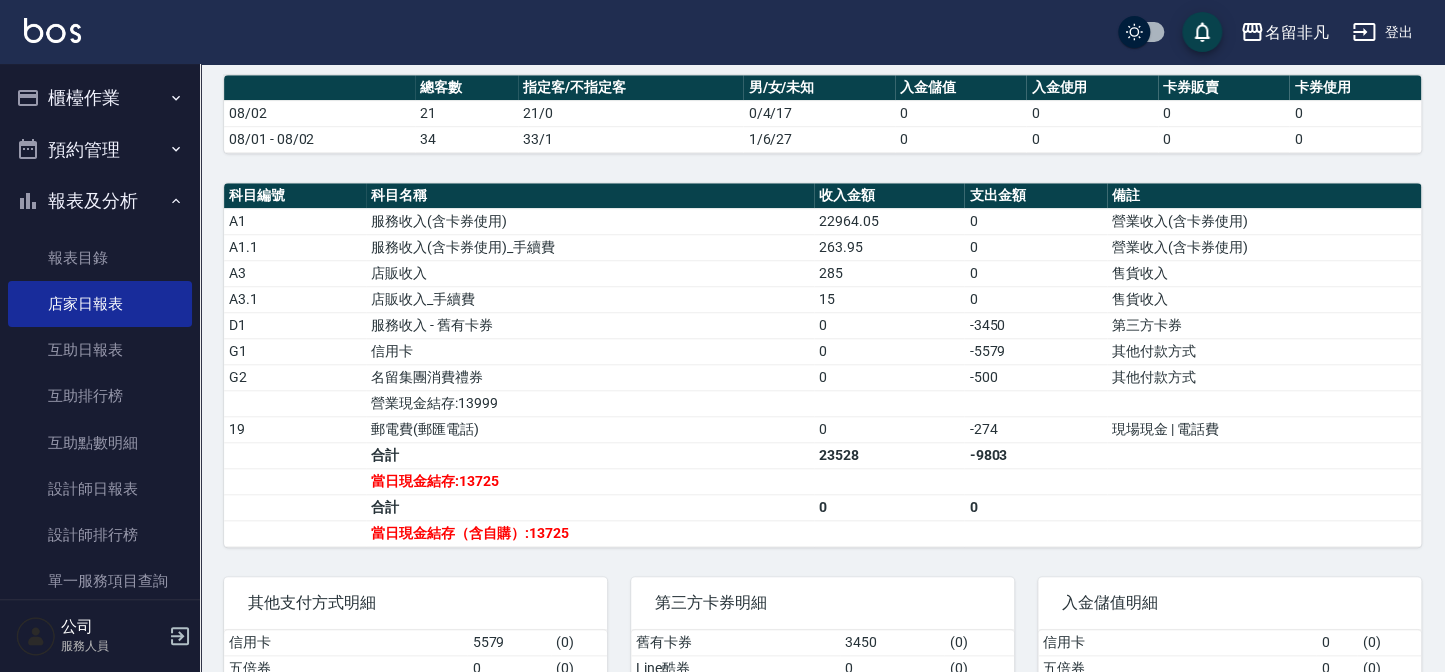 scroll, scrollTop: 545, scrollLeft: 0, axis: vertical 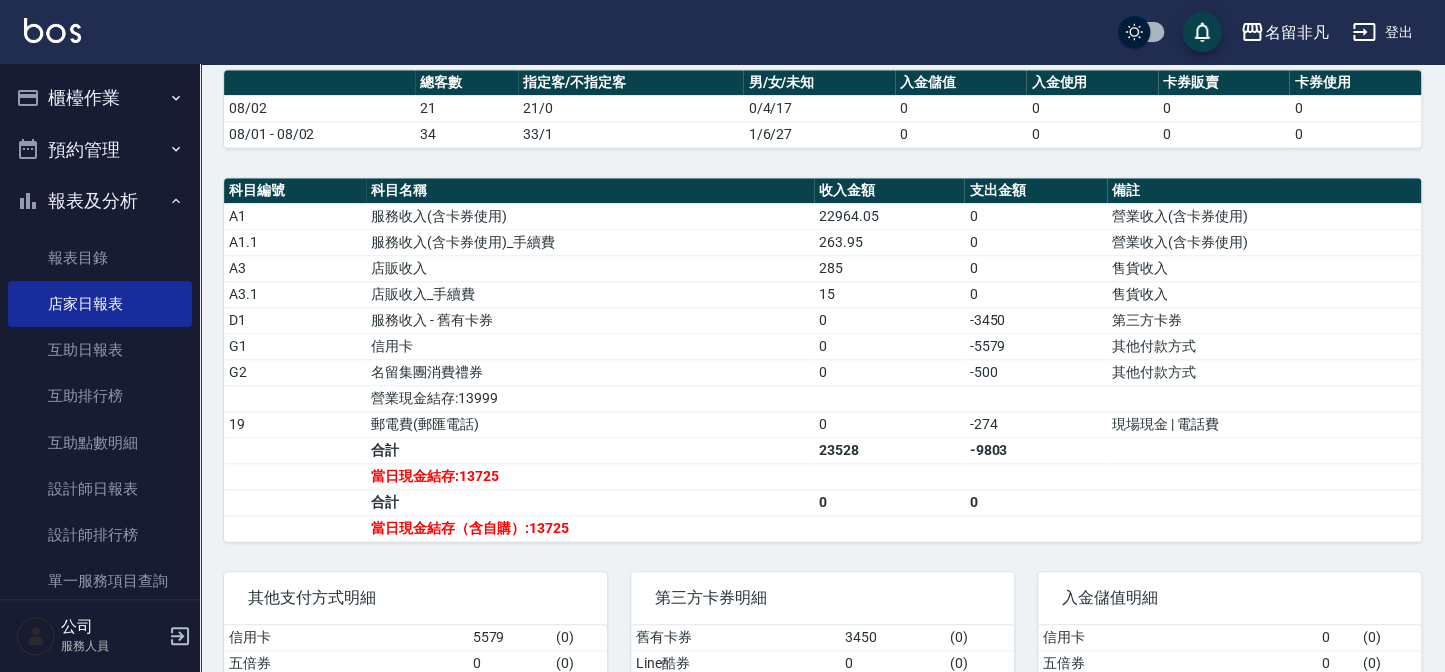 click on "櫃檯作業" at bounding box center (100, 98) 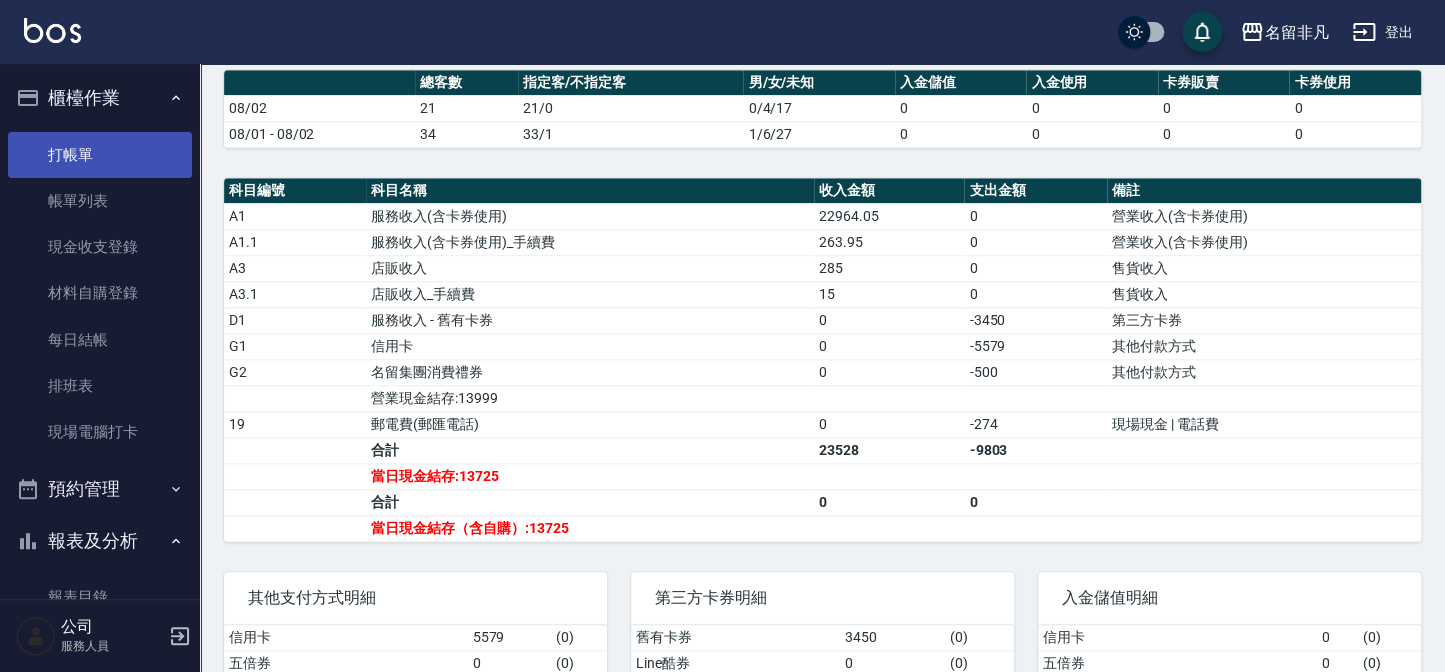 click on "打帳單" at bounding box center (100, 155) 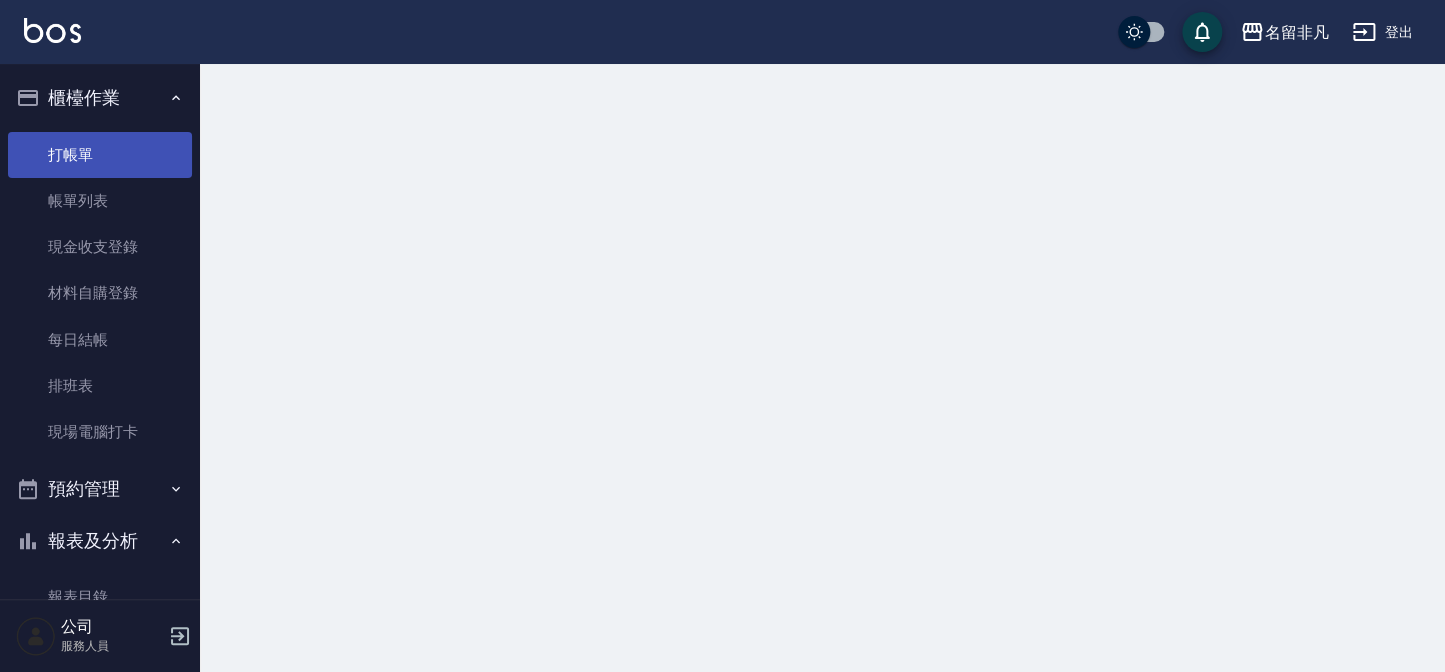 scroll, scrollTop: 0, scrollLeft: 0, axis: both 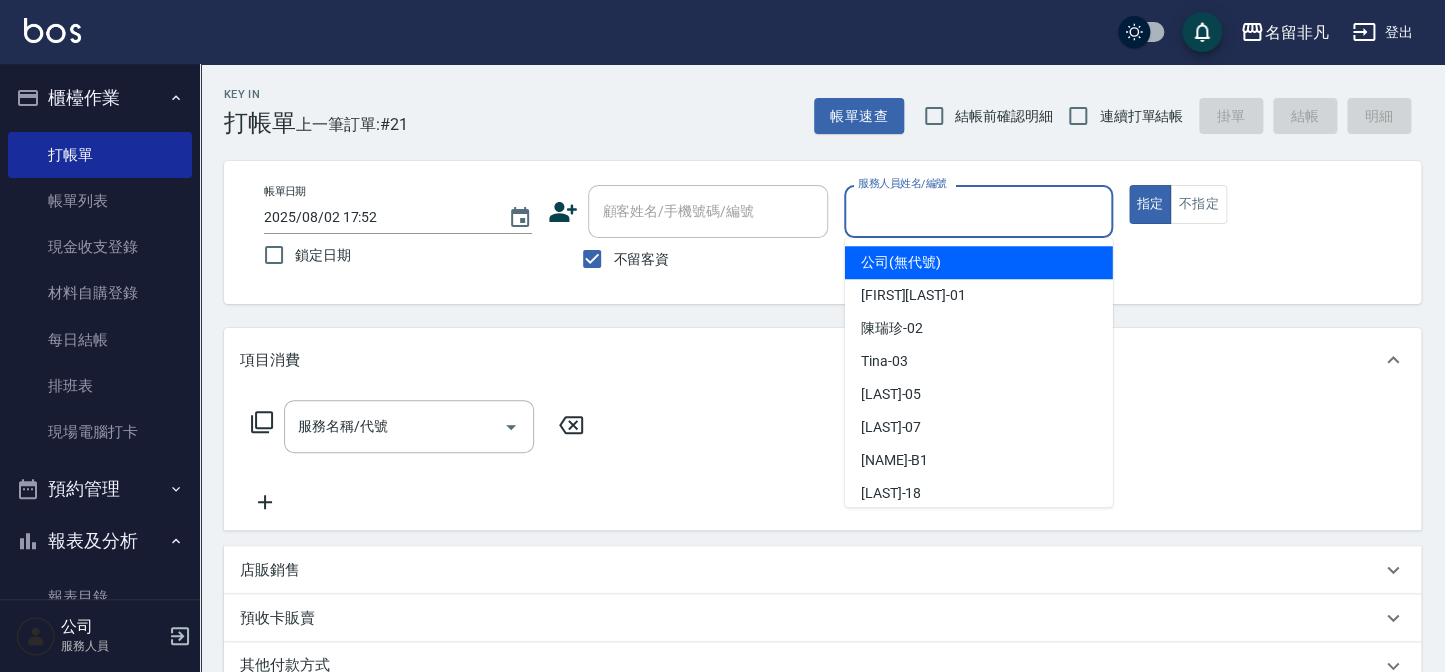 click on "服務人員姓名/編號" at bounding box center (978, 211) 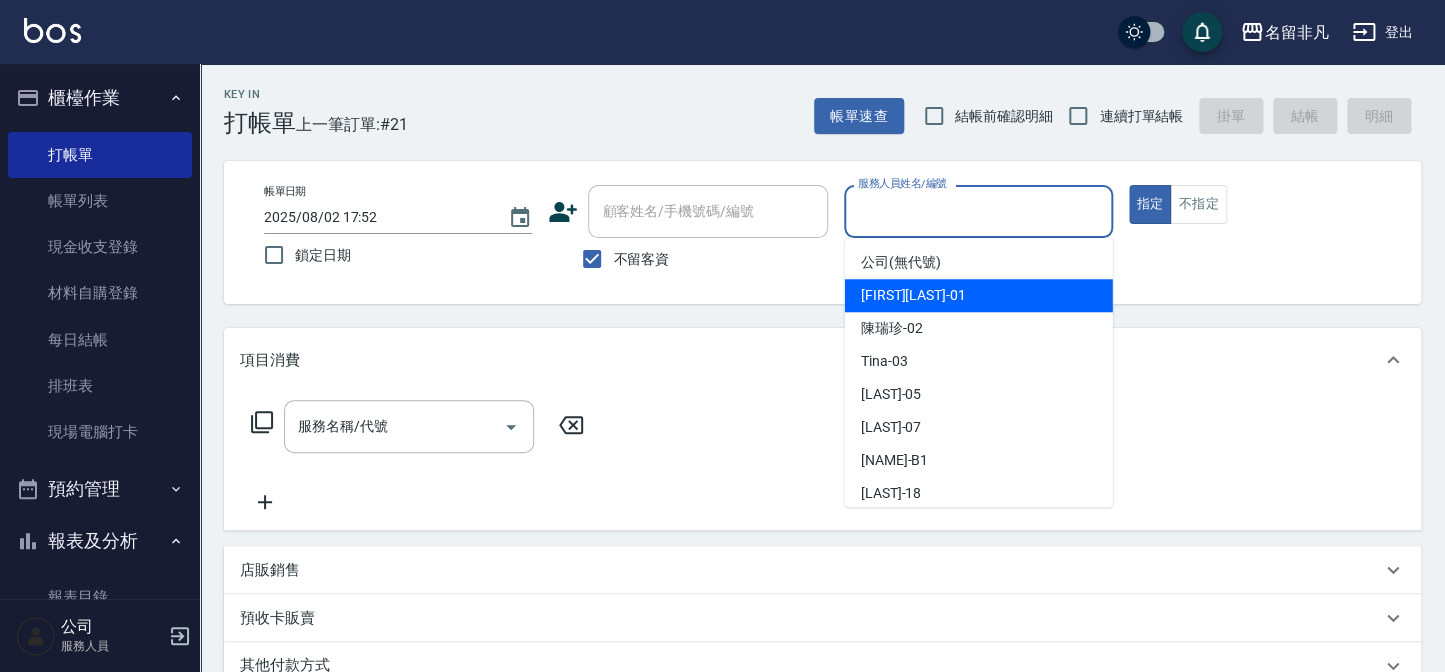 drag, startPoint x: 881, startPoint y: 310, endPoint x: 889, endPoint y: 301, distance: 12.0415945 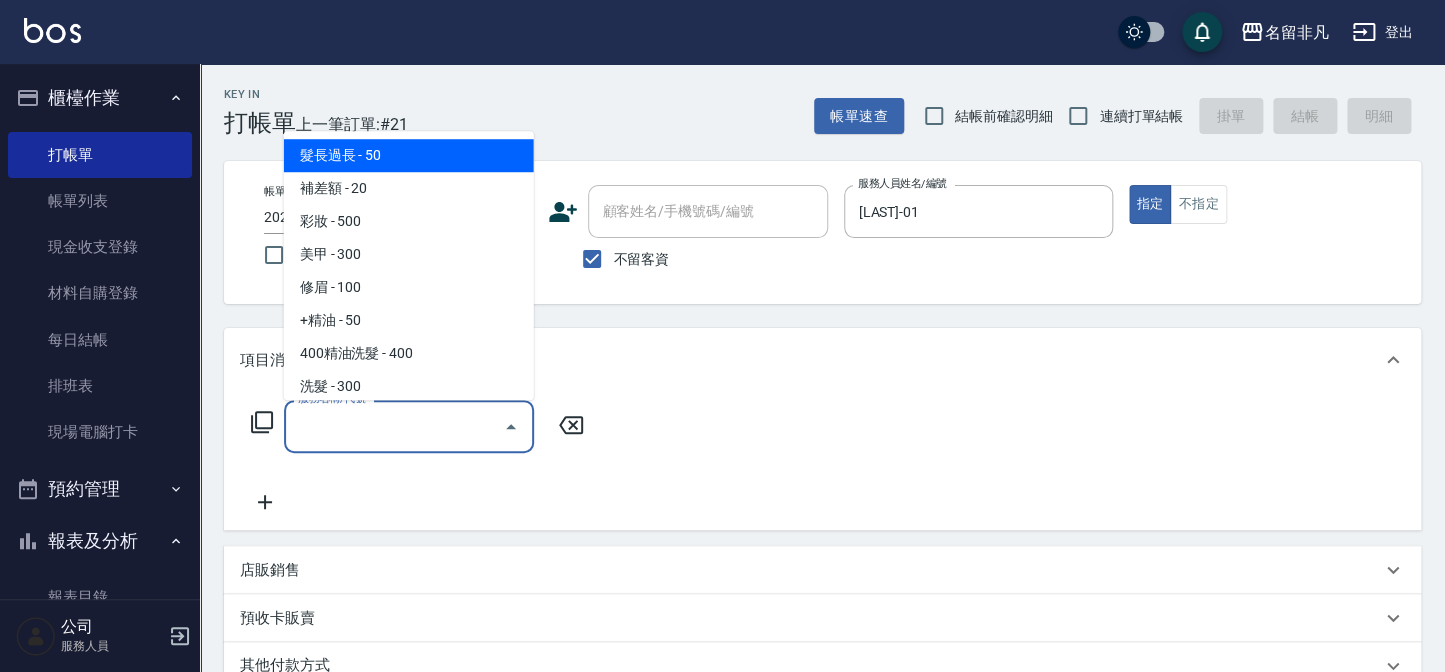 click on "服務名稱/代號" at bounding box center [394, 426] 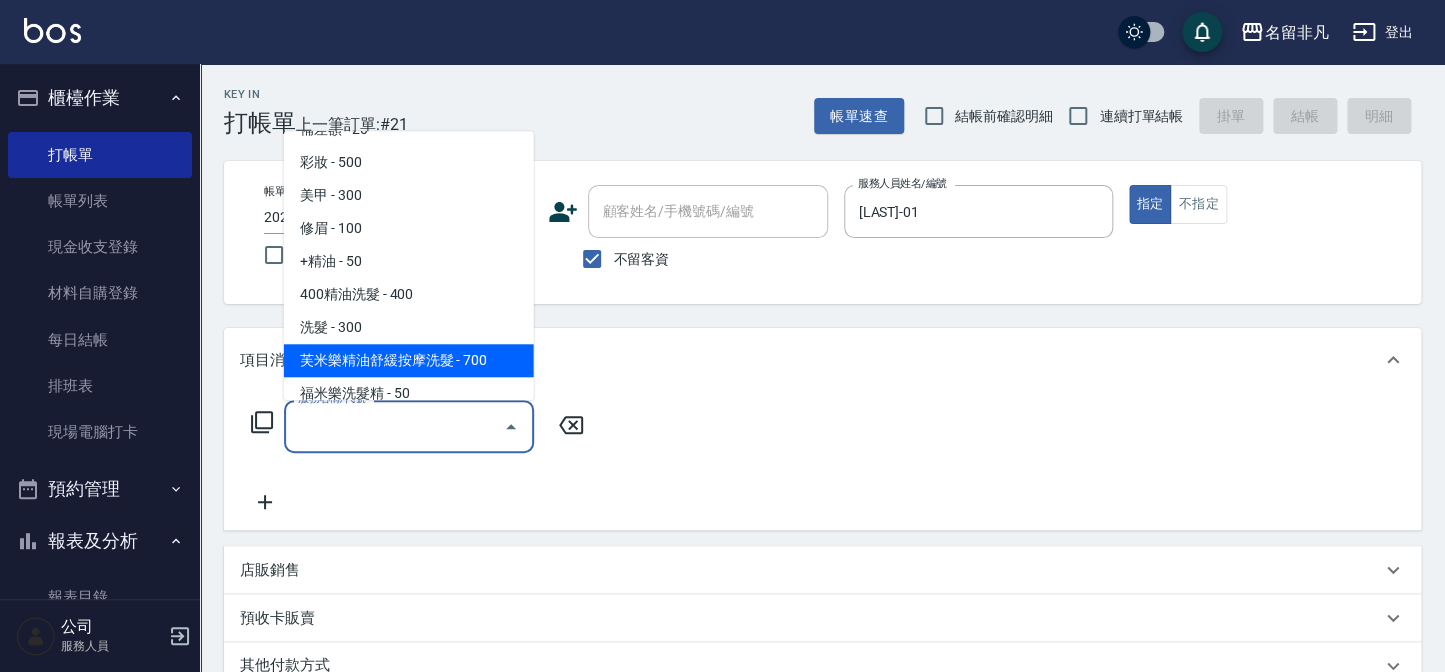 scroll, scrollTop: 90, scrollLeft: 0, axis: vertical 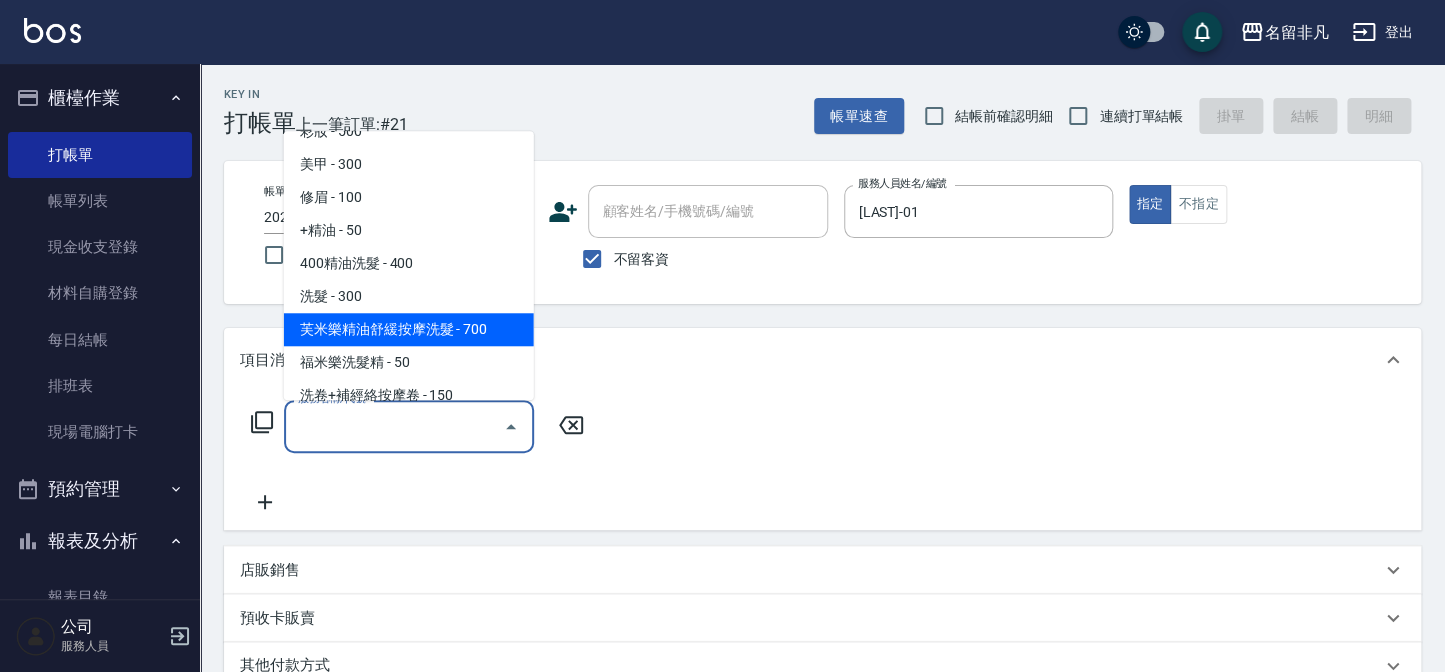 click on "芙米樂精油舒緩按摩洗髮 - 700" at bounding box center [409, 329] 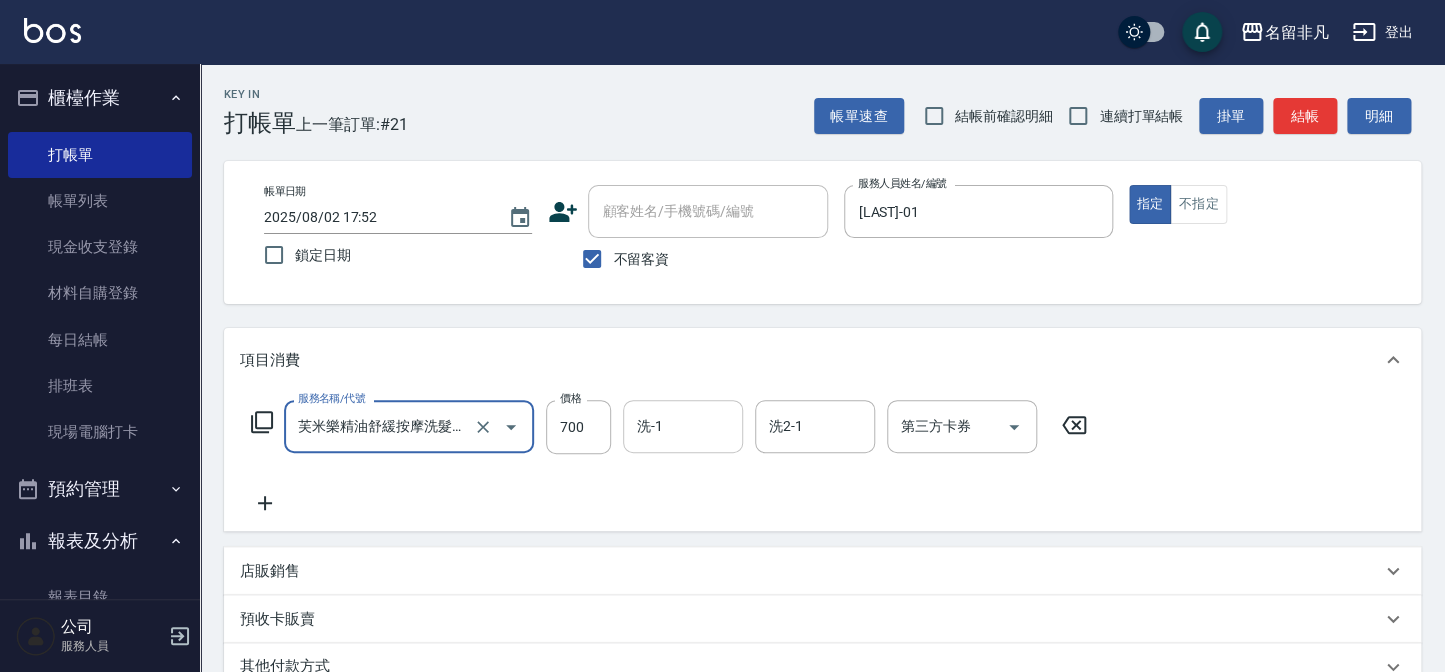 click on "洗-1" at bounding box center (683, 426) 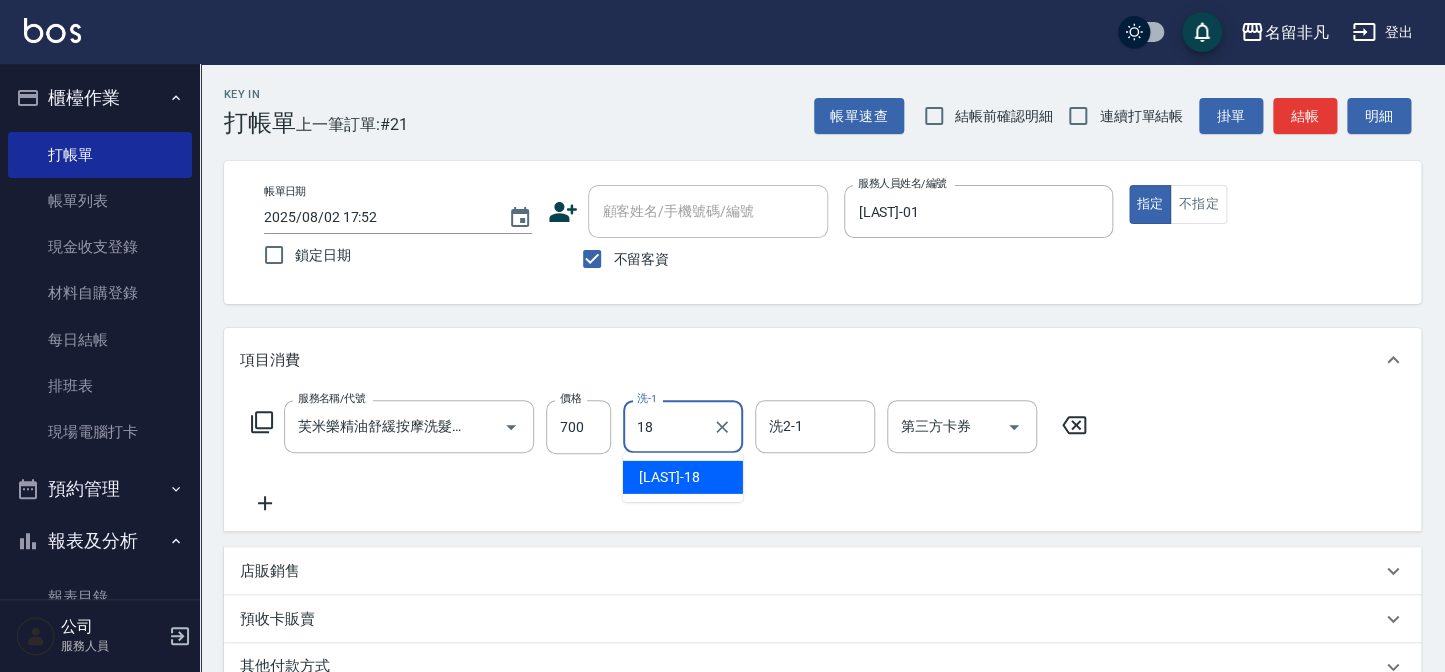 type on "[LAST] -18" 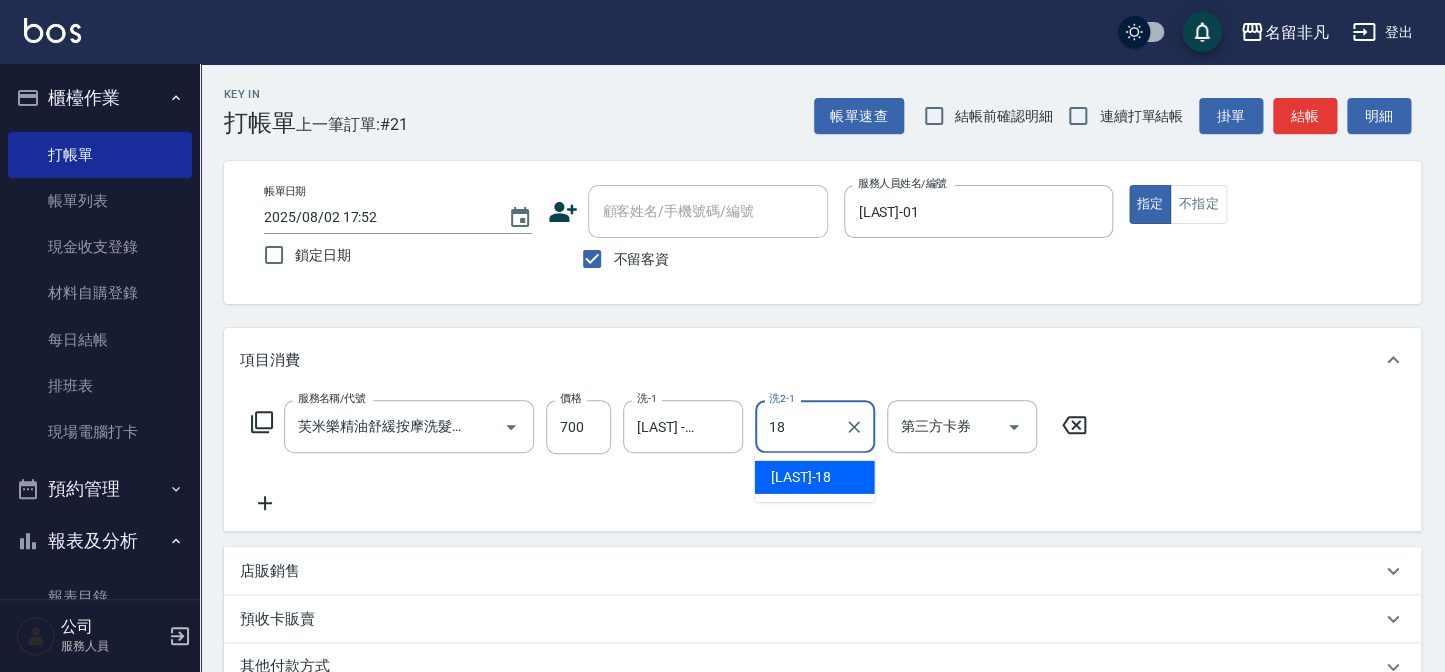 type on "[LAST] -18" 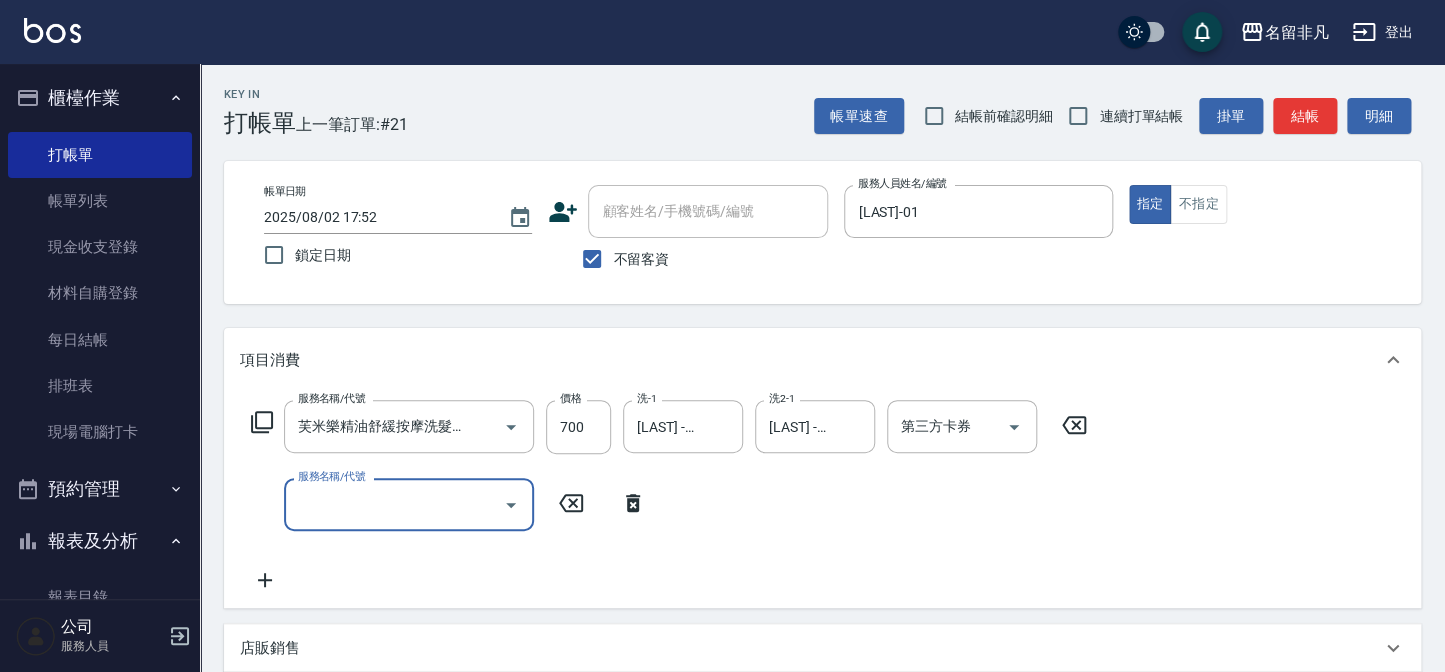scroll, scrollTop: 0, scrollLeft: 0, axis: both 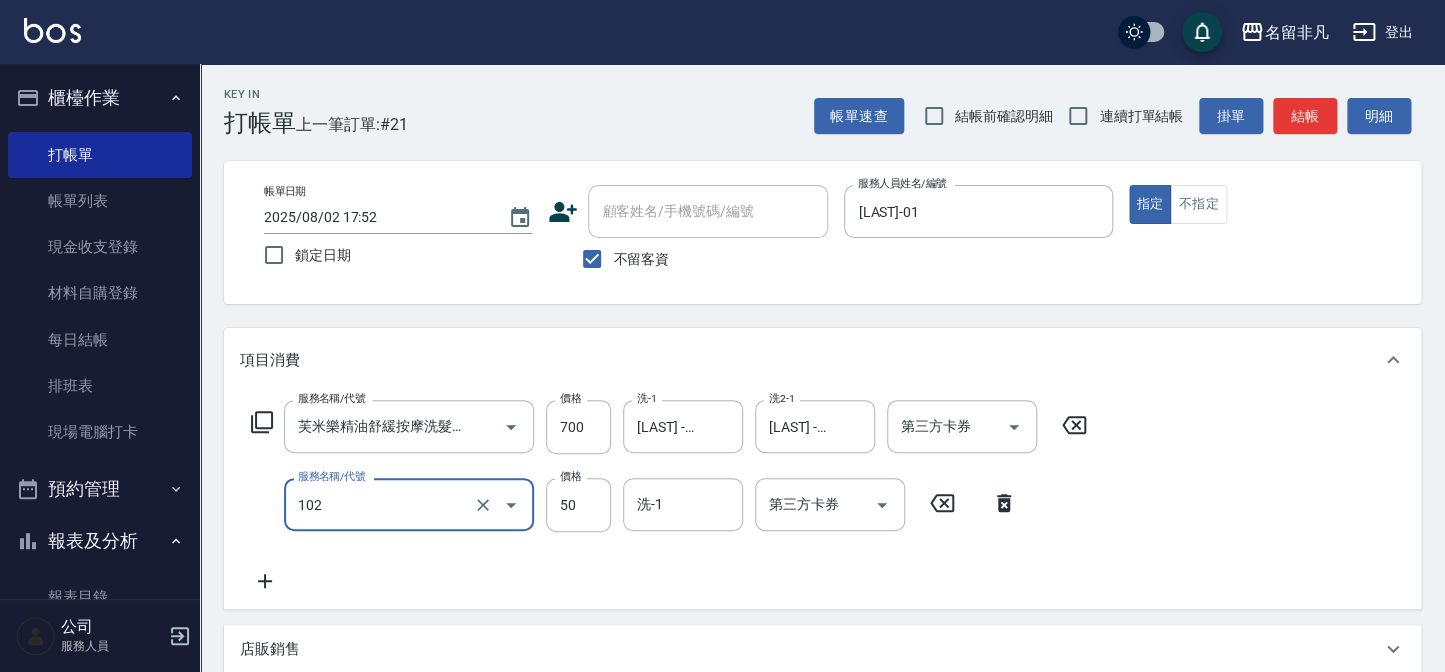 type on "+精油(102)" 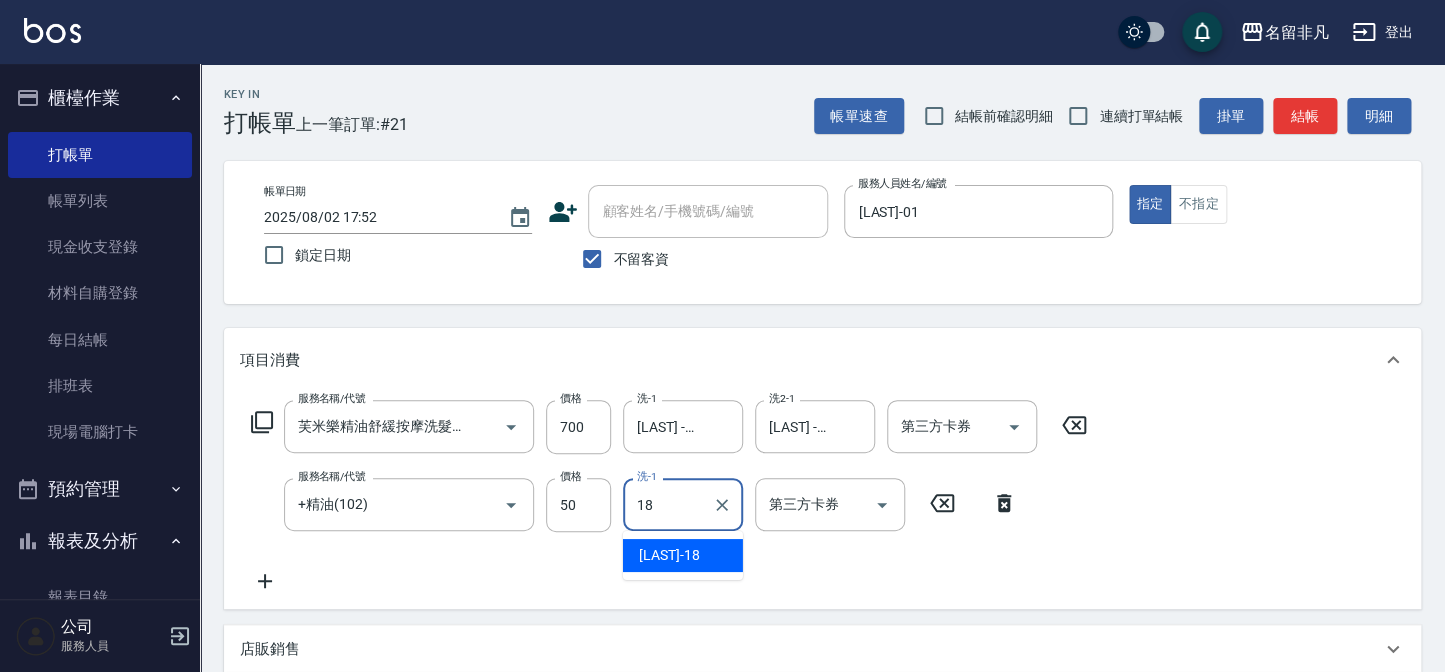 type on "[LAST] -18" 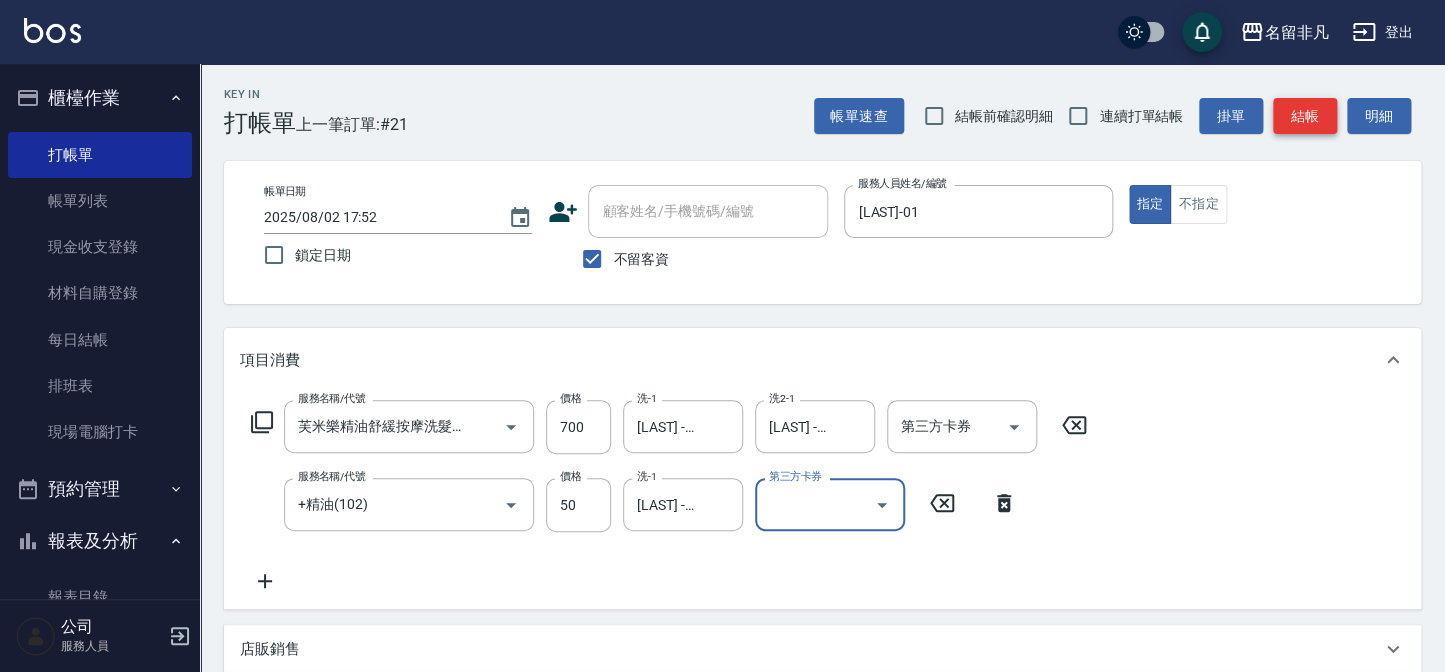 click on "結帳" at bounding box center (1305, 116) 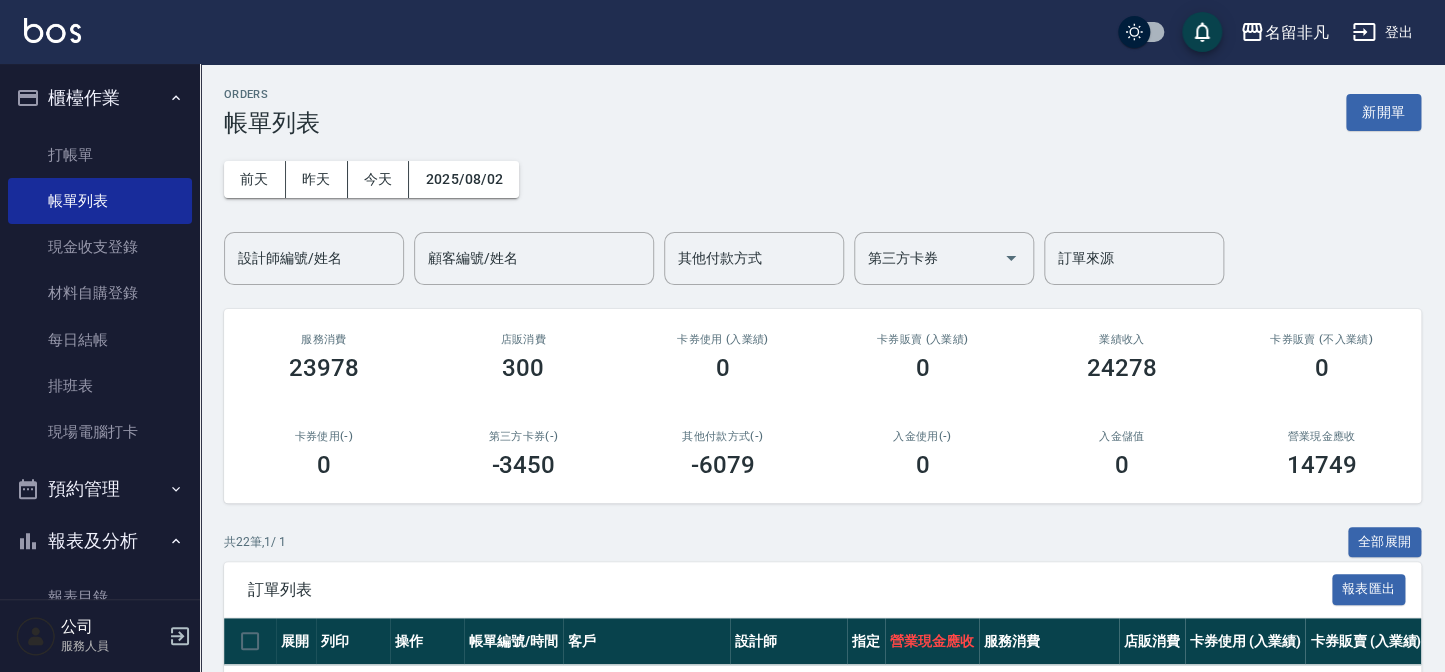 scroll, scrollTop: 0, scrollLeft: 0, axis: both 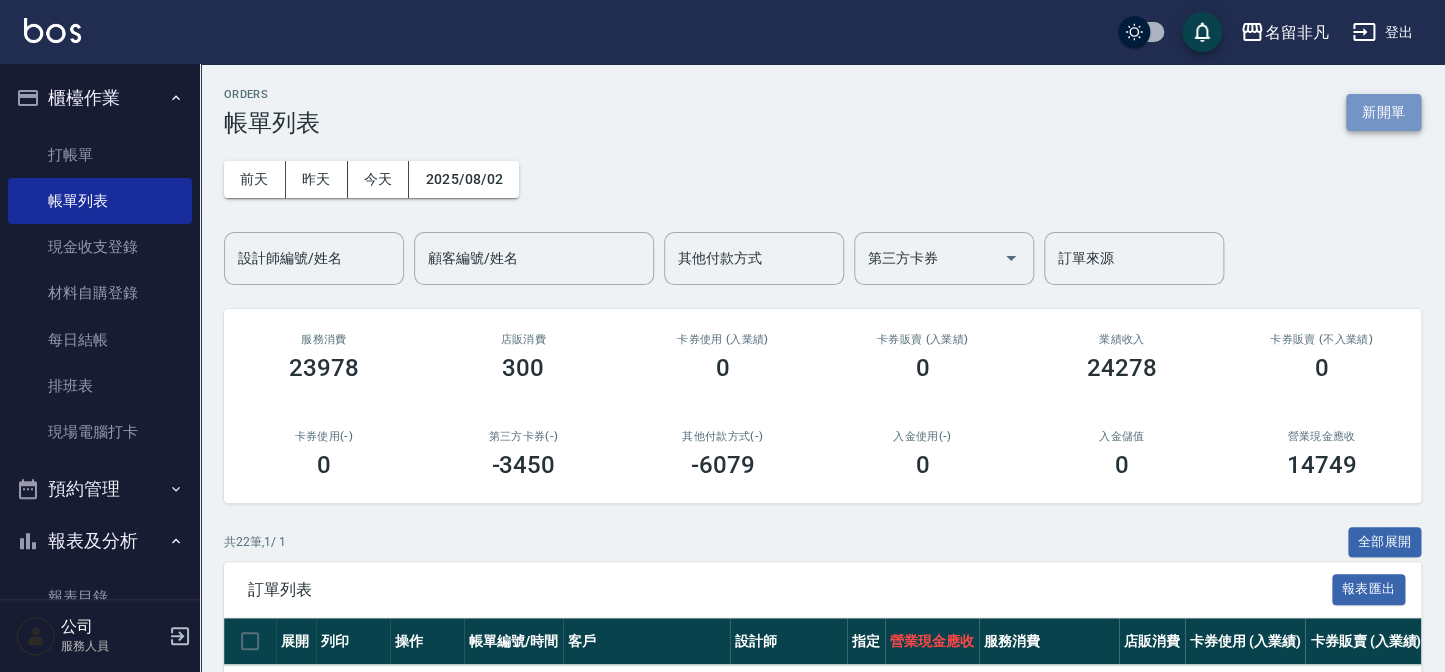 click on "新開單" at bounding box center (1383, 112) 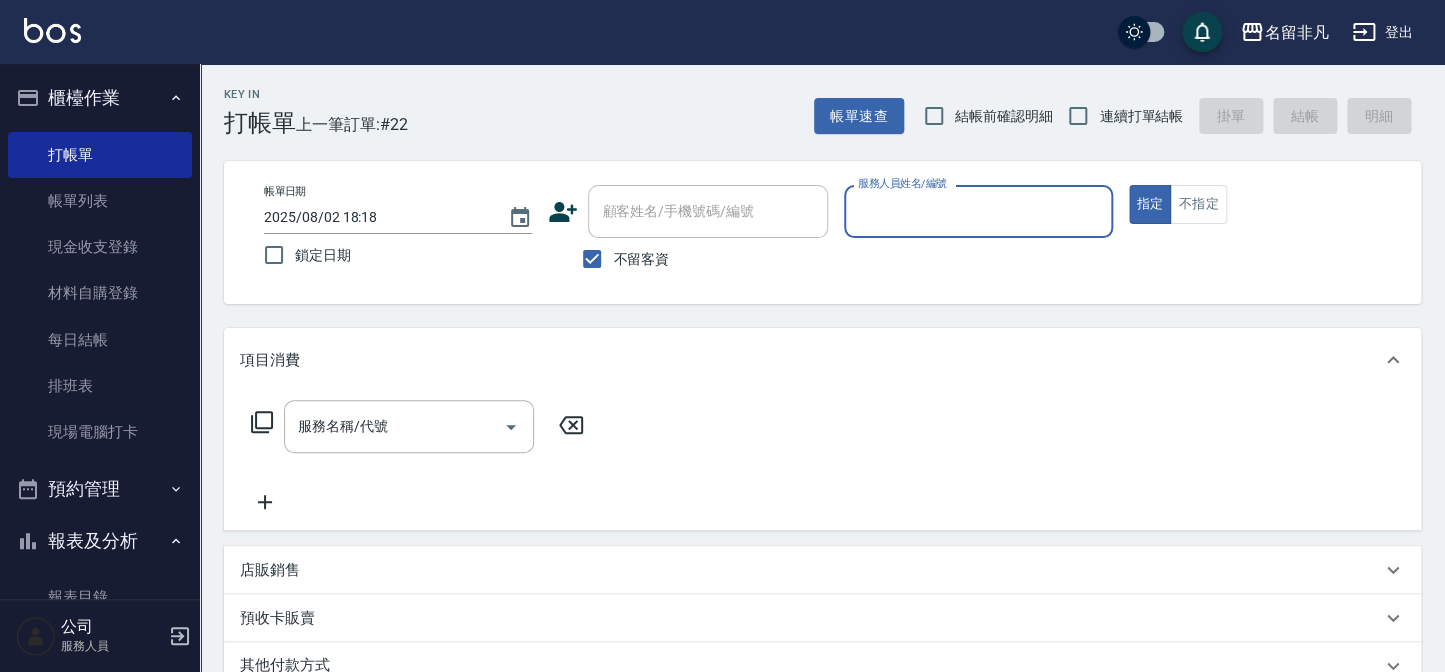 click on "不留客資" at bounding box center (620, 259) 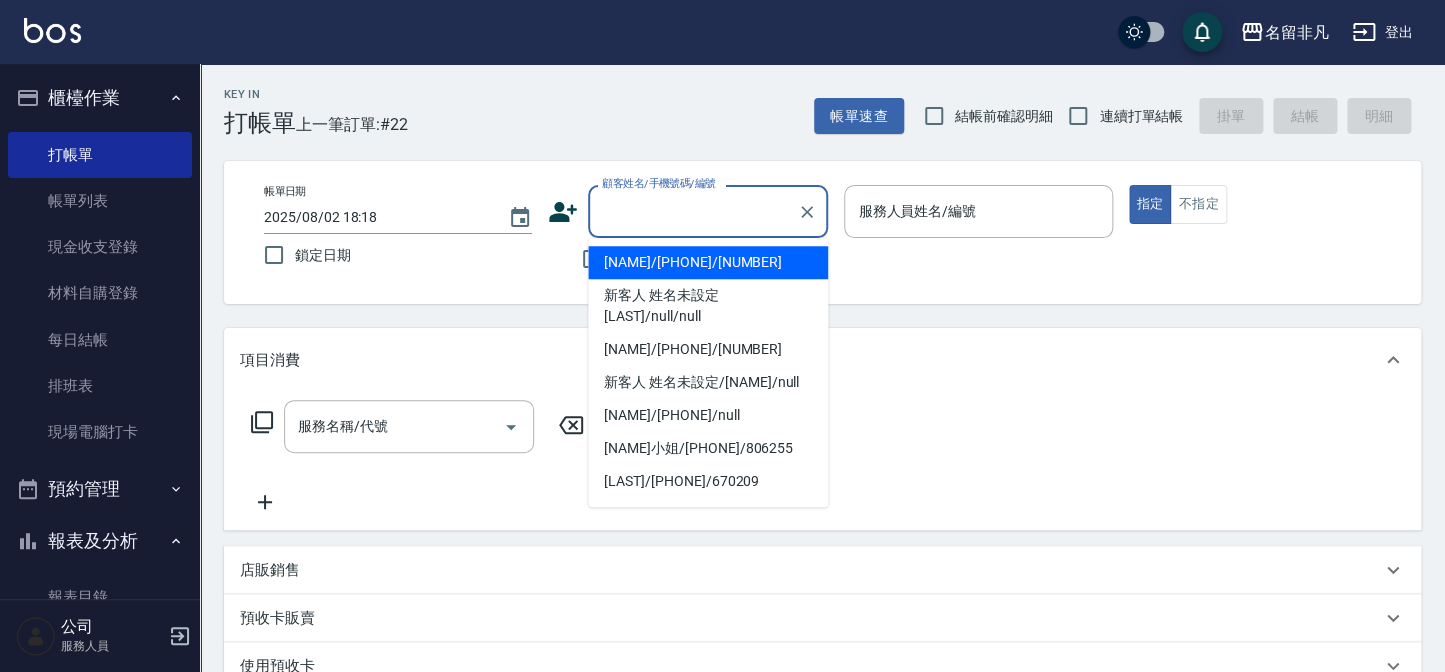 click on "顧客姓名/手機號碼/編號" at bounding box center [693, 211] 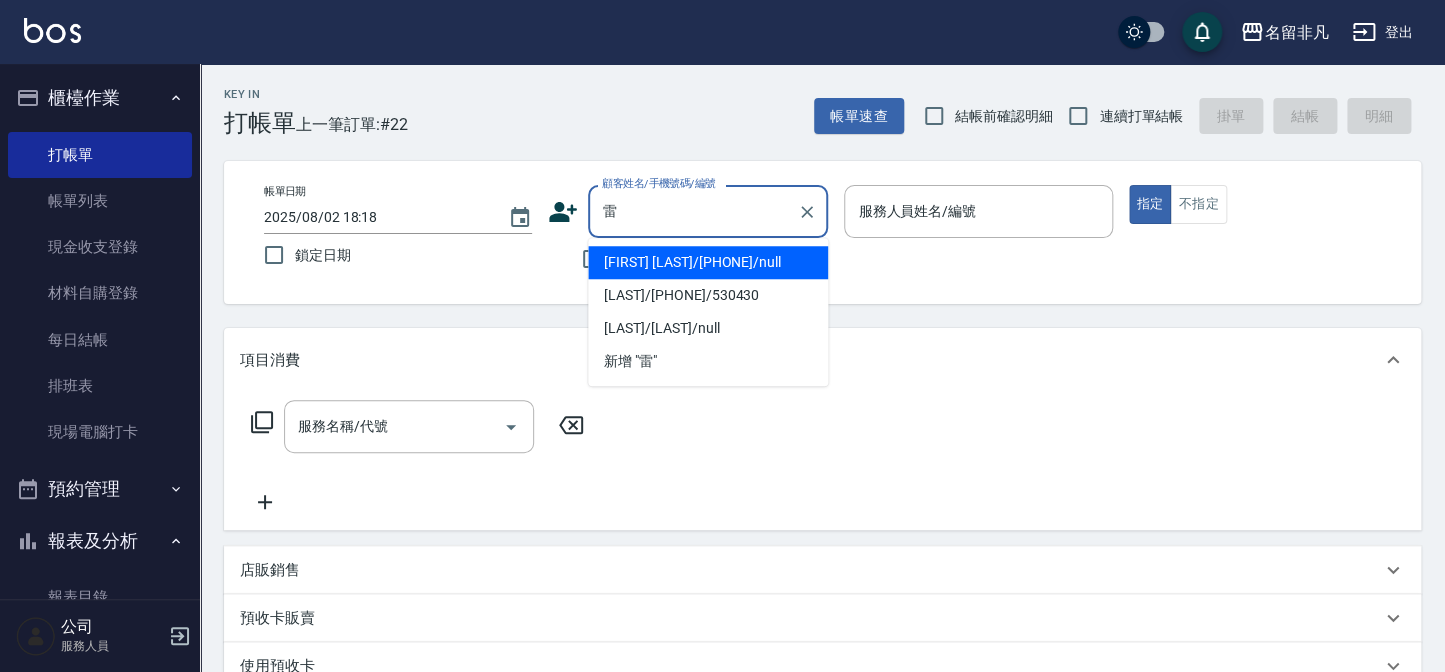 click on "[FIRST] [LAST]/[PHONE]/null" at bounding box center (708, 262) 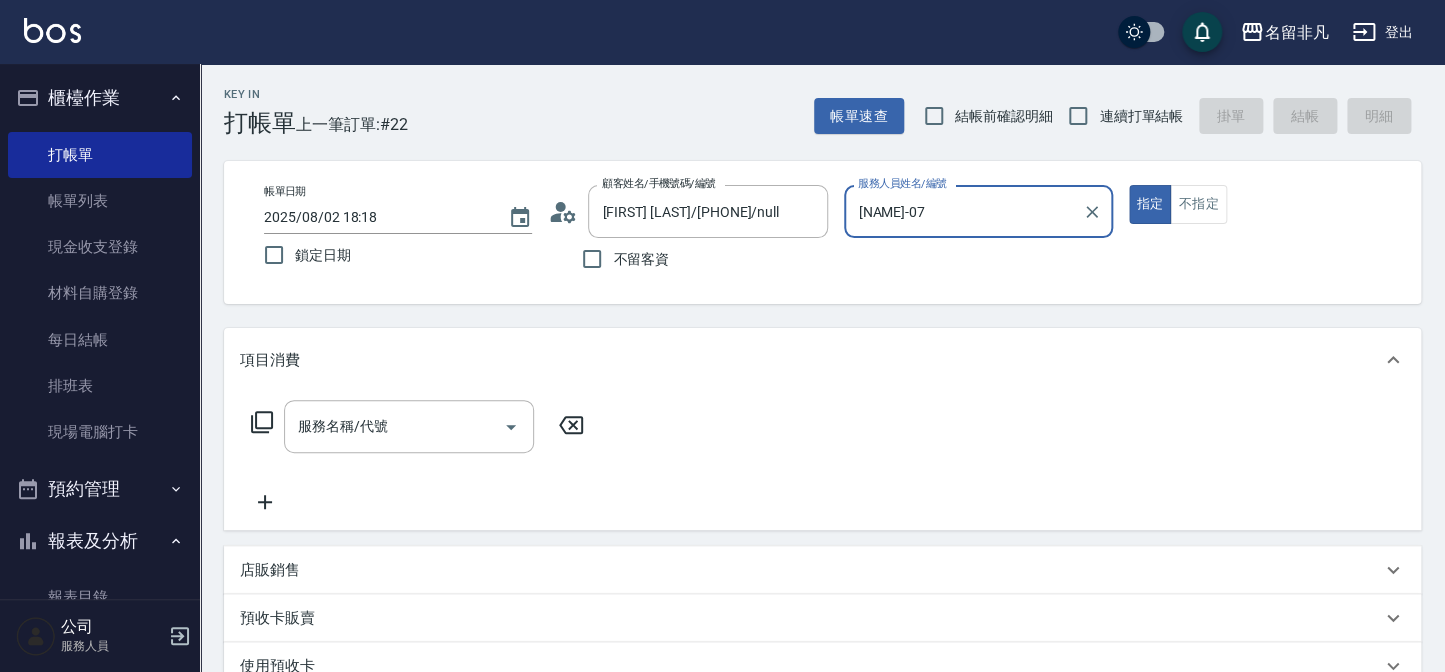 type on "[NAME]-07" 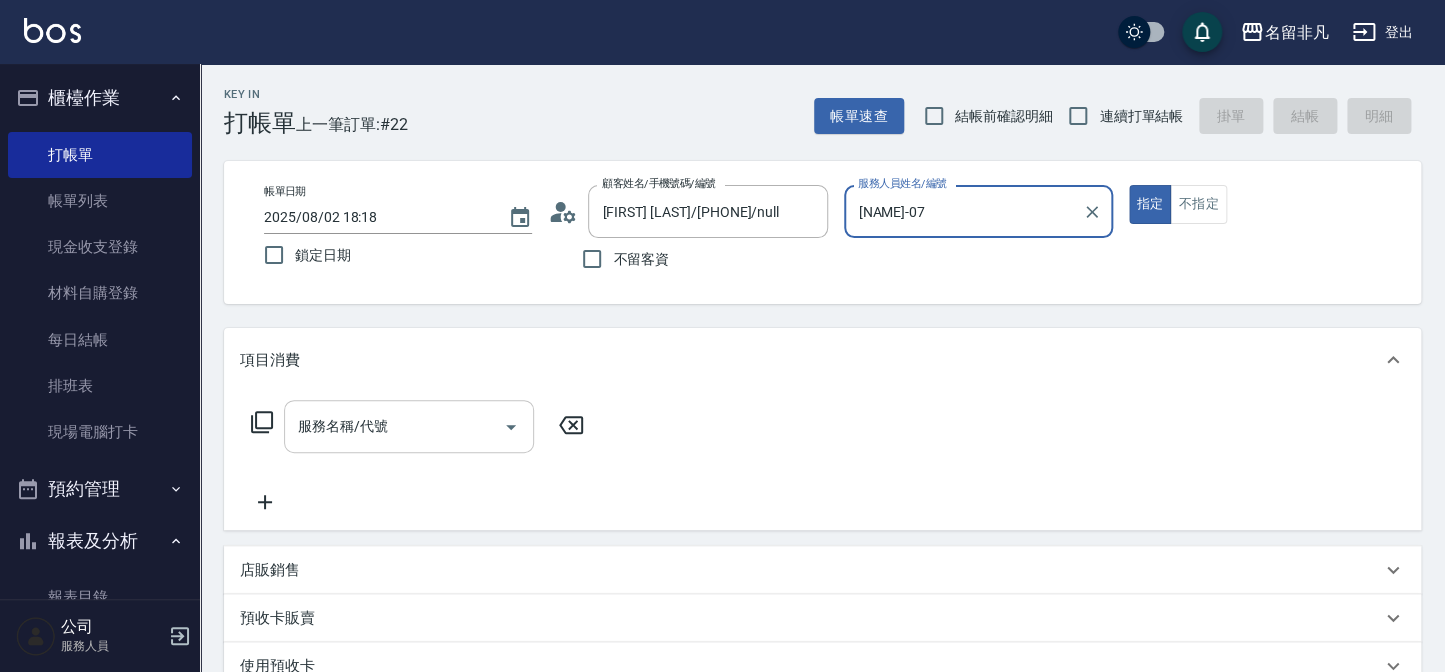 click on "服務名稱/代號" at bounding box center [394, 426] 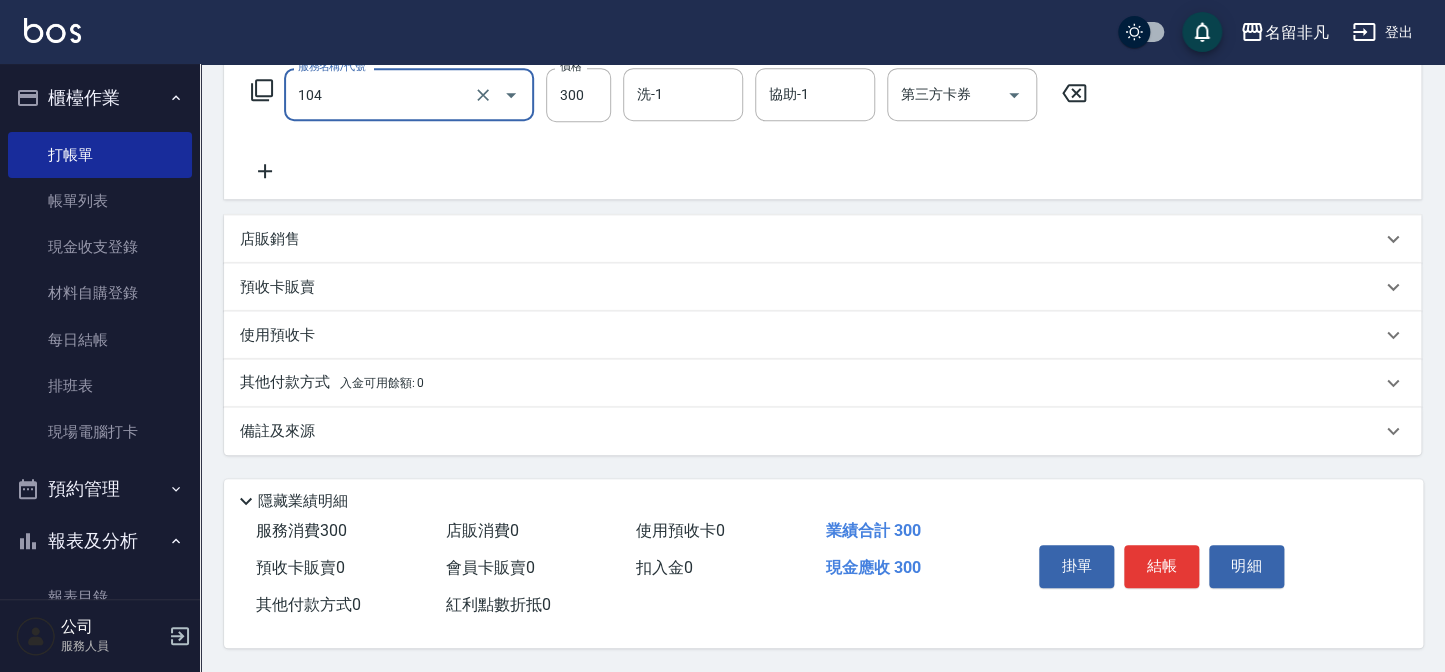 scroll, scrollTop: 337, scrollLeft: 0, axis: vertical 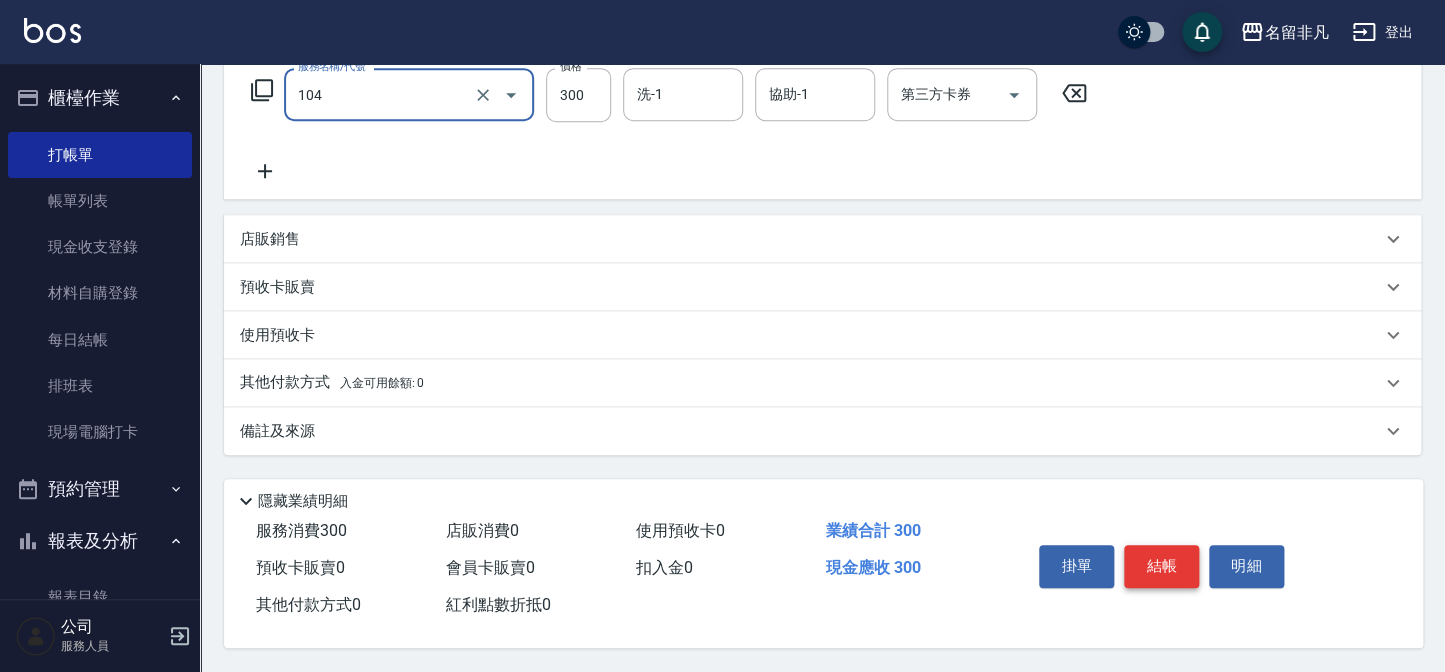 type on "洗髮(104)" 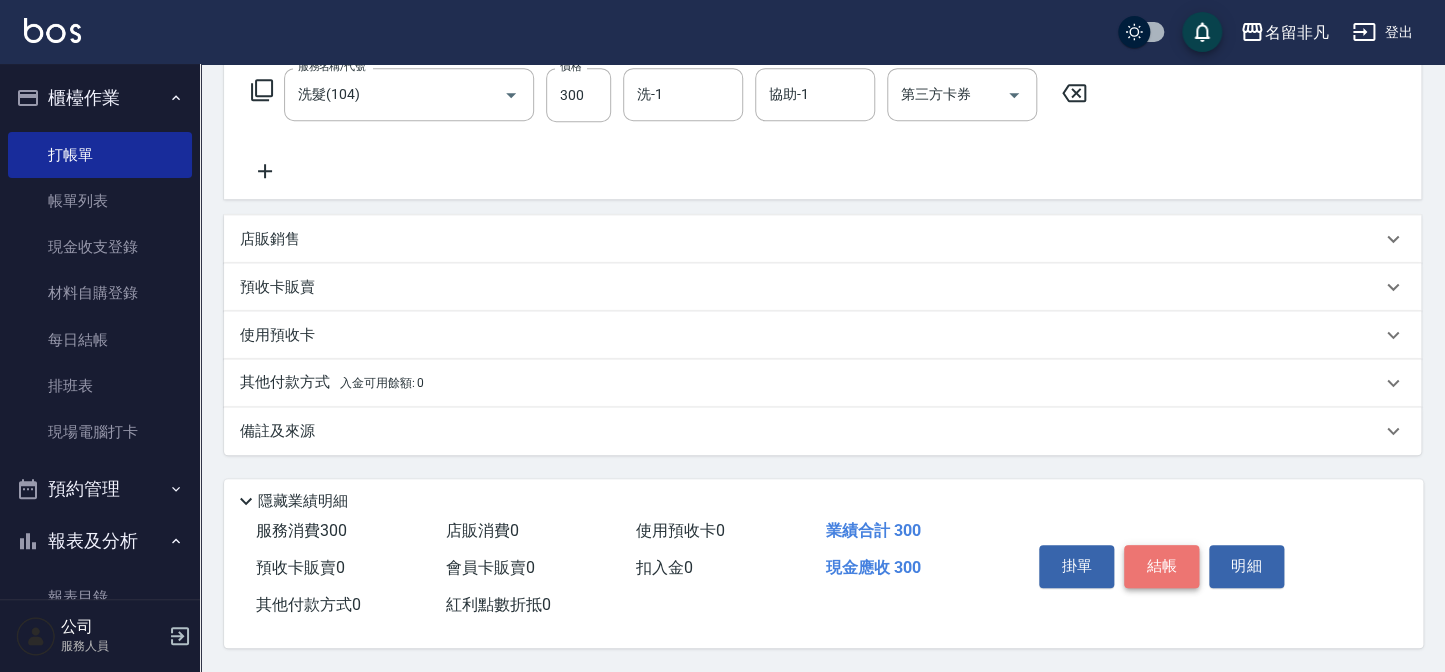 click on "結帳" at bounding box center (1161, 566) 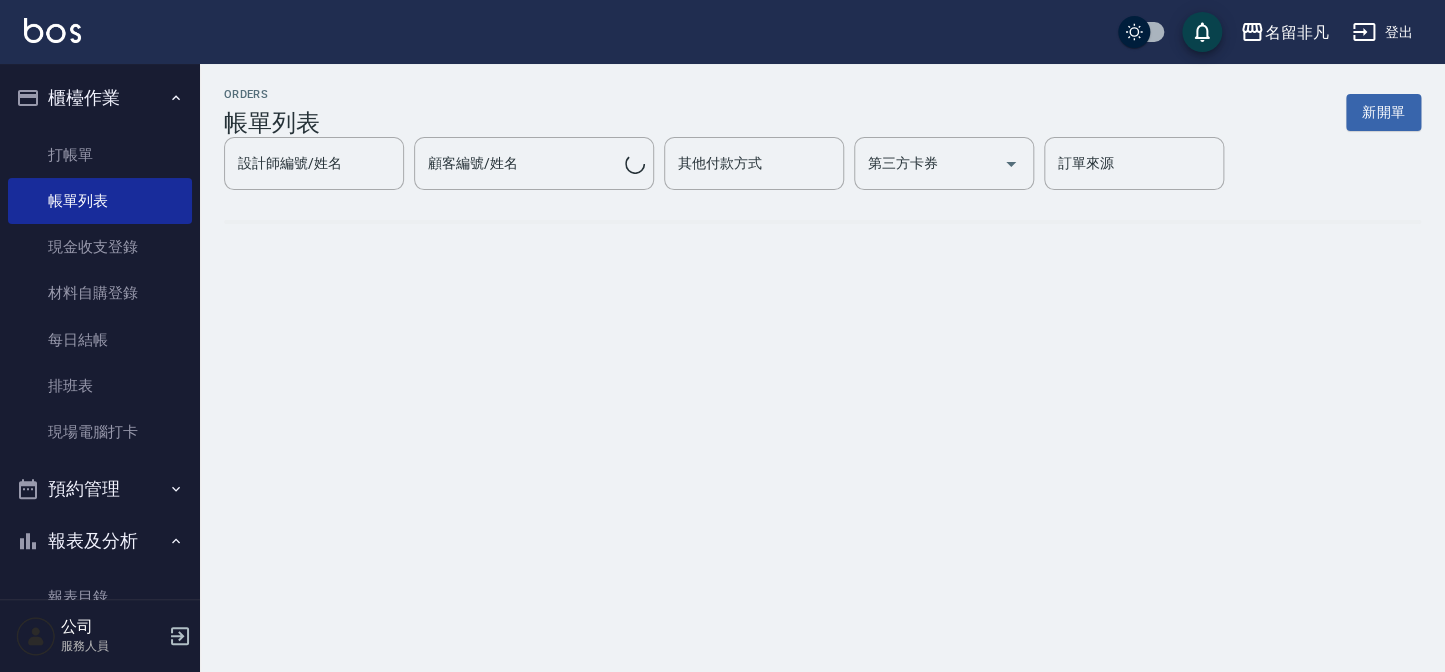 scroll, scrollTop: 0, scrollLeft: 0, axis: both 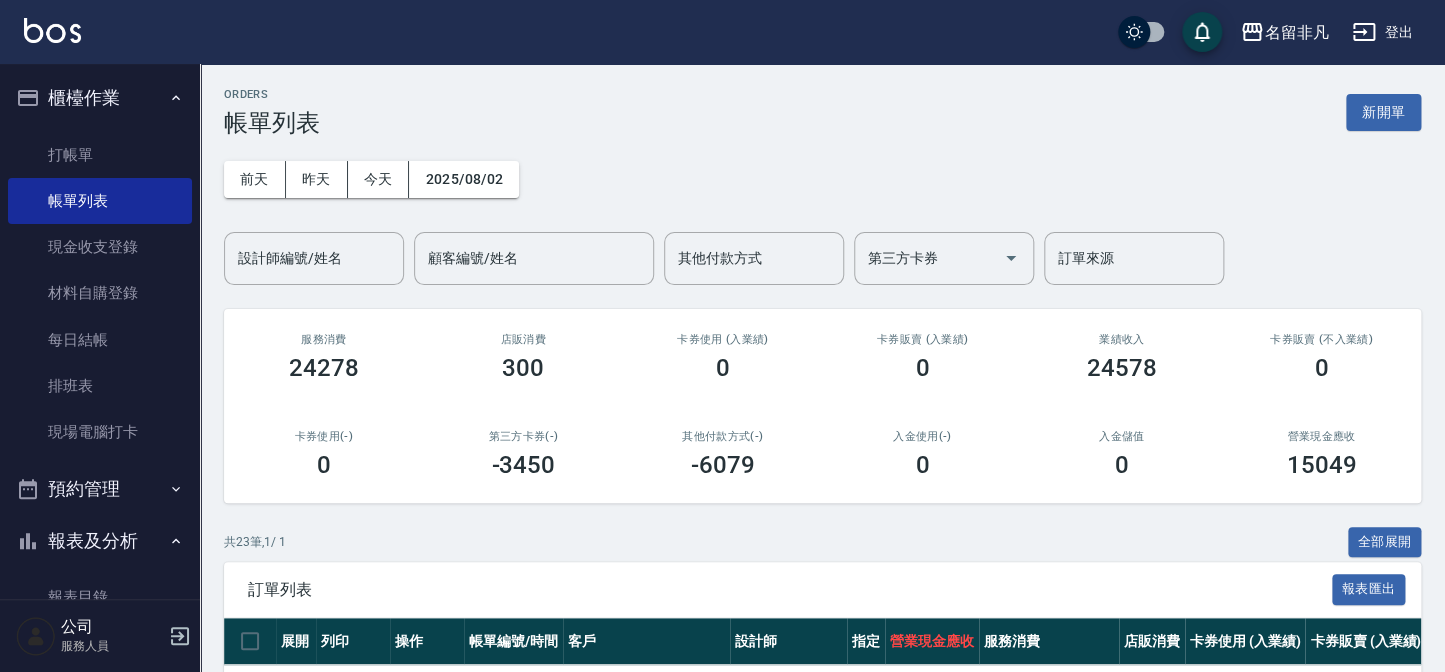 click on "列印" at bounding box center (353, 688) 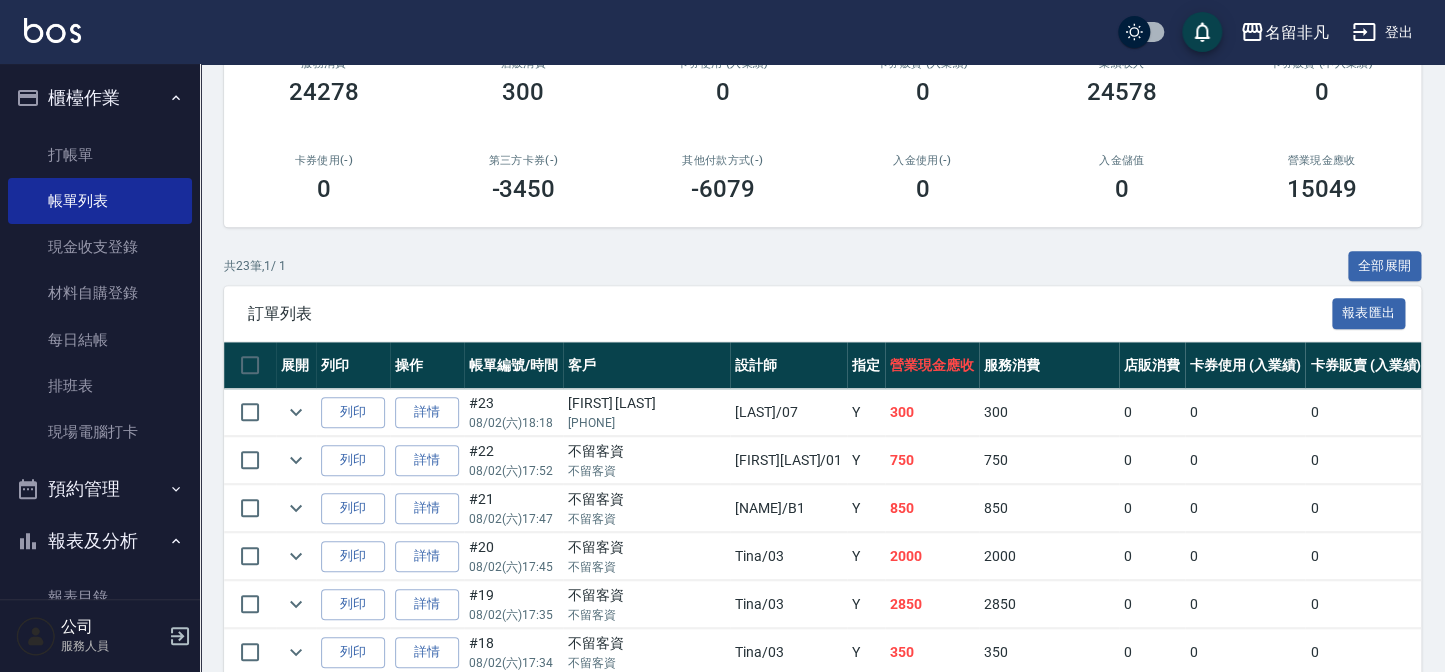 click on "櫃檯作業" at bounding box center [100, 98] 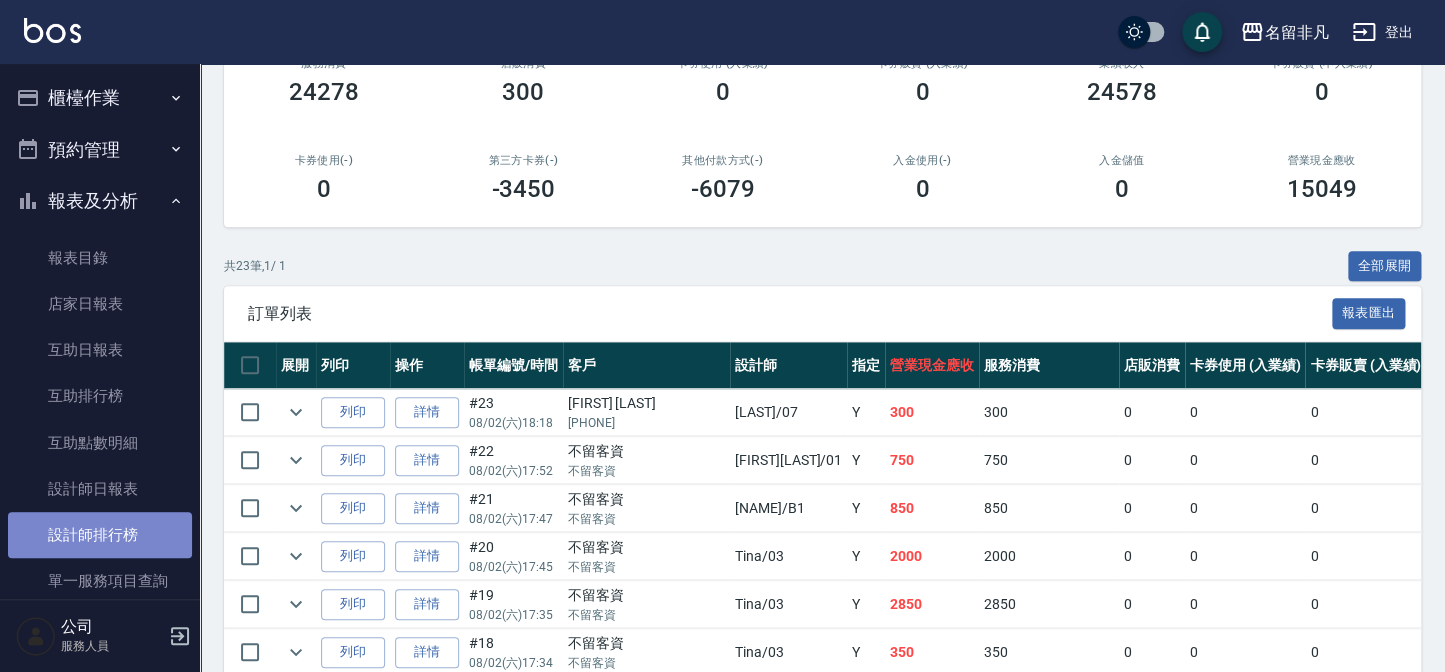 click on "設計師排行榜" at bounding box center [100, 535] 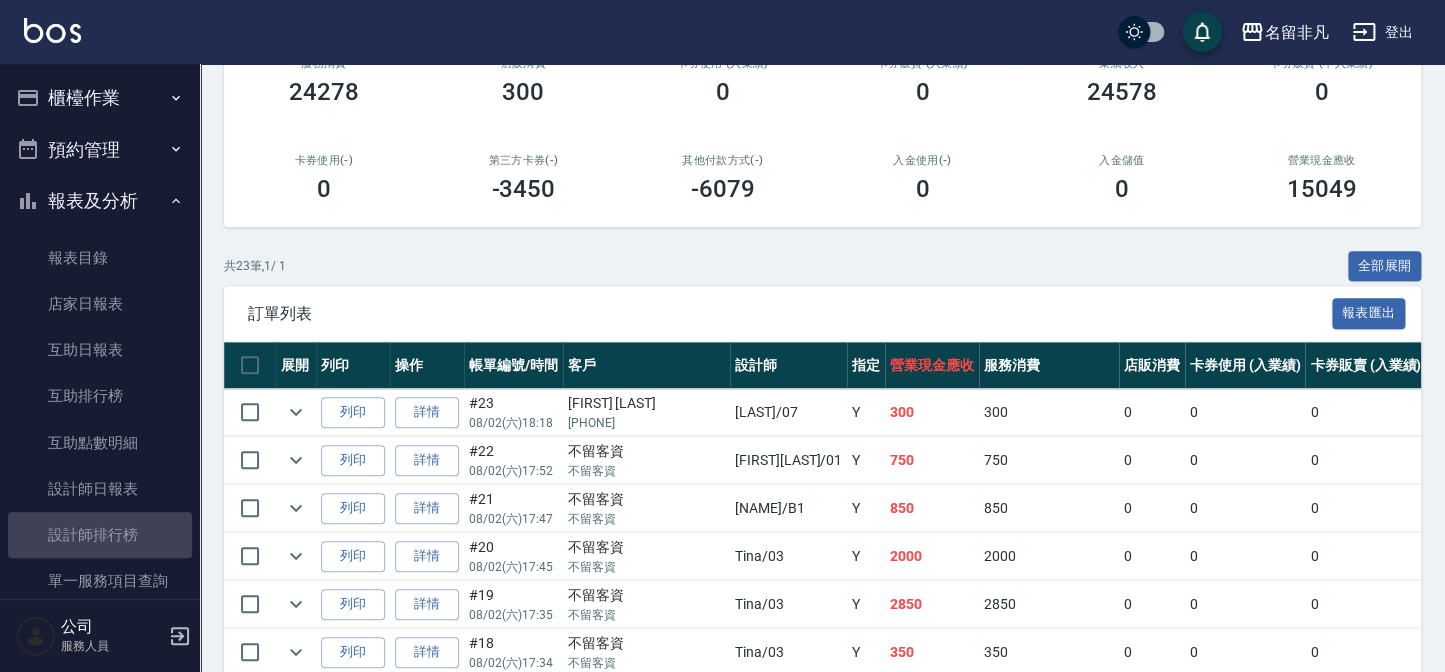 scroll, scrollTop: 0, scrollLeft: 0, axis: both 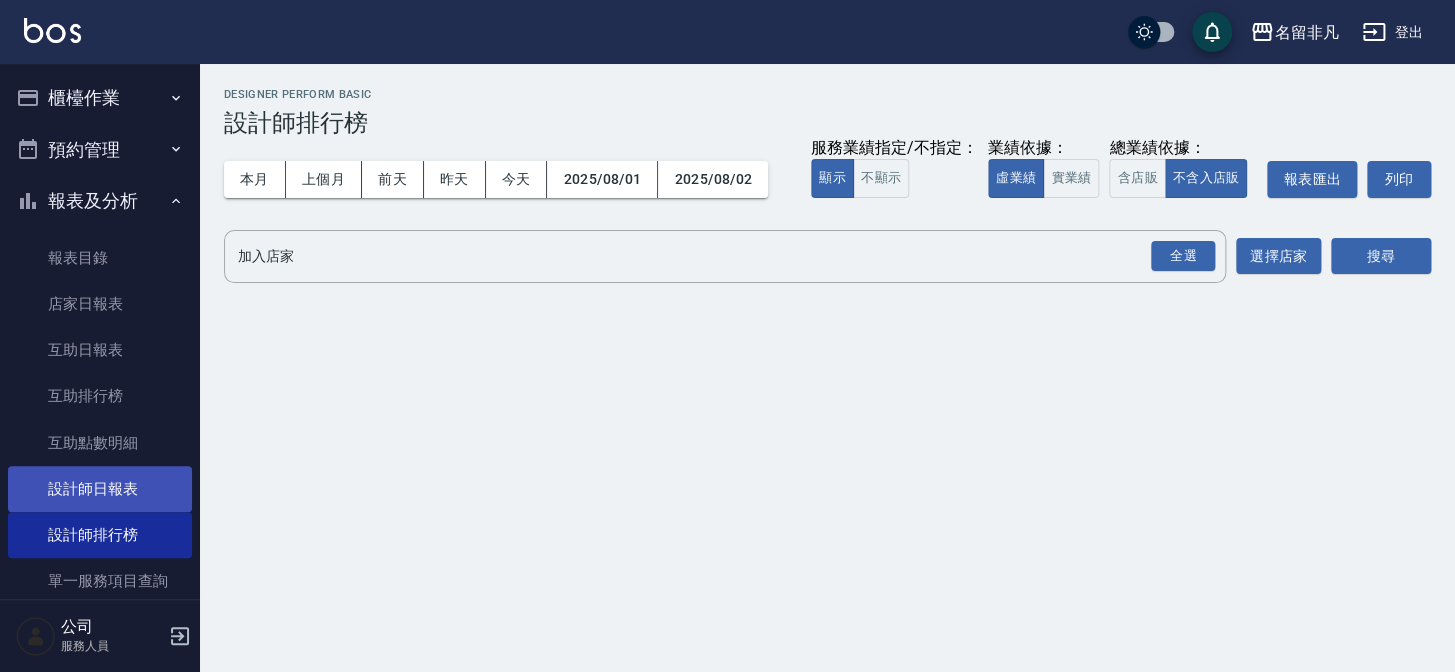click on "設計師日報表" at bounding box center (100, 489) 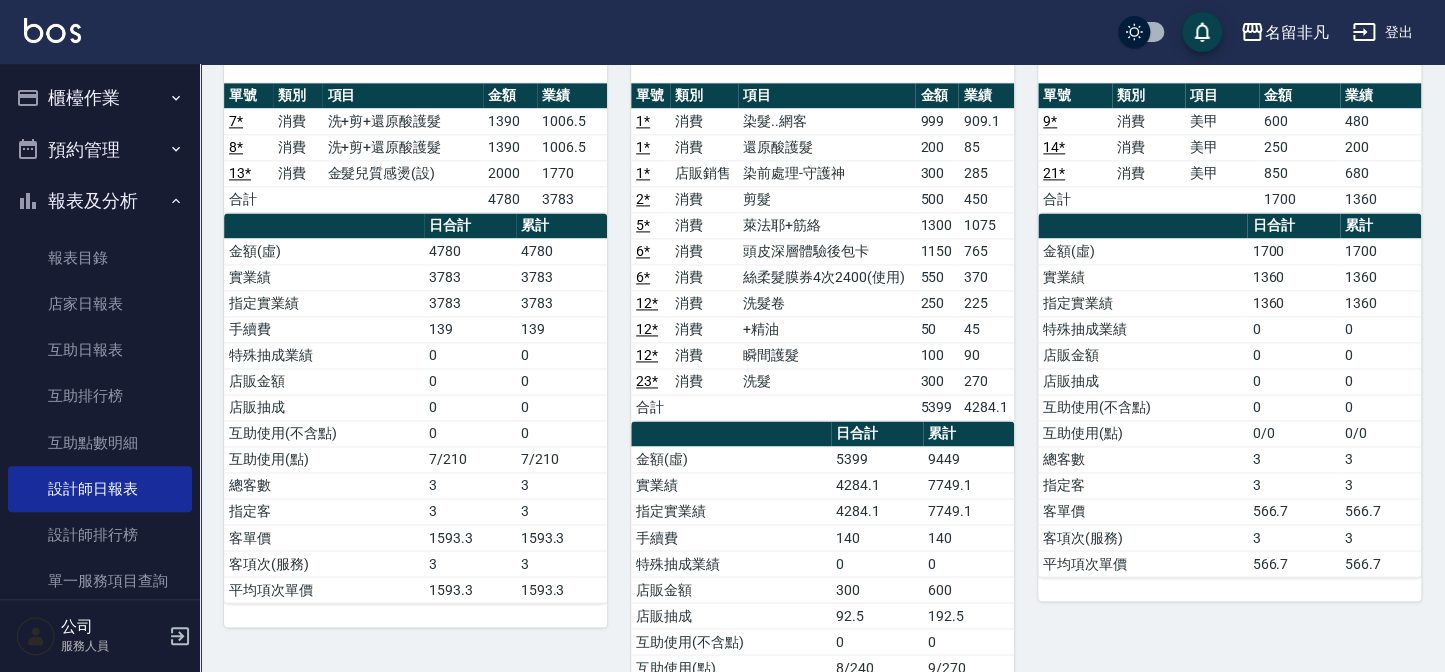 scroll, scrollTop: 1090, scrollLeft: 0, axis: vertical 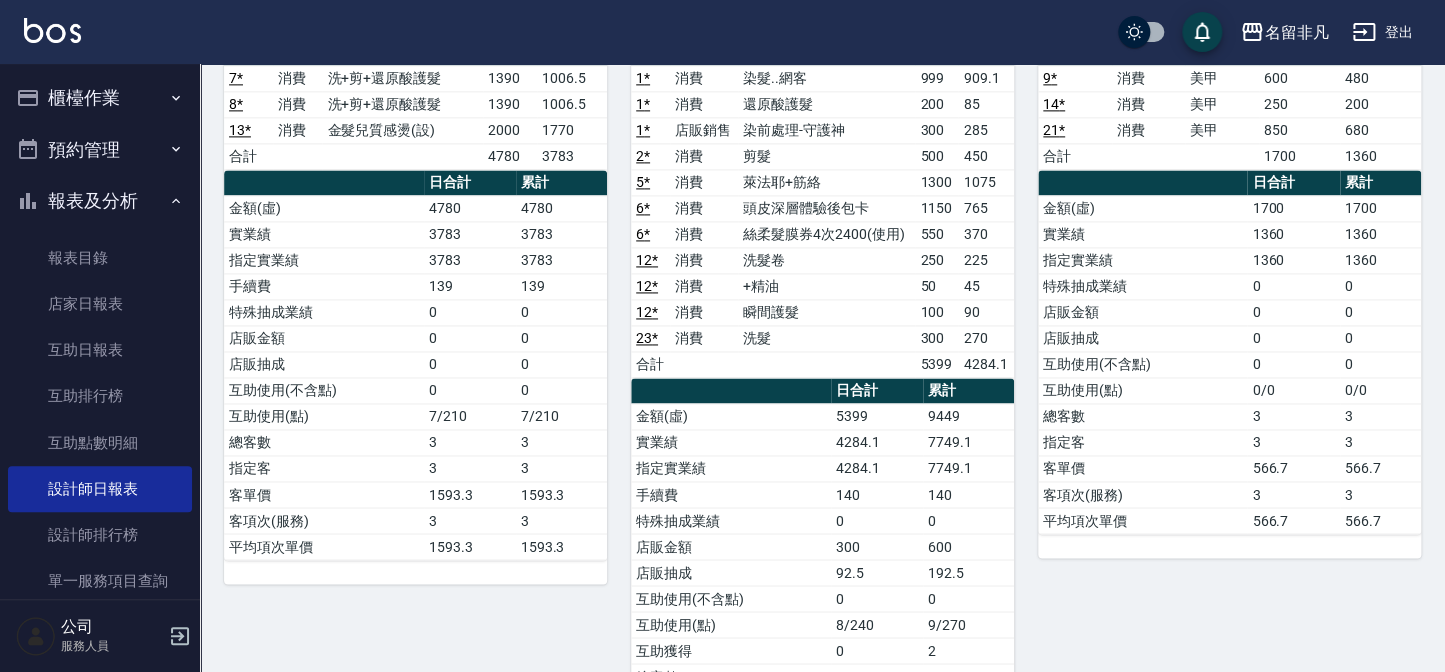 click on "07  [LAST] 08/02/2025 日報表  單號 類別 項目 金額 業績 1 * 消費 染髮..網客 999 909.1 1 * 消費 還原酸護髮 200 85 1 * 店販銷售 染前處理-守護神 300 285 2 * 消費 剪髮 500 450 5 * 消費 萊法耶+筋絡 1300 1075 6 * 消費 頭皮深層體驗後包卡 1150 765 6 * 消費 絲柔髮膜券4次2400(使用) 550 370 12 * 消費 洗髮卷 250 225 12 * 消費 +精油 50 45 12 * 消費 瞬間護髮 100 90 23 * 消費 洗髮 300 270 合計 5399 4284.1 日合計 累計 金額(虛) 5399 9449 實業績 4284.1 7749.1 指定實業績 4284.1 7749.1 手續費 140 140 特殊抽成業績 0 0 店販金額 300 600 店販抽成 92.5 192.5 互助使用(不含點) 0 0 互助使用(點) 8/240 9/270 互助獲得 0 2 總客數 6 10 指定客 6 10 客單價 899.8 944.9 客項次(服務) 10 17 平均項次單價 539.9 555.8" at bounding box center (810, 390) 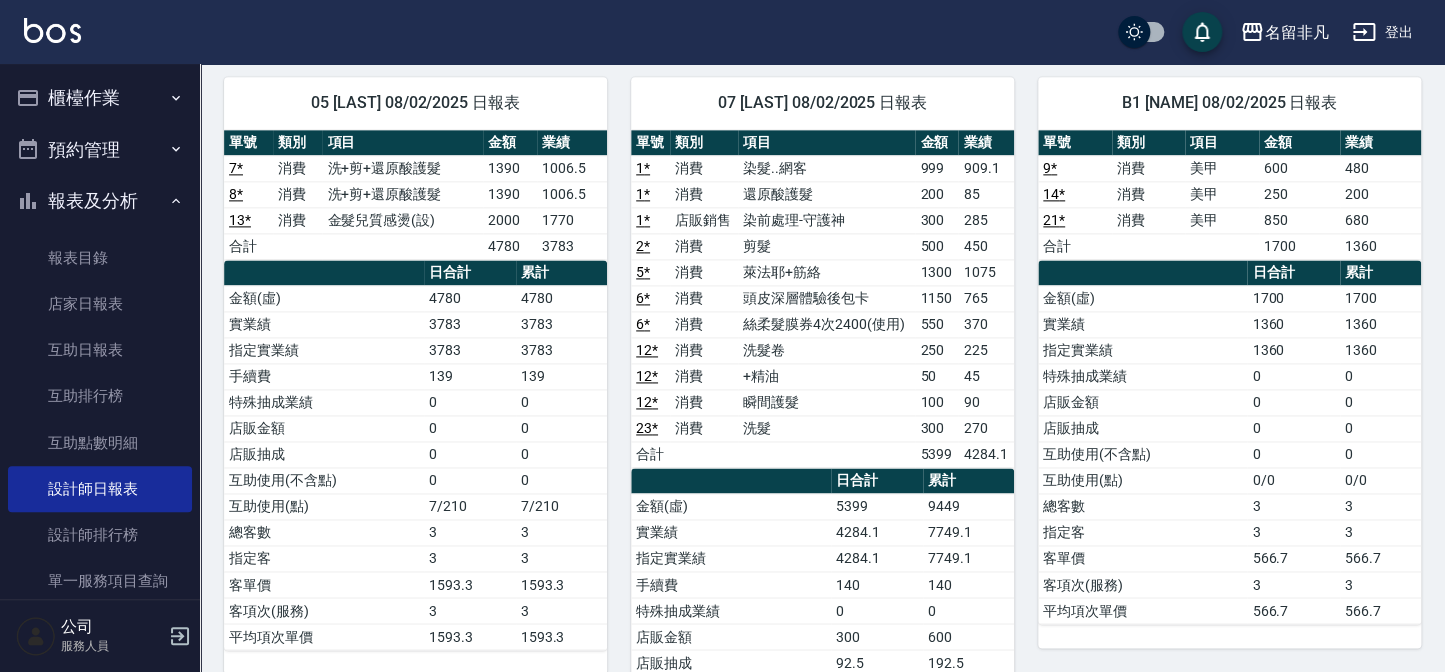 click on "消費" at bounding box center (1149, 220) 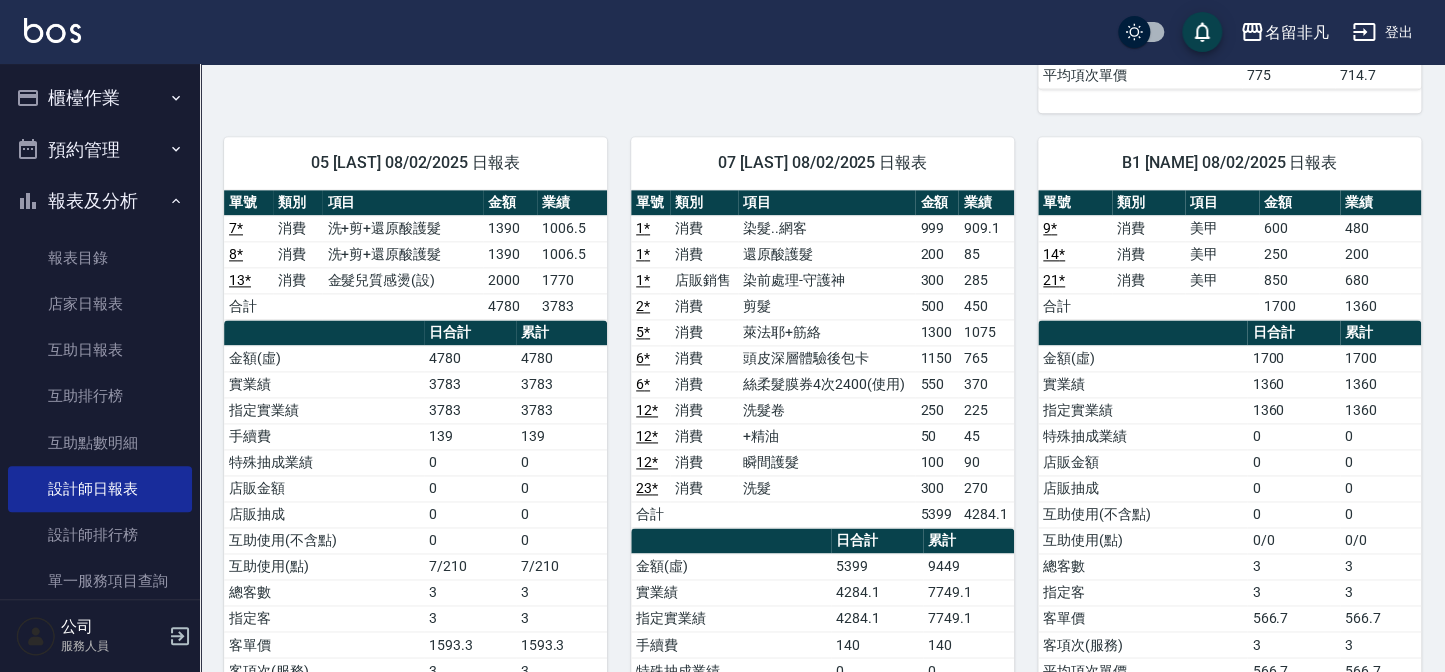 scroll, scrollTop: 909, scrollLeft: 0, axis: vertical 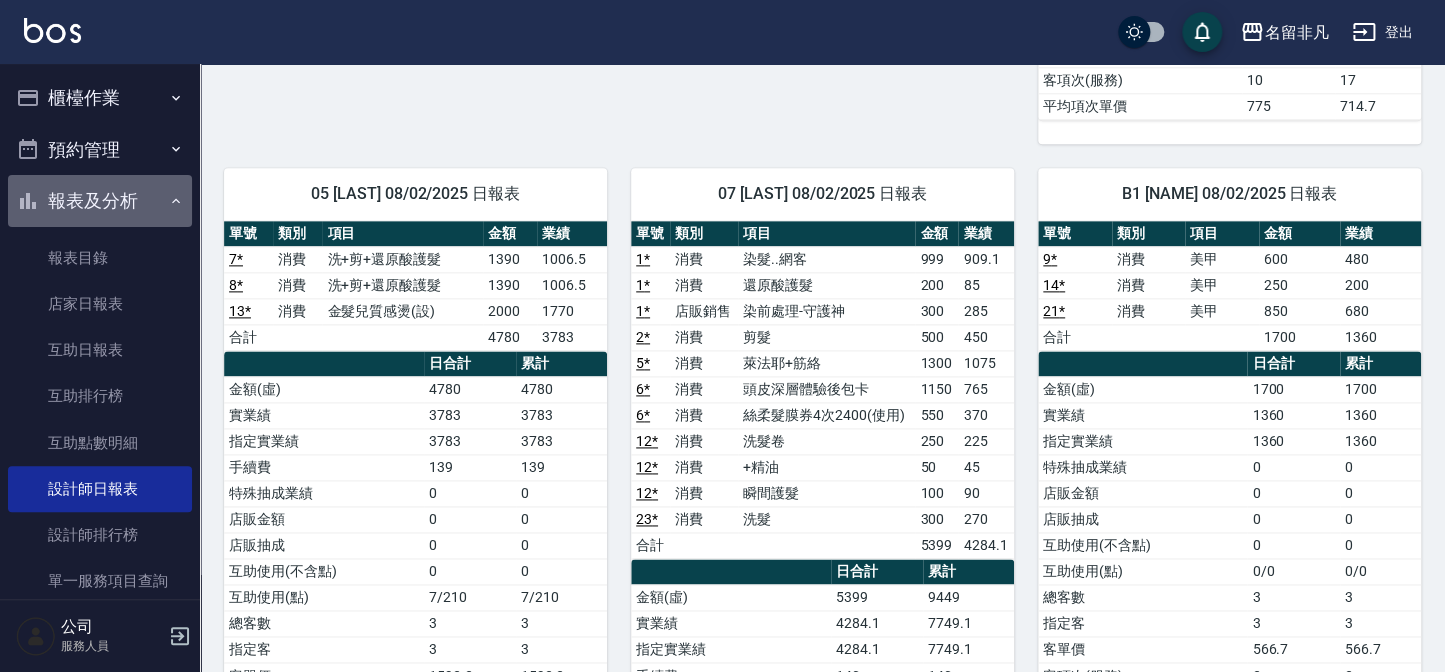 click on "報表及分析" at bounding box center (100, 201) 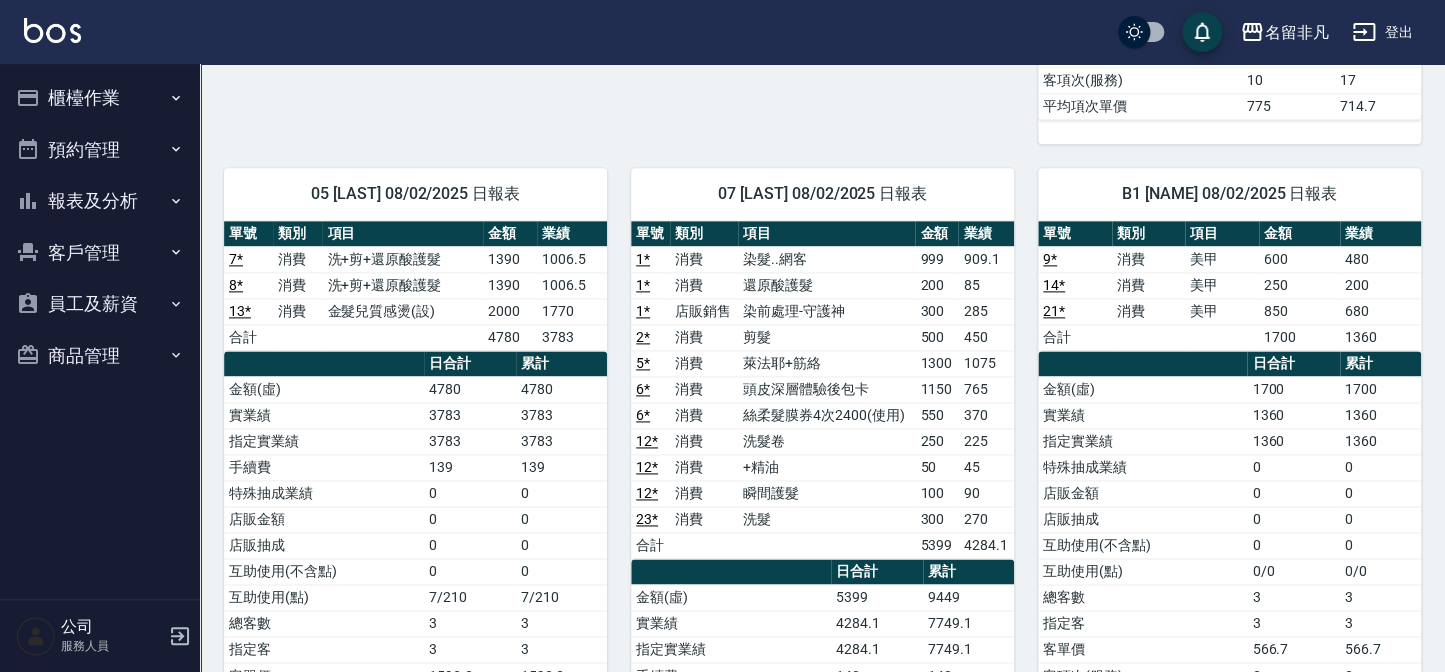 click on "櫃檯作業" at bounding box center (100, 98) 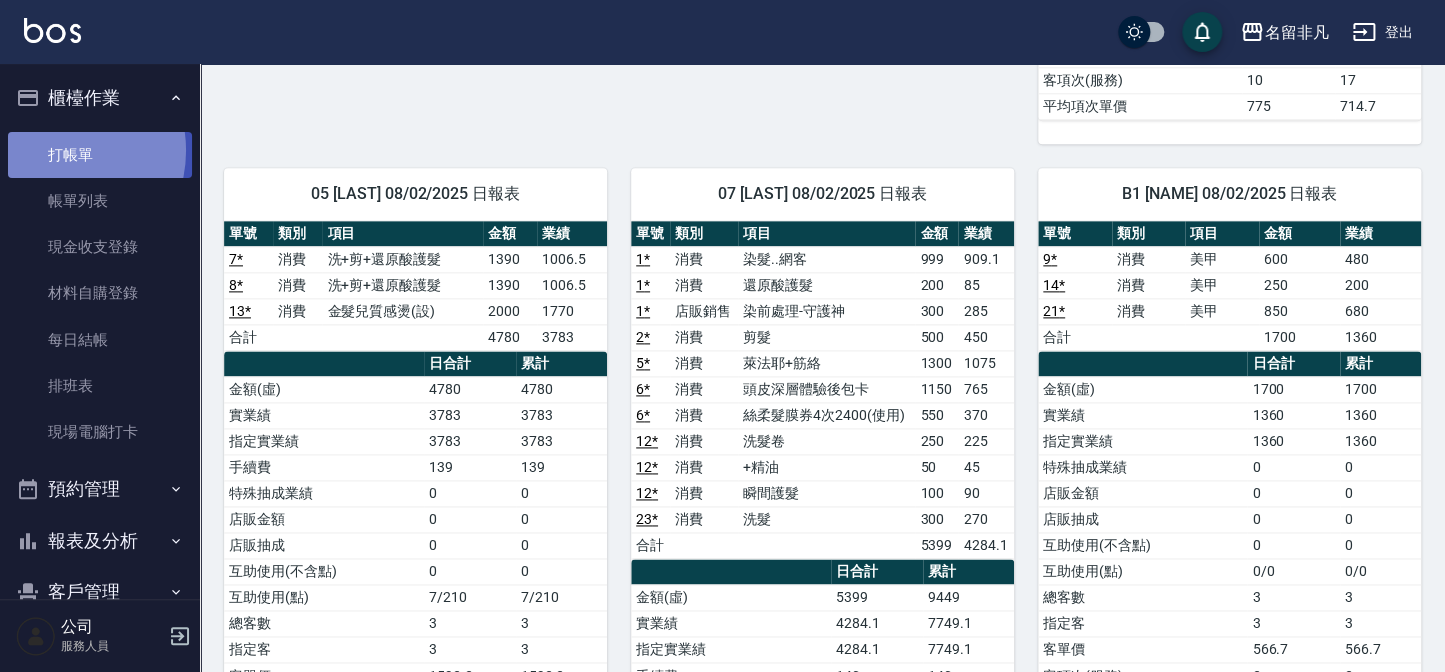 click on "打帳單" at bounding box center [100, 155] 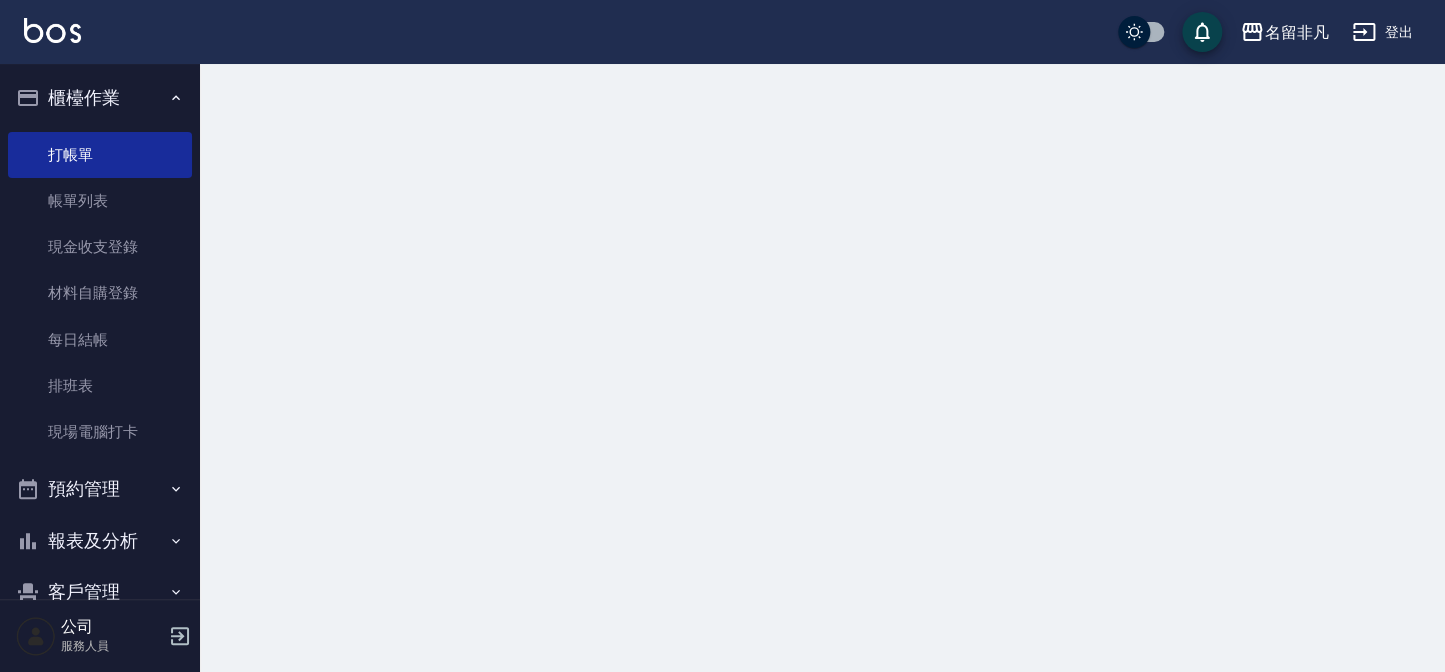 scroll, scrollTop: 0, scrollLeft: 0, axis: both 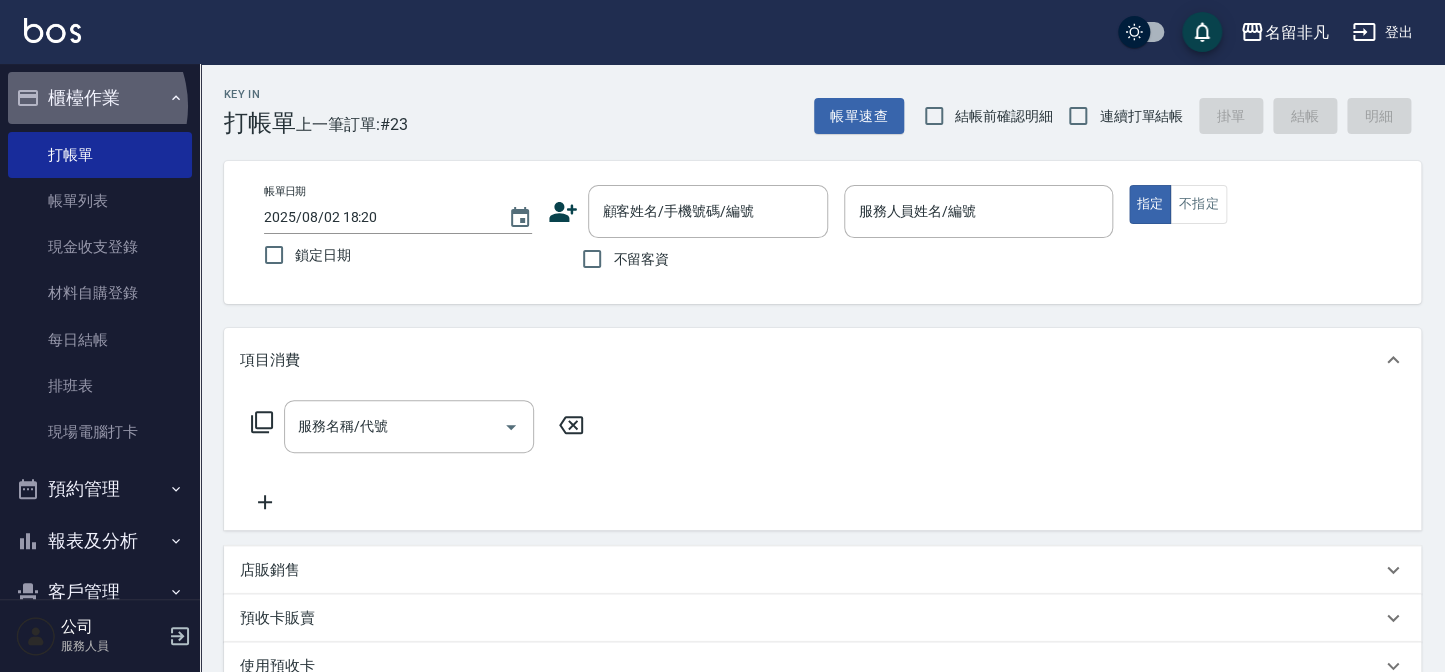 click on "櫃檯作業" at bounding box center (100, 98) 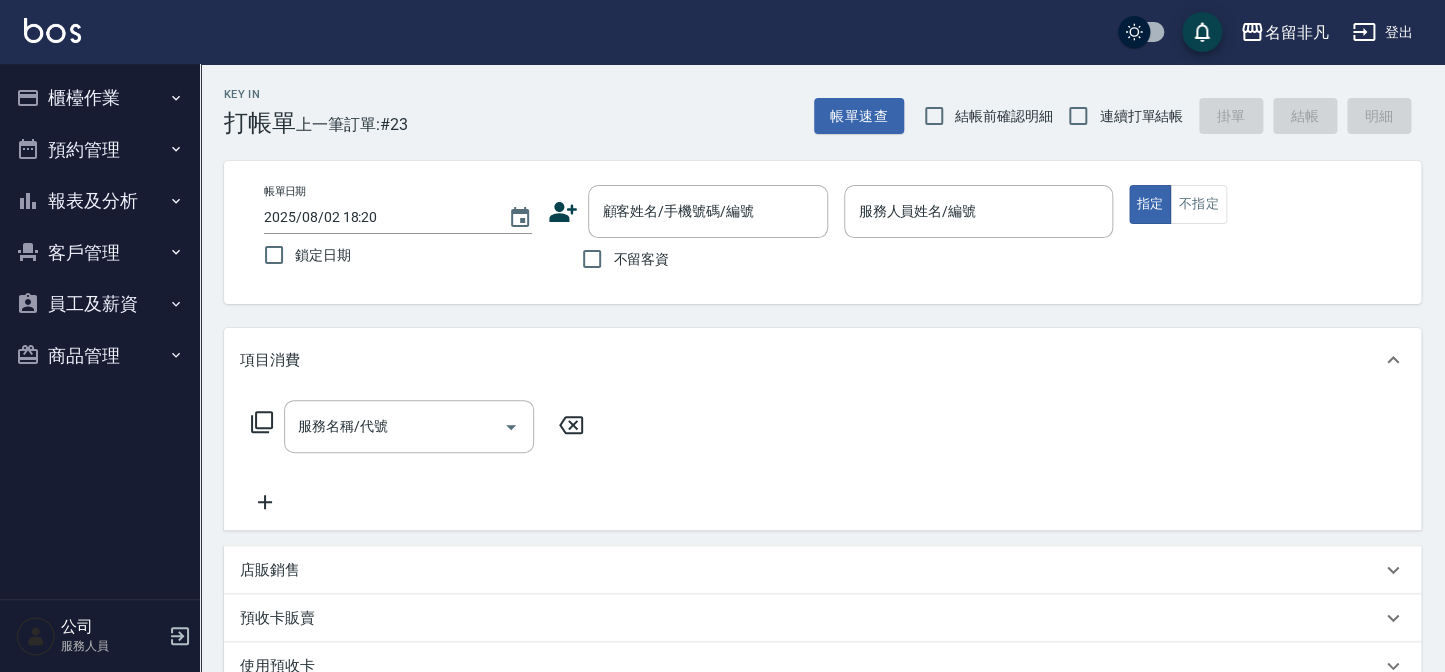 click on "報表及分析" at bounding box center (100, 201) 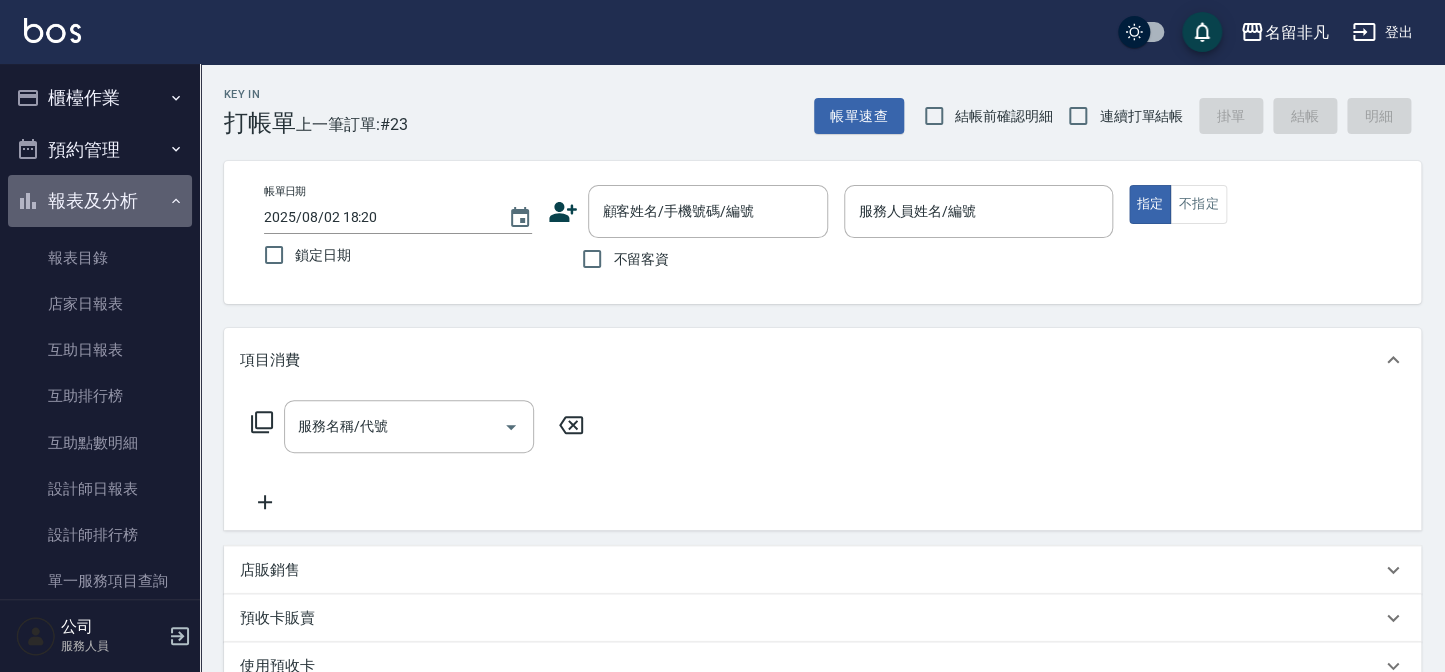 click on "報表及分析" at bounding box center [100, 201] 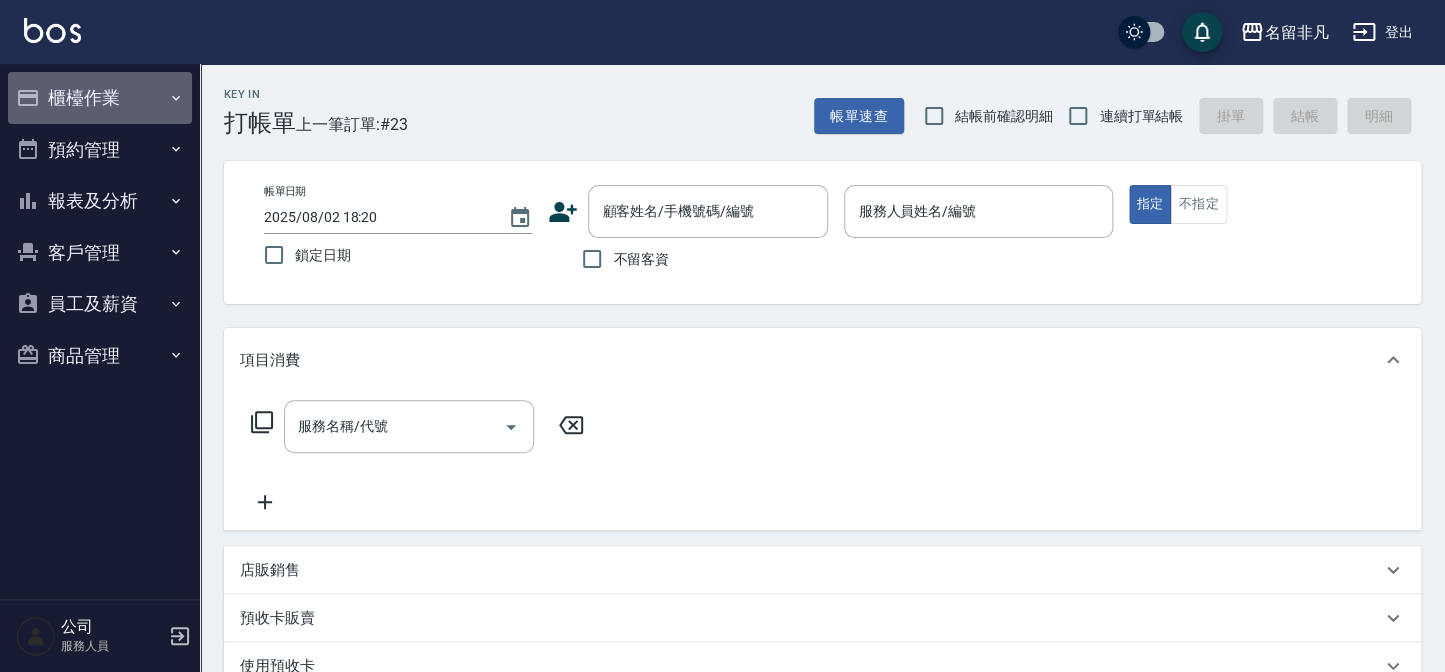 click on "櫃檯作業" at bounding box center [100, 98] 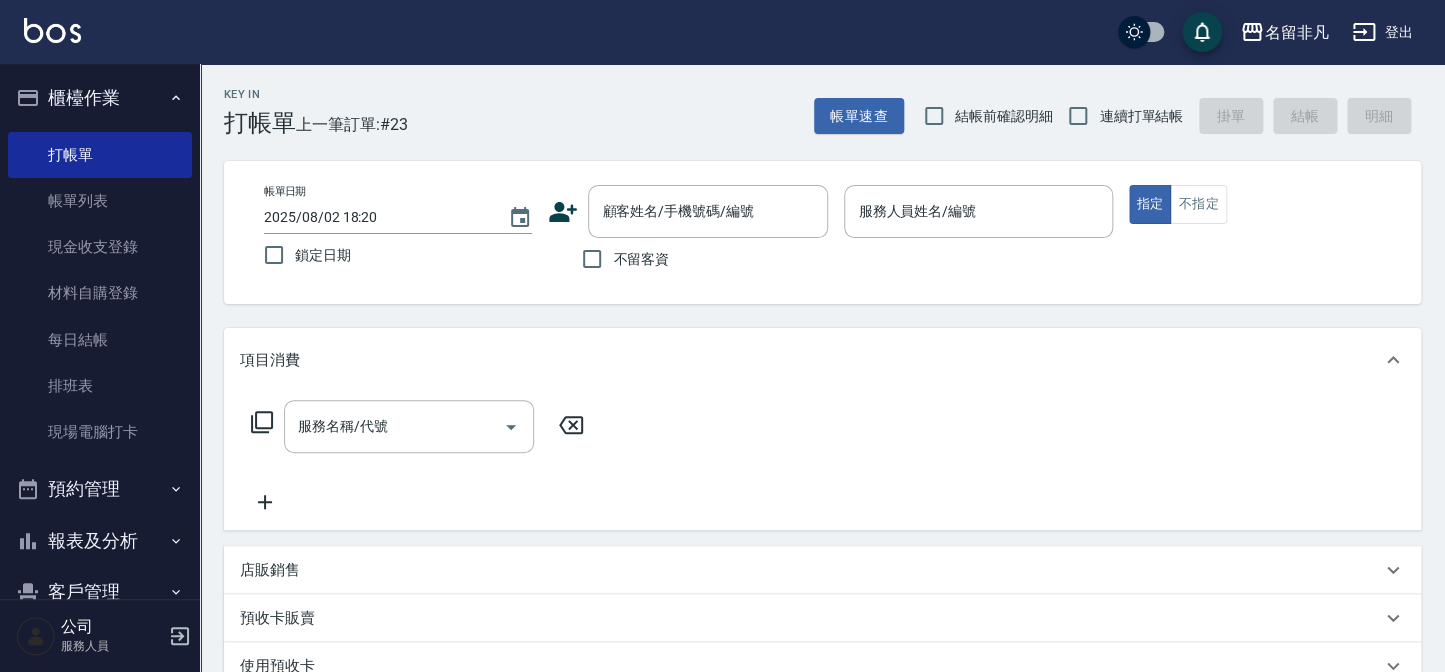 click on "櫃檯作業" at bounding box center (100, 98) 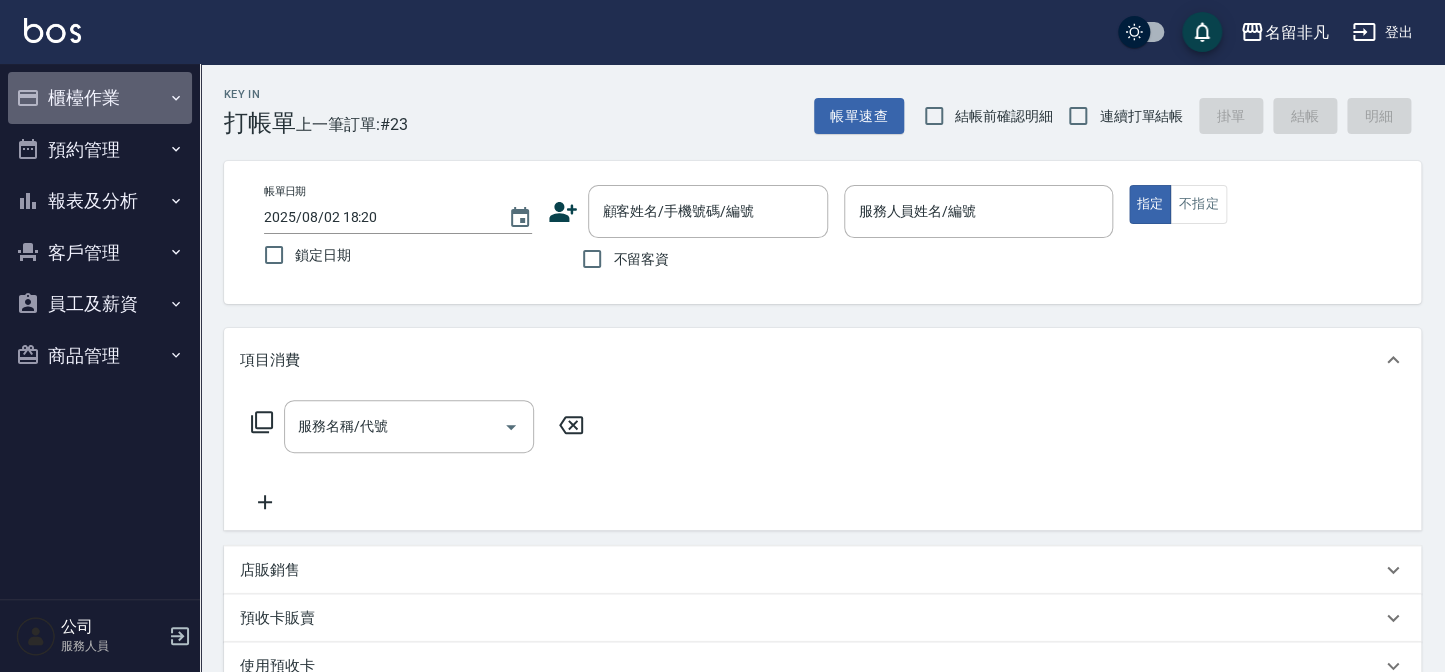 click on "櫃檯作業" at bounding box center [100, 98] 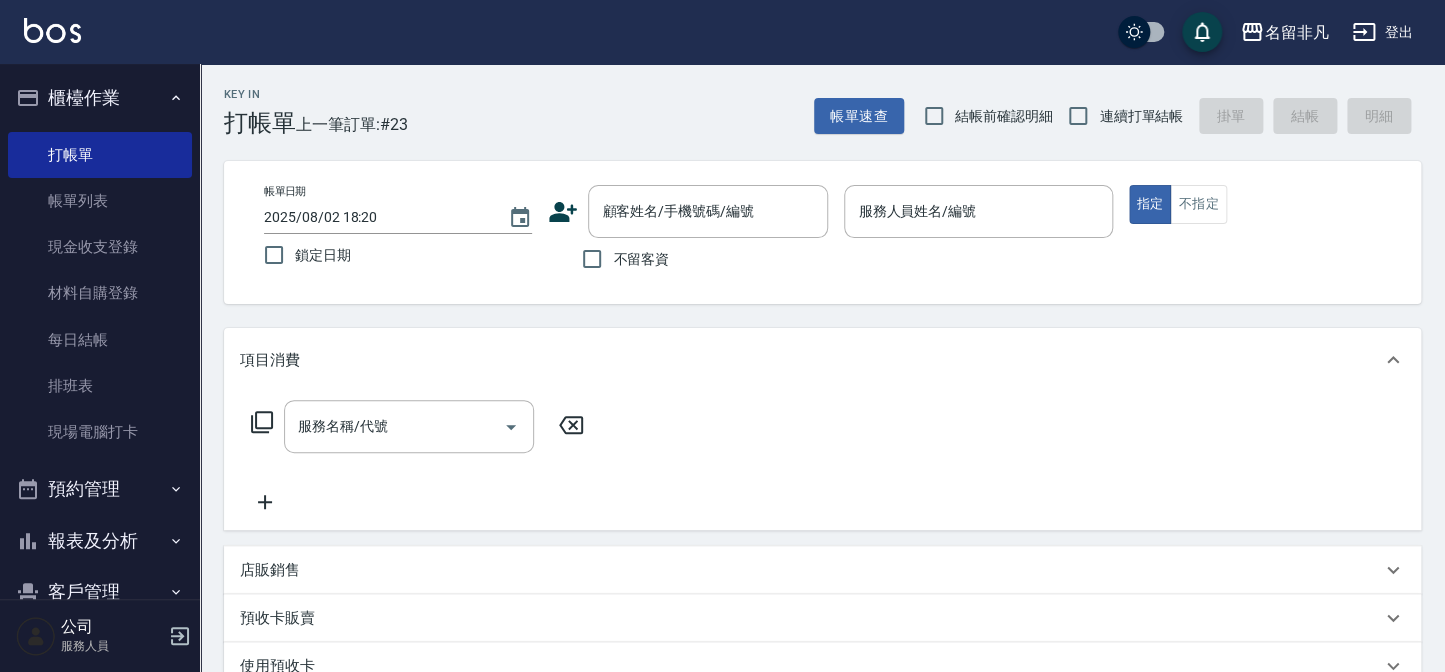 click on "櫃檯作業" at bounding box center [100, 98] 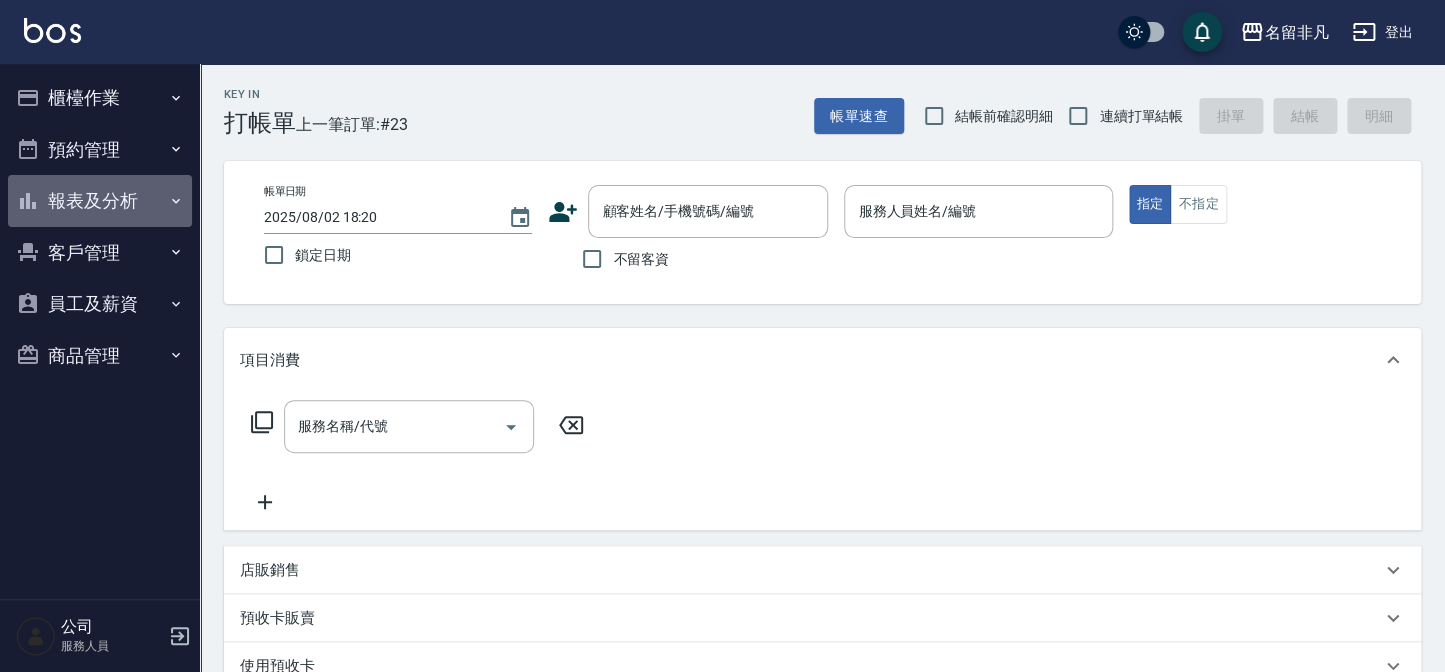 click on "報表及分析" at bounding box center (100, 201) 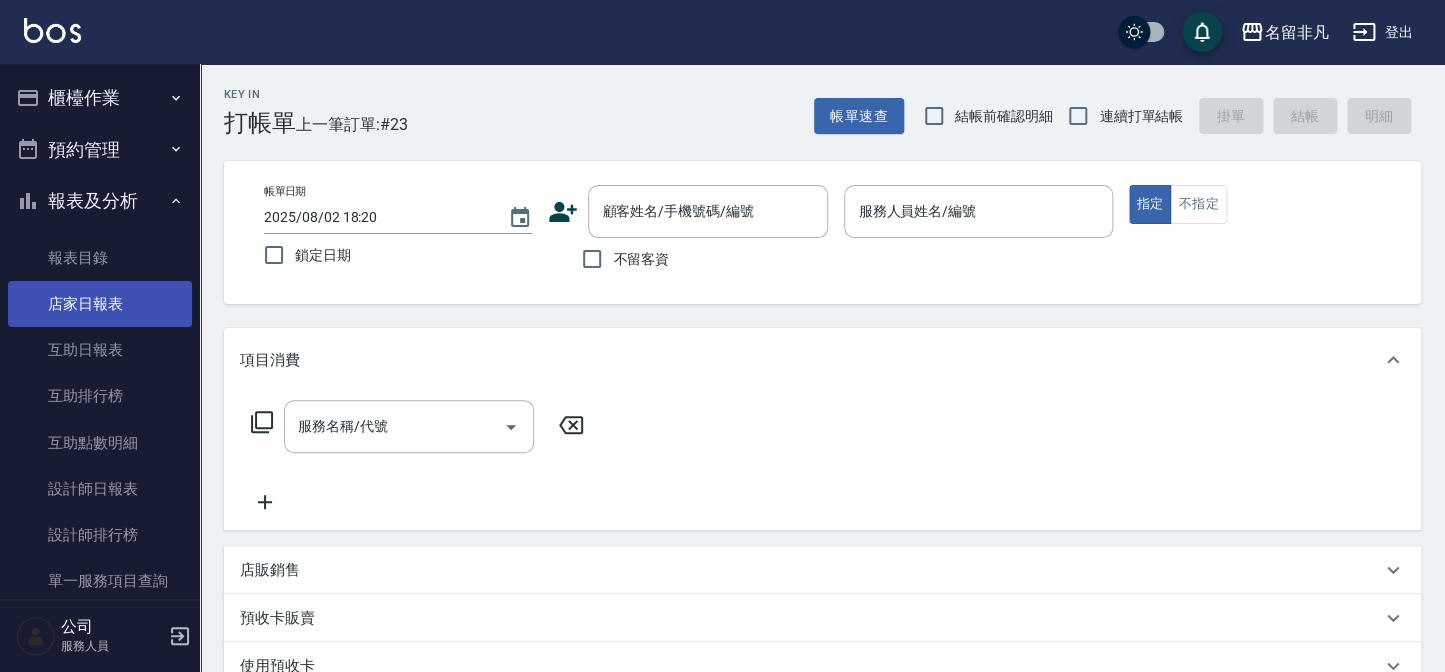 click on "店家日報表" at bounding box center [100, 304] 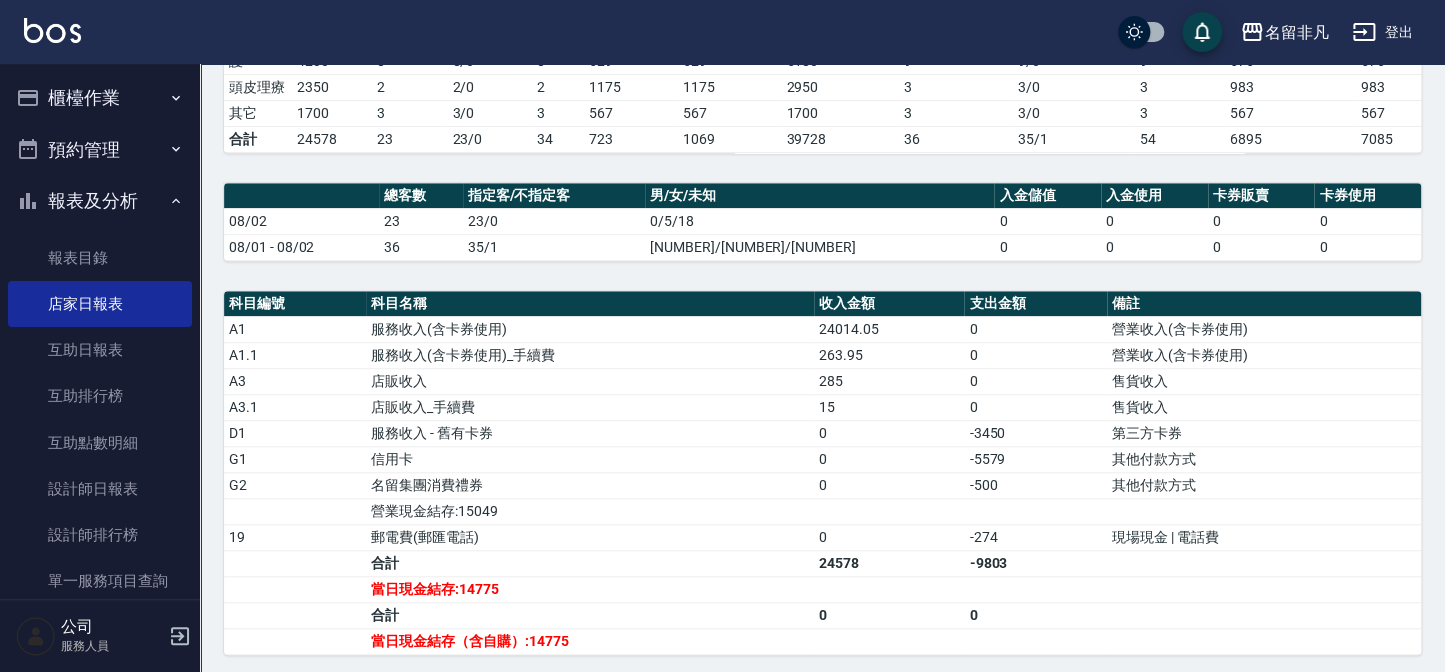 scroll, scrollTop: 545, scrollLeft: 0, axis: vertical 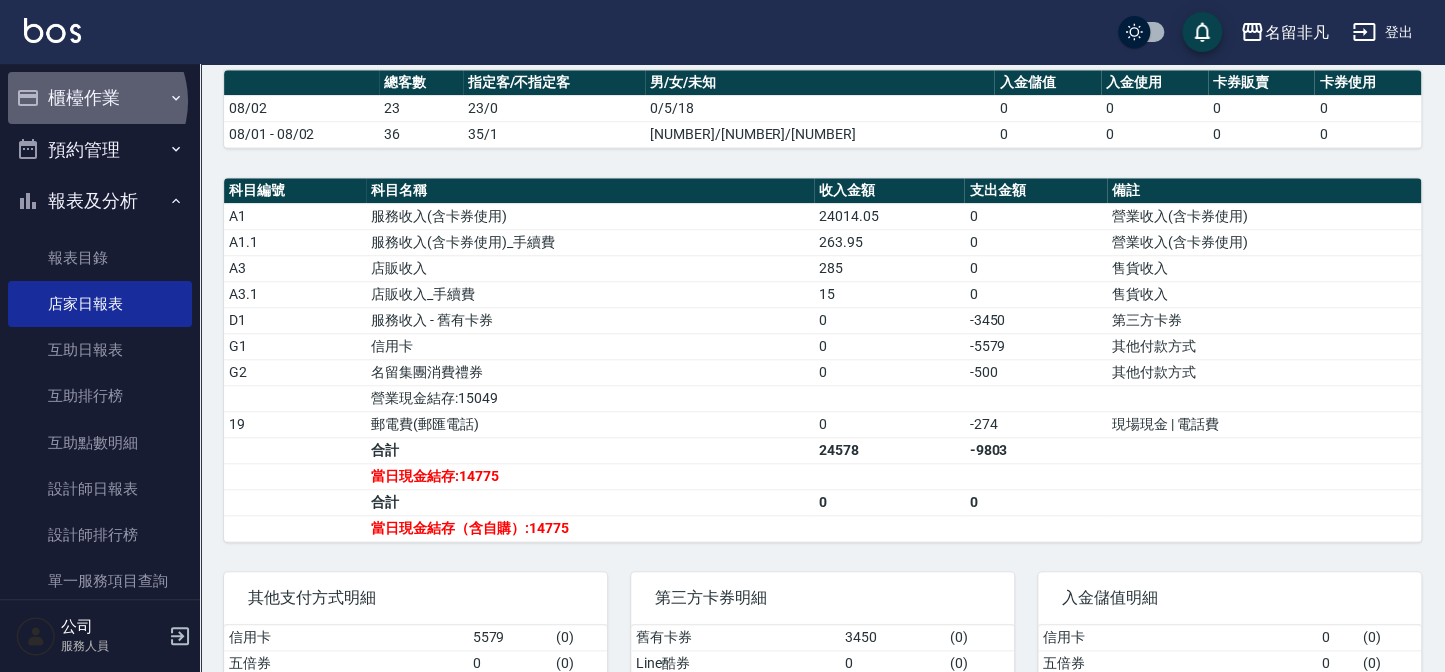 click on "櫃檯作業" at bounding box center (100, 98) 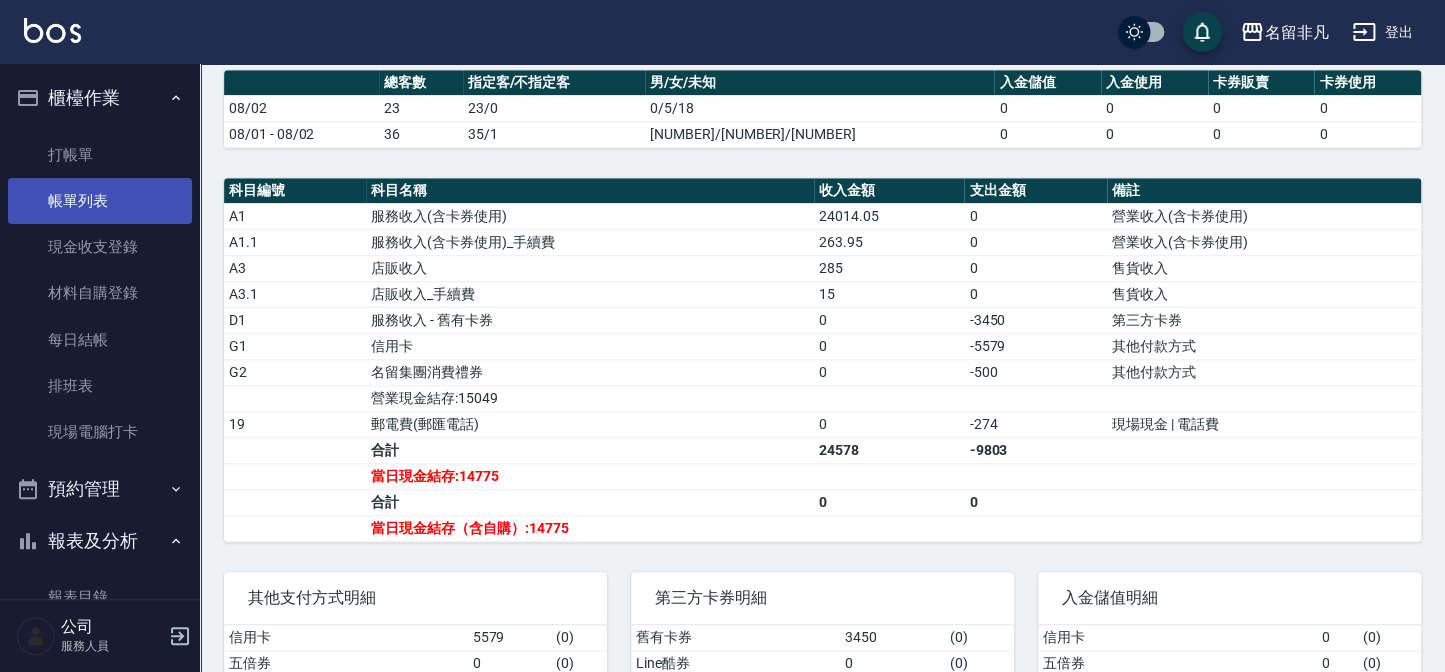 click on "帳單列表" at bounding box center (100, 201) 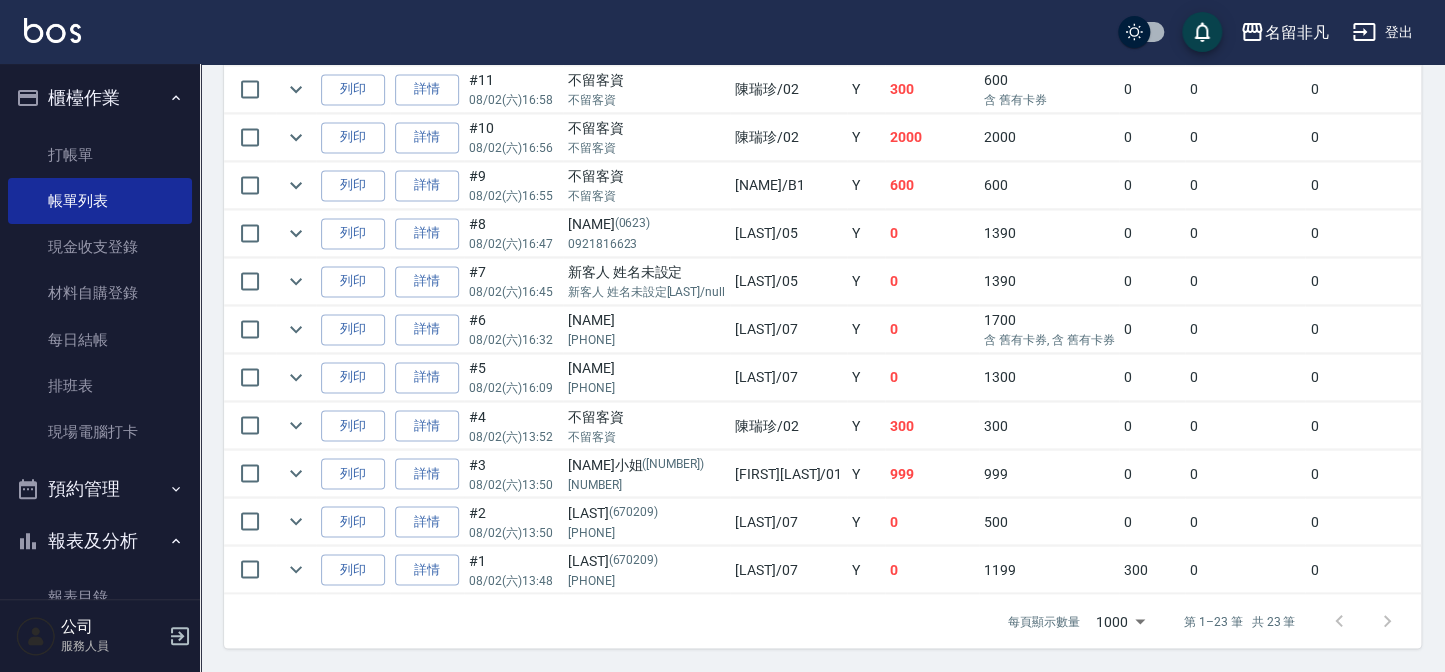 scroll, scrollTop: 1183, scrollLeft: 0, axis: vertical 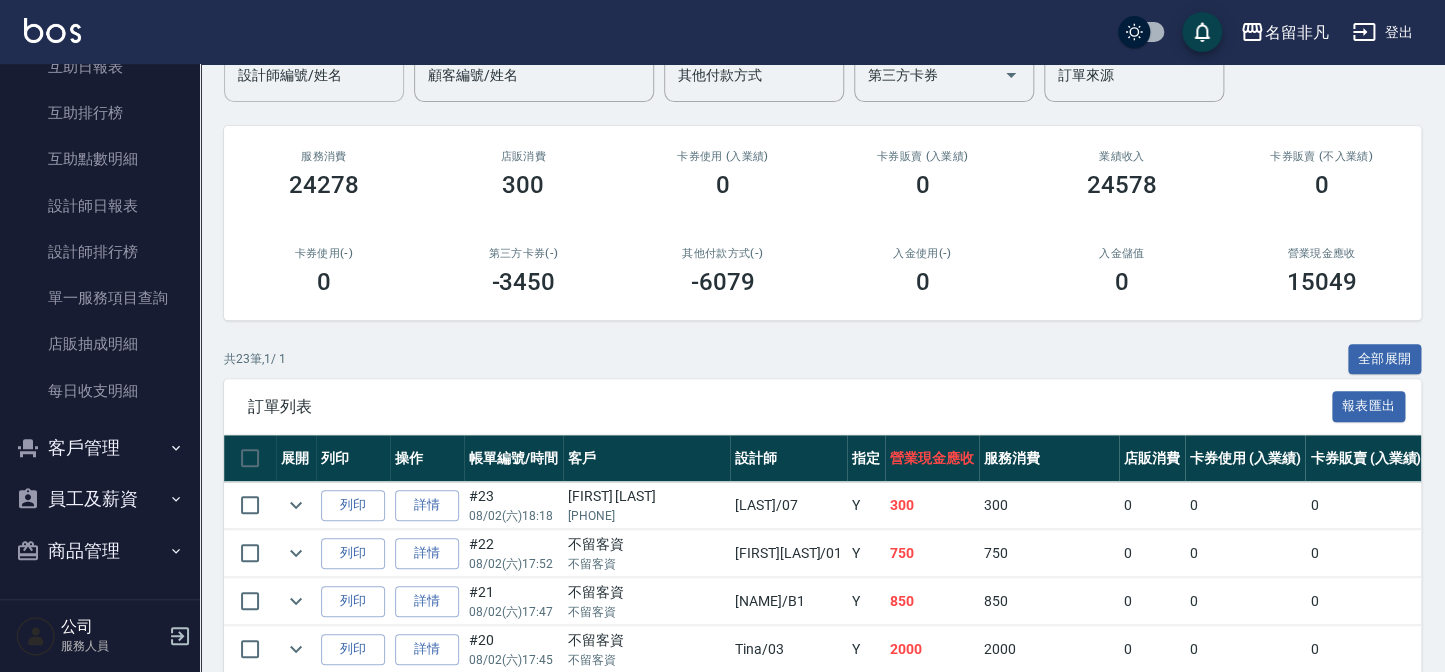 click on "設計師編號/姓名" at bounding box center (314, 75) 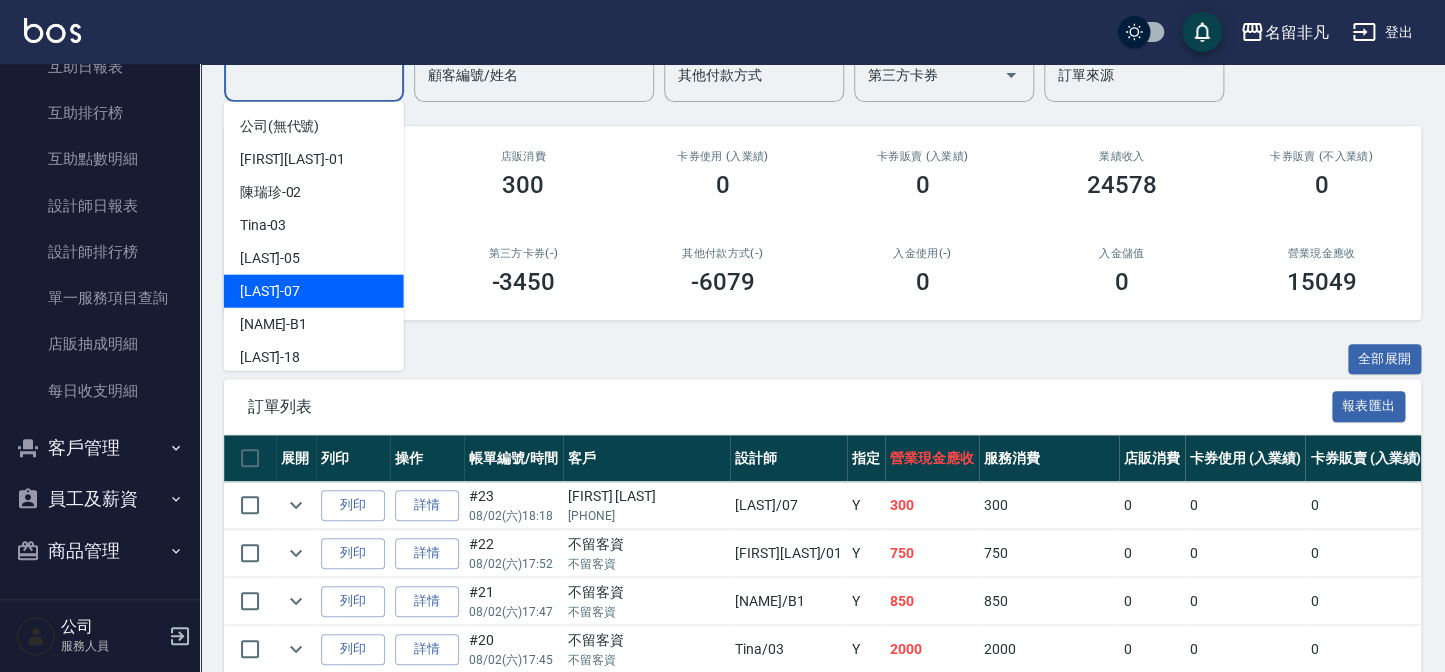 click on "[NAME] -07" at bounding box center (314, 291) 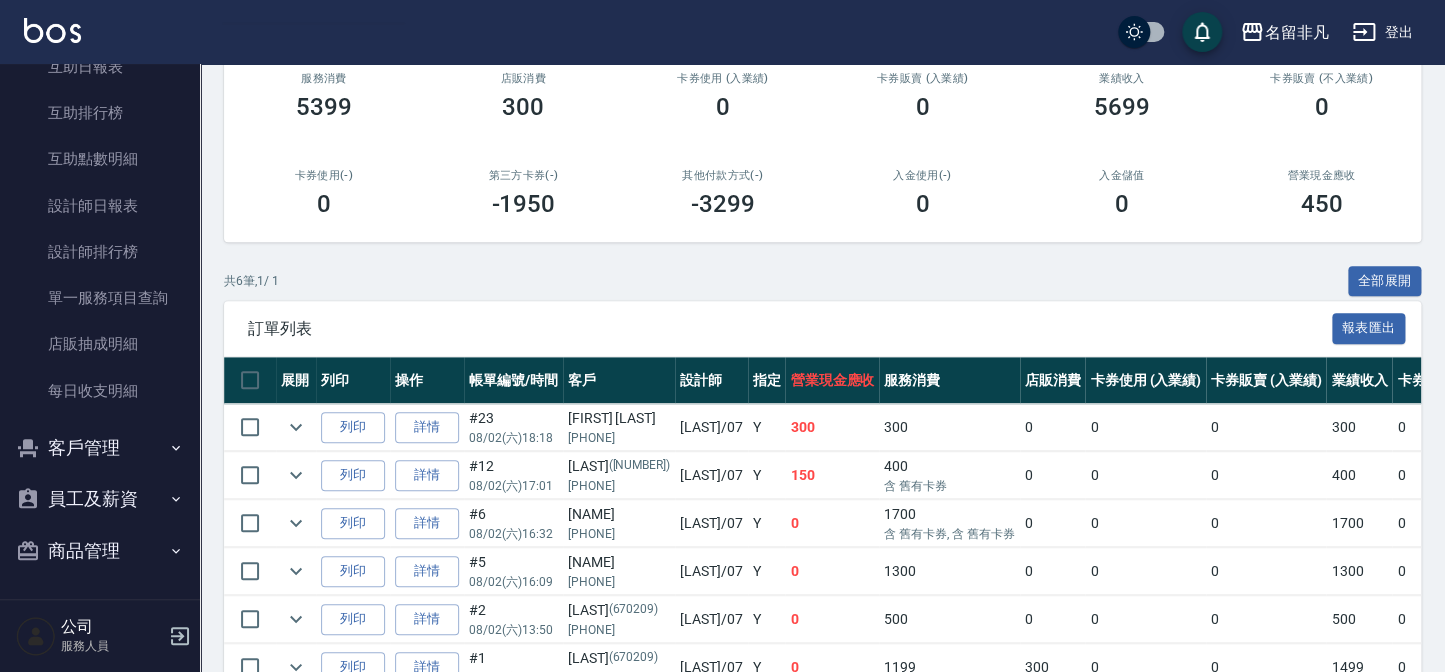 scroll, scrollTop: 340, scrollLeft: 0, axis: vertical 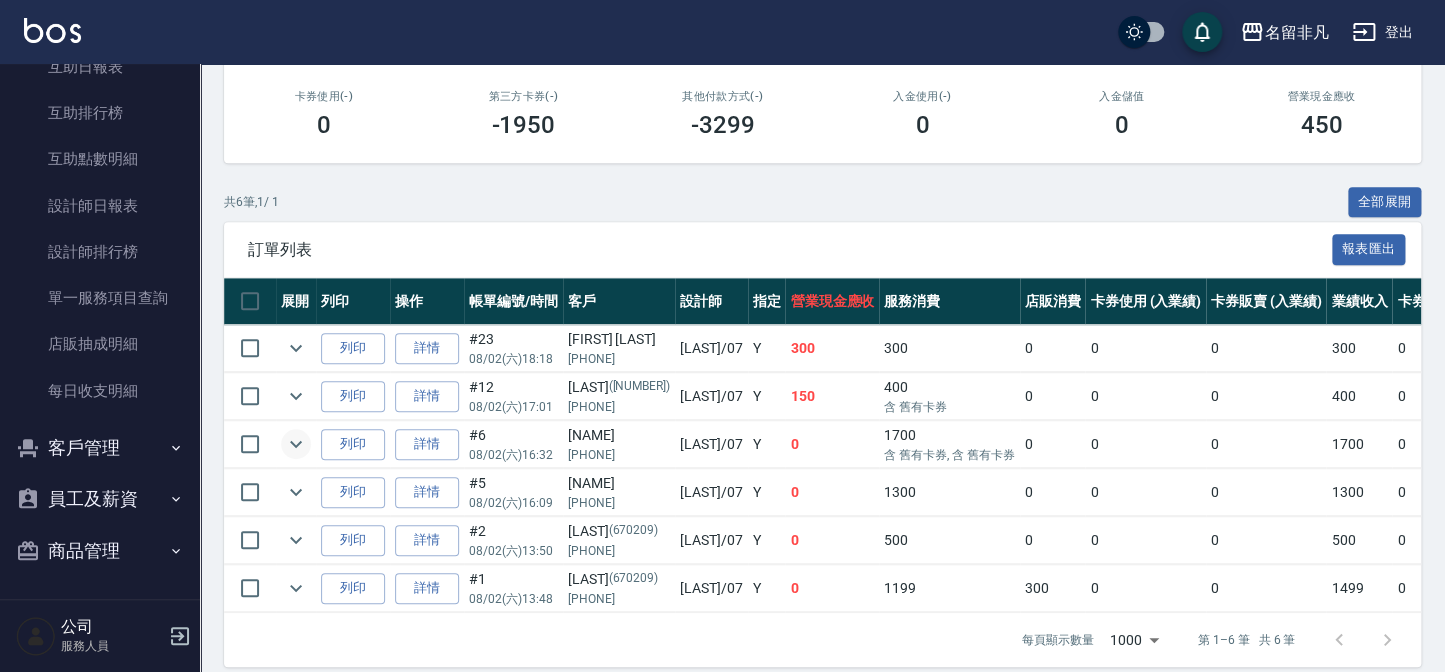 type on "[NAME]-07" 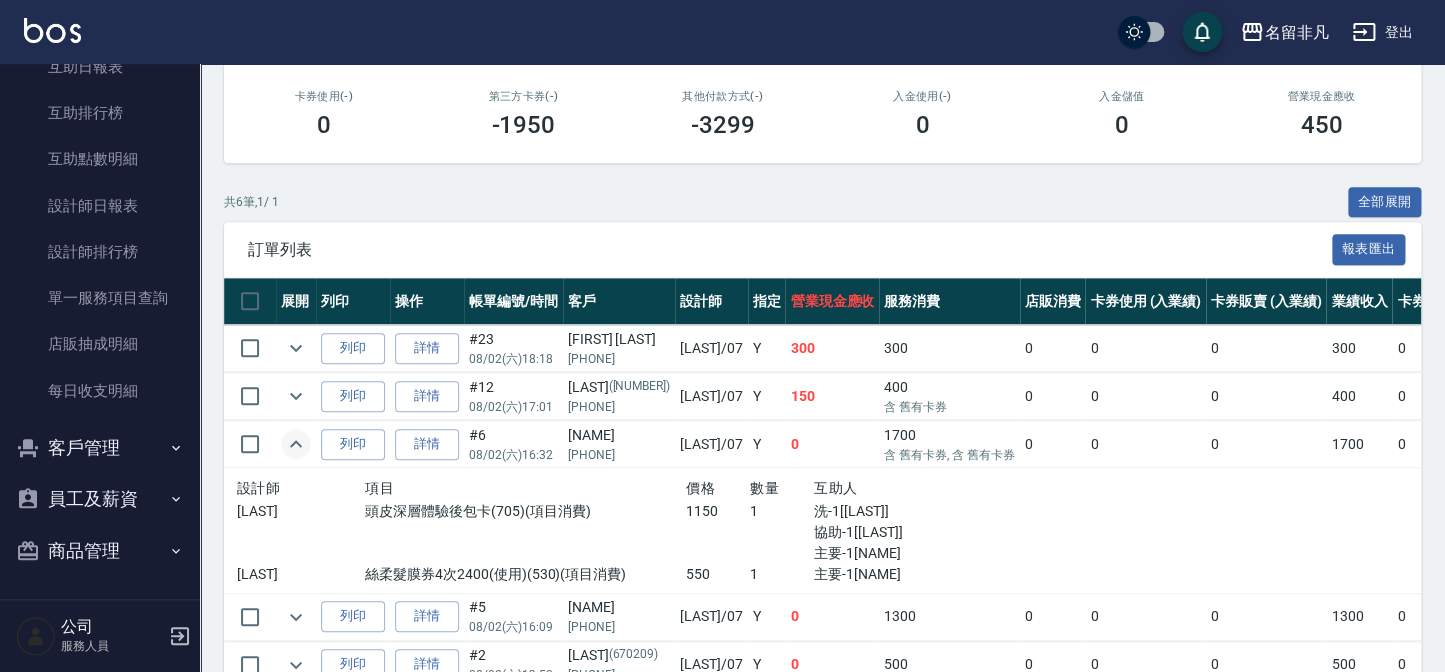 click 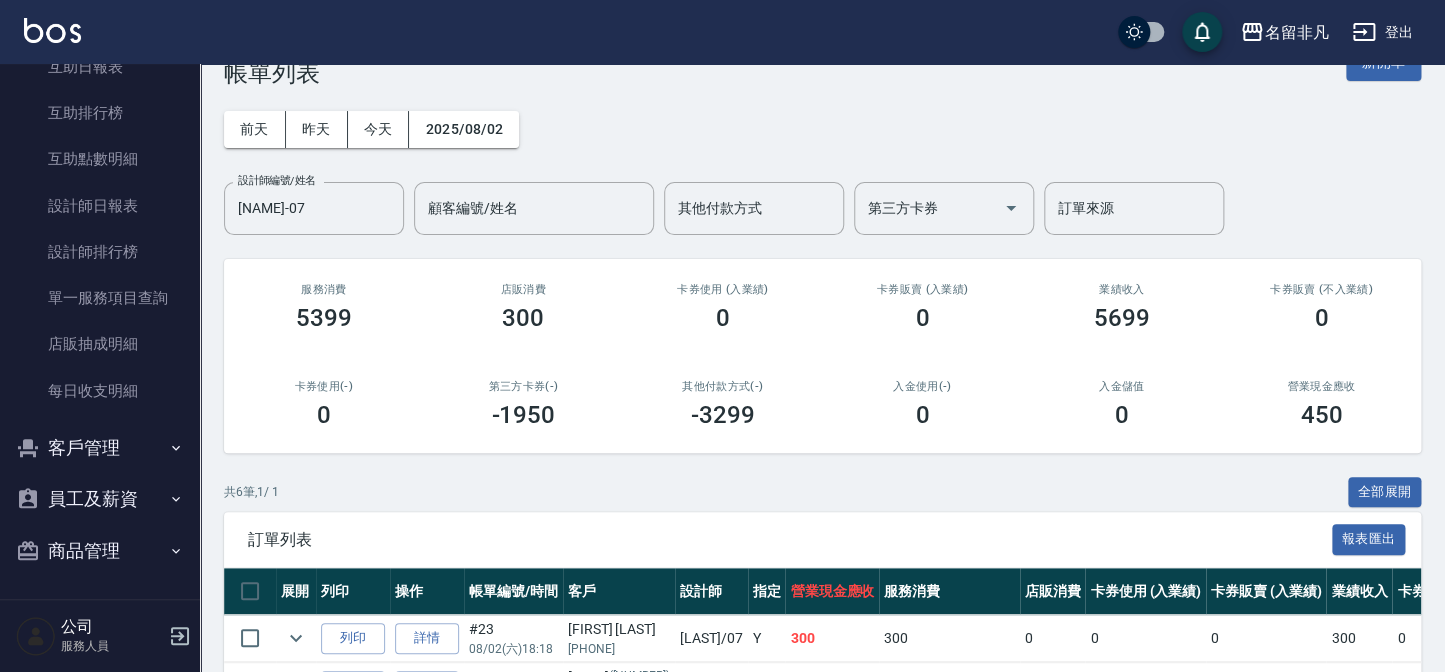 scroll, scrollTop: 0, scrollLeft: 0, axis: both 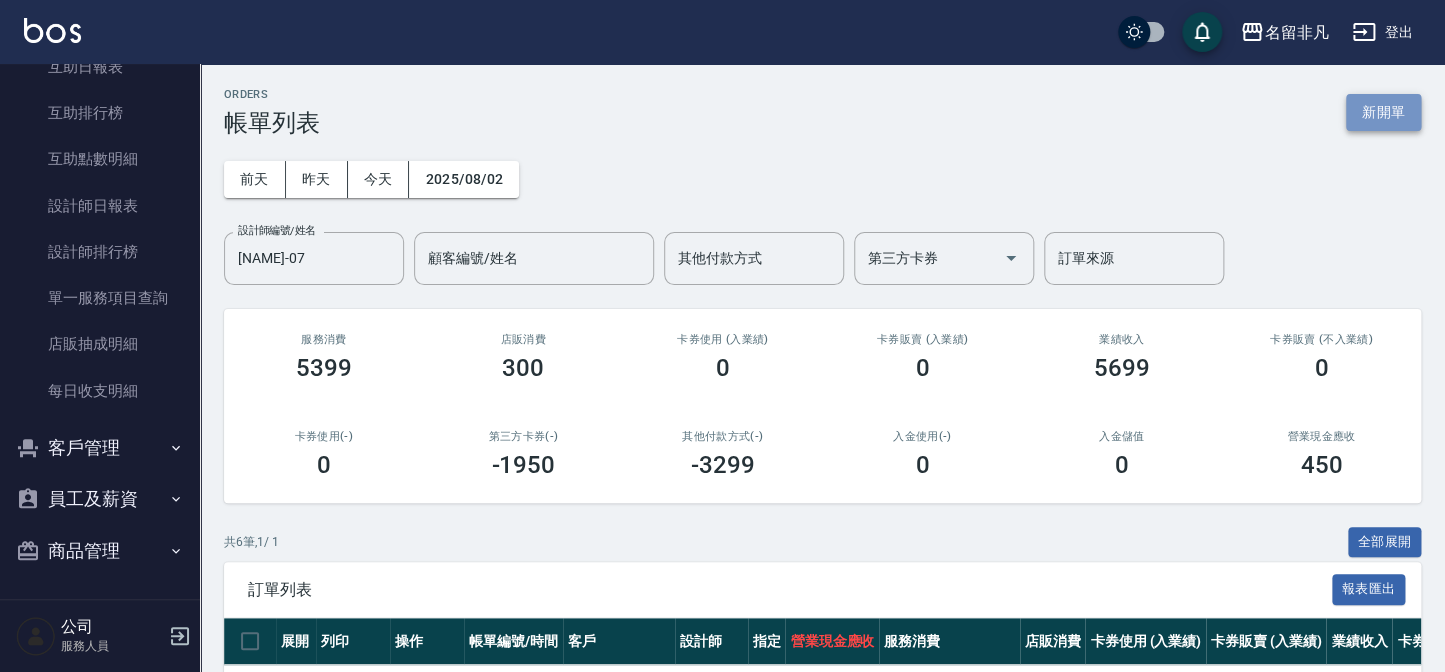 click on "新開單" at bounding box center [1383, 112] 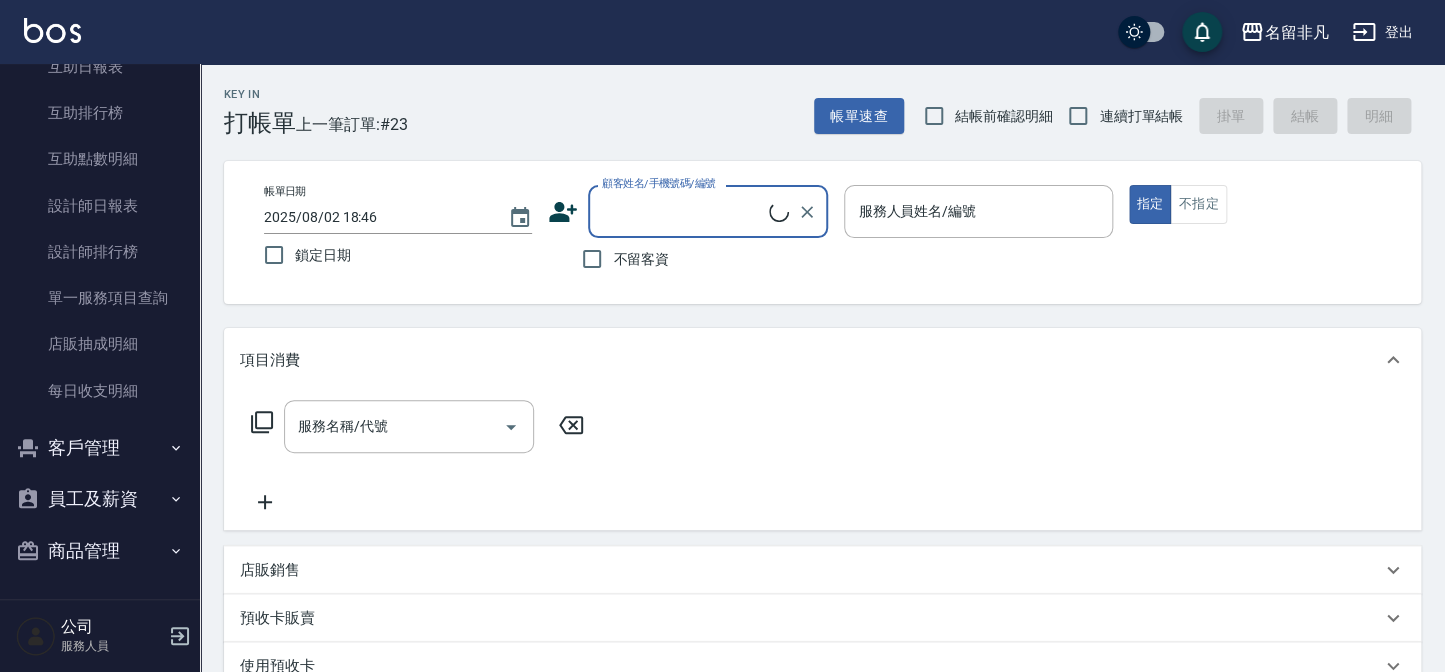 click on "不留客資" at bounding box center [641, 259] 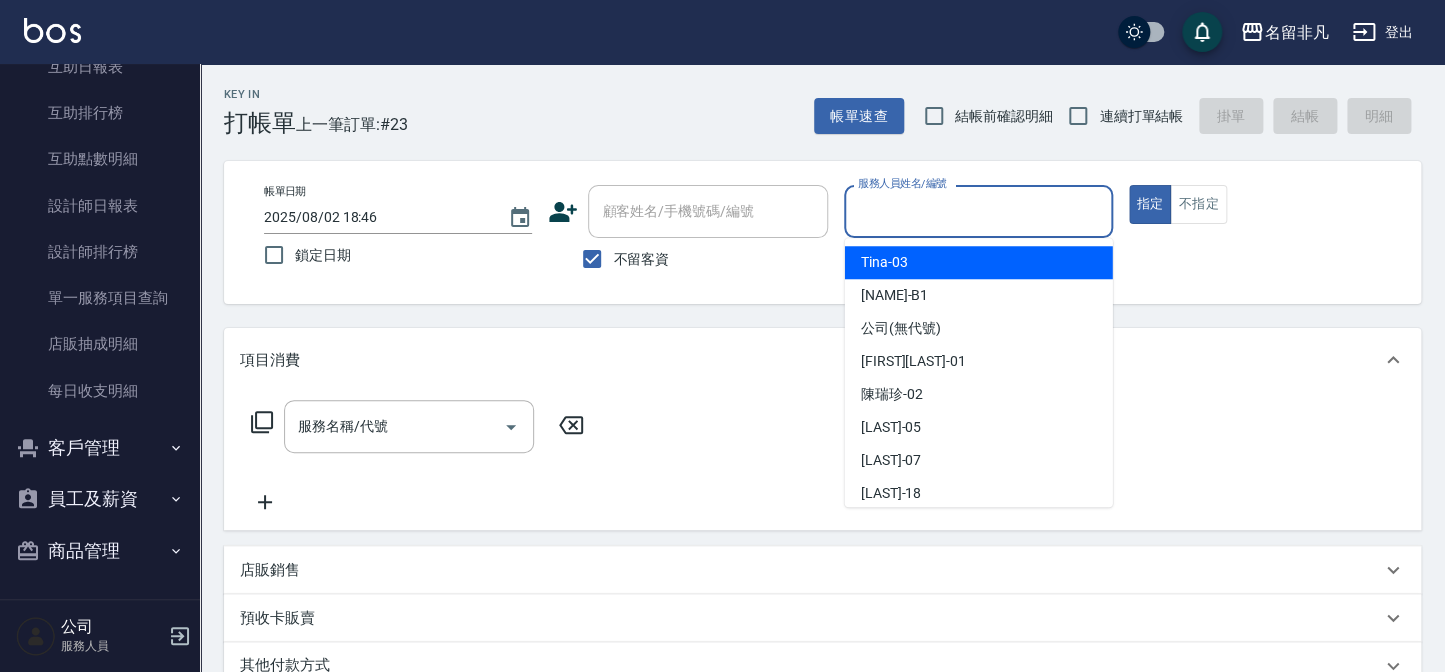 click on "服務人員姓名/編號" at bounding box center (978, 211) 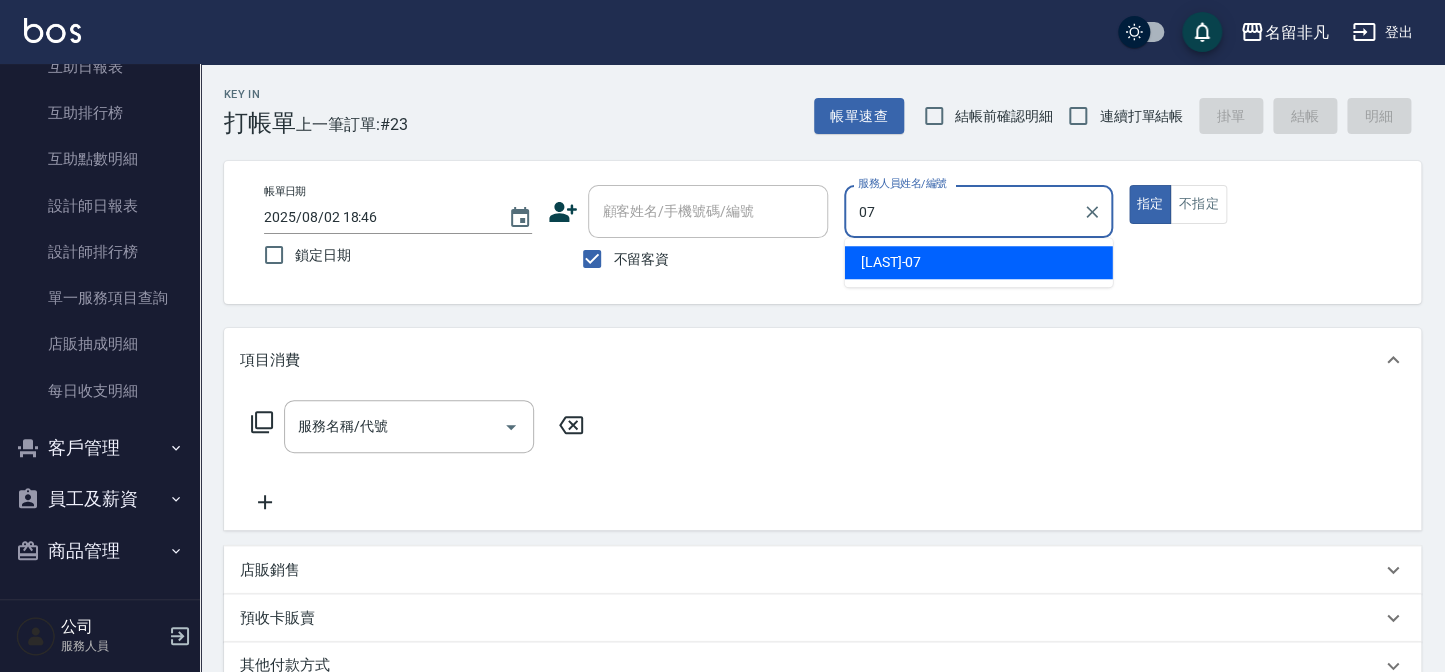 type on "[NAME]-07" 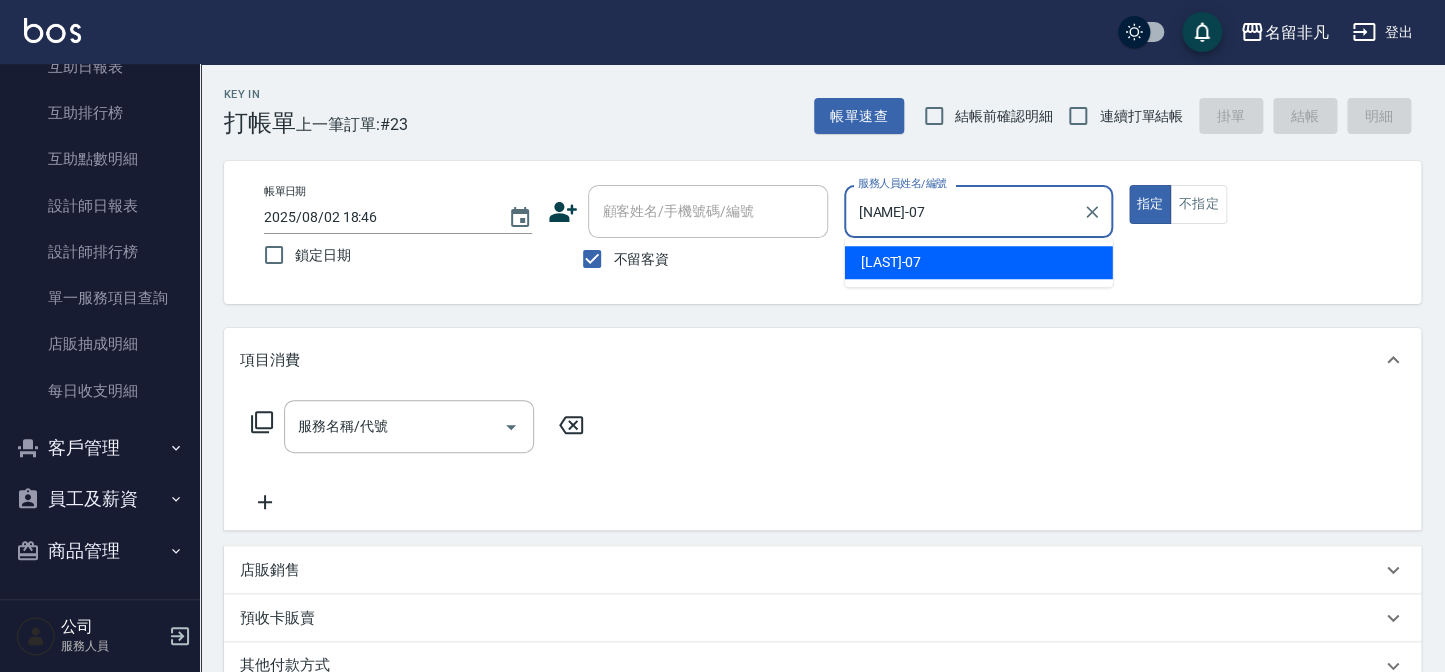 type on "true" 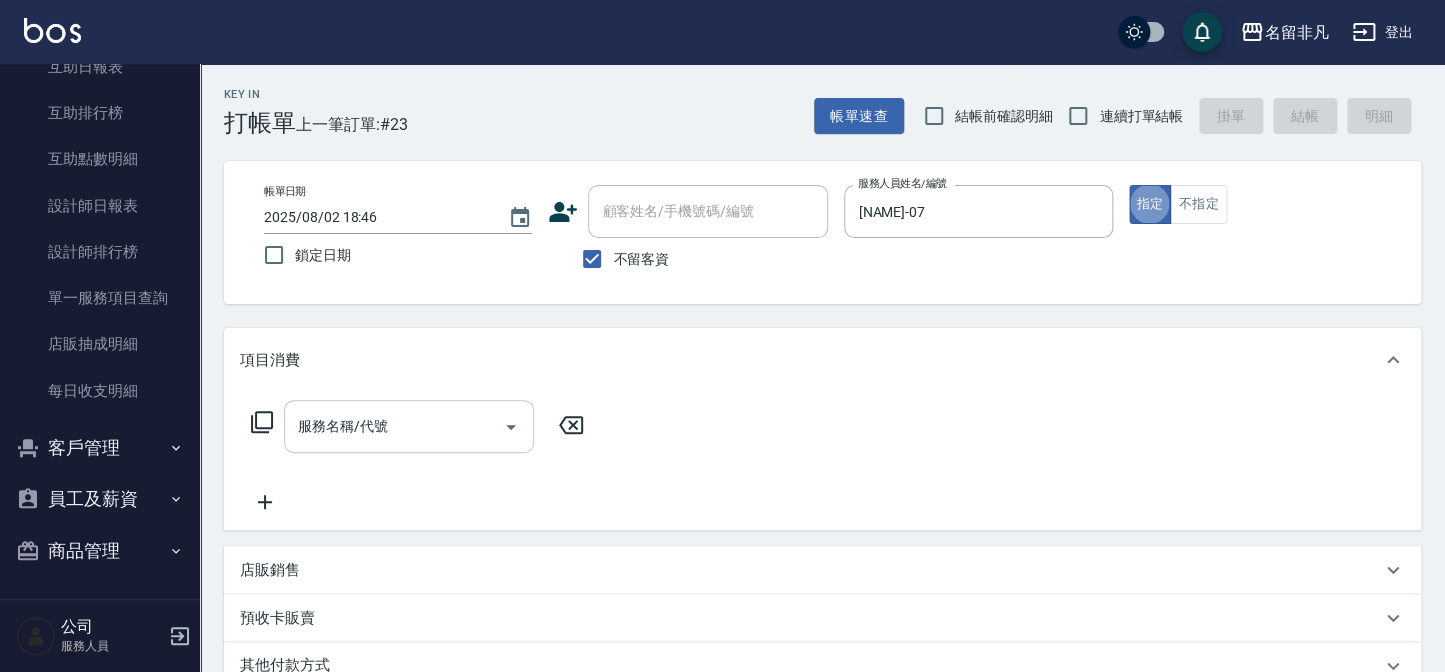 click on "服務名稱/代號" at bounding box center [394, 426] 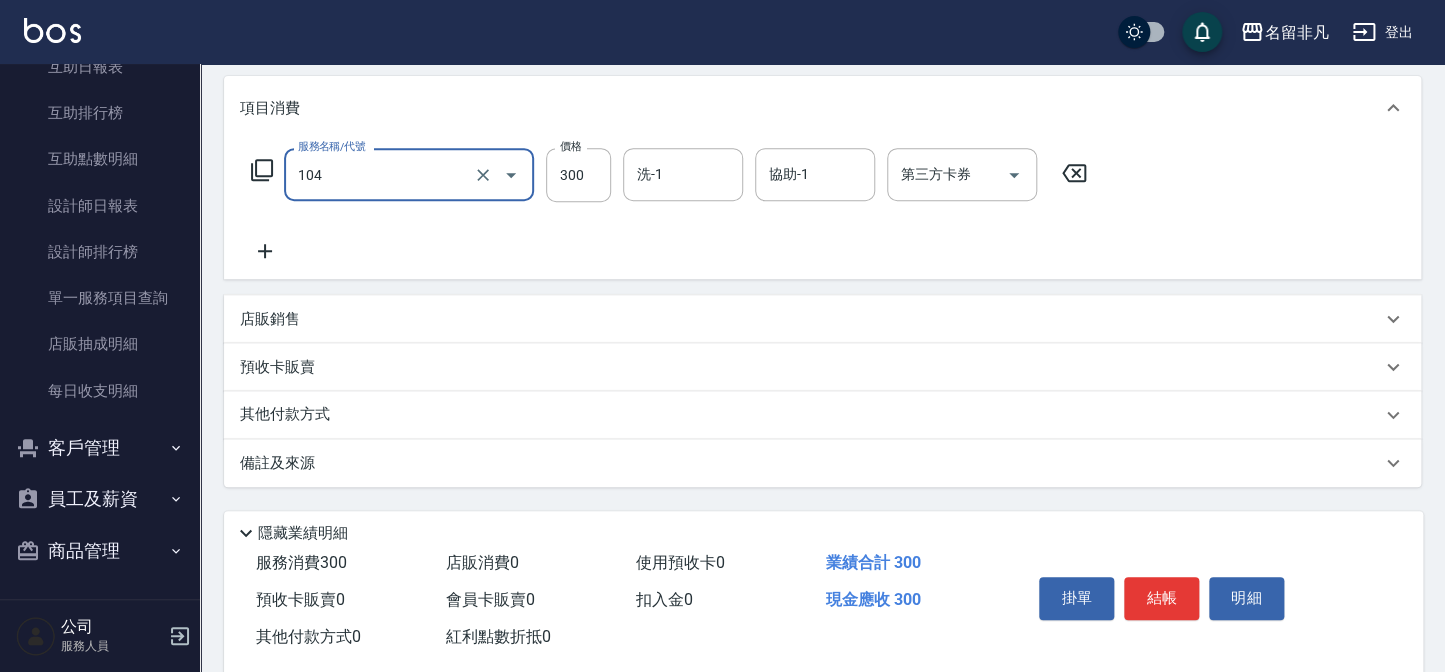 scroll, scrollTop: 289, scrollLeft: 0, axis: vertical 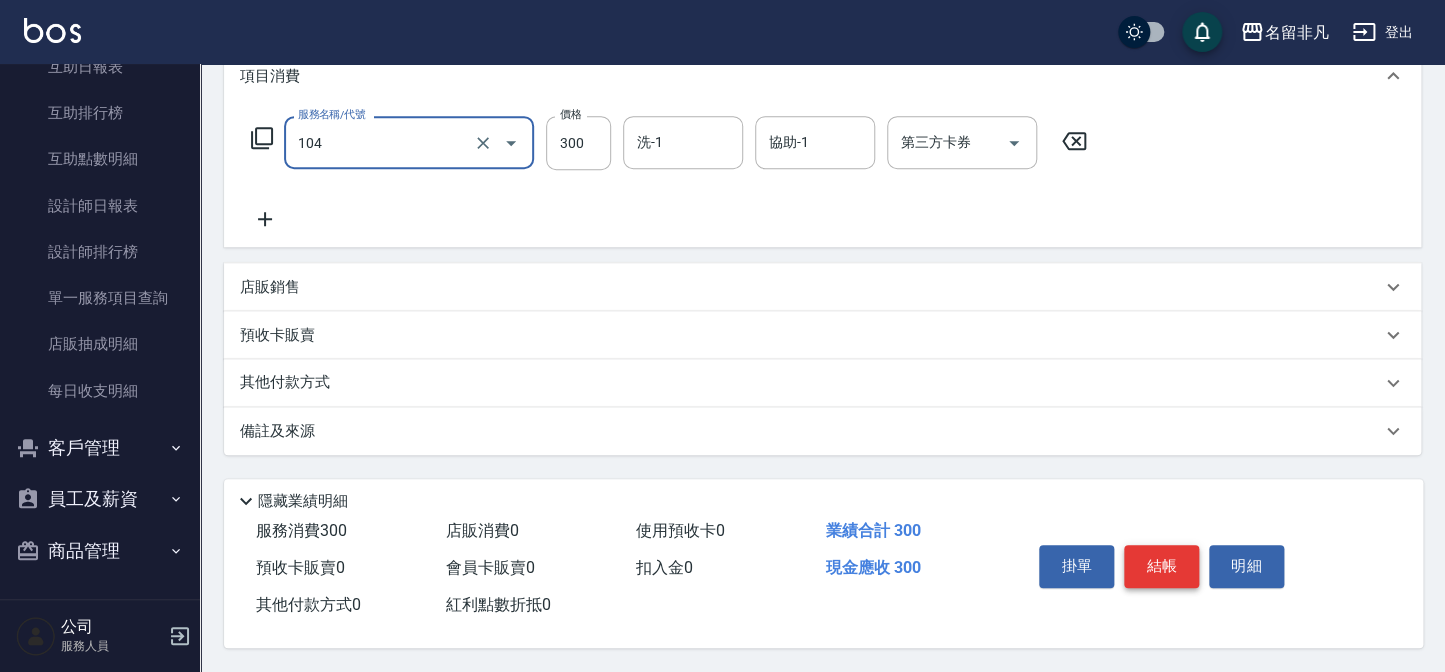 type on "洗髮(104)" 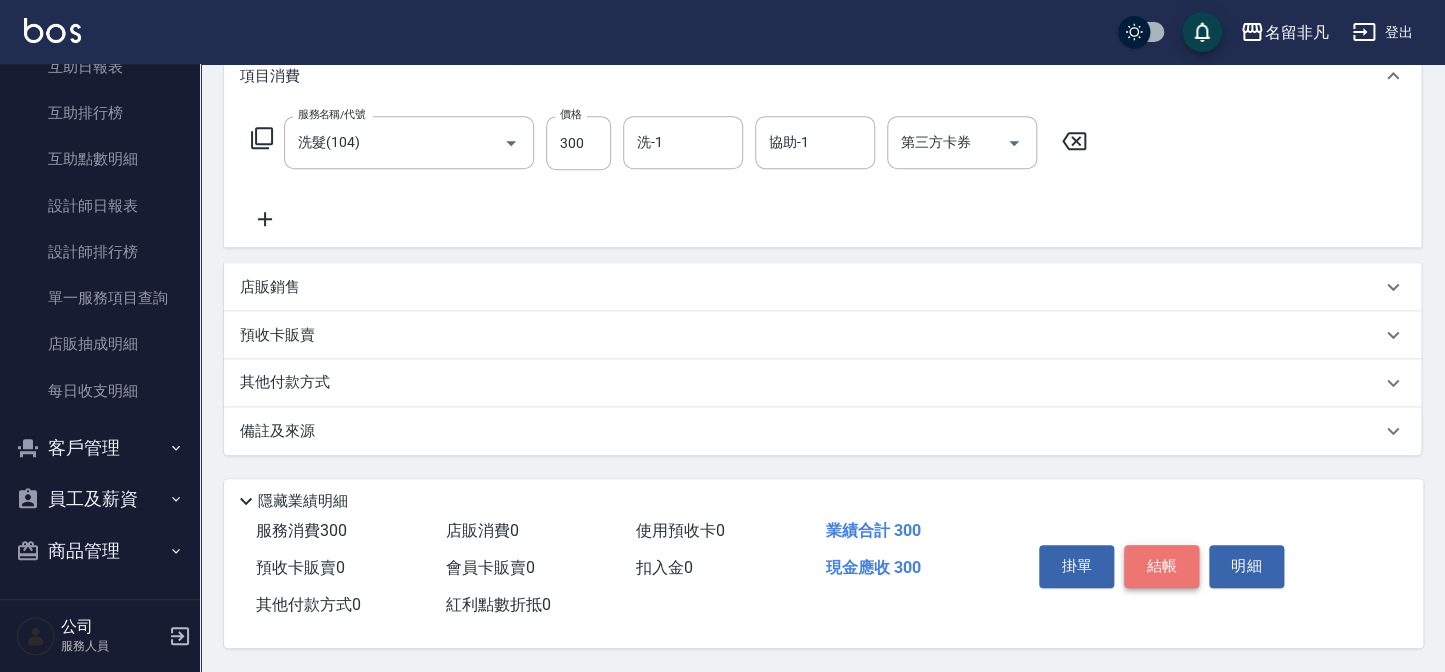 click on "結帳" at bounding box center (1161, 566) 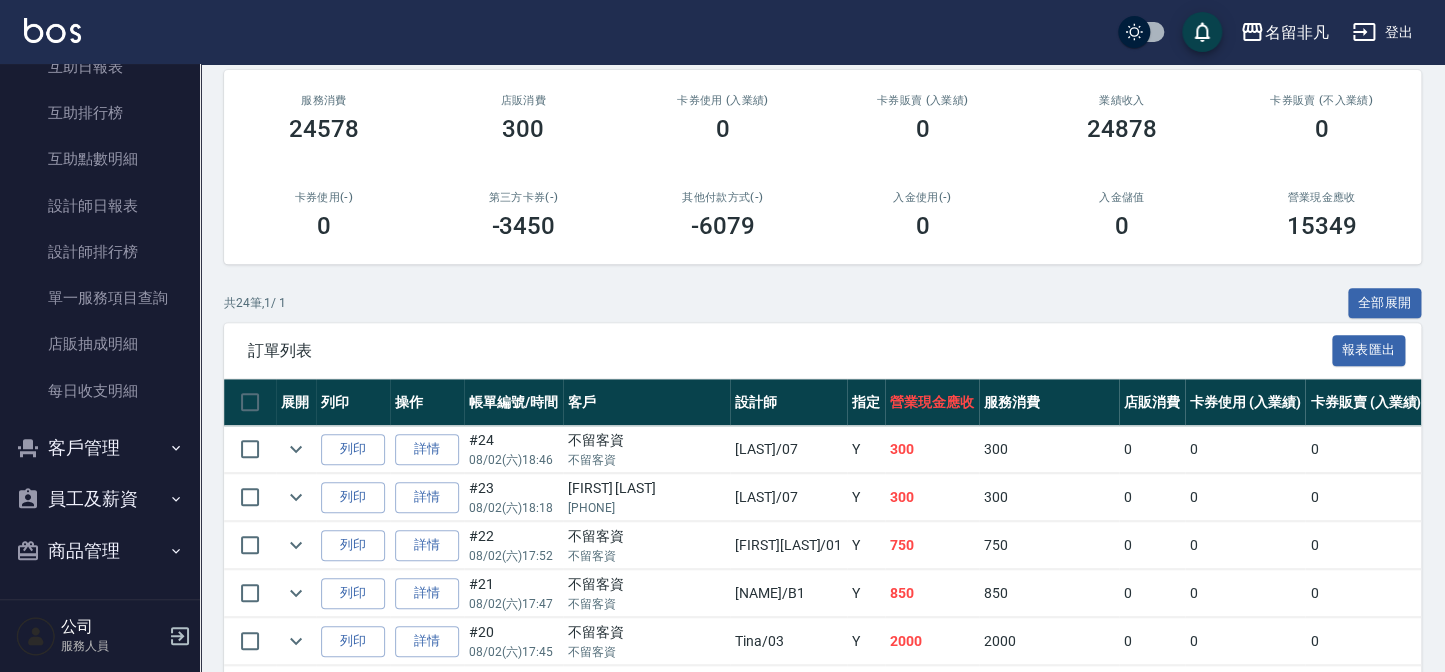 scroll, scrollTop: 272, scrollLeft: 0, axis: vertical 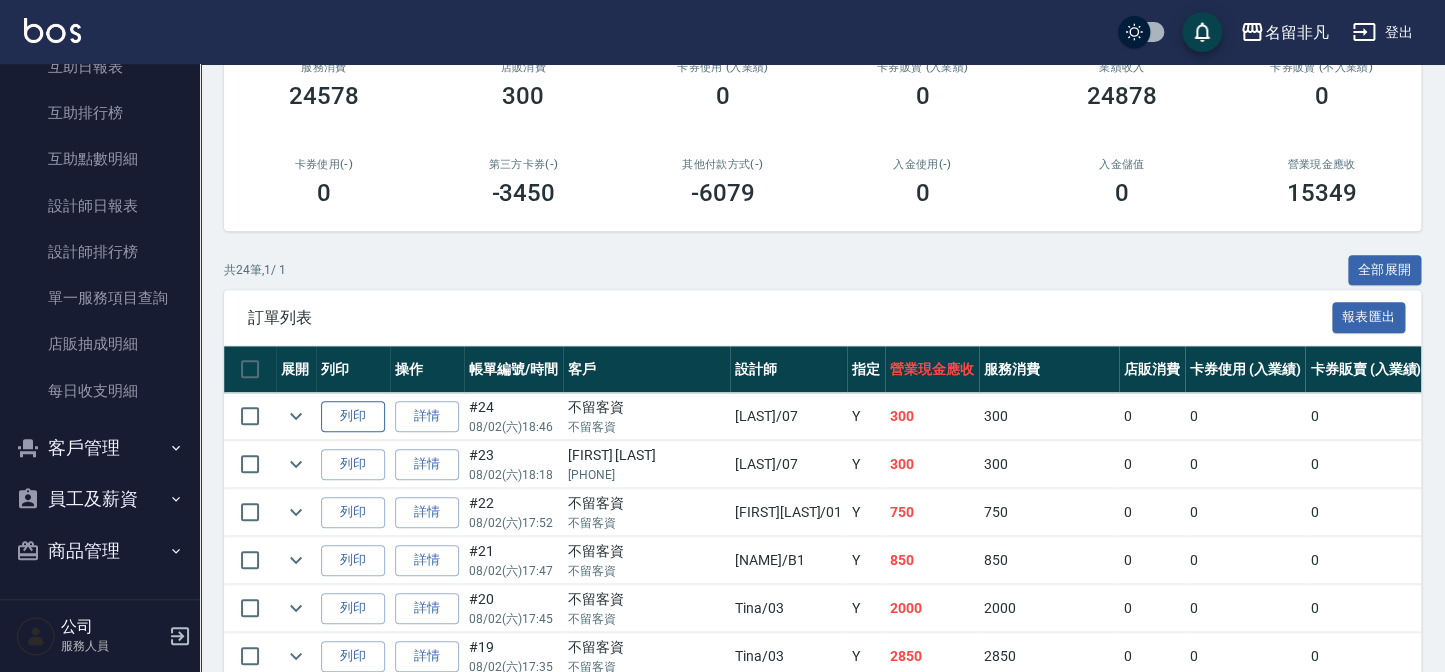 click on "列印" at bounding box center (353, 416) 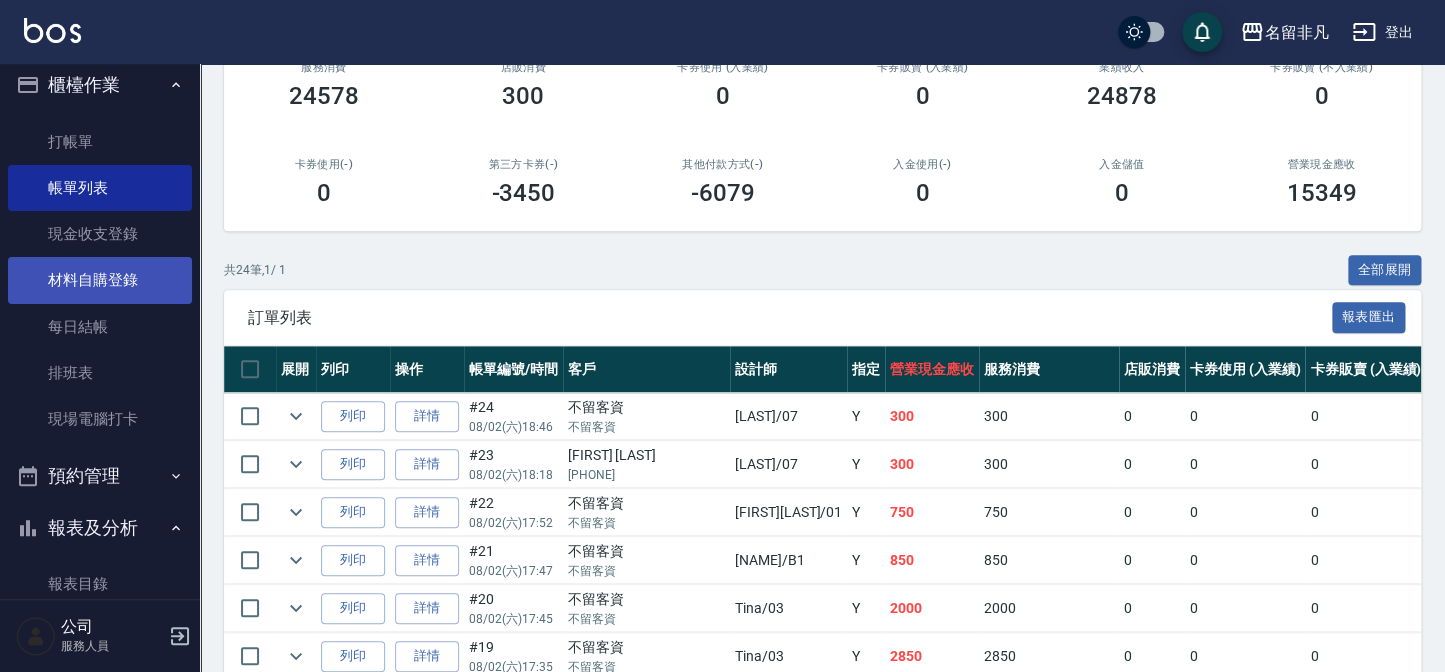scroll, scrollTop: 0, scrollLeft: 0, axis: both 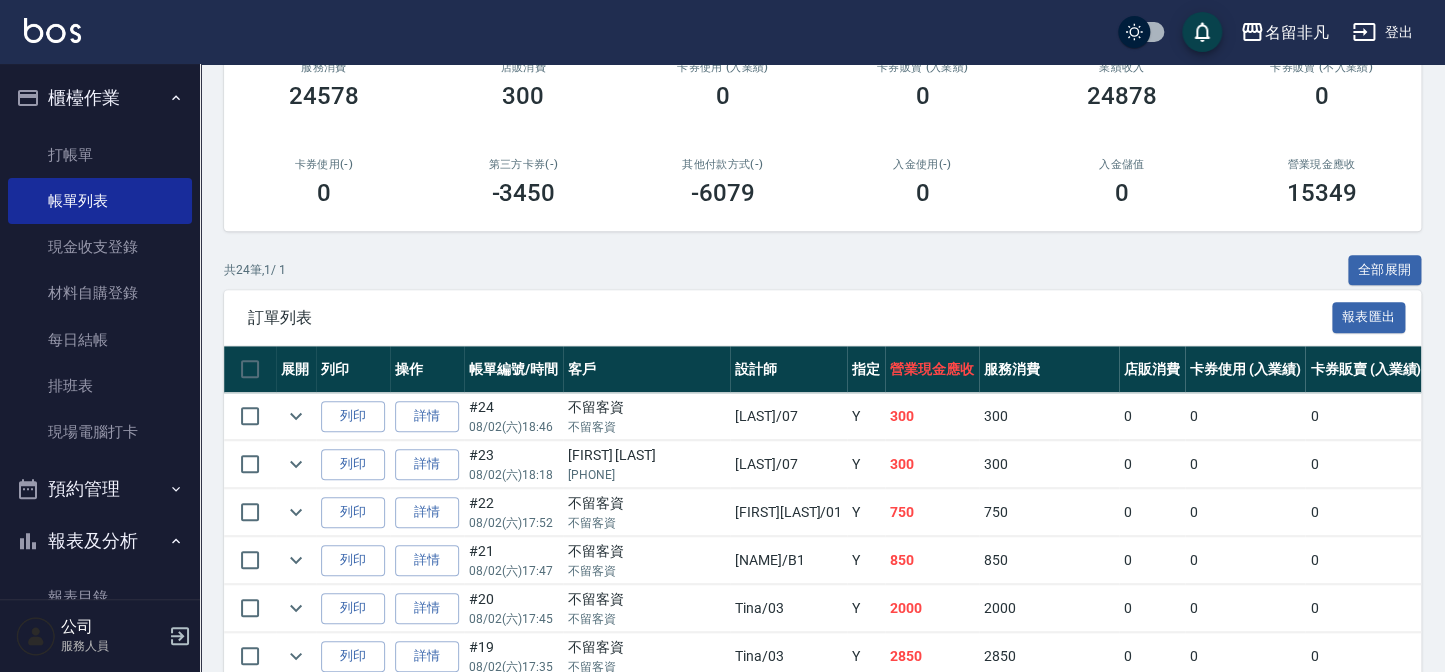 click on "櫃檯作業" at bounding box center (100, 98) 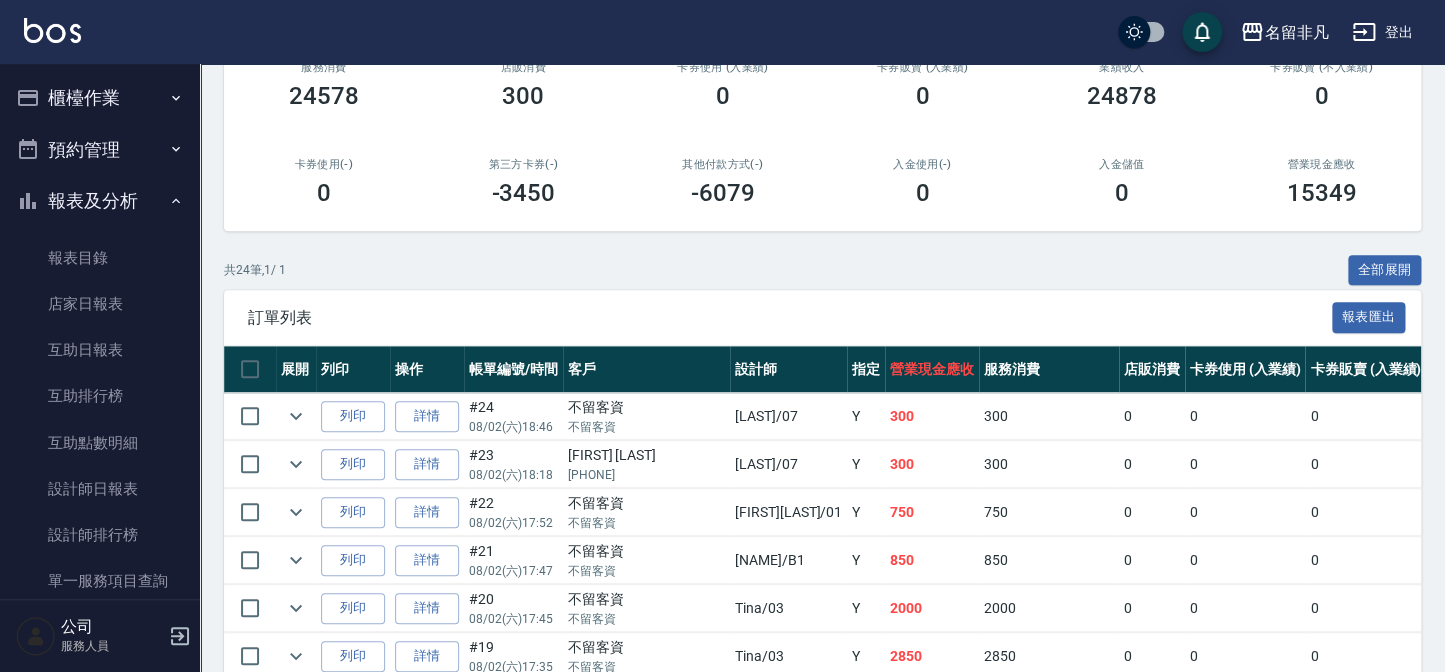 click on "報表及分析" at bounding box center (100, 201) 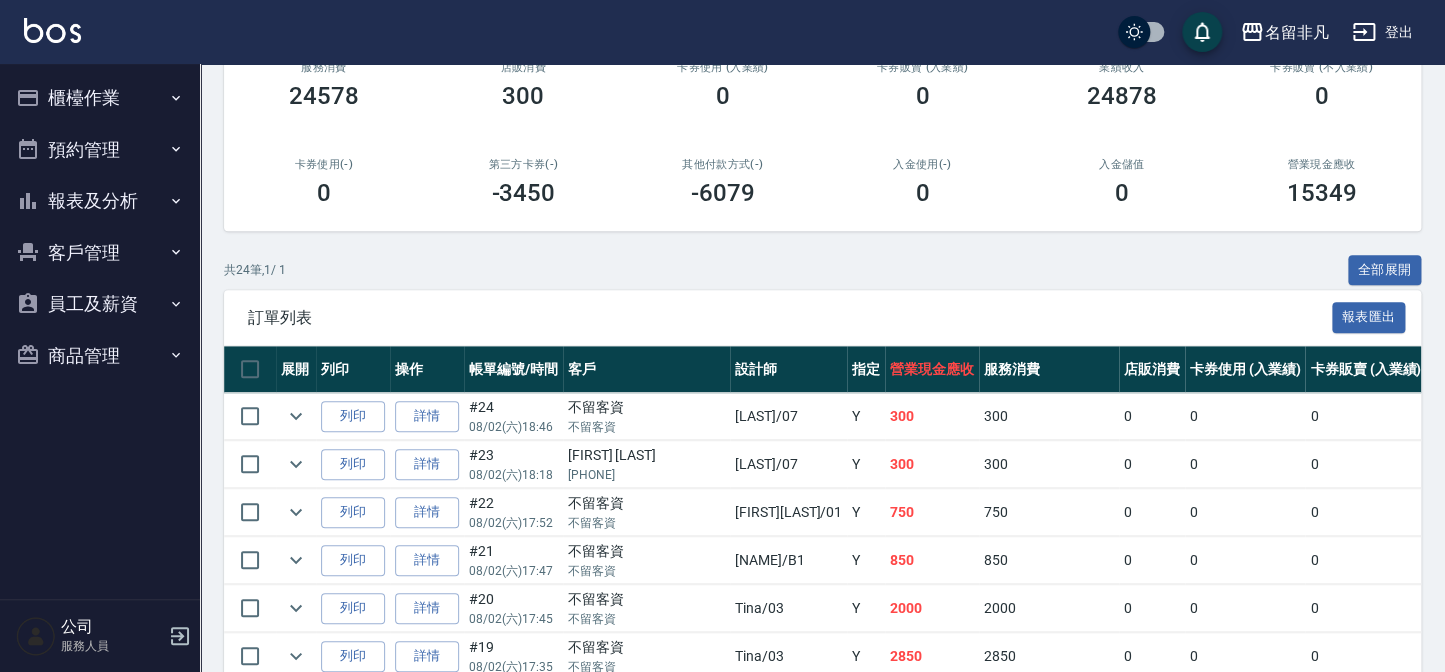 click on "櫃檯作業" at bounding box center (100, 98) 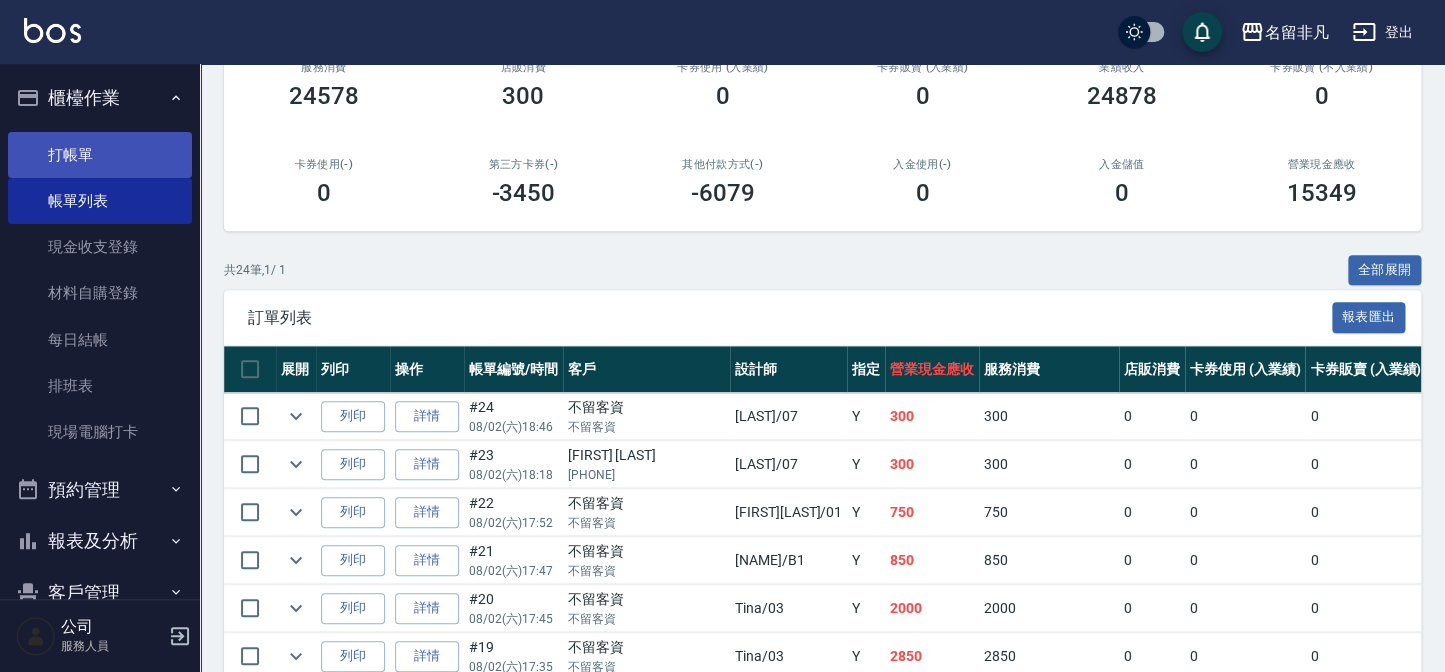 click on "打帳單" at bounding box center (100, 155) 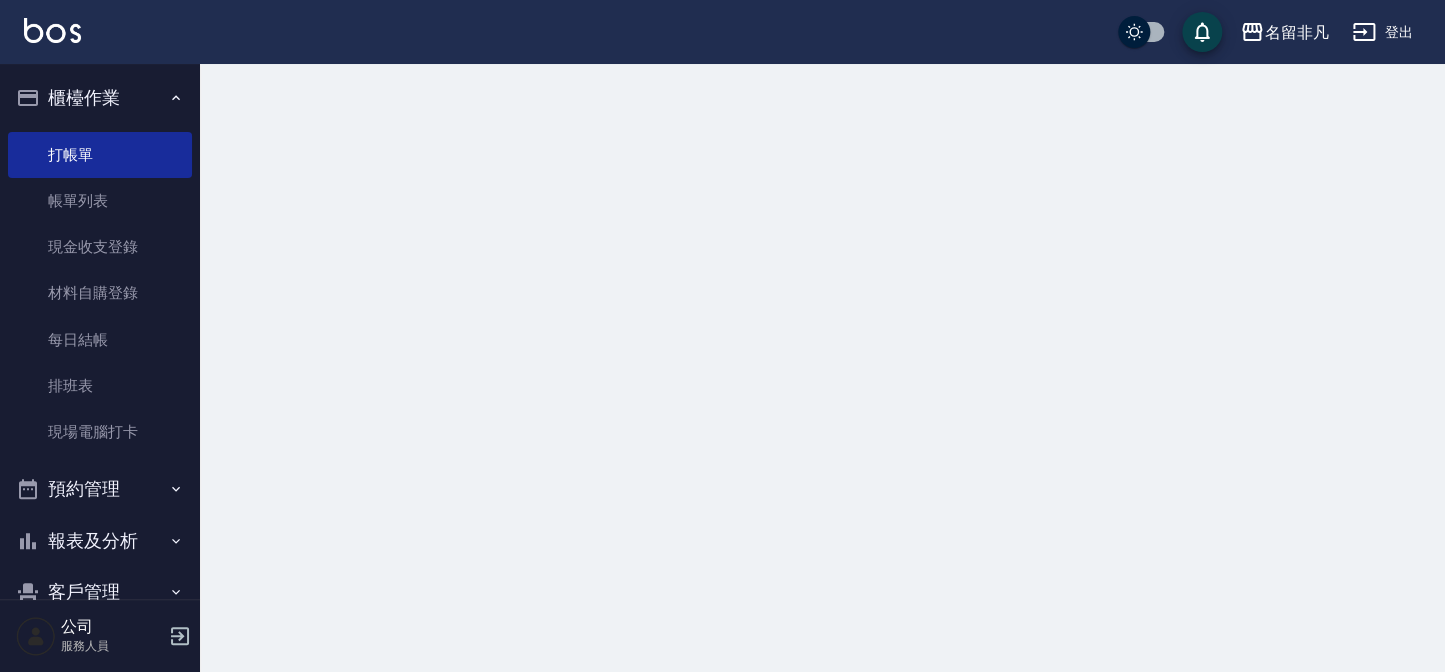 scroll, scrollTop: 0, scrollLeft: 0, axis: both 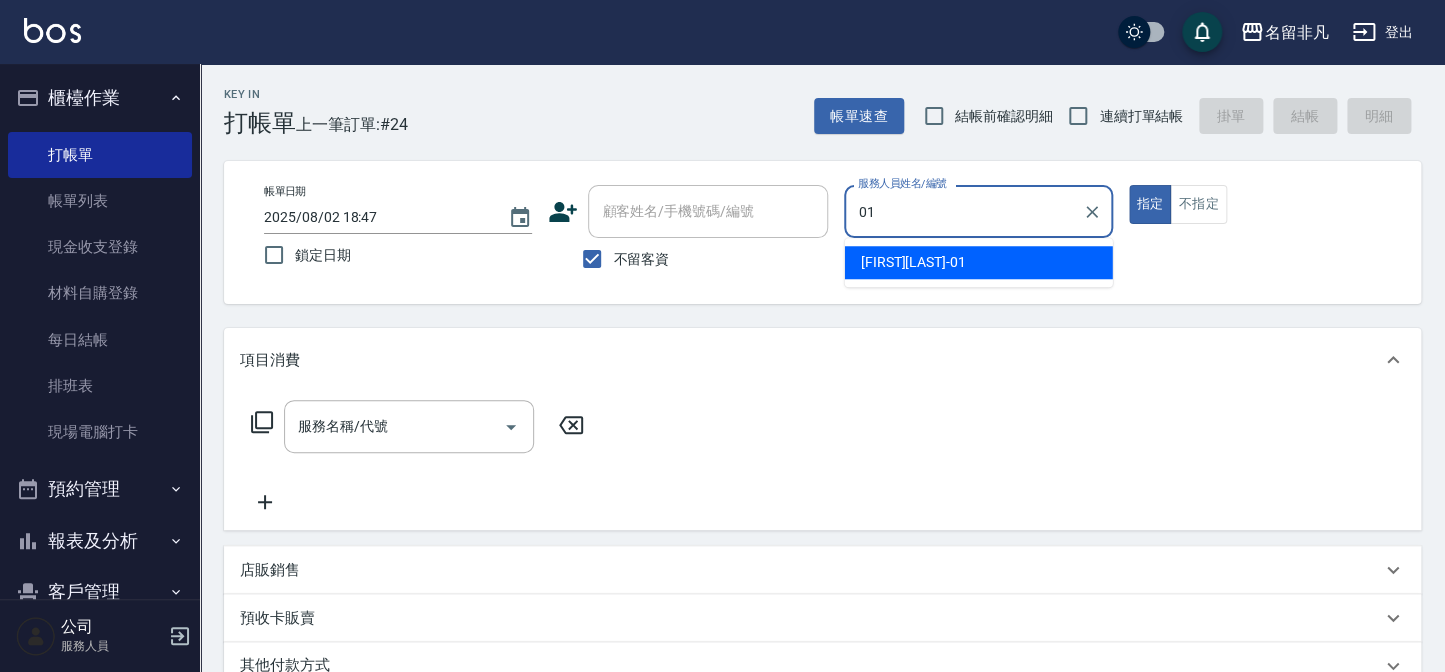 type on "[LAST]-01" 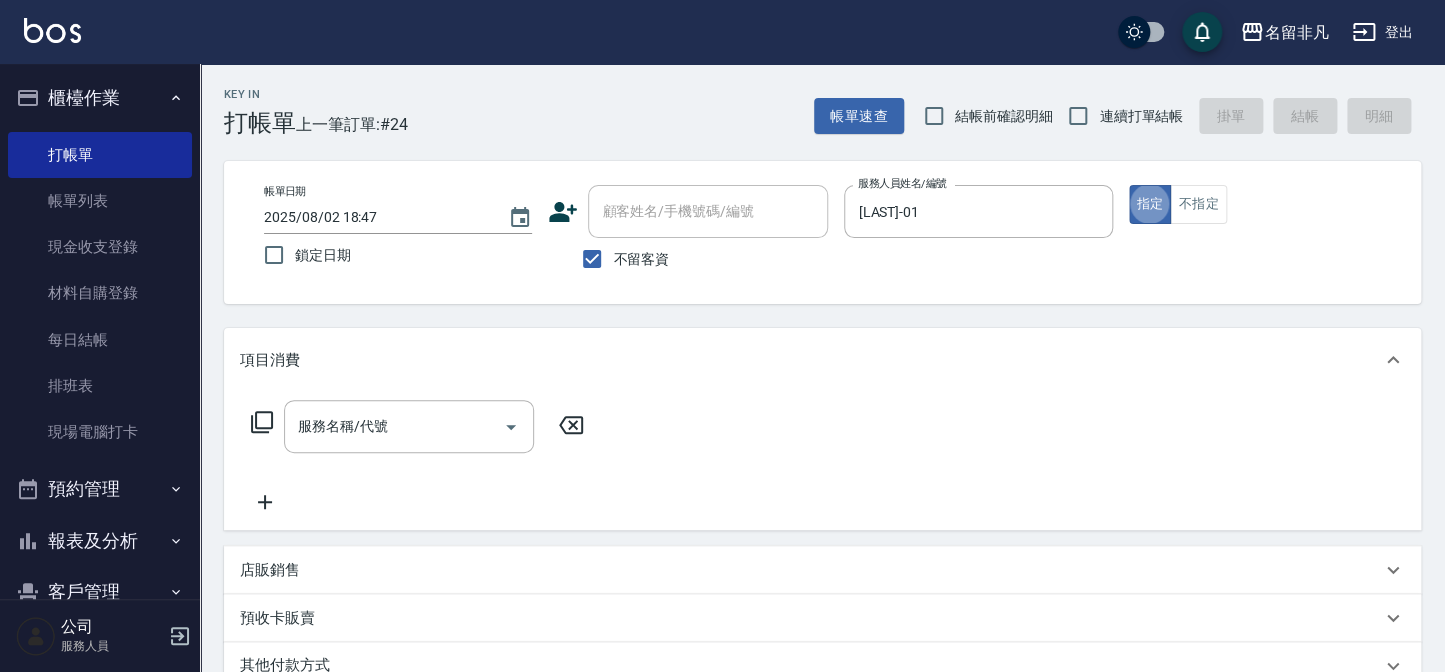 type on "true" 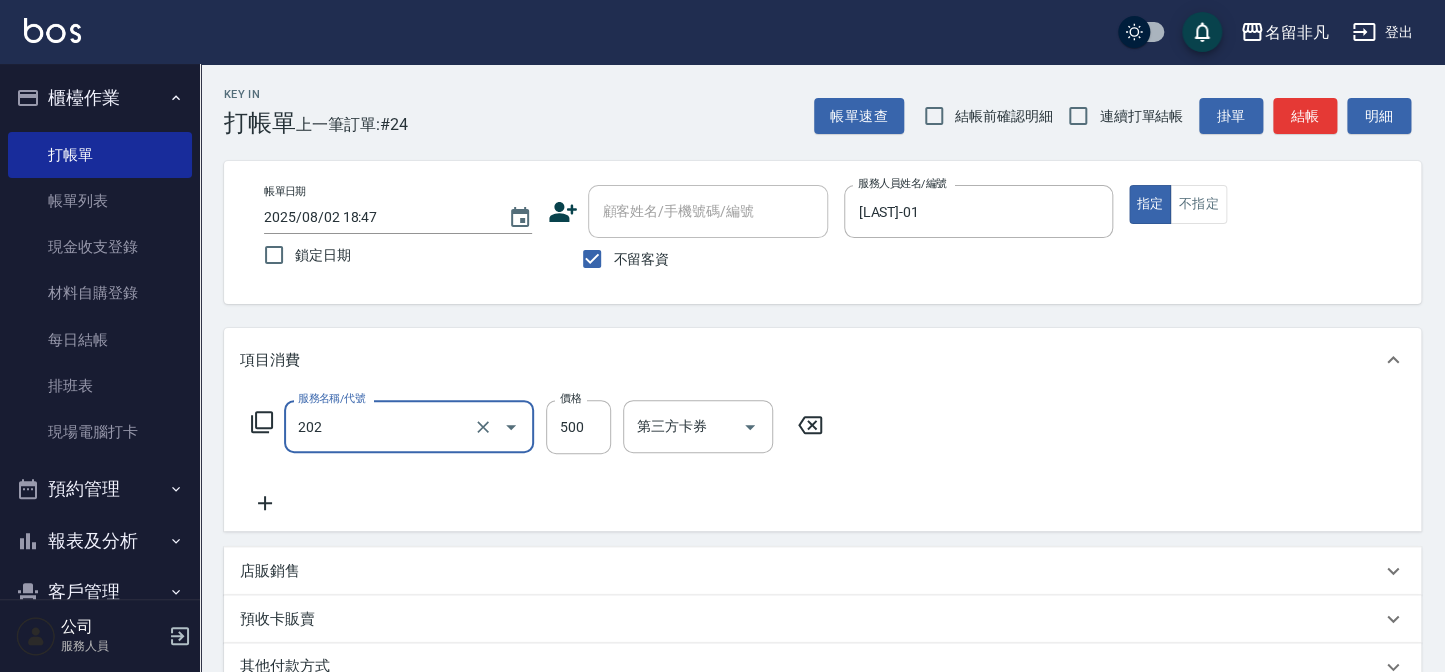type on "剪髮(202)" 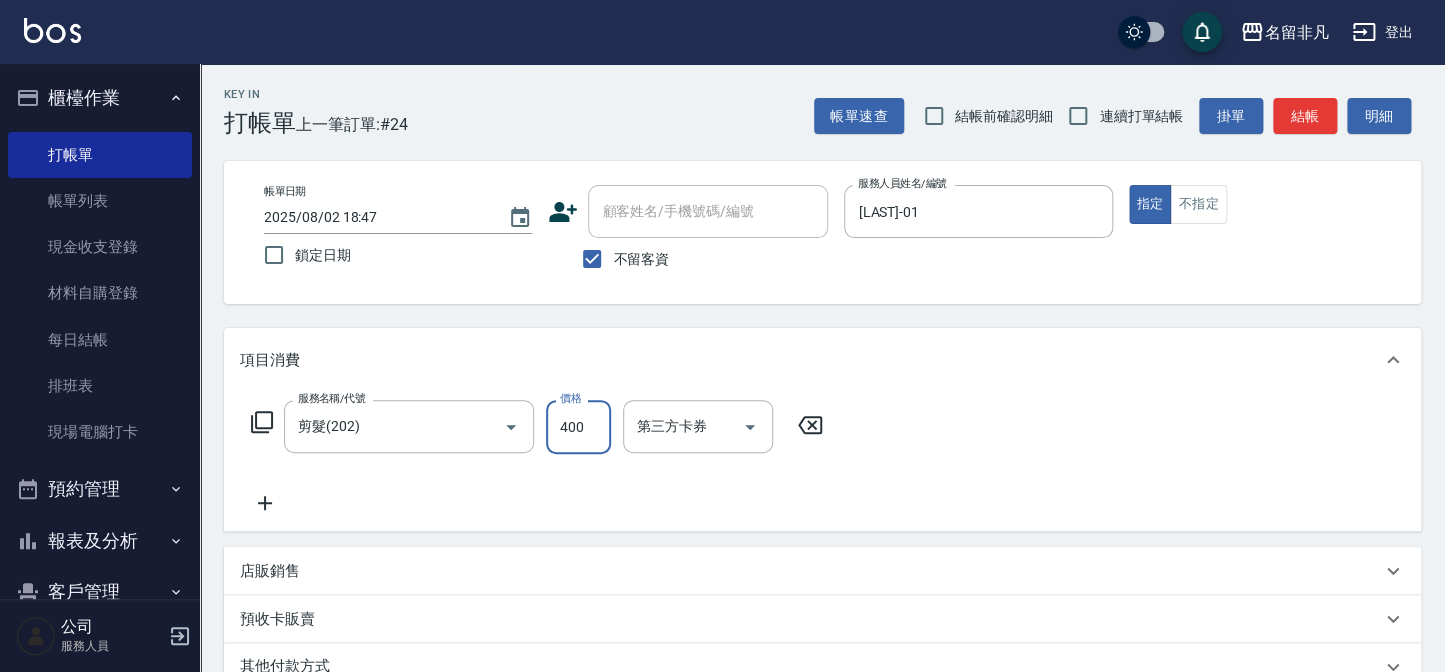 type on "400" 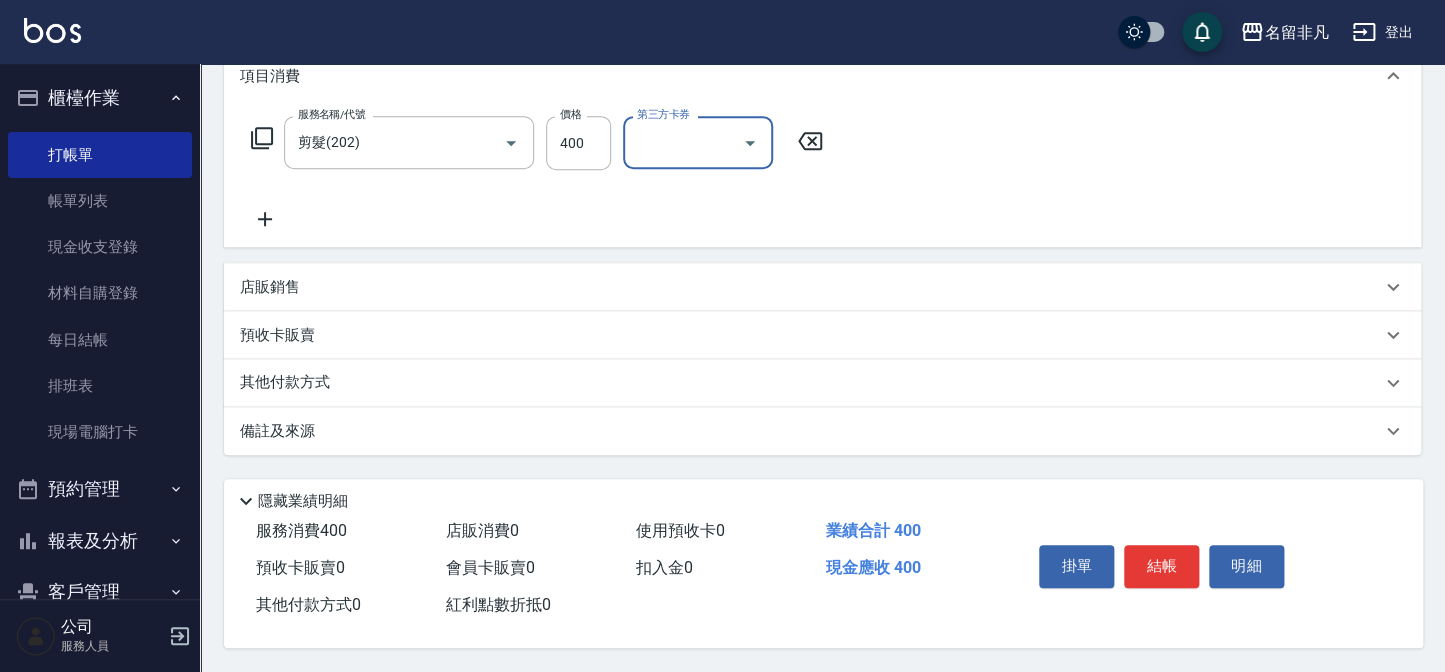 scroll, scrollTop: 289, scrollLeft: 0, axis: vertical 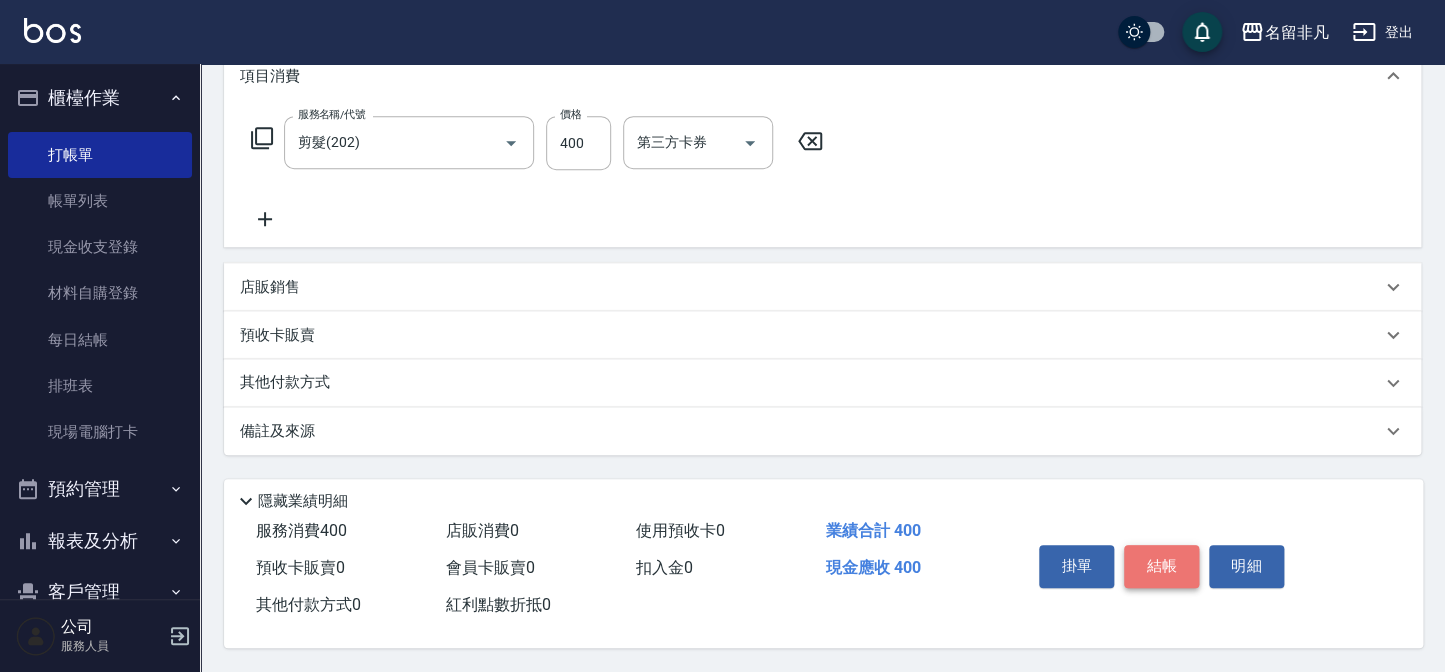 click on "結帳" at bounding box center (1161, 566) 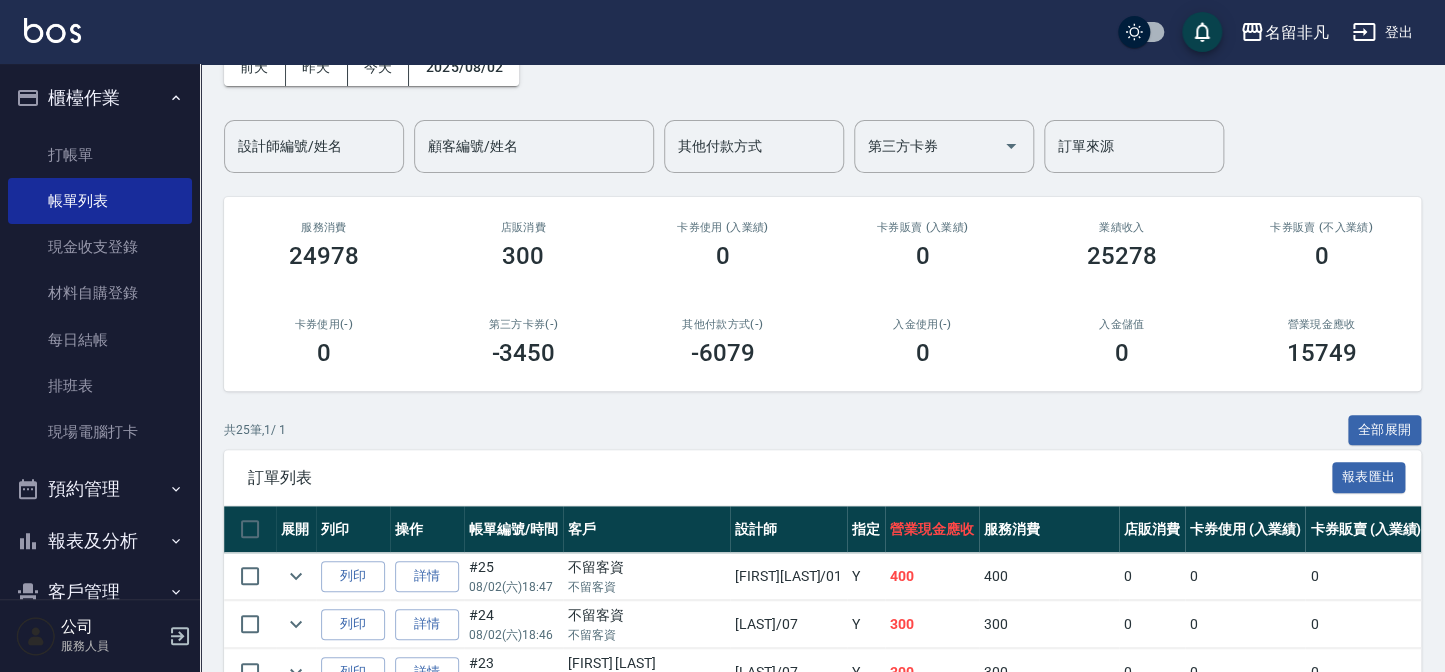 scroll, scrollTop: 6, scrollLeft: 0, axis: vertical 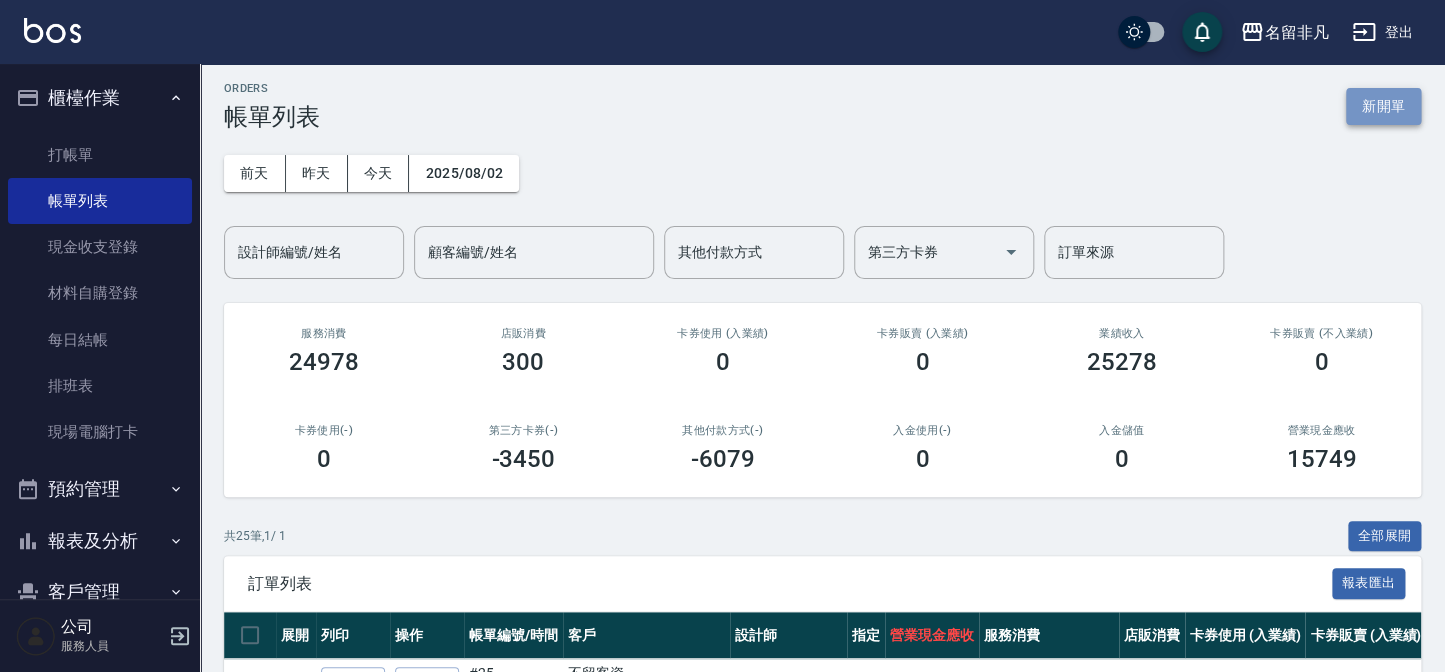 click on "新開單" at bounding box center (1383, 106) 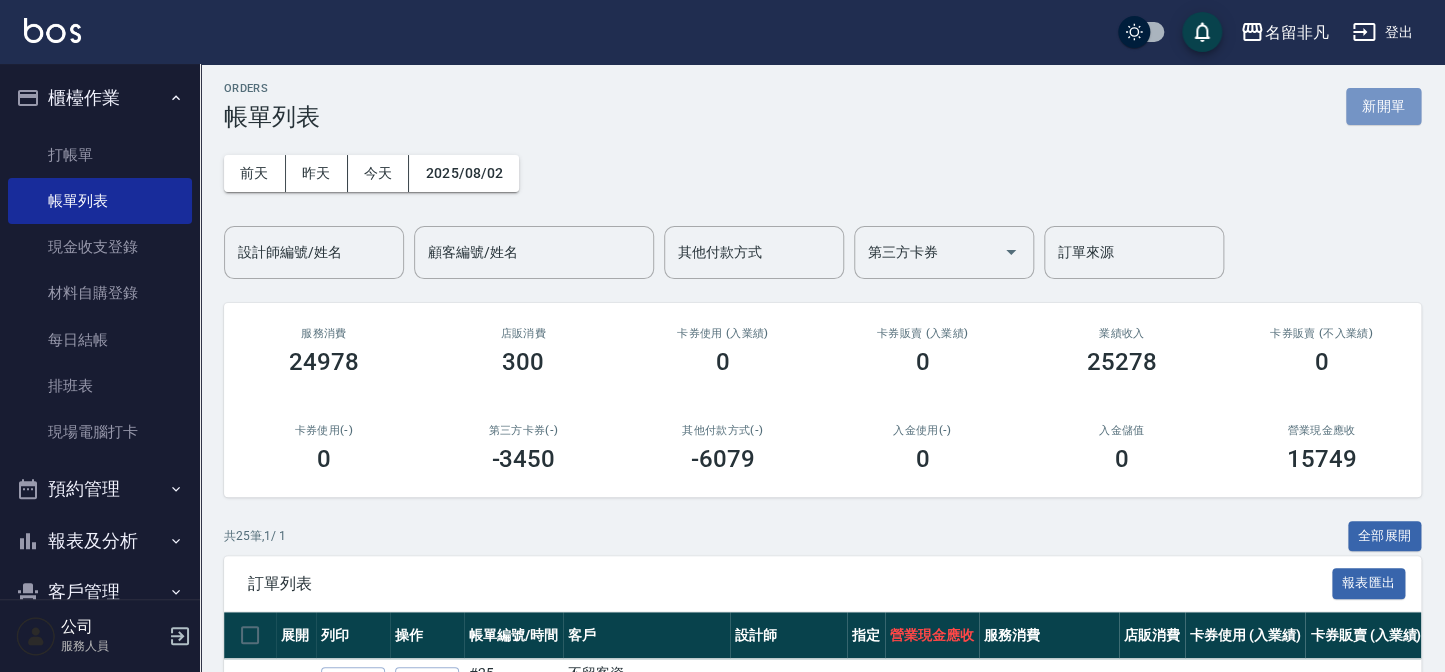 scroll, scrollTop: 0, scrollLeft: 0, axis: both 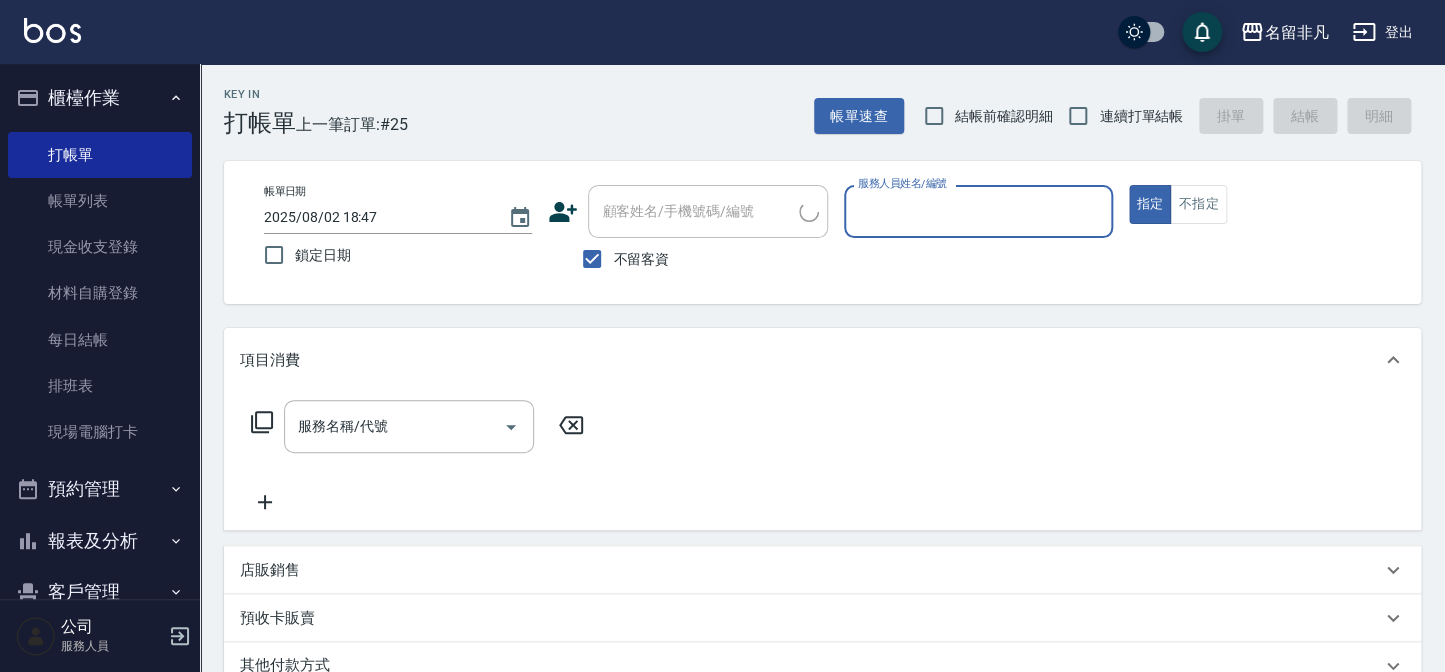 click on "不留客資" at bounding box center (620, 259) 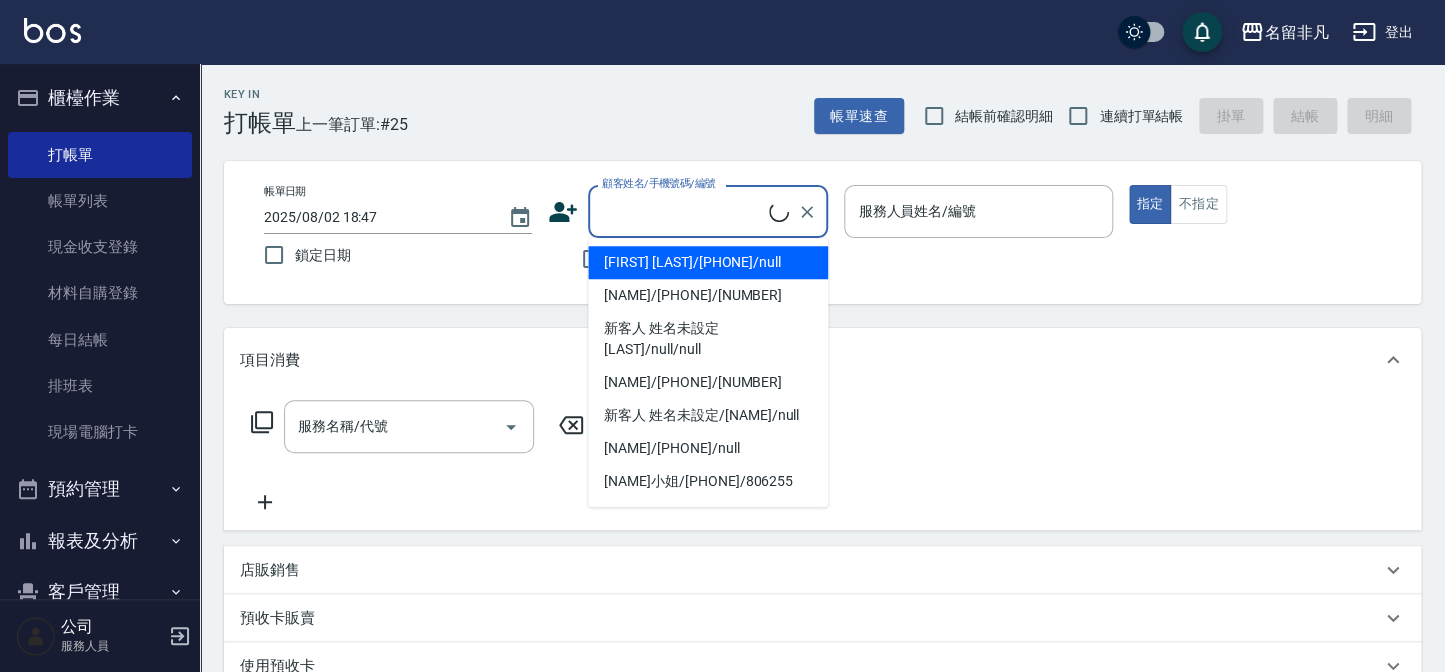 click on "顧客姓名/手機號碼/編號" at bounding box center (683, 211) 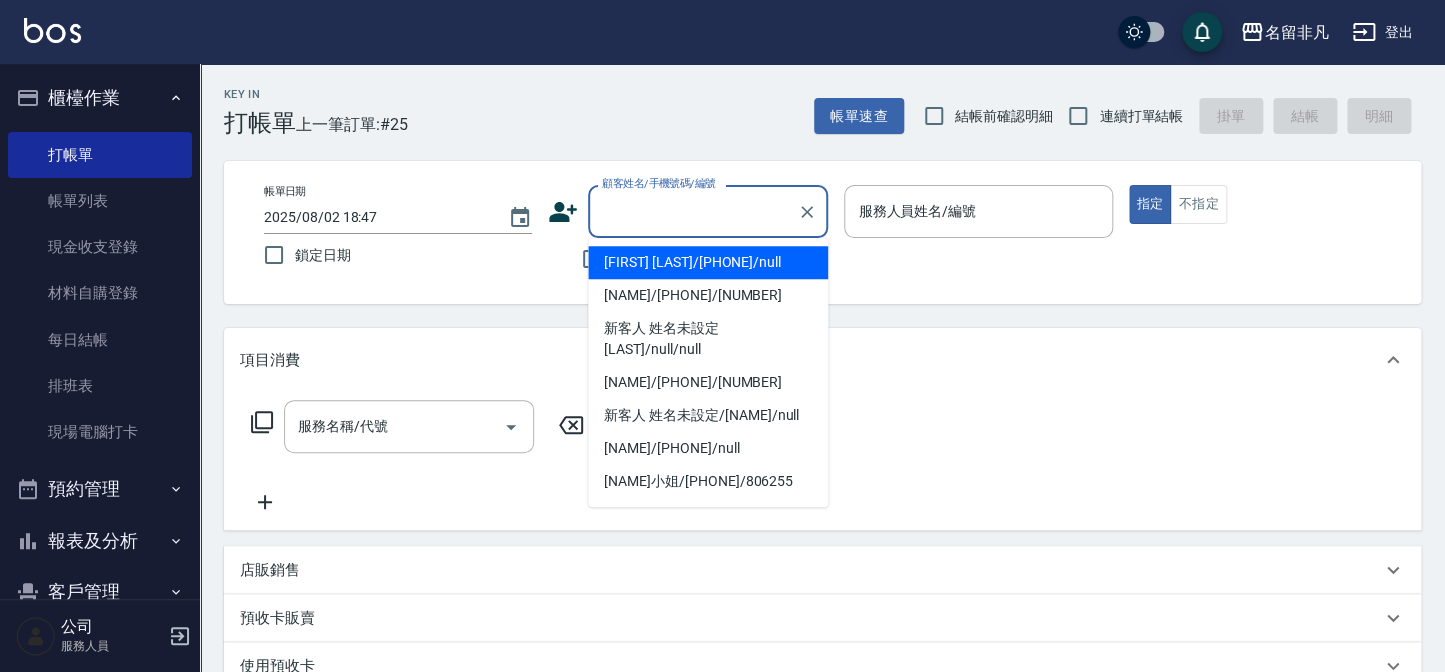 click on "Key In 打帳單 上一筆訂單:#25 帳單速查 結帳前確認明細 連續打單結帳 掛單 結帳 明細" at bounding box center (810, 100) 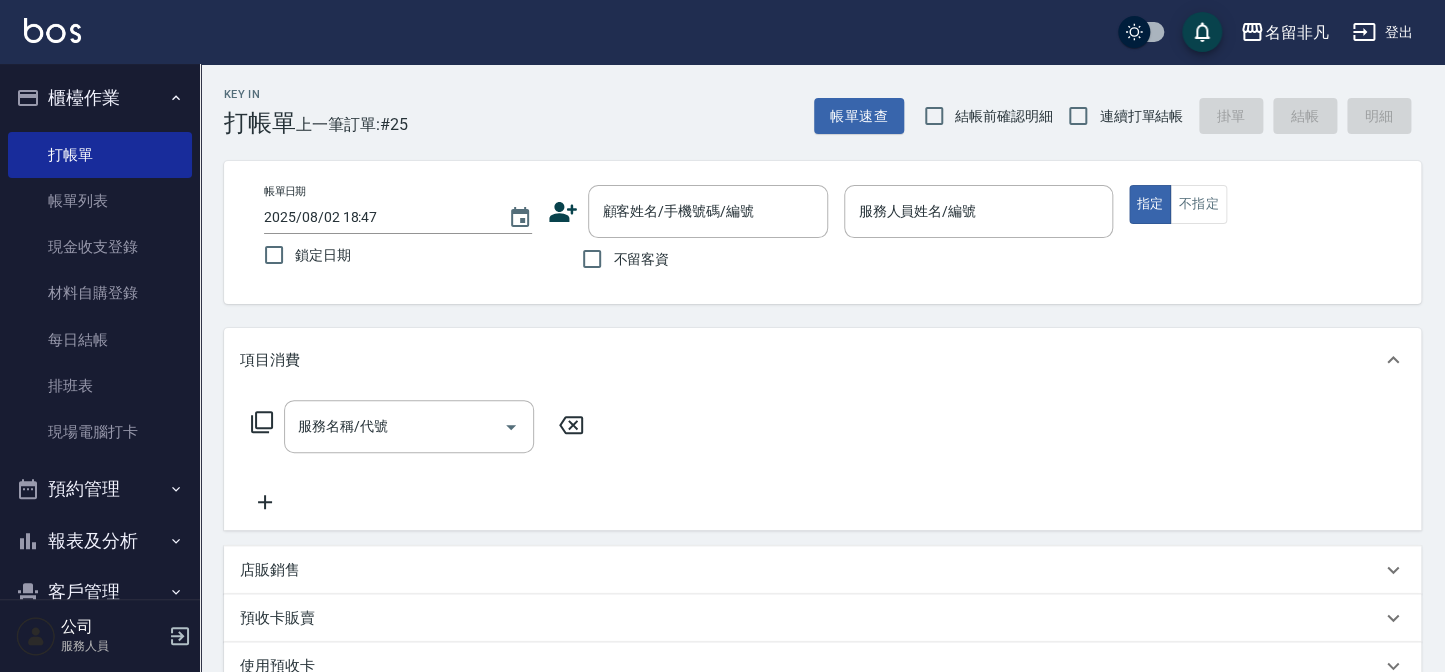 click on "櫃檯作業" at bounding box center (100, 98) 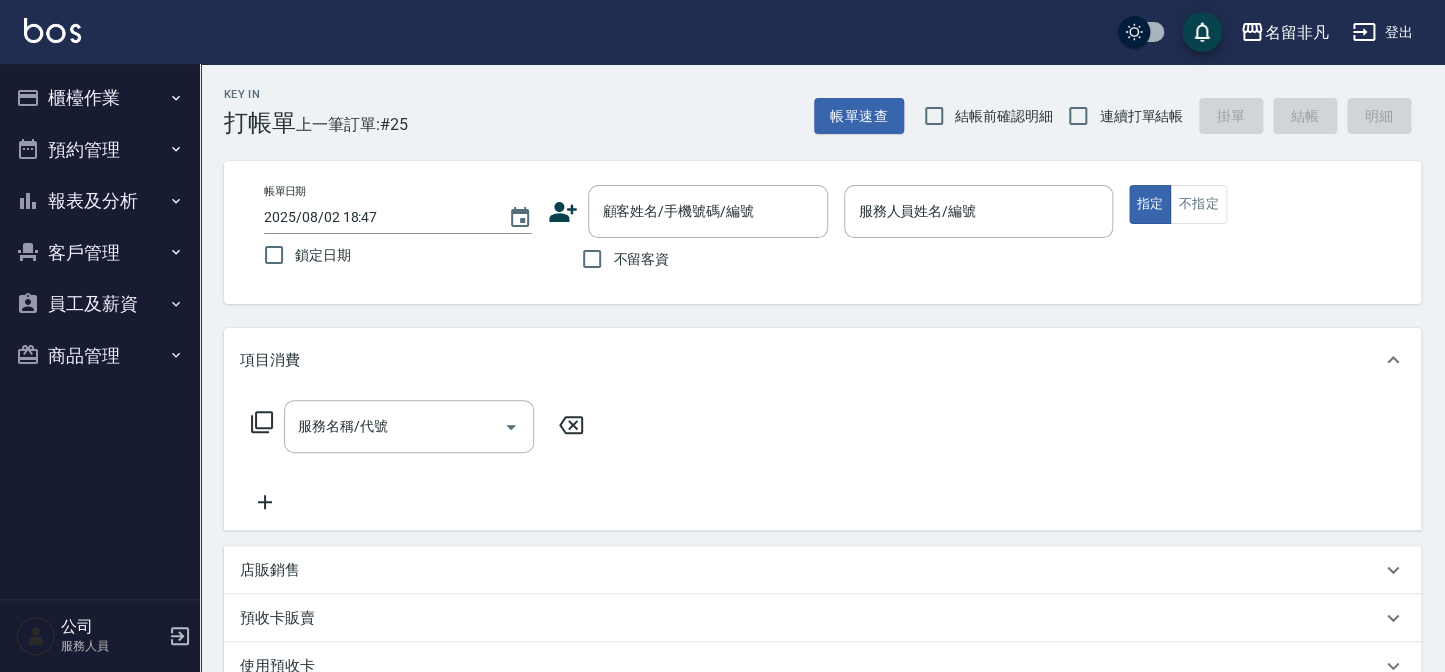 click on "櫃檯作業" at bounding box center [100, 98] 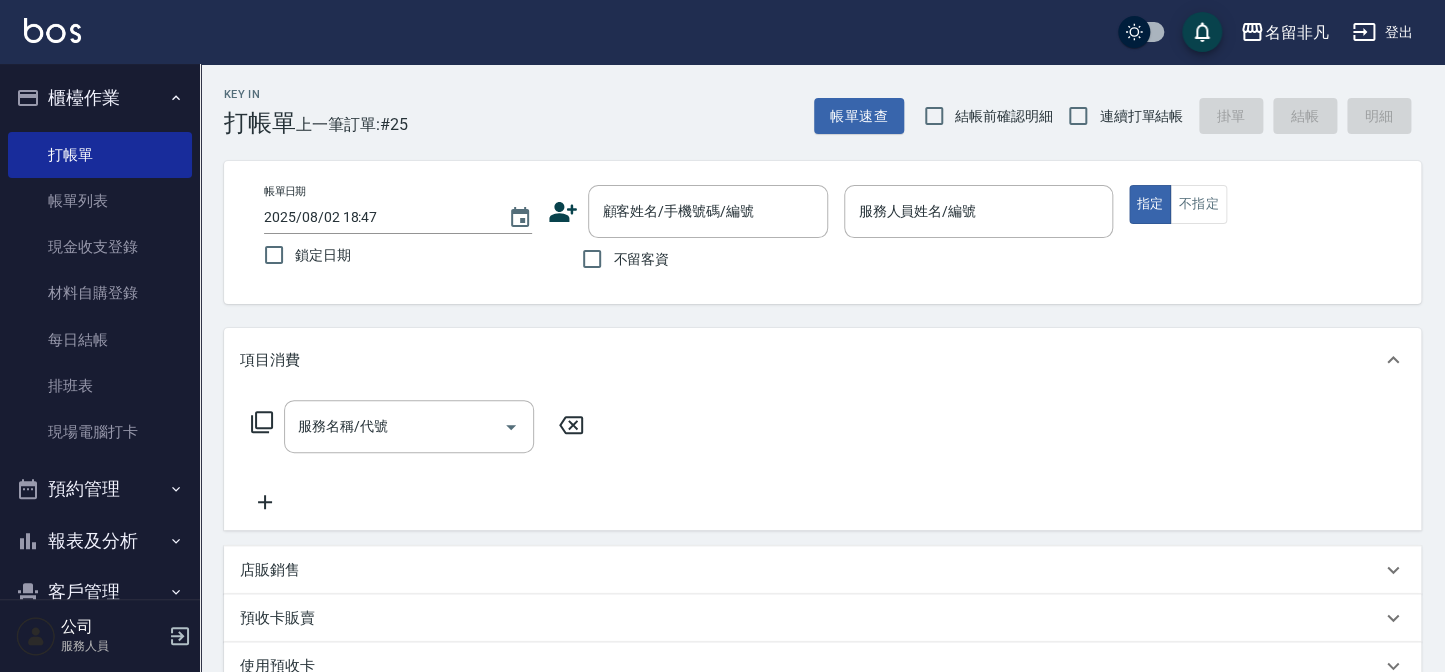 type 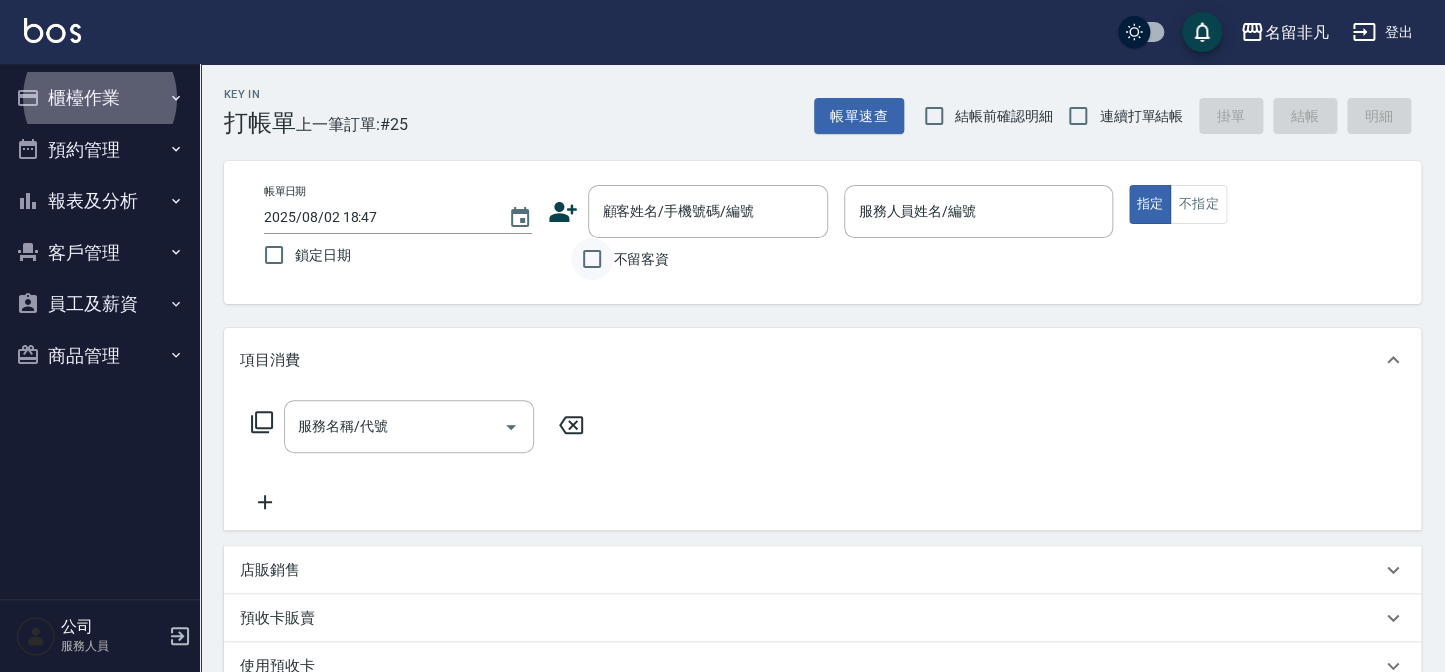 click on "不留客資" at bounding box center (592, 259) 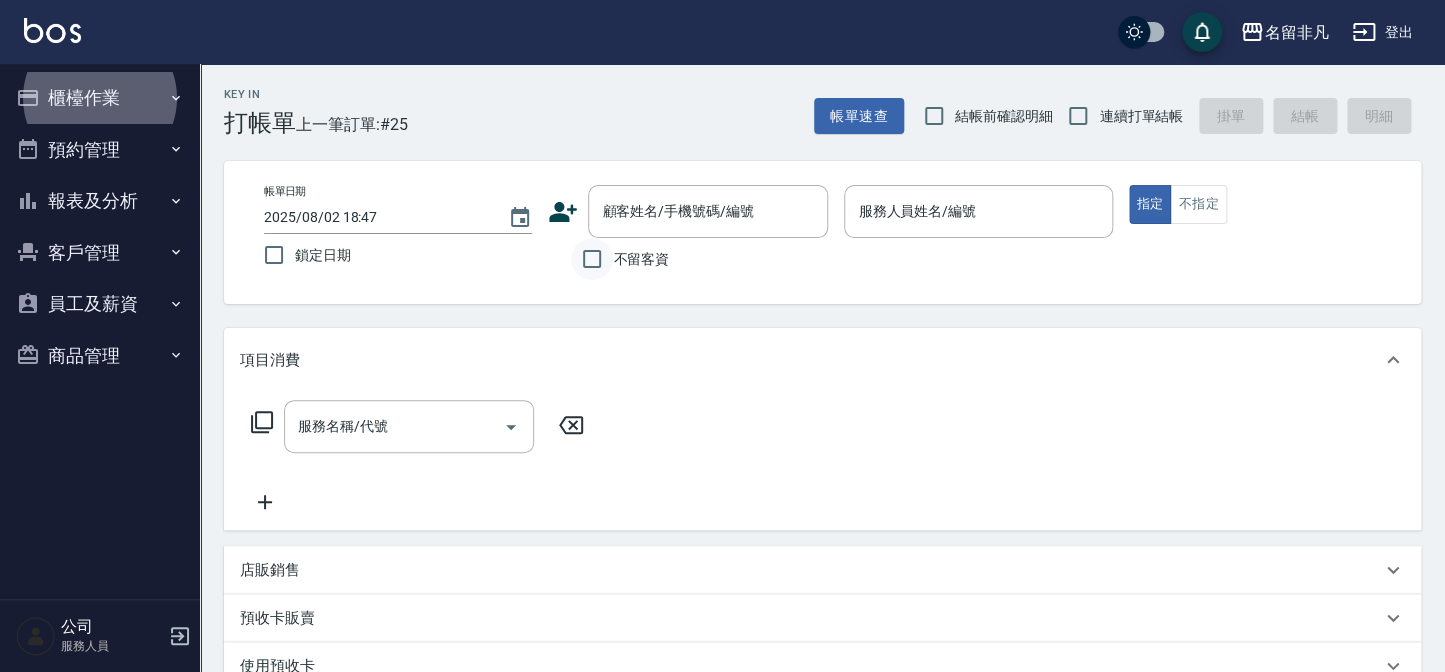 checkbox on "true" 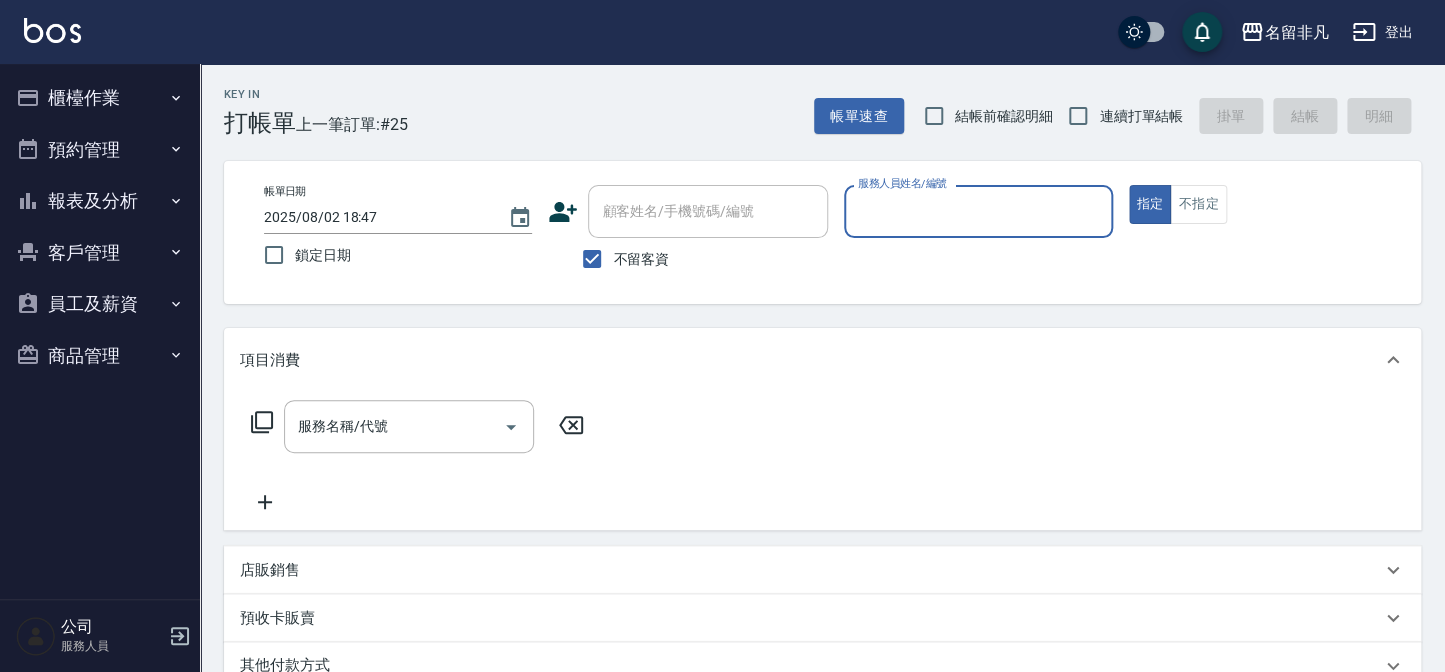 click on "服務人員姓名/編號" at bounding box center [978, 211] 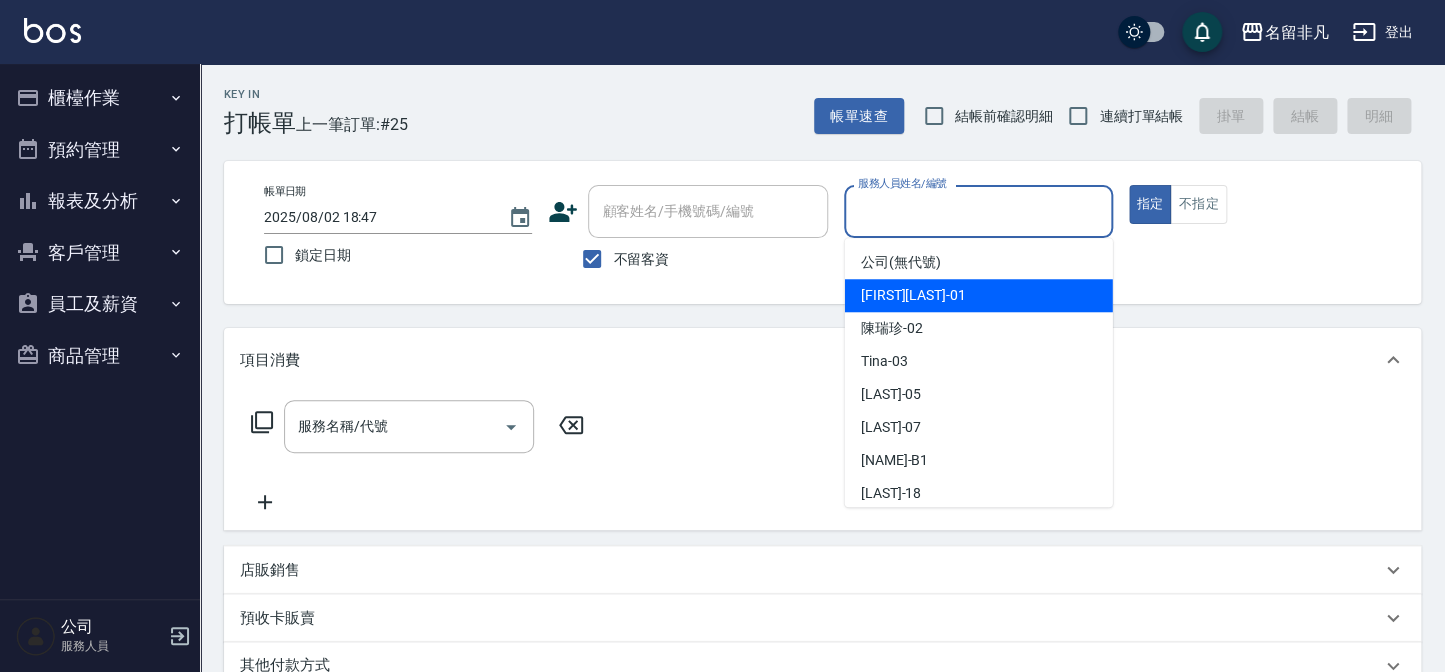 click on "[LAST]-01" at bounding box center (979, 295) 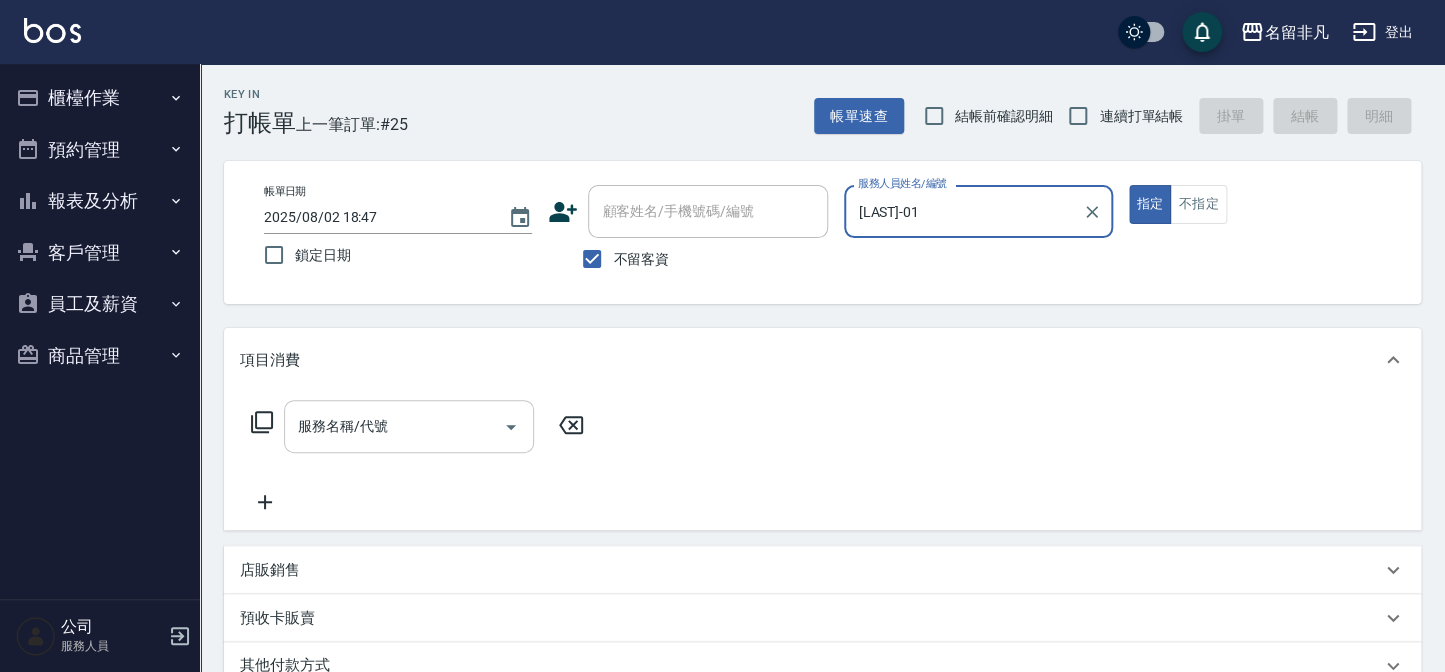 click on "服務名稱/代號" at bounding box center (394, 426) 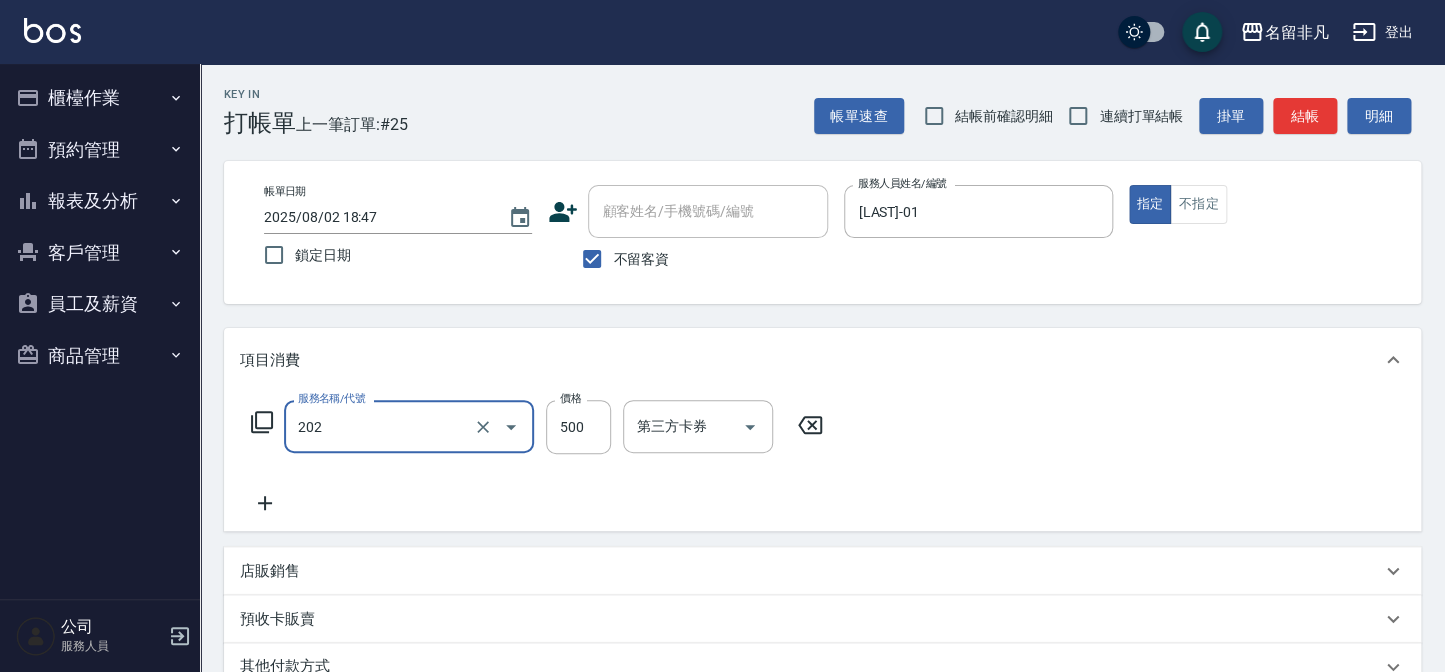 type on "剪髮(202)" 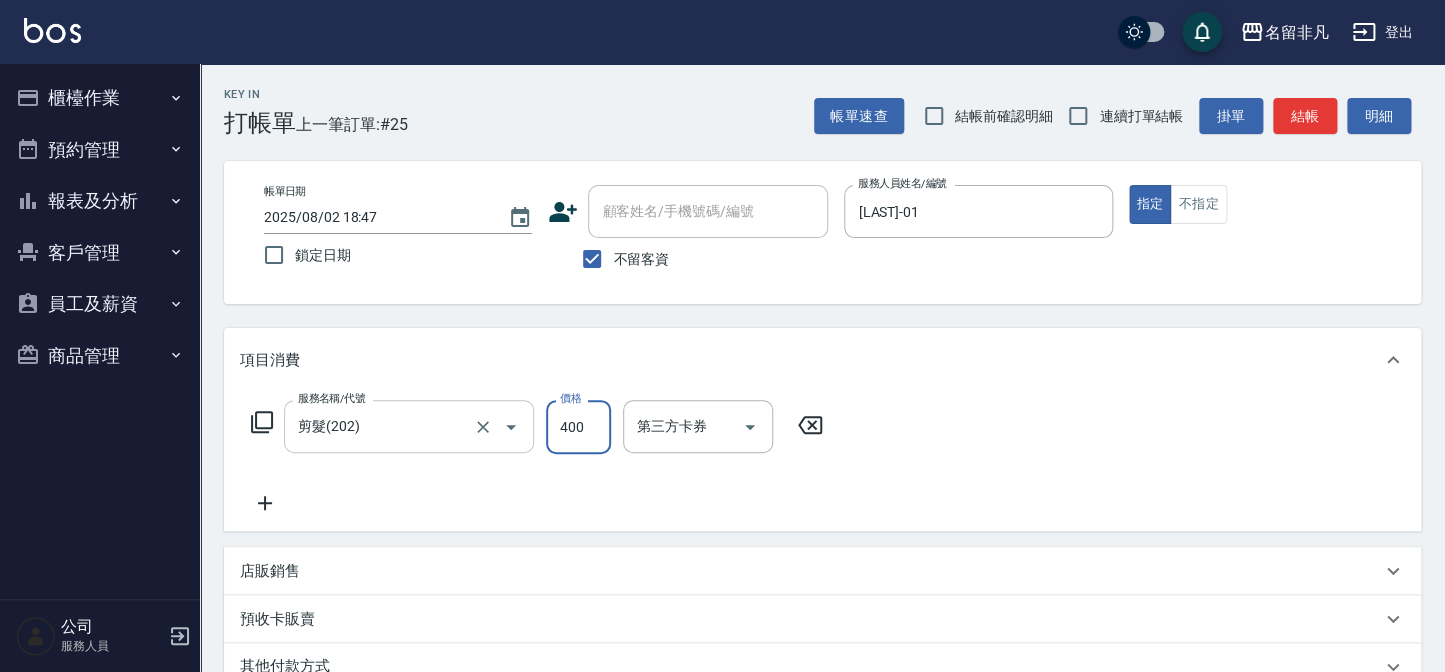 type on "400" 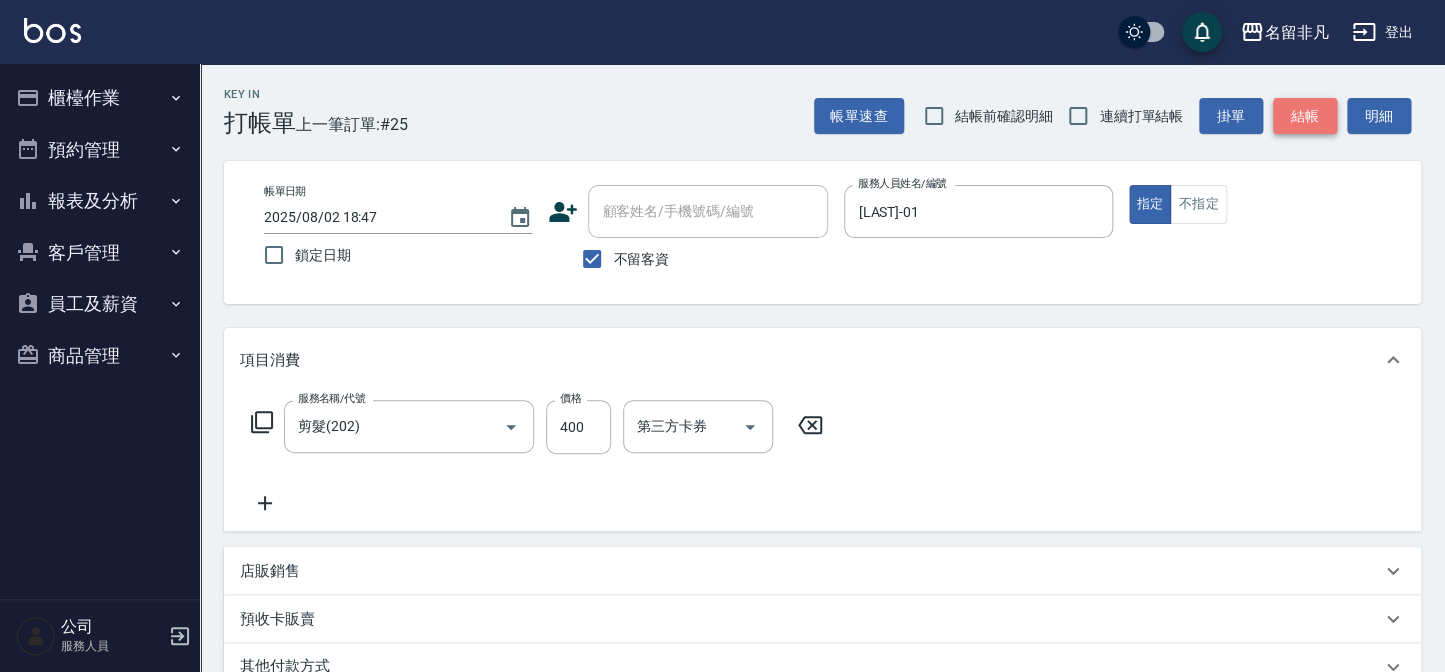 click on "結帳" at bounding box center [1305, 116] 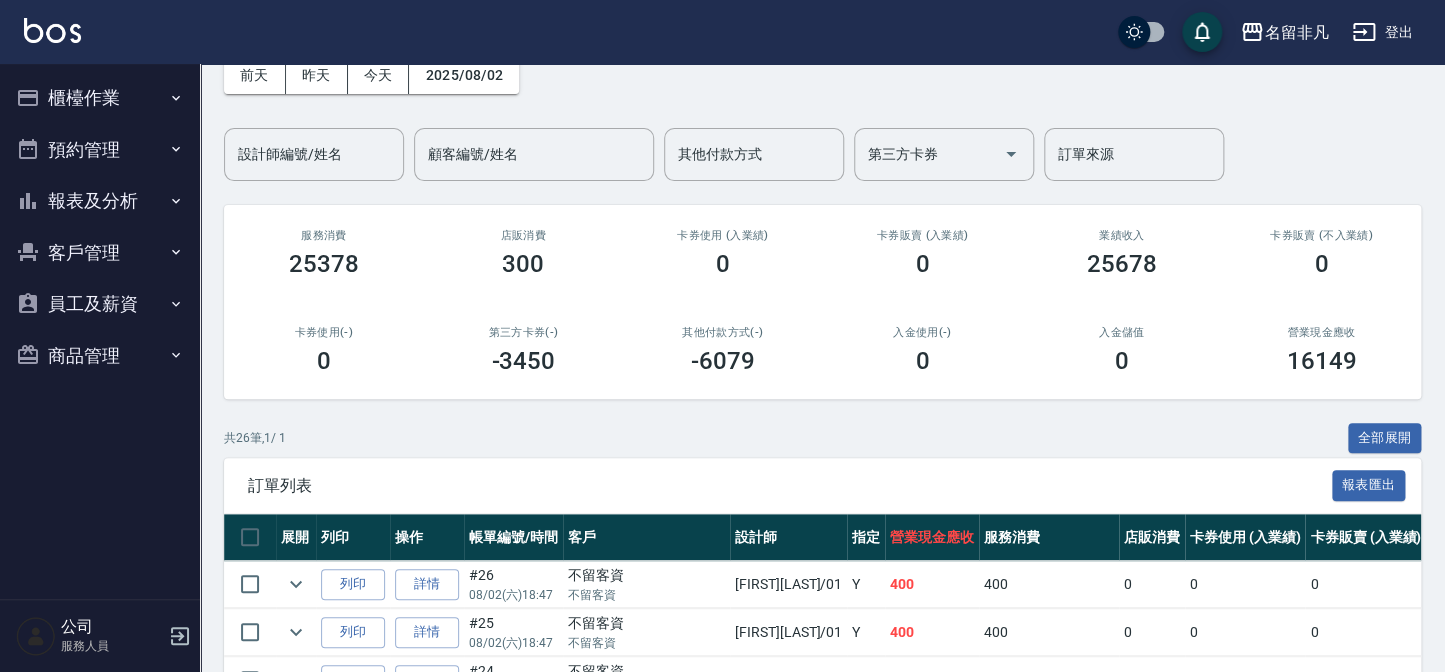 scroll, scrollTop: 0, scrollLeft: 0, axis: both 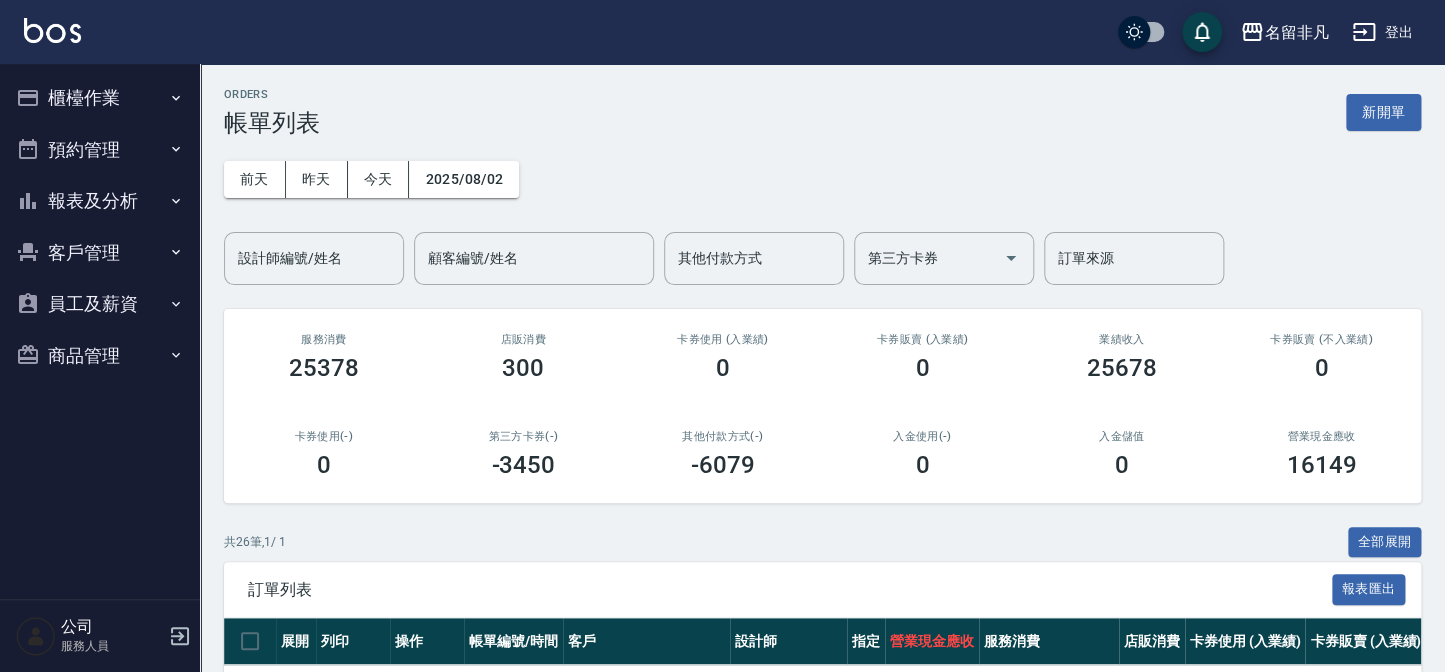 click on "櫃檯作業" at bounding box center (100, 98) 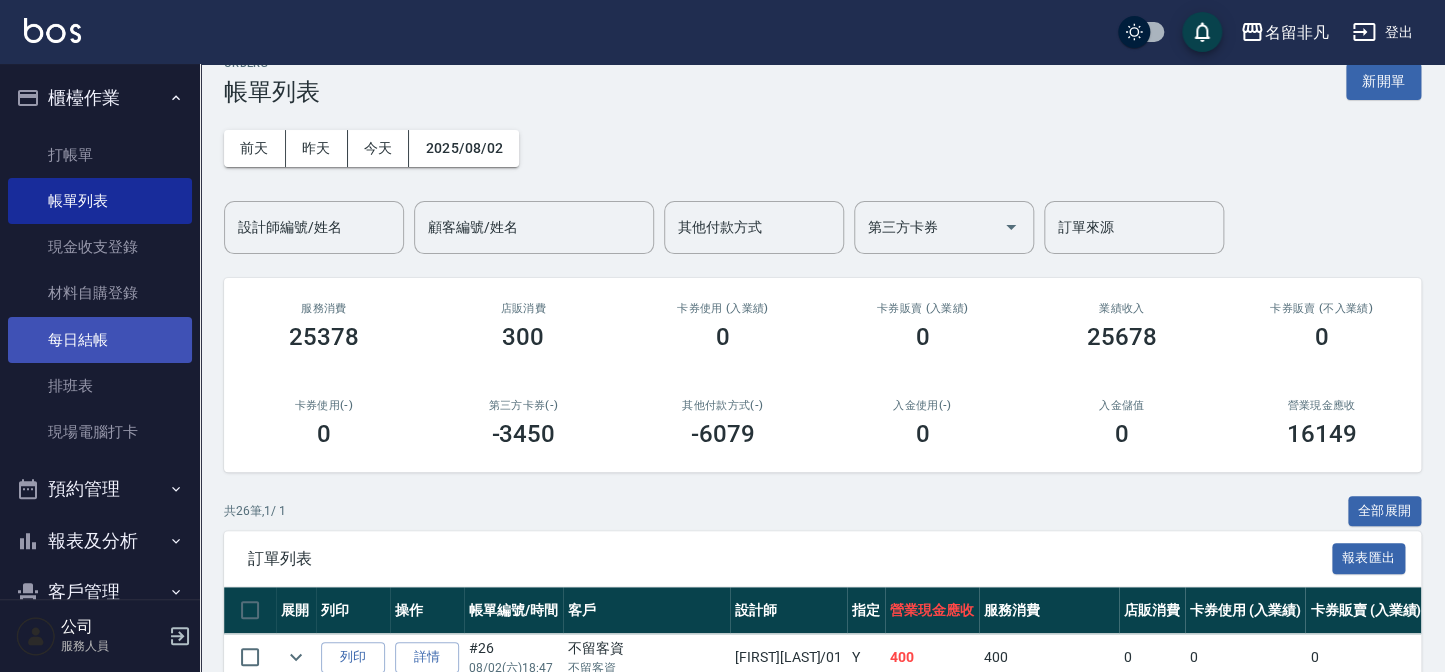 scroll, scrollTop: 0, scrollLeft: 0, axis: both 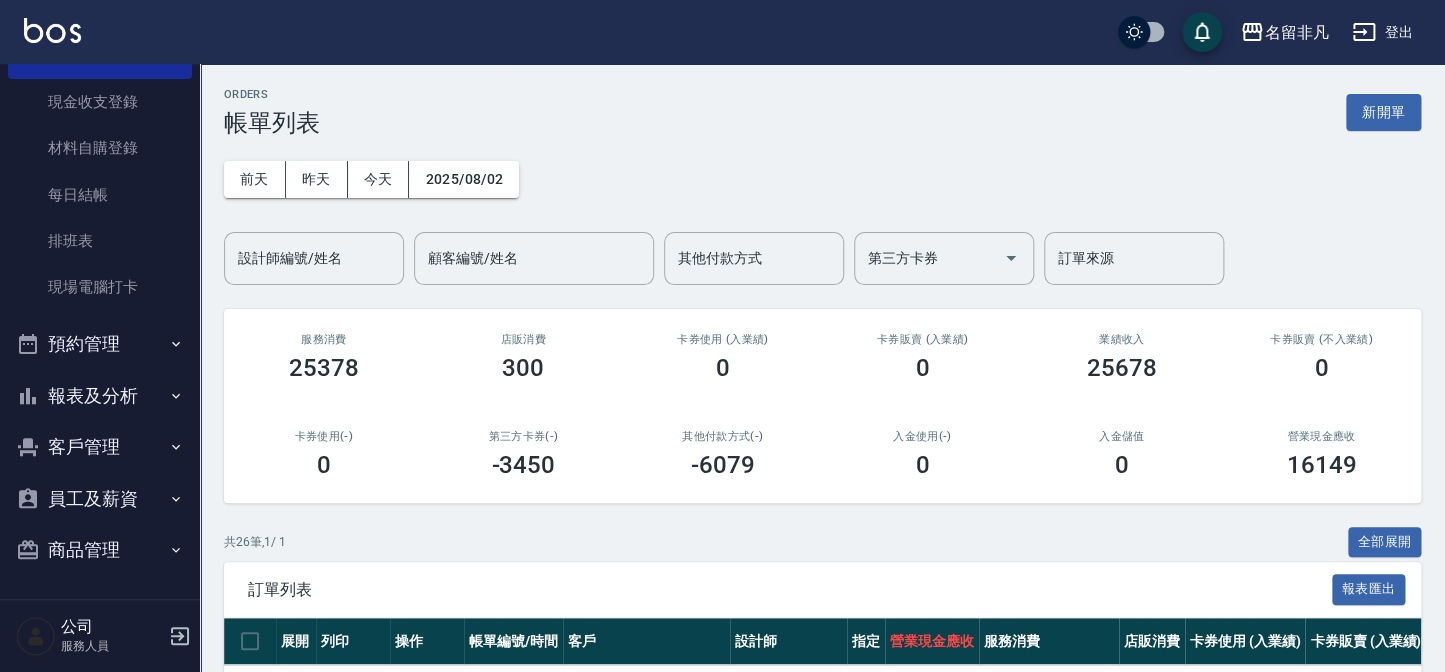 click on "ORDERS 帳單列表 新開單 前天 昨天 今天 2025/08/02 設計師編號/姓名 設計師編號/姓名 顧客編號/姓名 顧客編號/姓名 其他付款方式 其他付款方式 第三方卡券 第三方卡券 訂單來源 訂單來源 服務消費 25378 店販消費 300 卡券使用 (入業績) 0 卡券販賣 (入業績) 0 業績收入 25678 卡券販賣 (不入業績) 0 卡券使用(-) 0 第三方卡券(-) -3450 其他付款方式(-) -6079 入金使用(-) 0 入金儲值 0 營業現金應收 16149 共  26  筆,  1  /   1 全部展開 訂單列表 報表匯出 展開 列印 操作 帳單編號/時間 客戶 設計師 指定 營業現金應收 服務消費 店販消費 卡券使用 (入業績) 卡券販賣 (入業績) 業績收入 卡券販賣 (不入業績) 卡券使用(-) 第三方卡券(-) 其他付款方式(-) 入金使用(-) 備註 訂單來源 列印 詳情 #26 08/02 (六) 18:47 不留客資 不留客資 [LAST]/01 Y 400 400 0 0 0 400 0 0 0 0 0 列印 詳情 #25 08/02 (六) 18:47 不留客資 Y" at bounding box center (822, 1027) 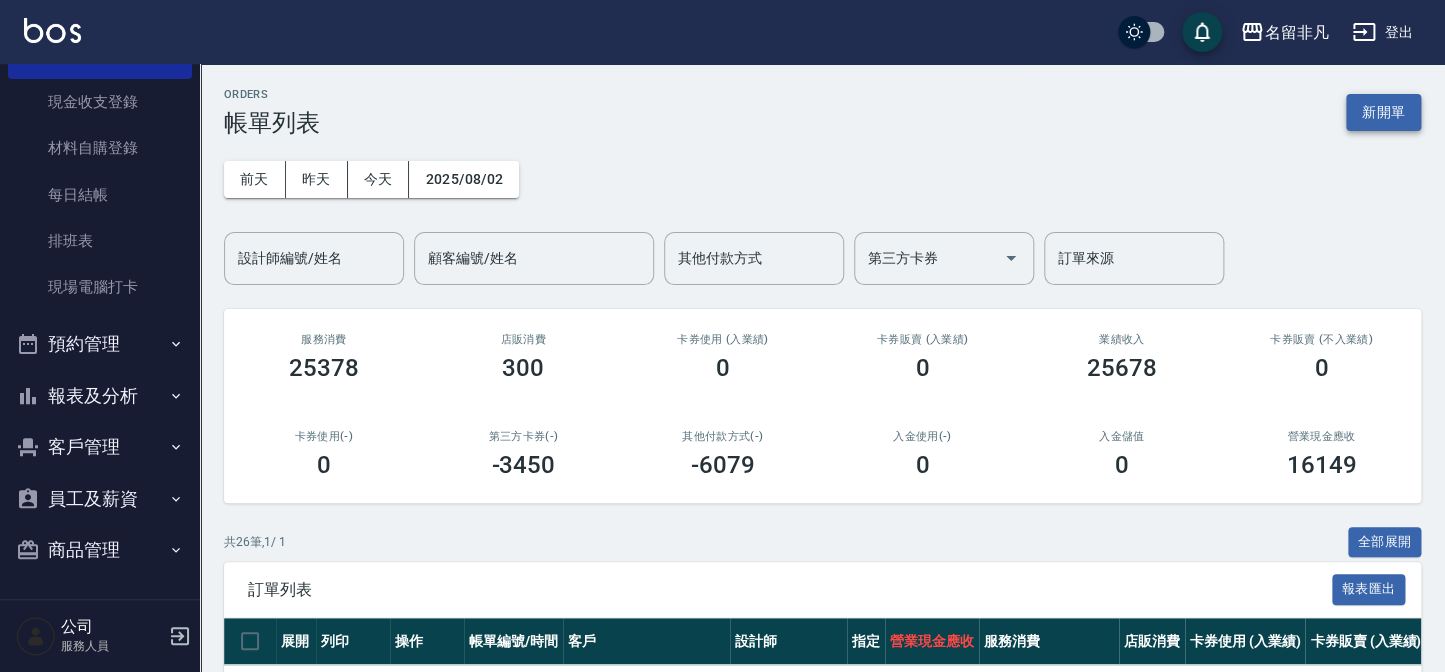 click on "新開單" at bounding box center (1383, 112) 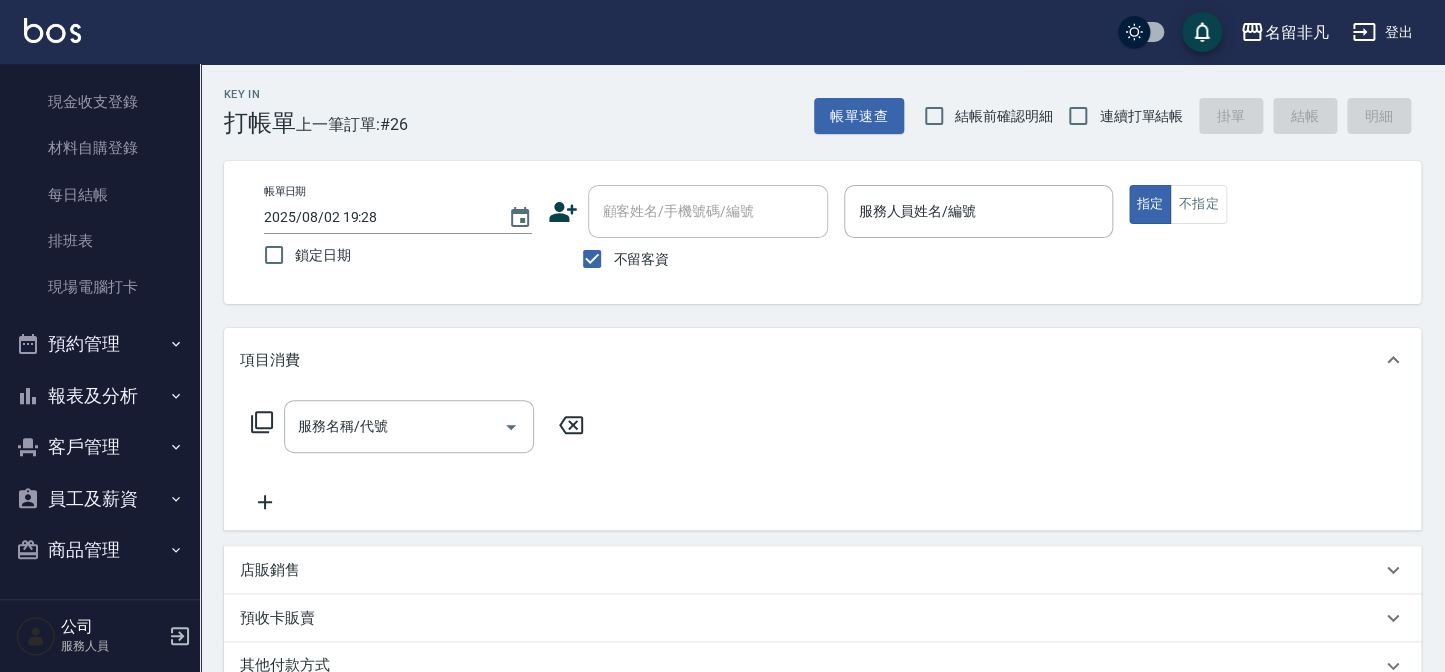 click on "不留客資" at bounding box center [641, 259] 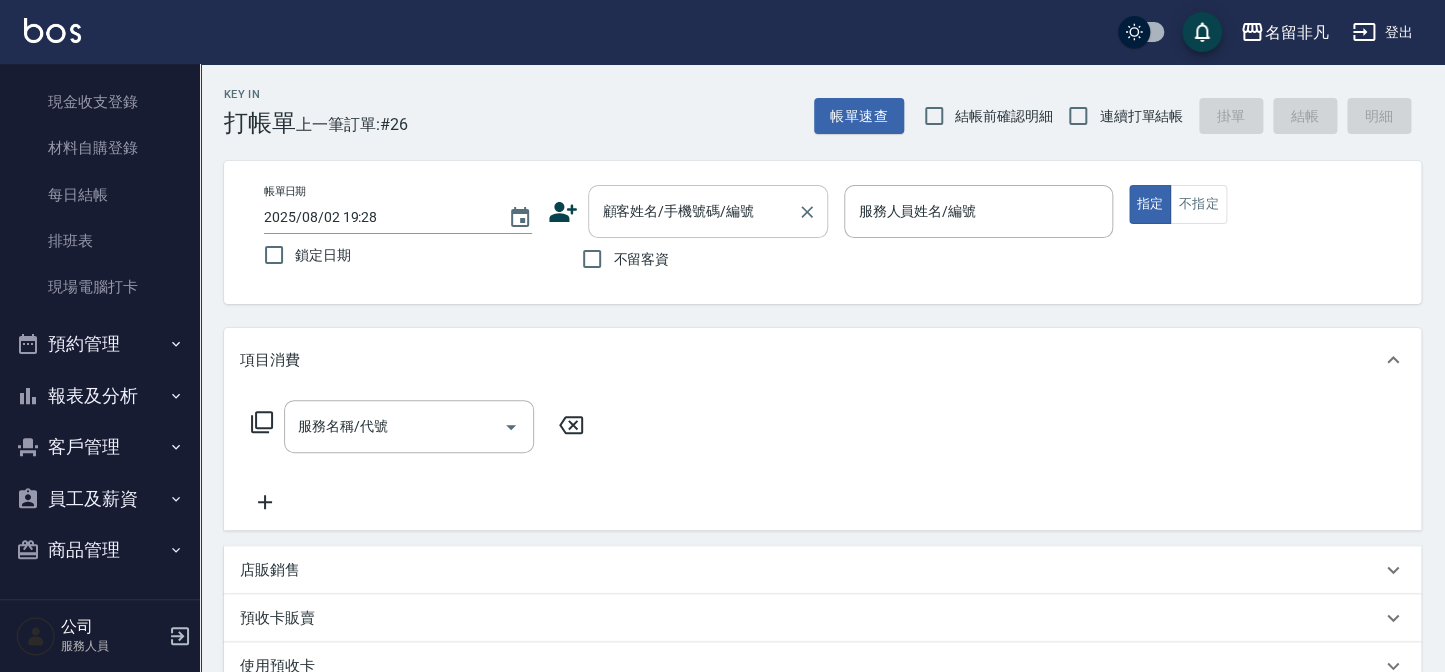 click on "顧客姓名/手機號碼/編號 顧客姓名/手機號碼/編號" at bounding box center (708, 211) 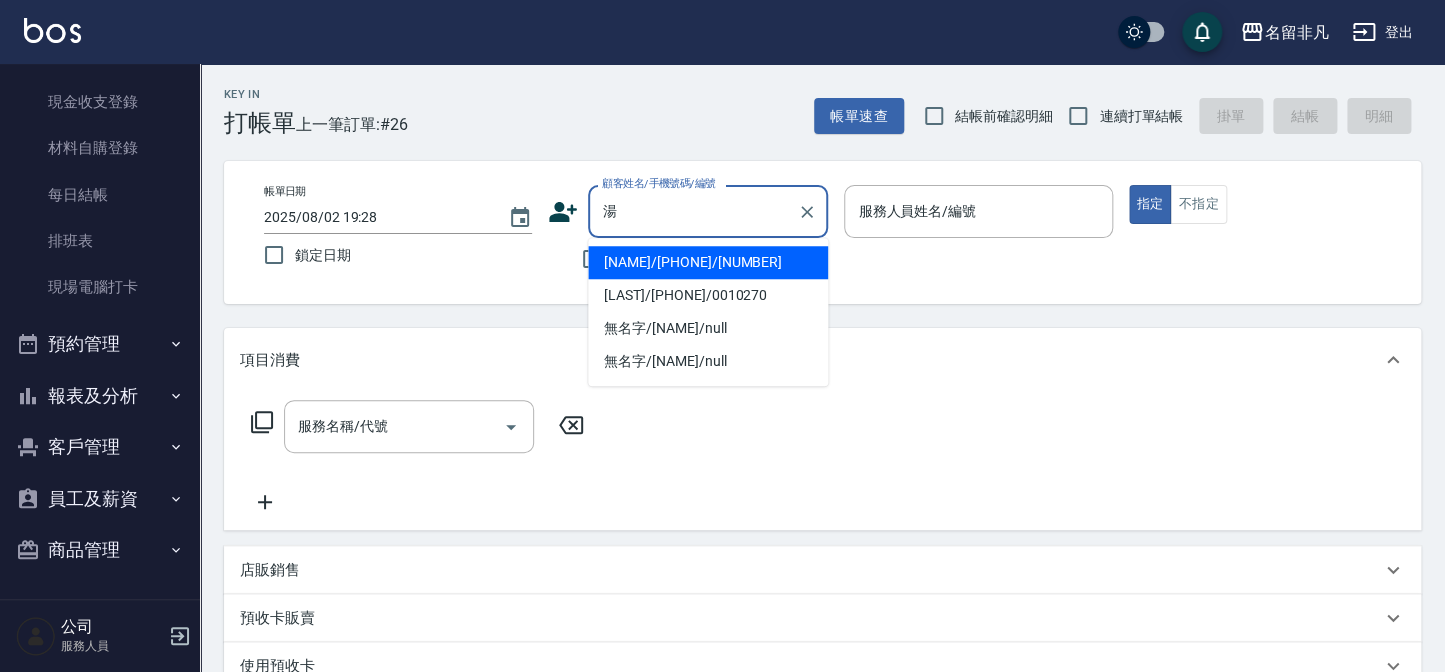 click on "[LAST]/[PHONE]/0010270" at bounding box center (708, 295) 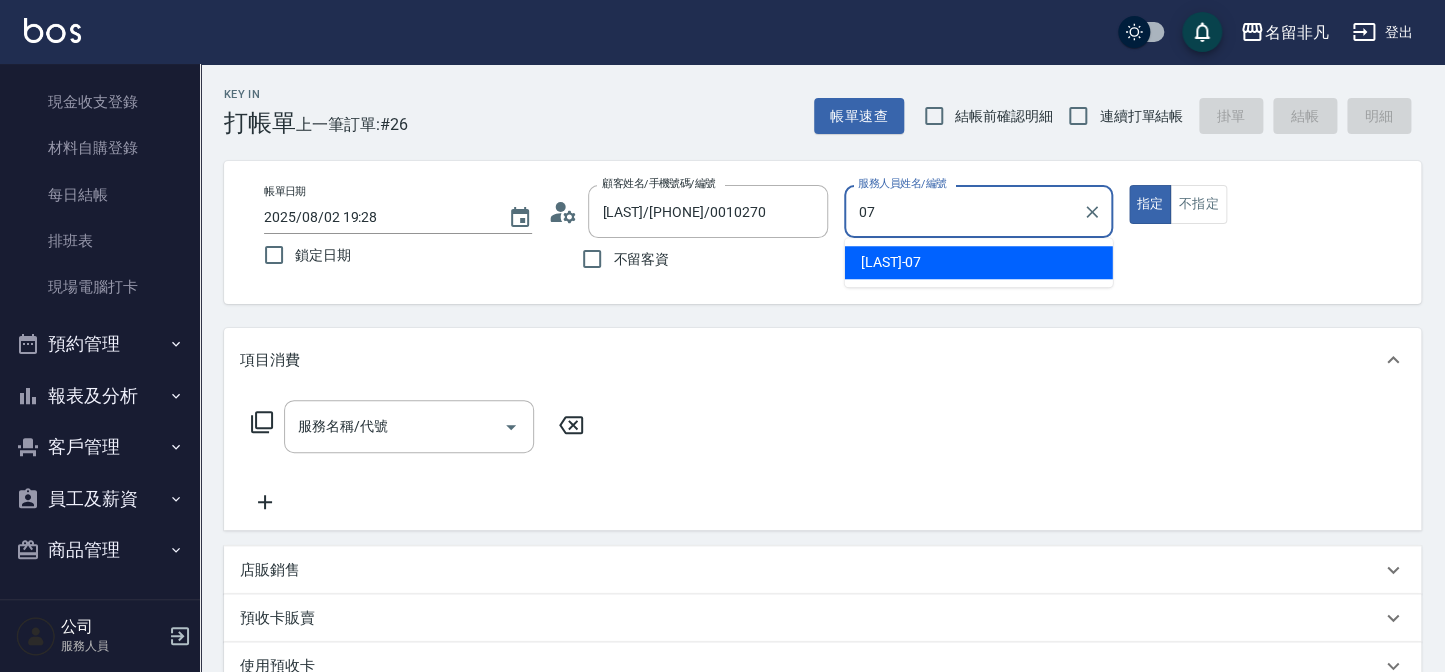 type on "[NAME]-07" 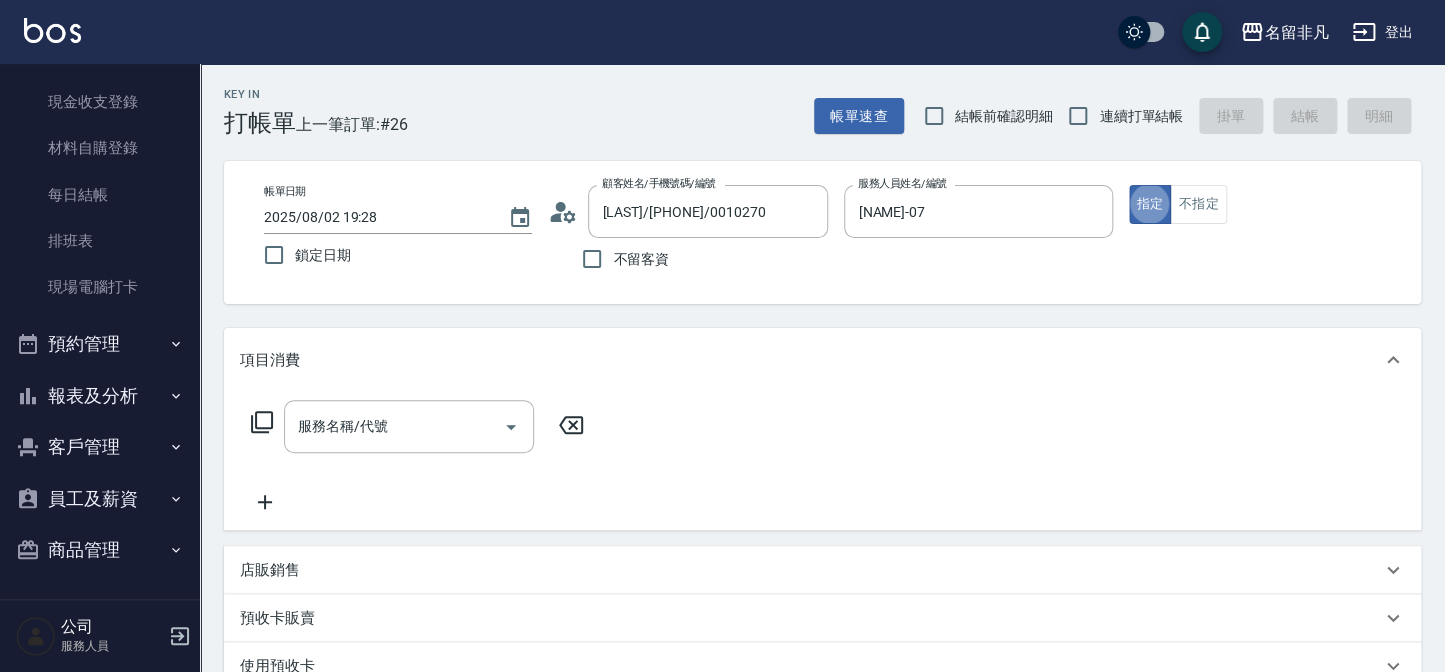 type on "true" 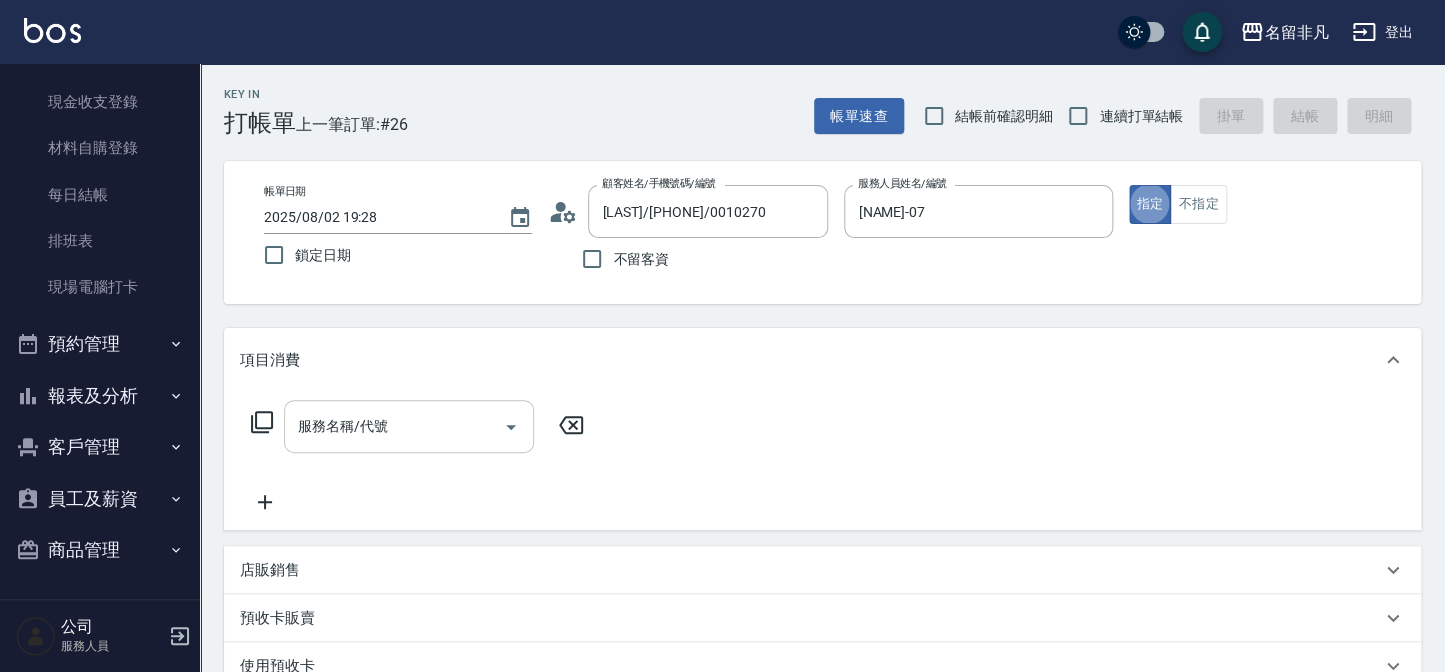 click on "服務名稱/代號 服務名稱/代號" at bounding box center (409, 426) 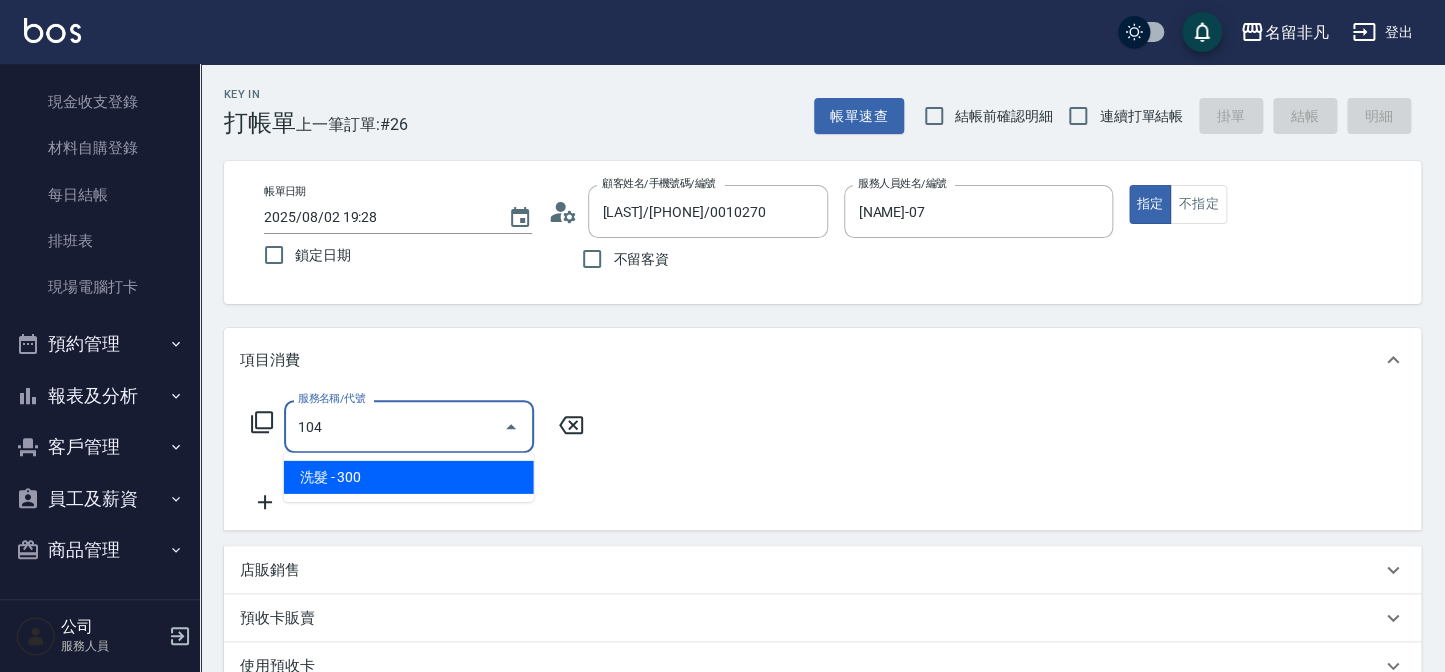 type on "洗髮(104)" 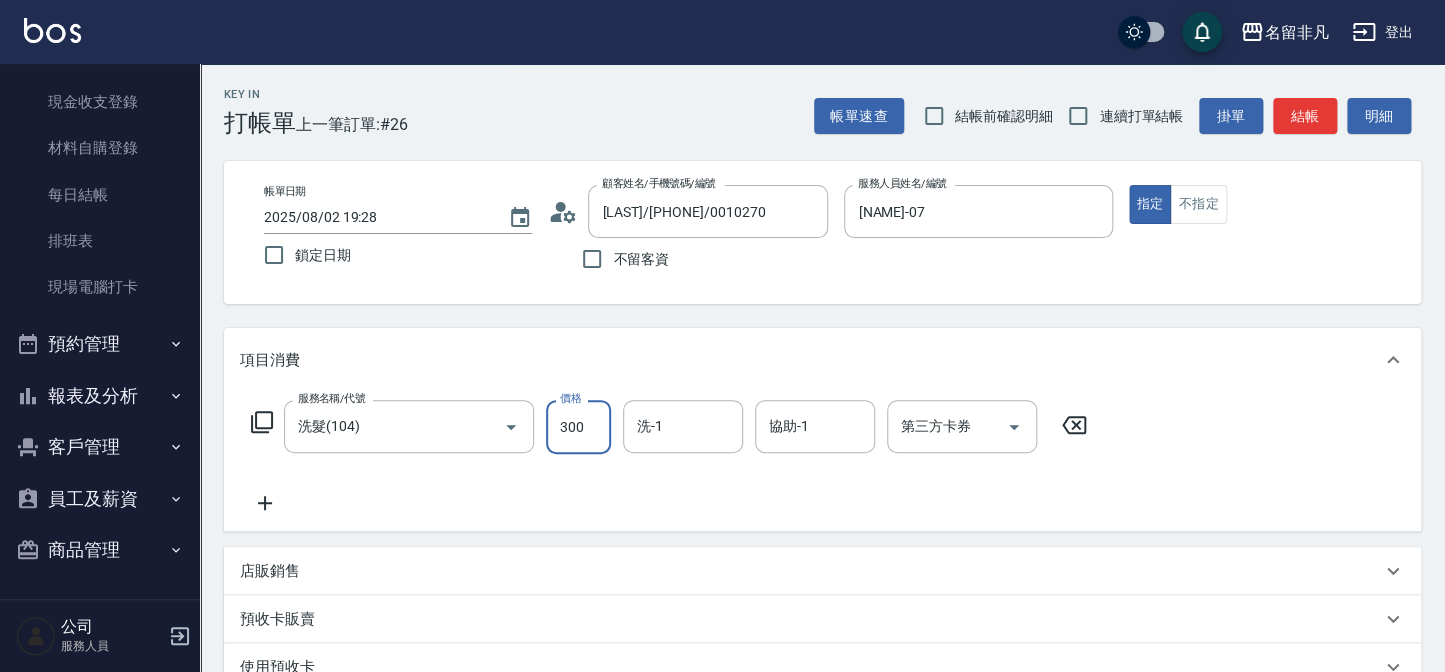click 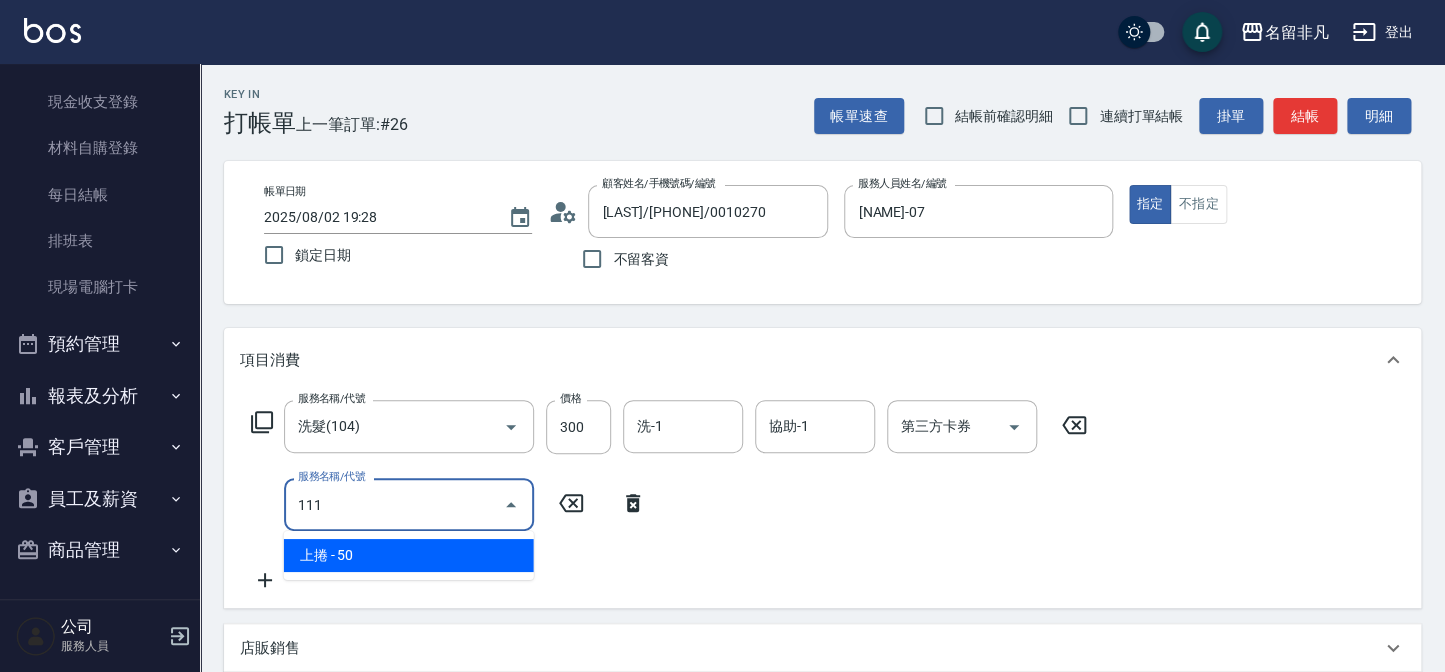 type on "上捲(111)" 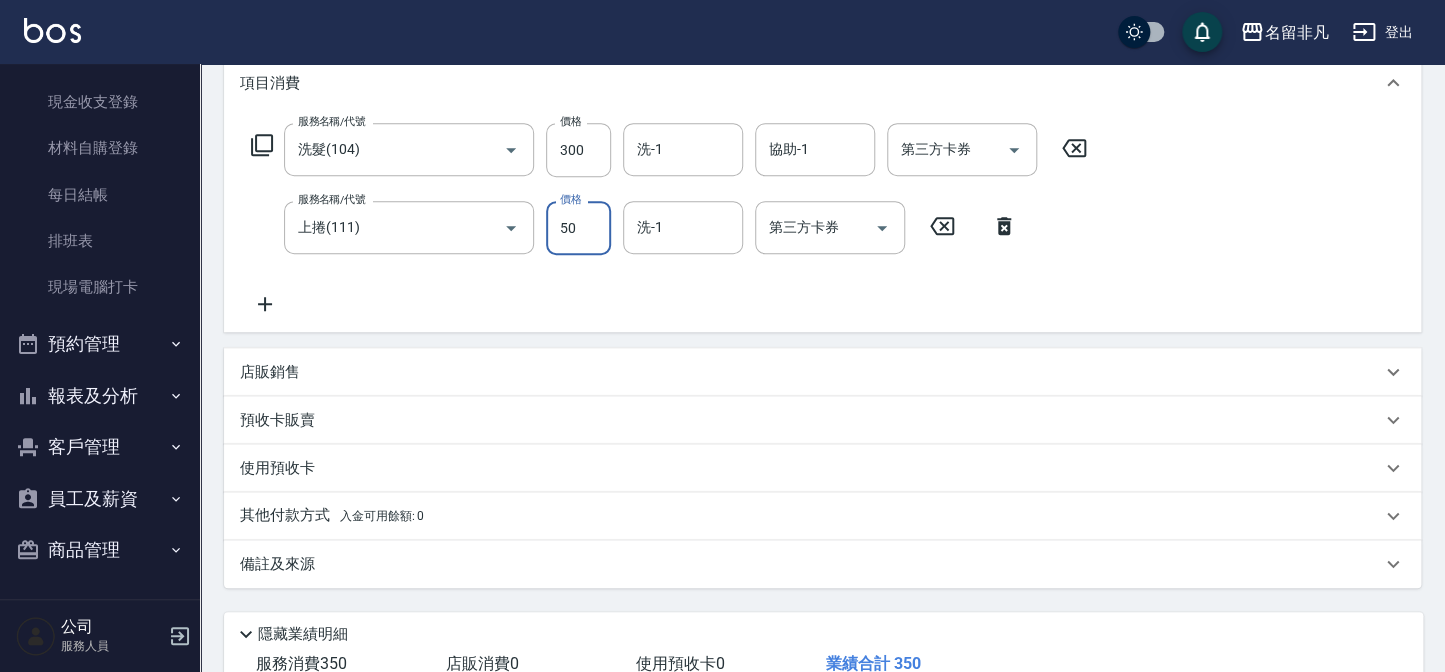 scroll, scrollTop: 415, scrollLeft: 0, axis: vertical 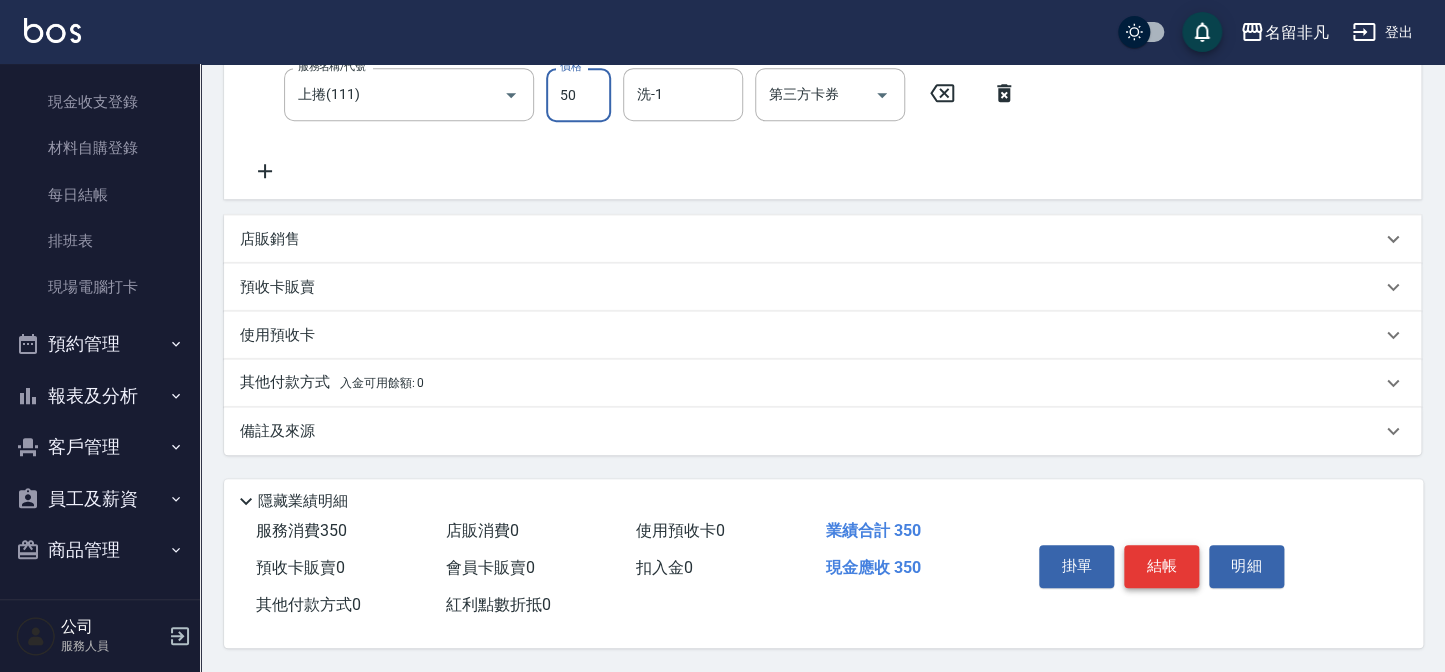 click on "結帳" at bounding box center (1161, 566) 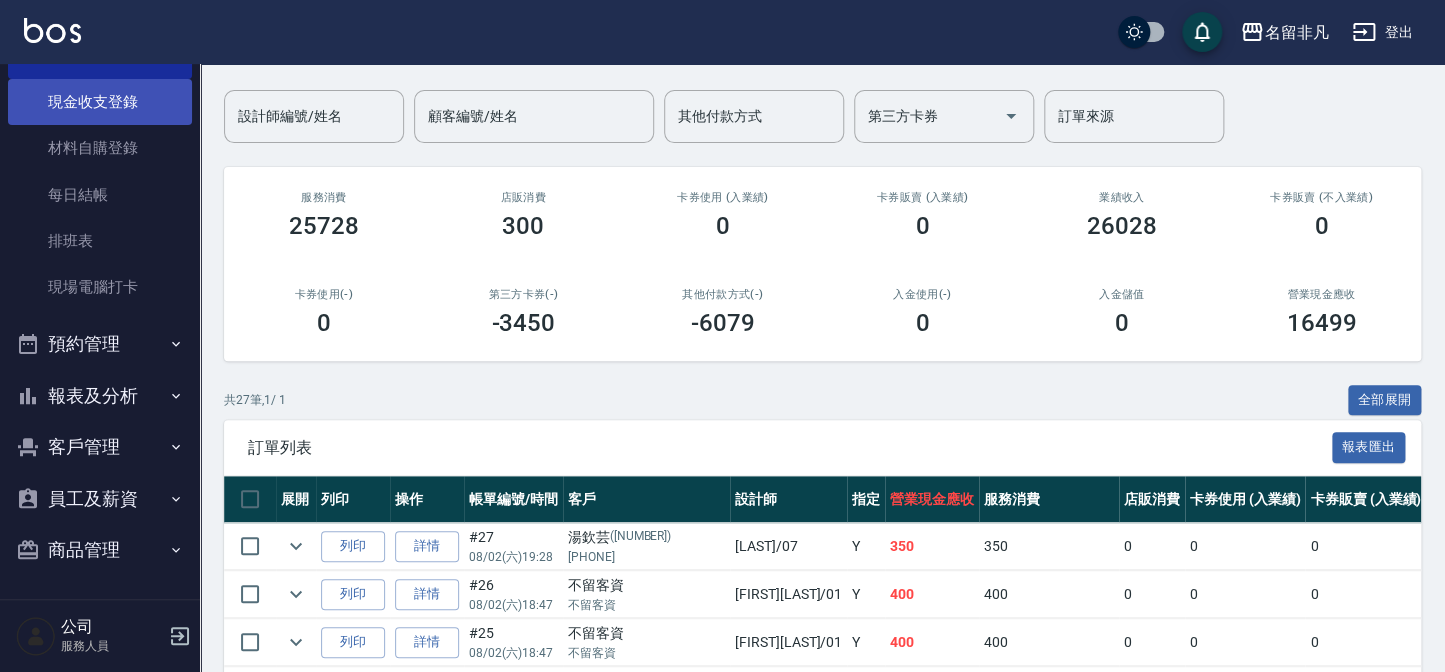 scroll, scrollTop: 90, scrollLeft: 0, axis: vertical 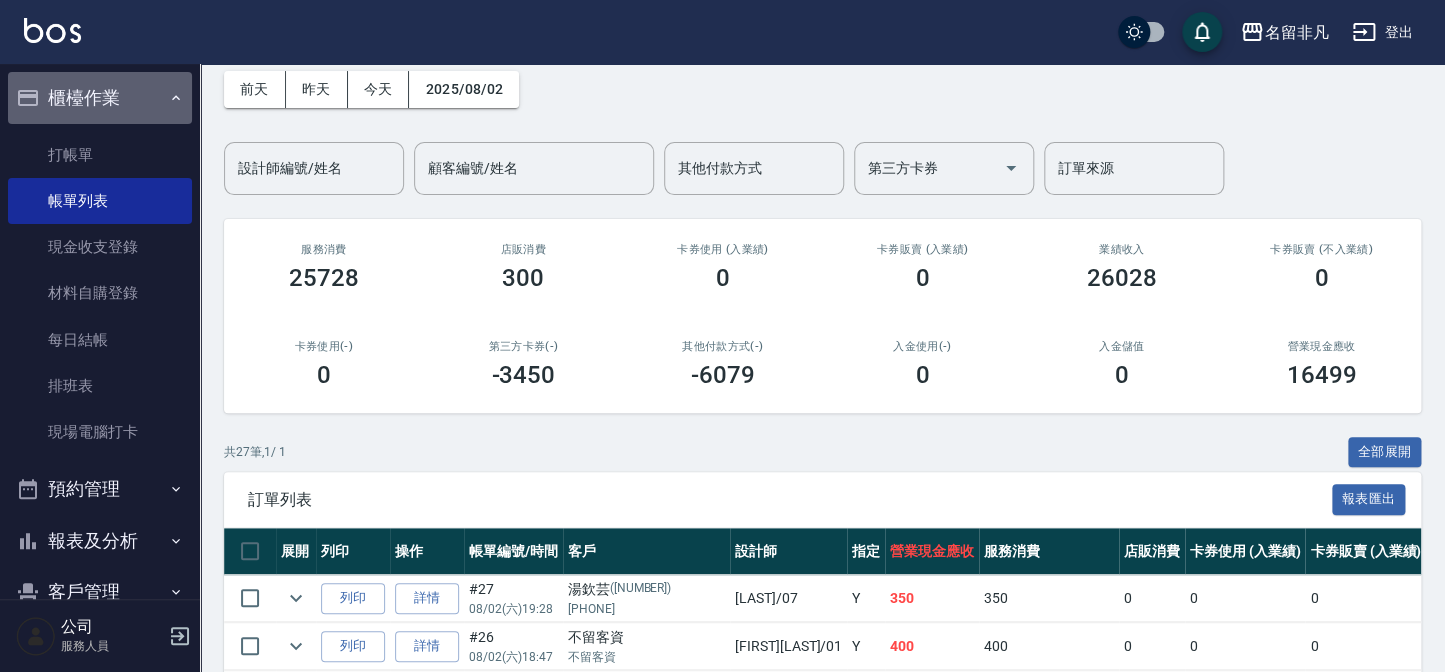 drag, startPoint x: 118, startPoint y: 95, endPoint x: 110, endPoint y: 105, distance: 12.806249 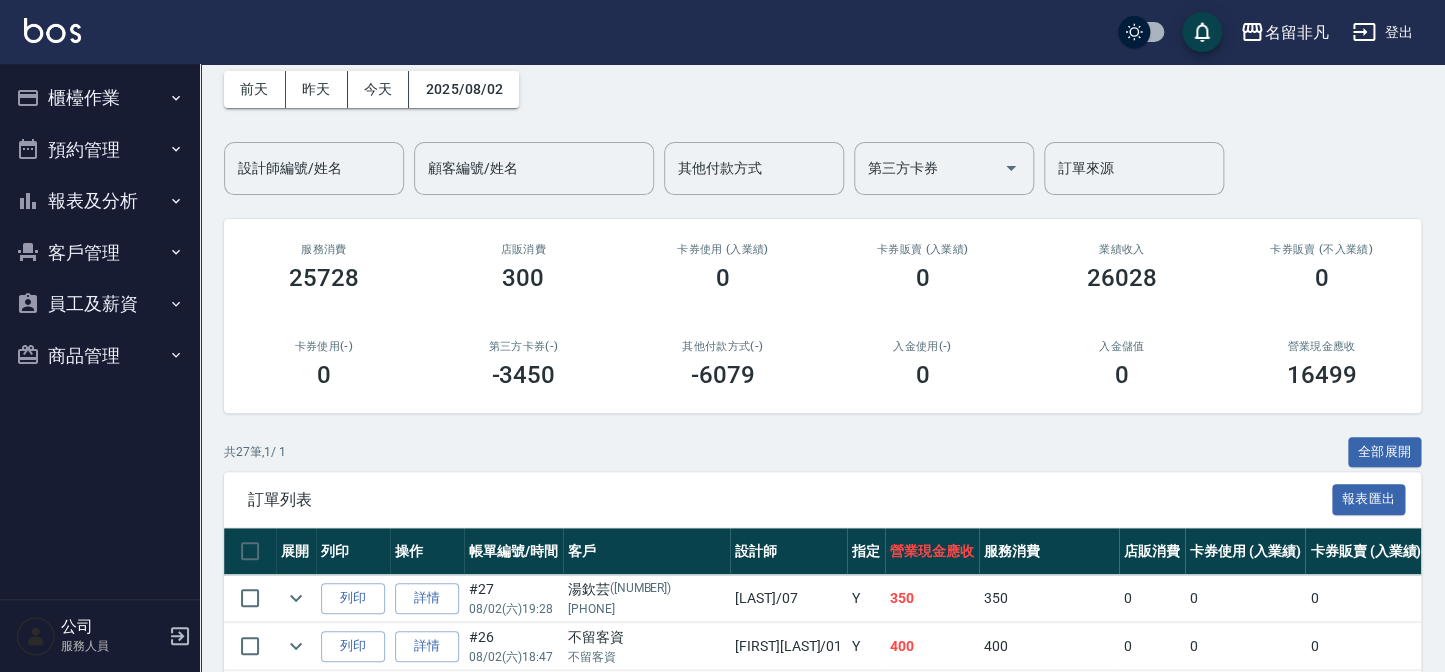click on "報表及分析" at bounding box center (100, 201) 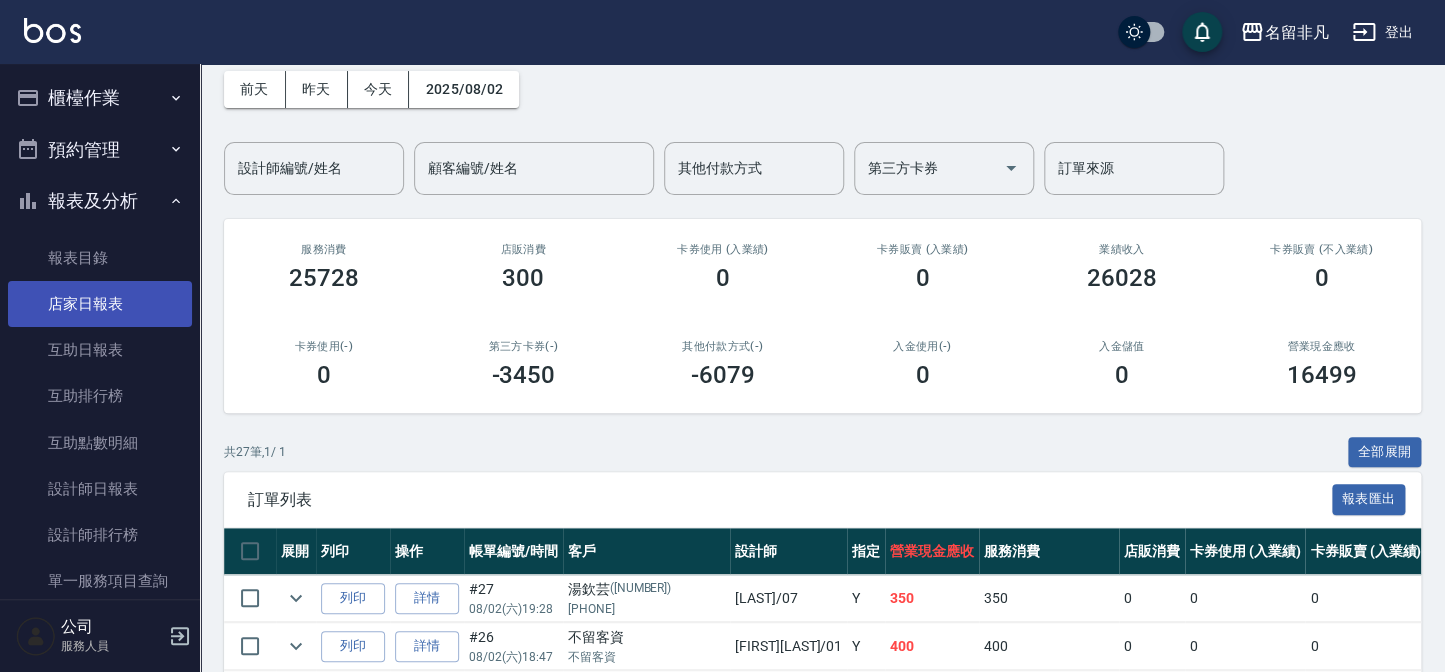 click on "店家日報表" at bounding box center [100, 304] 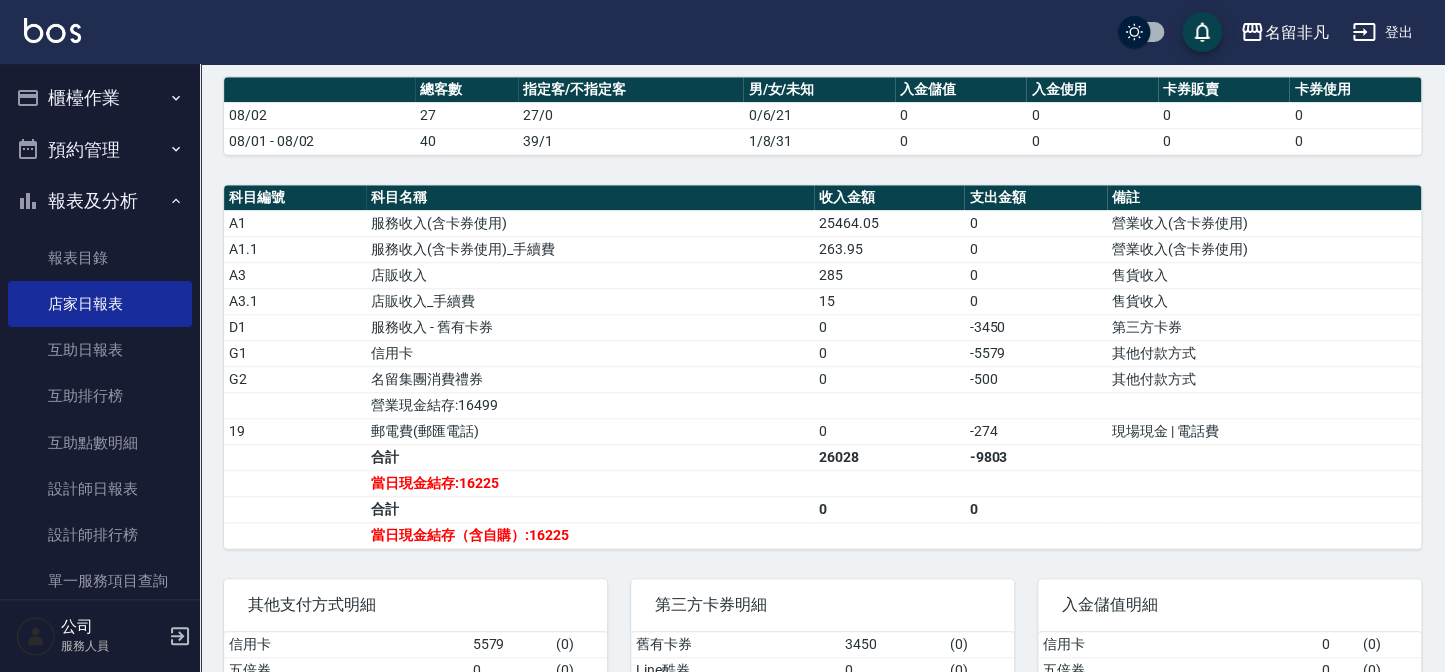 scroll, scrollTop: 545, scrollLeft: 0, axis: vertical 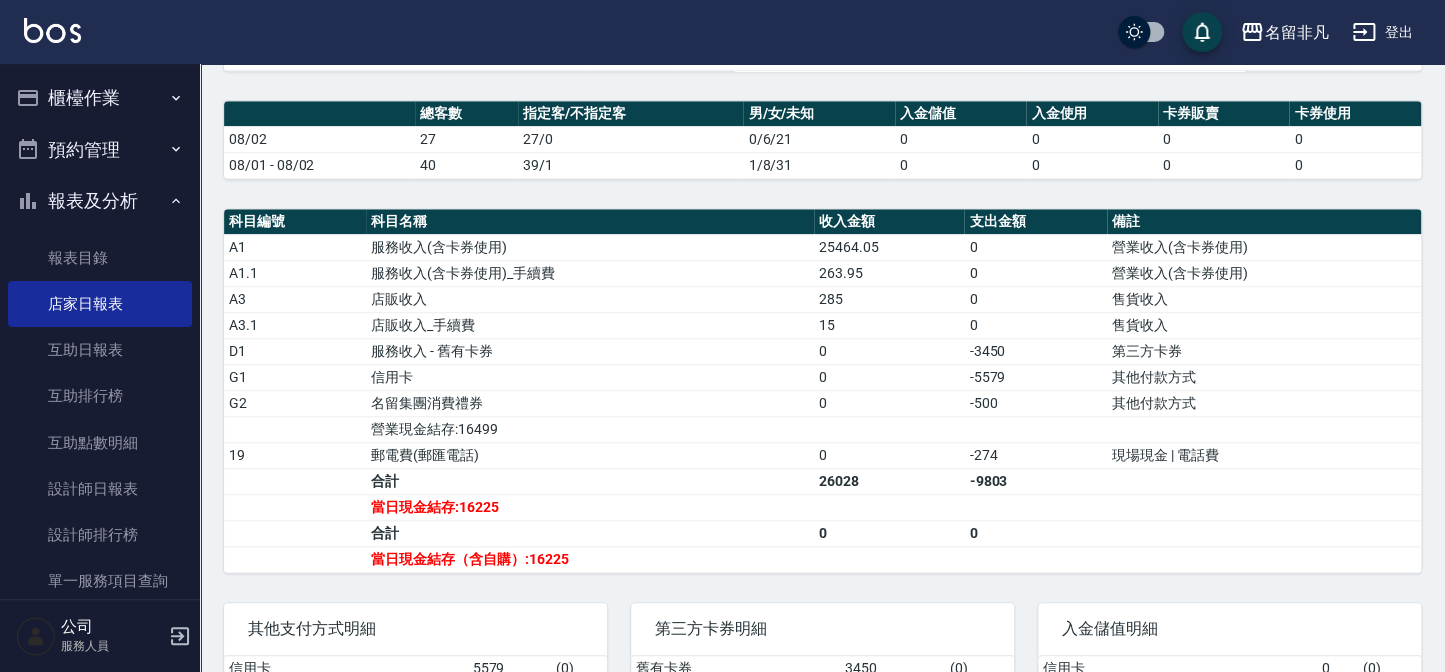 drag, startPoint x: 1299, startPoint y: 707, endPoint x: 1295, endPoint y: 616, distance: 91.08787 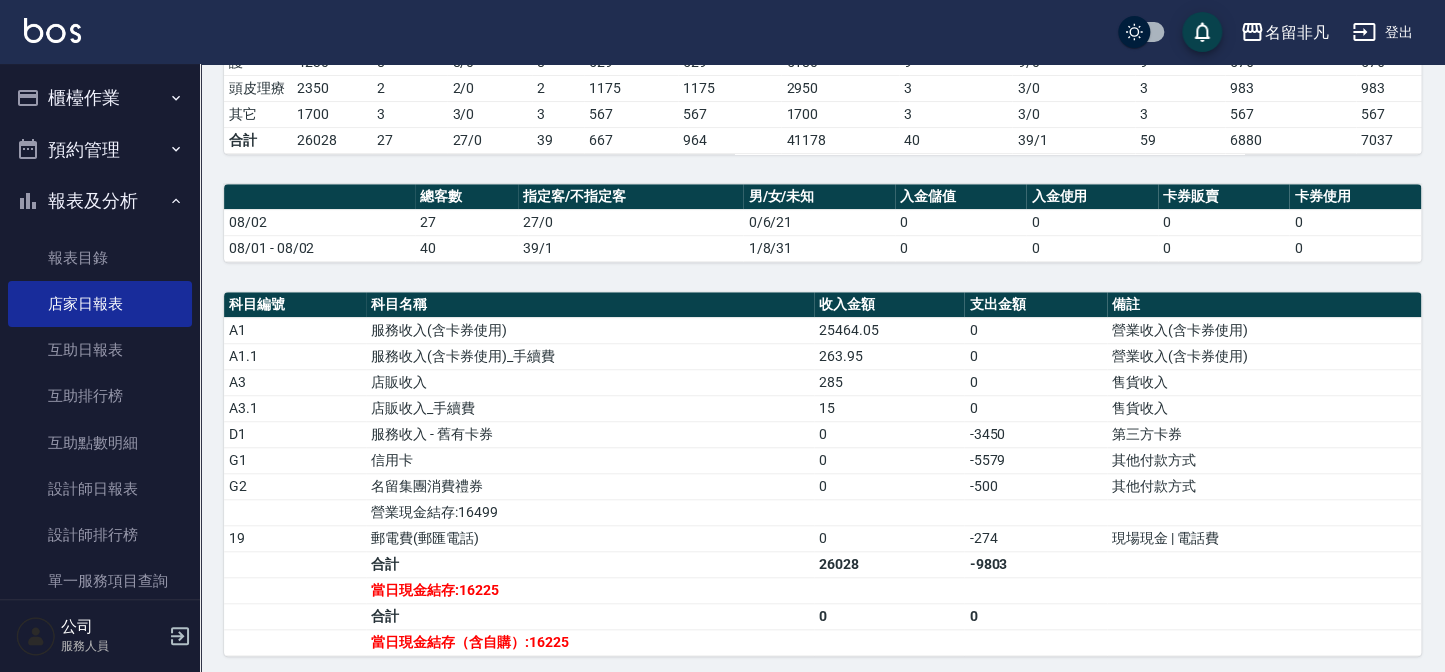 drag, startPoint x: 1297, startPoint y: 608, endPoint x: 1377, endPoint y: 707, distance: 127.28315 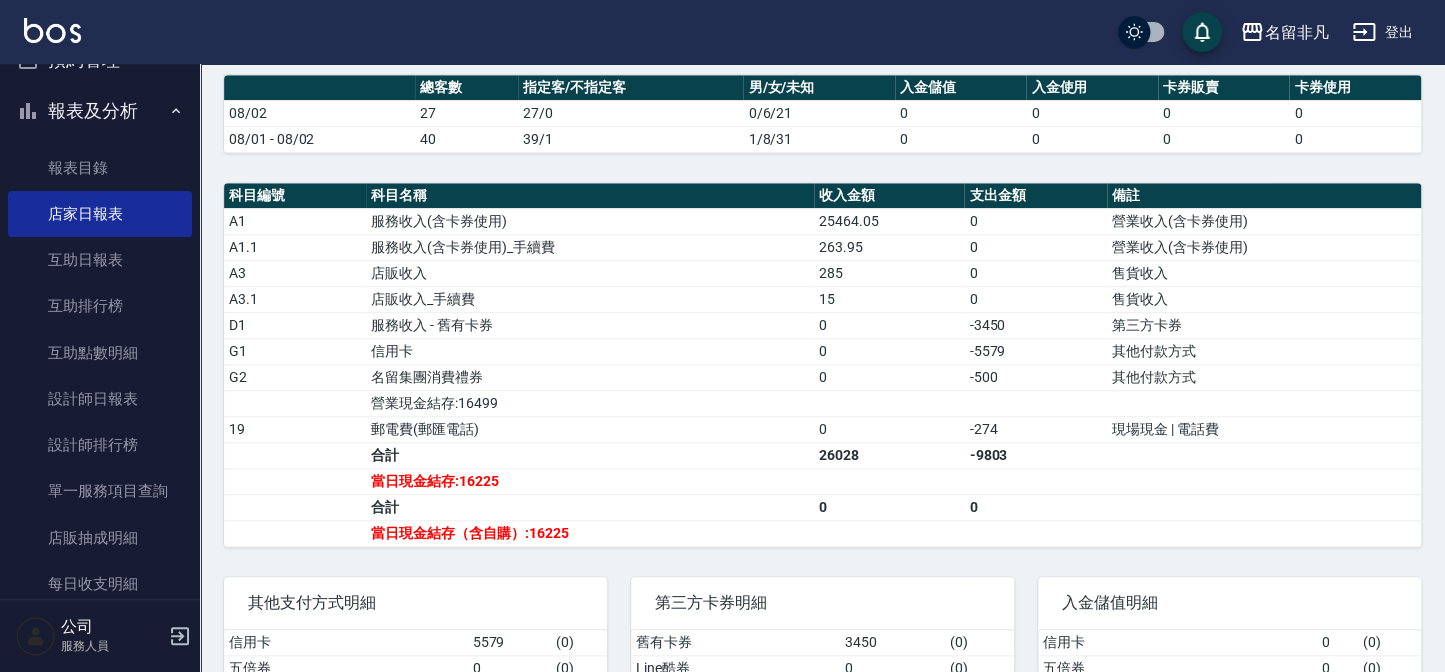 scroll, scrollTop: 181, scrollLeft: 0, axis: vertical 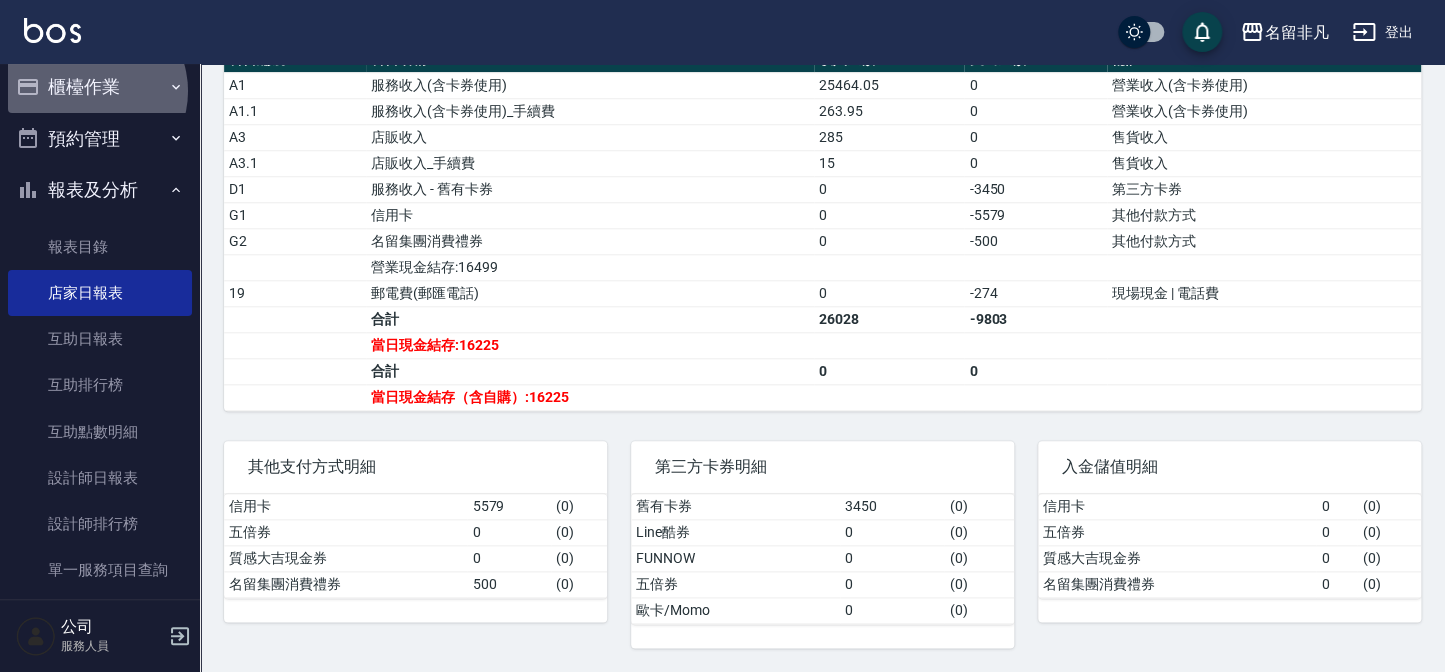 click on "櫃檯作業" at bounding box center (100, 87) 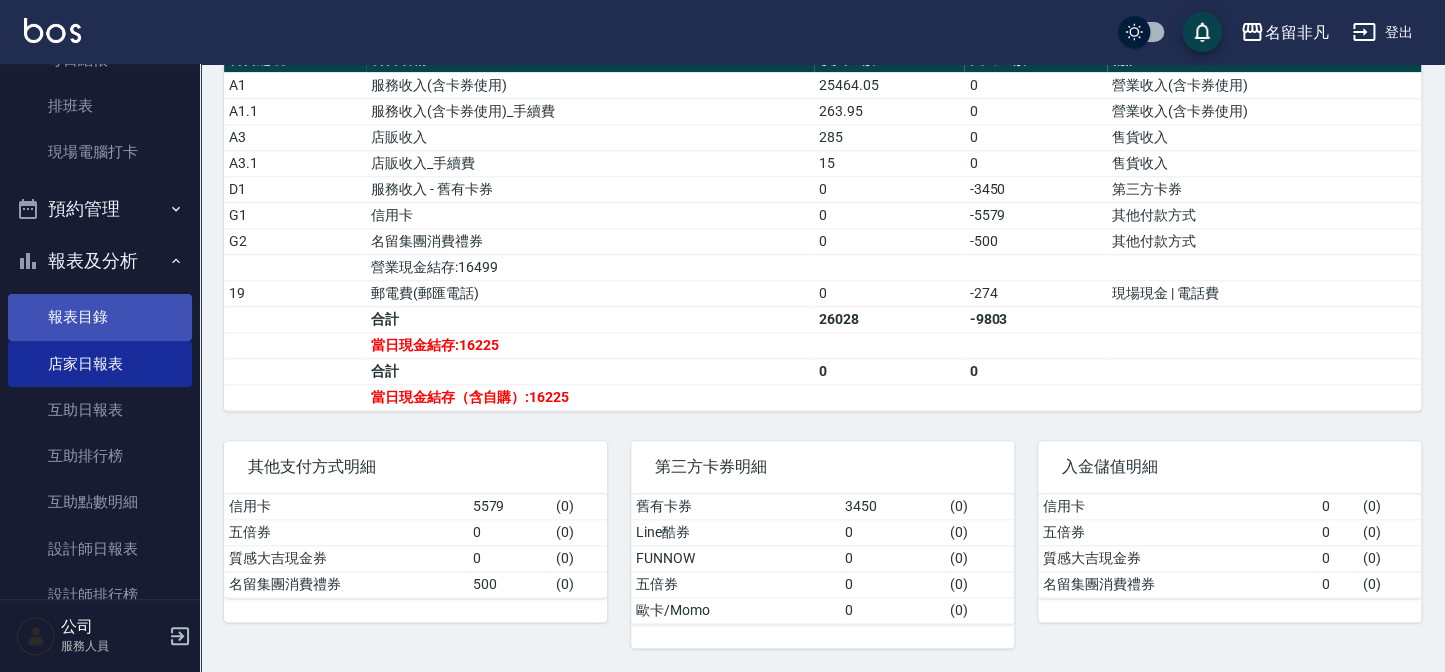 scroll, scrollTop: 284, scrollLeft: 0, axis: vertical 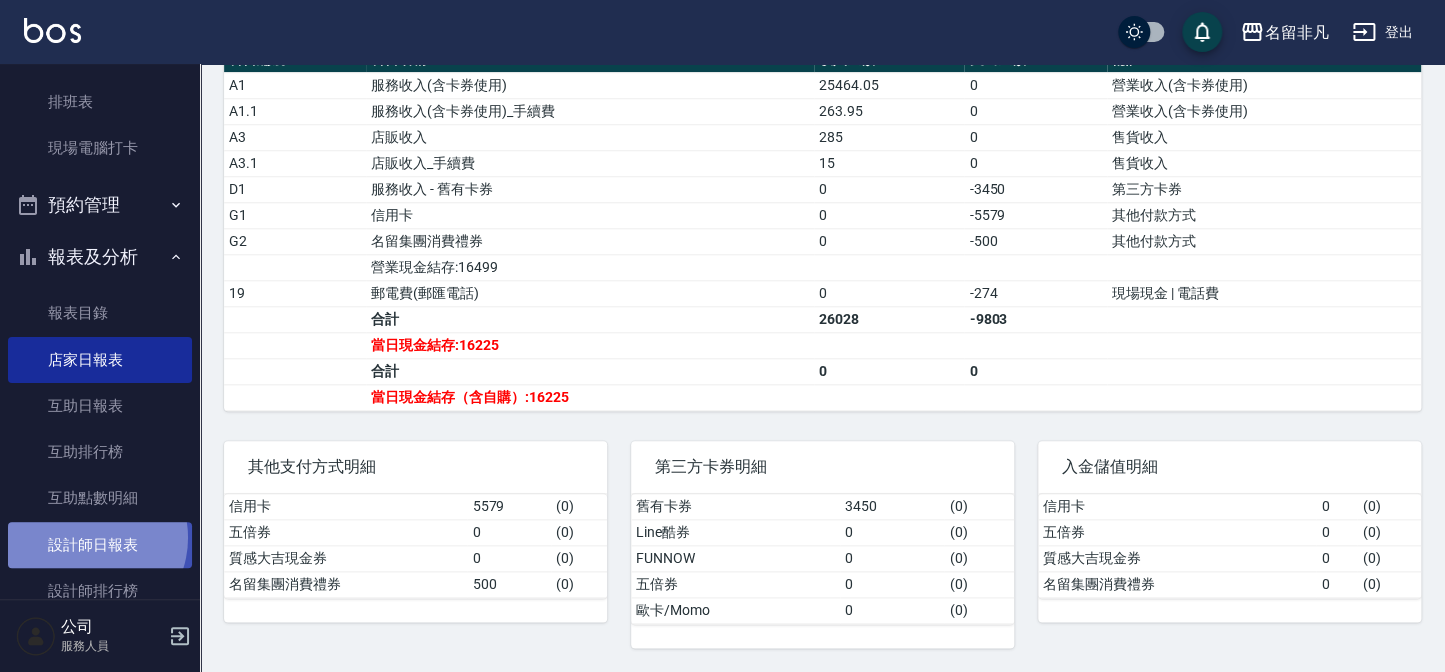 drag, startPoint x: 87, startPoint y: 537, endPoint x: 117, endPoint y: 540, distance: 30.149628 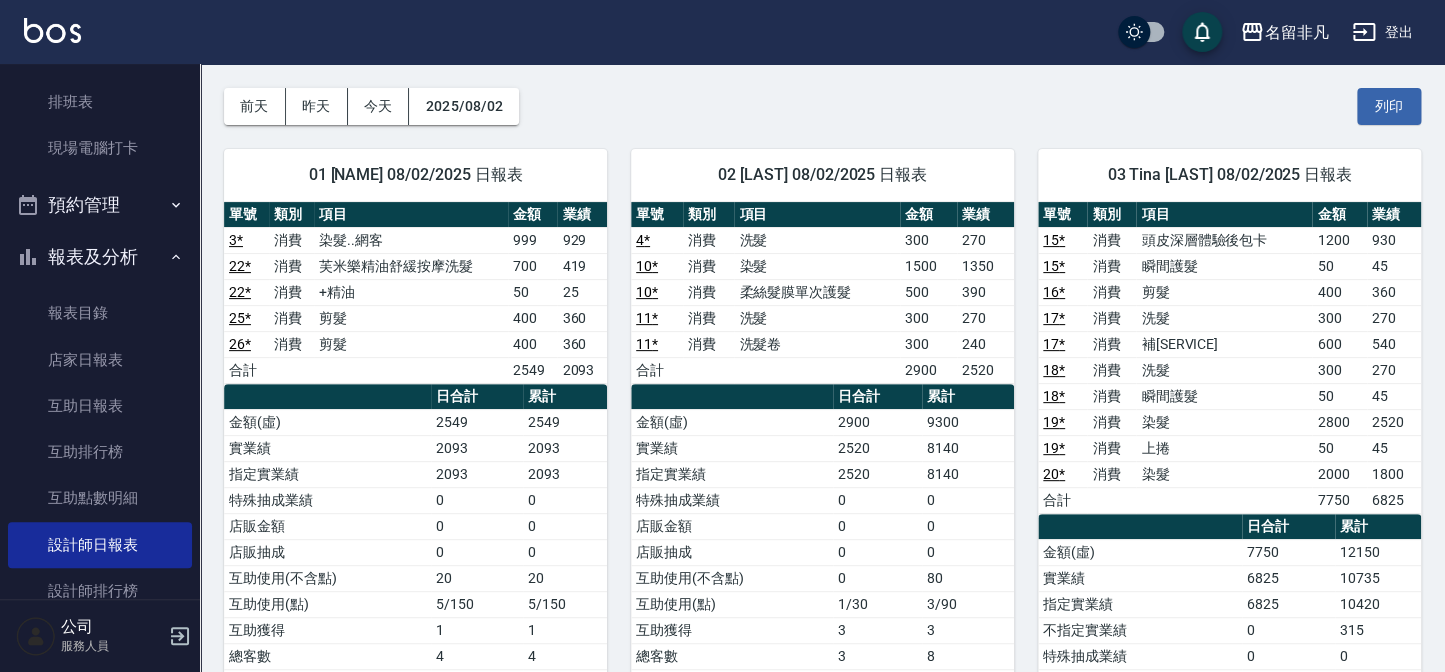 scroll, scrollTop: 0, scrollLeft: 0, axis: both 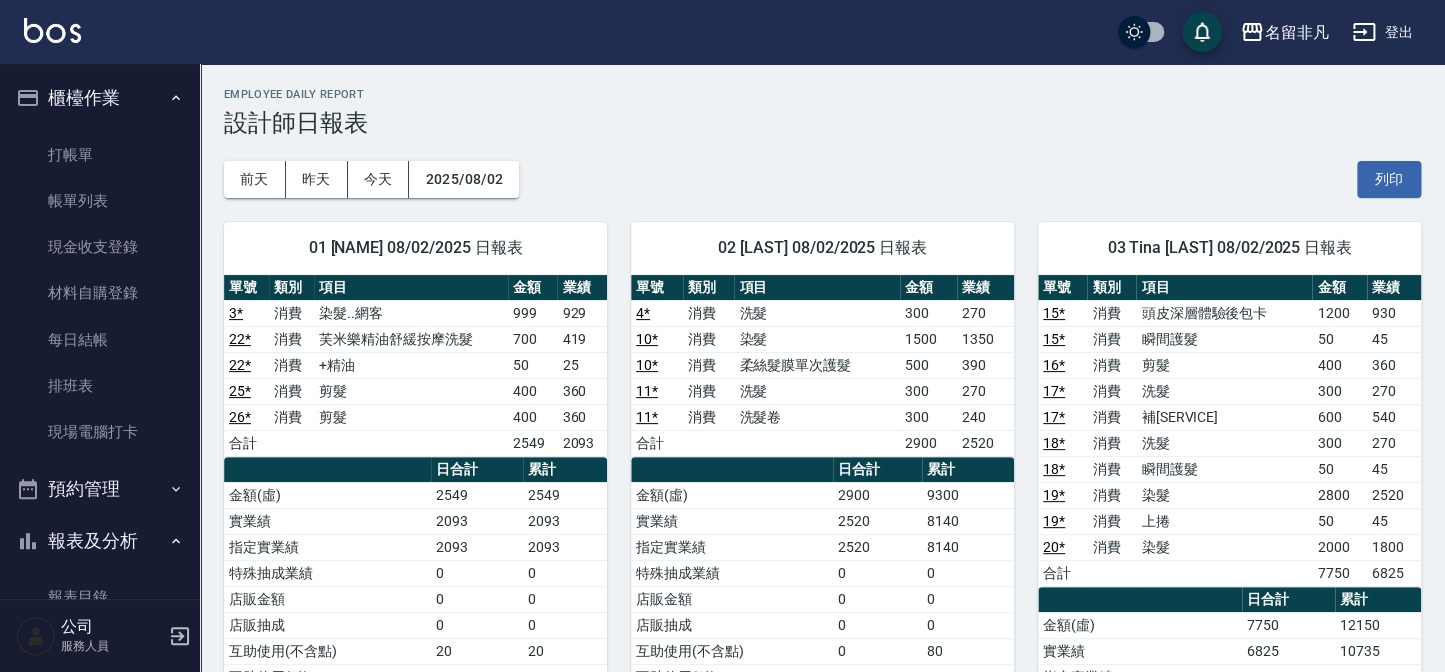 click on "櫃檯作業" at bounding box center (100, 98) 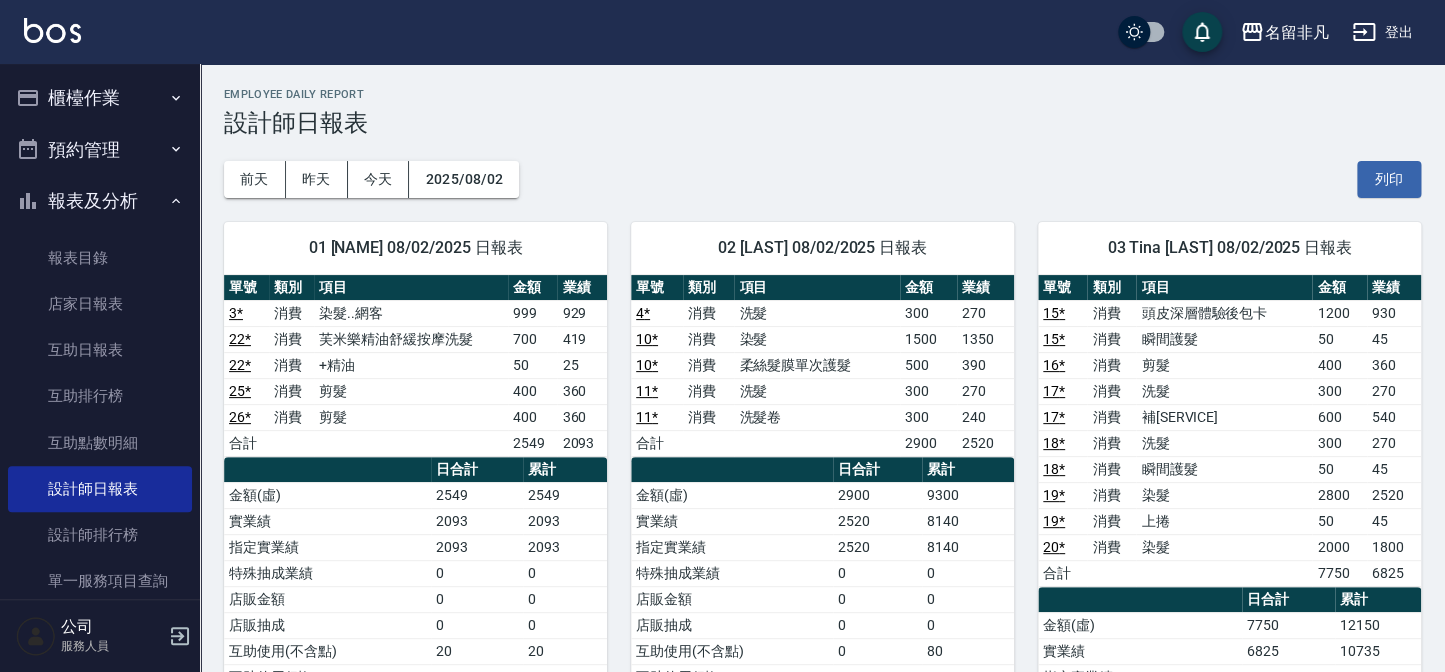 click on "報表及分析" at bounding box center [100, 201] 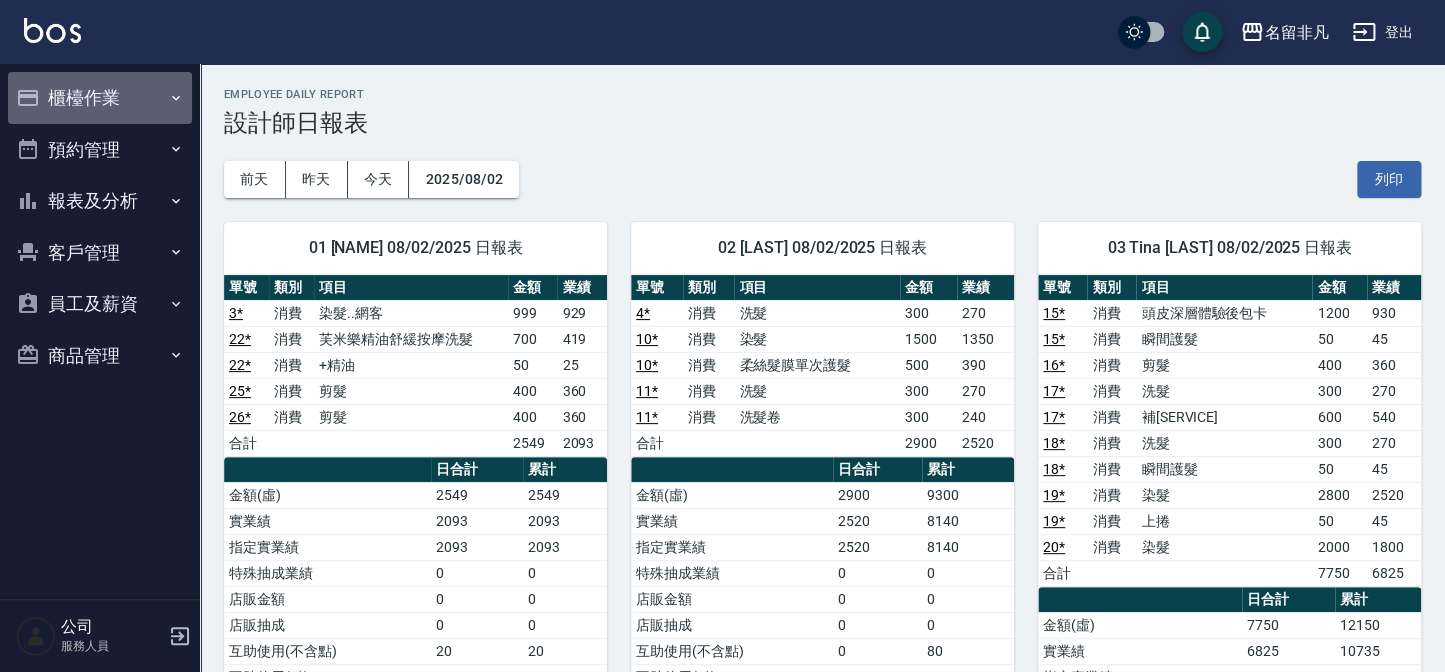 click on "櫃檯作業" at bounding box center [100, 98] 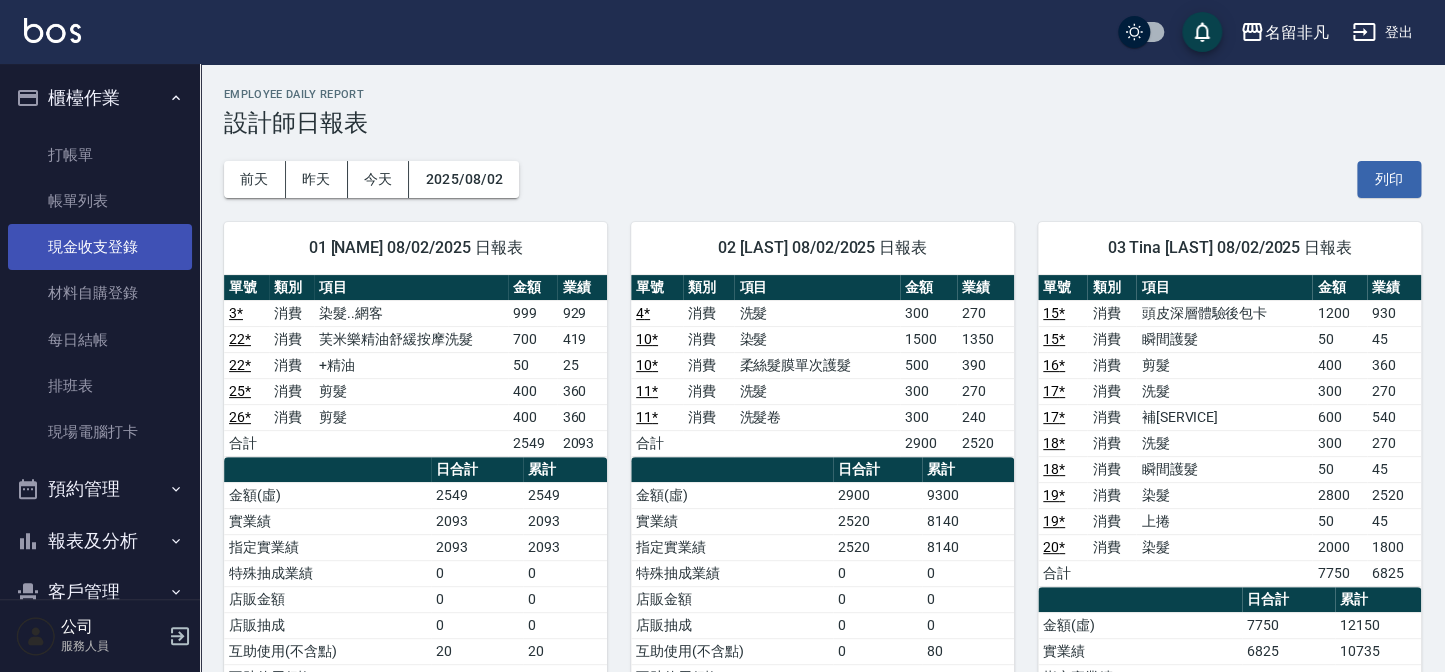 click on "現金收支登錄" at bounding box center (100, 247) 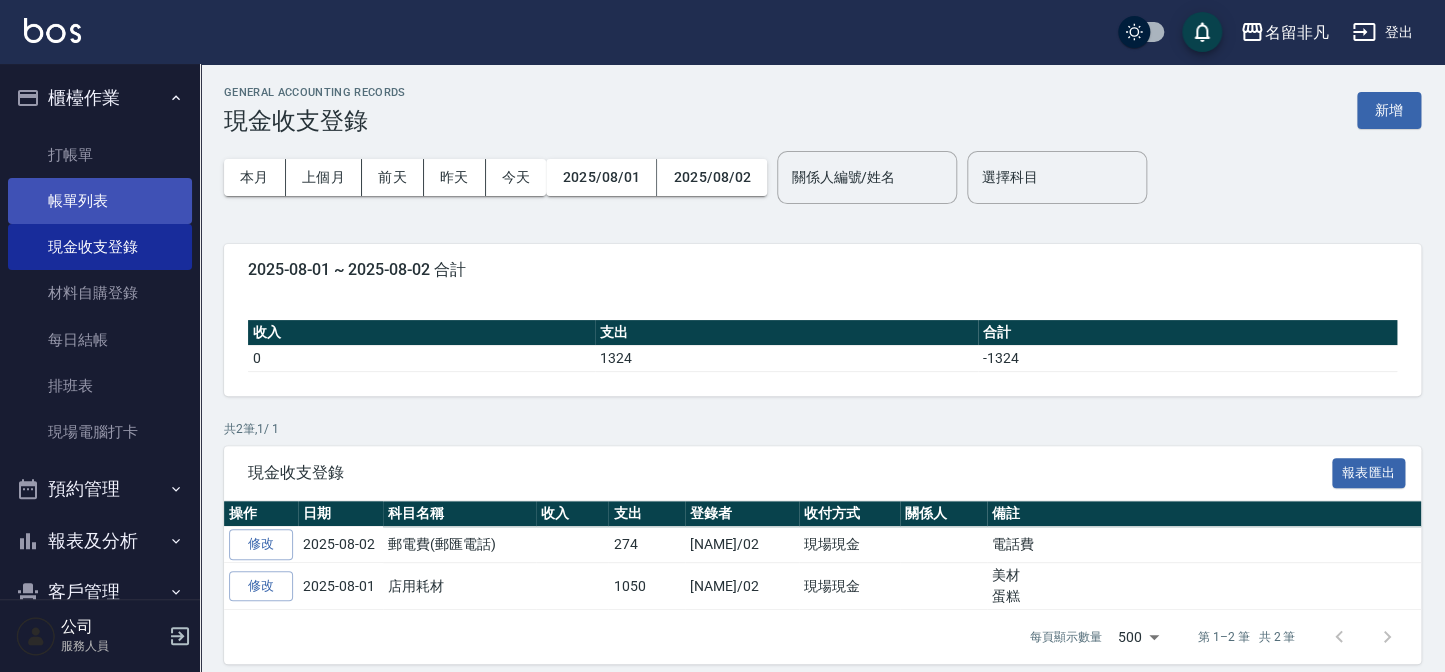 scroll, scrollTop: 0, scrollLeft: 0, axis: both 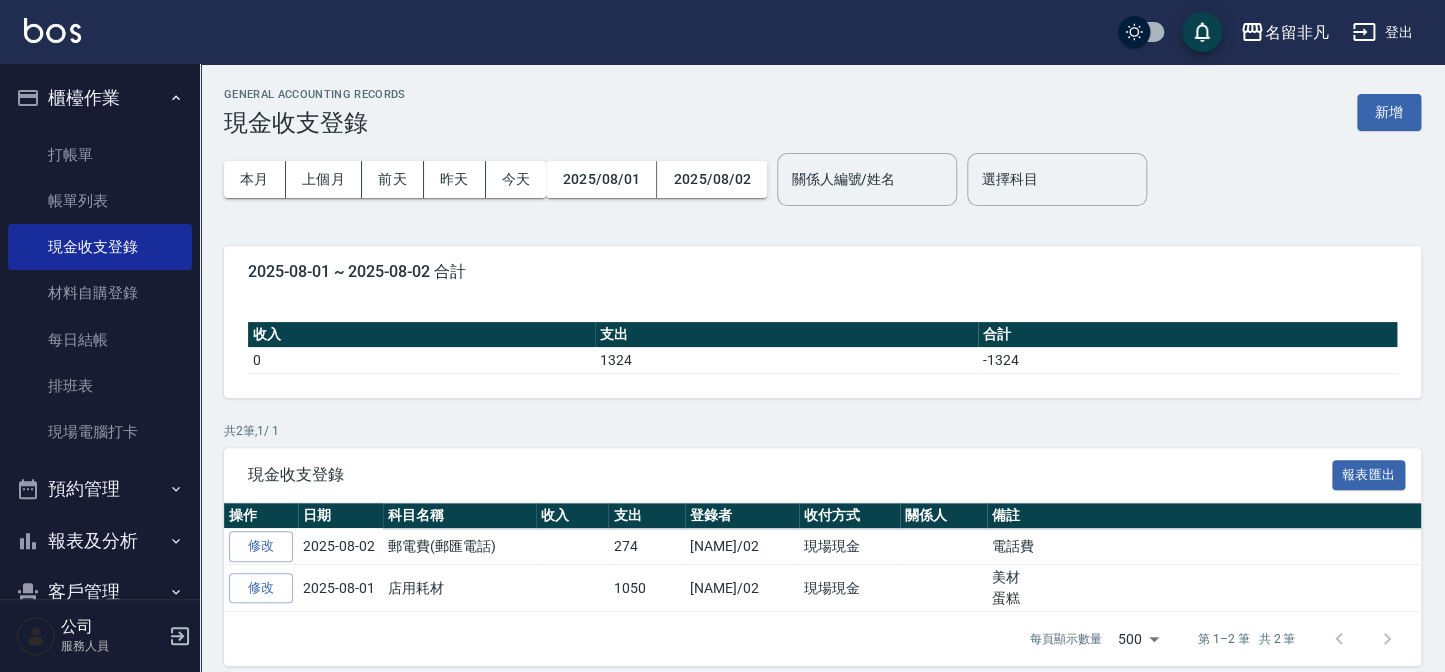 drag, startPoint x: 116, startPoint y: 92, endPoint x: 127, endPoint y: 92, distance: 11 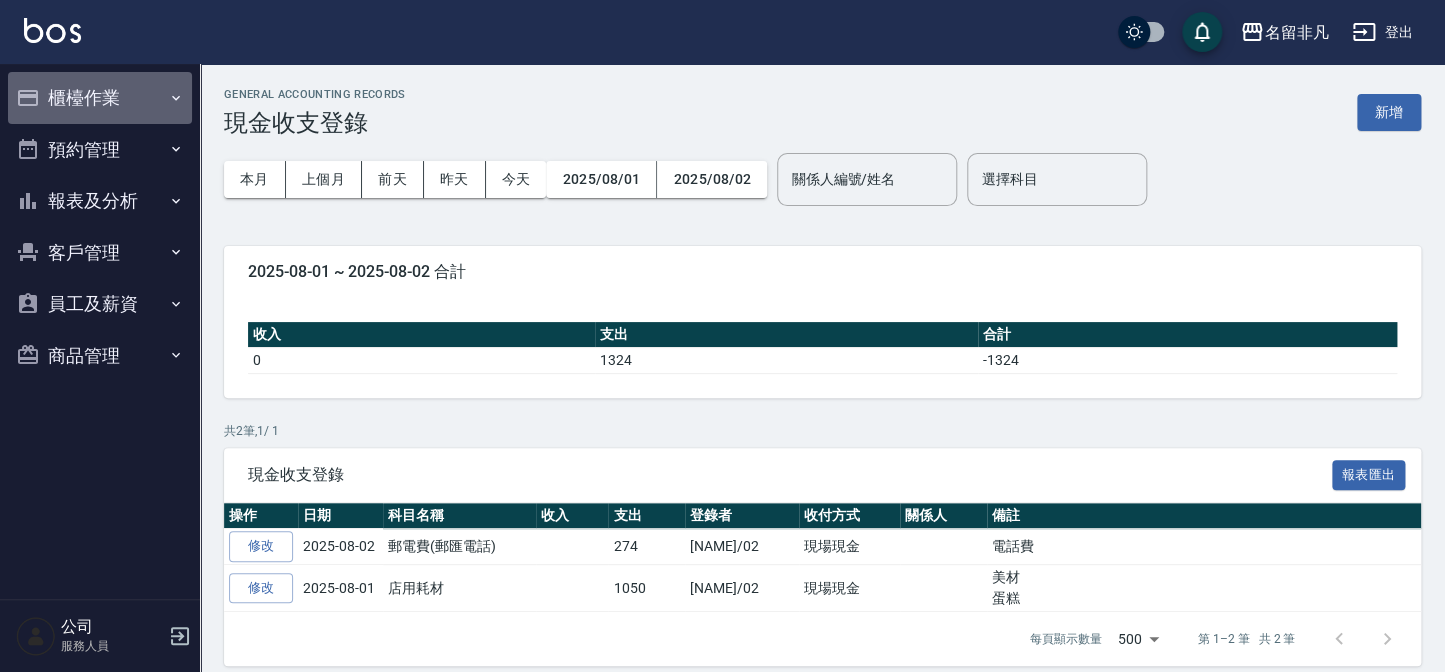 click on "櫃檯作業" at bounding box center (100, 98) 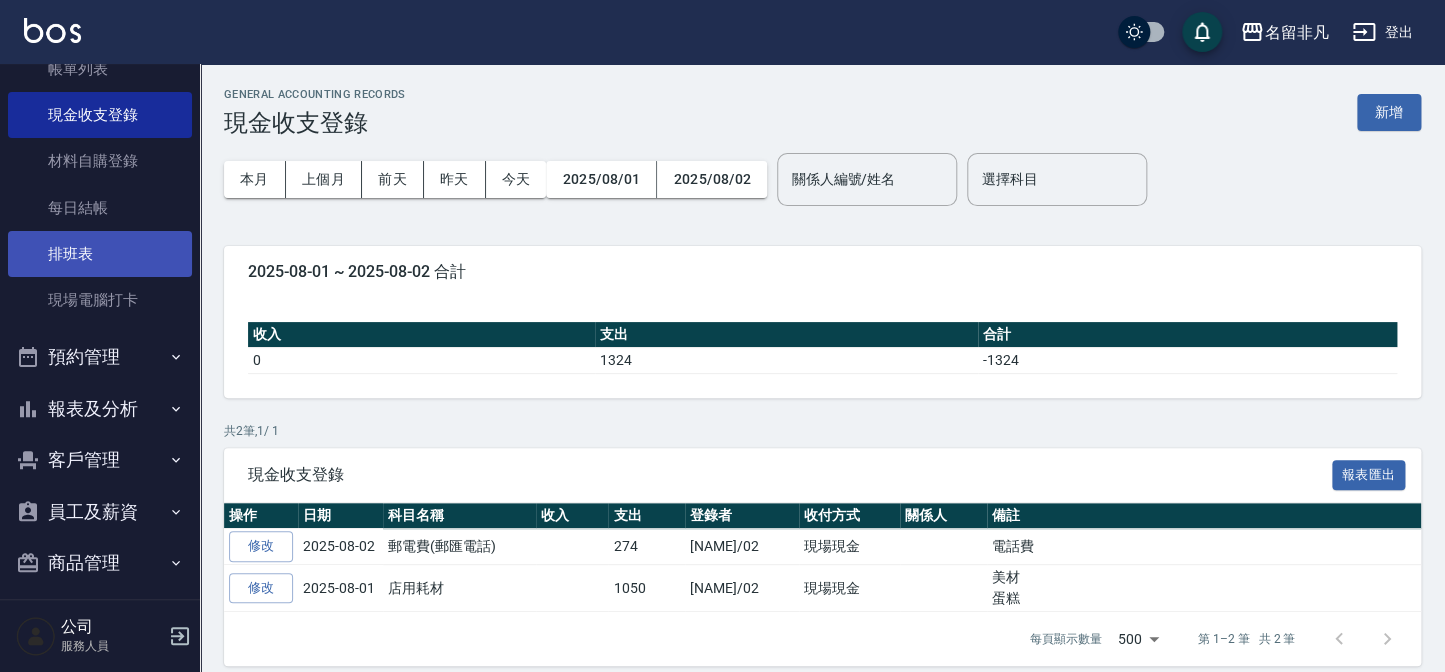 scroll, scrollTop: 145, scrollLeft: 0, axis: vertical 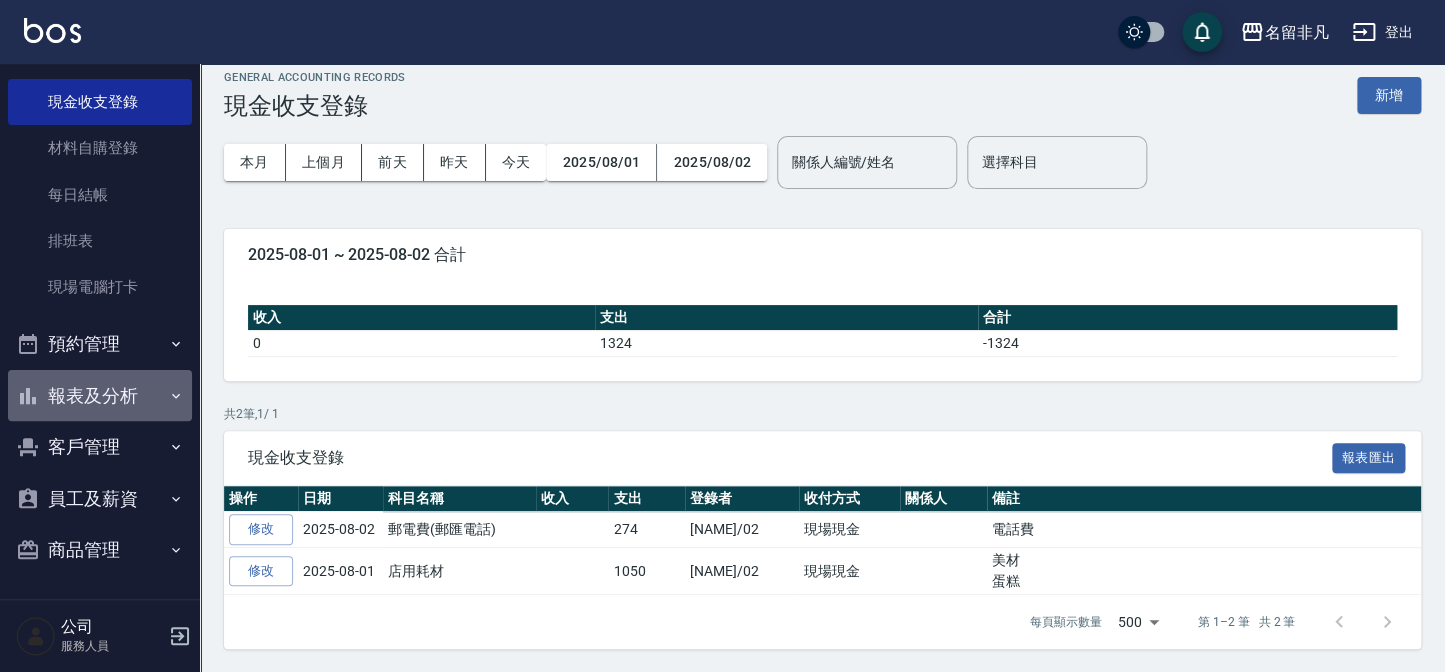 click on "報表及分析" at bounding box center [100, 396] 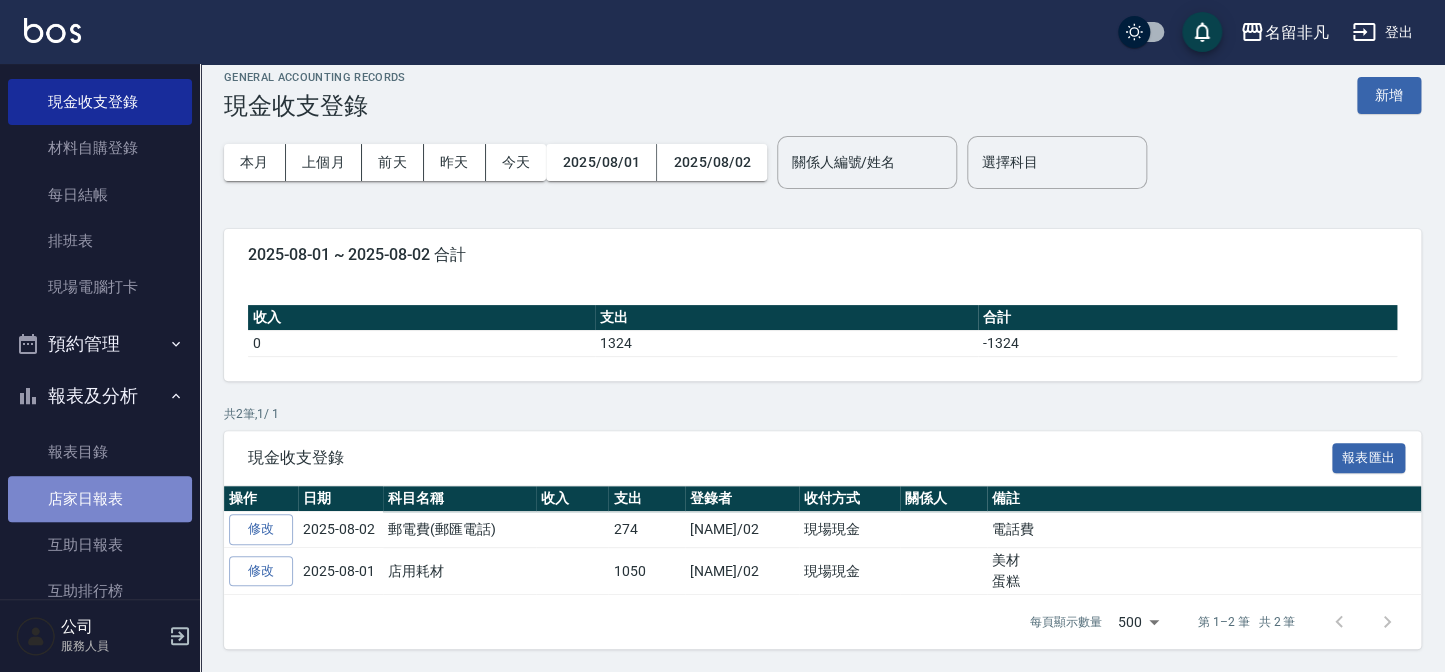 click on "店家日報表" at bounding box center (100, 499) 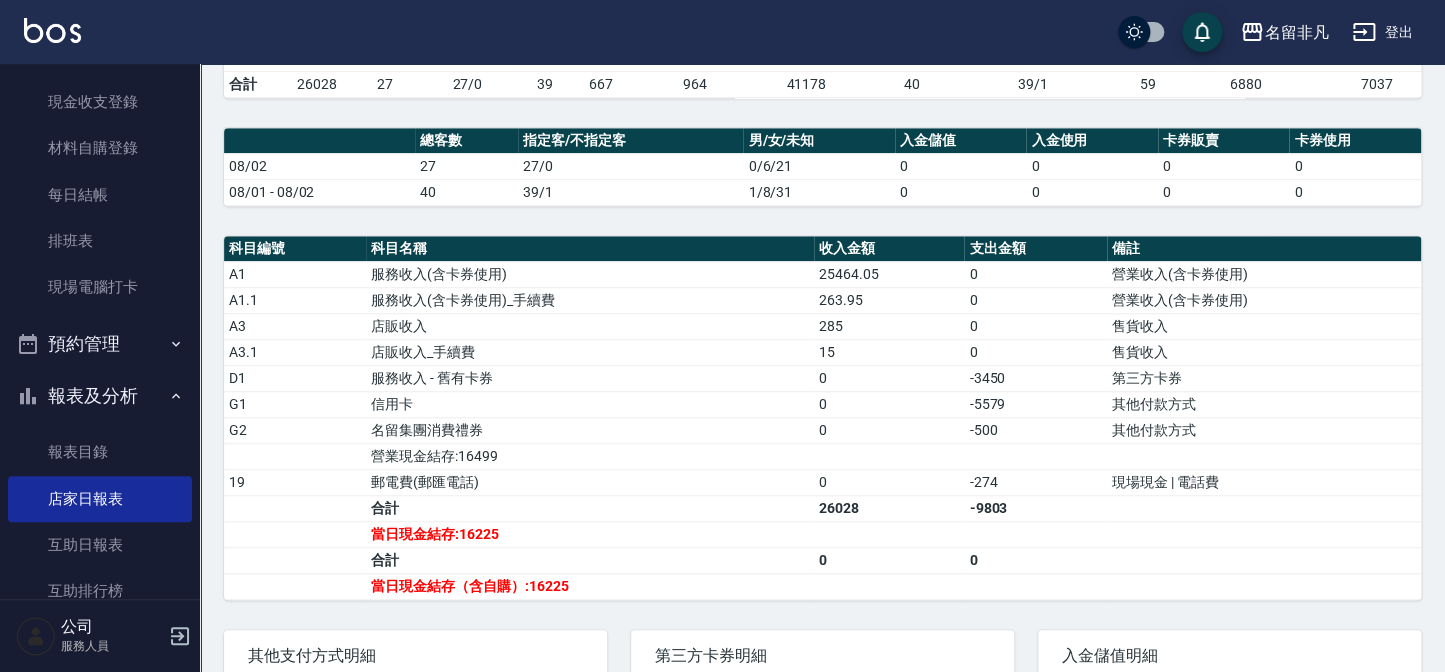 scroll, scrollTop: 363, scrollLeft: 0, axis: vertical 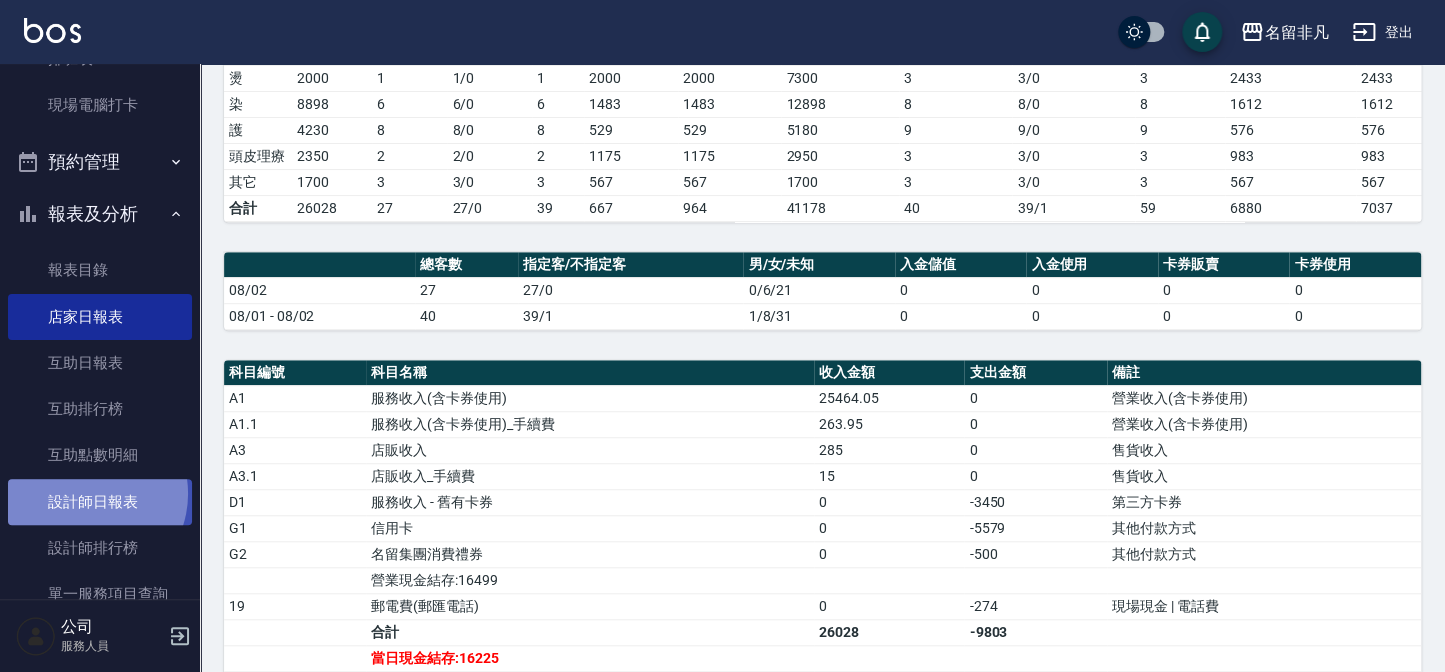click on "設計師日報表" at bounding box center (100, 502) 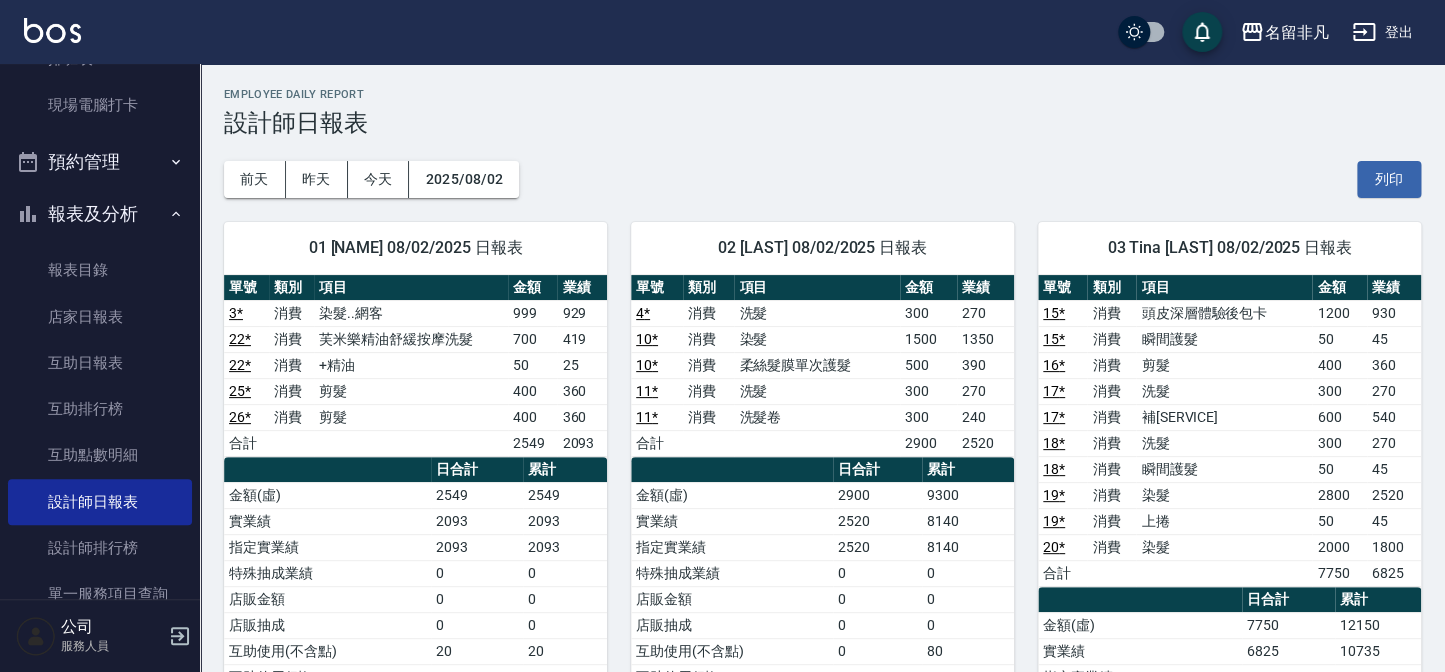 scroll, scrollTop: 0, scrollLeft: 0, axis: both 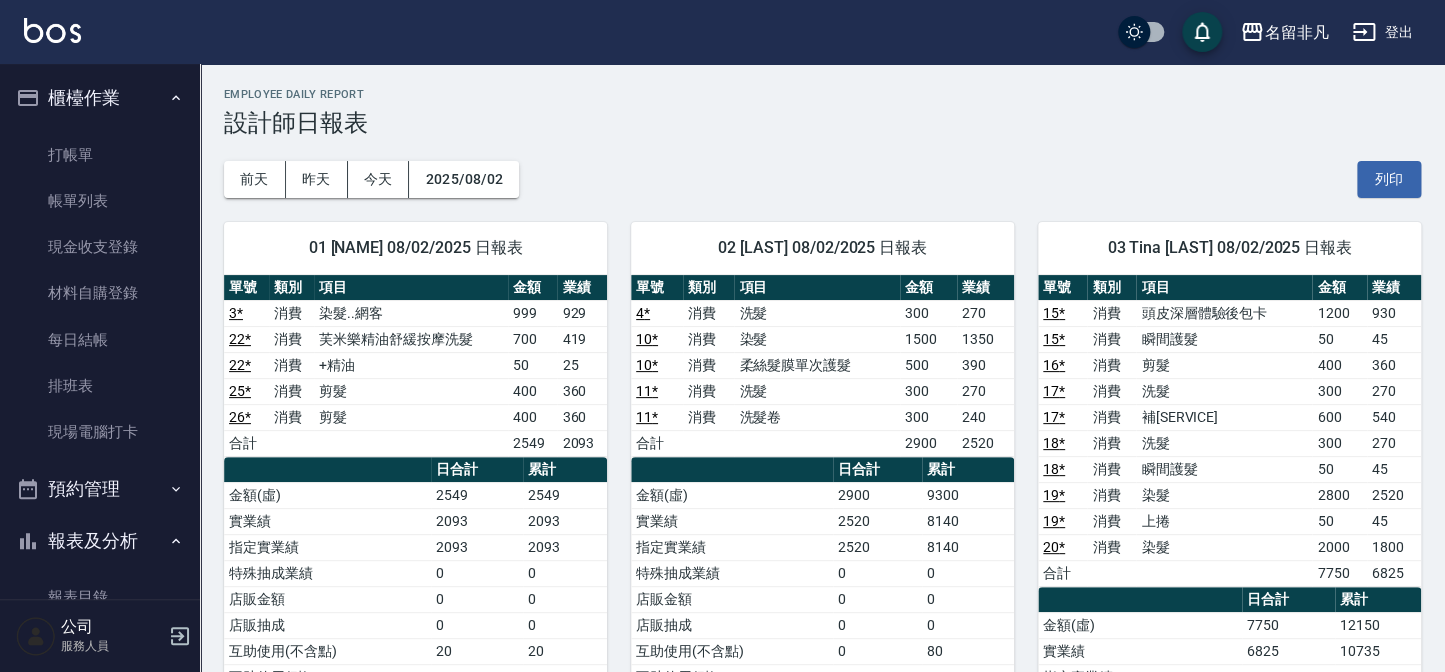 click on "櫃檯作業" at bounding box center [100, 98] 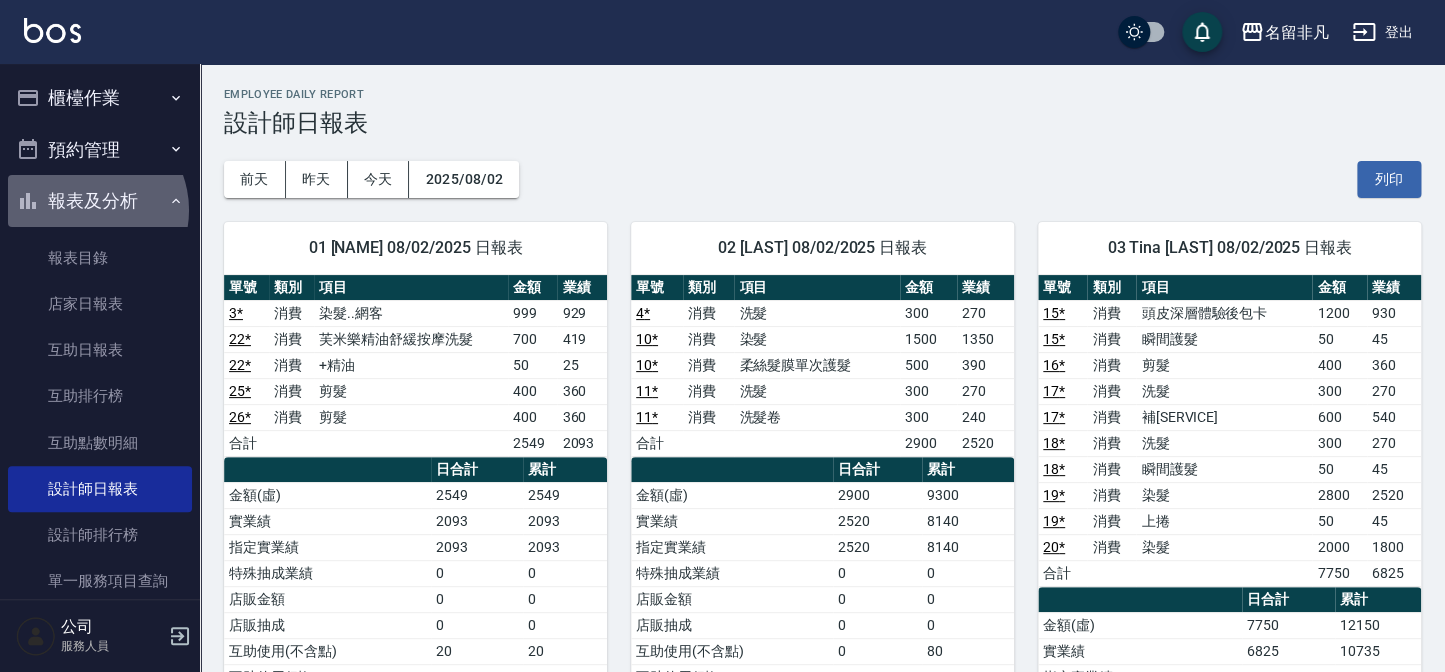 click on "報表及分析" at bounding box center (100, 201) 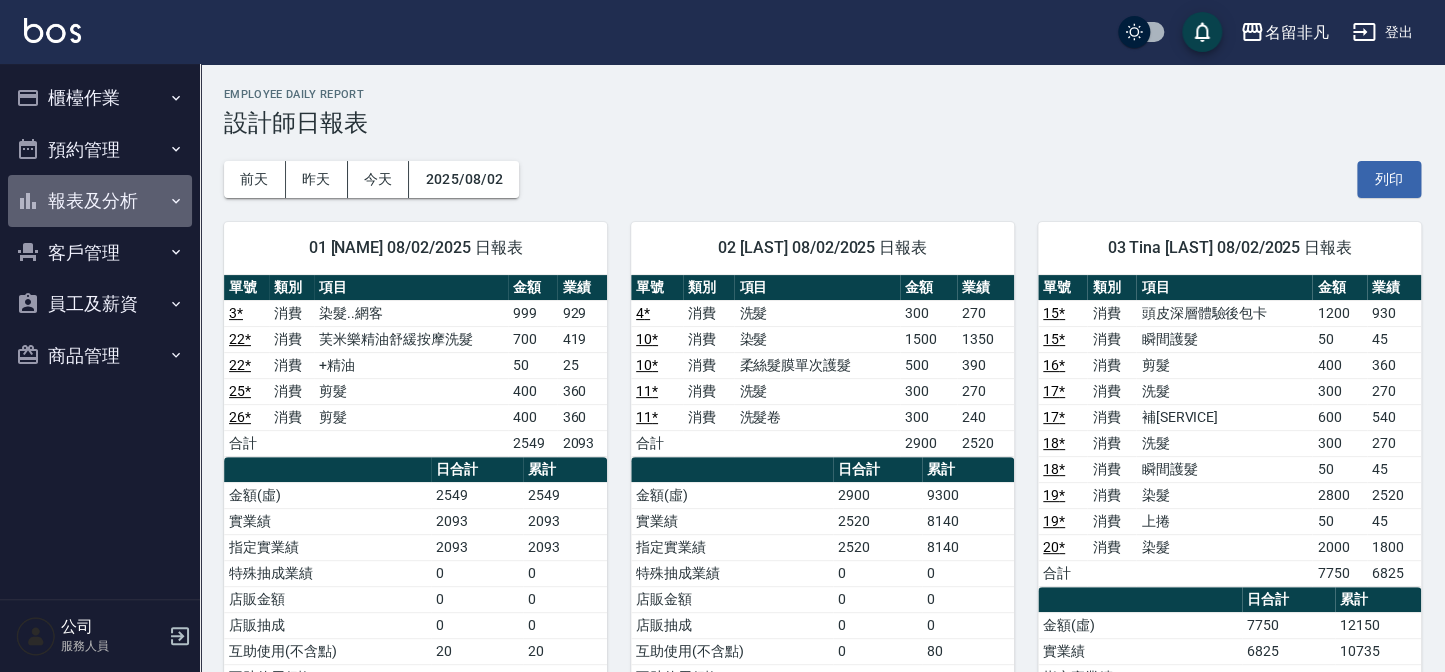 click on "報表及分析" at bounding box center [100, 201] 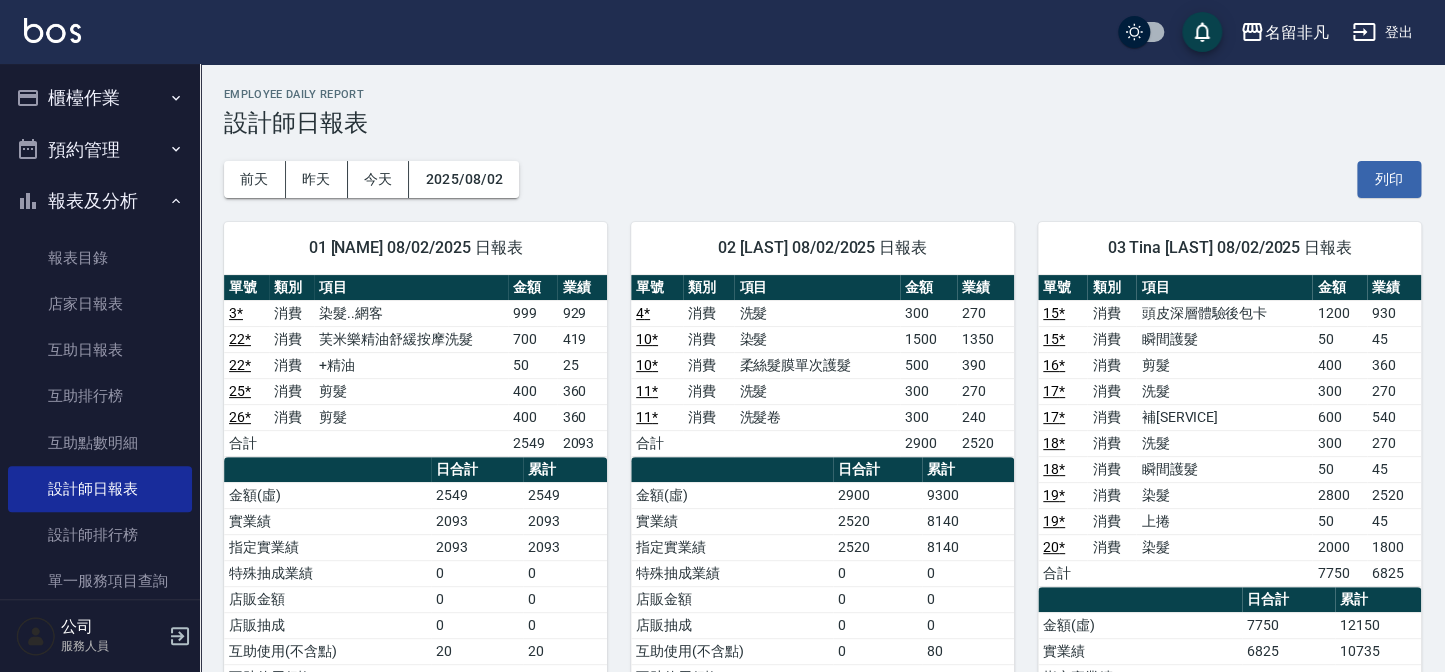 click on "櫃檯作業" at bounding box center [100, 98] 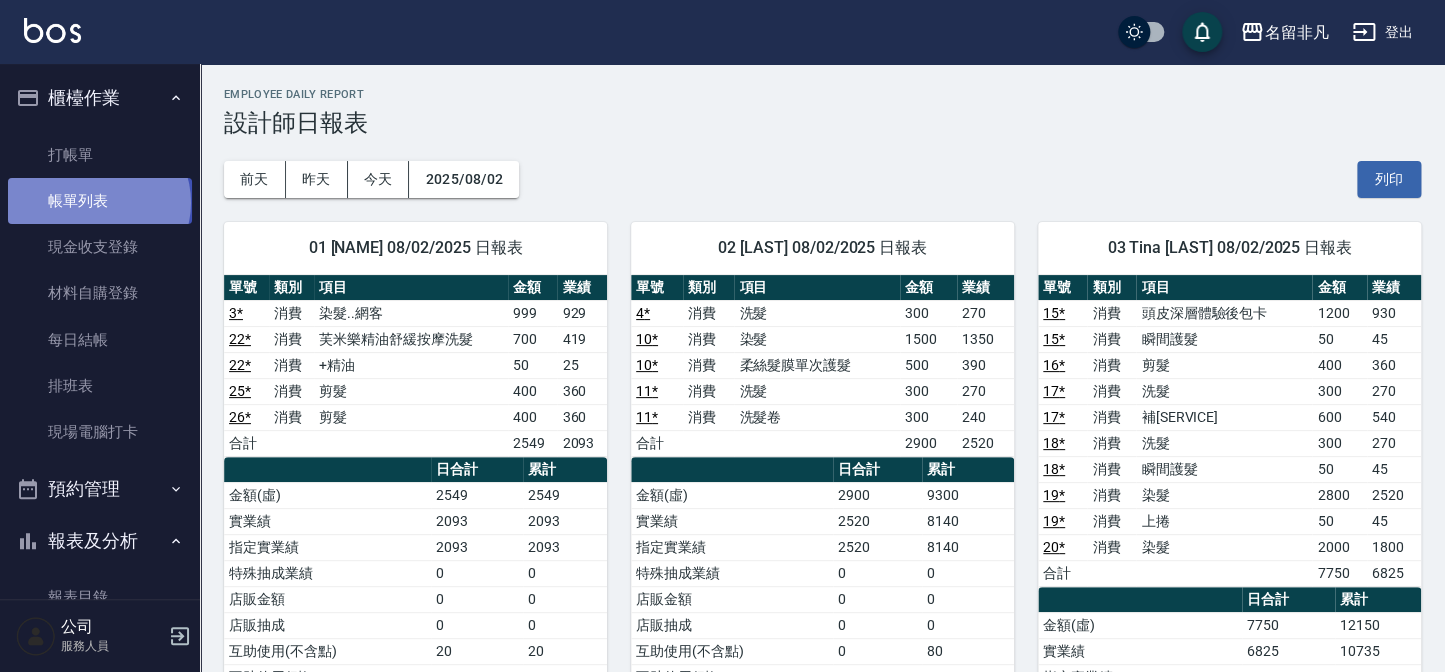 drag, startPoint x: 97, startPoint y: 203, endPoint x: 134, endPoint y: 199, distance: 37.215588 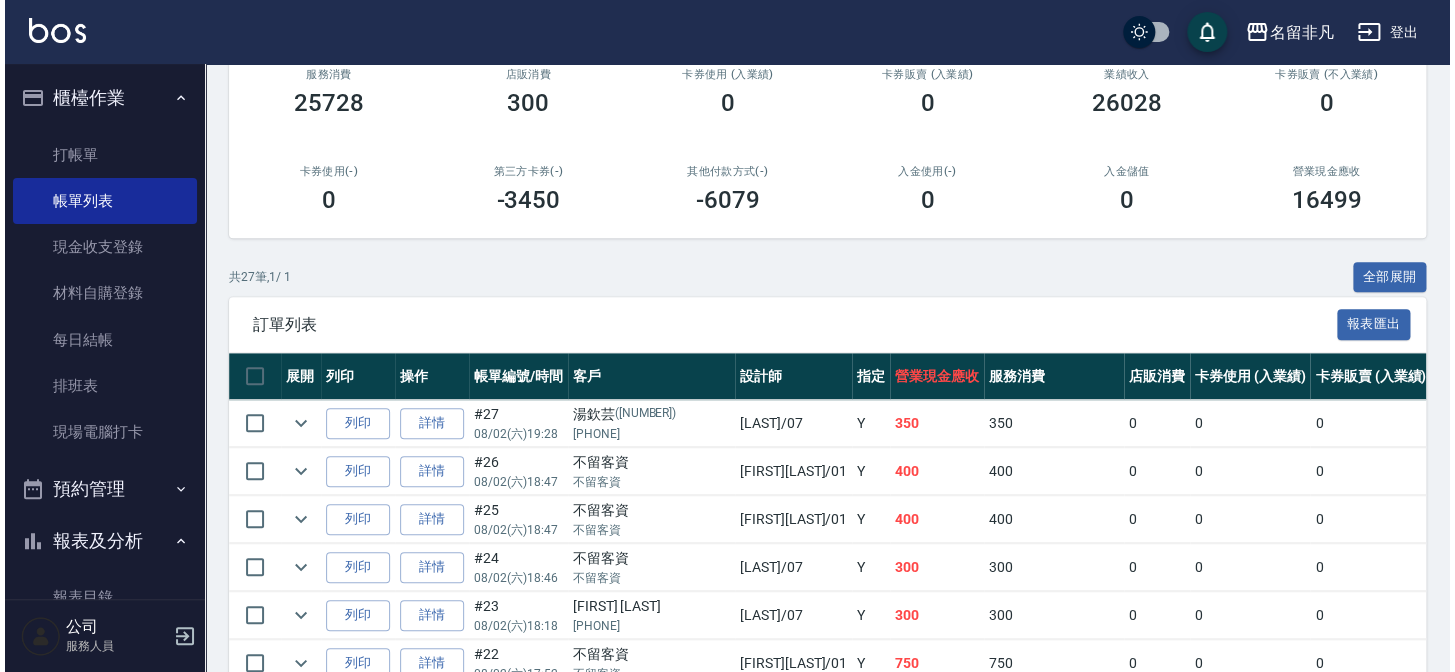 scroll, scrollTop: 272, scrollLeft: 0, axis: vertical 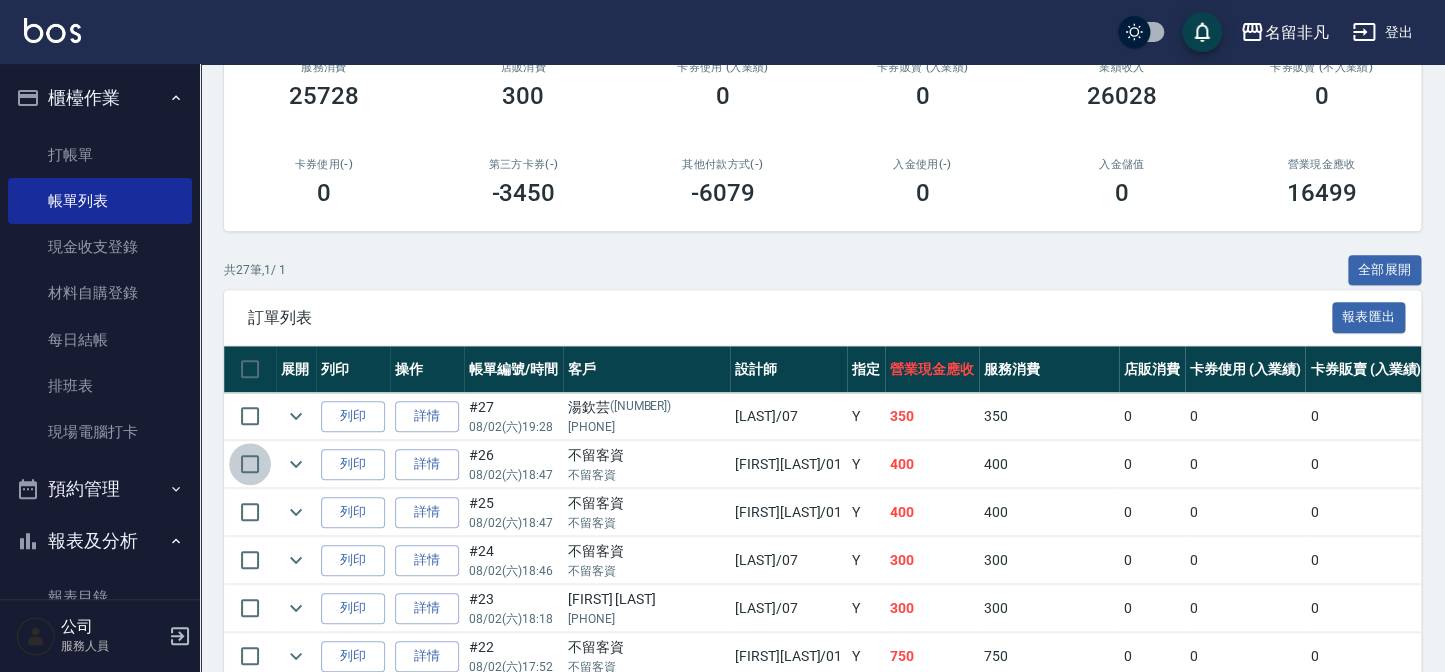 click at bounding box center [250, 464] 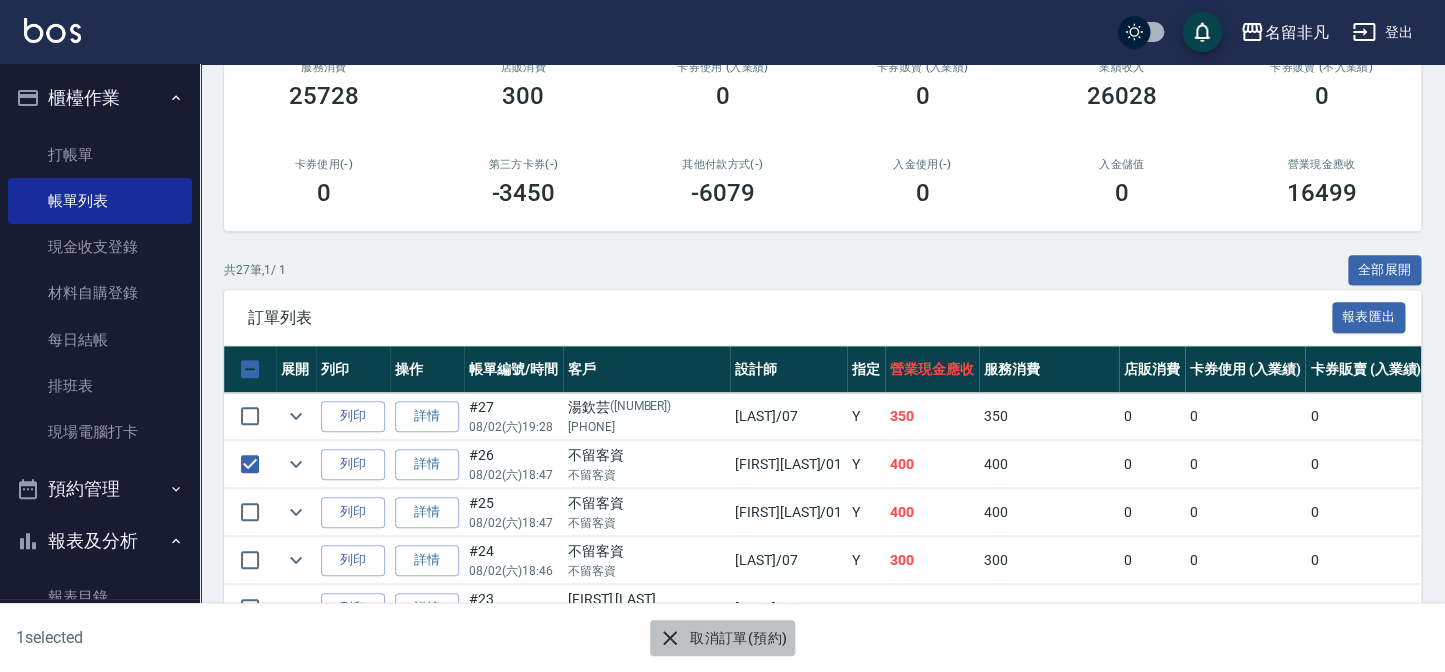 click on "取消訂單(預約)" at bounding box center [722, 638] 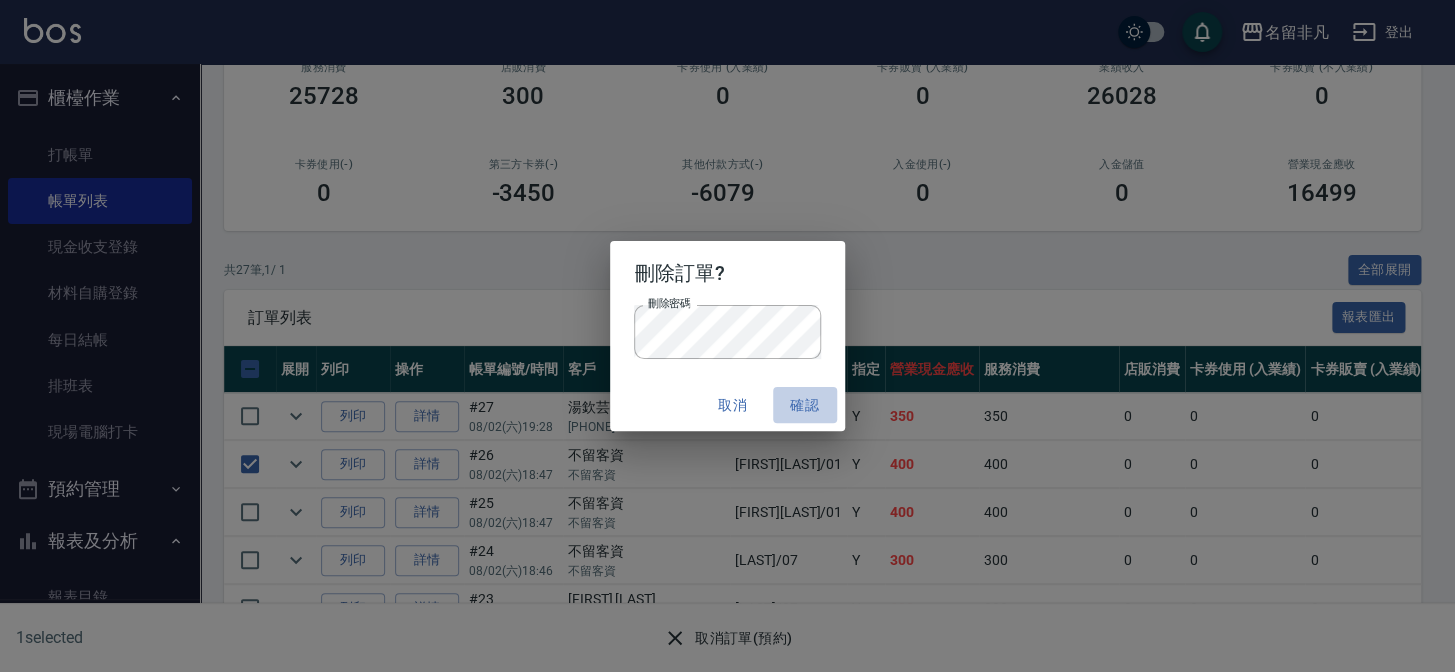 click on "確認" at bounding box center (805, 405) 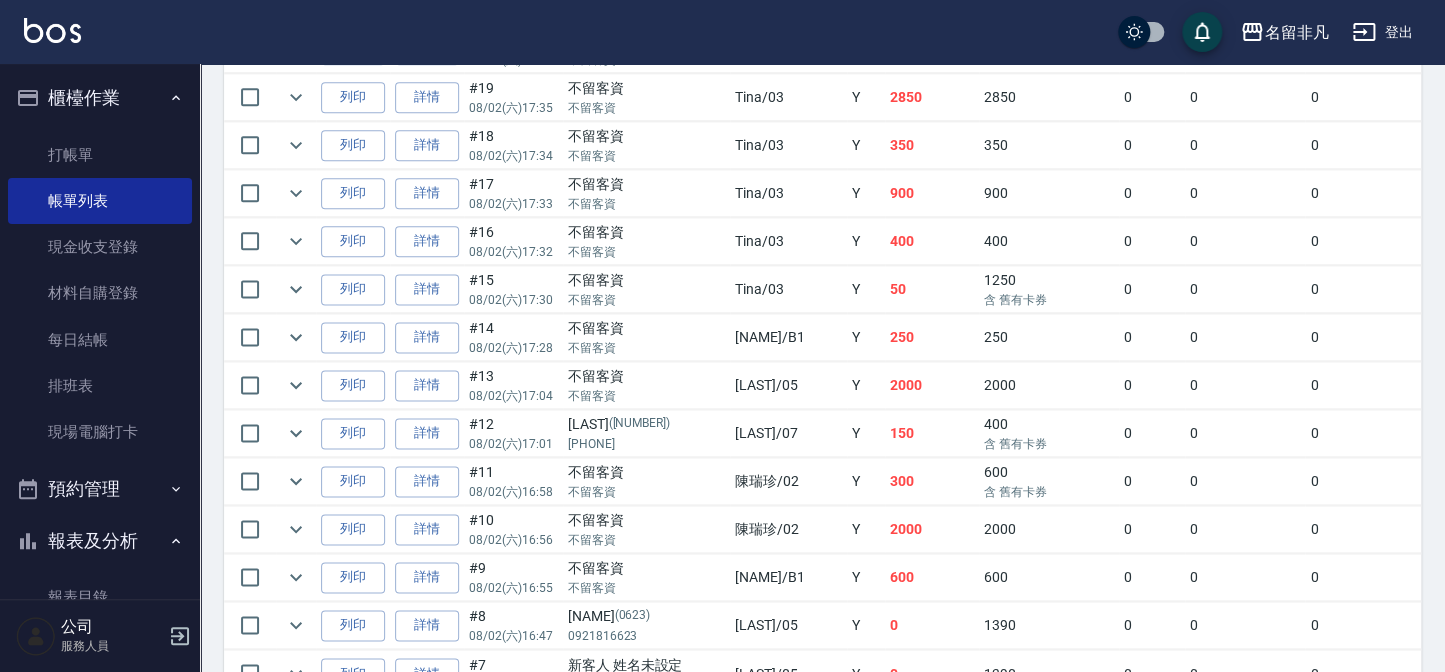 scroll, scrollTop: 727, scrollLeft: 0, axis: vertical 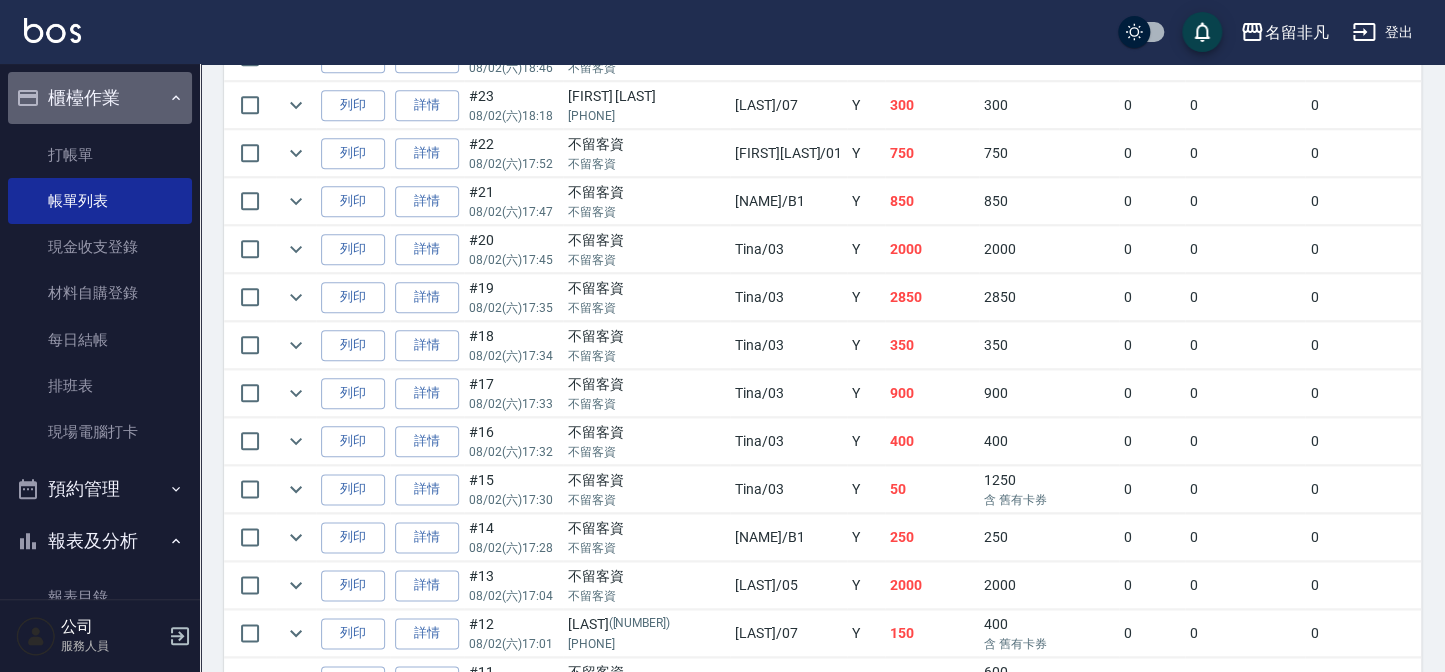 click on "櫃檯作業" at bounding box center (100, 98) 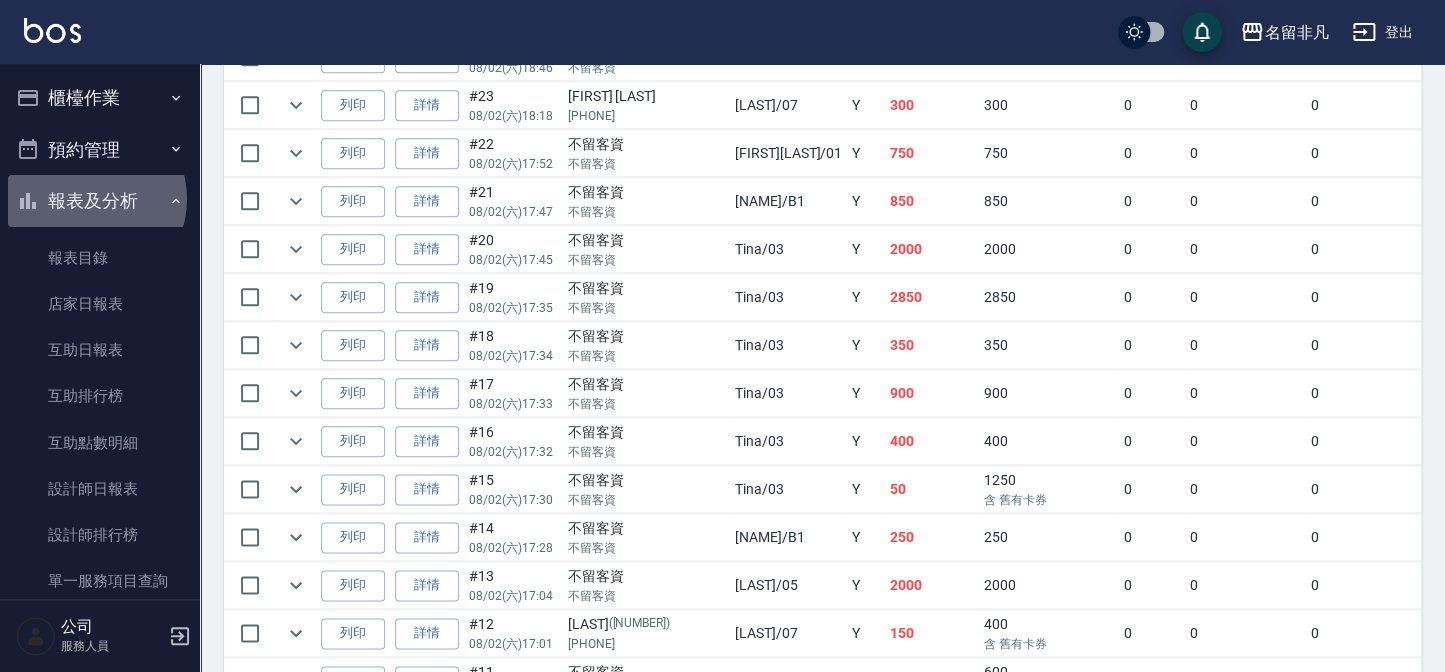 click on "報表及分析" at bounding box center [100, 201] 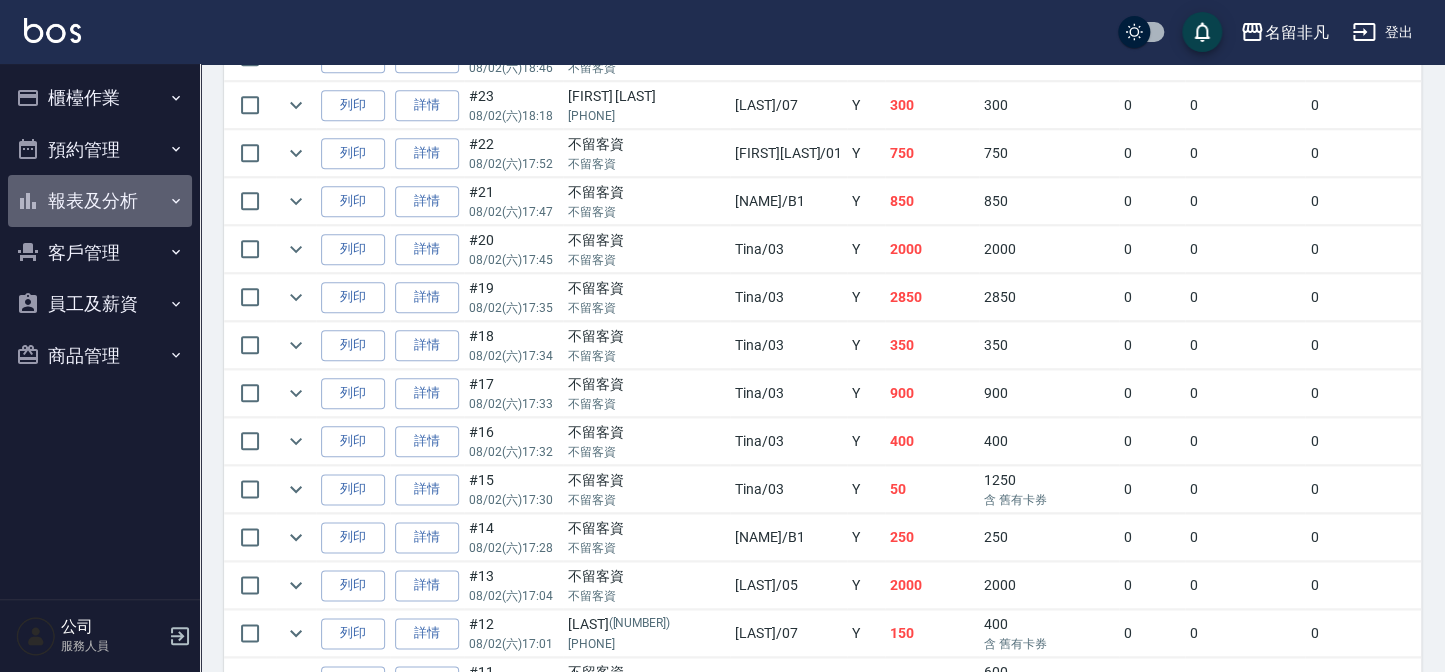 click on "報表及分析" at bounding box center (100, 201) 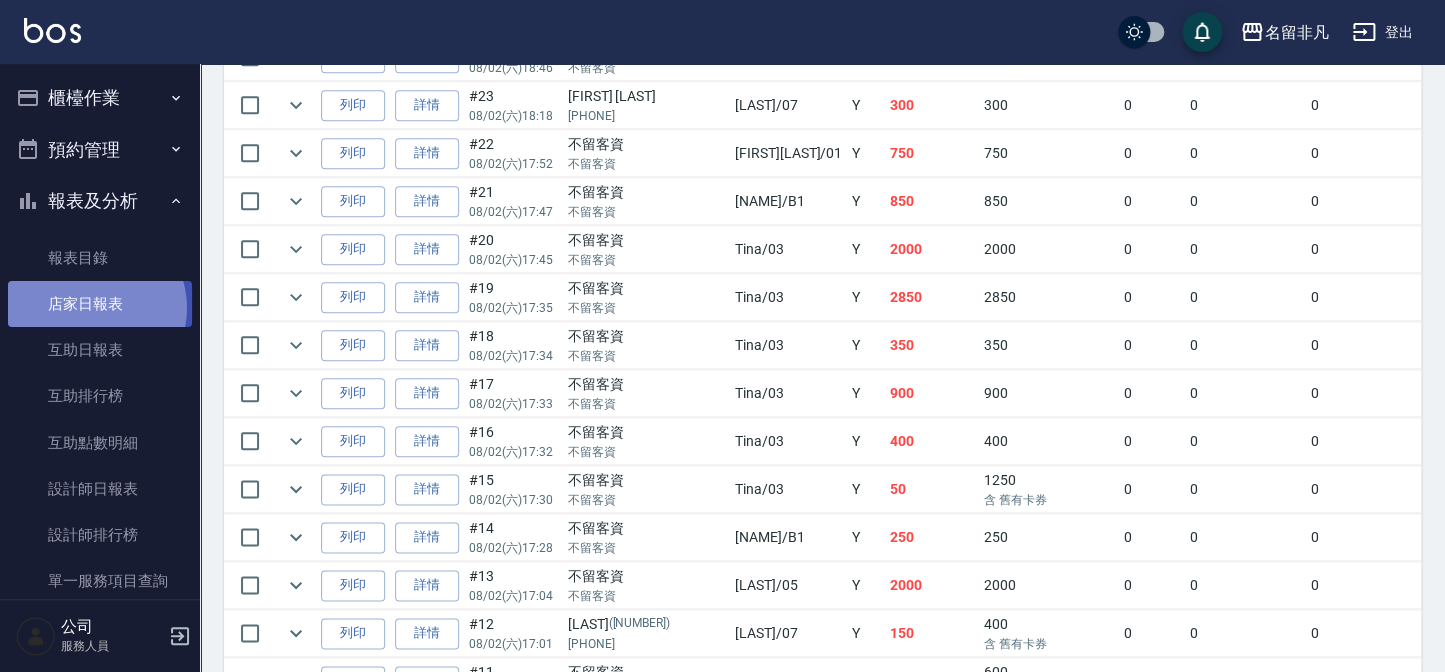 click on "店家日報表" at bounding box center (100, 304) 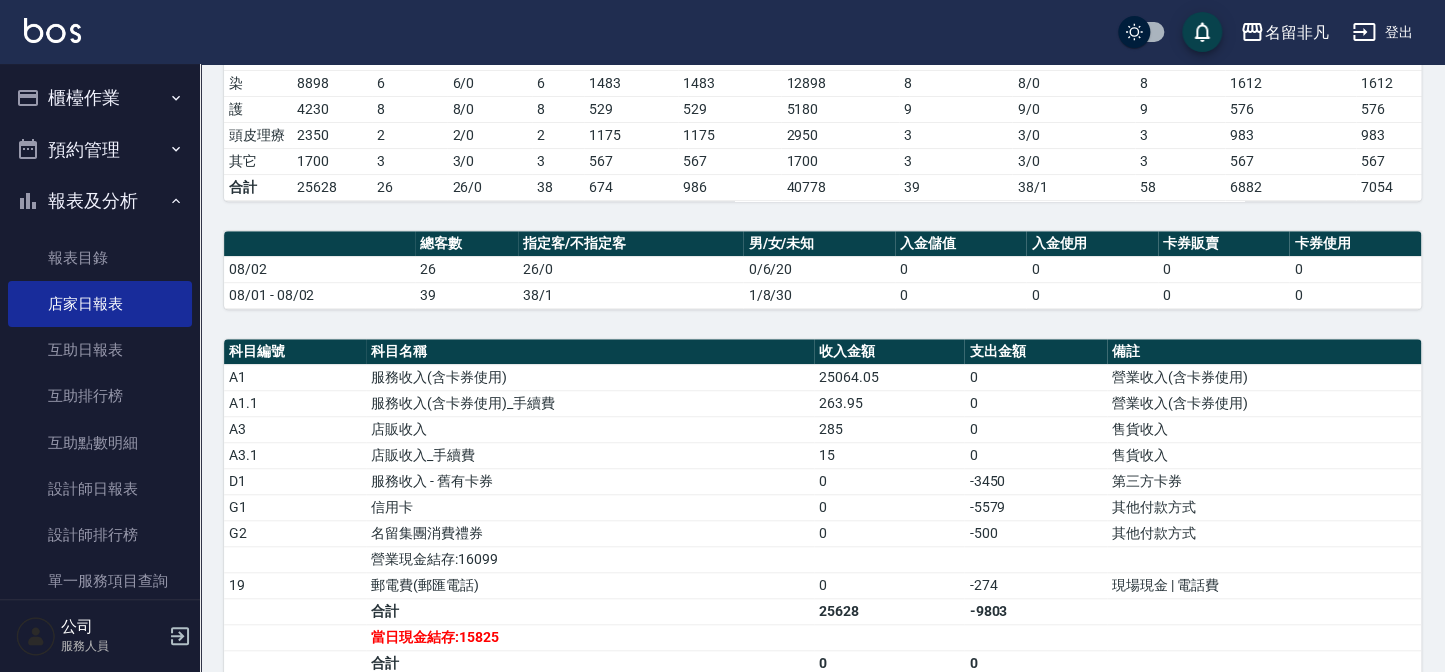 scroll, scrollTop: 363, scrollLeft: 0, axis: vertical 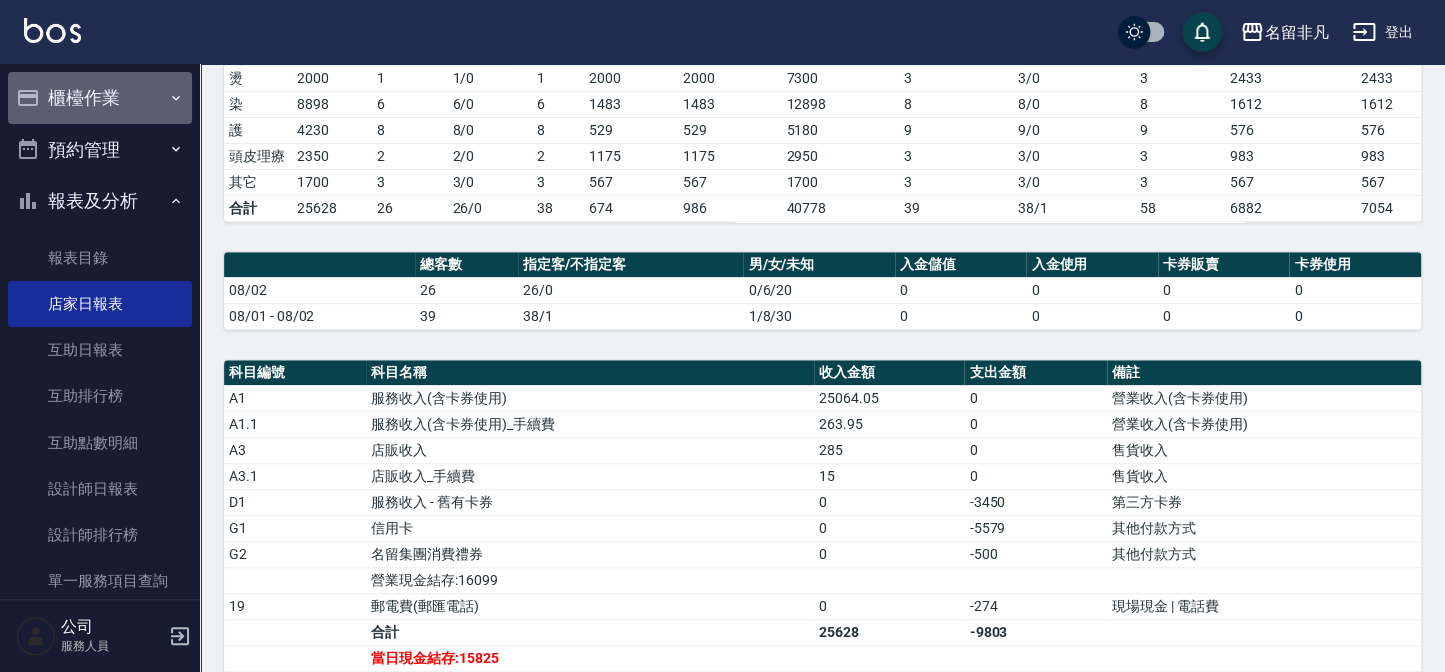 drag, startPoint x: 102, startPoint y: 99, endPoint x: 81, endPoint y: 113, distance: 25.23886 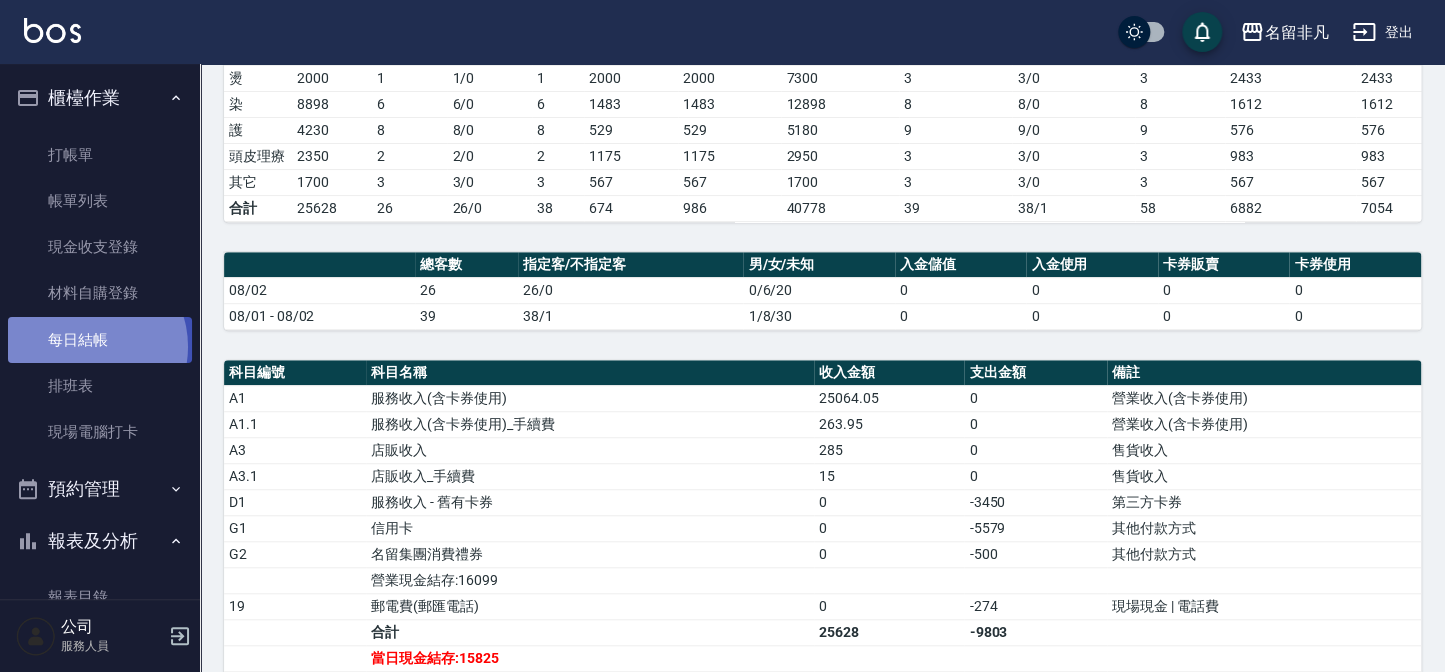 click on "每日結帳" at bounding box center (100, 340) 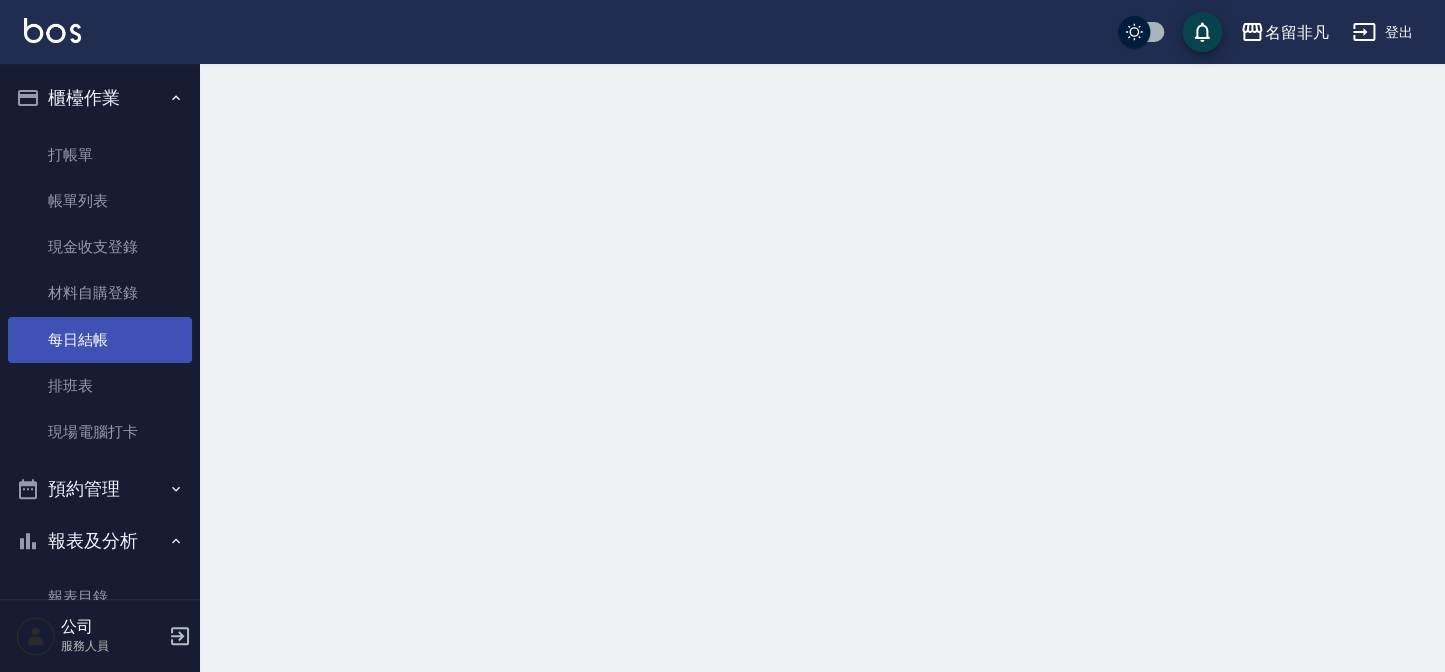 scroll, scrollTop: 0, scrollLeft: 0, axis: both 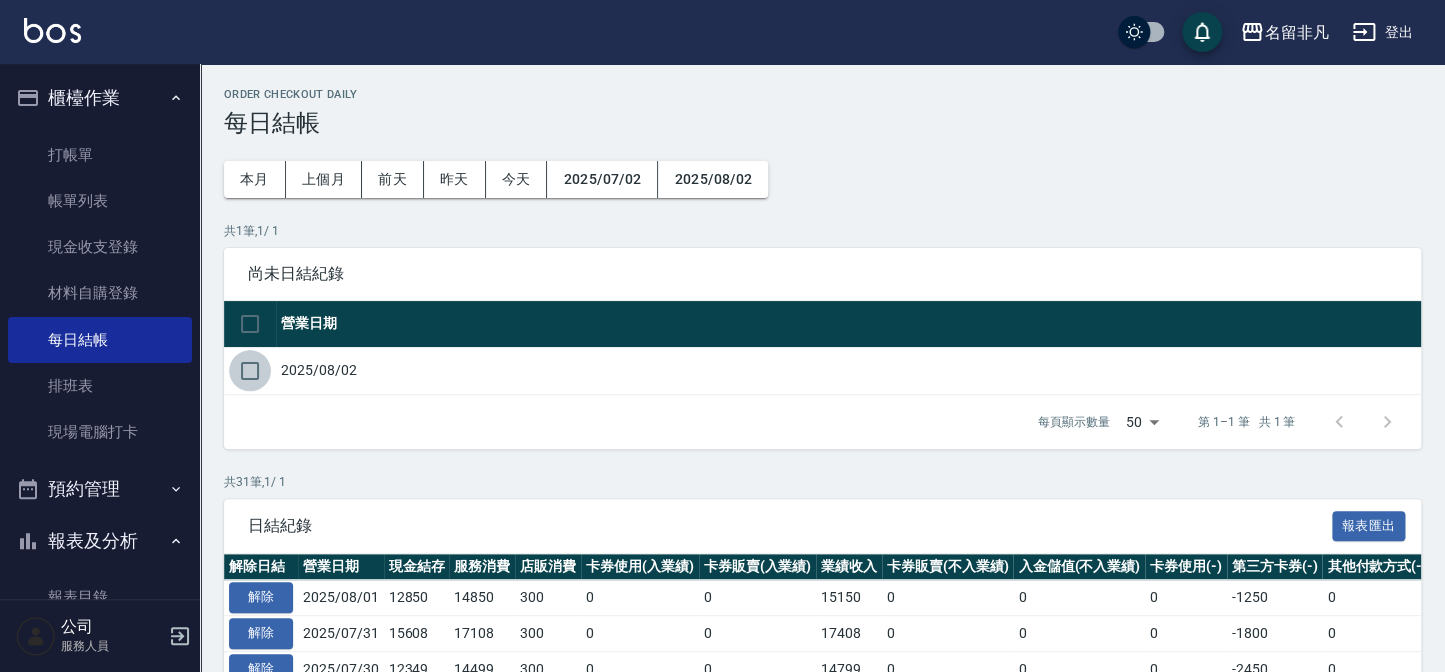click at bounding box center [250, 371] 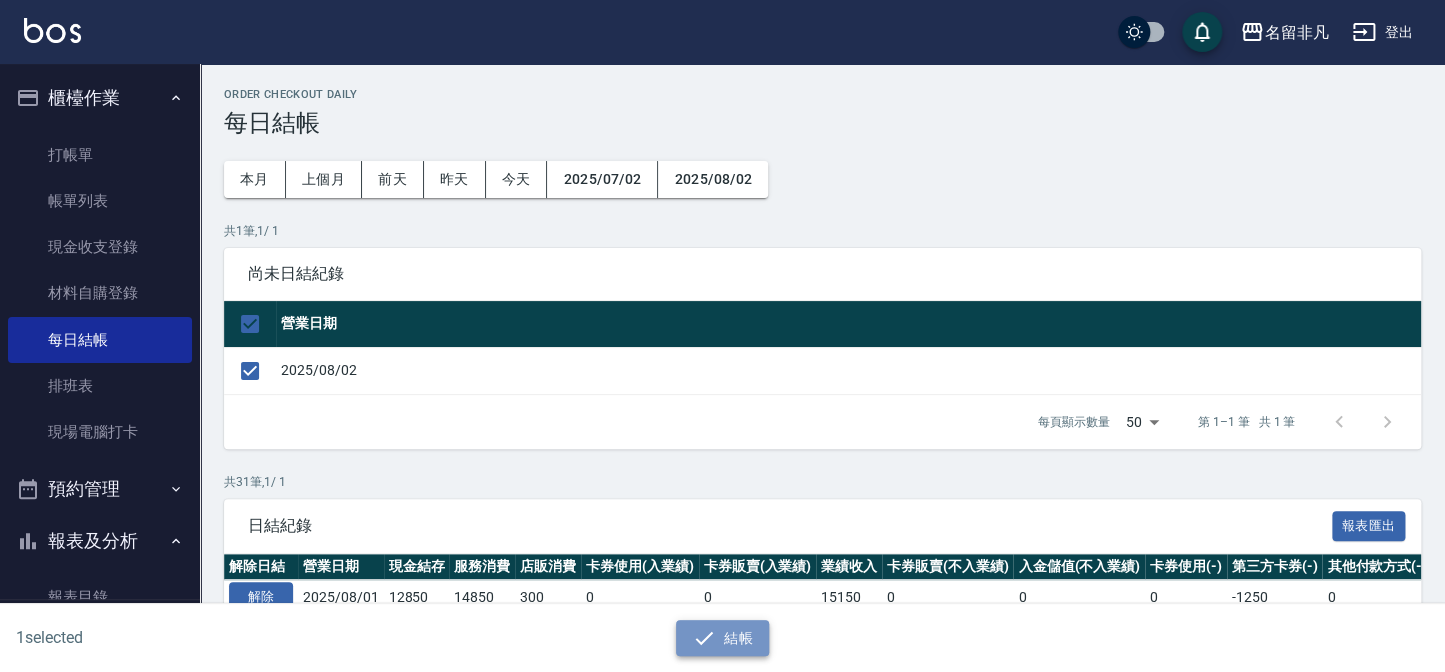 click on "結帳" at bounding box center [722, 638] 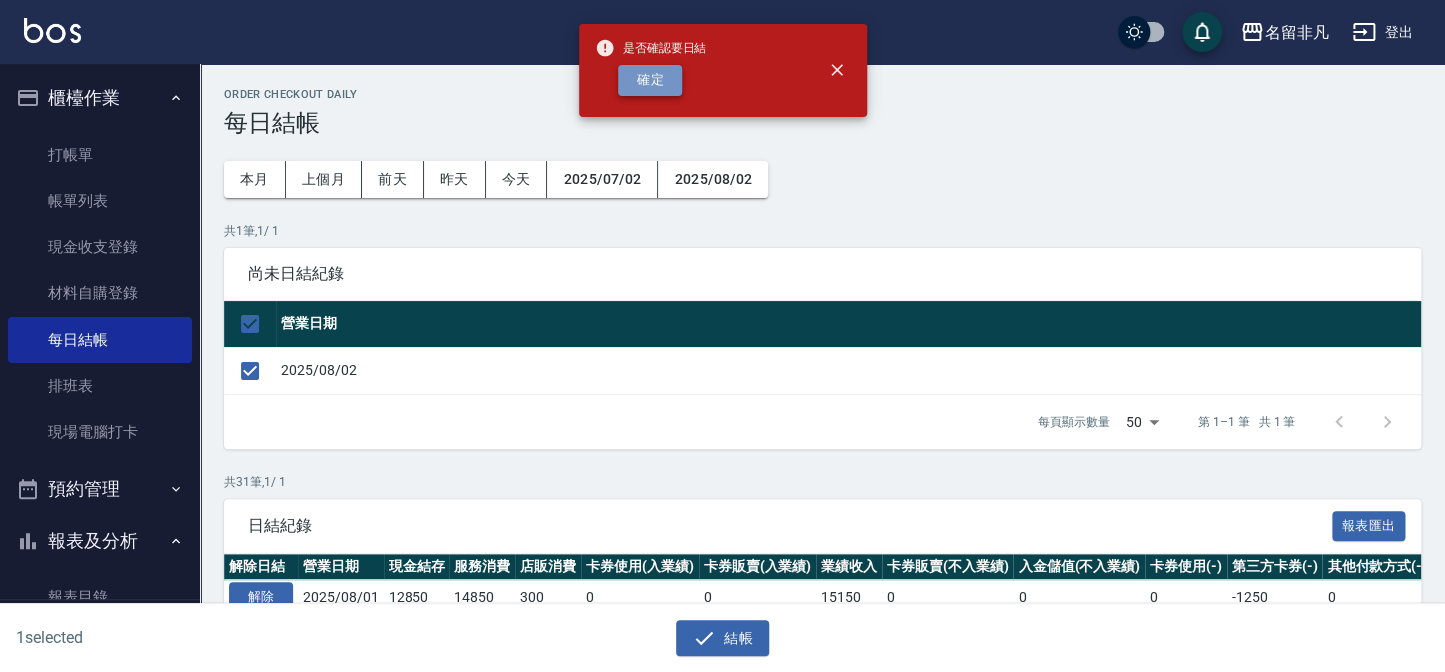 click on "確定" at bounding box center (650, 80) 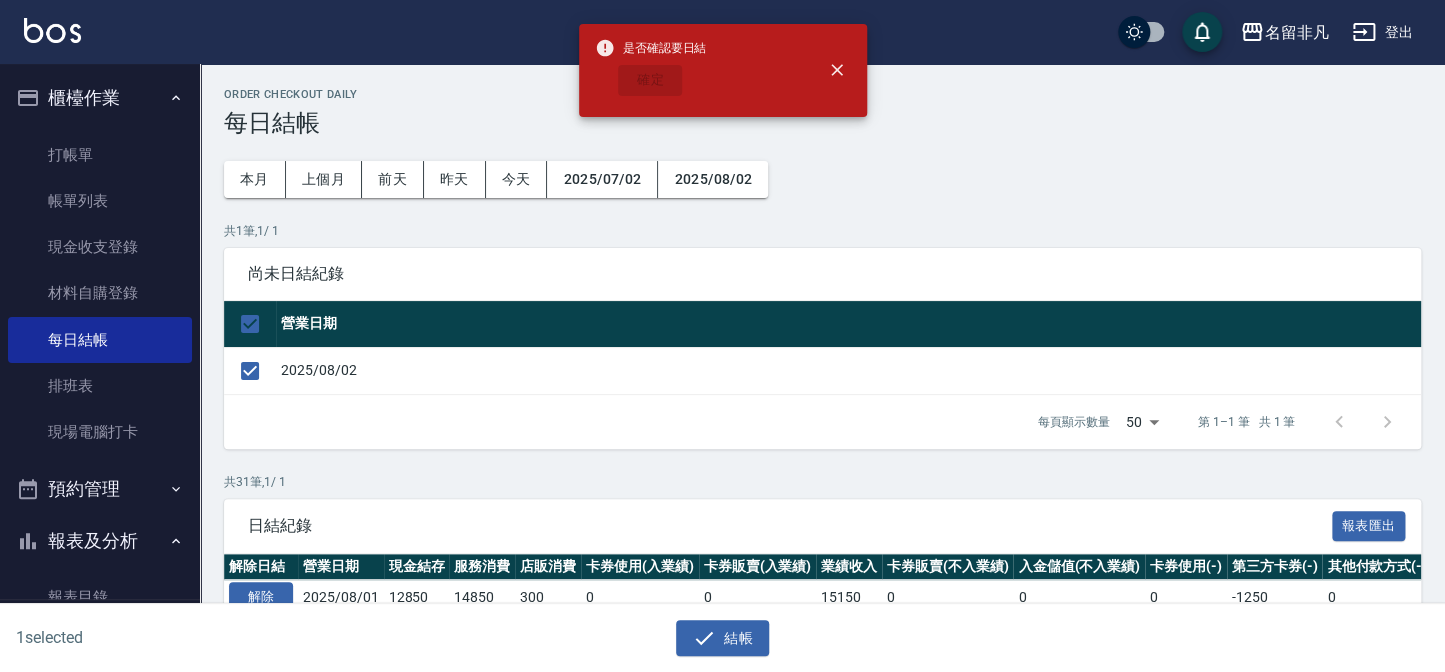 checkbox on "false" 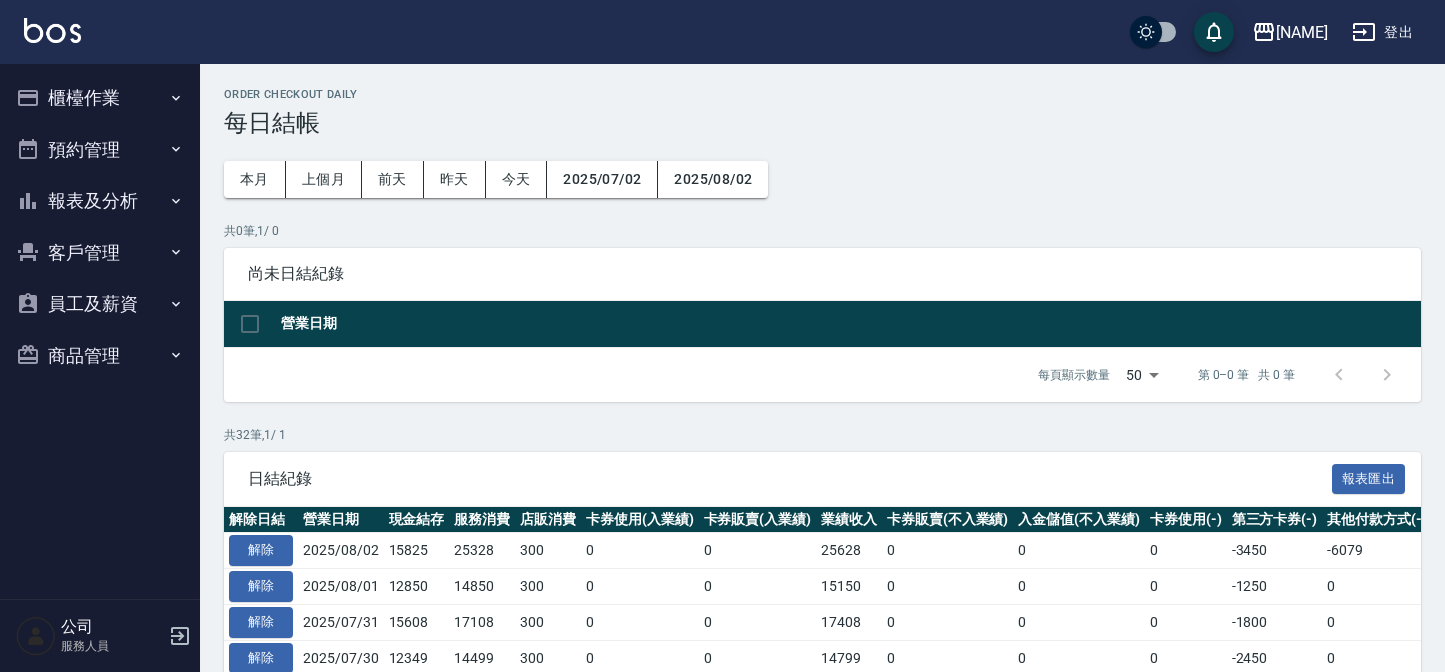 scroll, scrollTop: 0, scrollLeft: 0, axis: both 